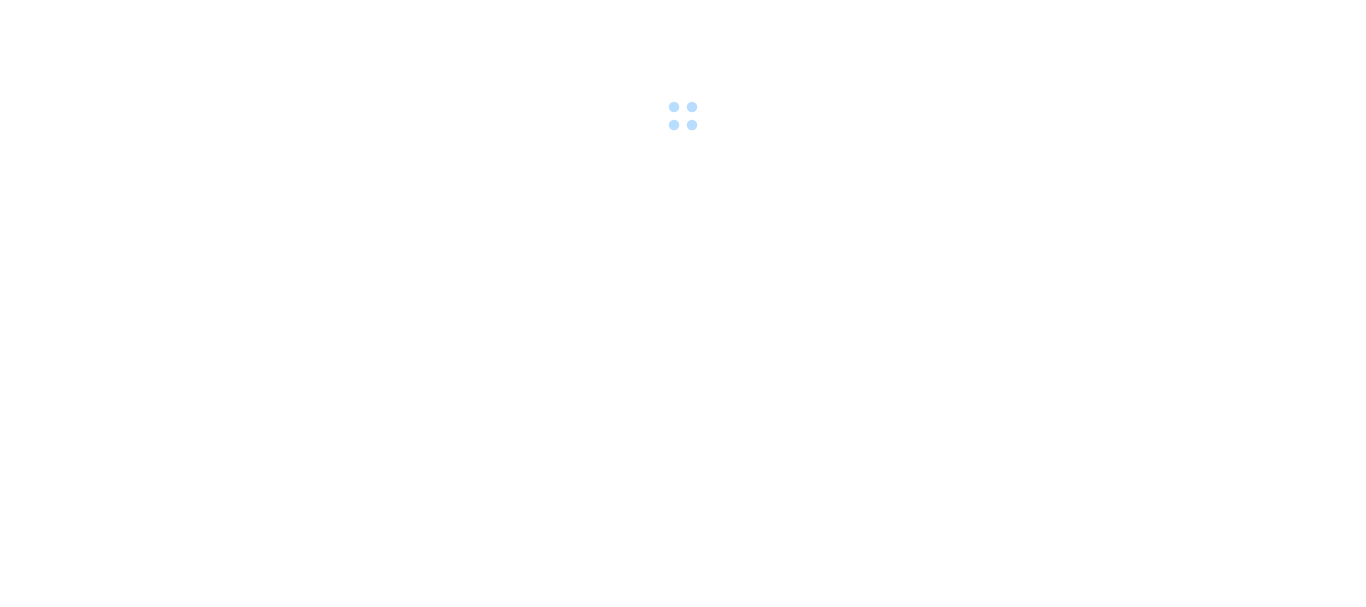 scroll, scrollTop: 0, scrollLeft: 0, axis: both 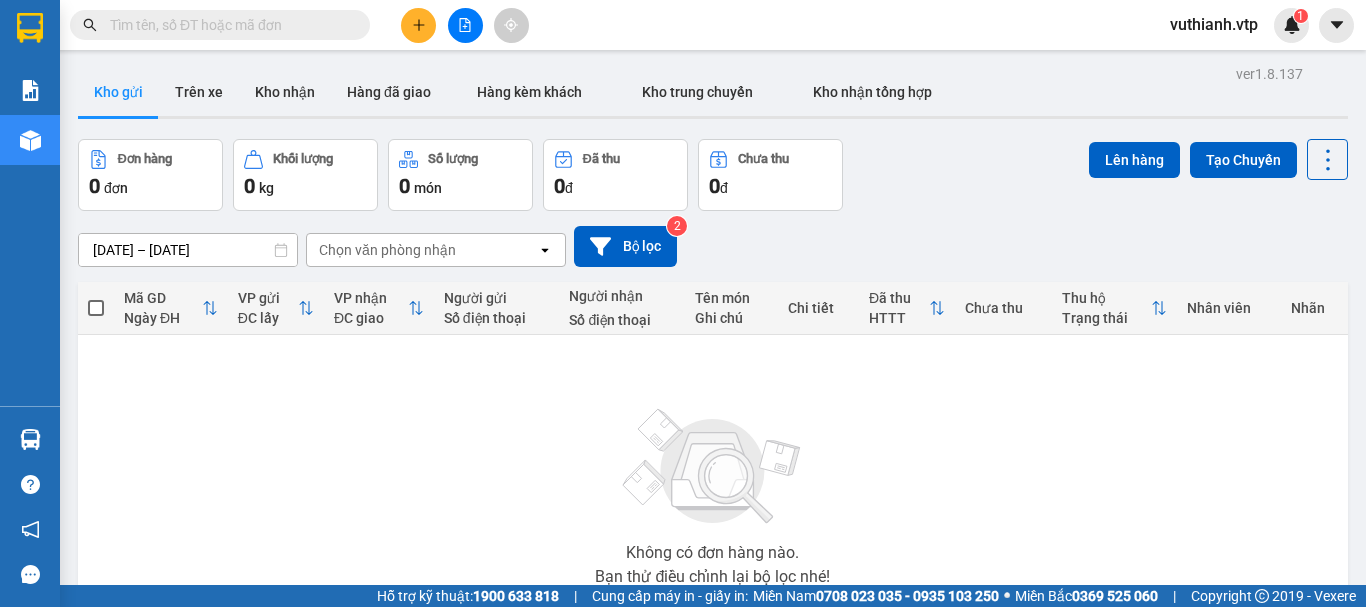 click at bounding box center [228, 25] 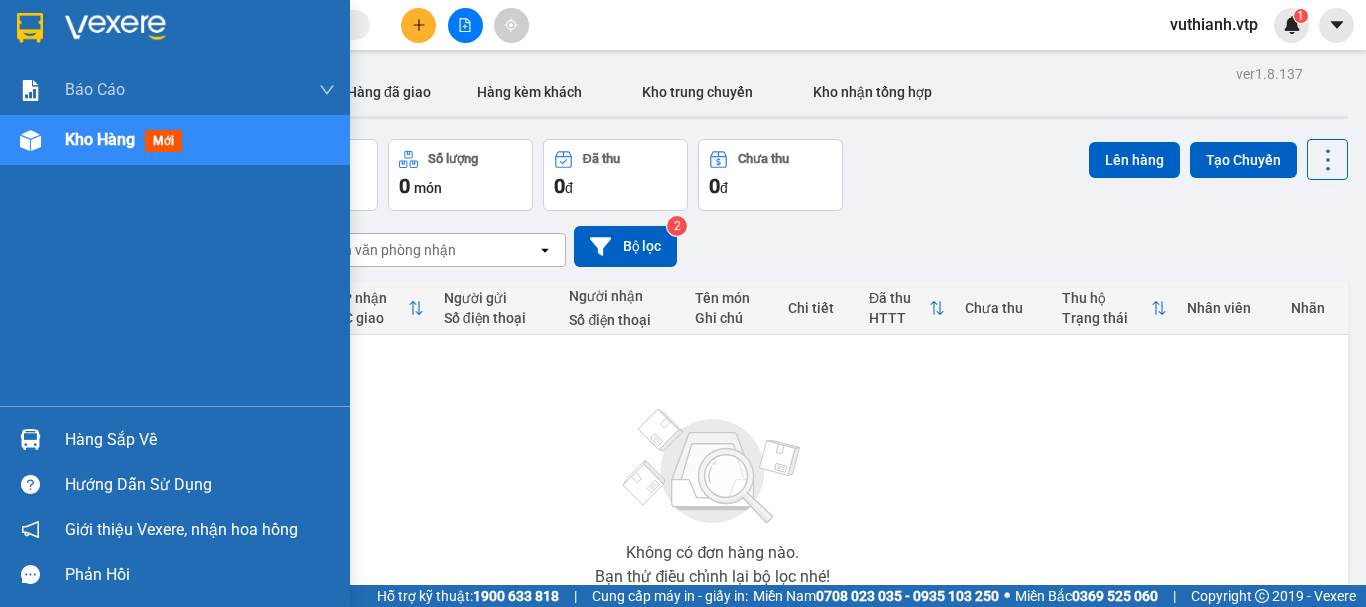 click on "Hàng sắp về" at bounding box center [200, 440] 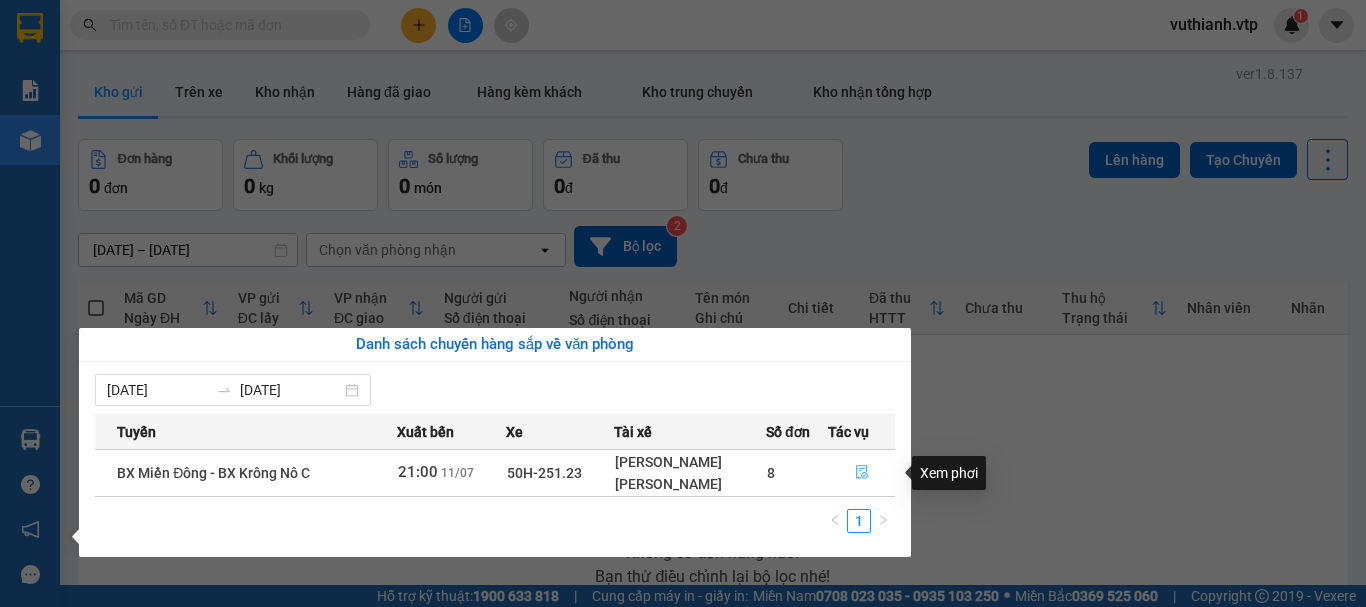 click 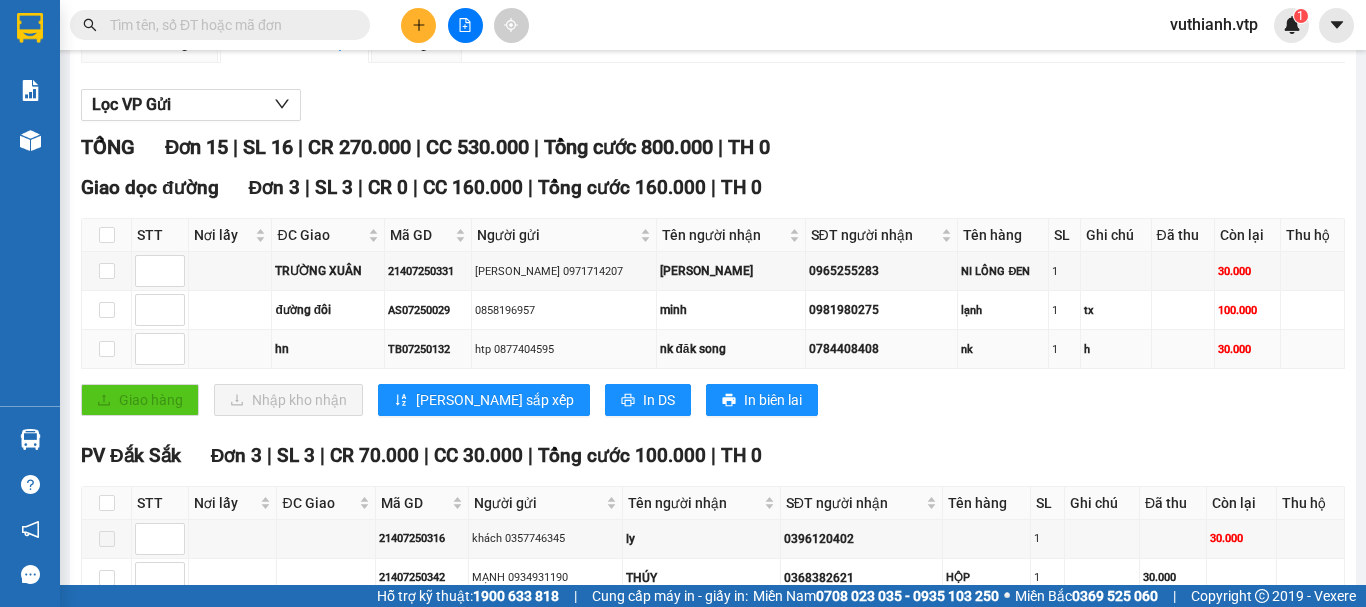 scroll, scrollTop: 300, scrollLeft: 0, axis: vertical 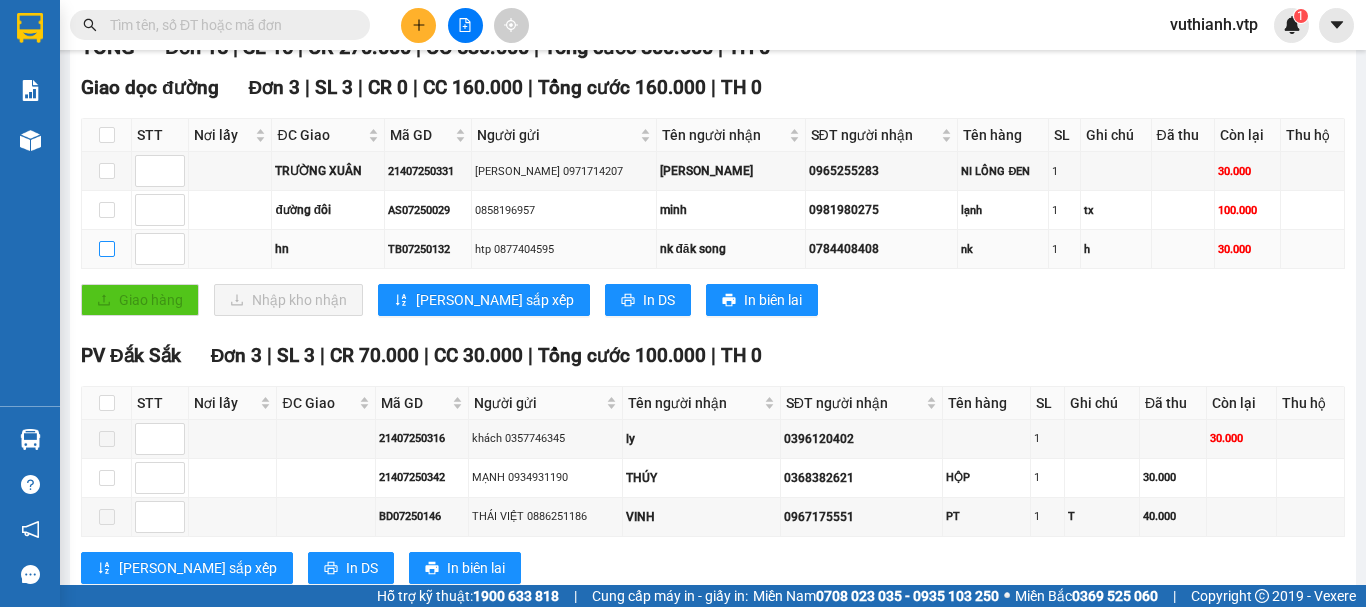 click at bounding box center [107, 249] 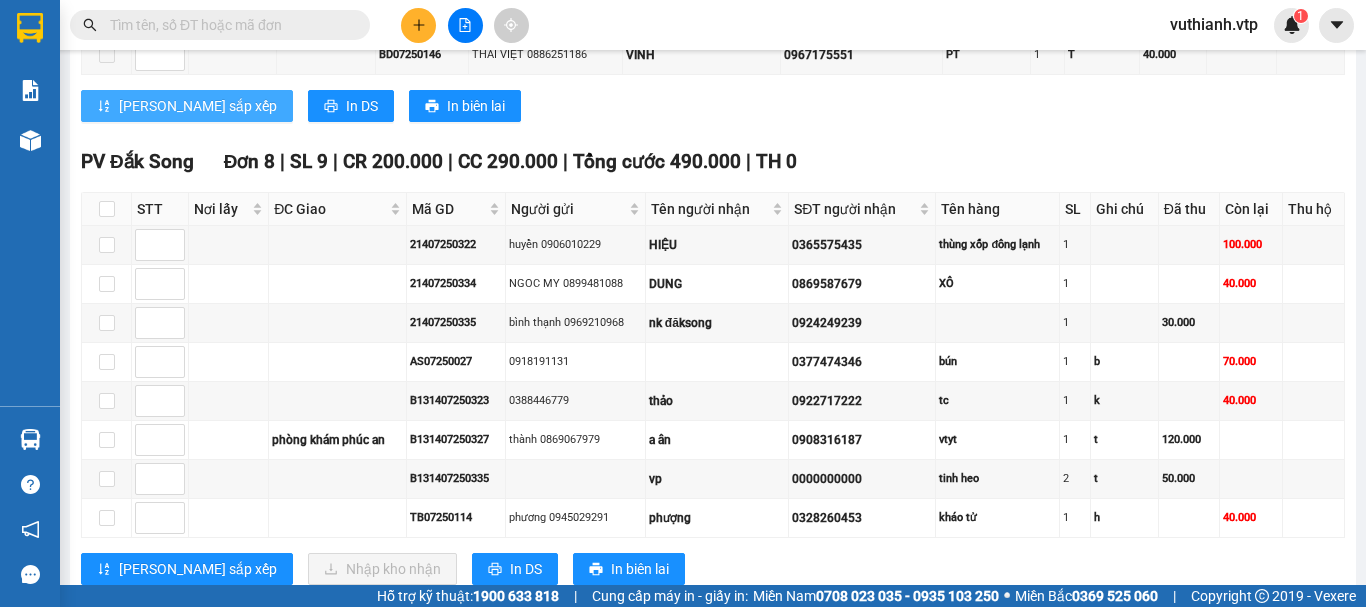 scroll, scrollTop: 800, scrollLeft: 0, axis: vertical 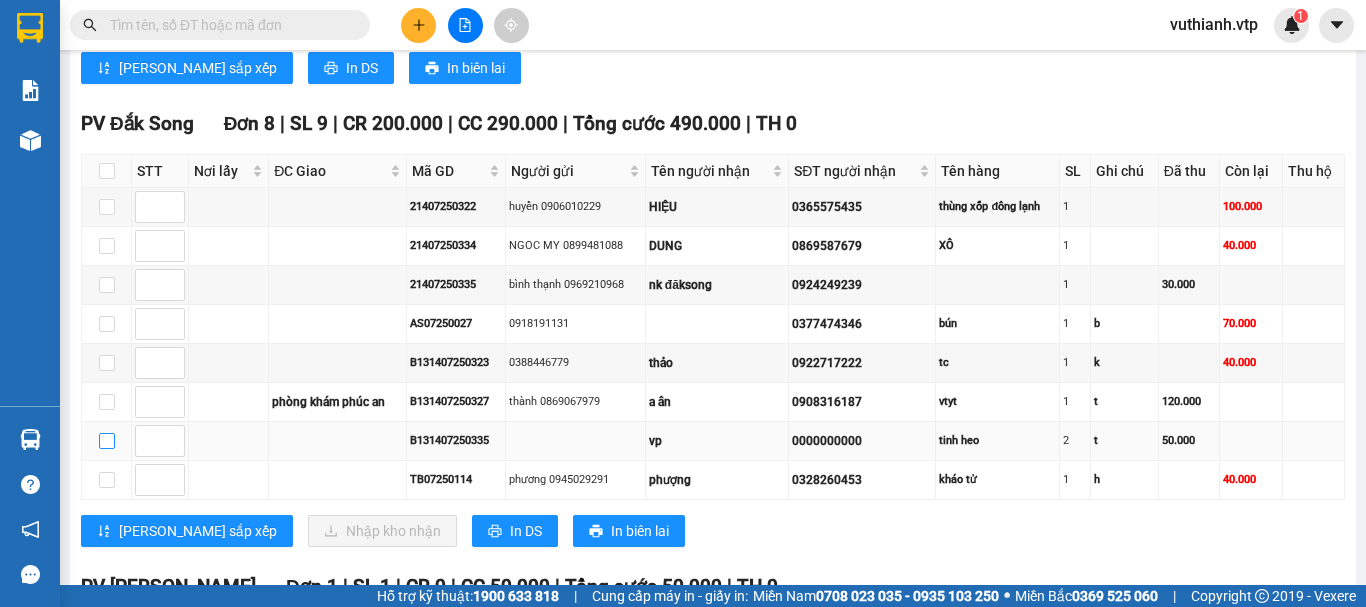click at bounding box center (107, 441) 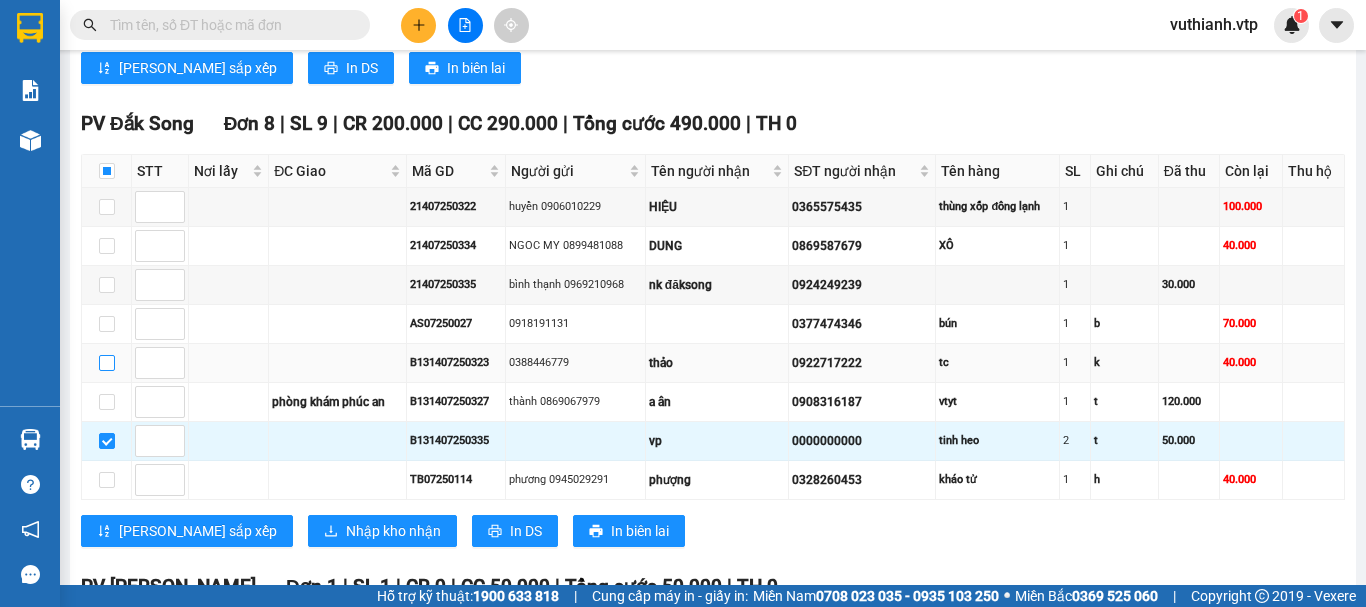 click at bounding box center [107, 363] 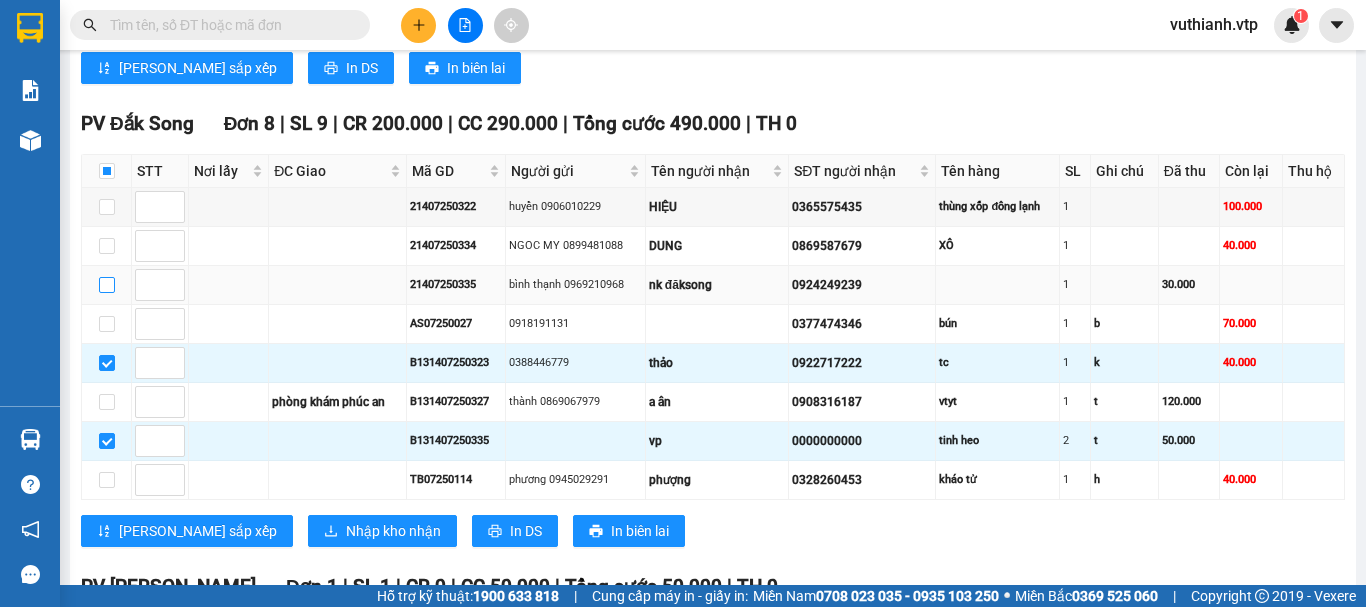 click at bounding box center [107, 285] 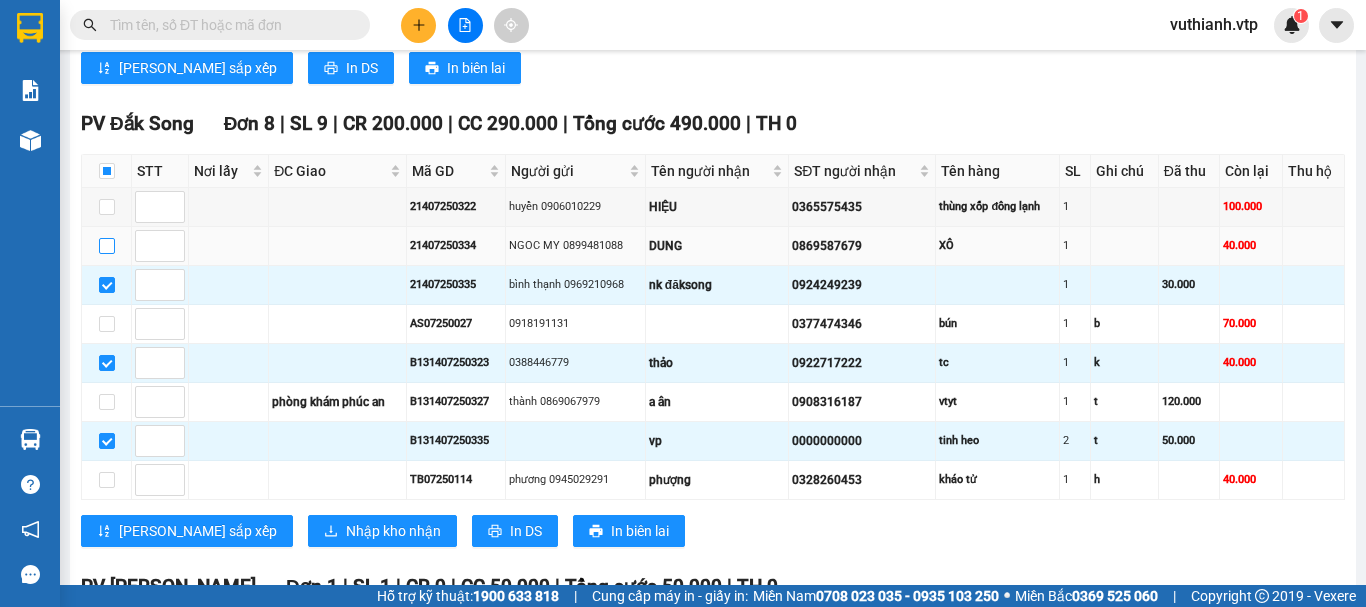 click at bounding box center [107, 246] 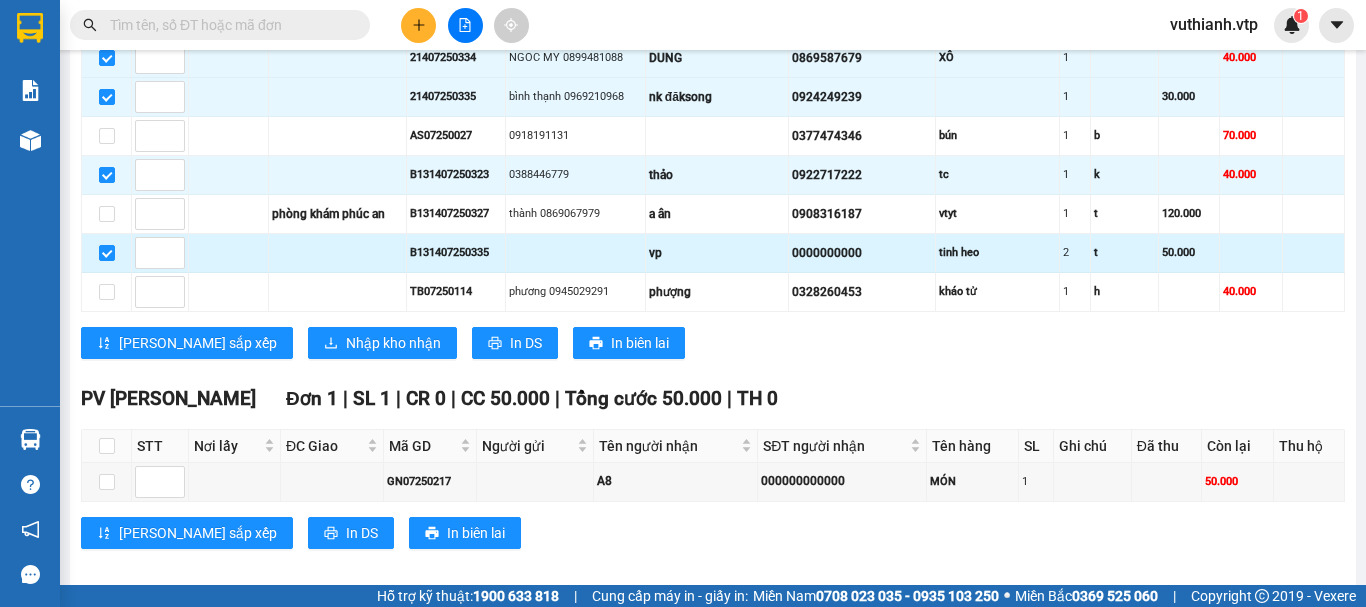 scroll, scrollTop: 1000, scrollLeft: 0, axis: vertical 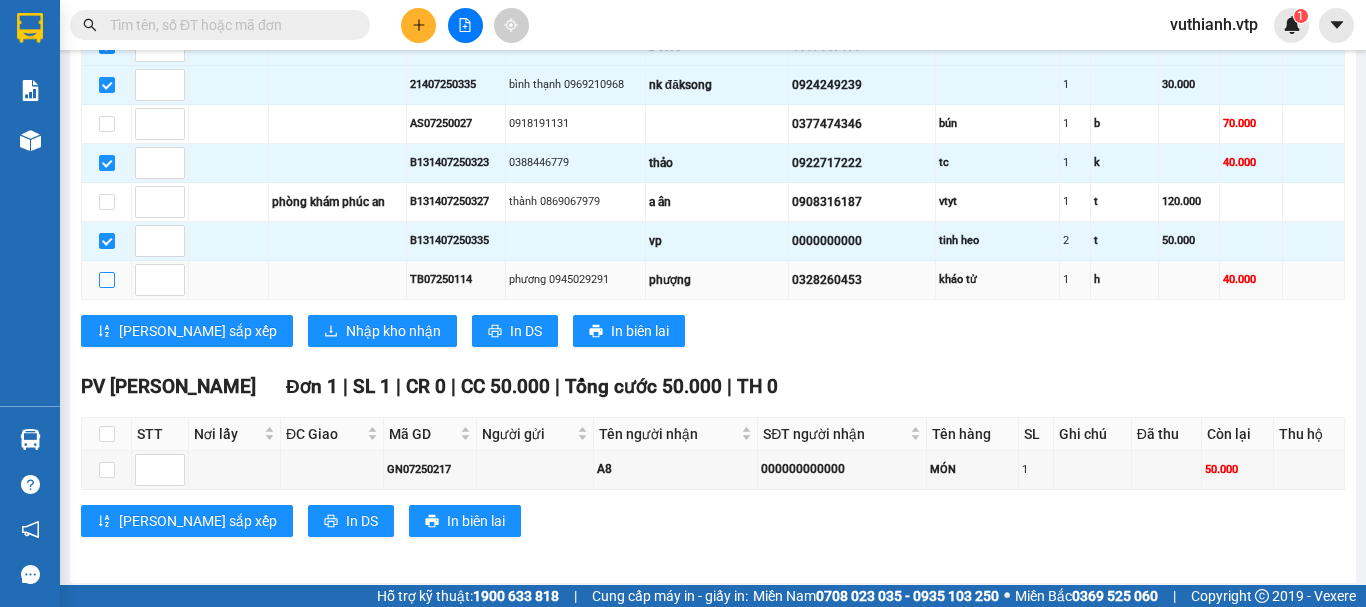 click at bounding box center [107, 280] 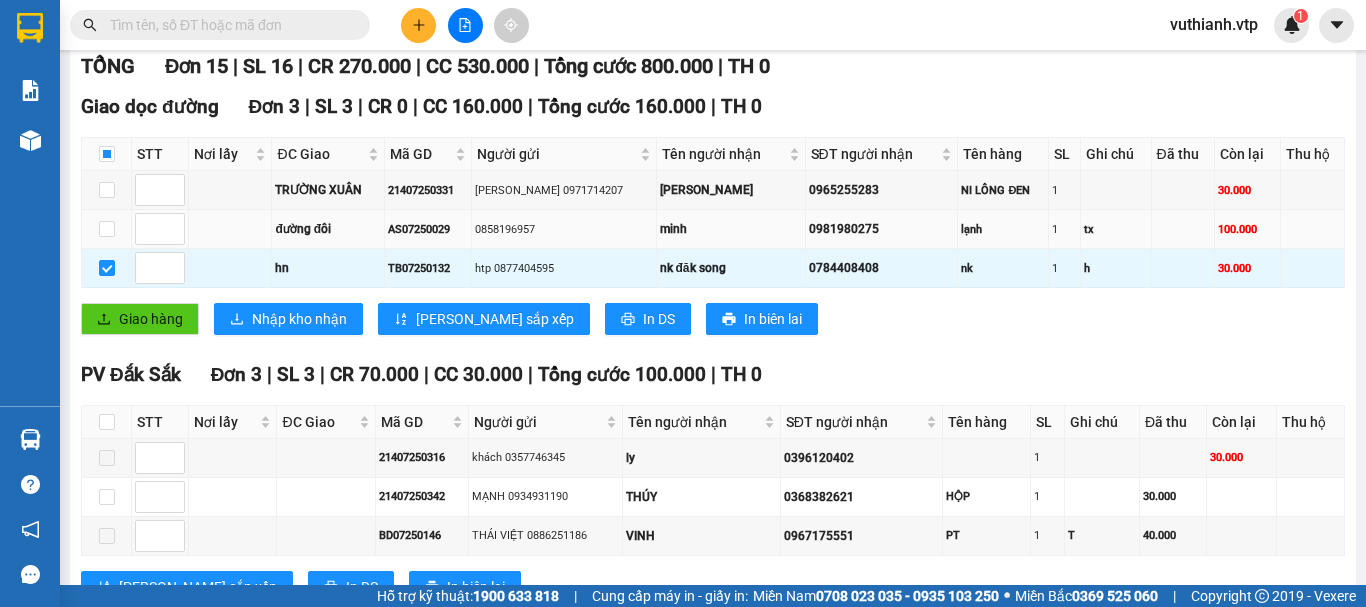 scroll, scrollTop: 300, scrollLeft: 0, axis: vertical 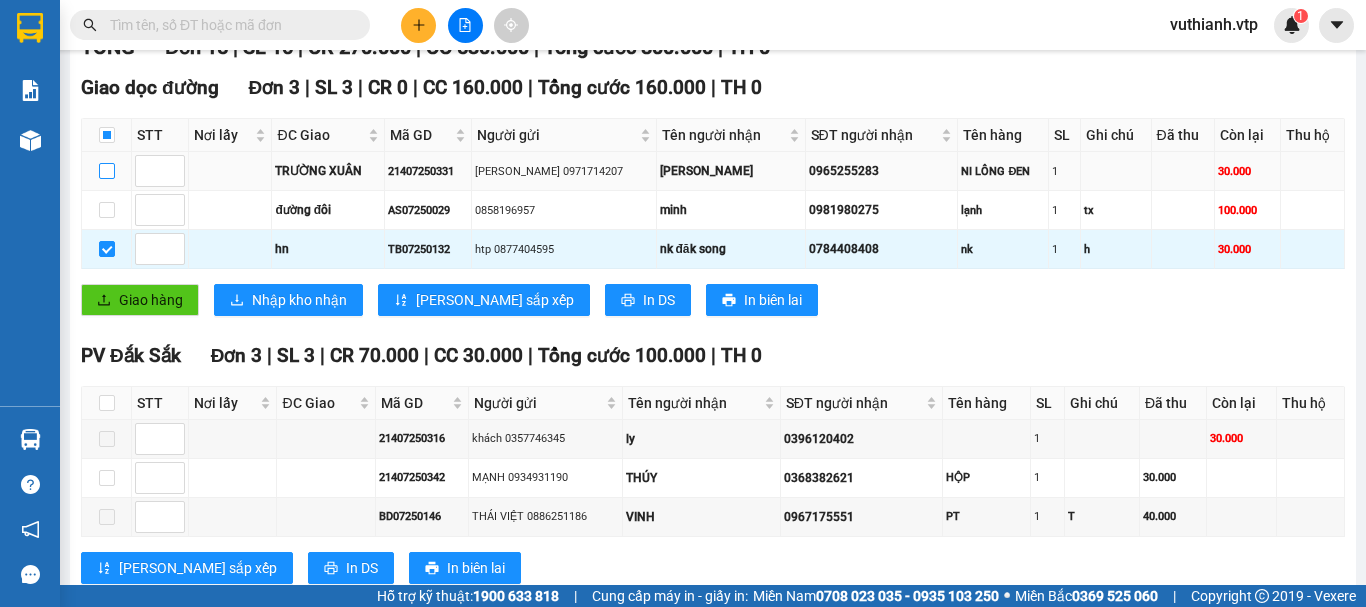 click at bounding box center [107, 171] 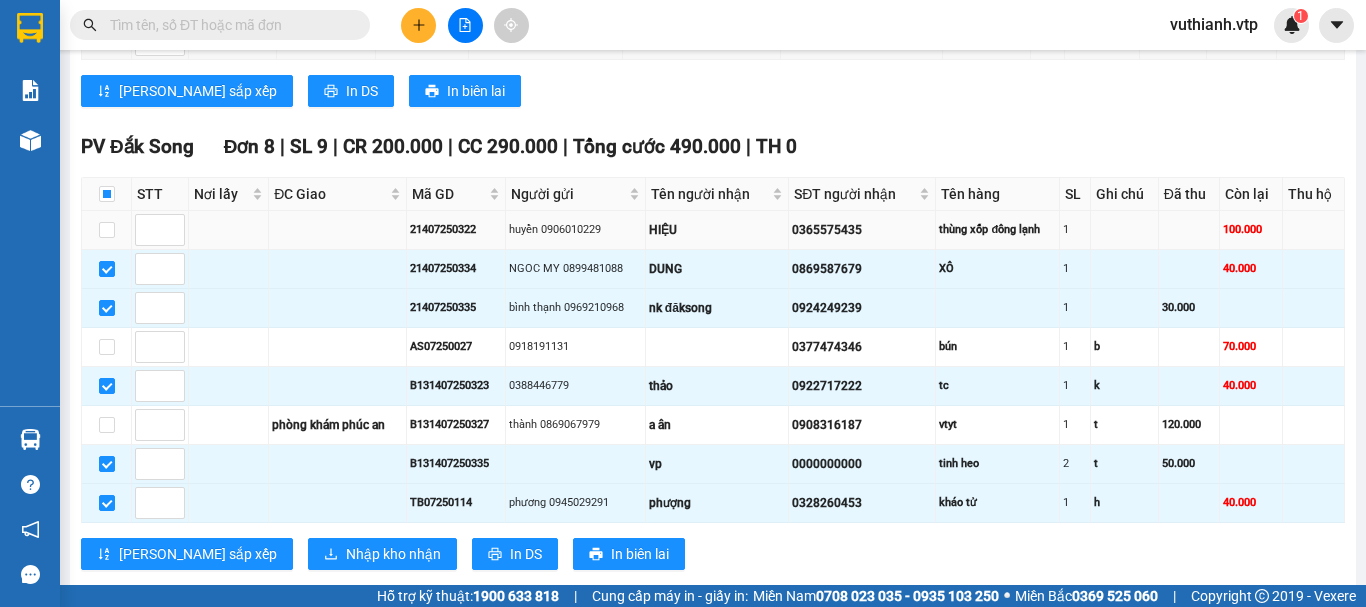 scroll, scrollTop: 800, scrollLeft: 0, axis: vertical 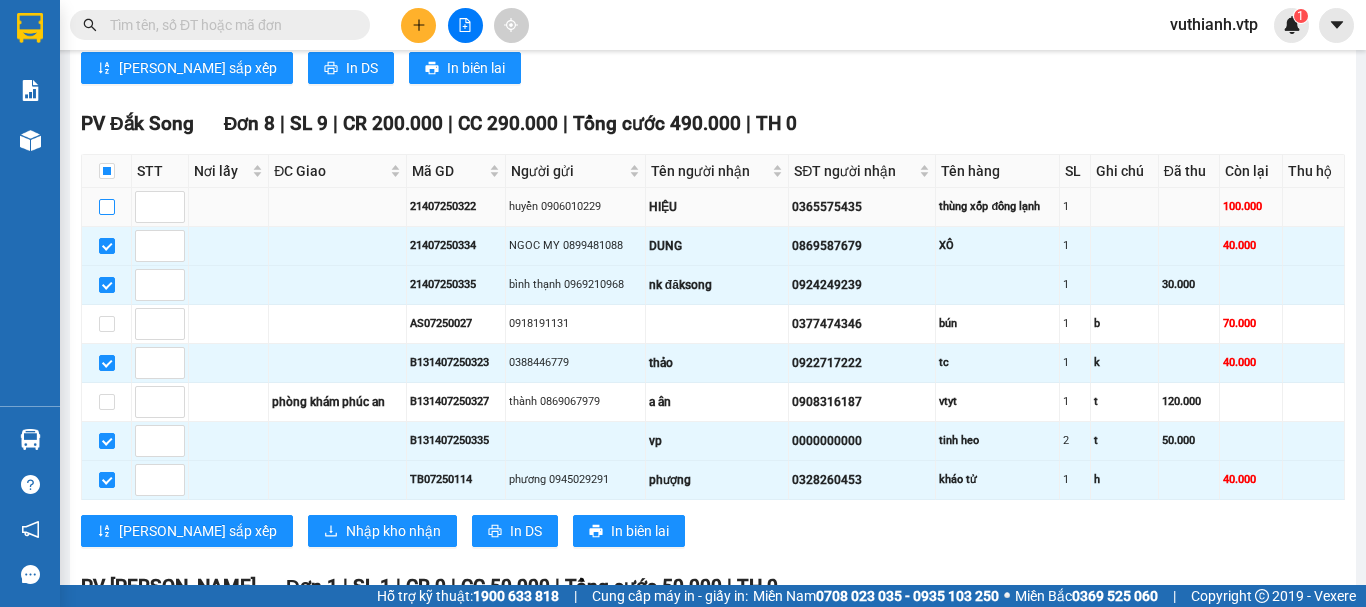 click at bounding box center [107, 207] 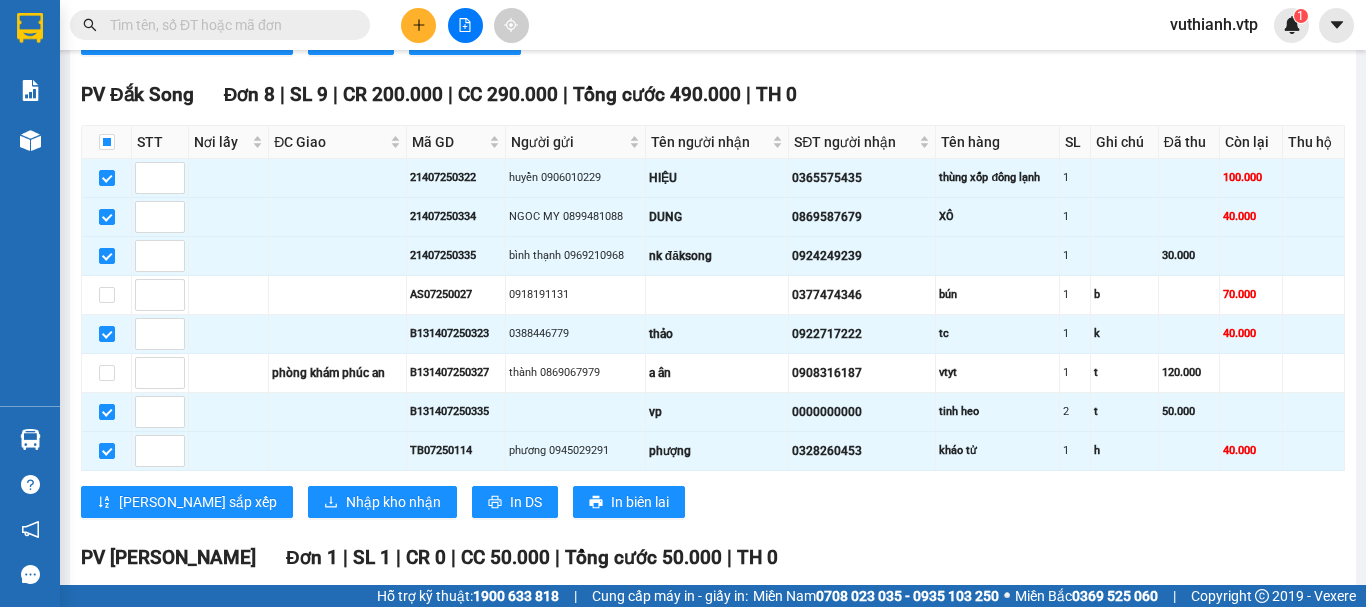 scroll, scrollTop: 800, scrollLeft: 0, axis: vertical 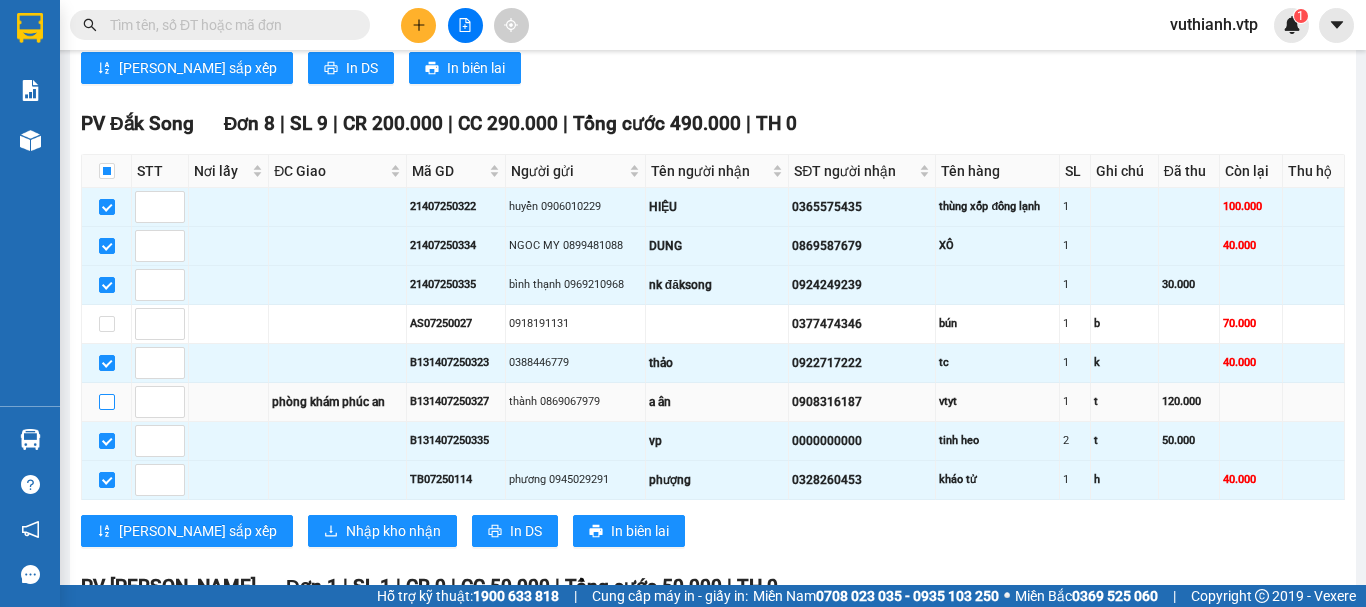 click at bounding box center [107, 402] 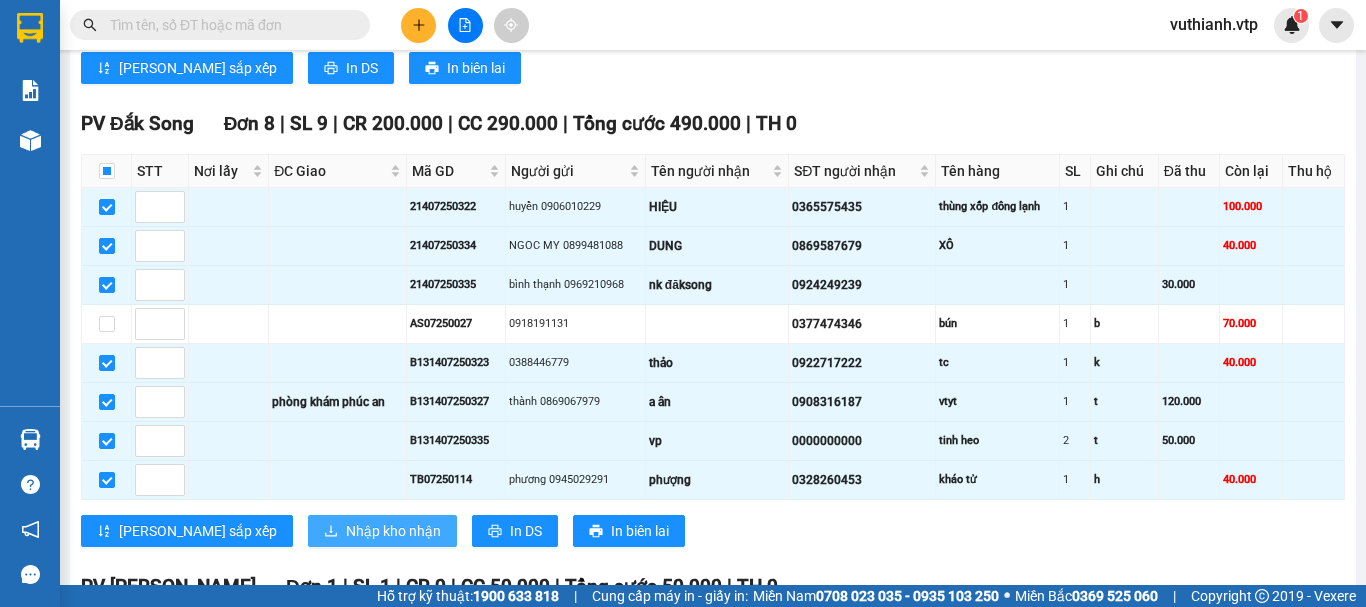 click on "Nhập kho nhận" at bounding box center [393, 531] 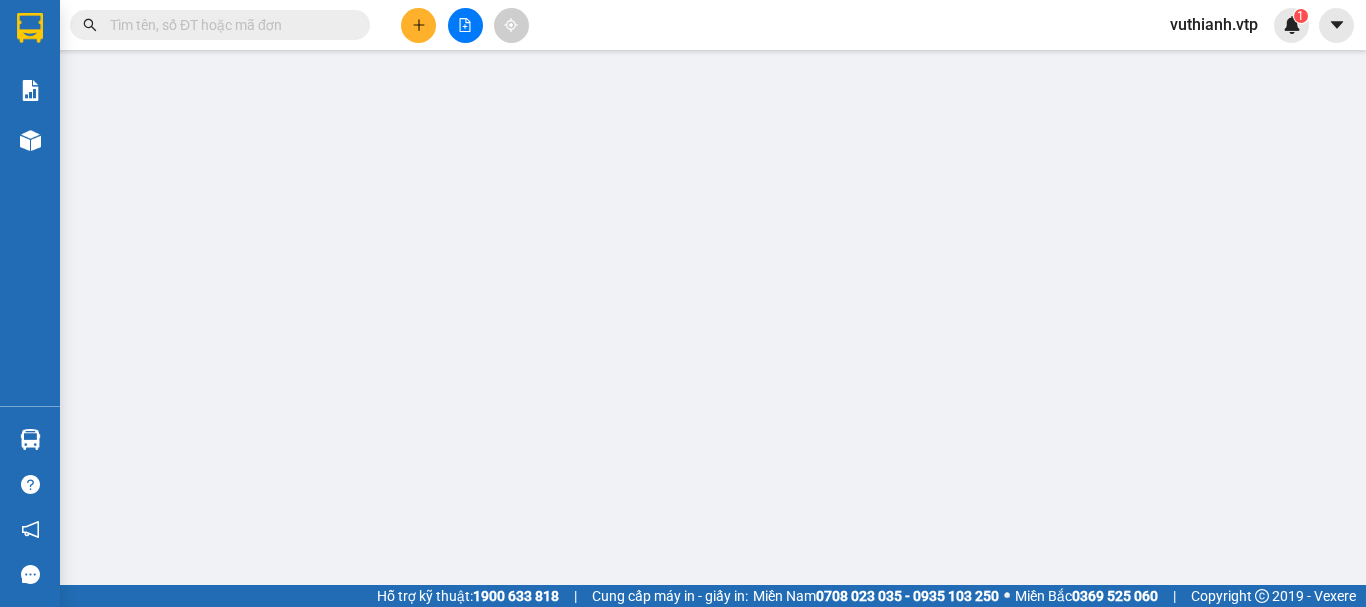 scroll, scrollTop: 0, scrollLeft: 0, axis: both 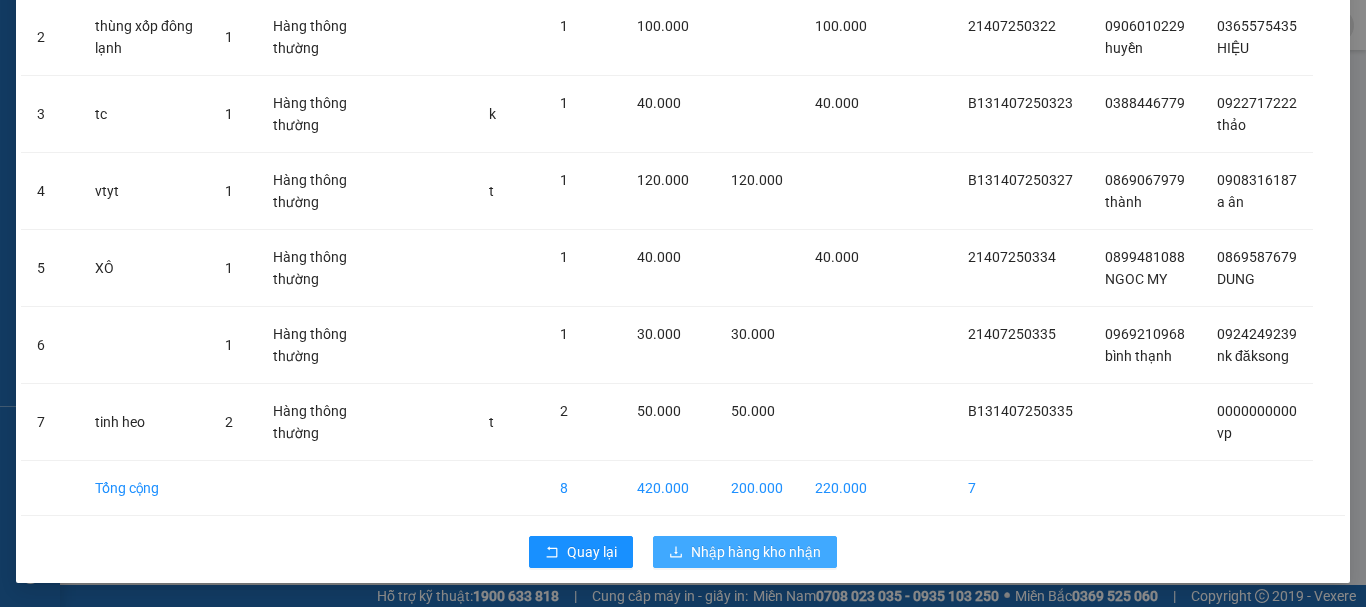 click on "Nhập hàng kho nhận" at bounding box center (745, 552) 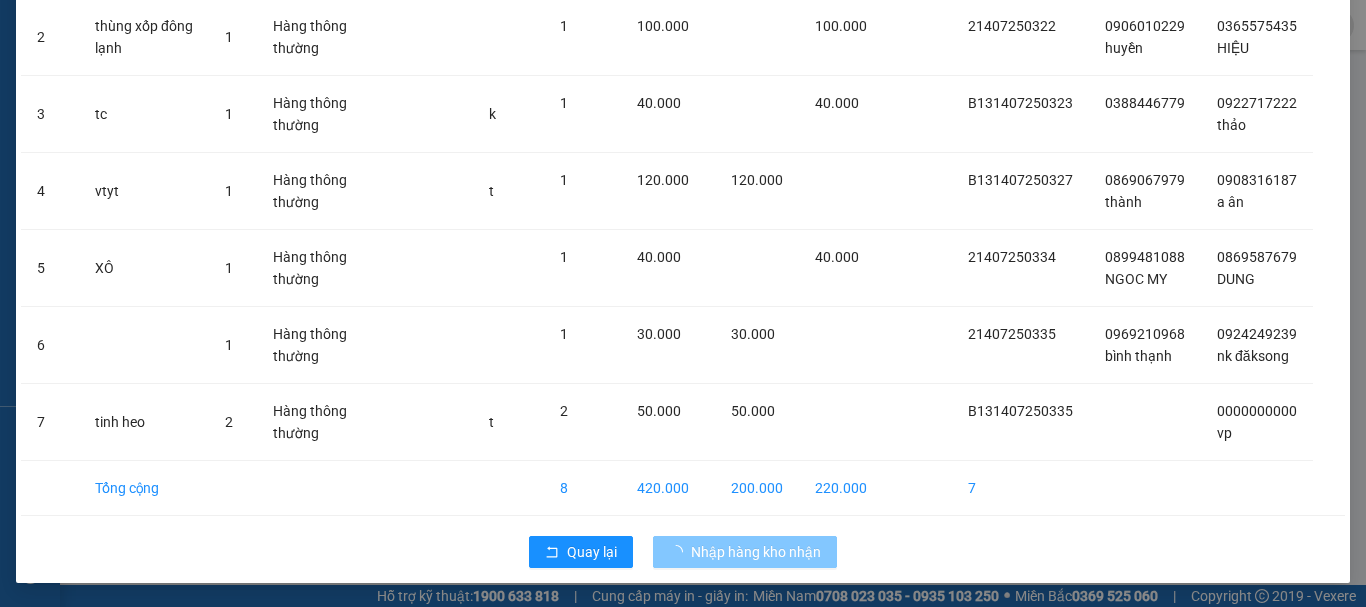 click on "Nhập hàng kho nhận" at bounding box center [756, 552] 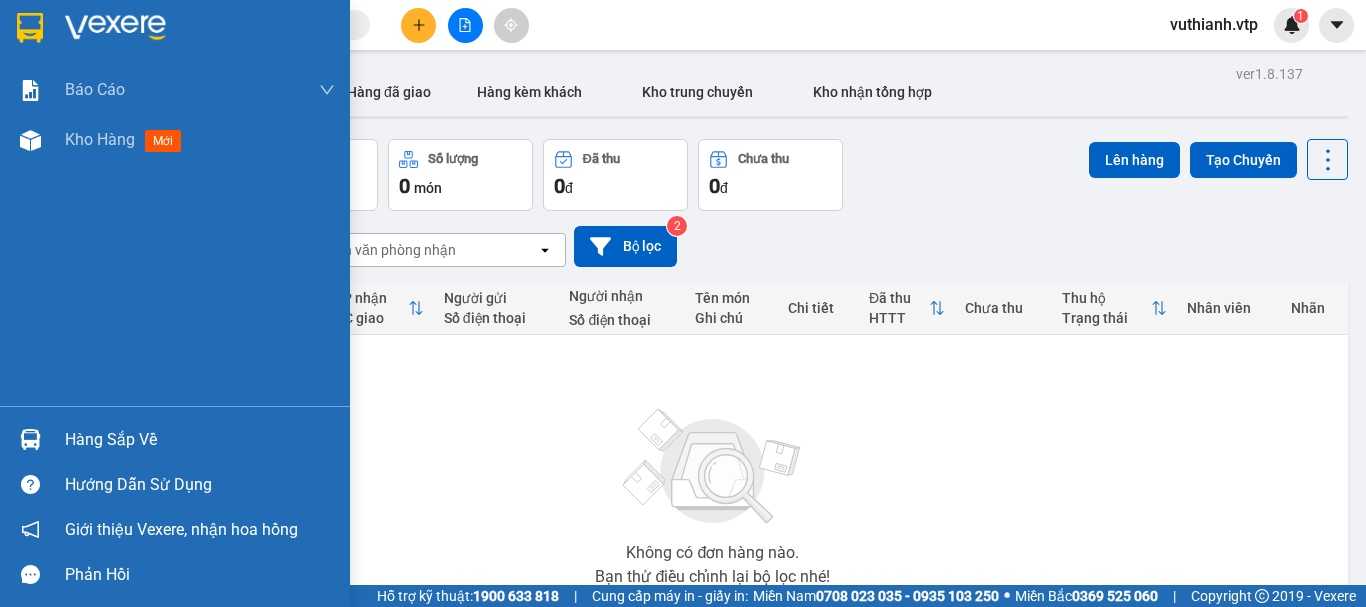 click on "Hàng sắp về" at bounding box center [200, 440] 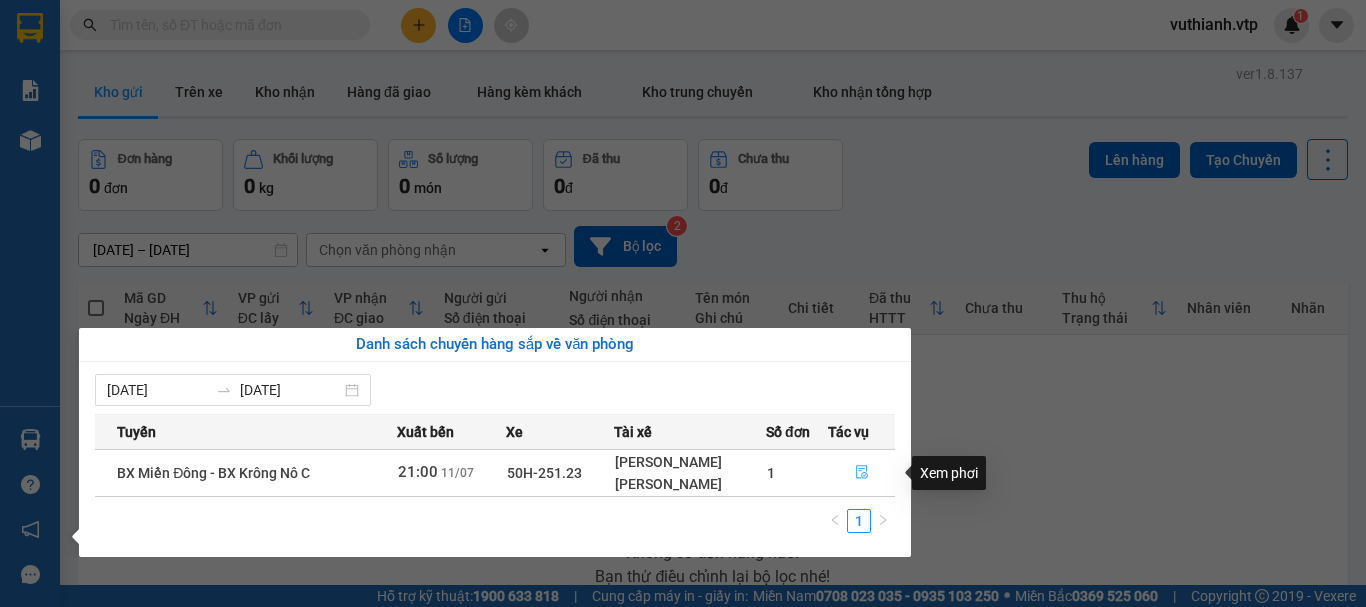 click 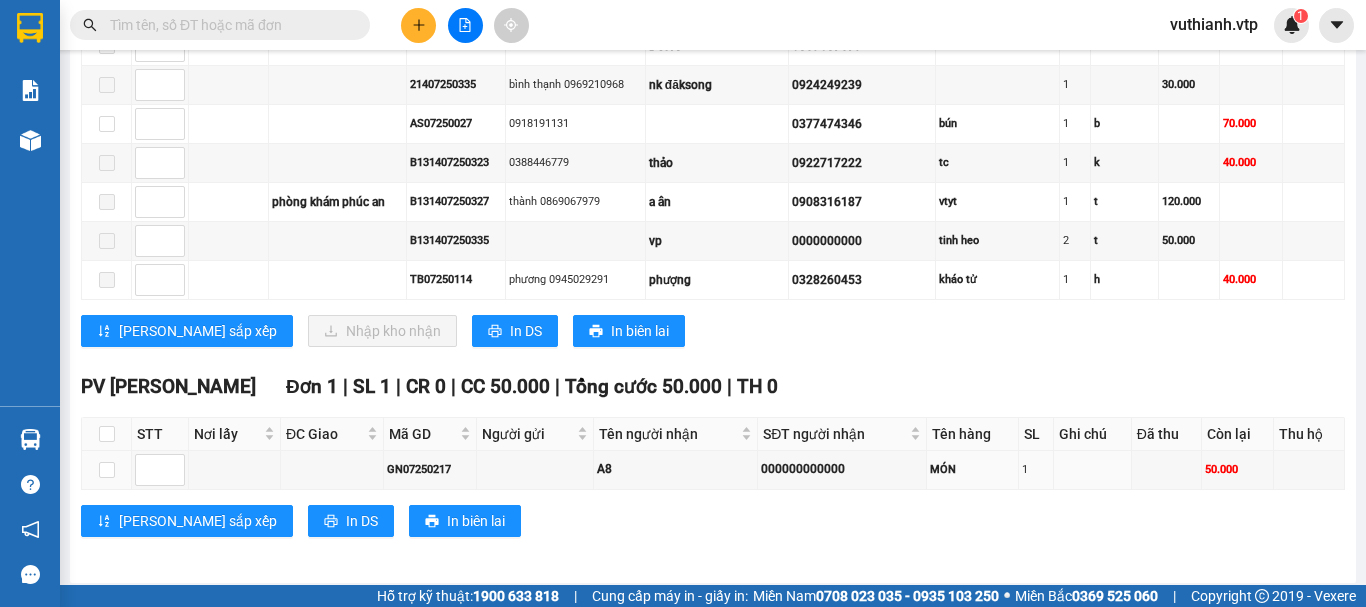 scroll, scrollTop: 800, scrollLeft: 0, axis: vertical 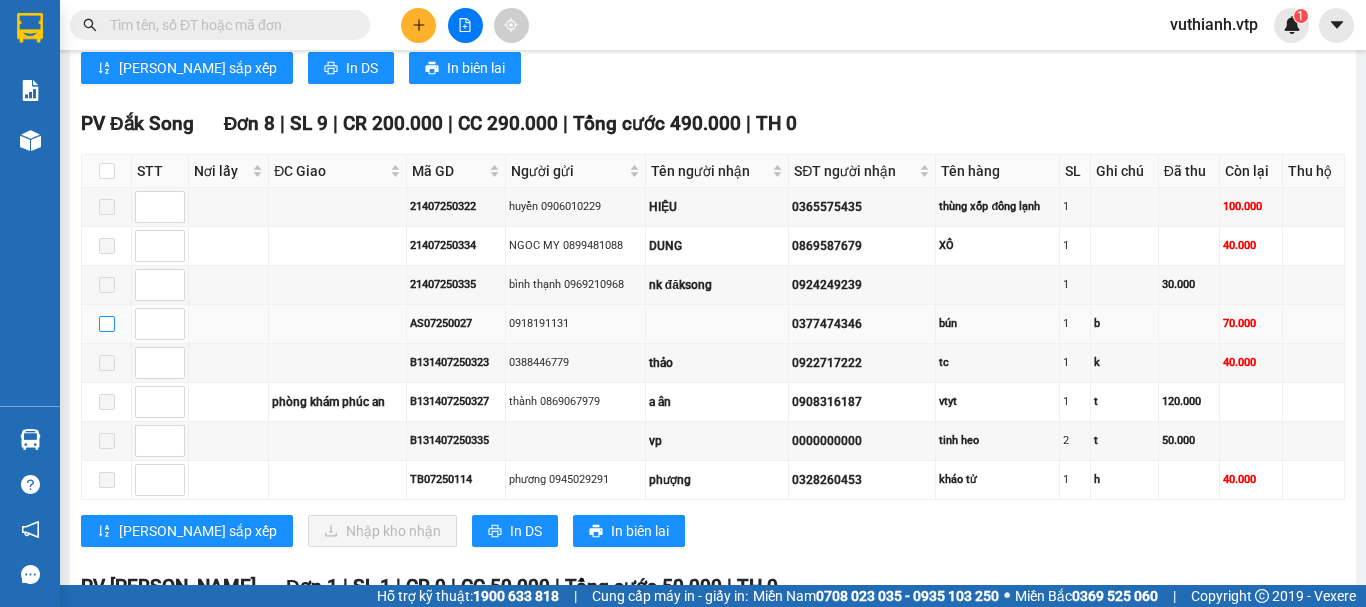 click at bounding box center (107, 324) 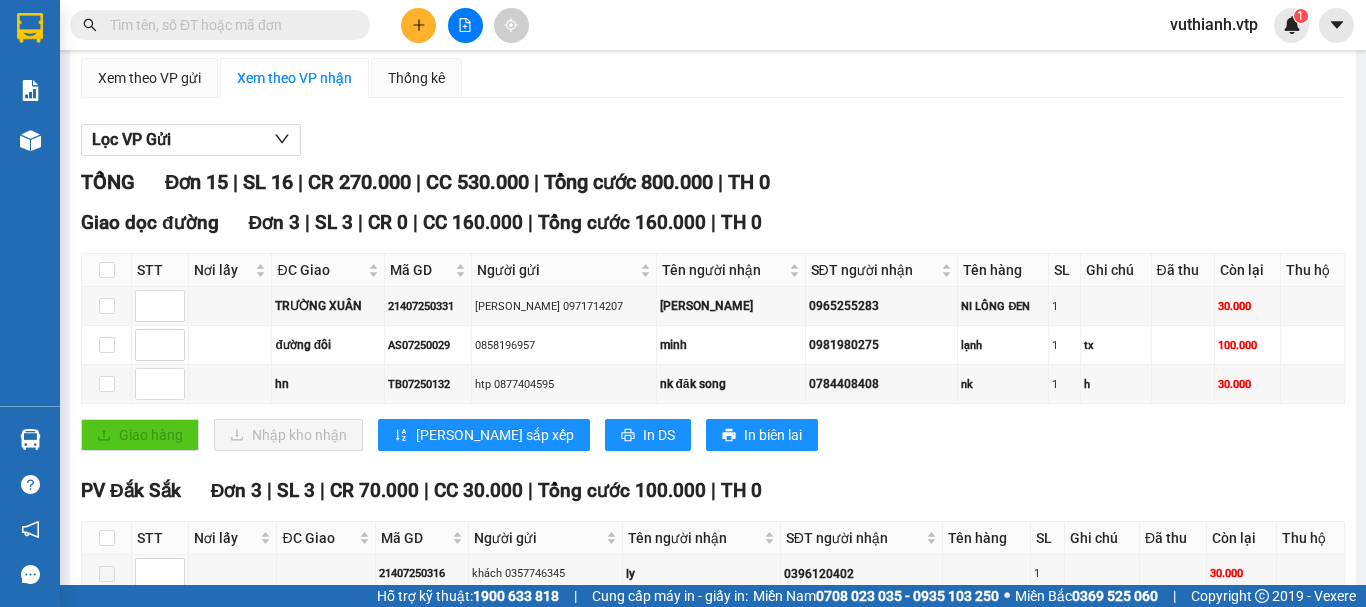 scroll, scrollTop: 200, scrollLeft: 0, axis: vertical 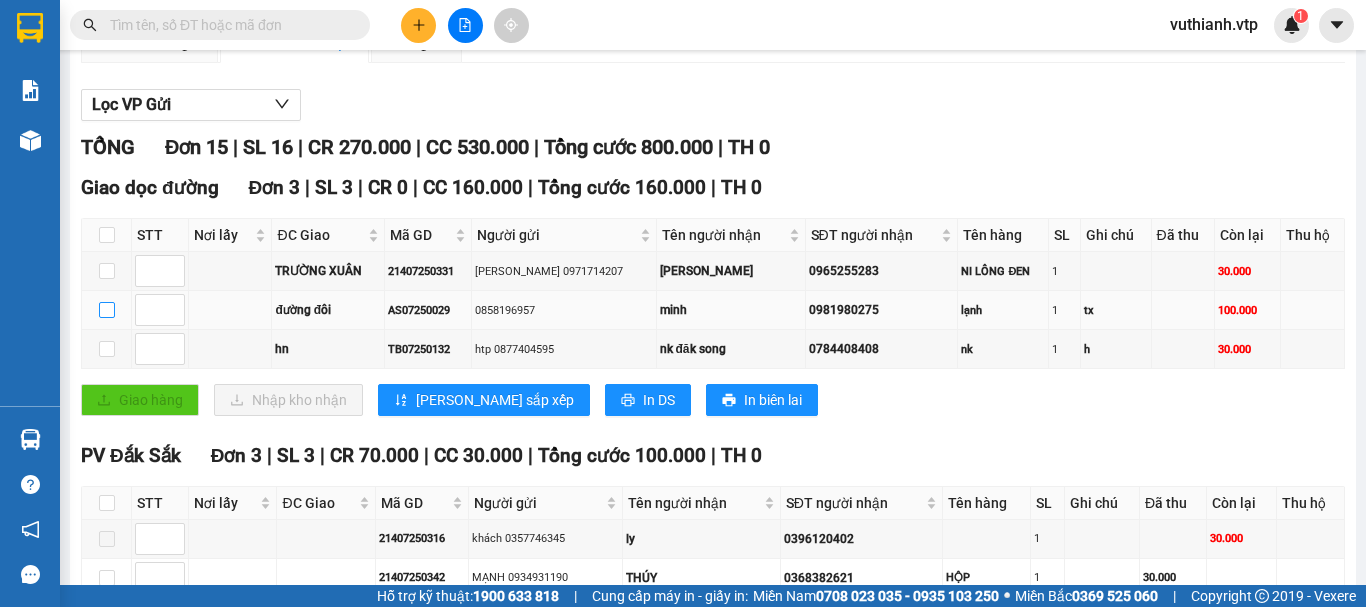 click at bounding box center [107, 310] 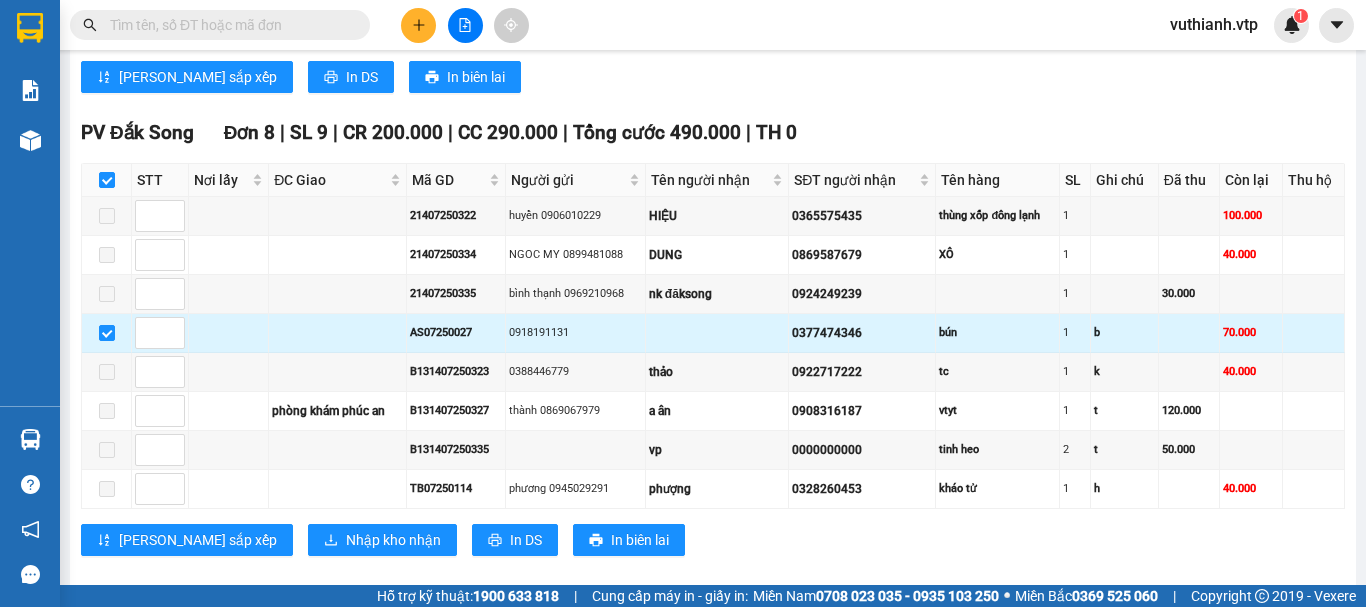 scroll, scrollTop: 800, scrollLeft: 0, axis: vertical 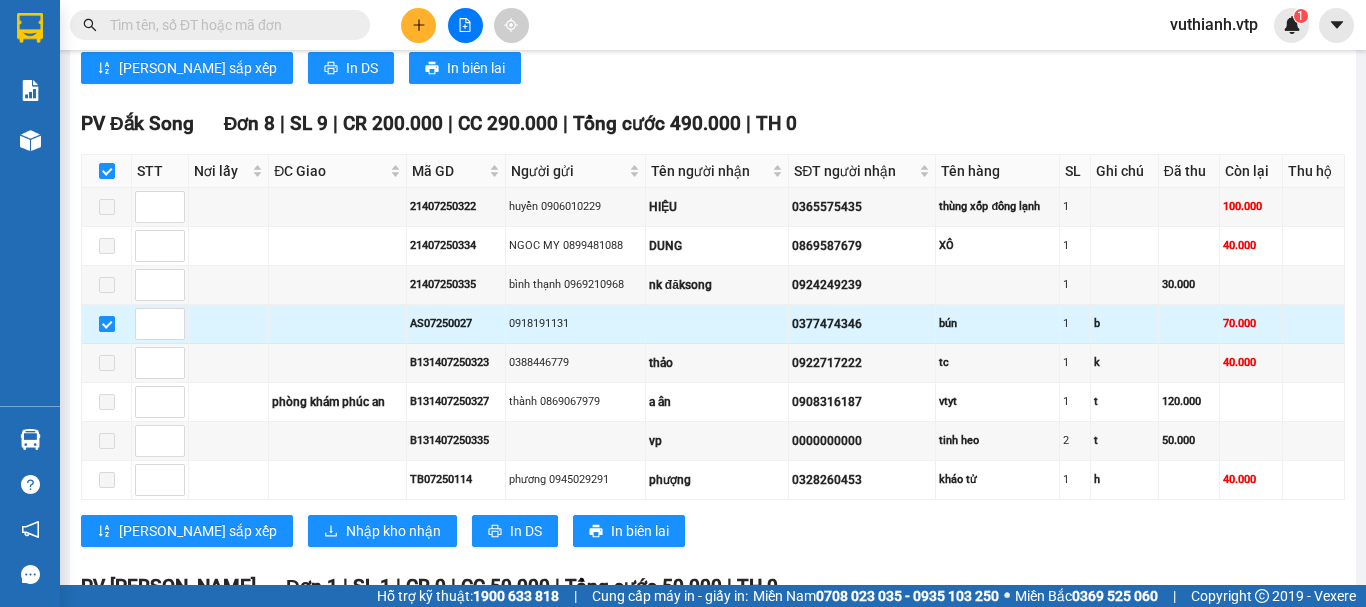 click at bounding box center (107, 324) 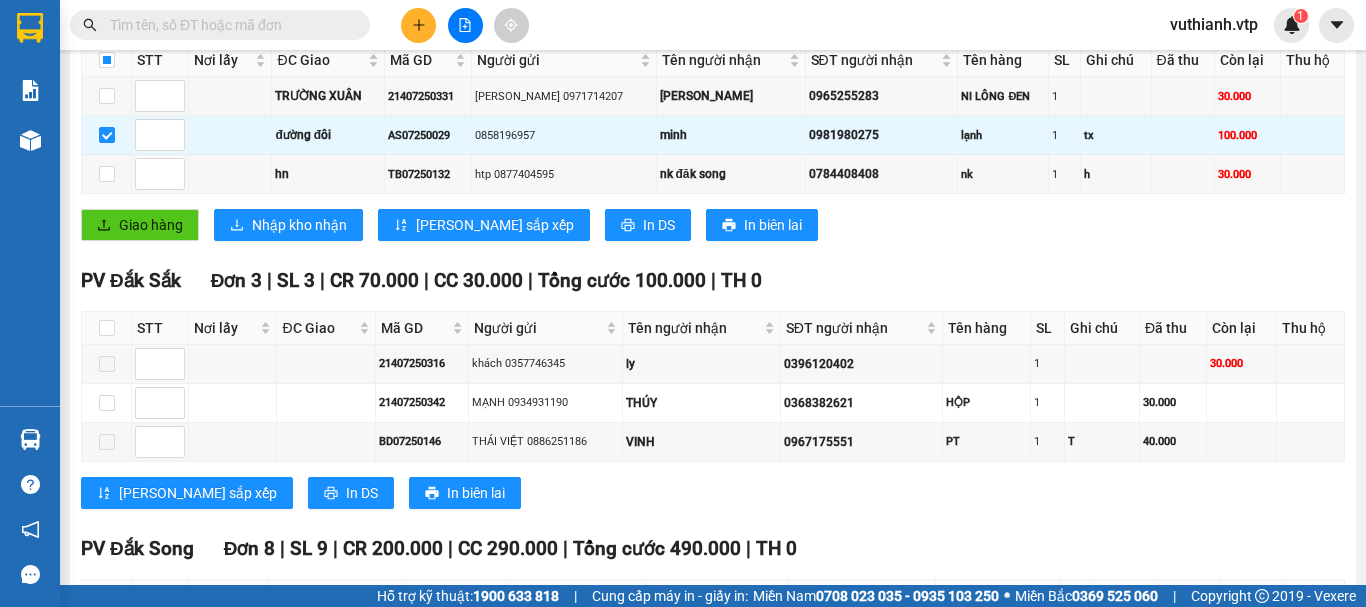 scroll, scrollTop: 200, scrollLeft: 0, axis: vertical 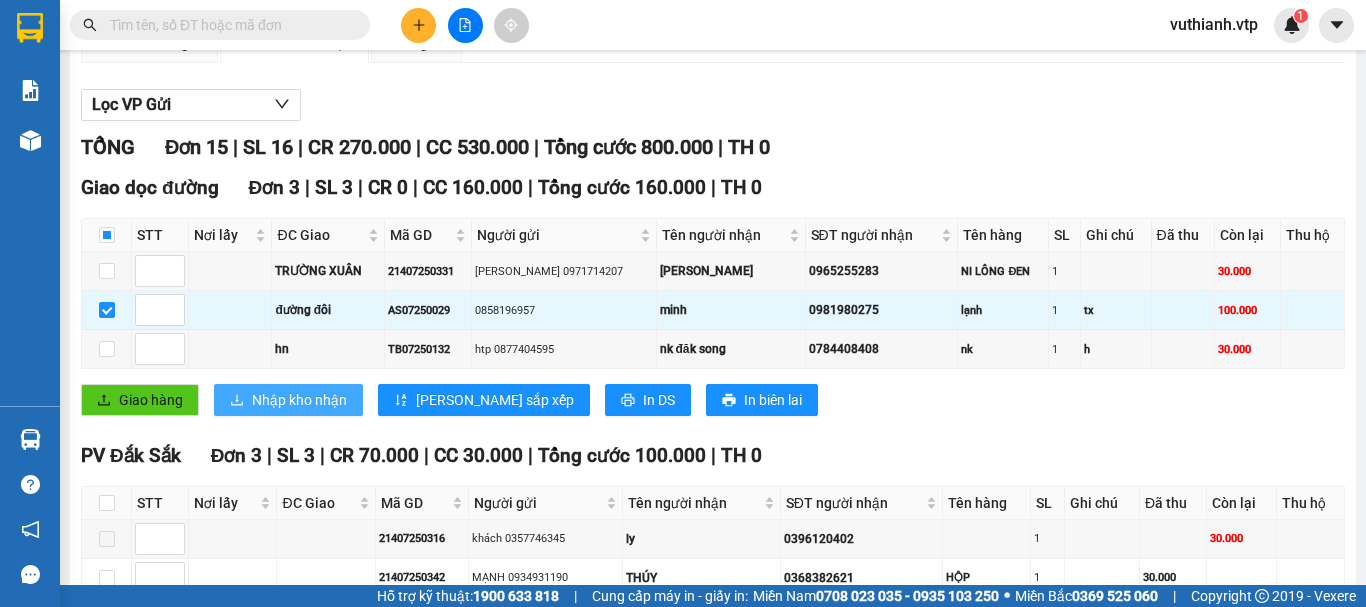 click on "Nhập kho nhận" at bounding box center (299, 400) 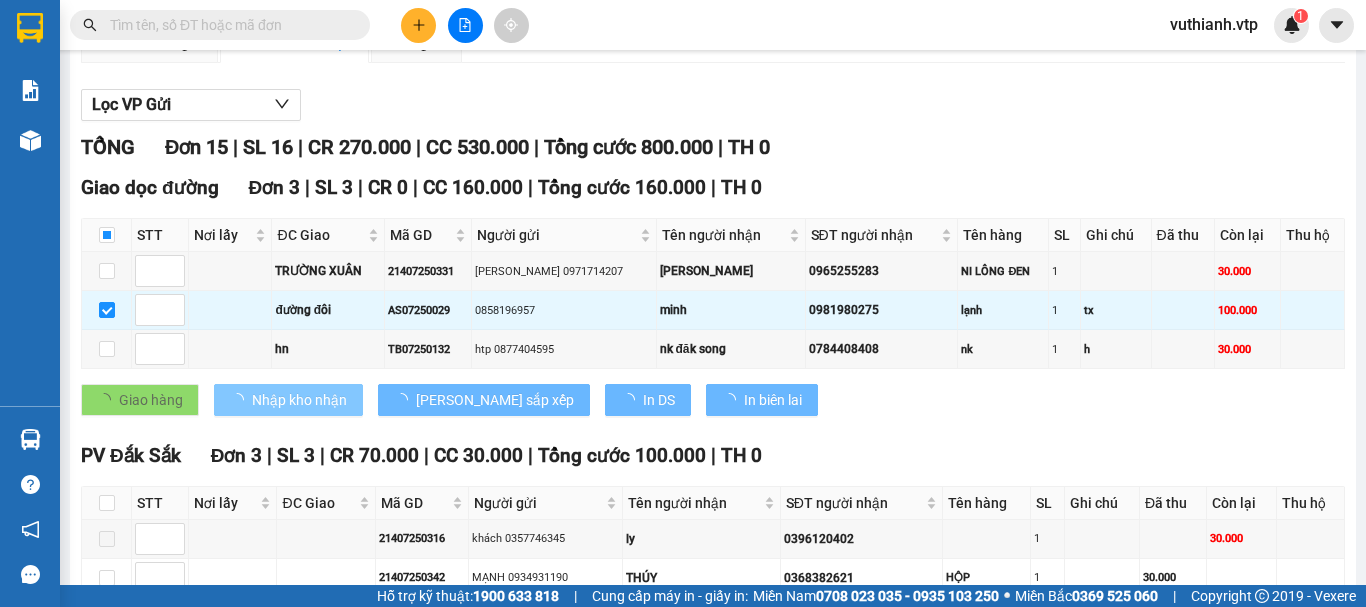 checkbox on "false" 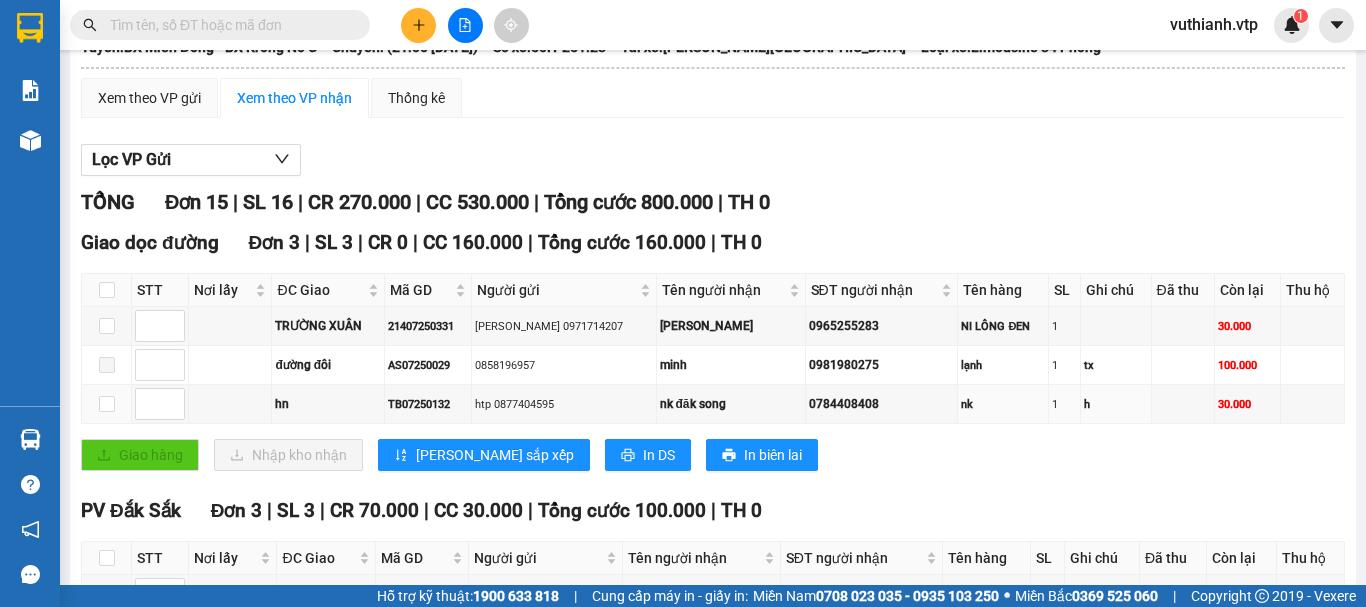 scroll, scrollTop: 30, scrollLeft: 0, axis: vertical 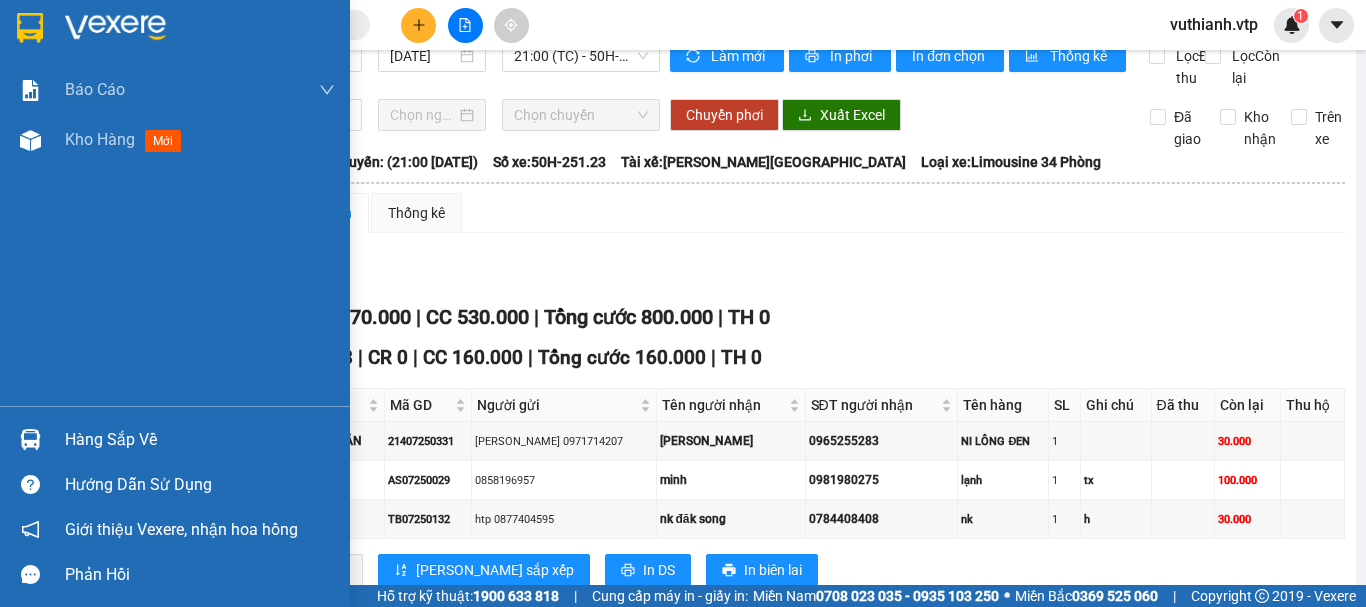 click at bounding box center (30, 439) 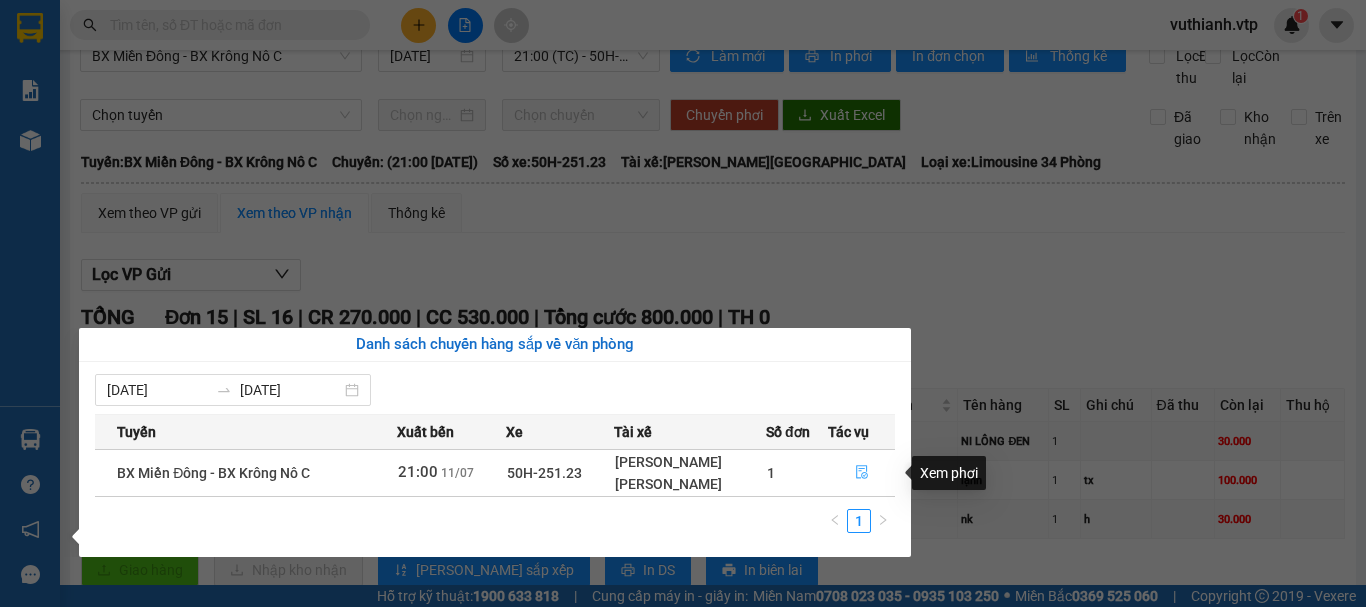 click 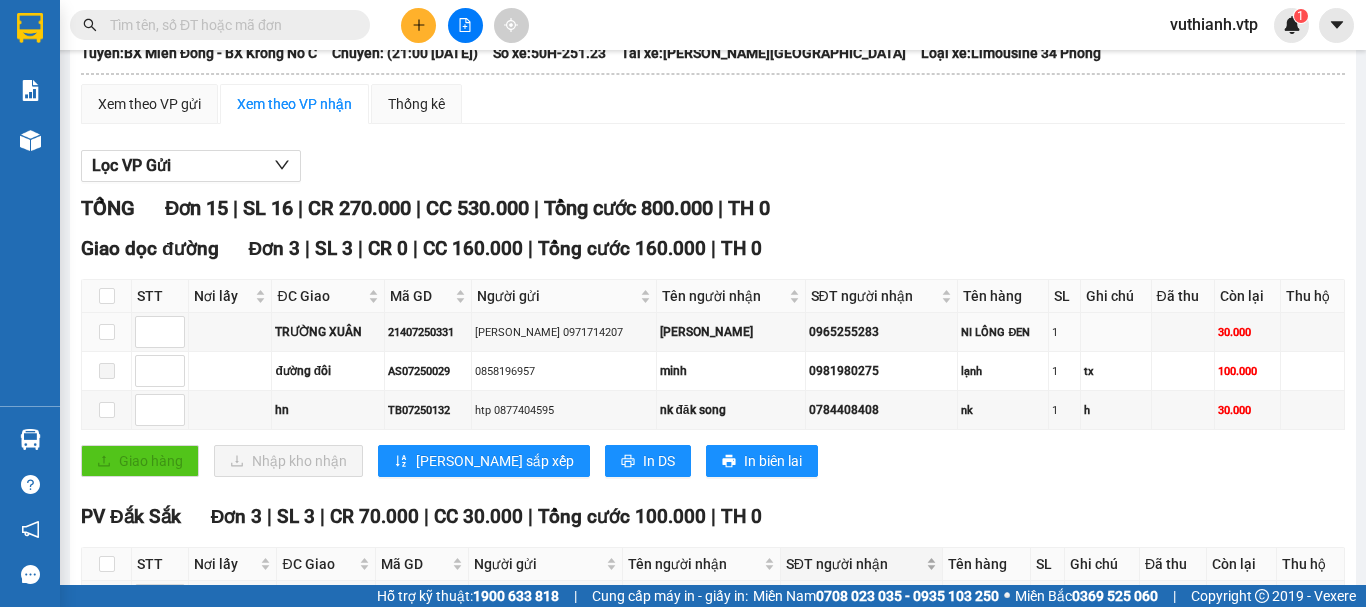 scroll, scrollTop: 30, scrollLeft: 0, axis: vertical 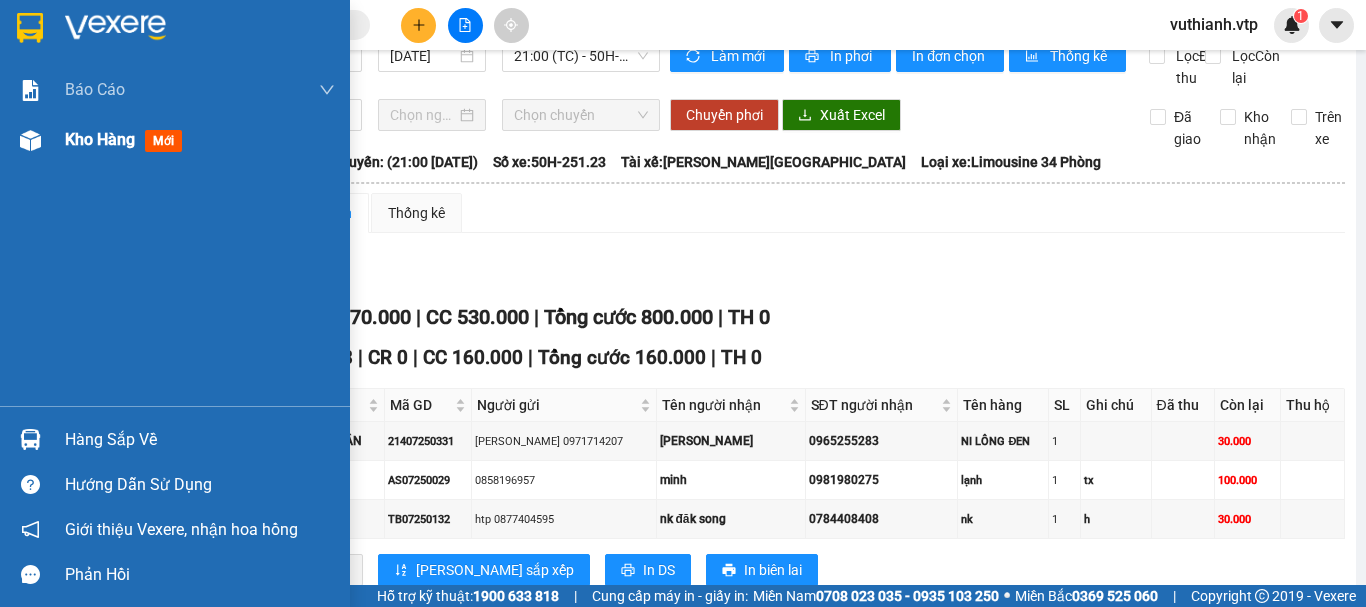 click at bounding box center (30, 140) 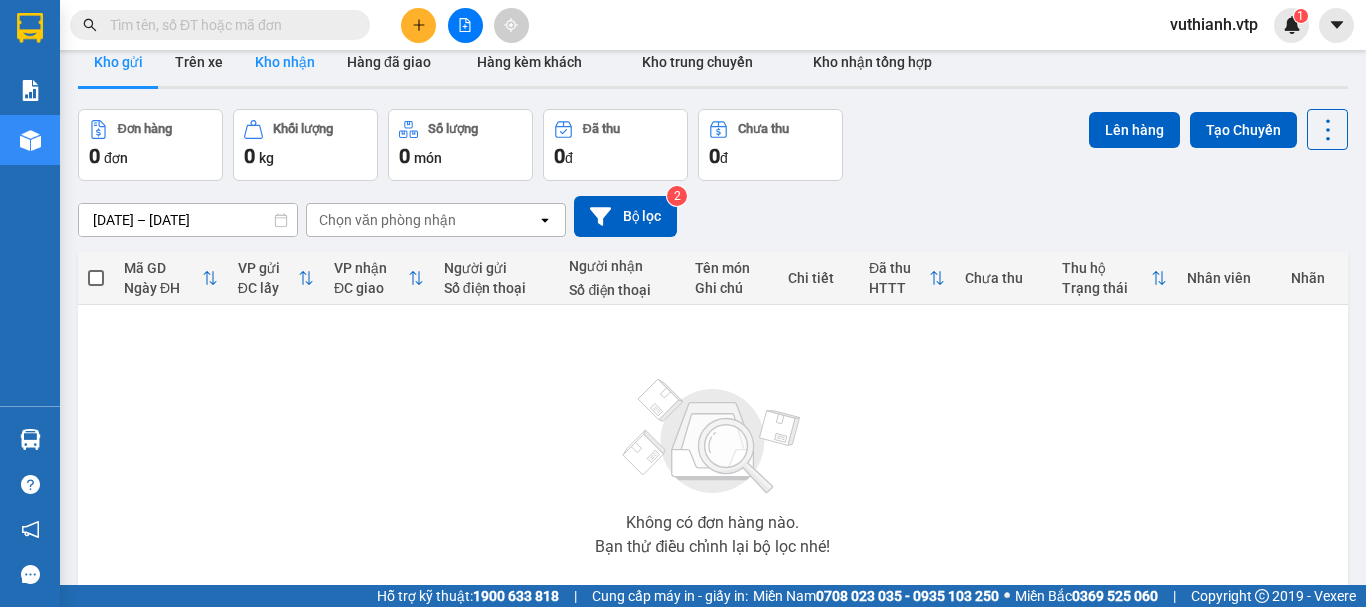 click on "Kho nhận" at bounding box center (285, 62) 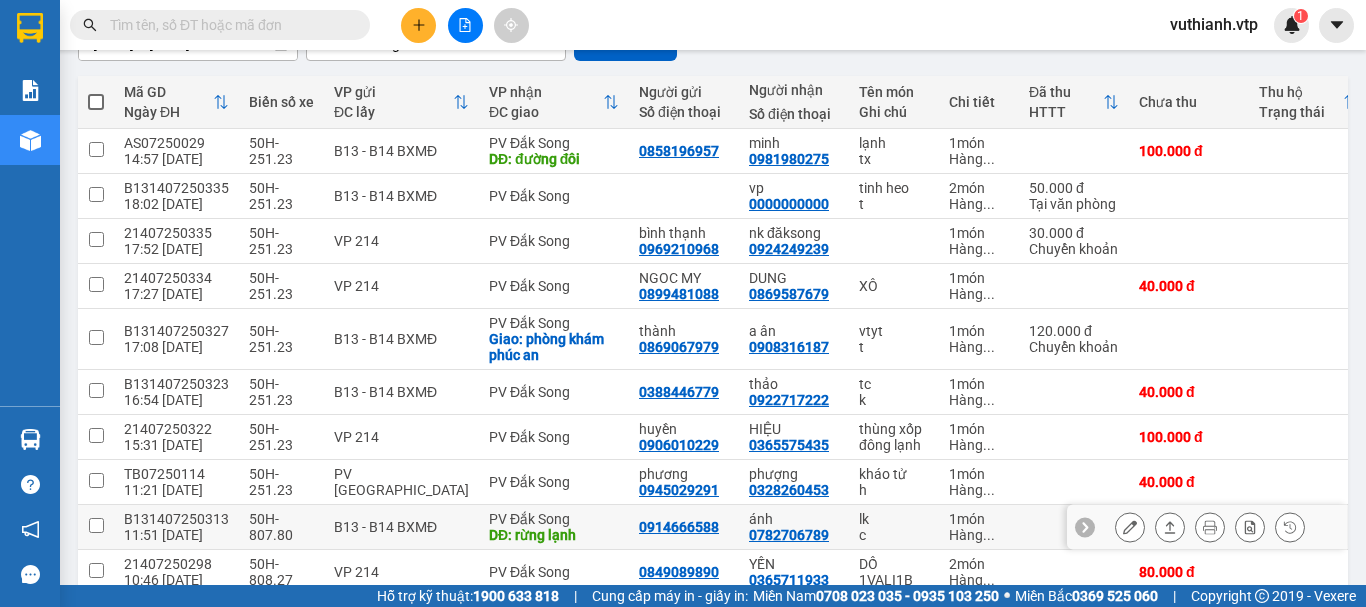 scroll, scrollTop: 306, scrollLeft: 0, axis: vertical 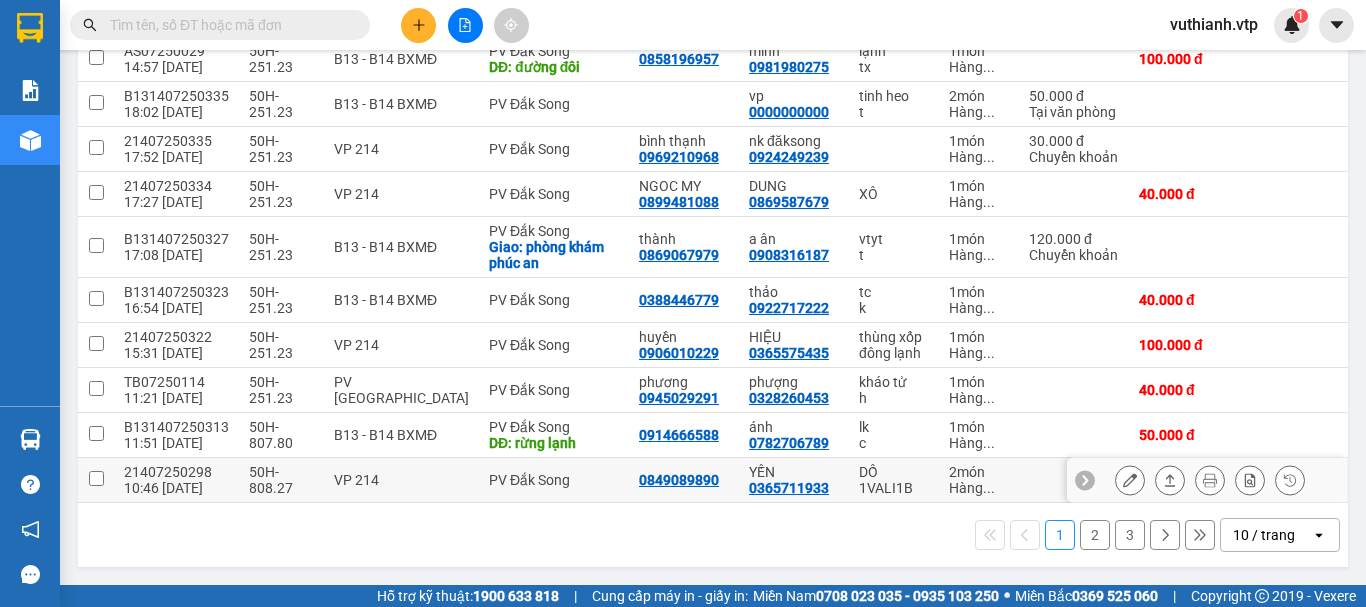 click on "2" at bounding box center (1095, 535) 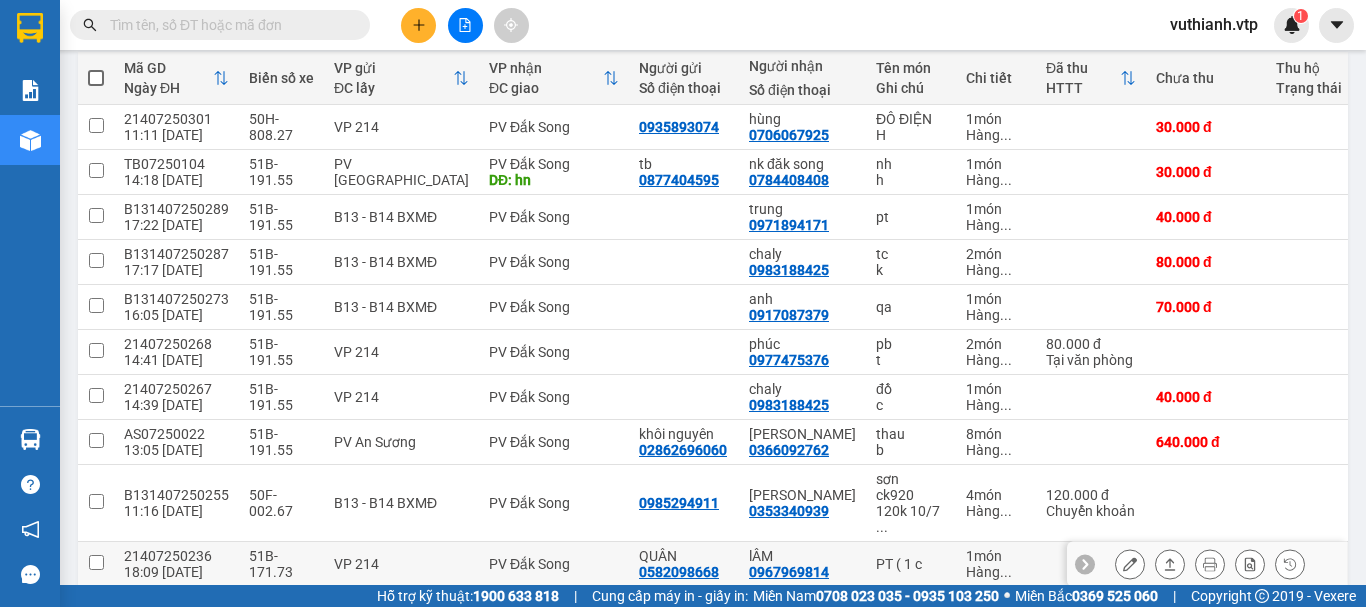 scroll, scrollTop: 306, scrollLeft: 0, axis: vertical 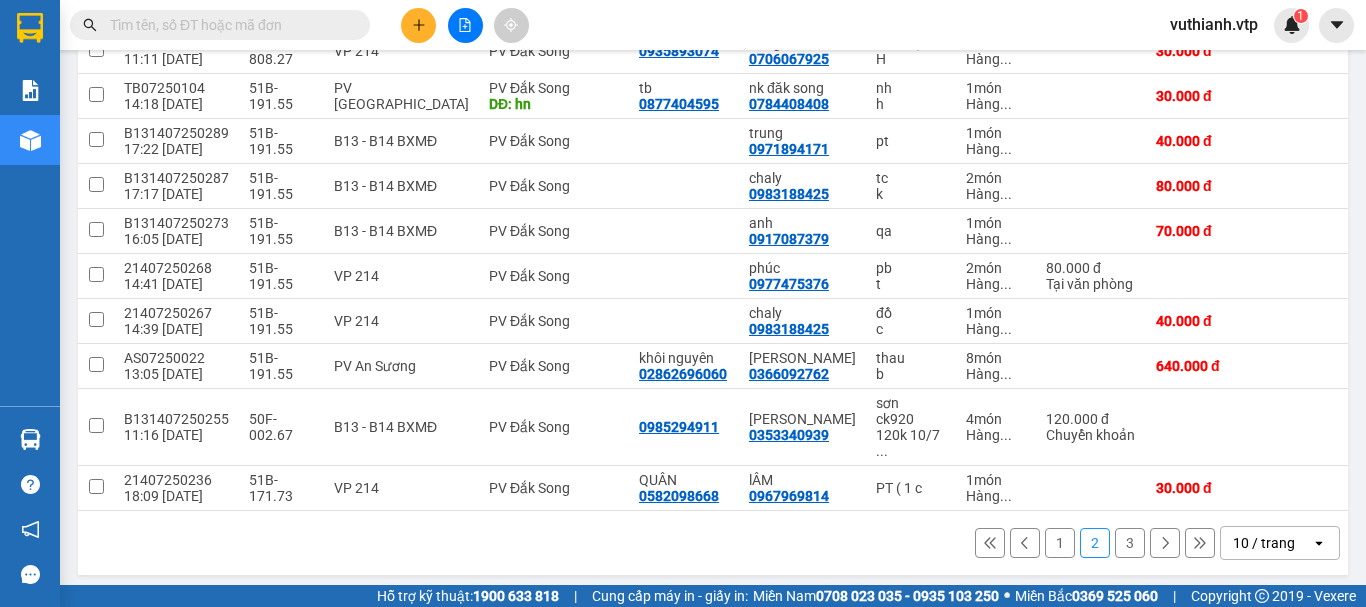 click on "3" at bounding box center [1130, 543] 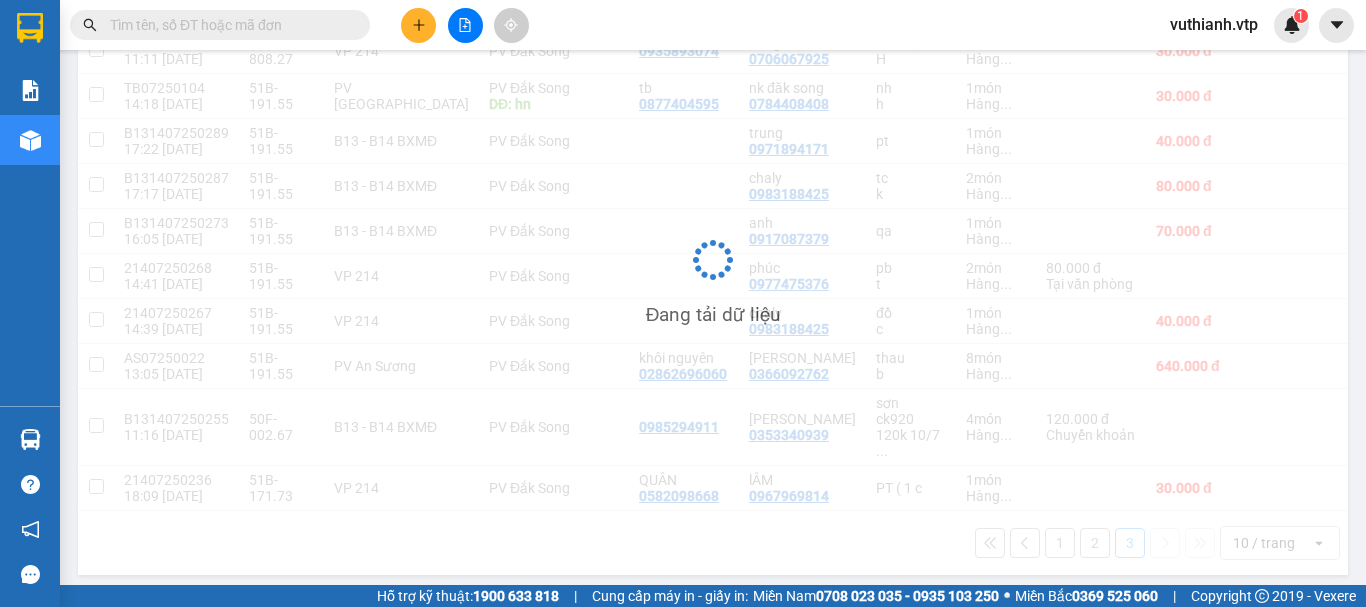 scroll, scrollTop: 92, scrollLeft: 0, axis: vertical 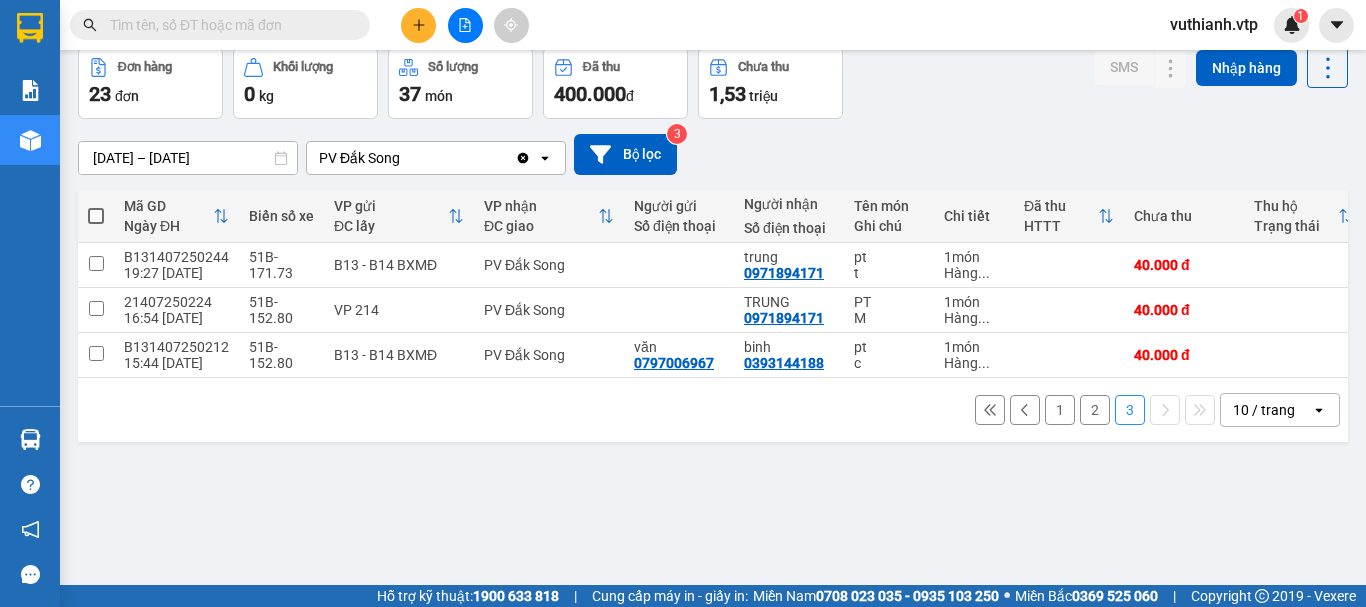 click on "1" at bounding box center (1060, 410) 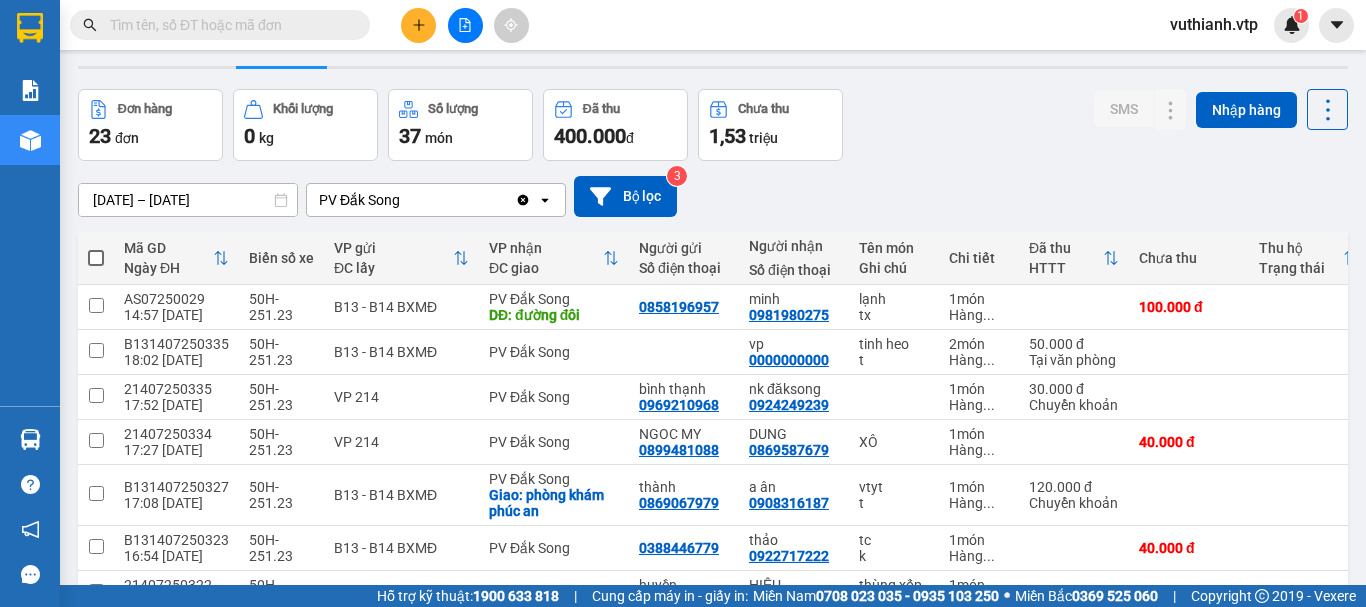 scroll, scrollTop: 0, scrollLeft: 0, axis: both 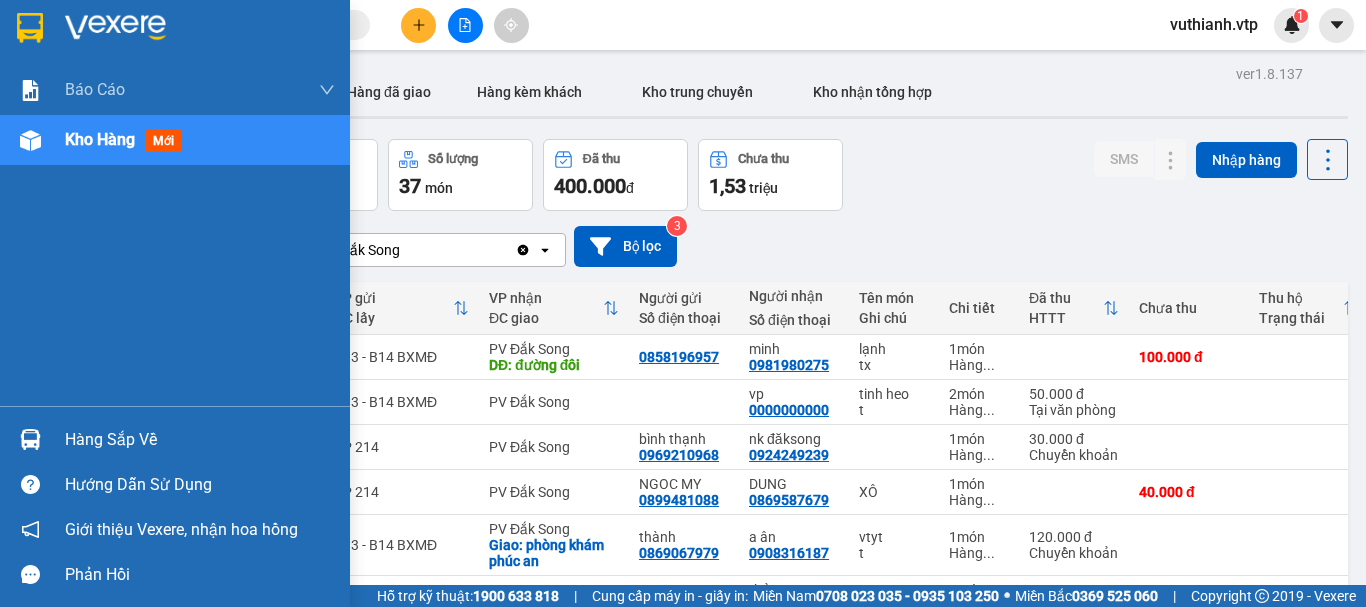 click at bounding box center (30, 439) 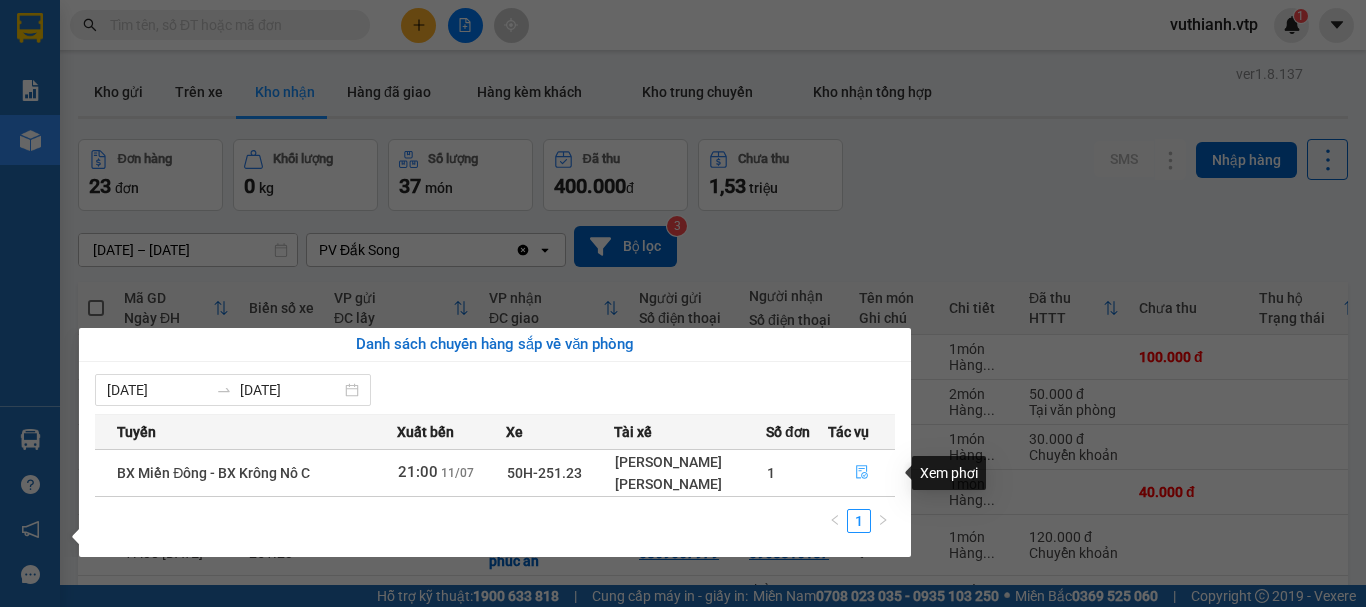 click 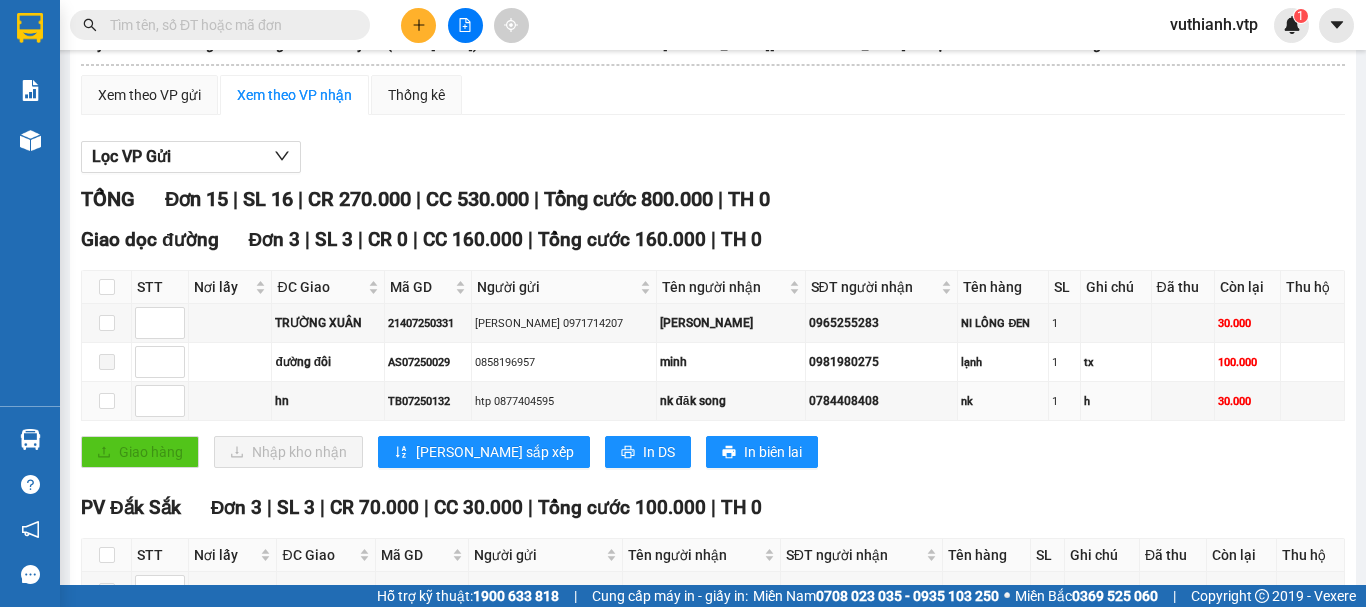 scroll, scrollTop: 200, scrollLeft: 0, axis: vertical 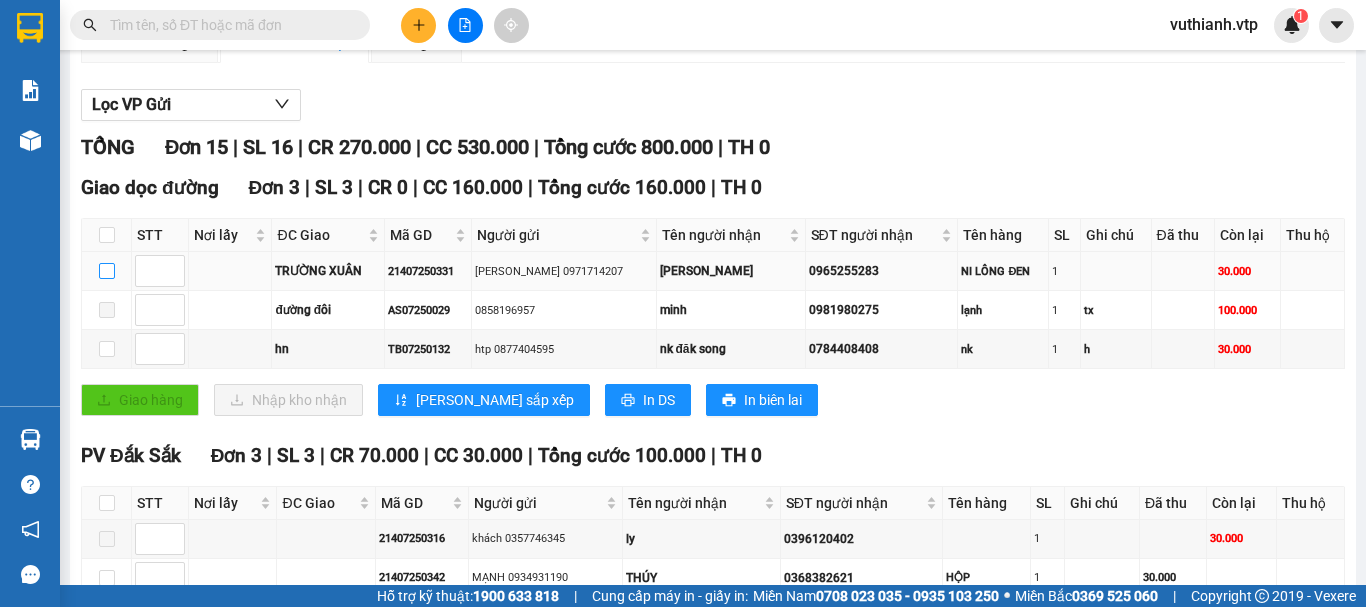 click at bounding box center (107, 271) 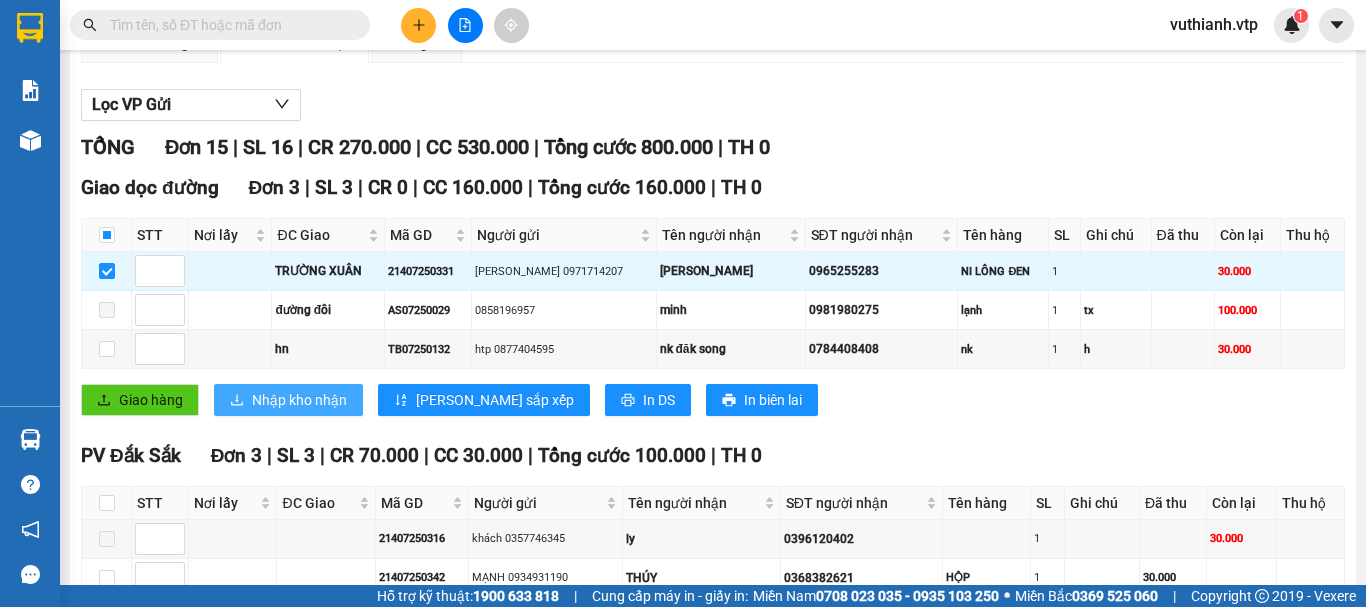 click on "Nhập kho nhận" at bounding box center (299, 400) 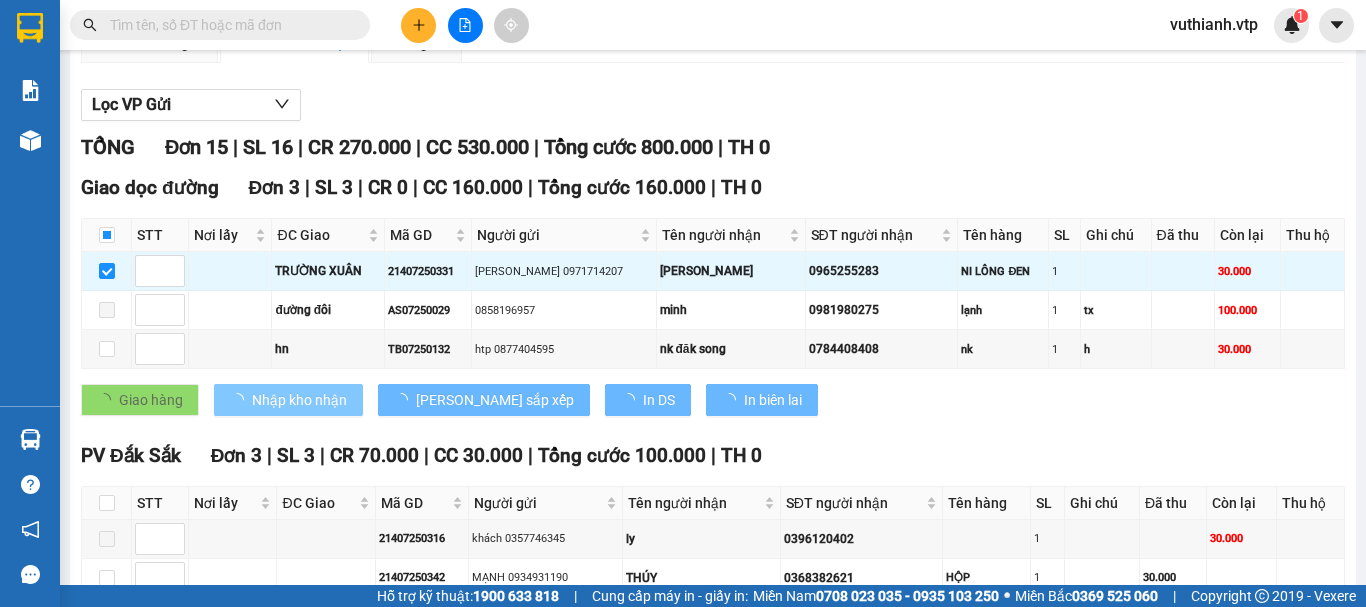 checkbox on "false" 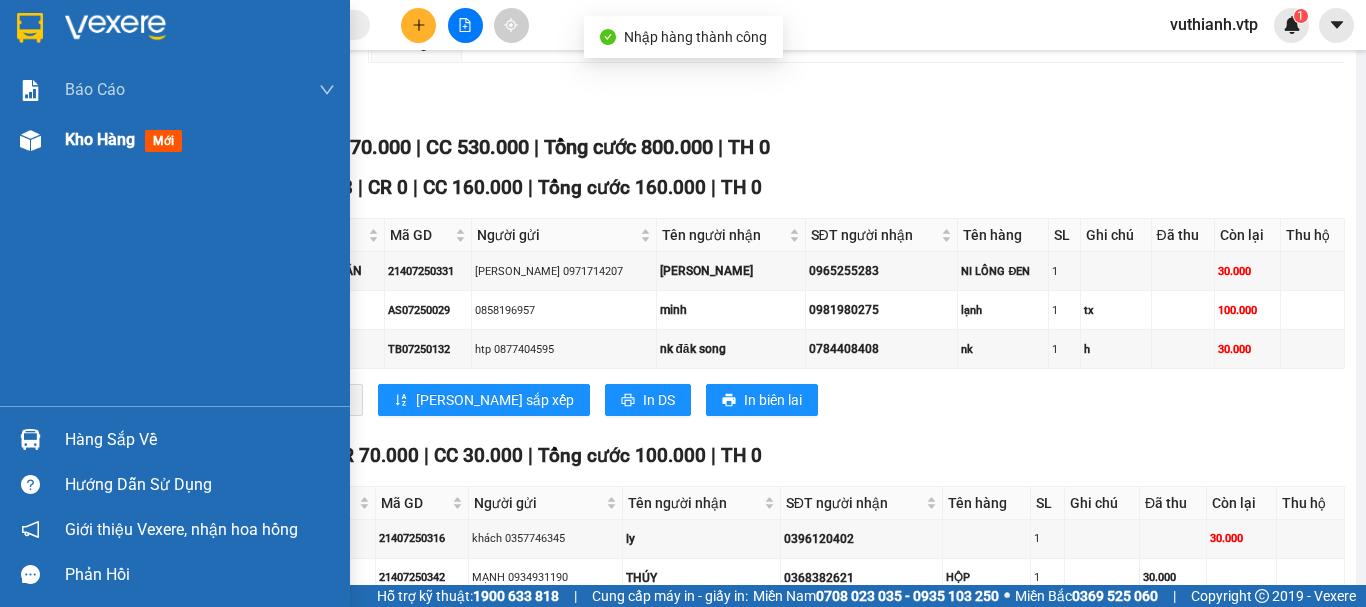 click on "Kho hàng" at bounding box center (100, 139) 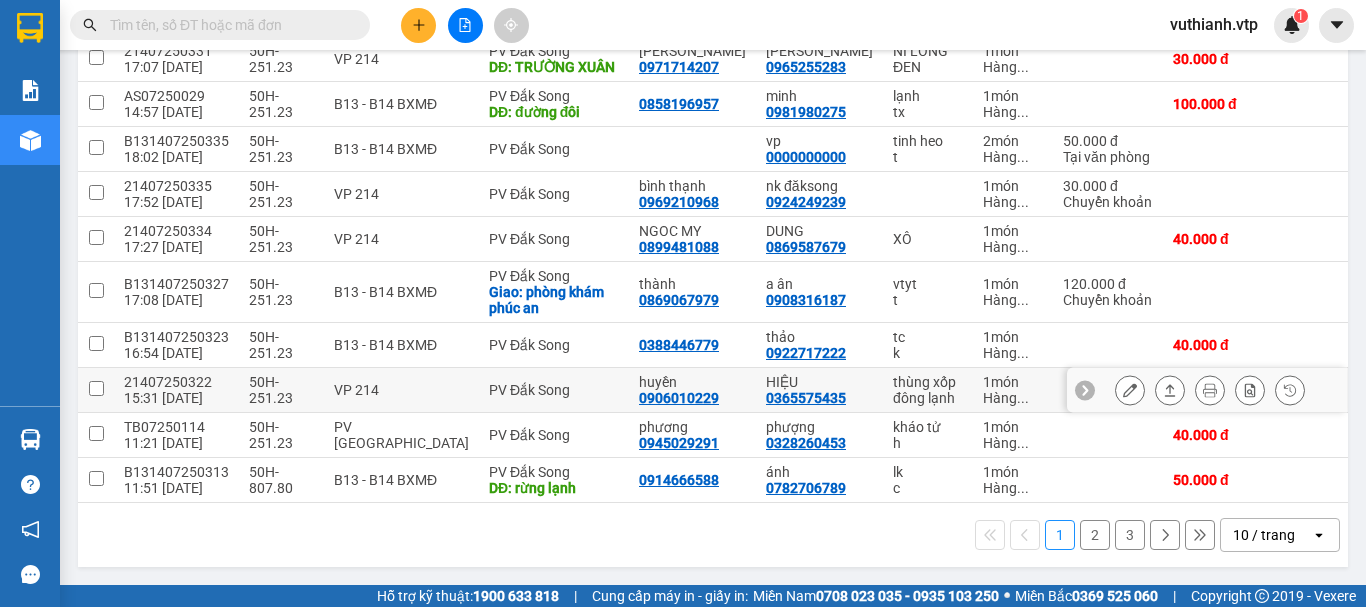 scroll, scrollTop: 322, scrollLeft: 0, axis: vertical 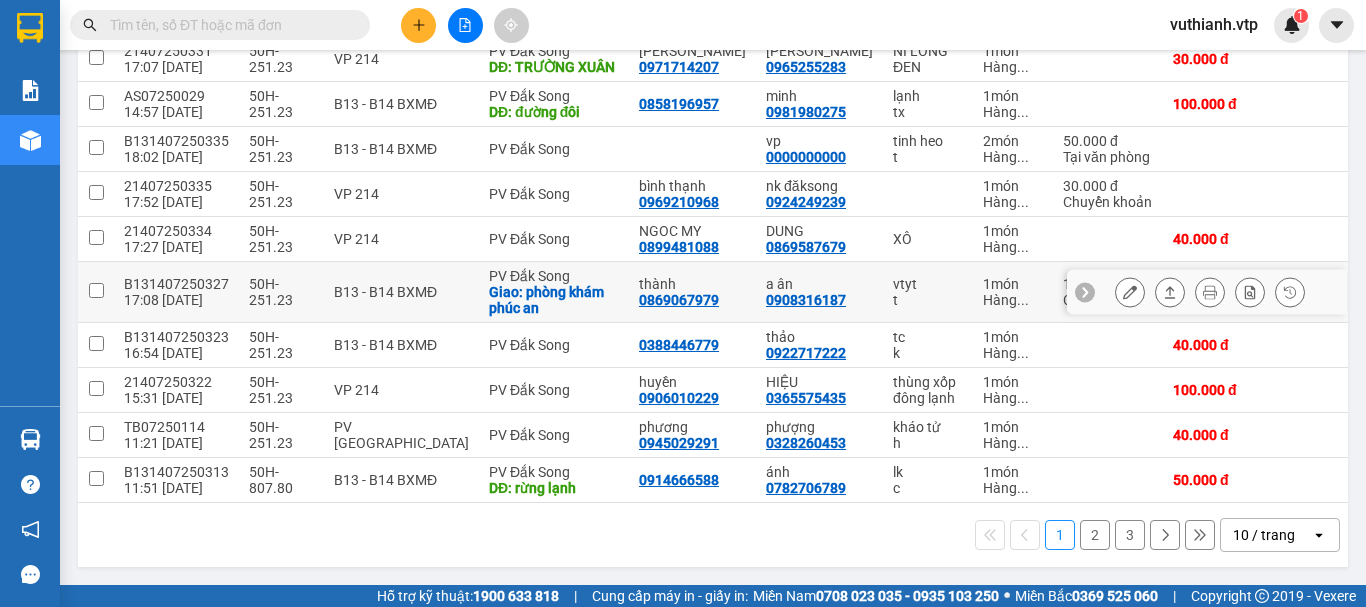 click on "Giao: phòng khám phúc an" at bounding box center [554, 300] 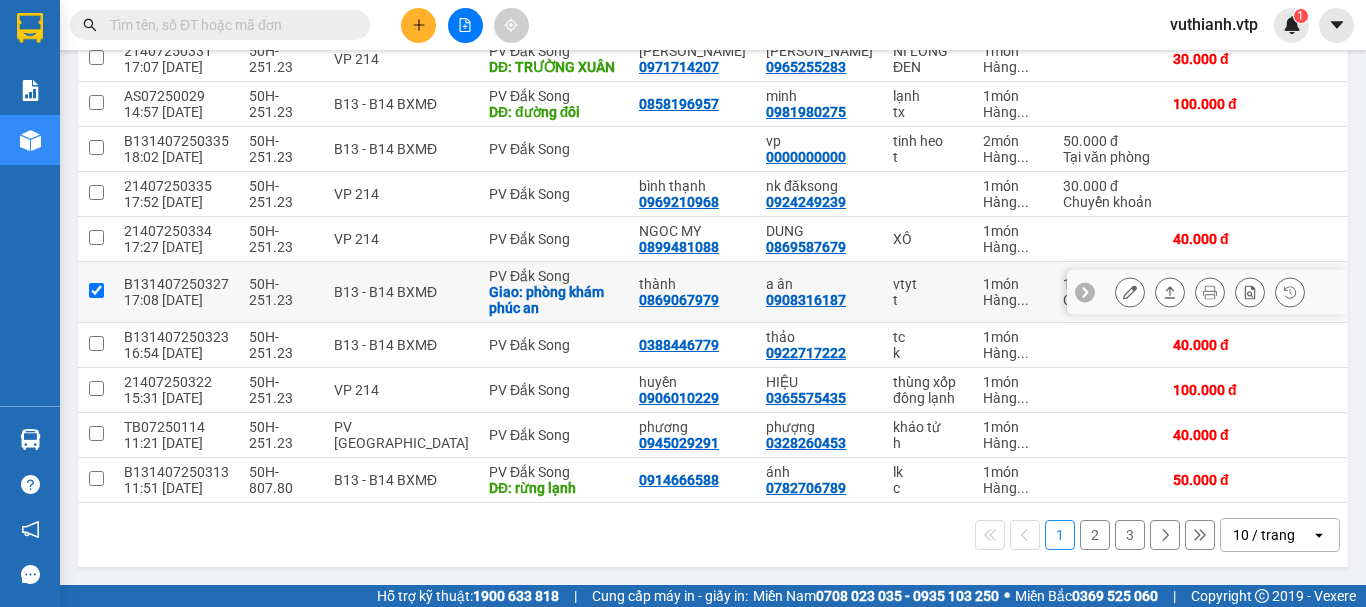 checkbox on "true" 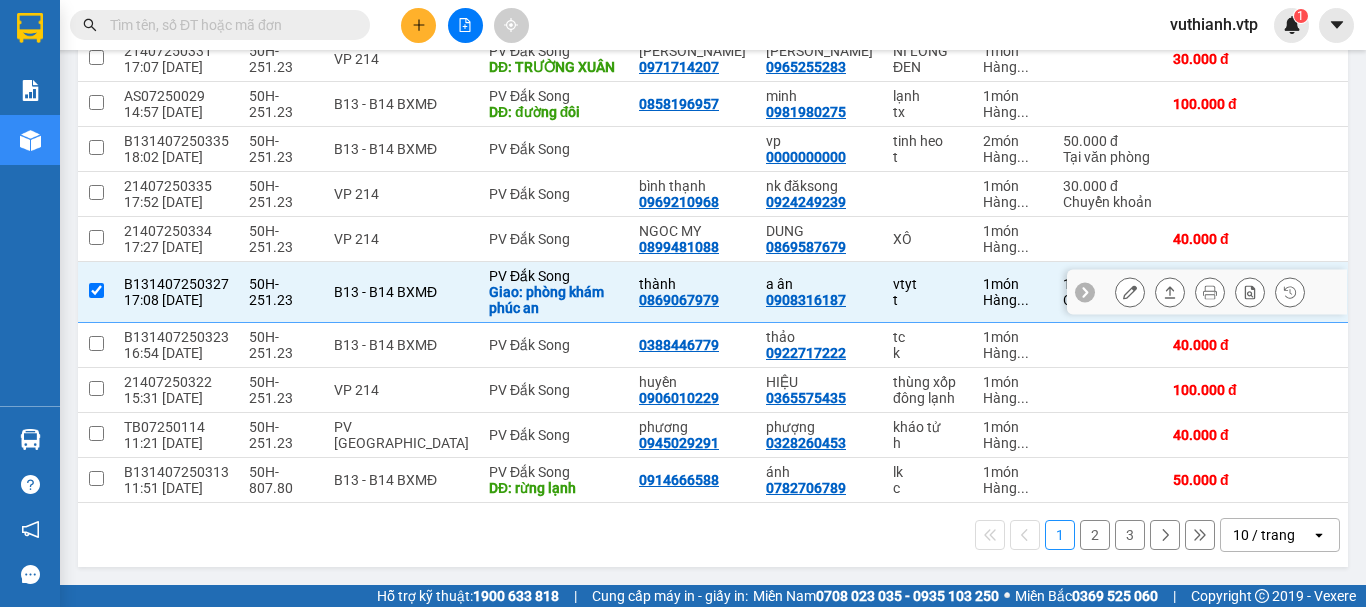 click at bounding box center (1207, 292) 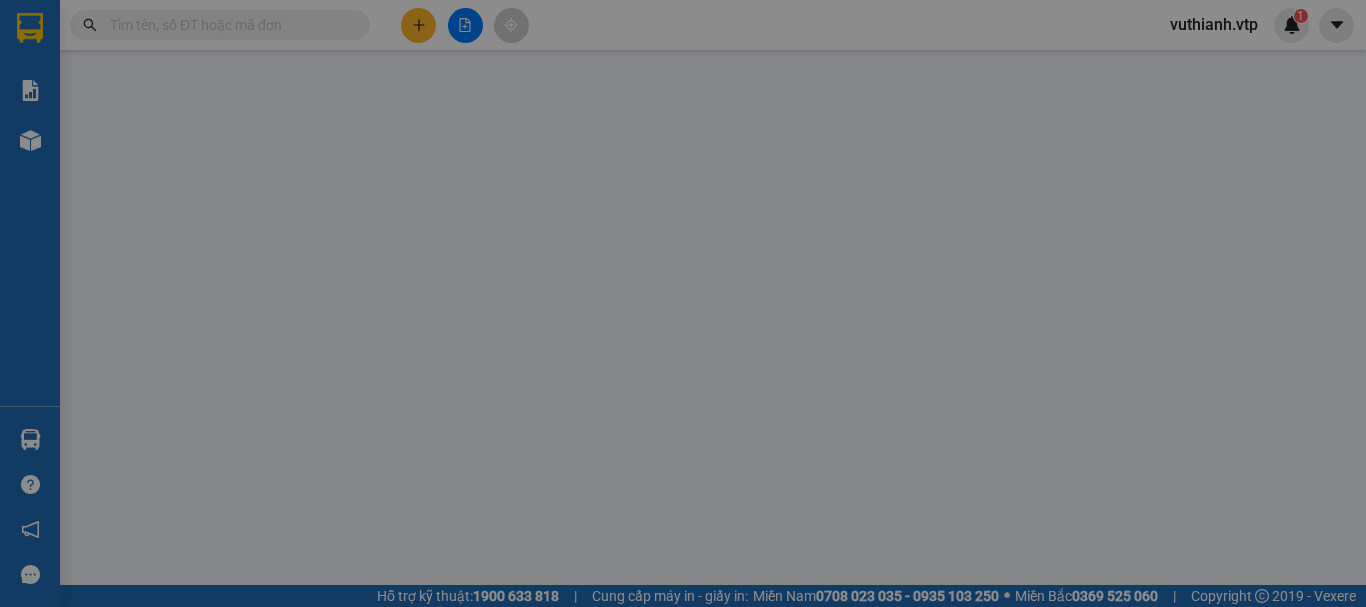 scroll, scrollTop: 0, scrollLeft: 0, axis: both 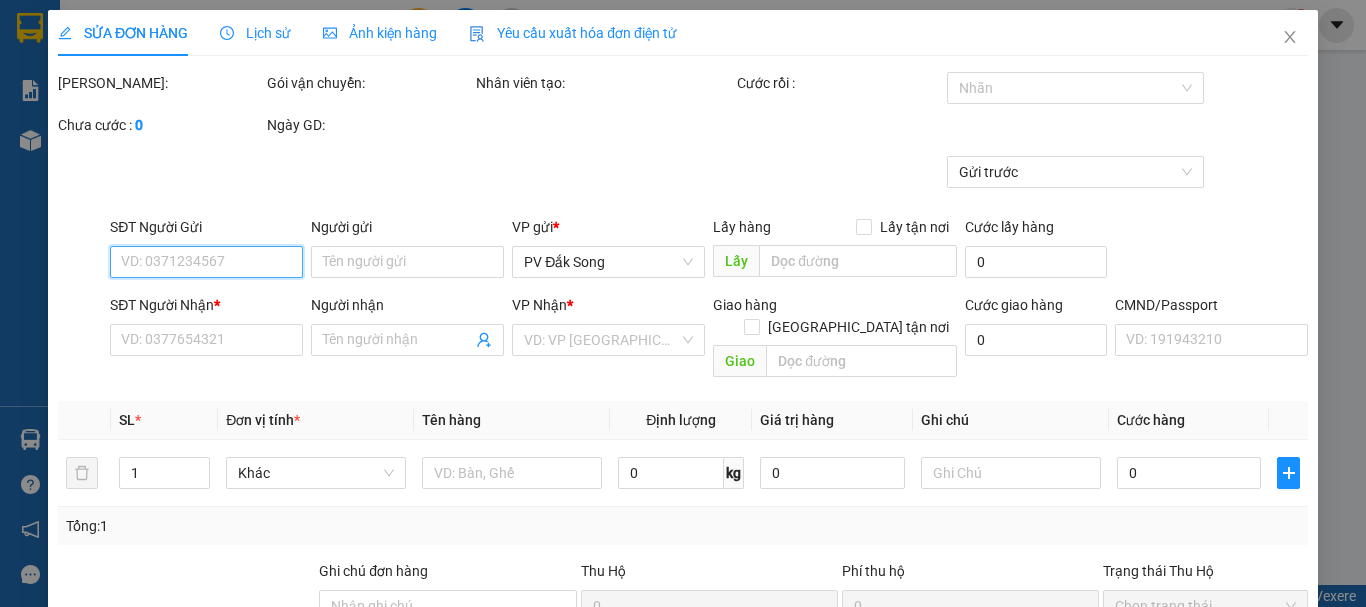 type on "0869067979" 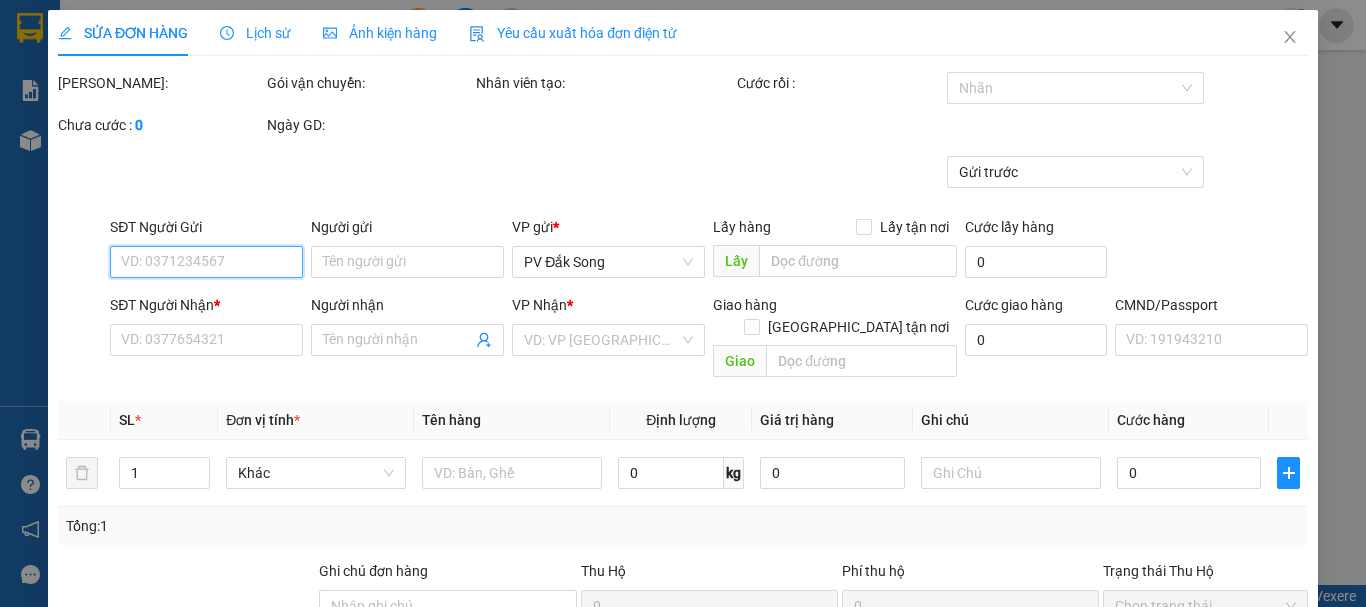type on "thành" 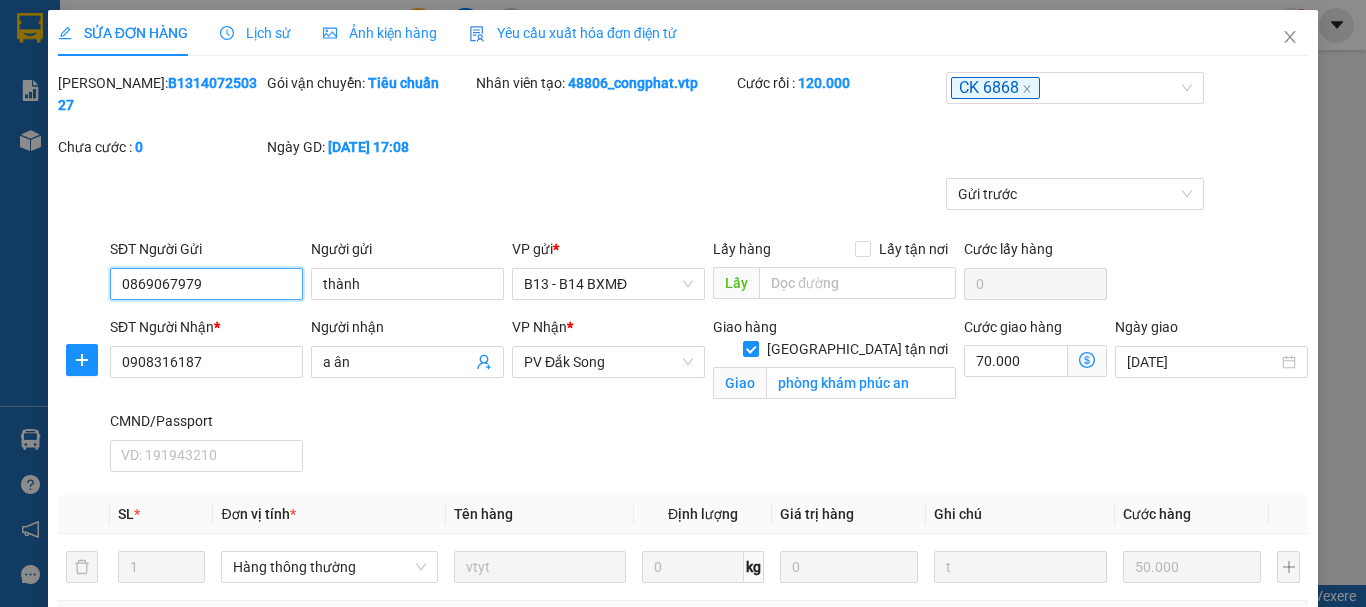 type on "2.500" 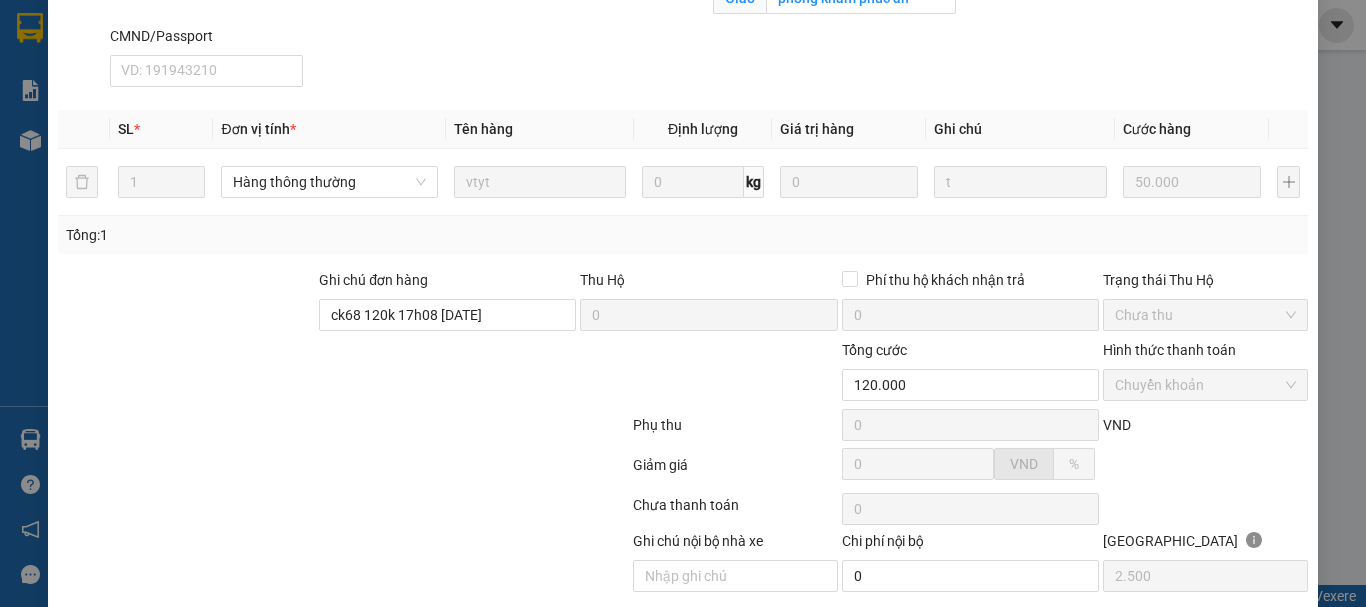 scroll, scrollTop: 434, scrollLeft: 0, axis: vertical 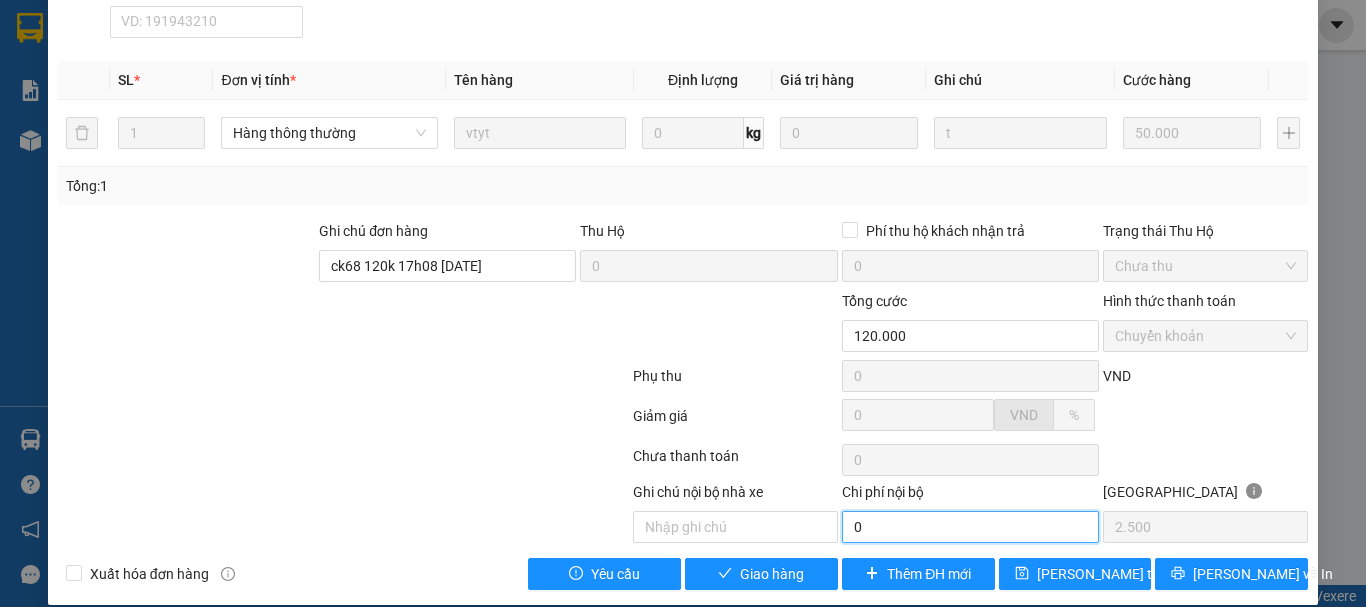 click on "0" at bounding box center [970, 527] 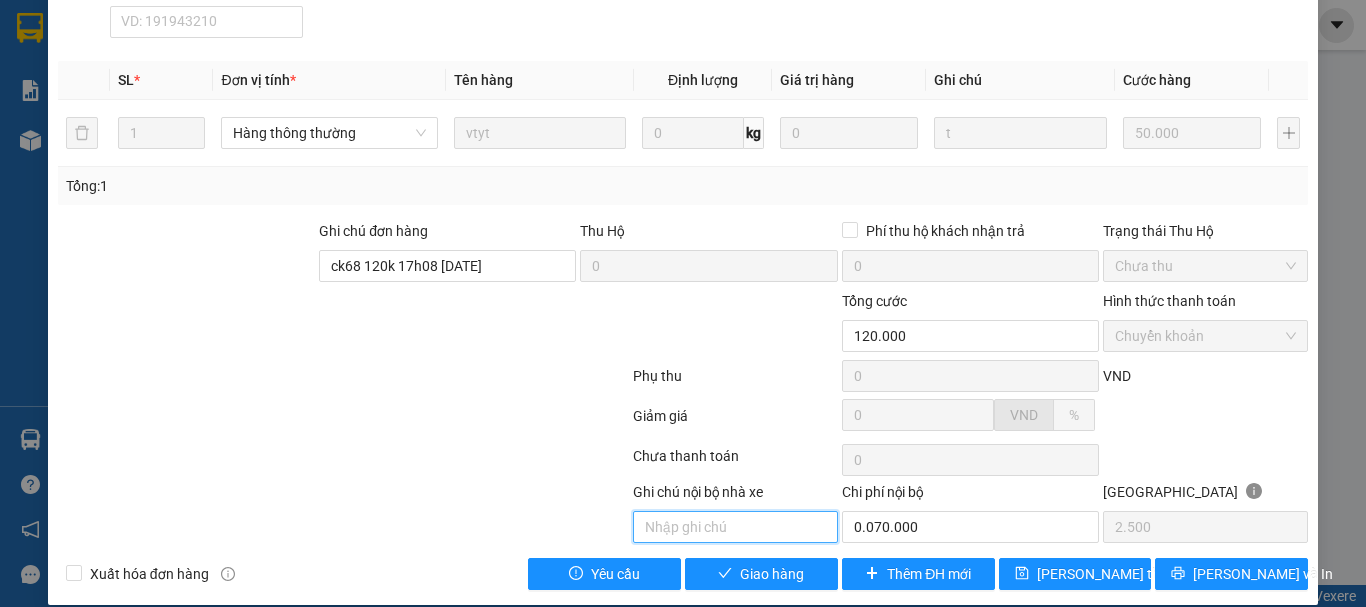 click at bounding box center [735, 527] 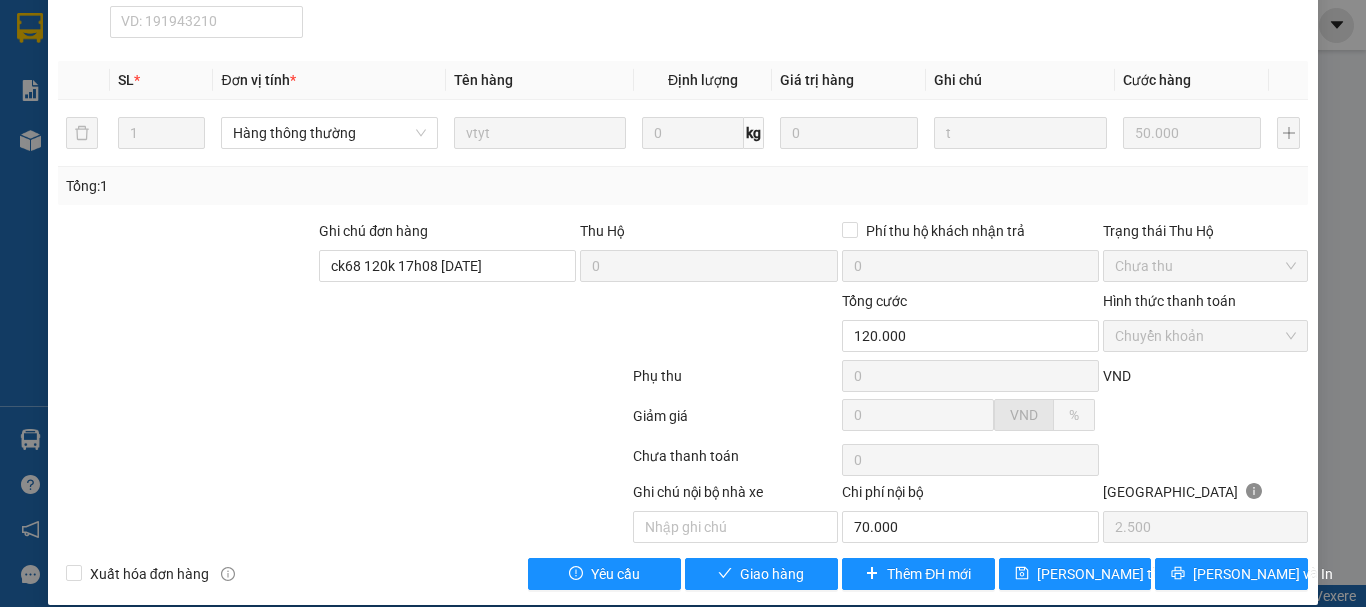 click at bounding box center (526, 512) 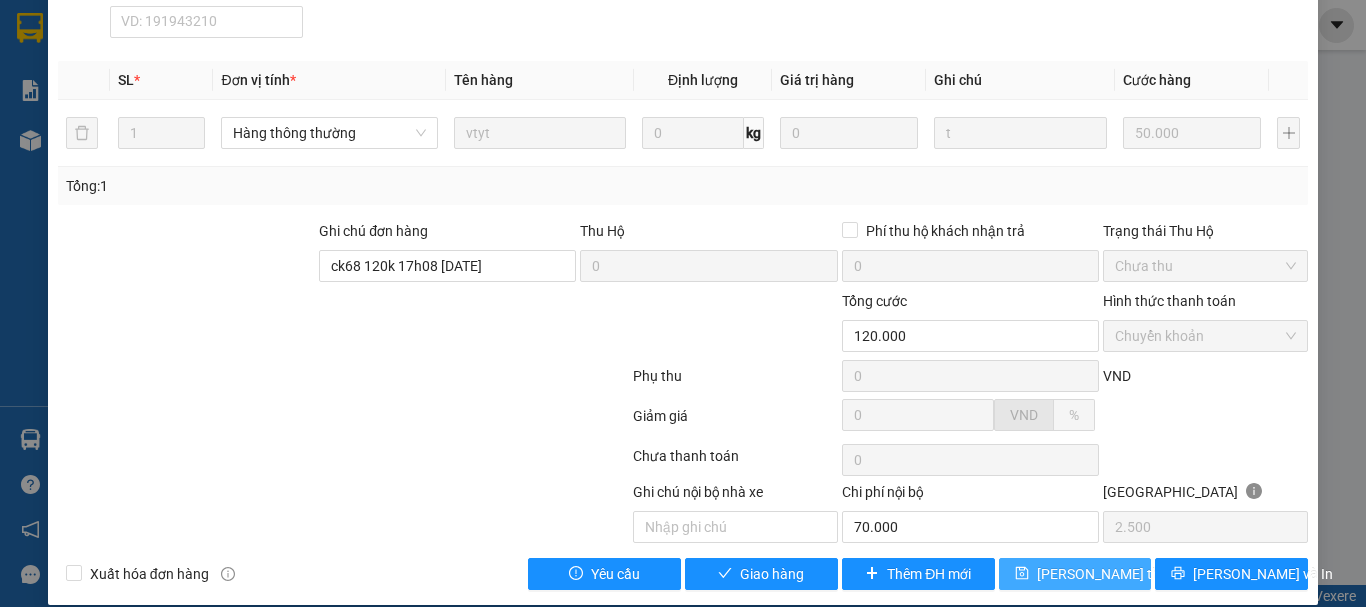 click on "[PERSON_NAME] đổi" at bounding box center (1117, 574) 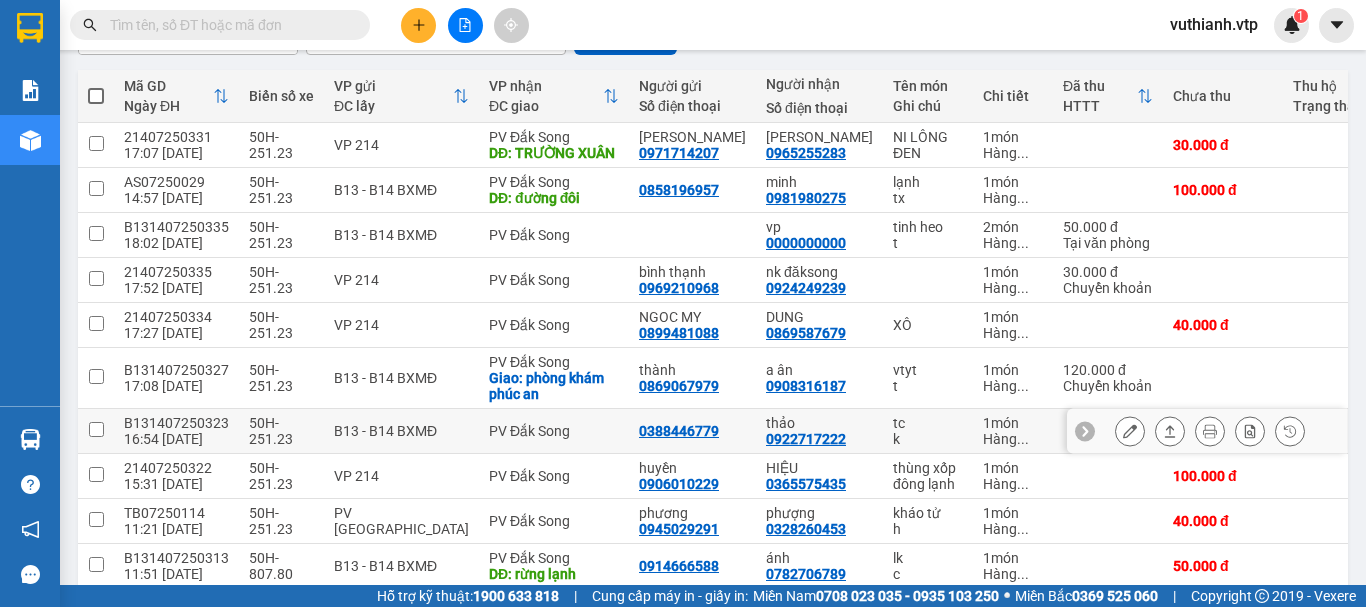 scroll, scrollTop: 322, scrollLeft: 0, axis: vertical 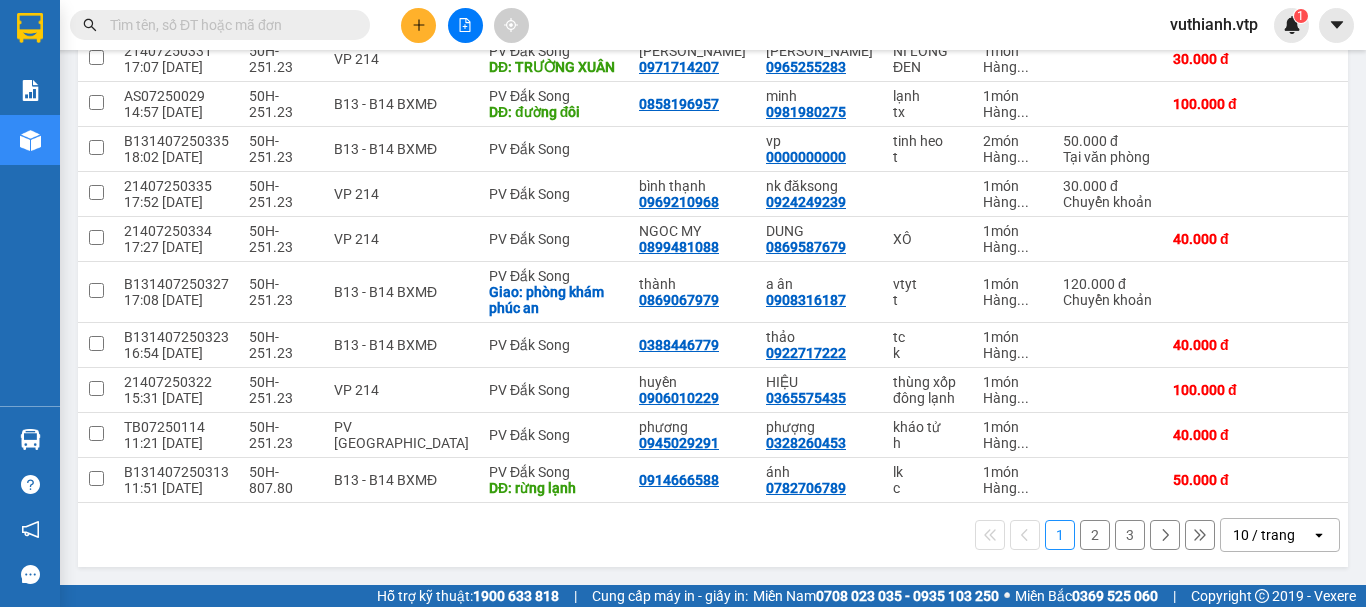 click on "2" at bounding box center [1095, 535] 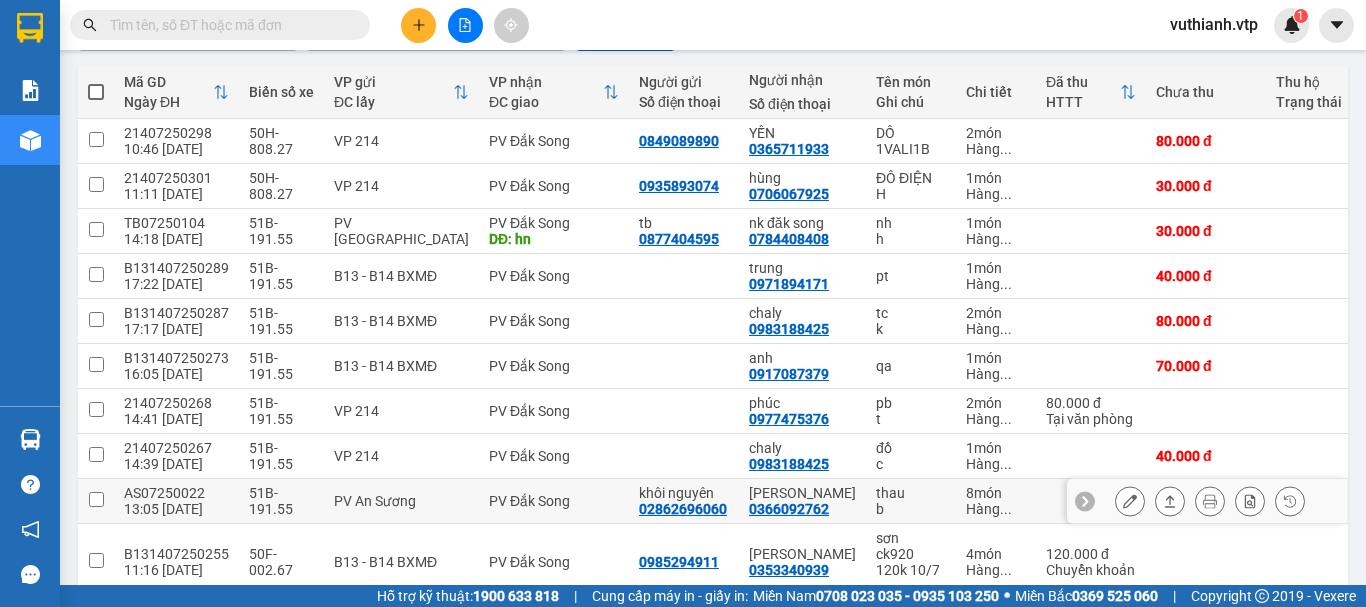scroll, scrollTop: 106, scrollLeft: 0, axis: vertical 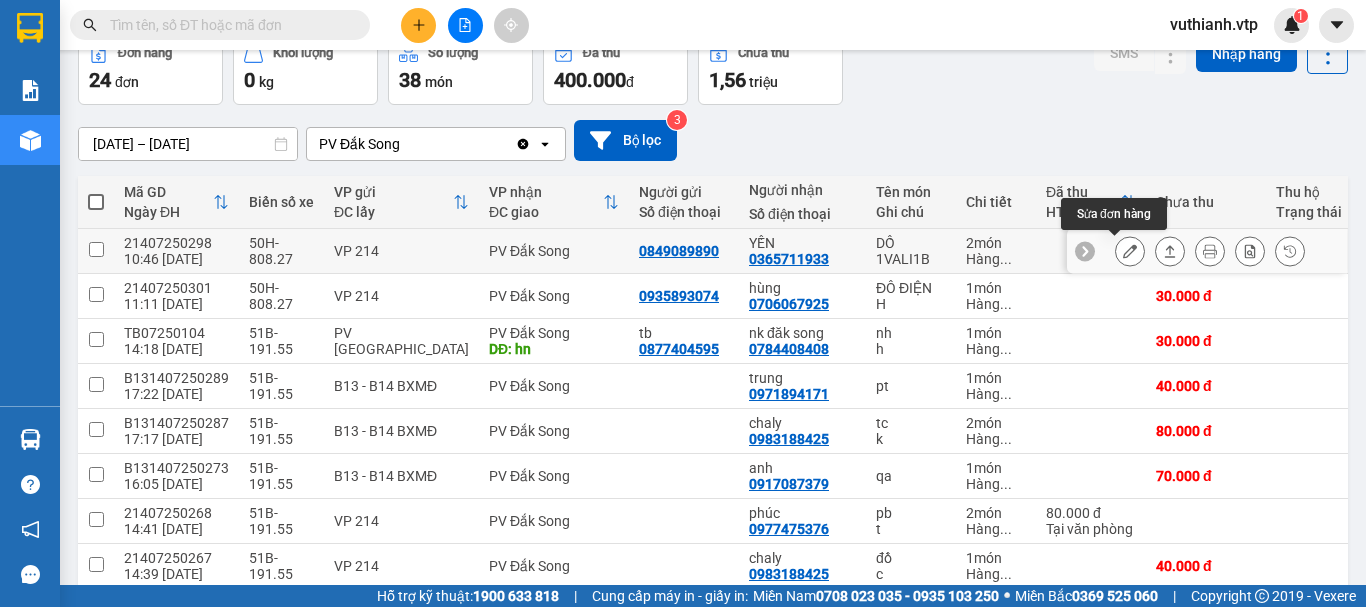 click at bounding box center [1130, 251] 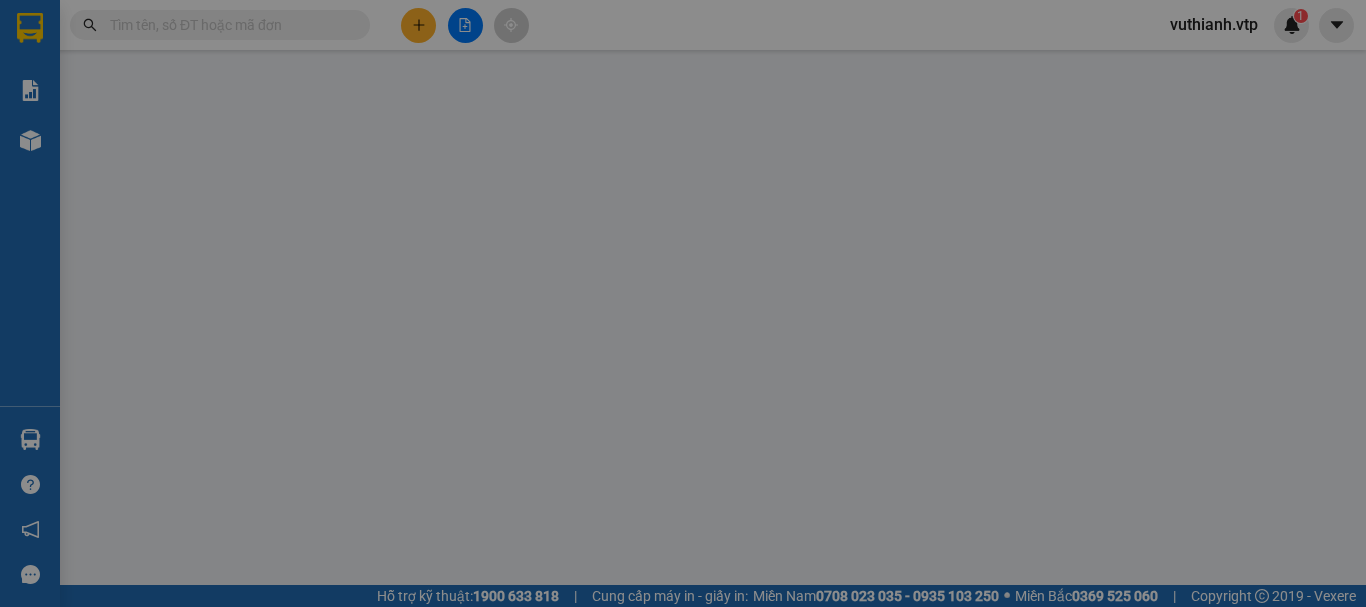 scroll, scrollTop: 0, scrollLeft: 0, axis: both 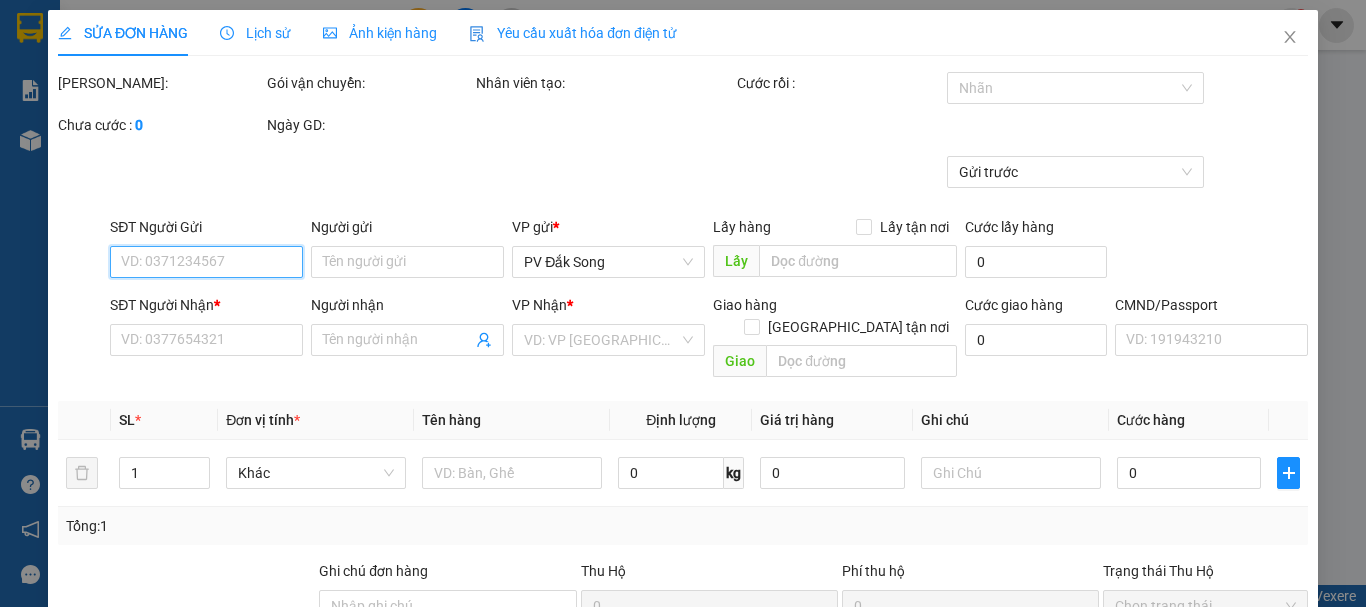 type on "4.000" 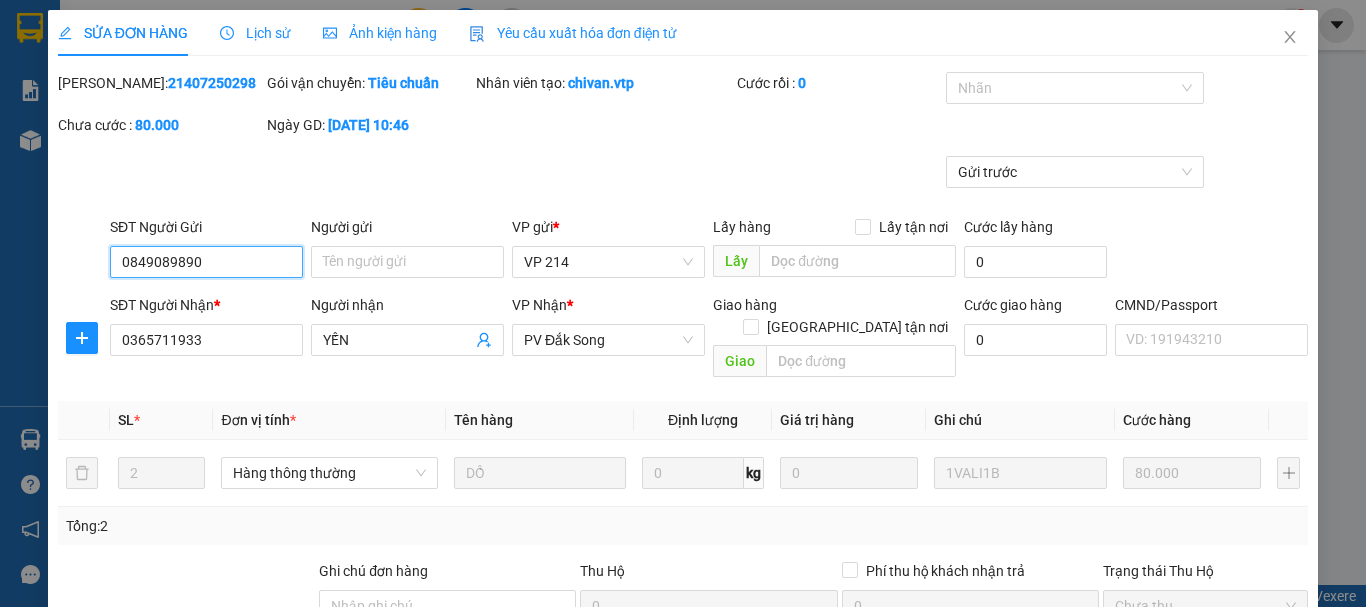 type on "0849089890" 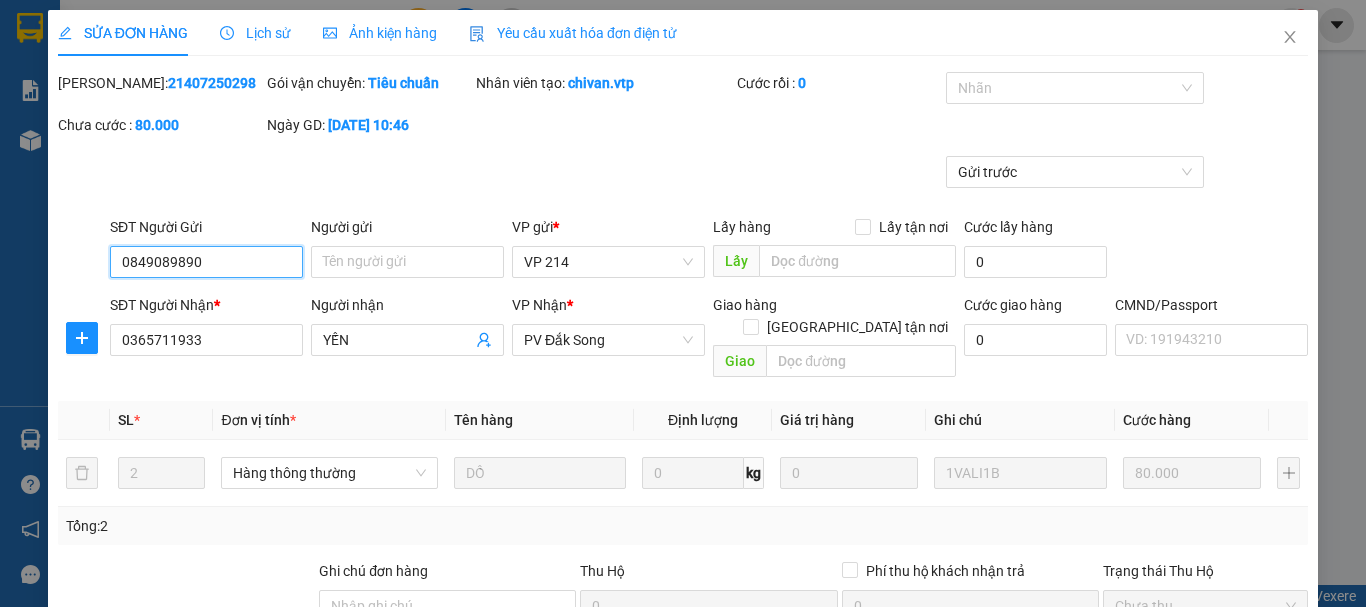 type on "0365711933" 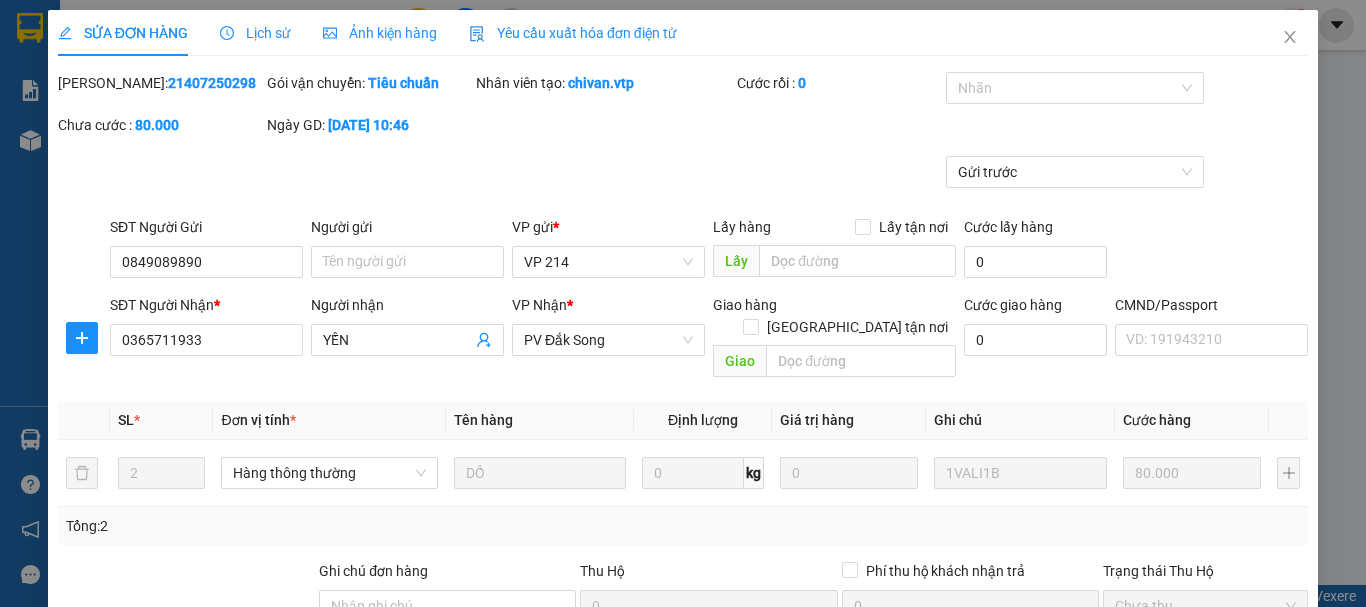 click on "SỬA ĐƠN HÀNG Lịch sử Ảnh kiện hàng Yêu cầu xuất hóa đơn điện tử Total Paid Fee 0 Total UnPaid Fee 80.000 Cash Collection Total Fee Mã ĐH:  21407250298 Gói vận chuyển:   Tiêu chuẩn Nhân viên tạo:   chivan.vtp Cước rồi :   0   Nhãn Chưa cước :   80.000 Ngày GD:   11-07-2025 lúc 10:46 Gửi trước SĐT Người Gửi 0849089890 Người gửi Tên người gửi VP gửi  * VP 214 Lấy hàng Lấy tận nơi Lấy Cước lấy hàng 0 SĐT Người Nhận  * 0365711933 Người nhận YẾN VP Nhận  * PV Đắk Song Giao hàng Giao tận nơi Giao Cước giao hàng 0 CMND/Passport VD: 191943210 SL  * Đơn vị tính  * Tên hàng  Định lượng Giá trị hàng Ghi chú Cước hàng                   2 Hàng thông thường DỒ 0 kg 0 1VALI1B 80.000 Tổng:  2 Ghi chú đơn hàng Thu Hộ 0 Phí thu hộ khách nhận trả 0 Trạng thái Thu Hộ   Chưa thu Tổng cước 80.000 Hình thức thanh toán Chọn HT Thanh Toán 0 VND" at bounding box center (683, 303) 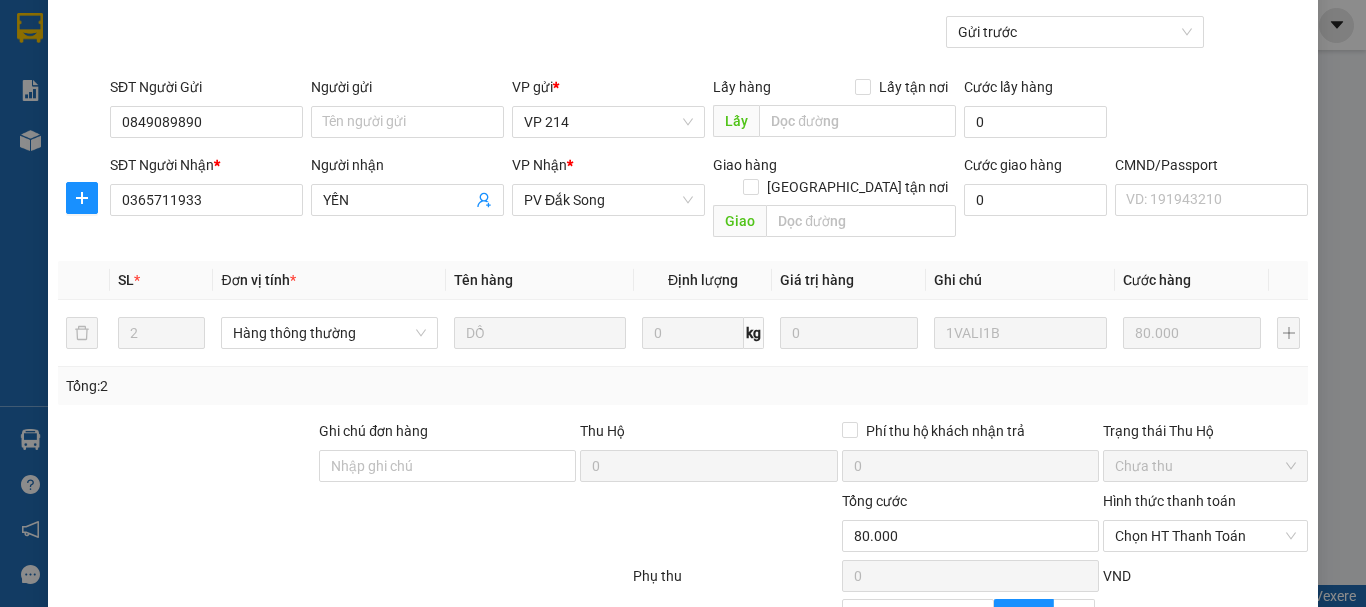 scroll, scrollTop: 240, scrollLeft: 0, axis: vertical 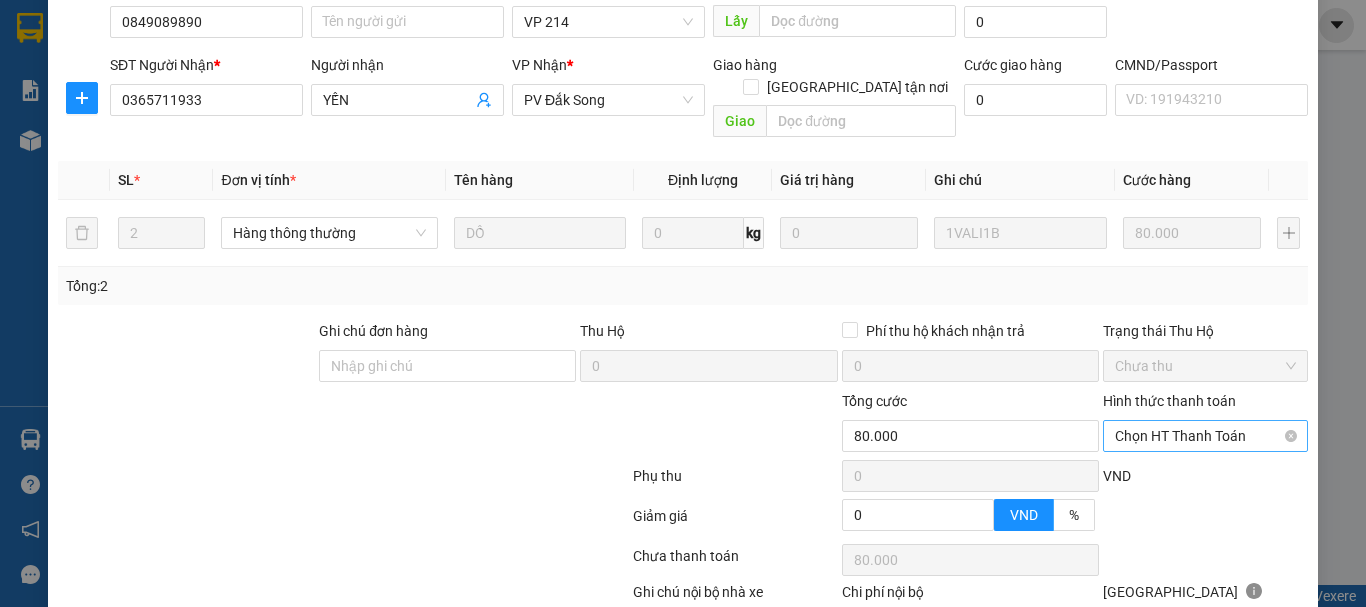 click on "Chọn HT Thanh Toán" at bounding box center (1205, 436) 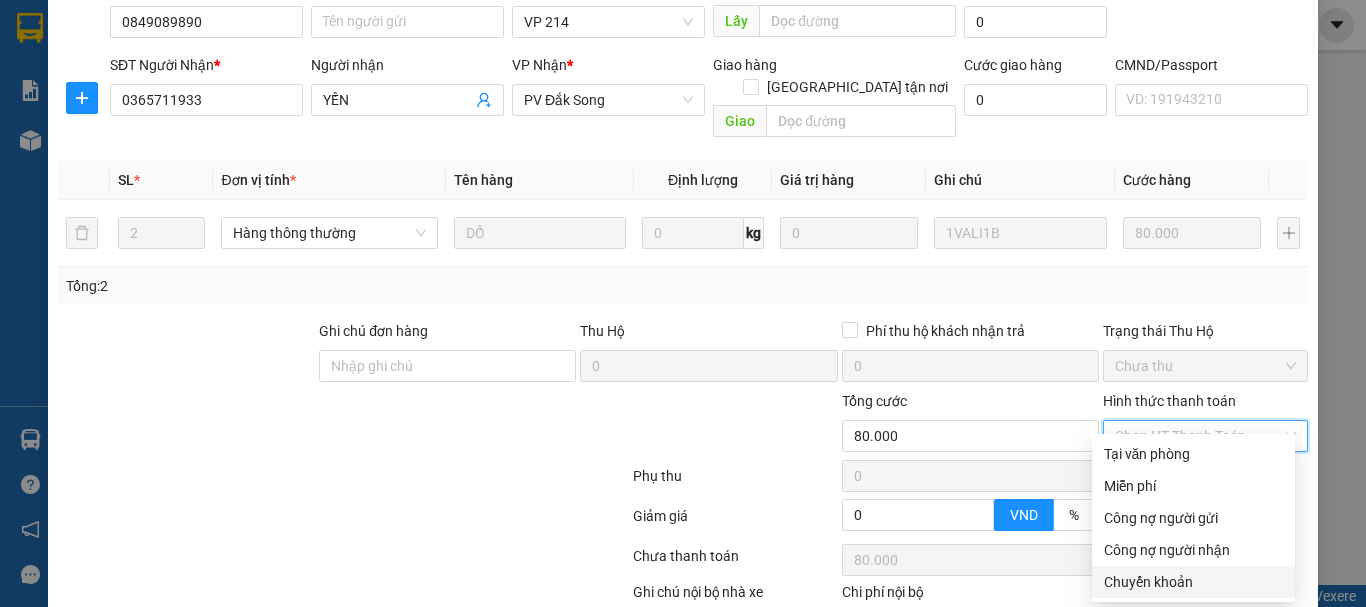 click on "Chuyển khoản" at bounding box center (1193, 582) 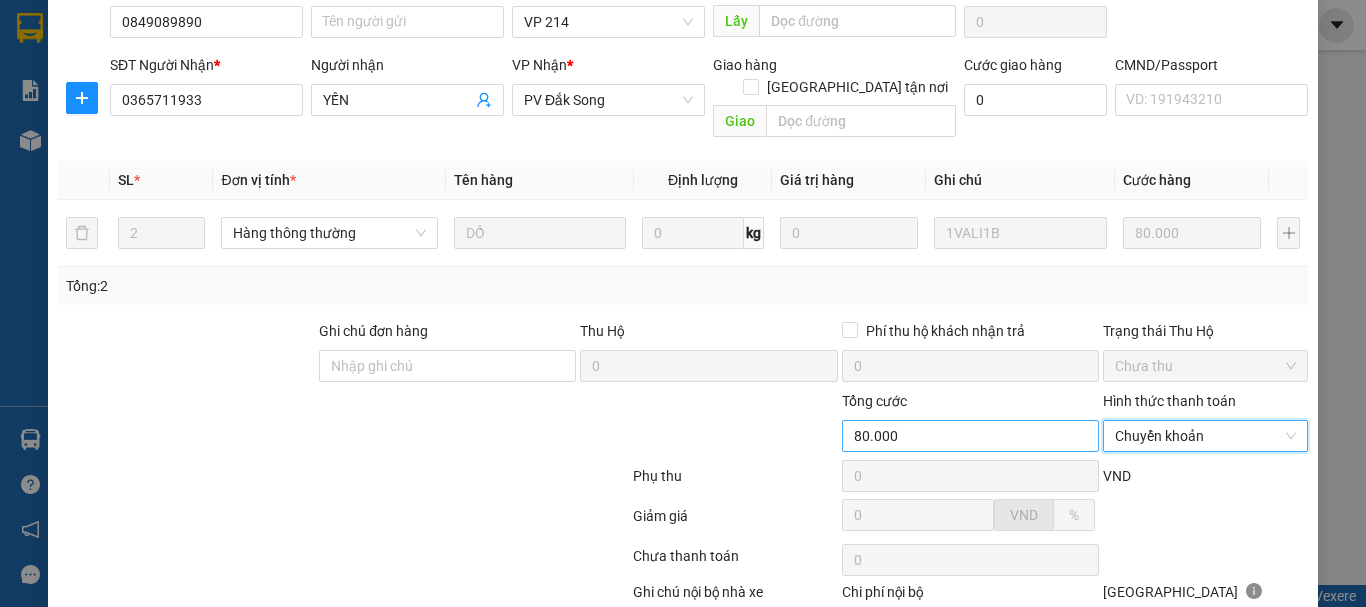 scroll, scrollTop: 140, scrollLeft: 0, axis: vertical 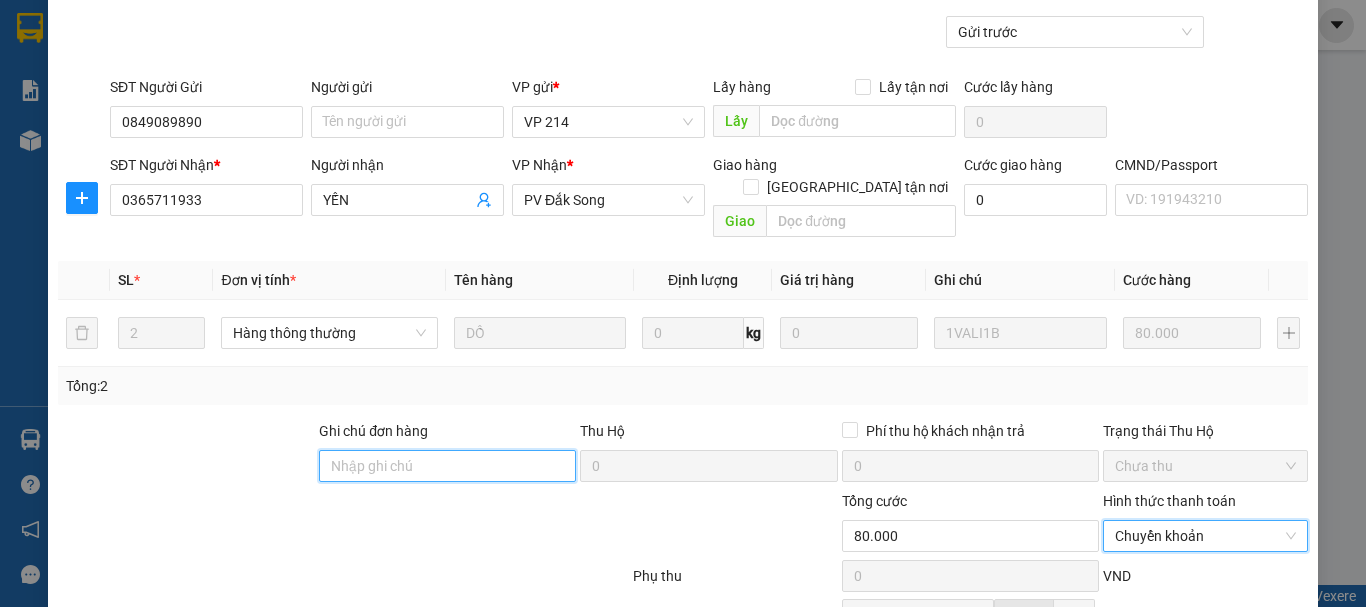 click on "Ghi chú đơn hàng" at bounding box center (447, 466) 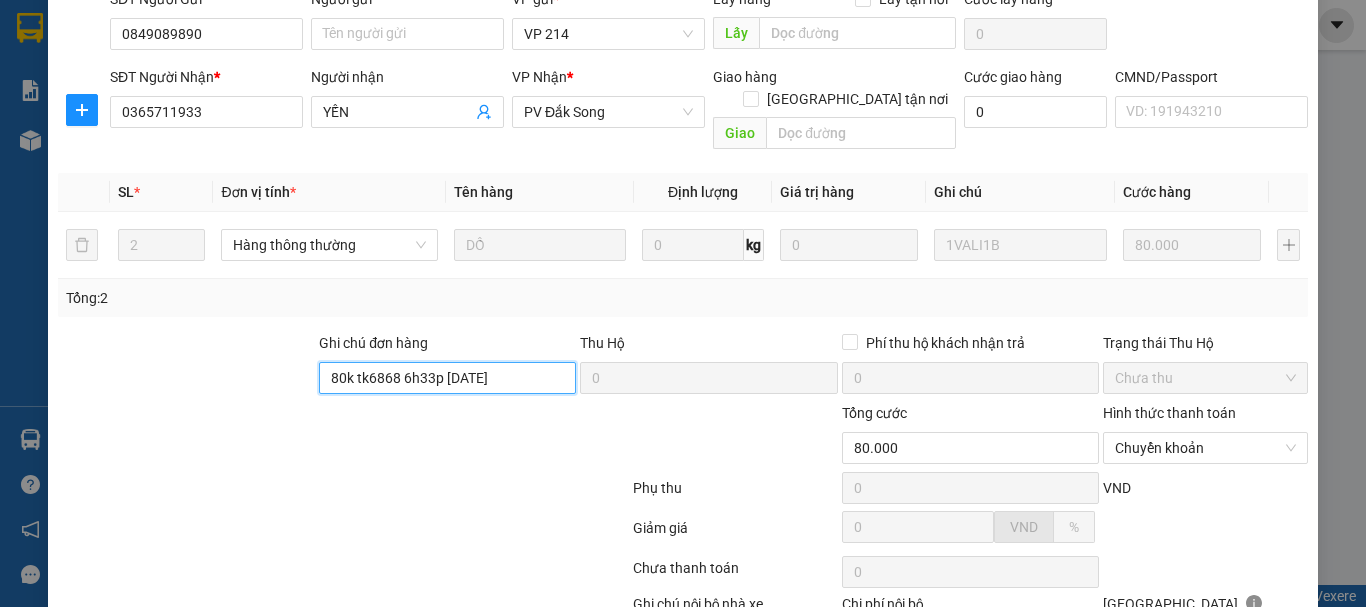 scroll, scrollTop: 340, scrollLeft: 0, axis: vertical 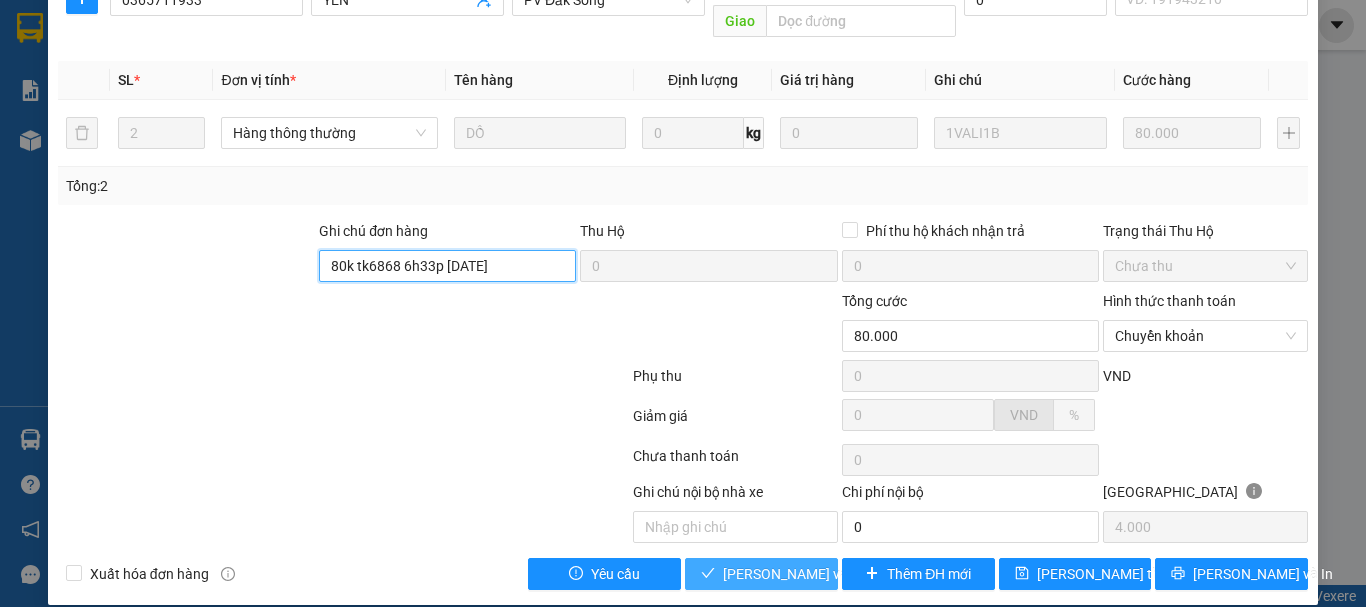 type on "80k tk6868 6h33p 12/7/25" 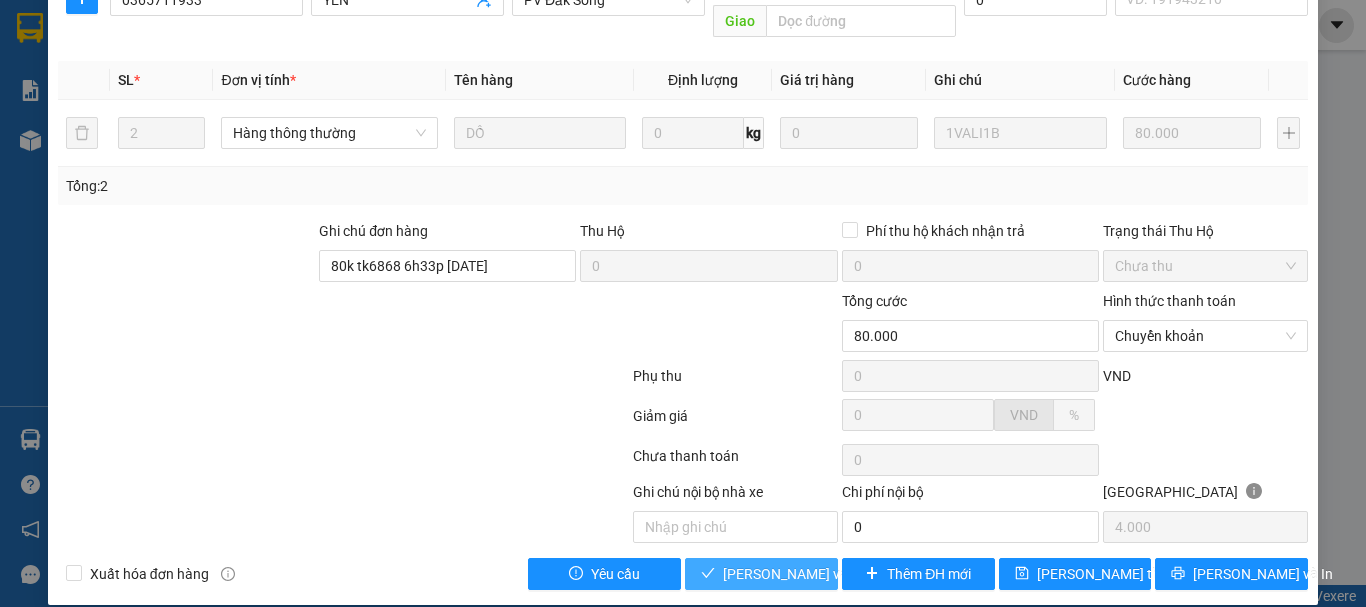 click on "[PERSON_NAME] và [PERSON_NAME] hàng" at bounding box center (819, 574) 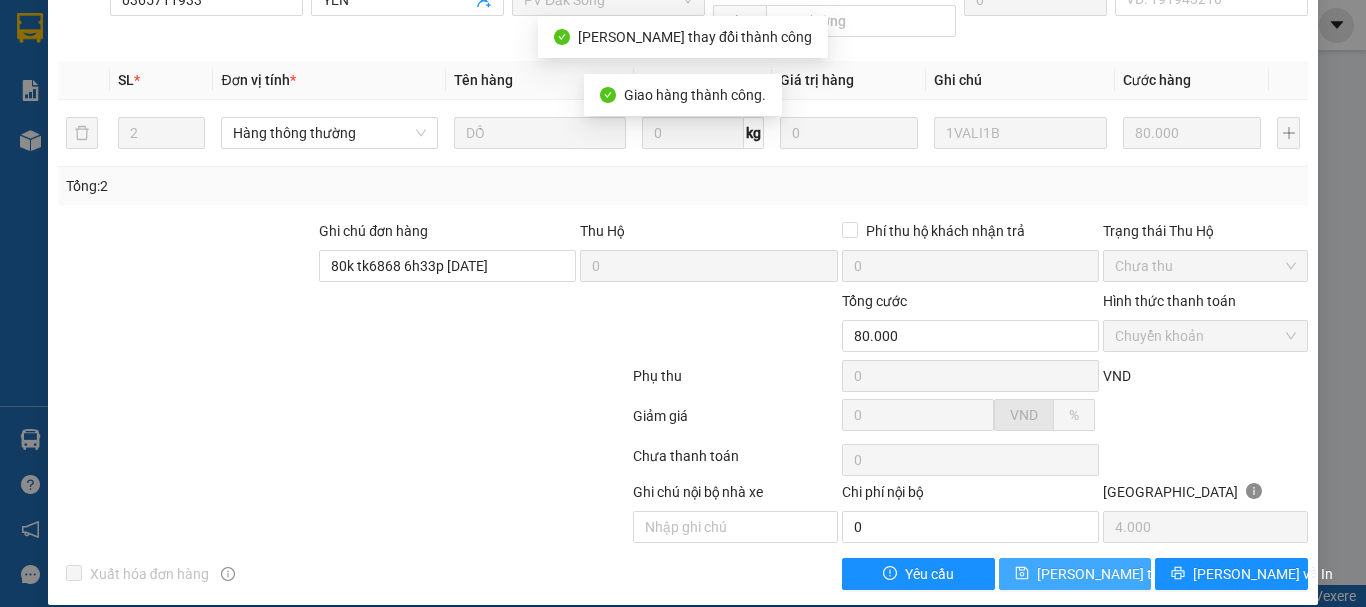 click on "[PERSON_NAME] đổi" at bounding box center (1117, 574) 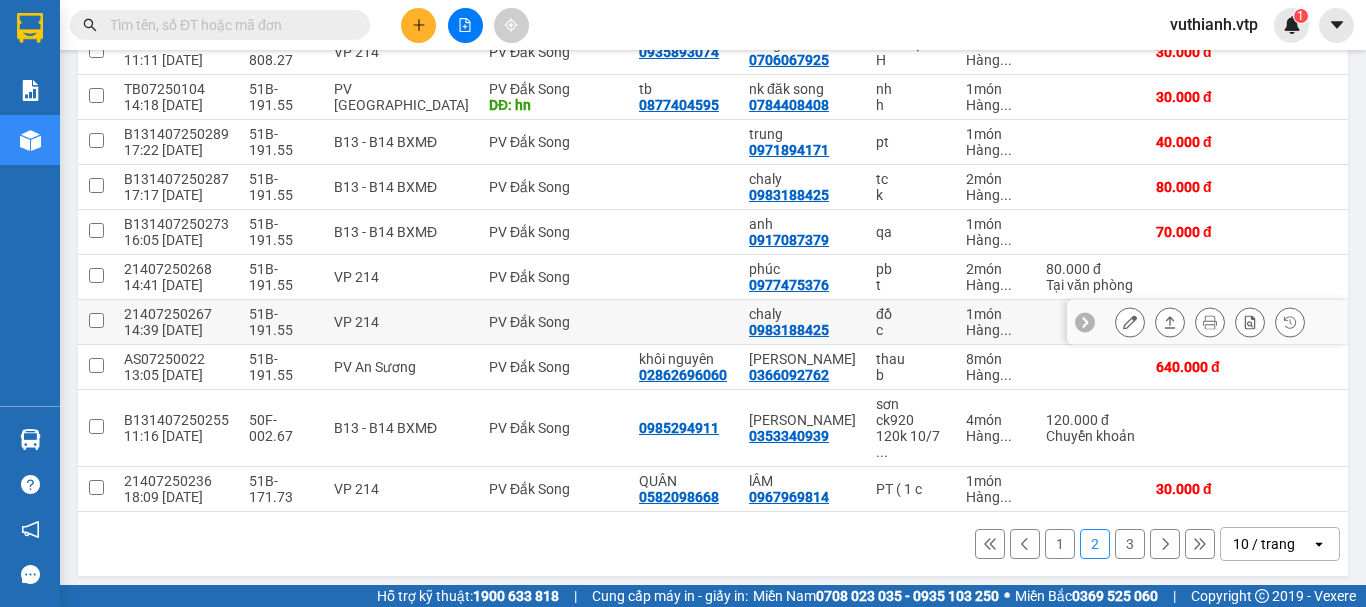 scroll, scrollTop: 306, scrollLeft: 0, axis: vertical 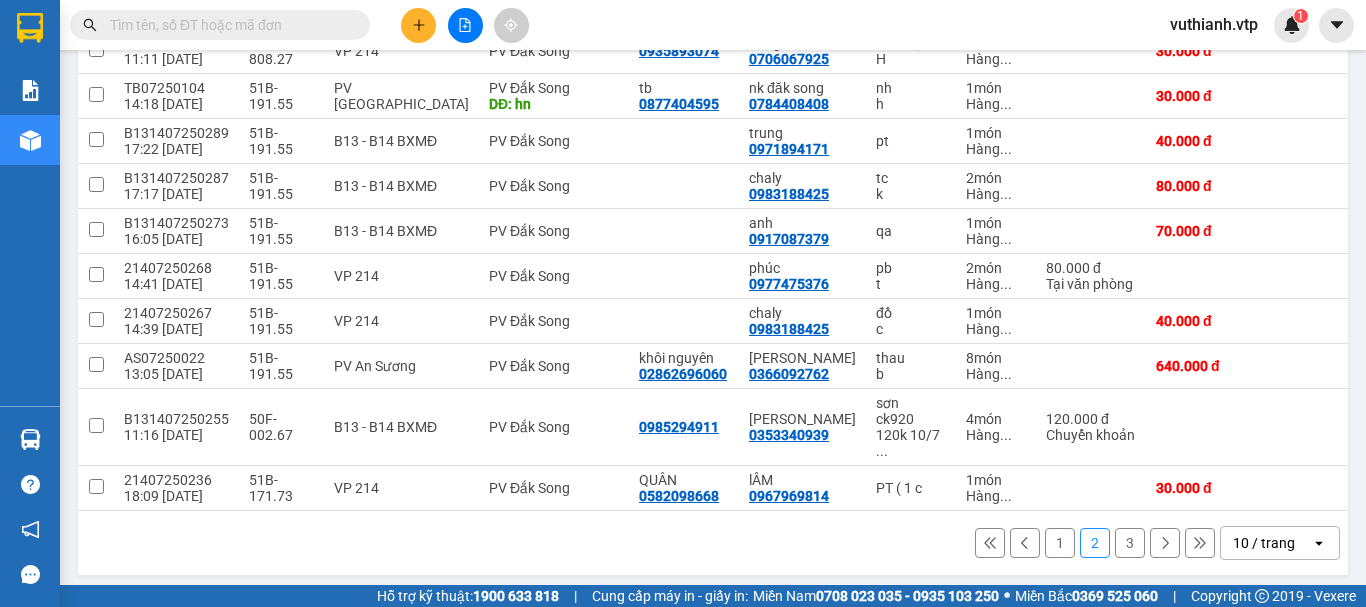 click on "3" at bounding box center [1130, 543] 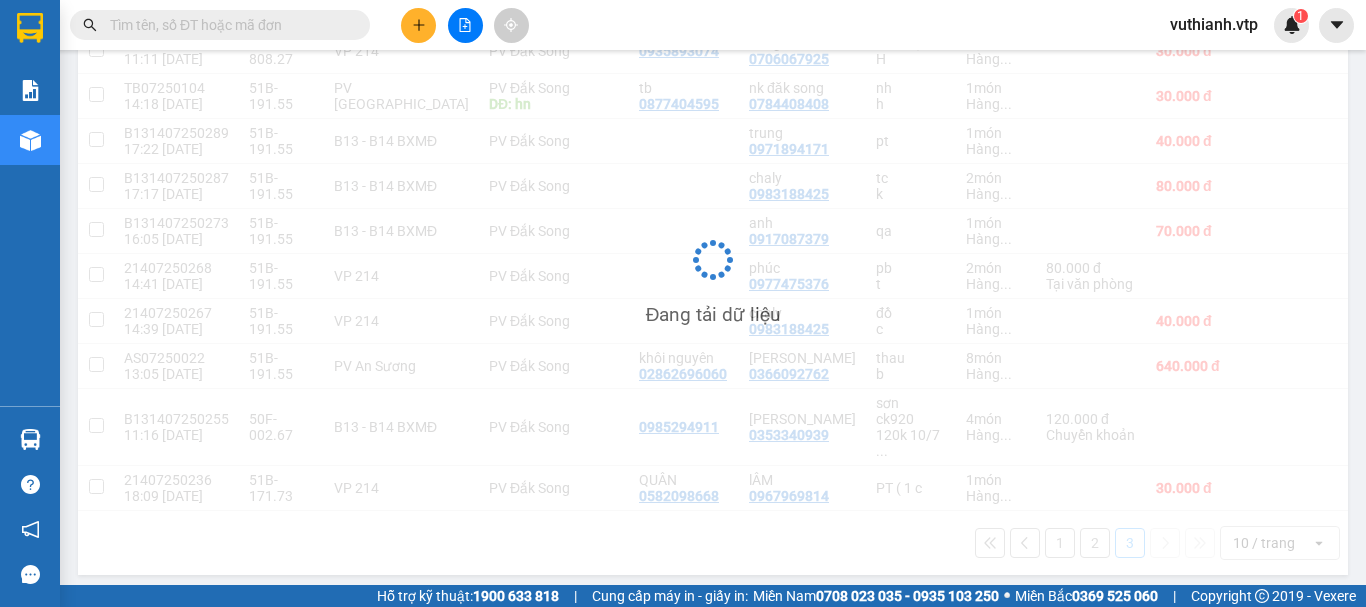 scroll, scrollTop: 92, scrollLeft: 0, axis: vertical 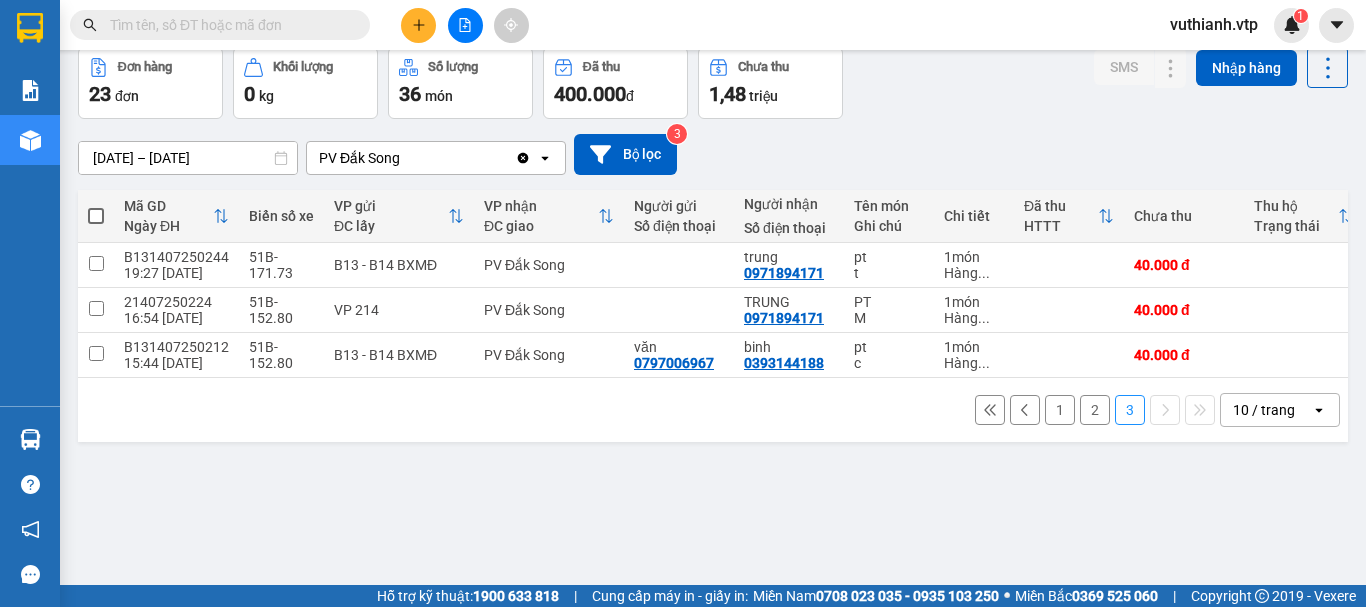 click at bounding box center [1025, 410] 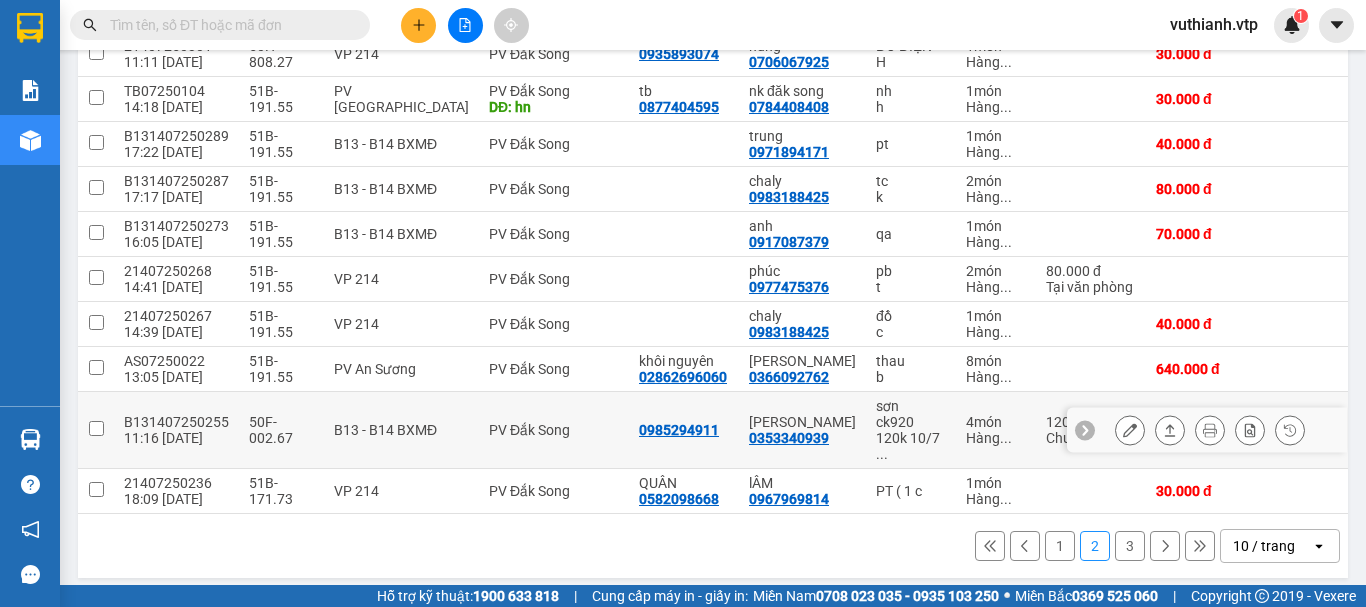 scroll, scrollTop: 306, scrollLeft: 0, axis: vertical 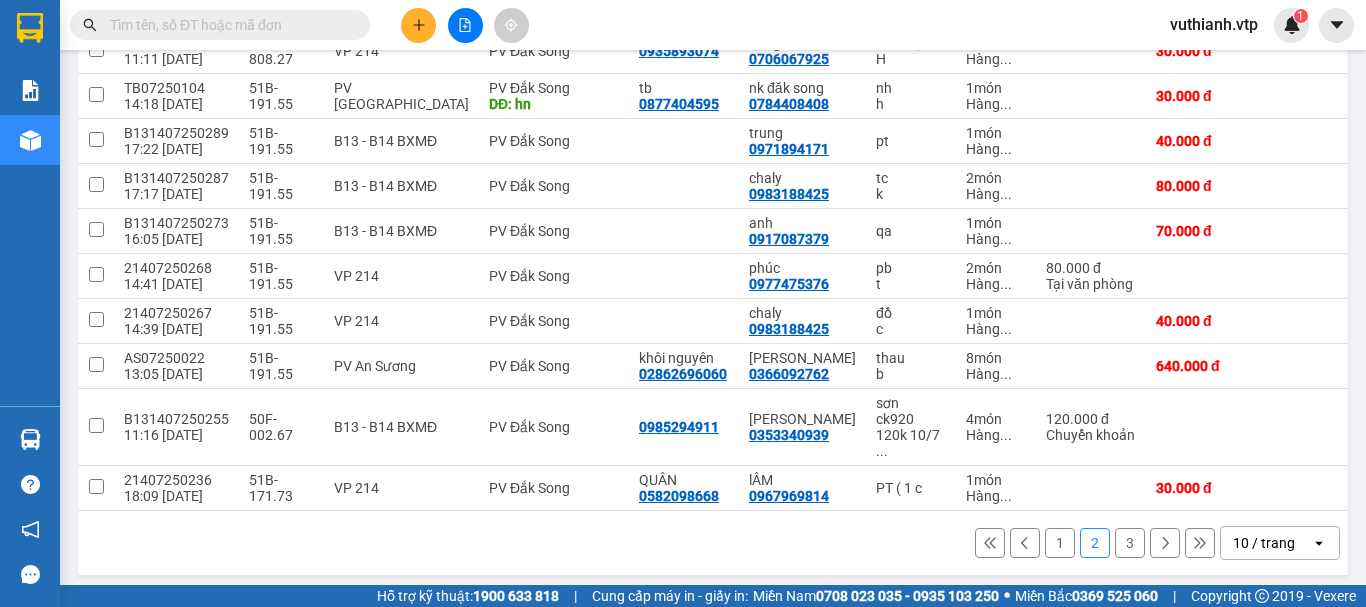 click on "1" at bounding box center [1060, 543] 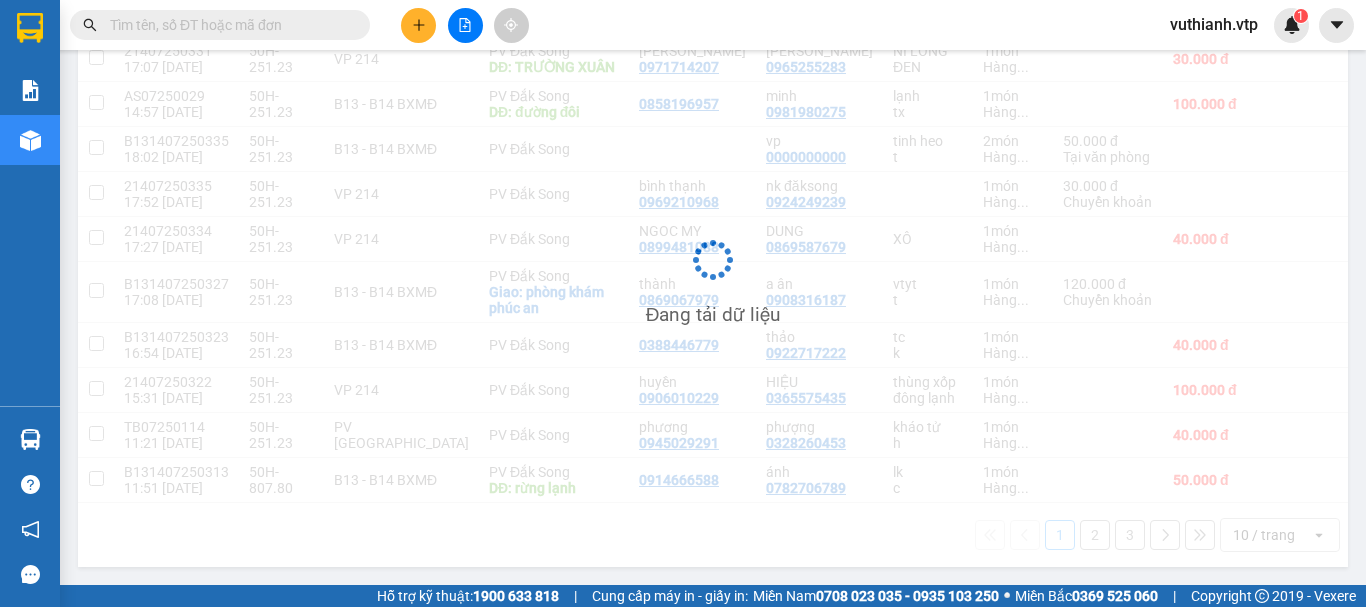 scroll, scrollTop: 306, scrollLeft: 0, axis: vertical 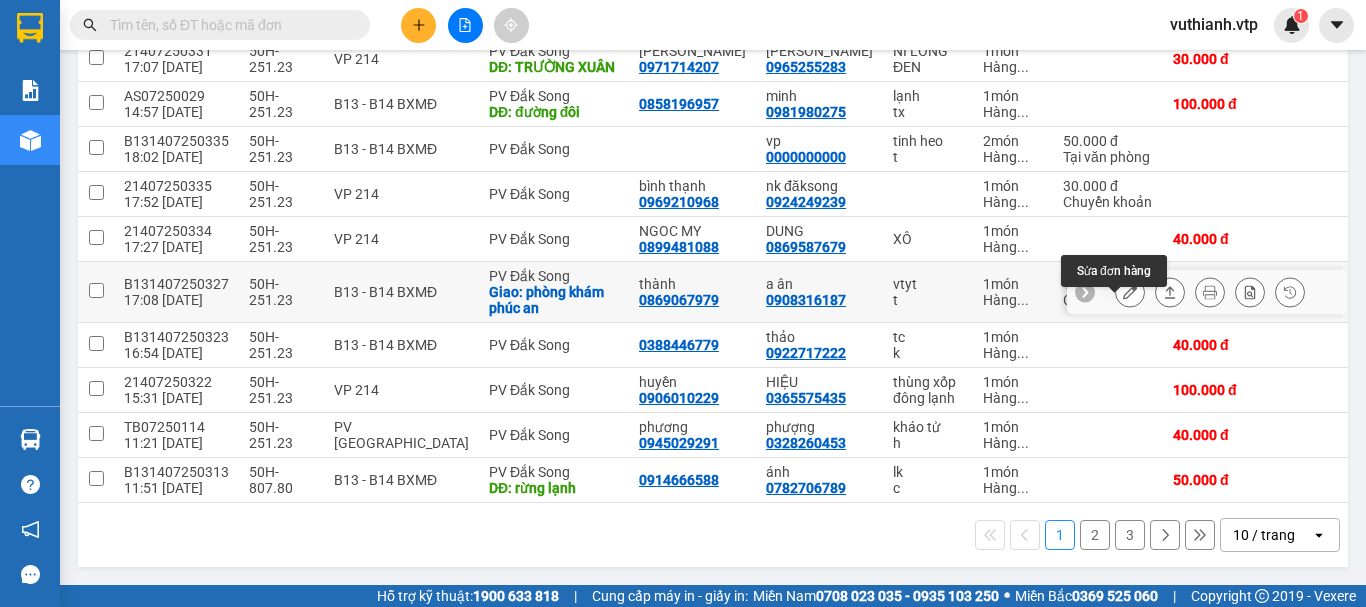 click 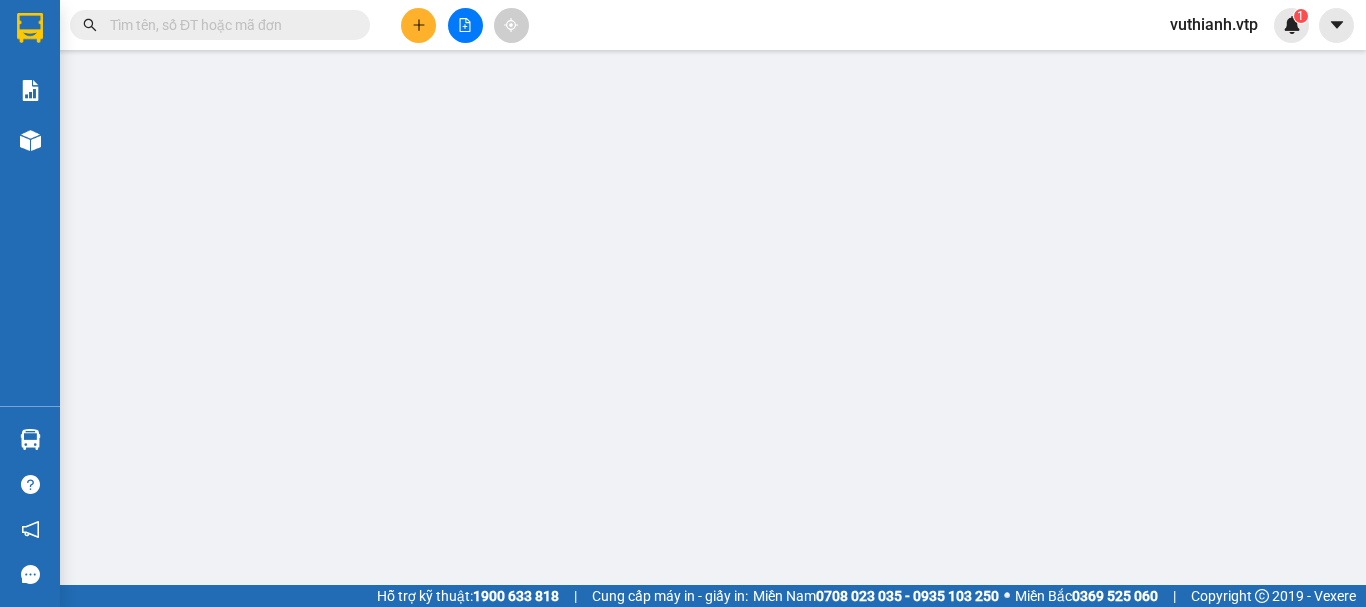 type on "0869067979" 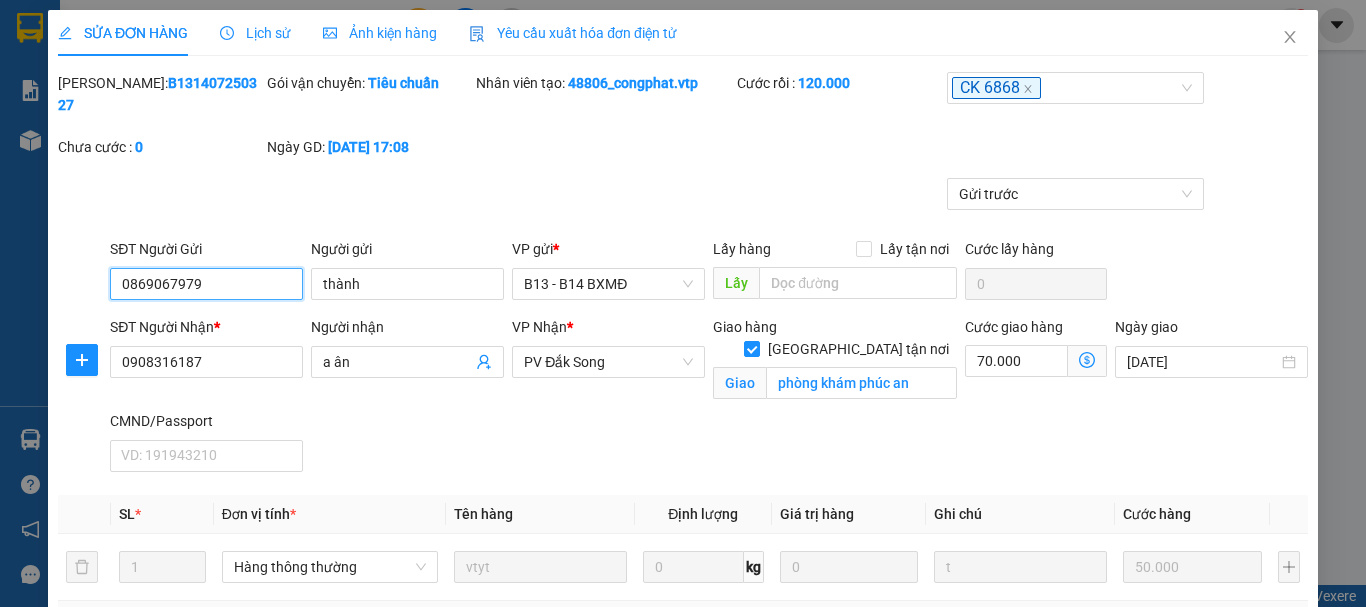 scroll, scrollTop: 0, scrollLeft: 0, axis: both 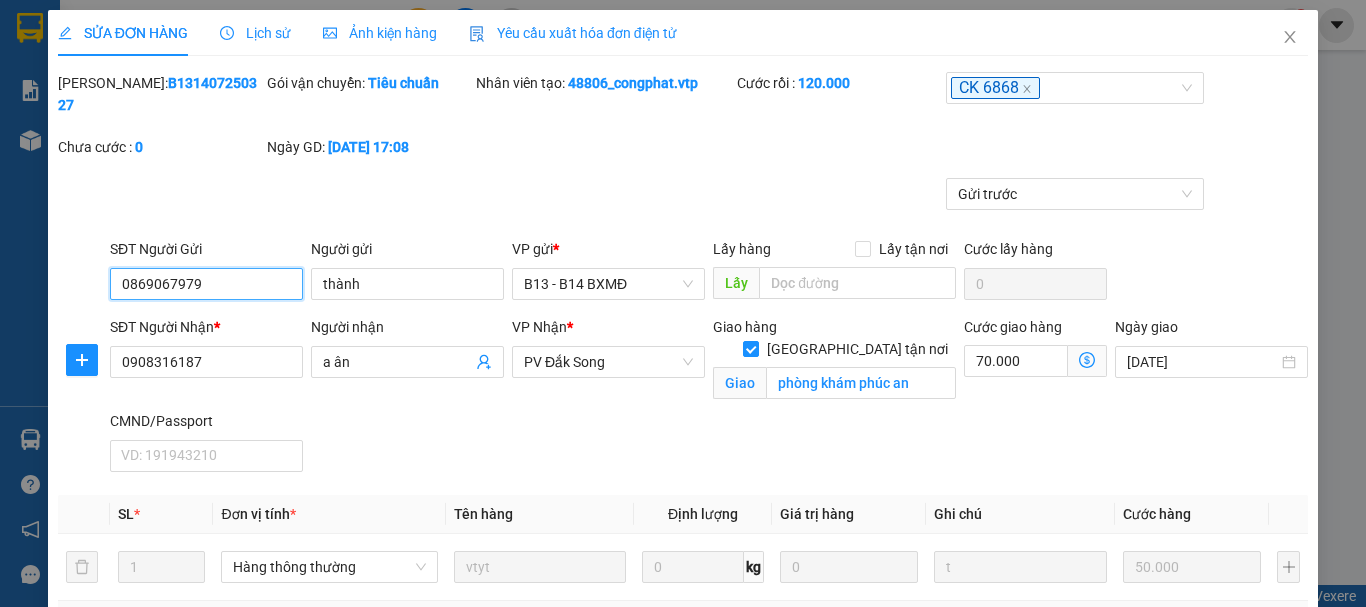 type on "2.500" 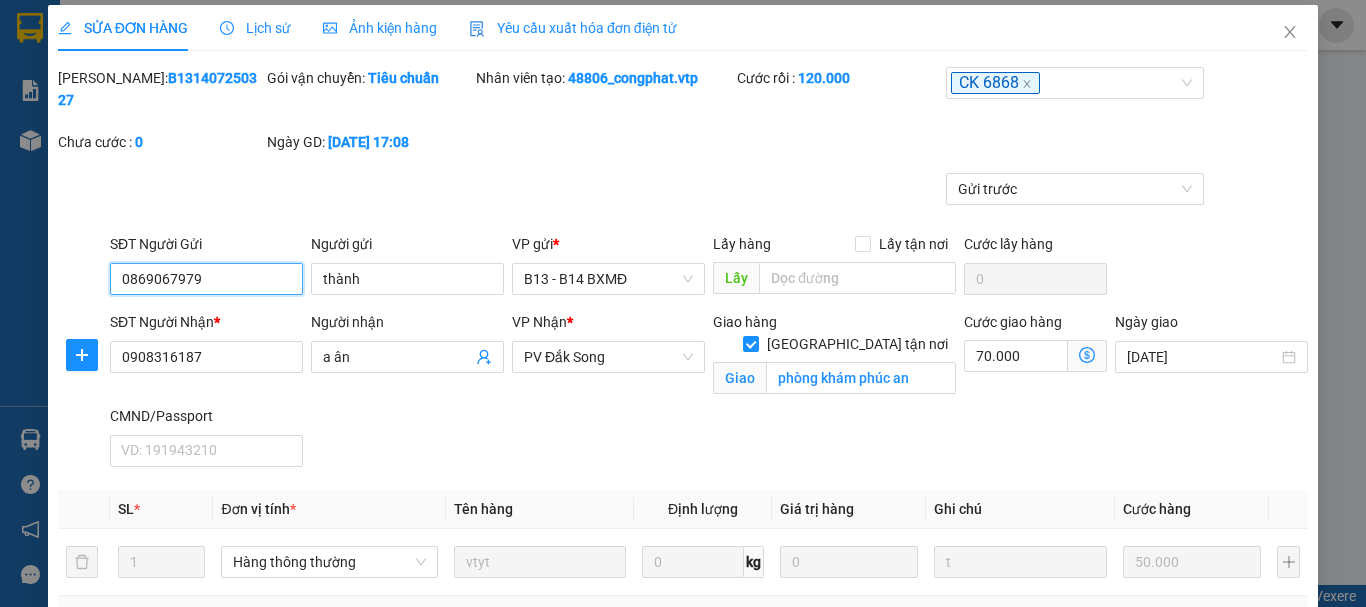 scroll, scrollTop: 0, scrollLeft: 0, axis: both 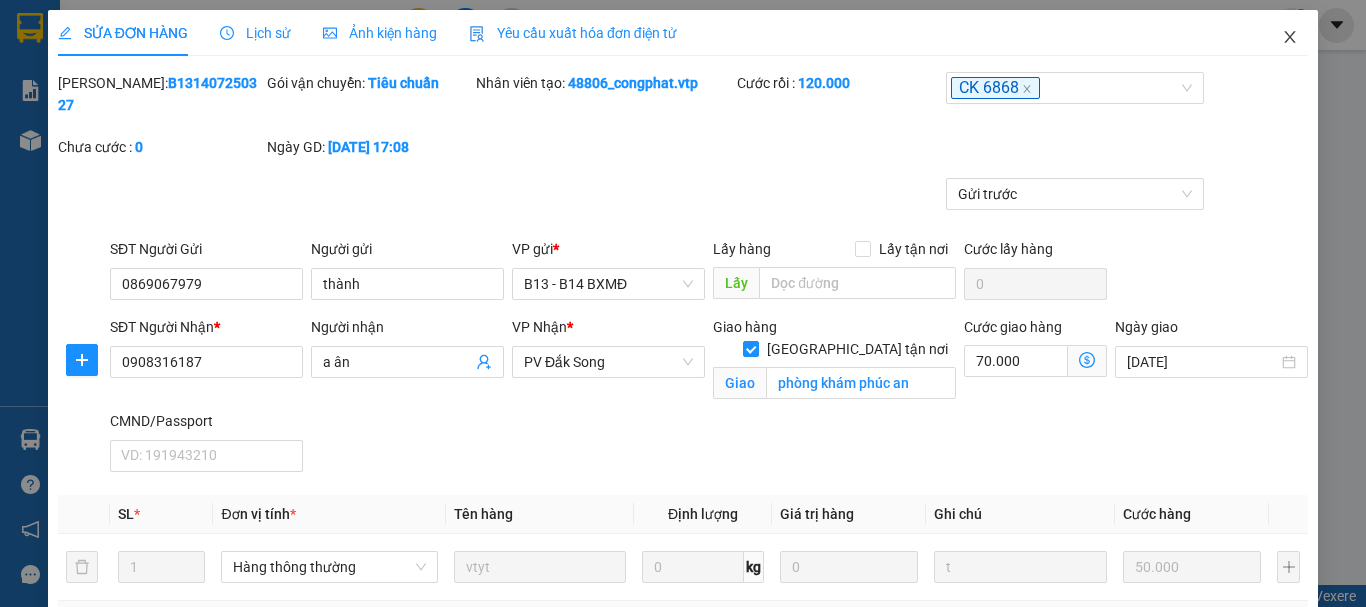 click 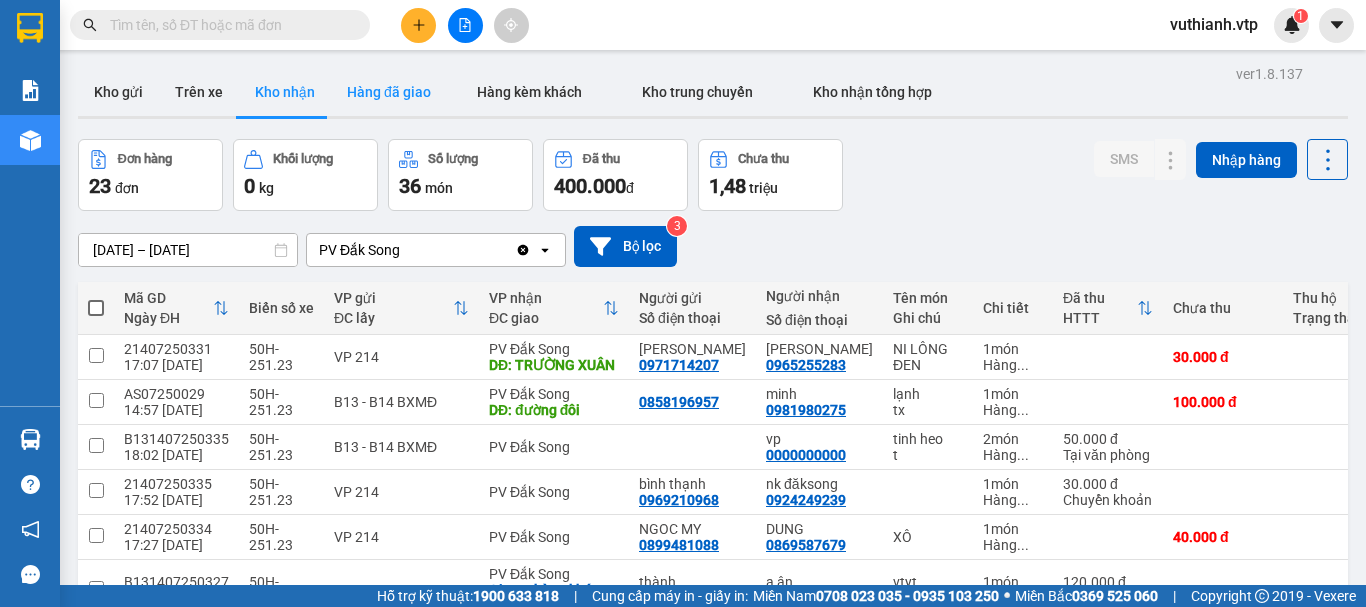 click on "Hàng đã giao" at bounding box center (389, 92) 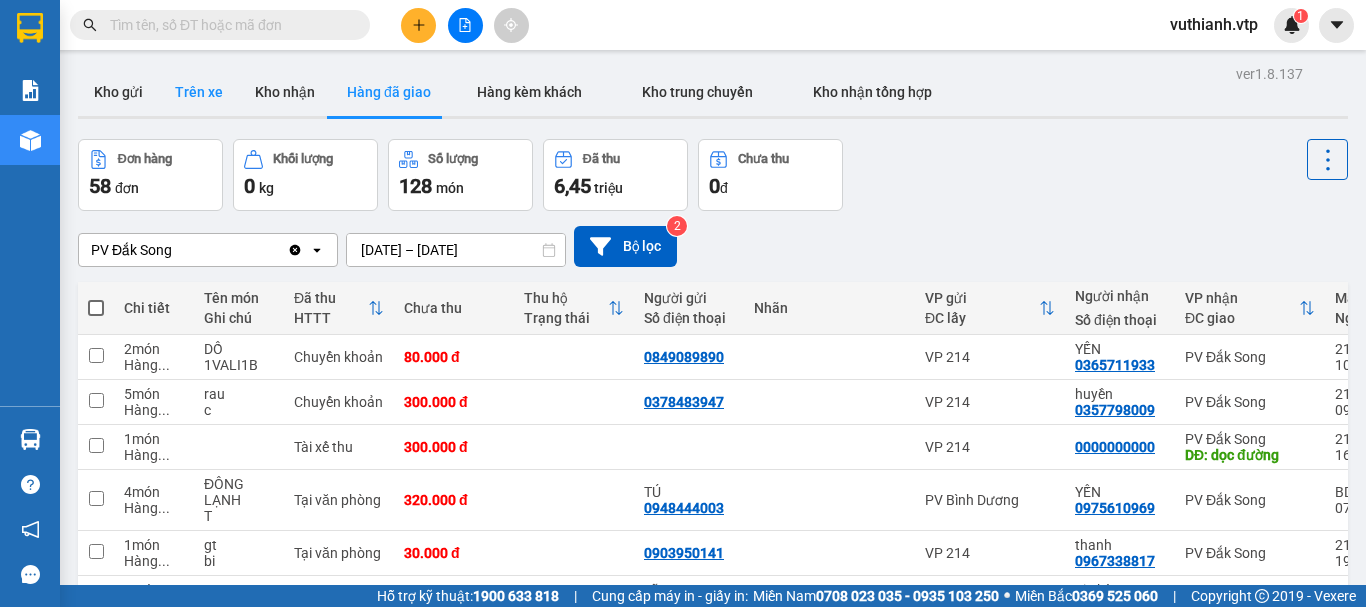 click on "Trên xe" at bounding box center [199, 92] 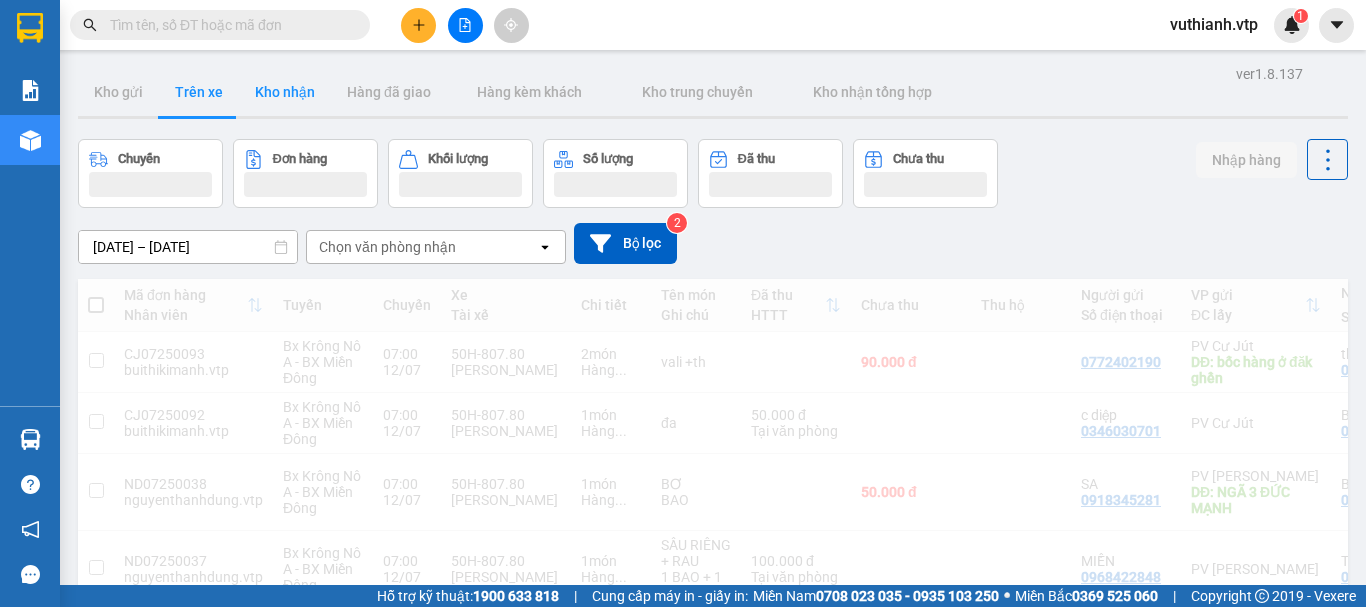 click on "Kho nhận" at bounding box center (285, 92) 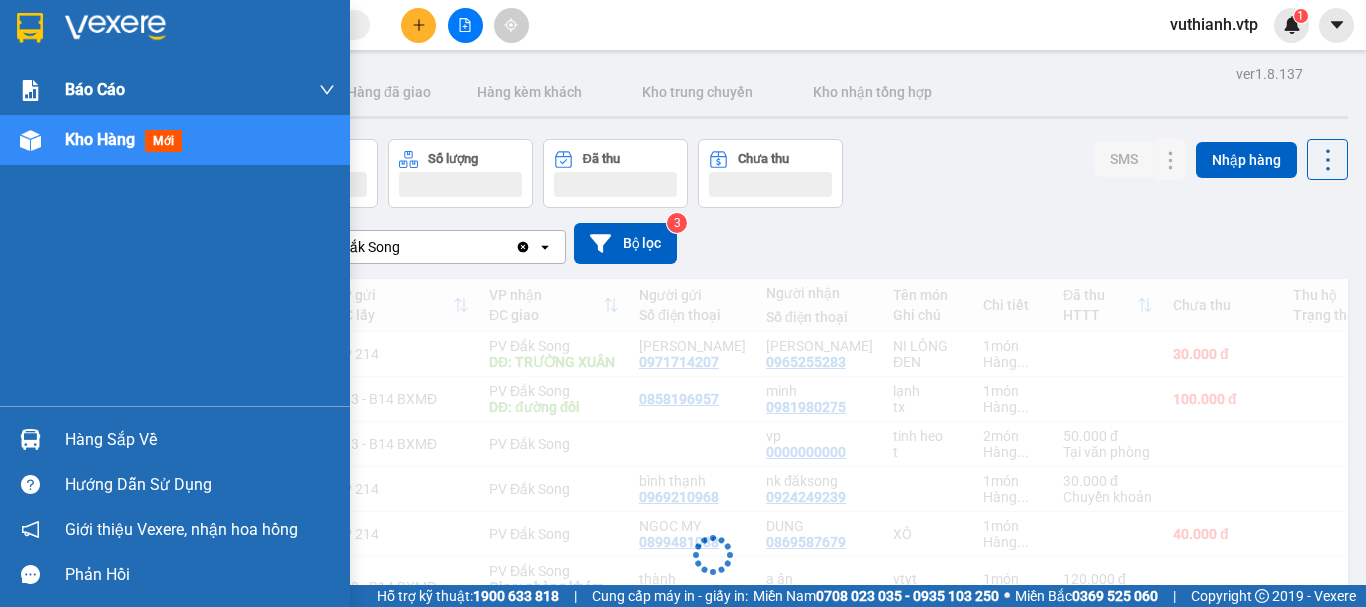 click at bounding box center [30, 90] 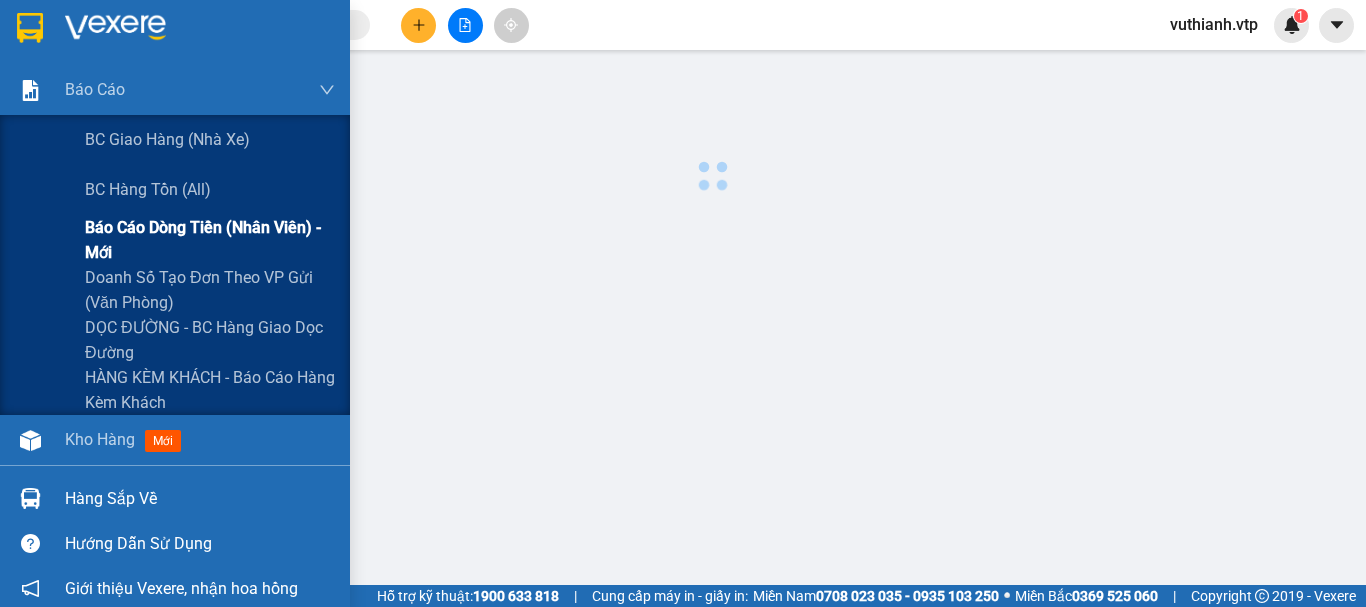 click on "Báo cáo dòng tiền (nhân viên) - mới" at bounding box center (210, 240) 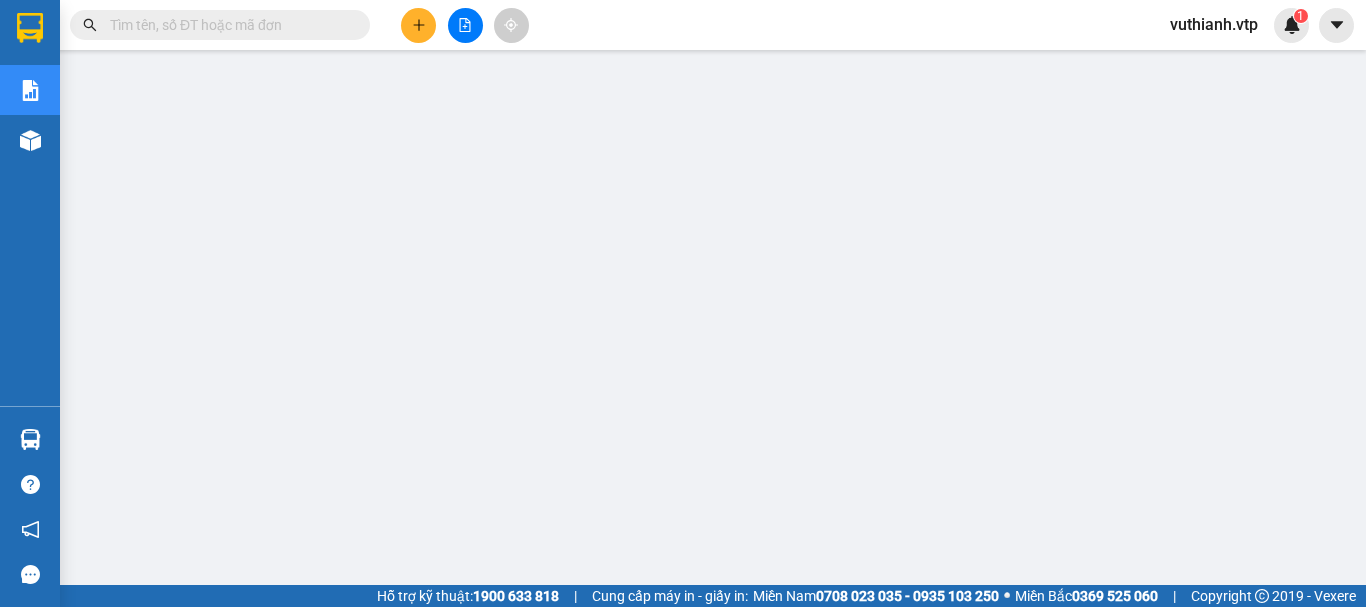 scroll, scrollTop: 12, scrollLeft: 0, axis: vertical 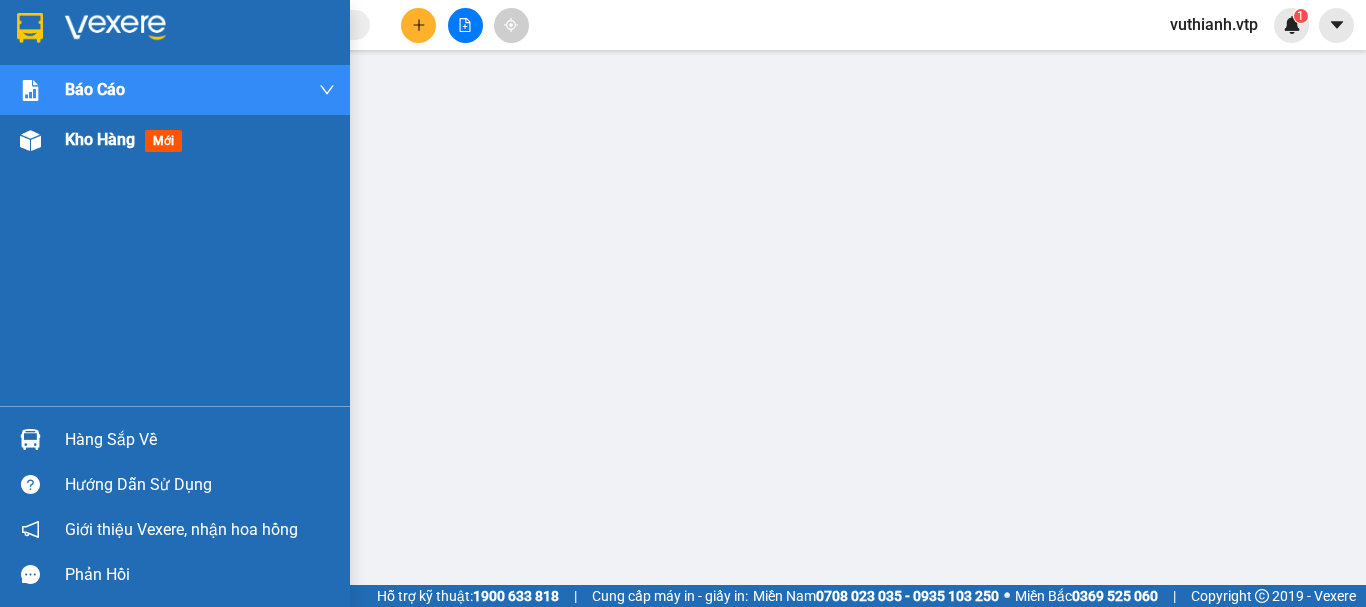 click on "Kho hàng mới" at bounding box center [175, 140] 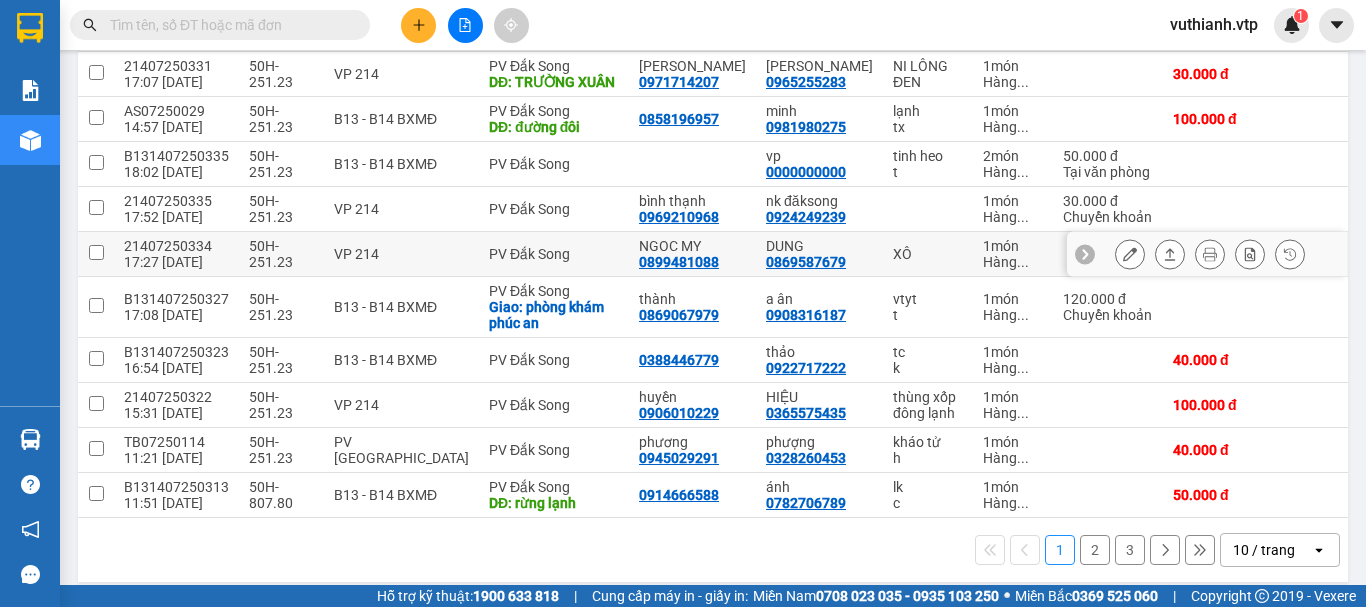 scroll, scrollTop: 222, scrollLeft: 0, axis: vertical 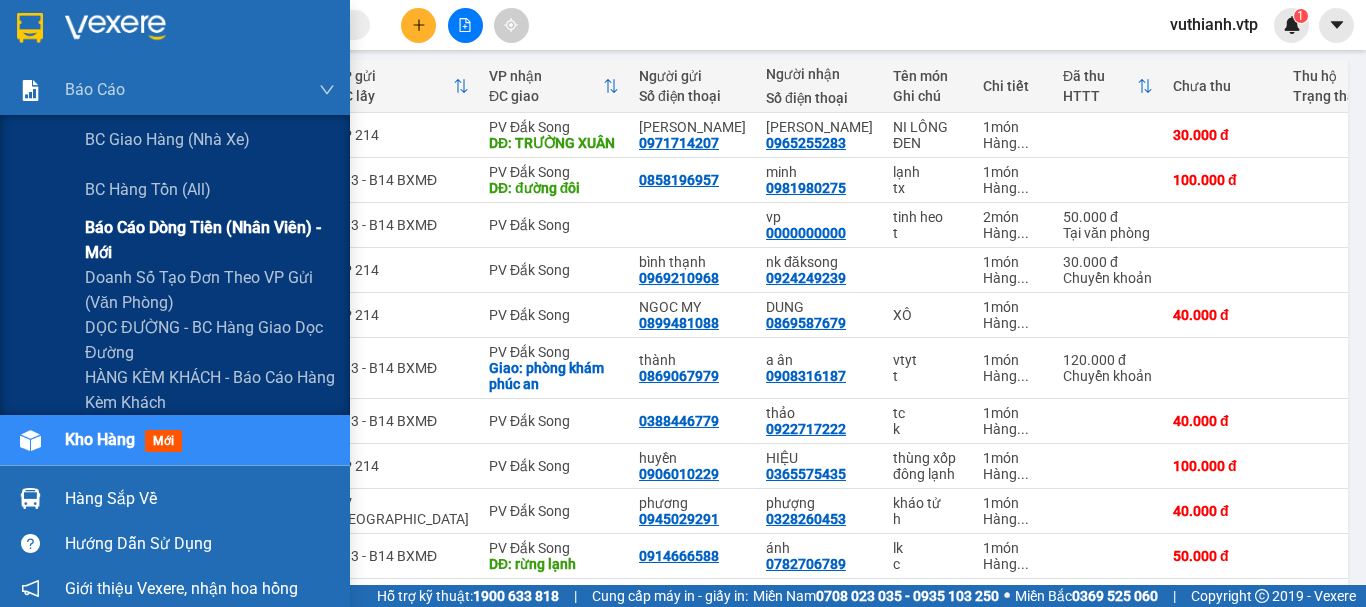 click on "Báo cáo dòng tiền (nhân viên) - mới" at bounding box center [210, 240] 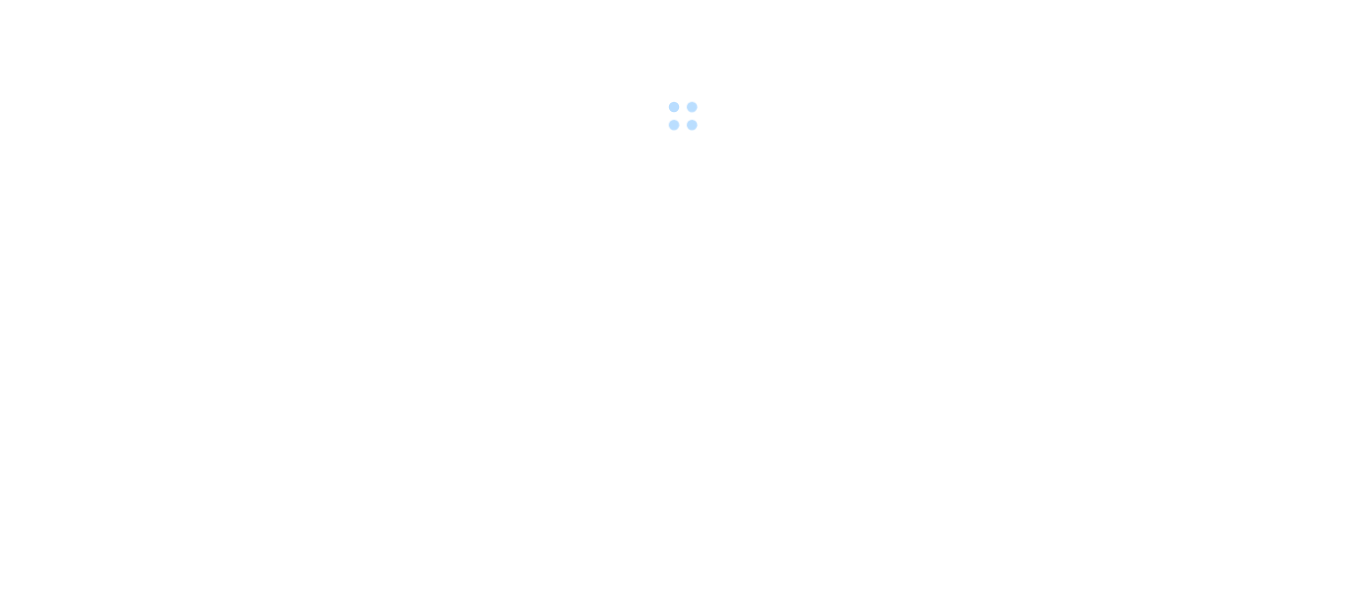 scroll, scrollTop: 0, scrollLeft: 0, axis: both 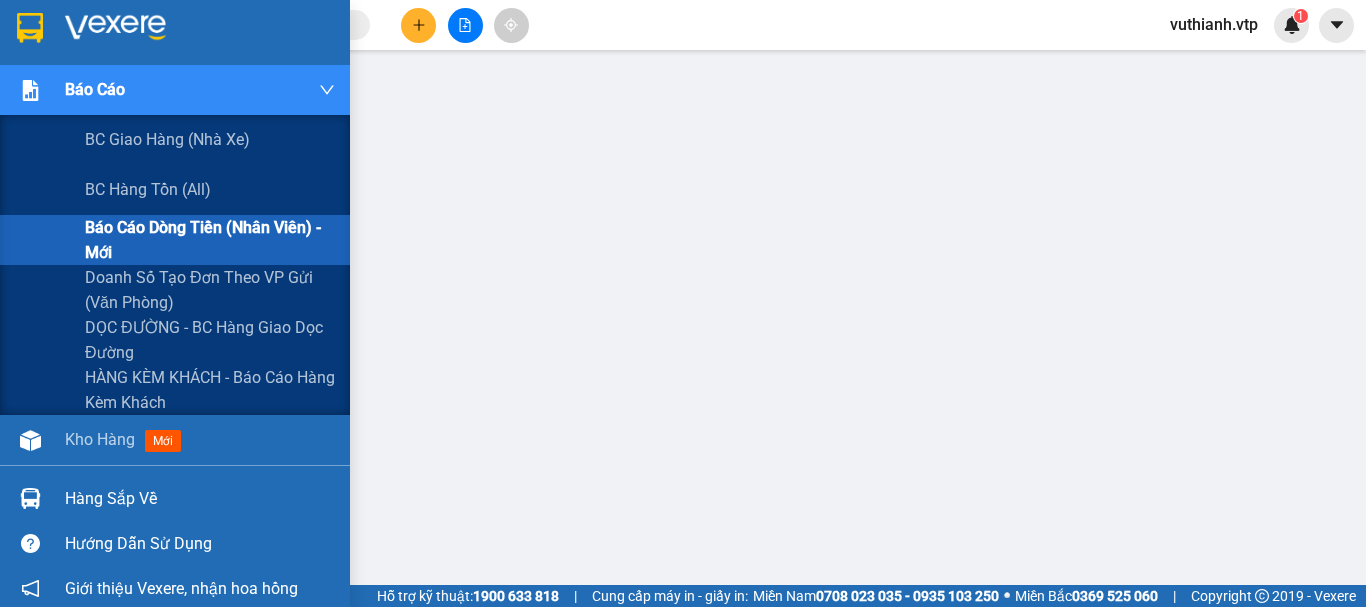 click on "Báo cáo dòng tiền (nhân viên) - mới" at bounding box center (210, 240) 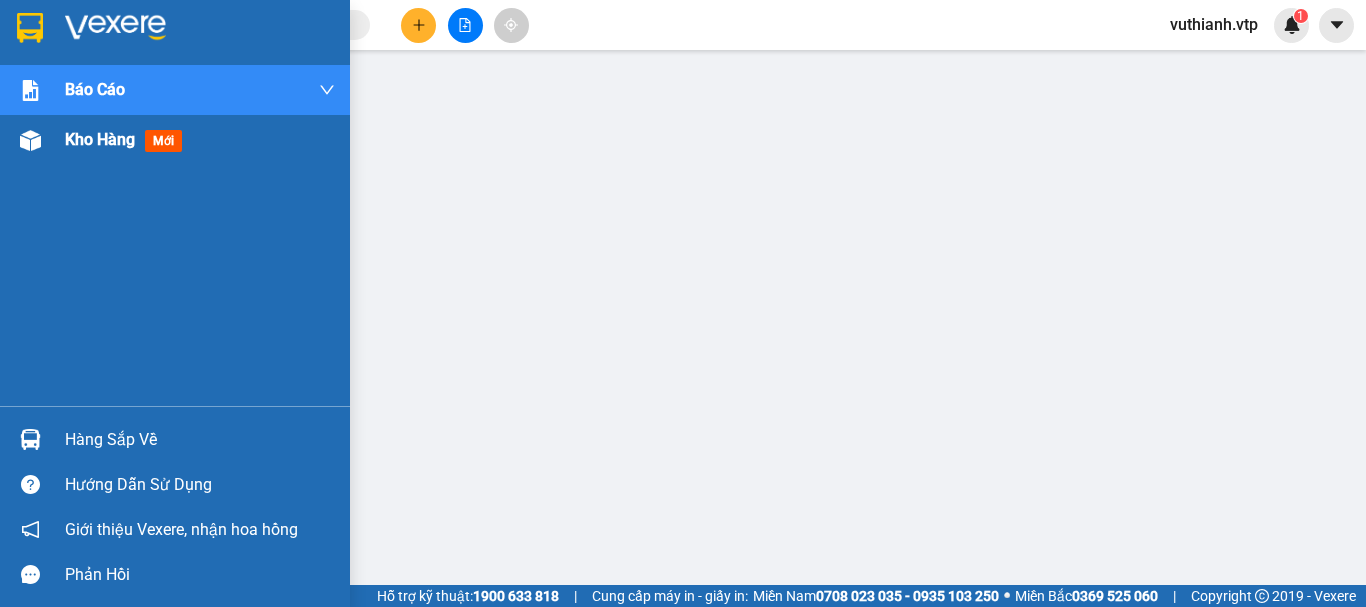 click at bounding box center [30, 140] 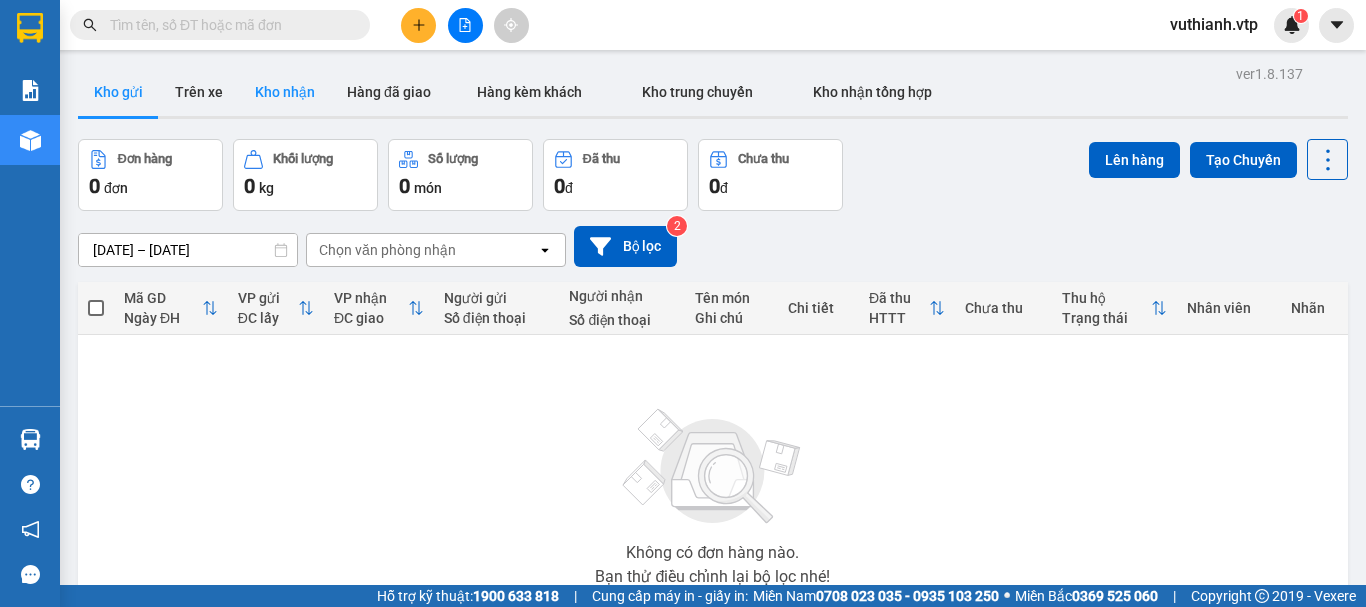 click on "Kho nhận" at bounding box center (285, 92) 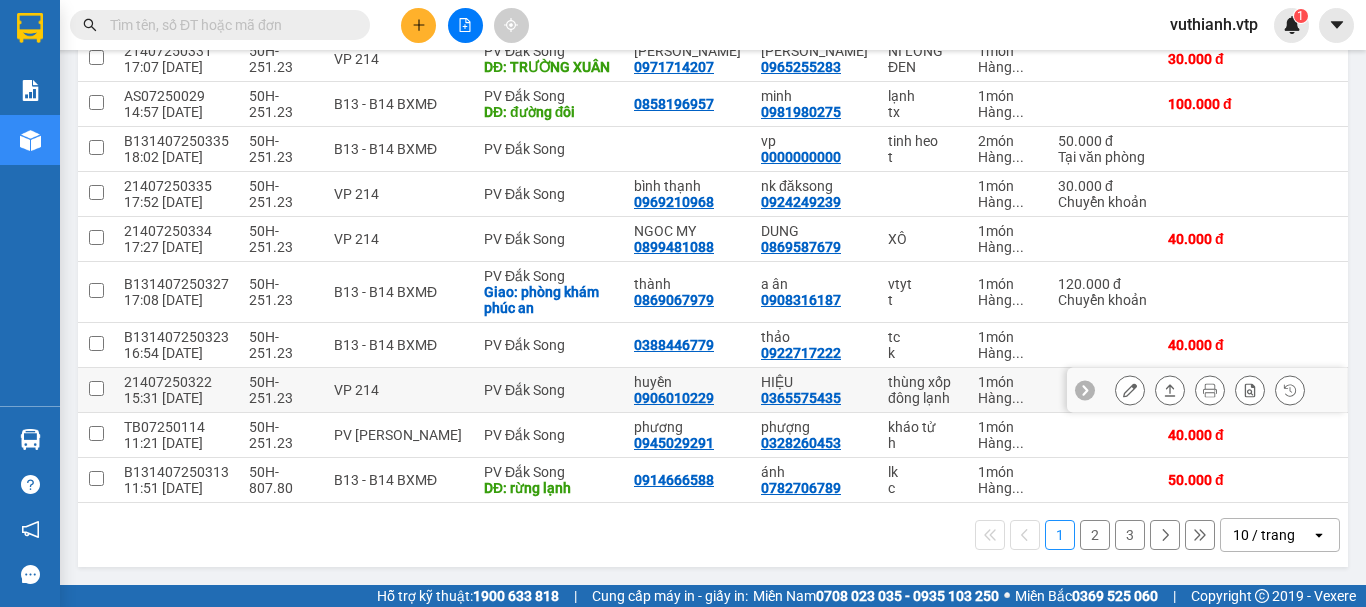 scroll, scrollTop: 322, scrollLeft: 0, axis: vertical 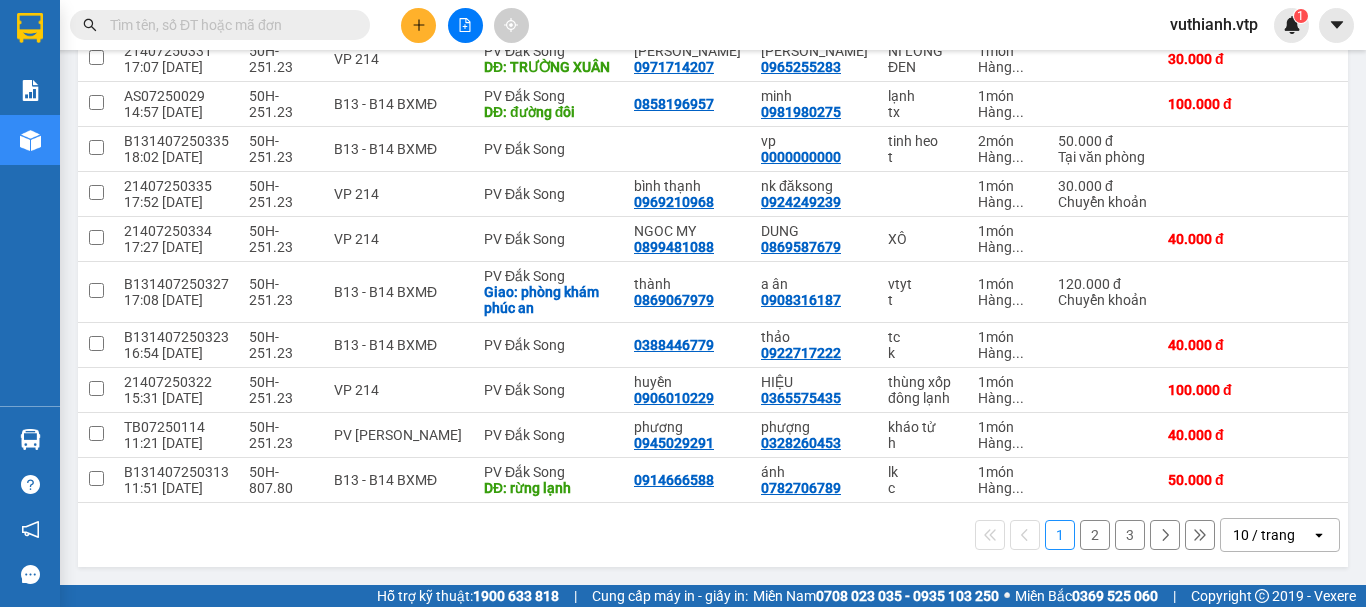 click on "2" at bounding box center (1095, 535) 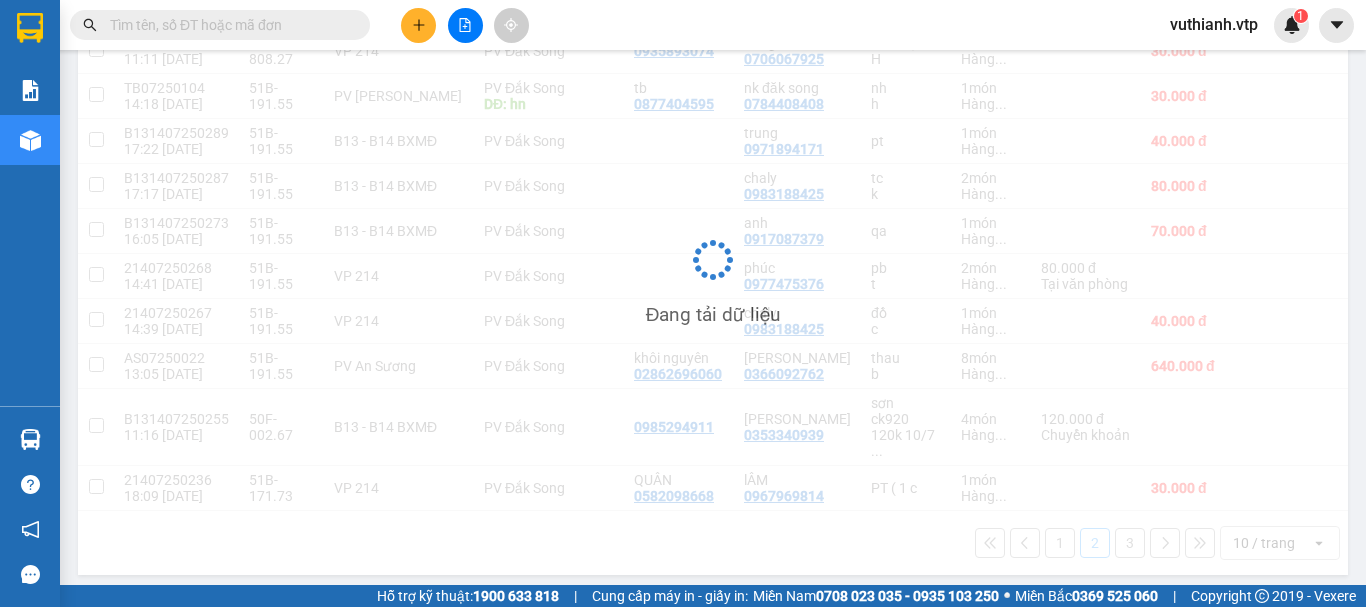 scroll, scrollTop: 306, scrollLeft: 0, axis: vertical 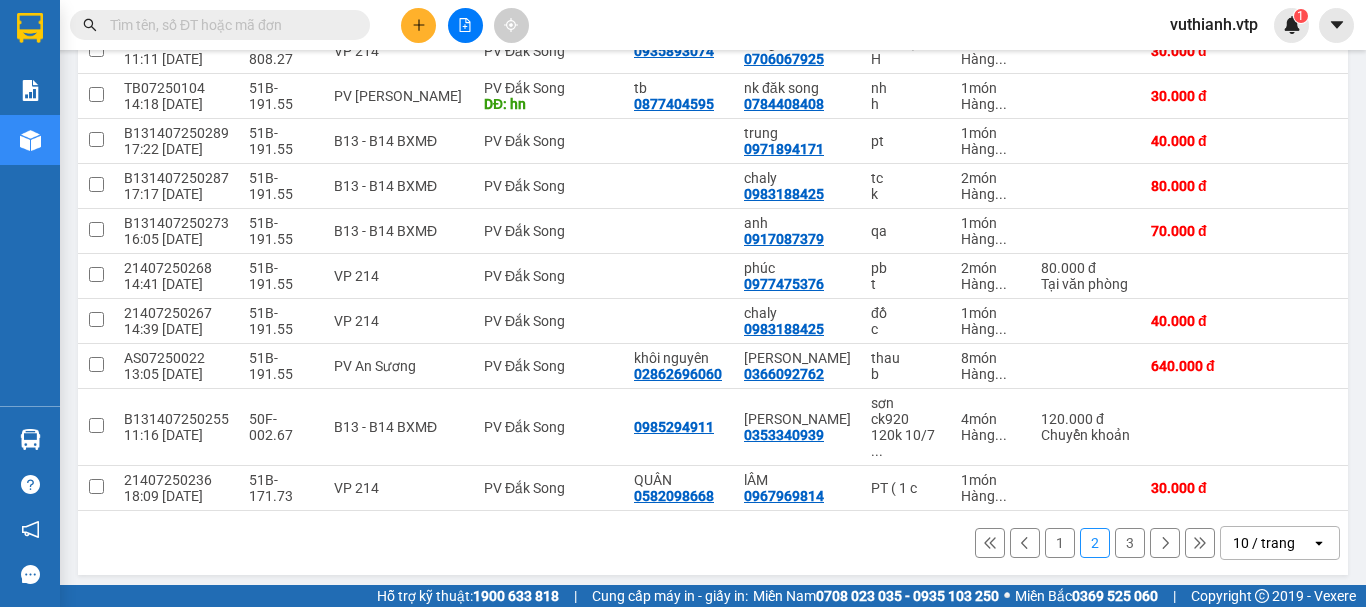 click on "3" at bounding box center [1130, 543] 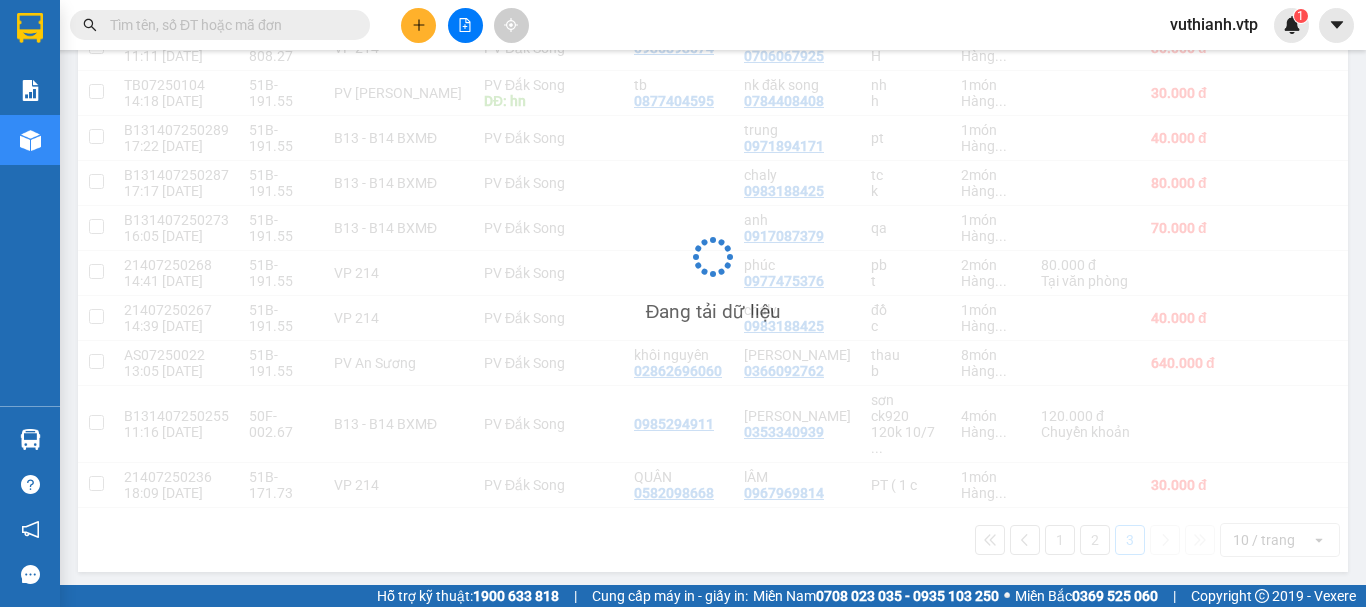 scroll, scrollTop: 92, scrollLeft: 0, axis: vertical 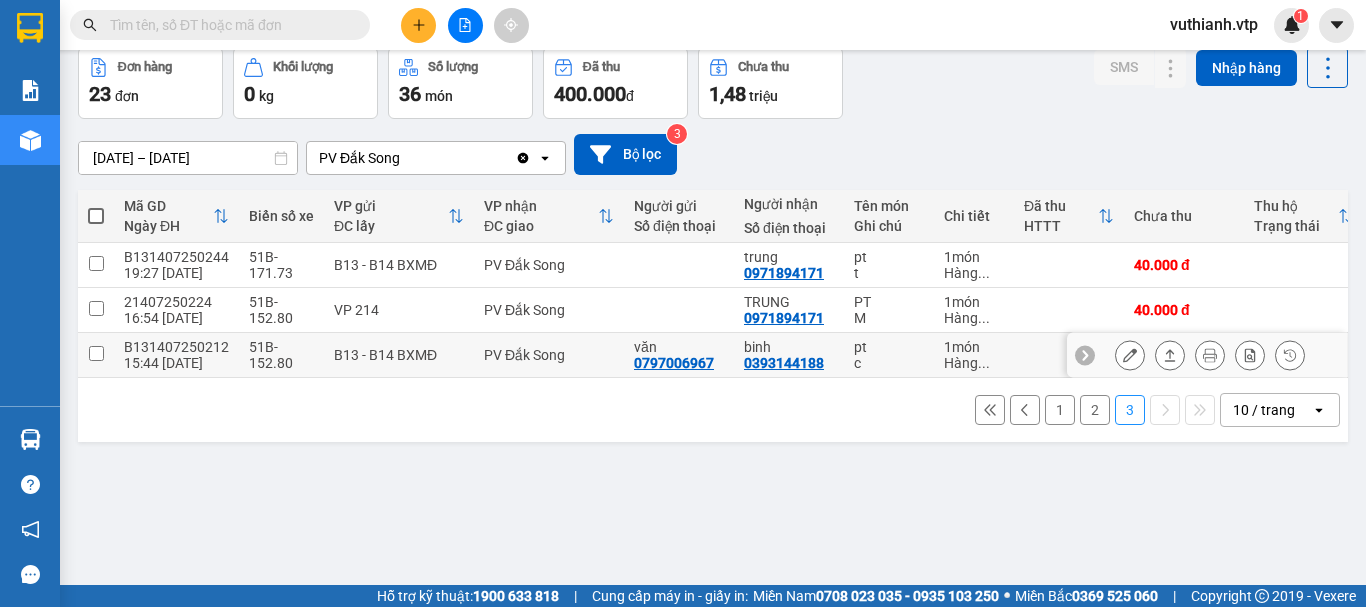 click 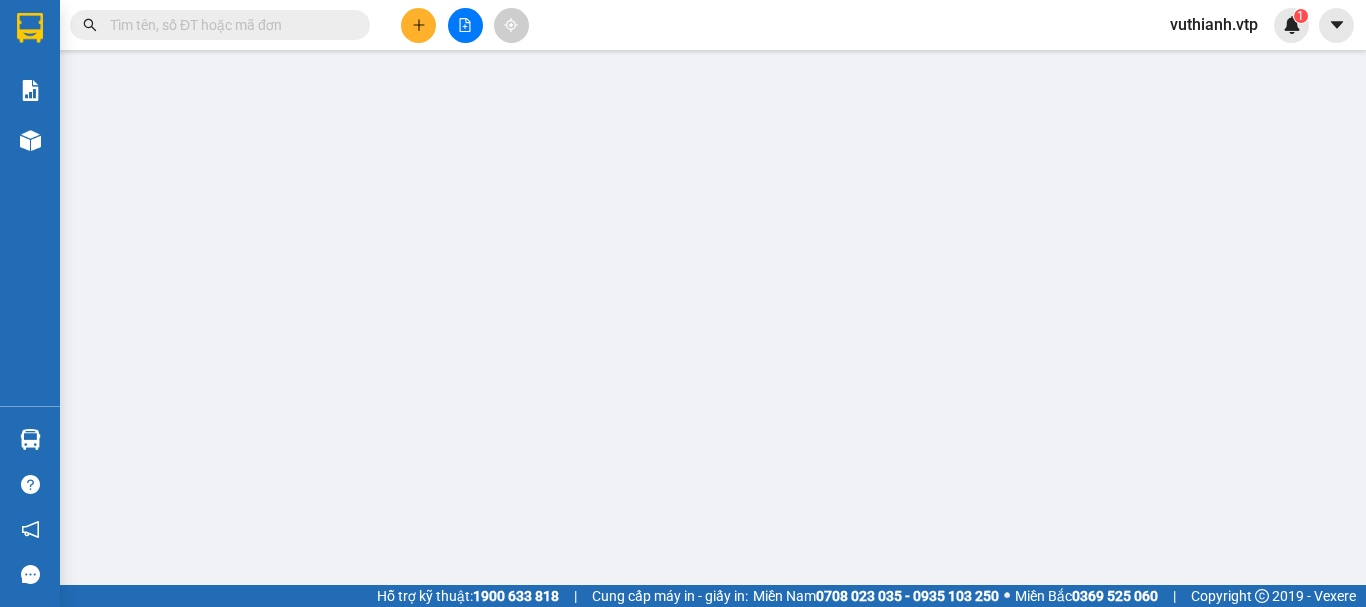 scroll, scrollTop: 0, scrollLeft: 0, axis: both 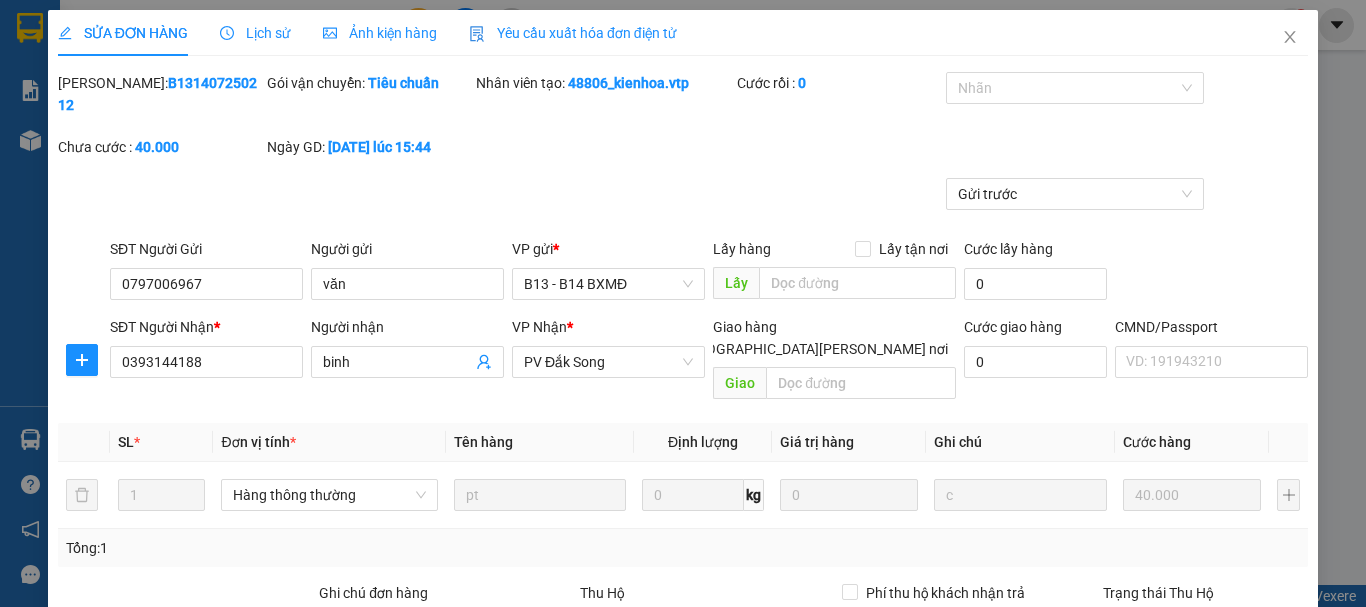 type on "0797006967" 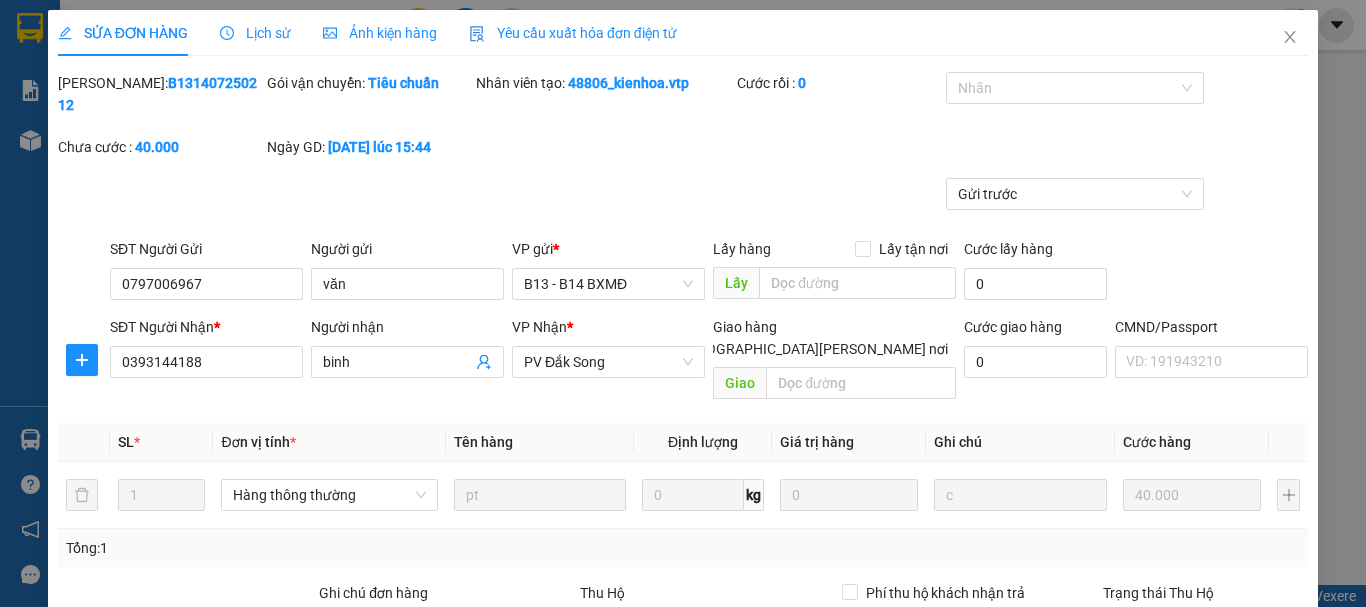 type on "văn" 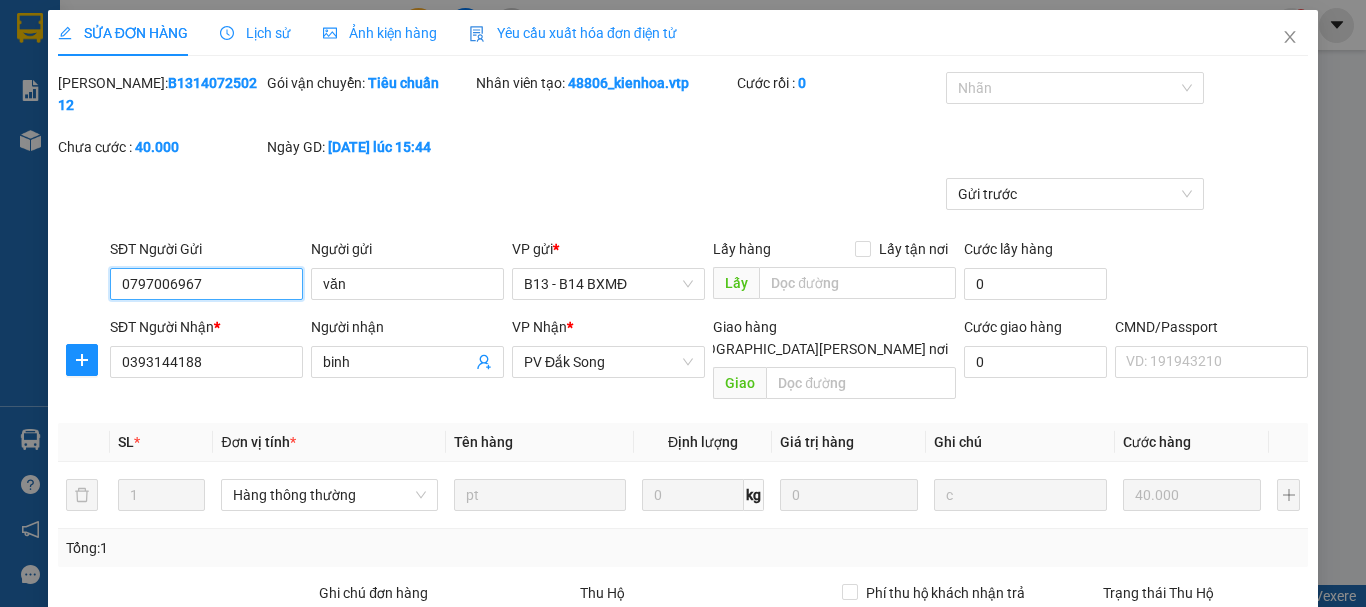 type on "2.000" 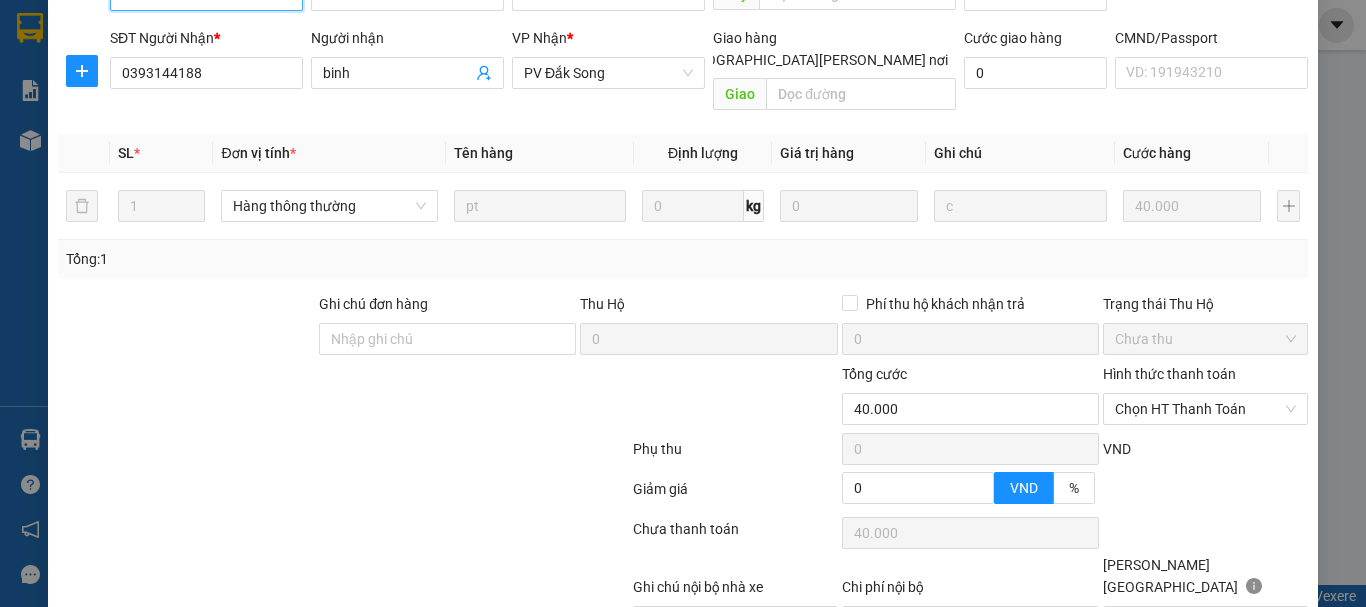 scroll, scrollTop: 300, scrollLeft: 0, axis: vertical 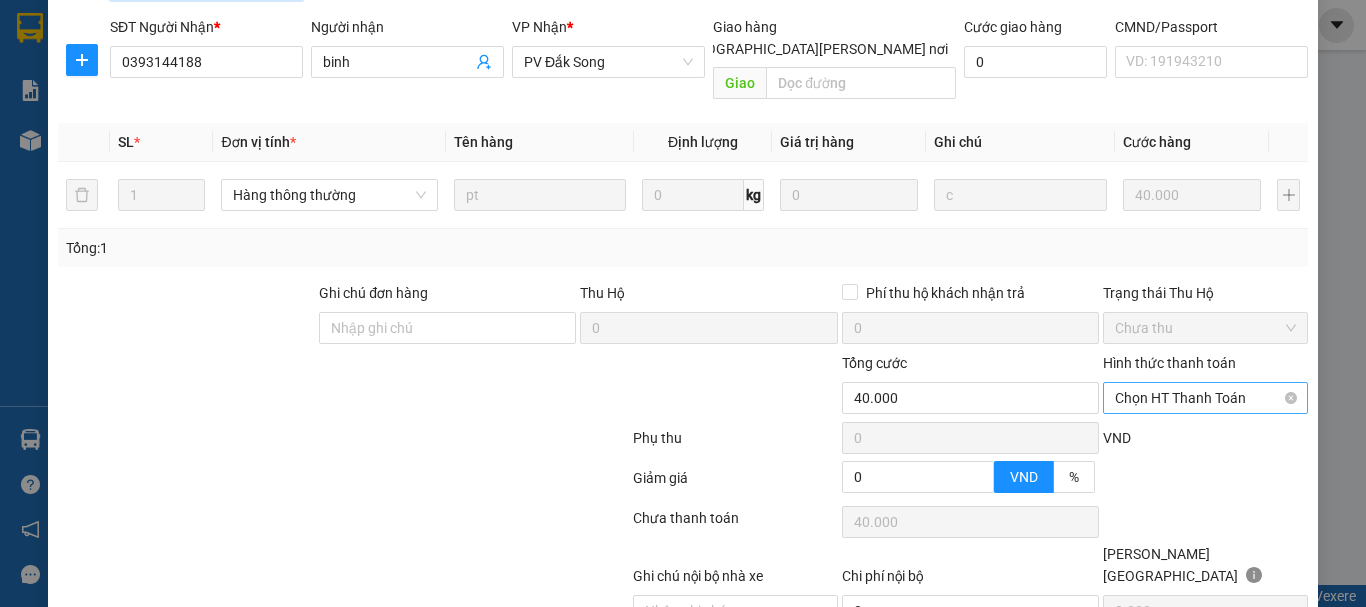 click on "Chọn HT Thanh Toán" at bounding box center (1205, 398) 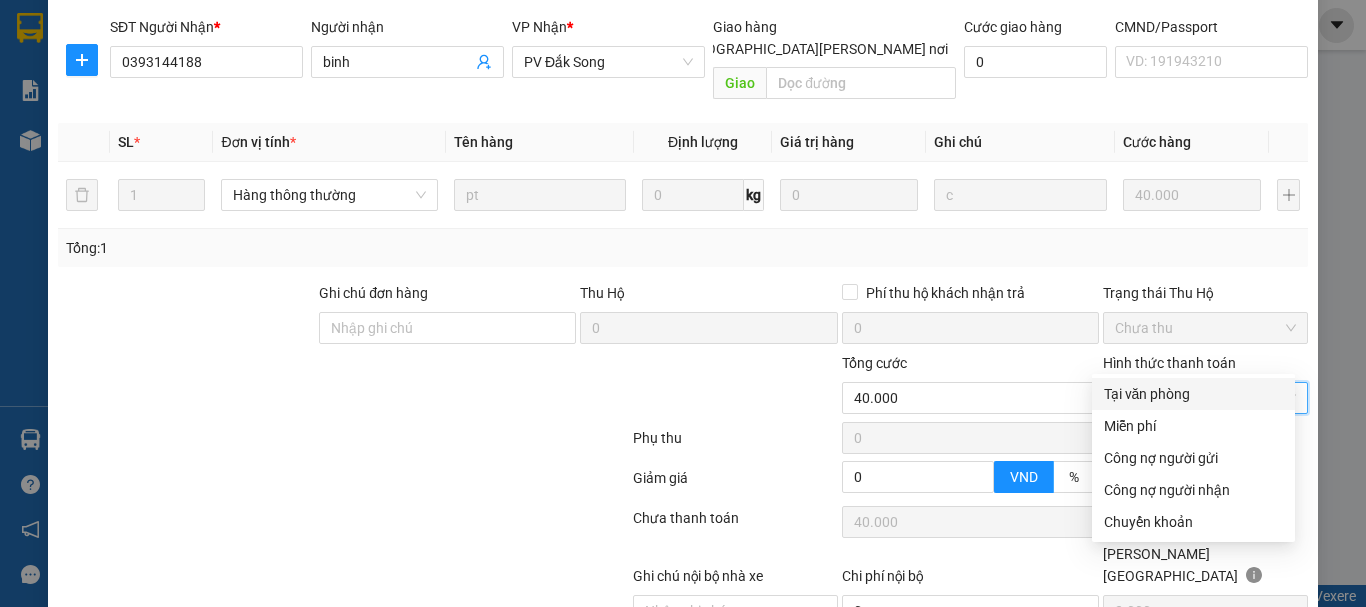 click on "Tại văn phòng" at bounding box center [1193, 394] 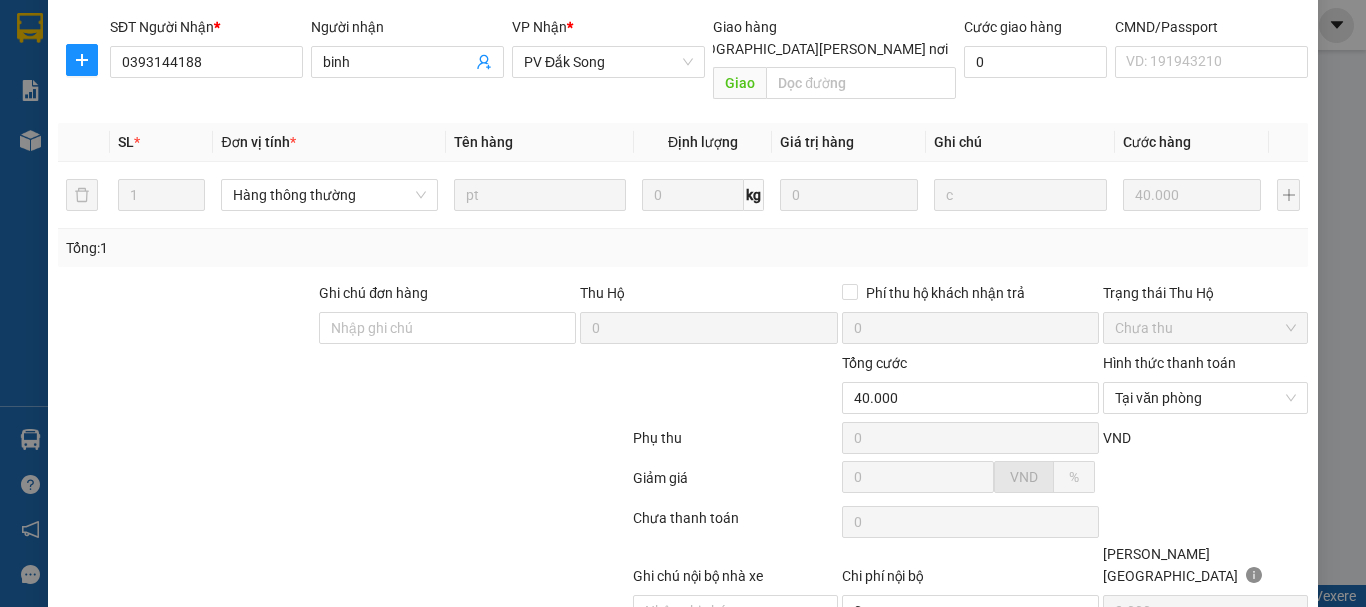 click on "[PERSON_NAME] và [PERSON_NAME] hàng" at bounding box center (858, 658) 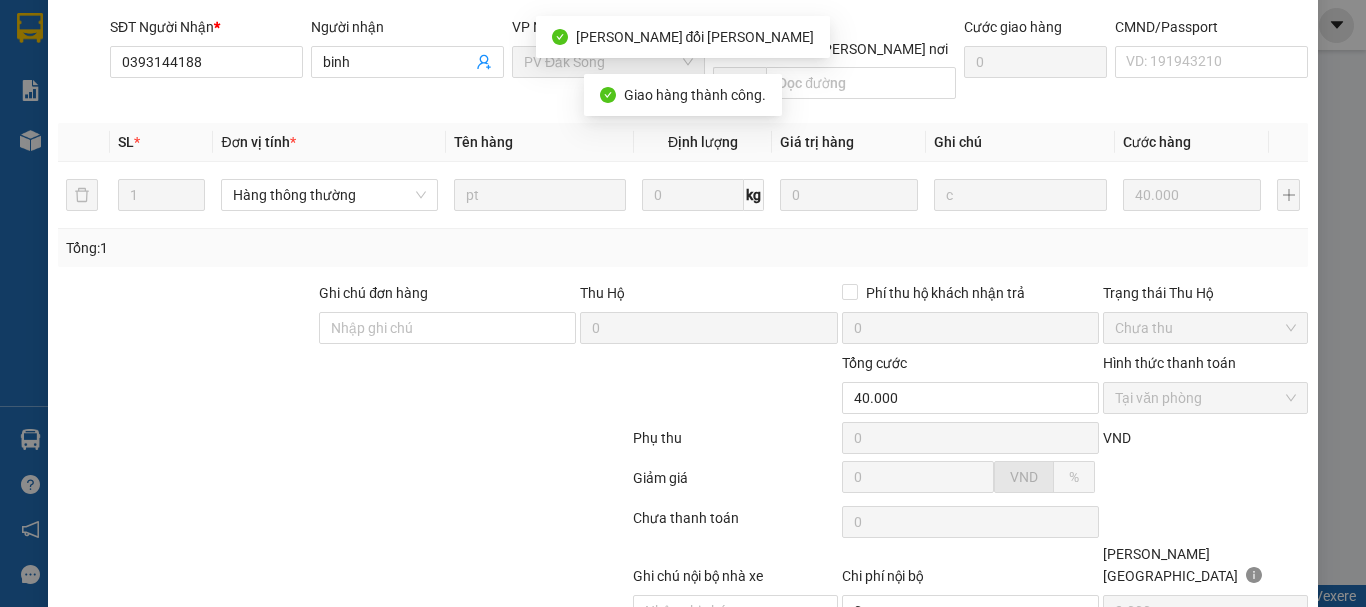 click on "[PERSON_NAME] đổi" at bounding box center (1101, 658) 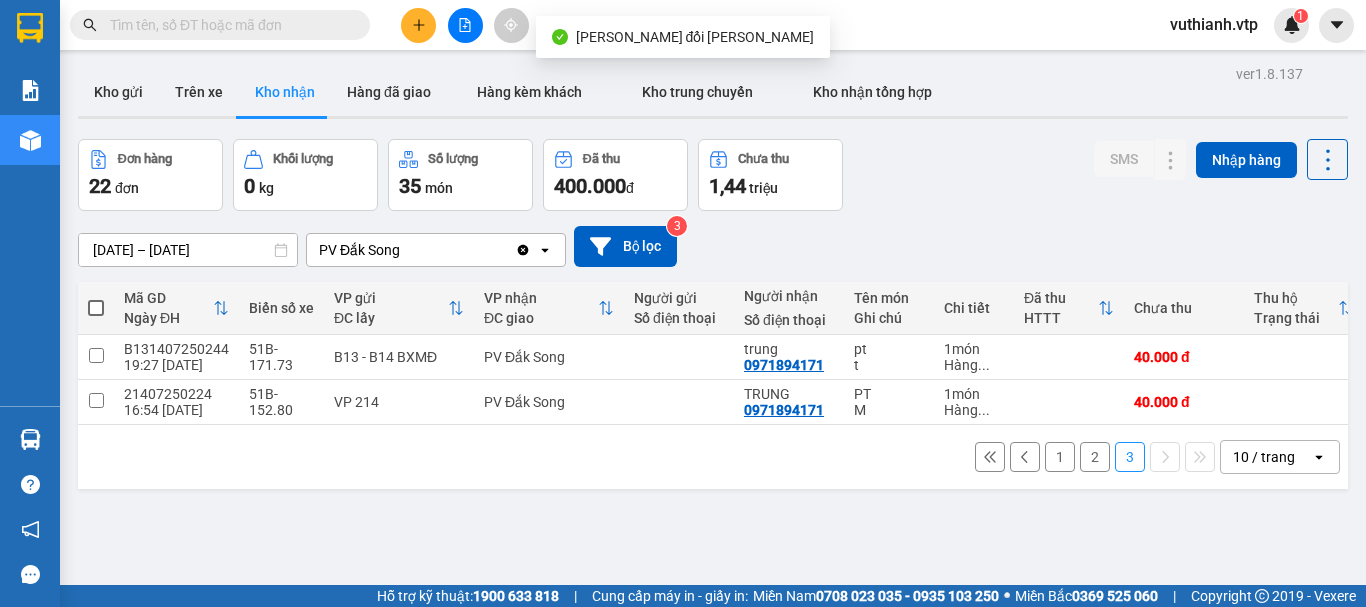 click on "2" at bounding box center (1095, 457) 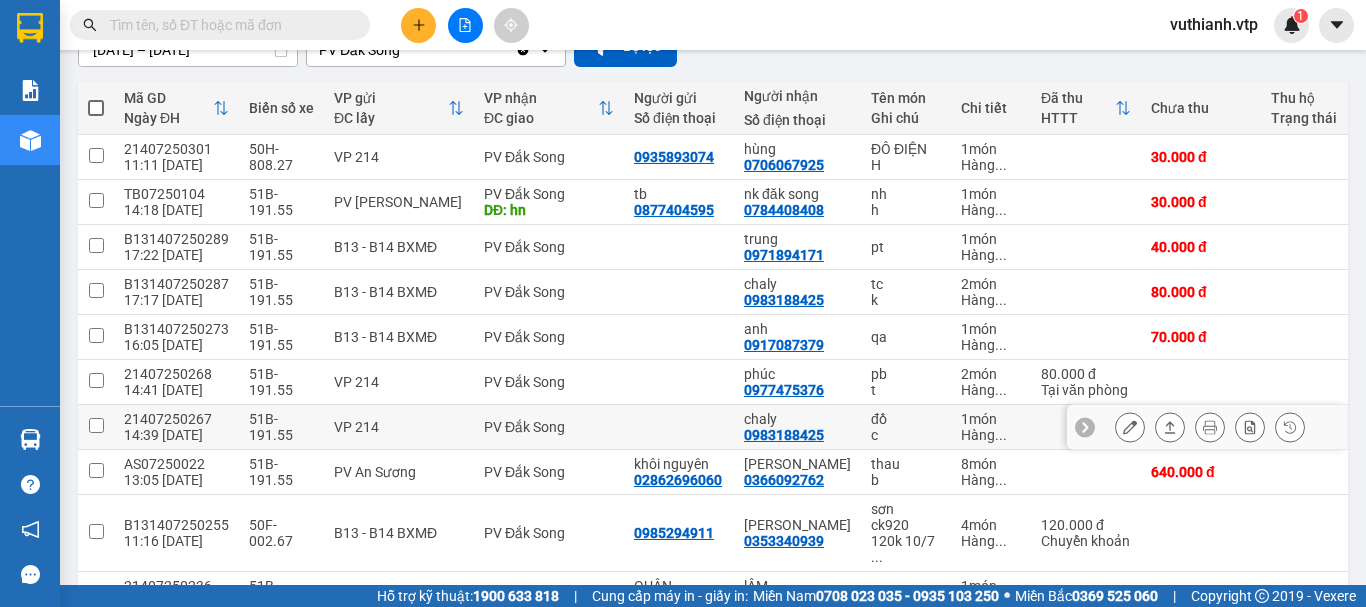 scroll, scrollTop: 300, scrollLeft: 0, axis: vertical 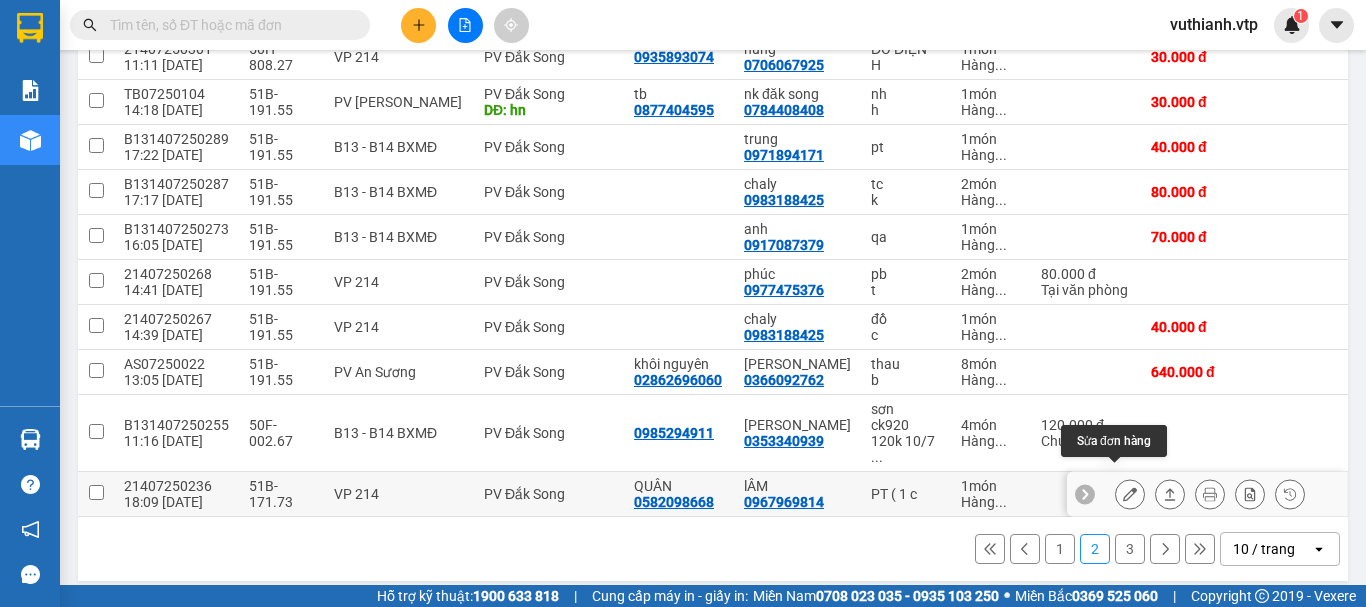 click at bounding box center (1130, 494) 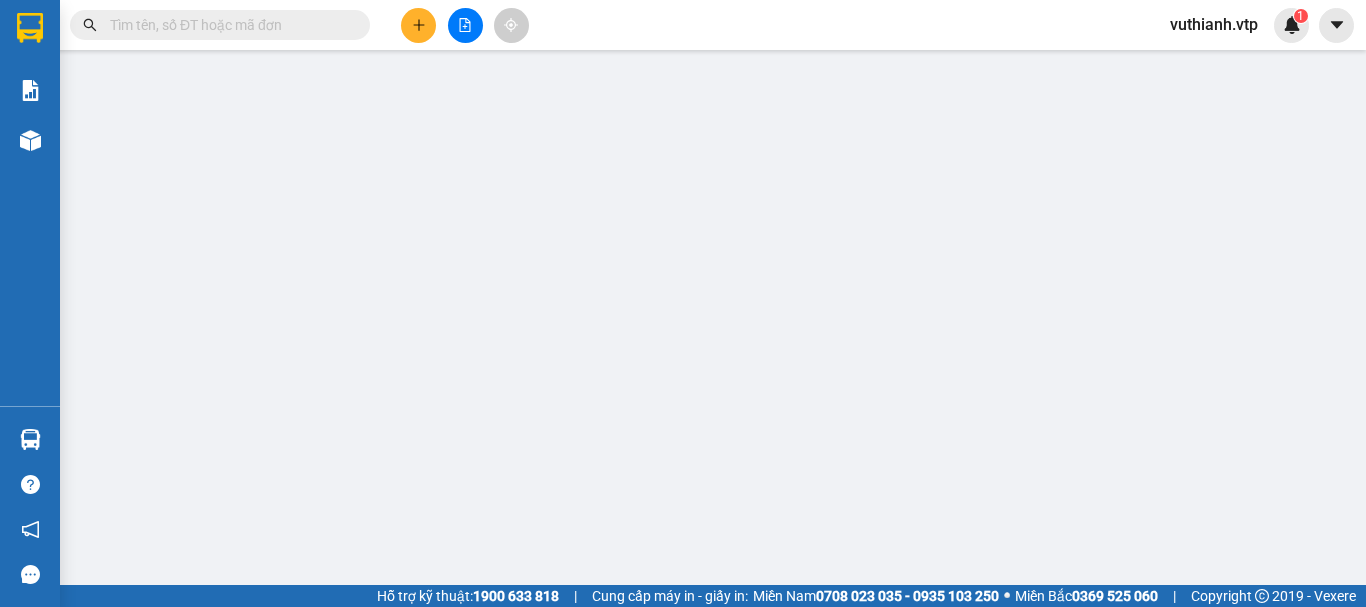 scroll, scrollTop: 0, scrollLeft: 0, axis: both 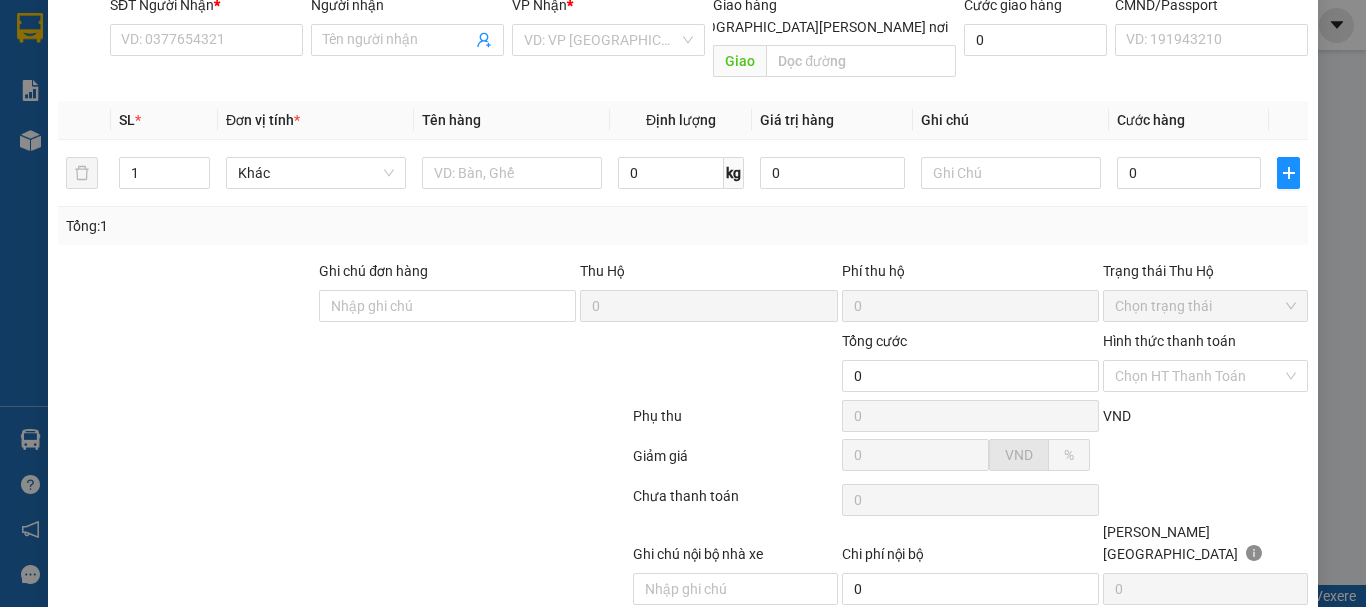 type on "0582098668" 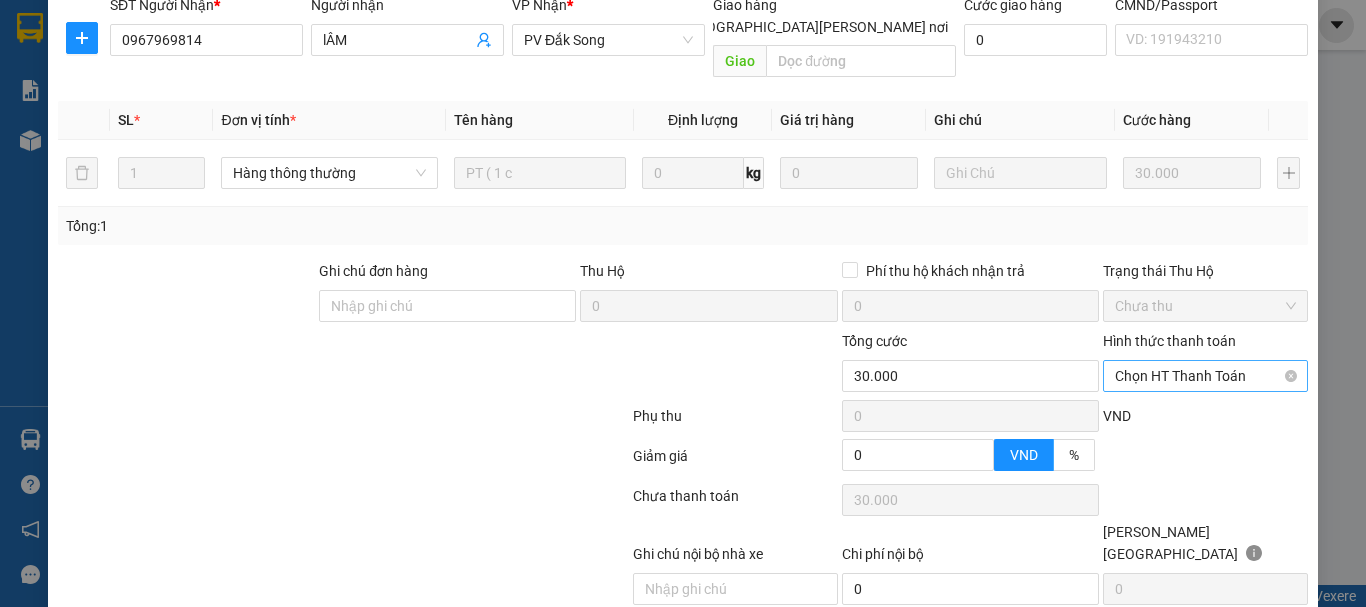 type on "1.500" 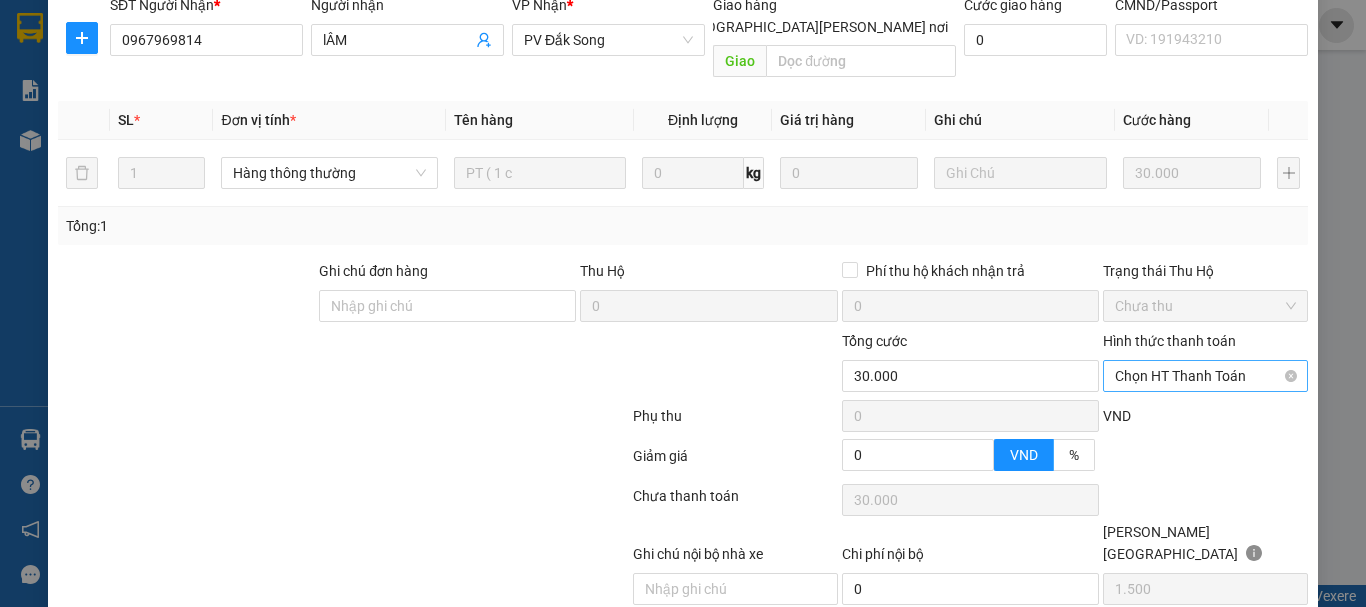 click on "Chọn HT Thanh Toán" at bounding box center [1205, 376] 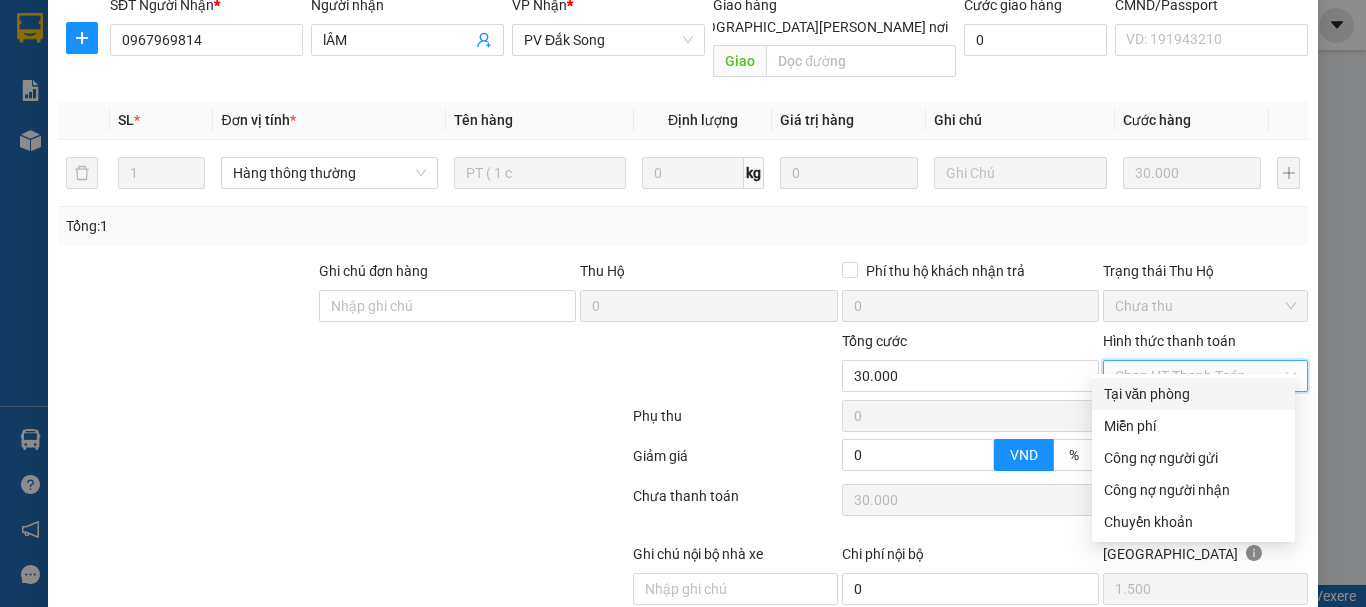 click on "Tại văn phòng" at bounding box center (1193, 394) 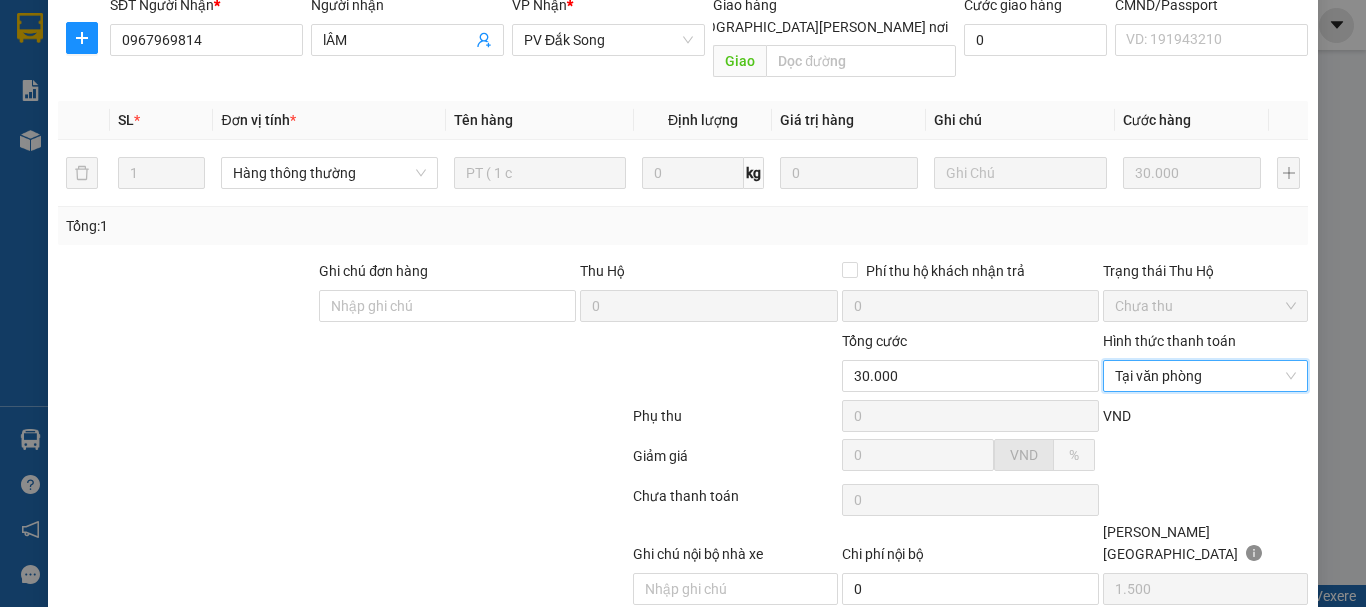 click on "[PERSON_NAME] và [PERSON_NAME] hàng" at bounding box center (858, 636) 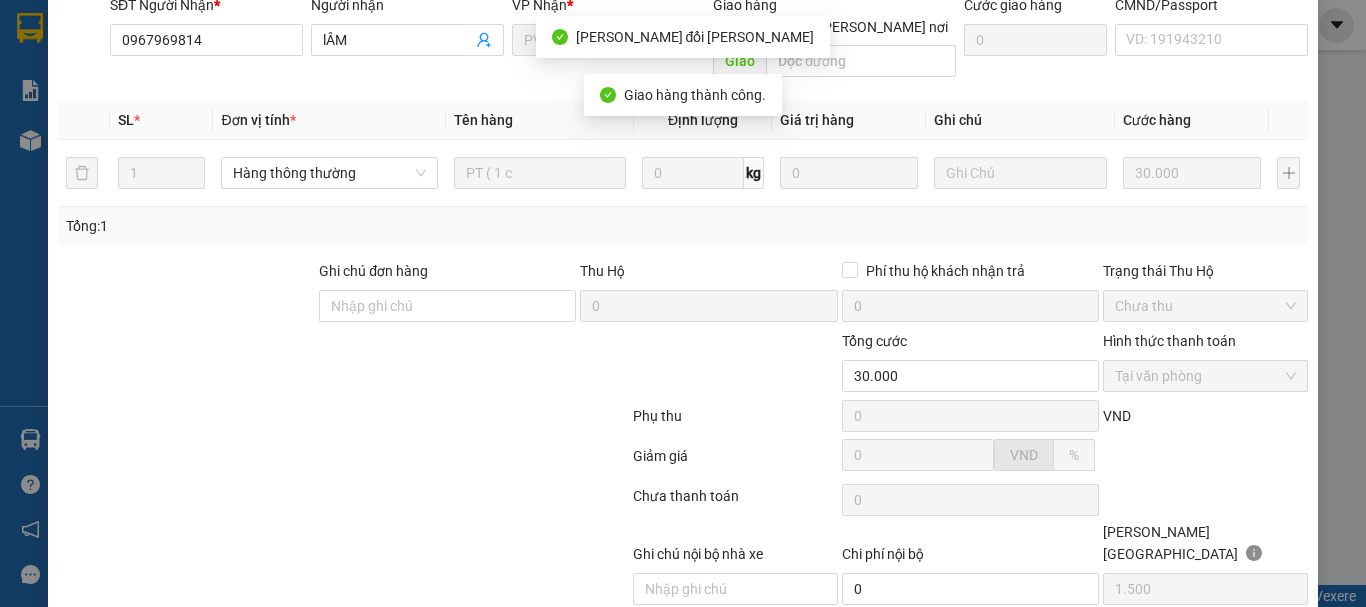 click on "[PERSON_NAME] đổi" at bounding box center (1101, 636) 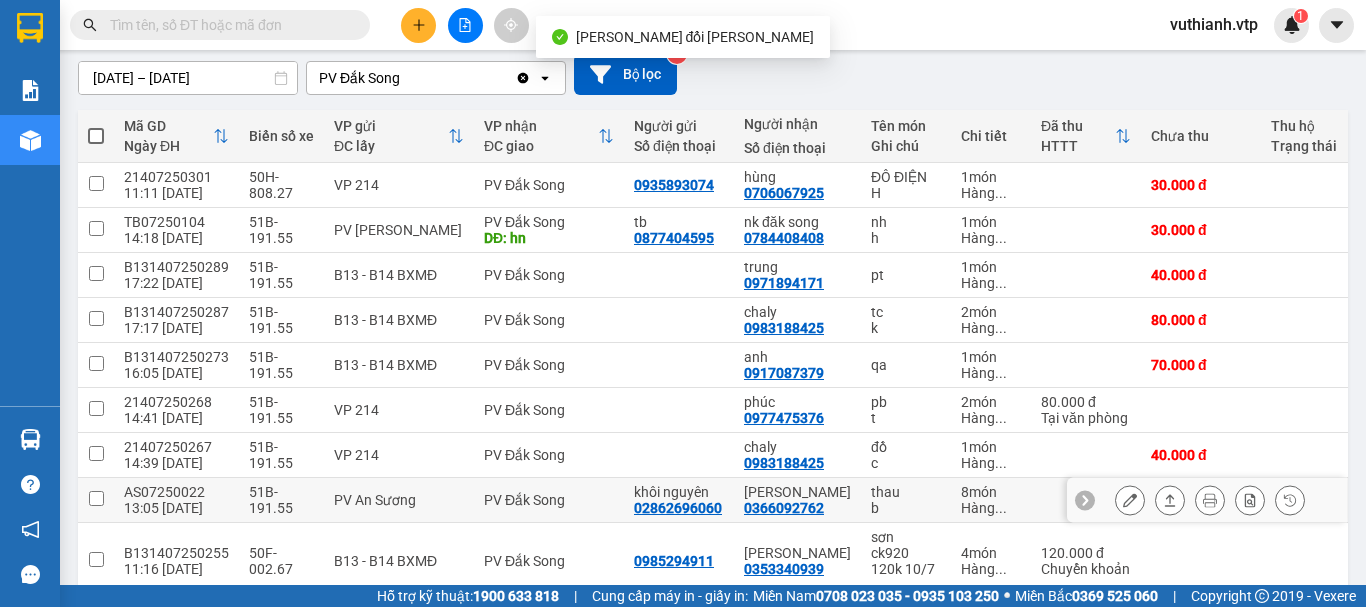 scroll, scrollTop: 300, scrollLeft: 0, axis: vertical 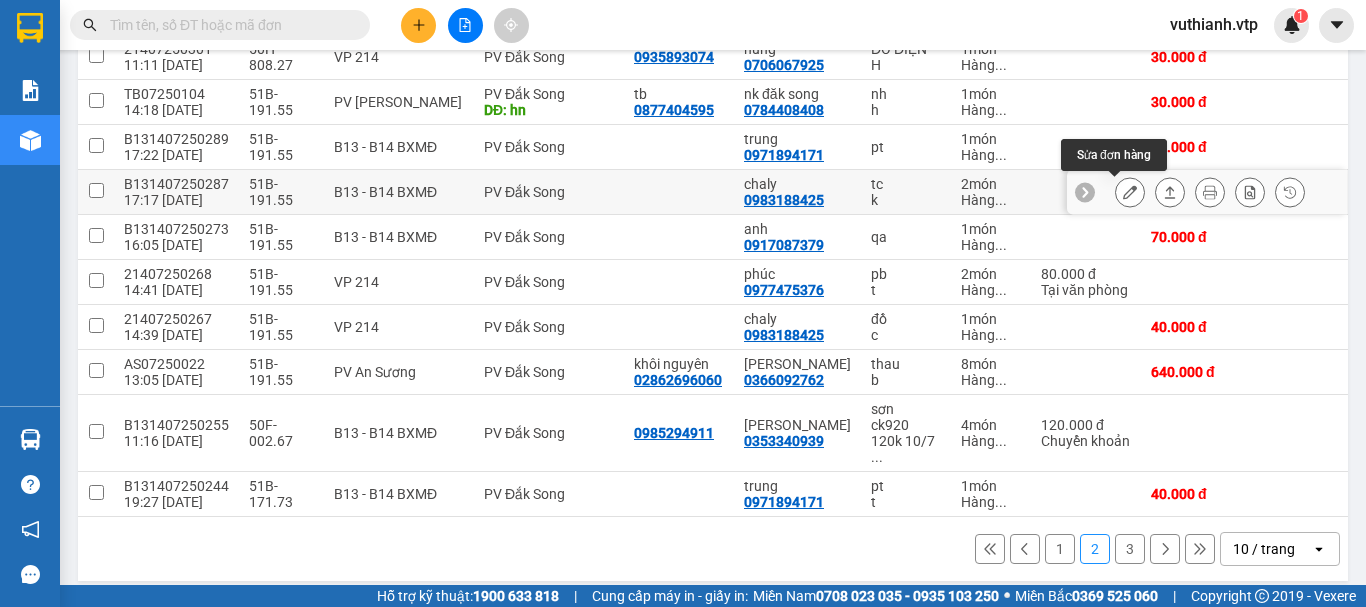 click at bounding box center [1130, 192] 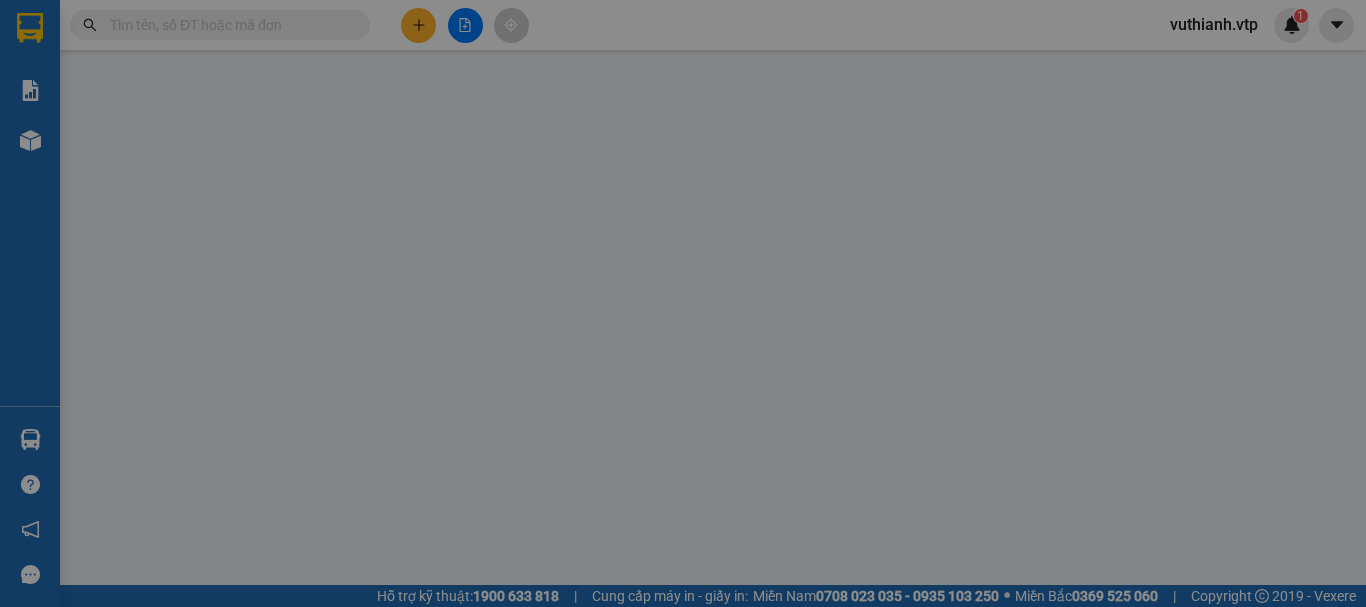 scroll, scrollTop: 0, scrollLeft: 0, axis: both 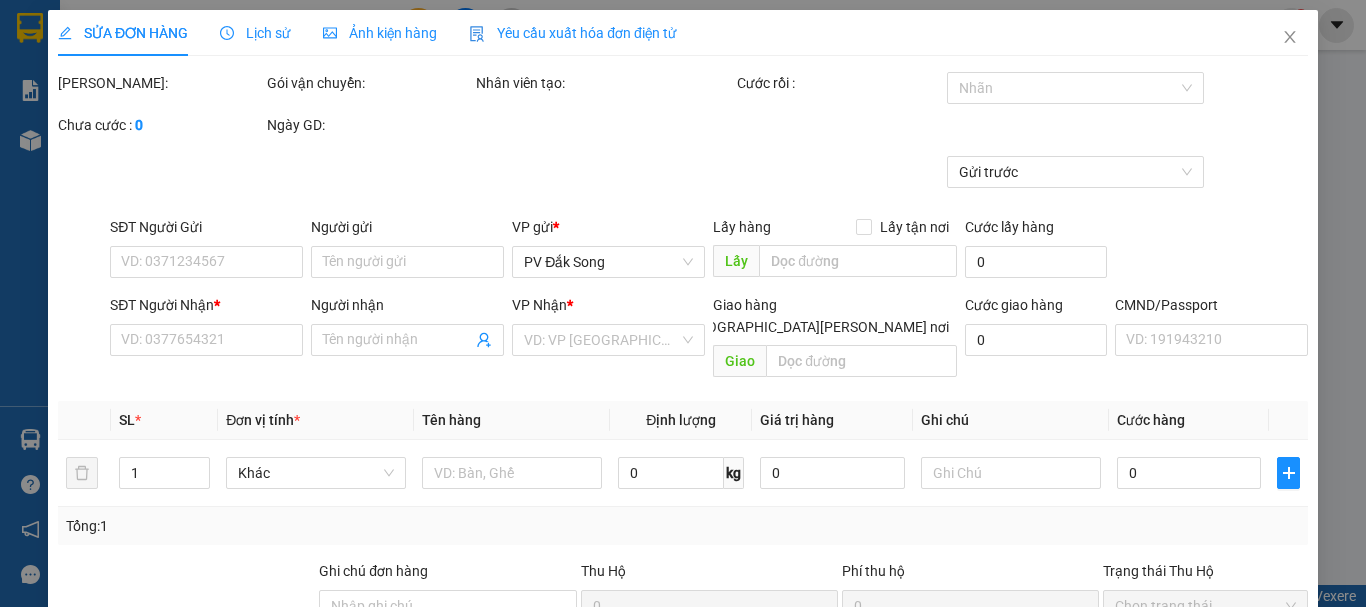 type on "0983188425" 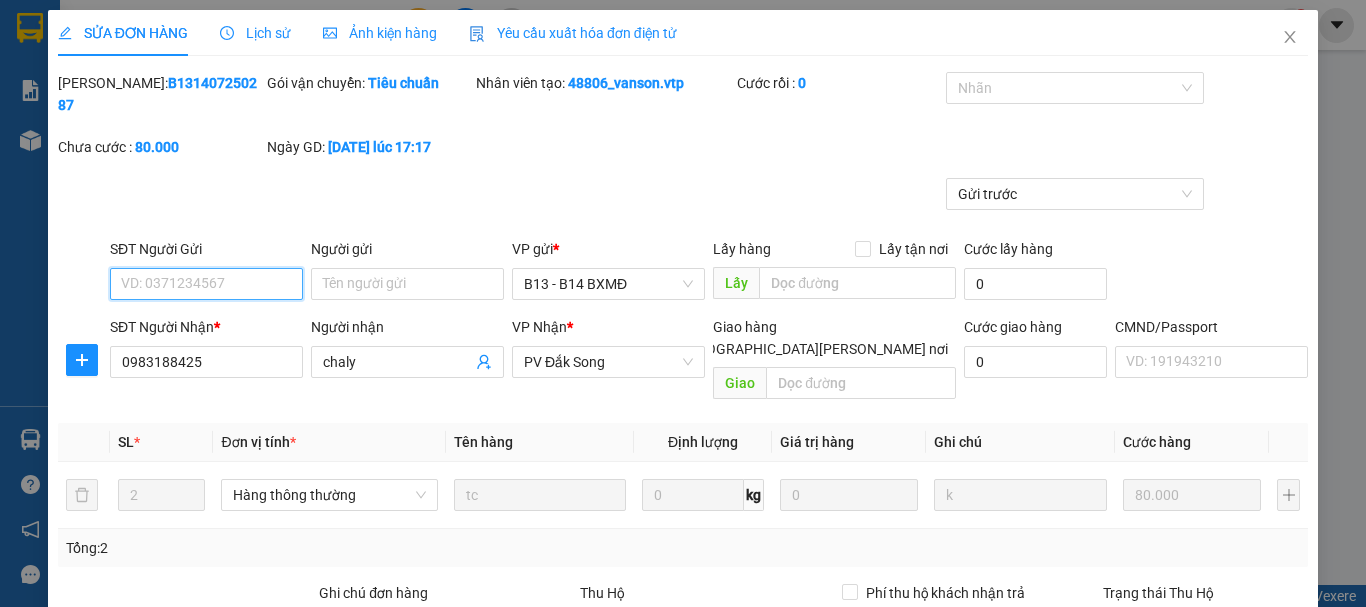 type on "4.000" 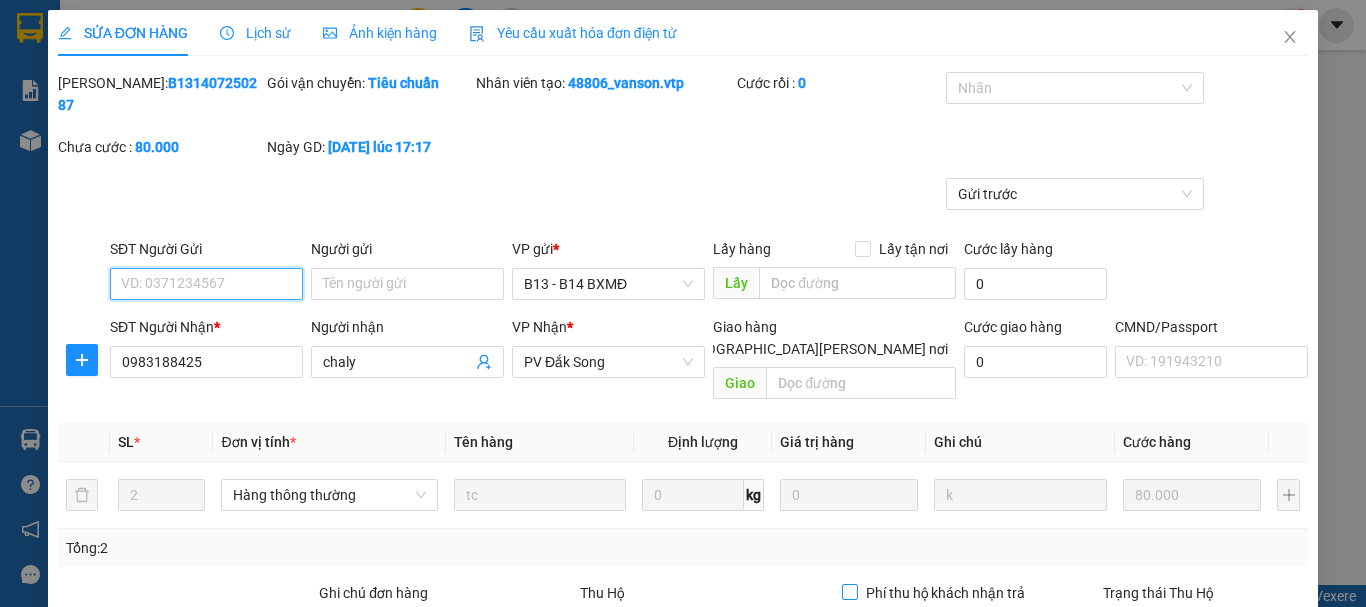 scroll, scrollTop: 200, scrollLeft: 0, axis: vertical 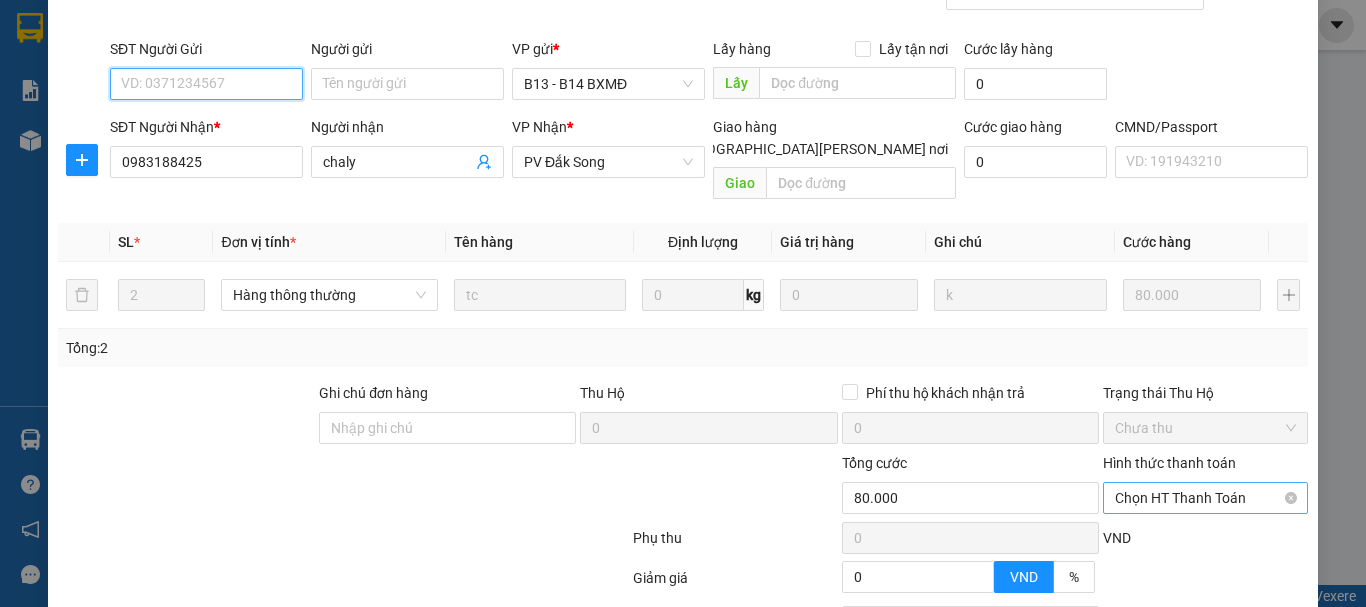 click on "Chọn HT Thanh Toán" at bounding box center [1205, 498] 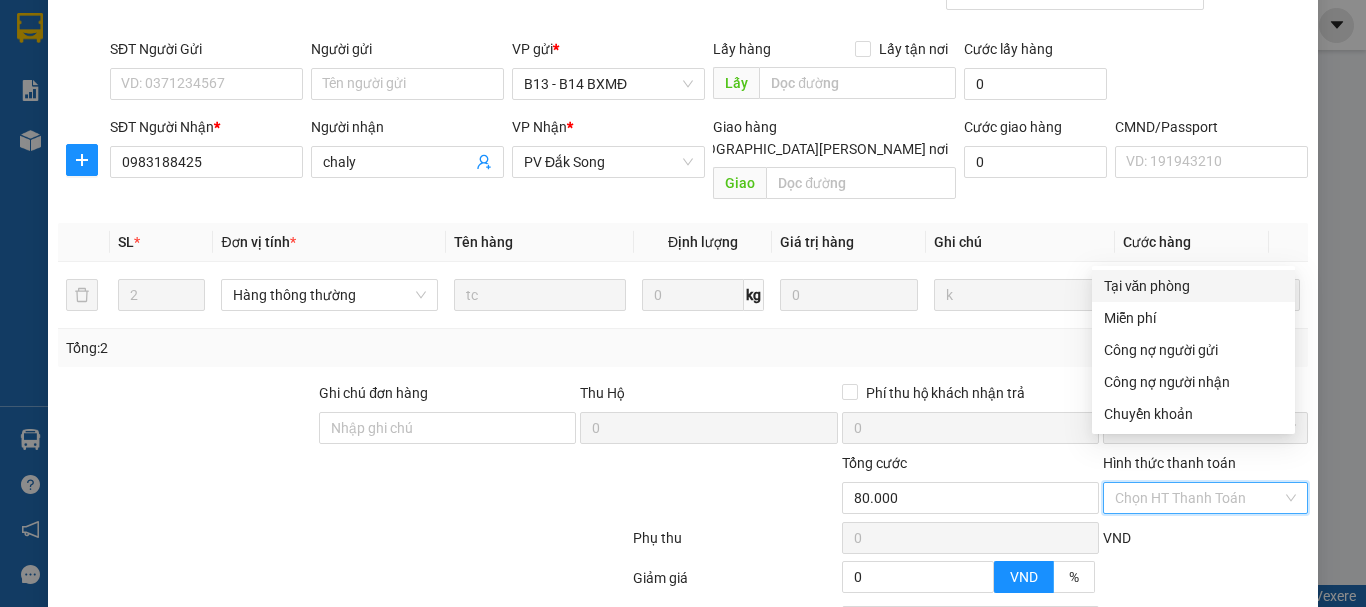 click on "Tại văn phòng" at bounding box center (1193, 286) 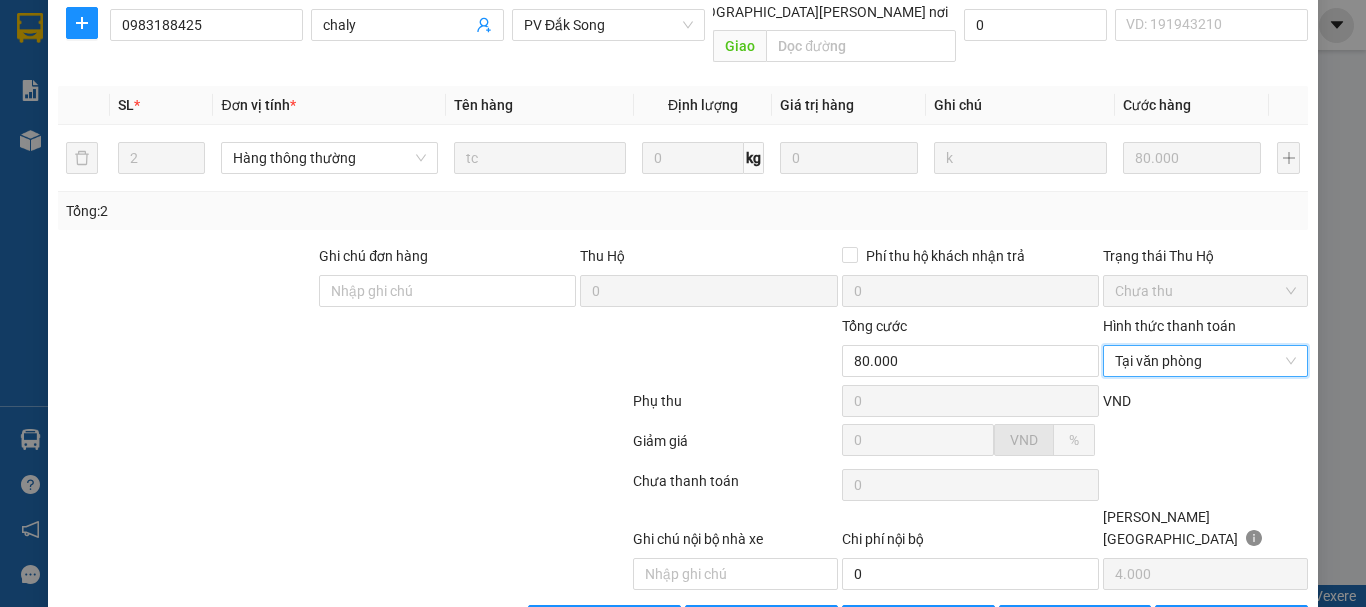 scroll, scrollTop: 340, scrollLeft: 0, axis: vertical 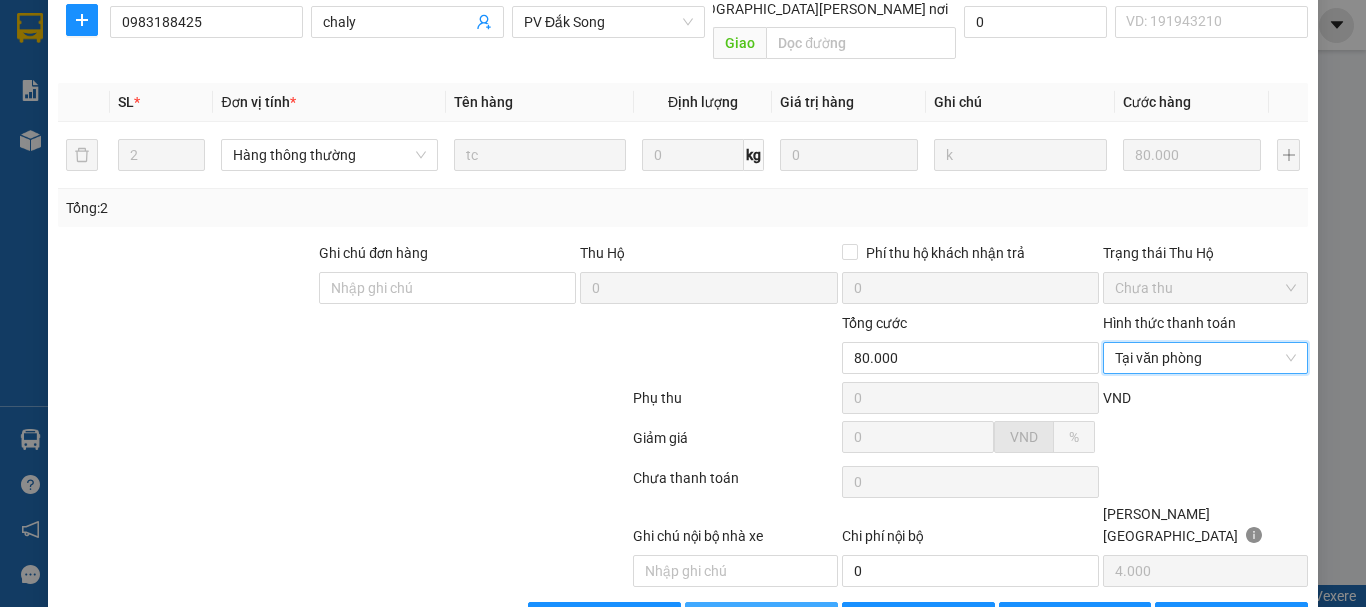 click on "[PERSON_NAME] và [PERSON_NAME] hàng" at bounding box center (858, 618) 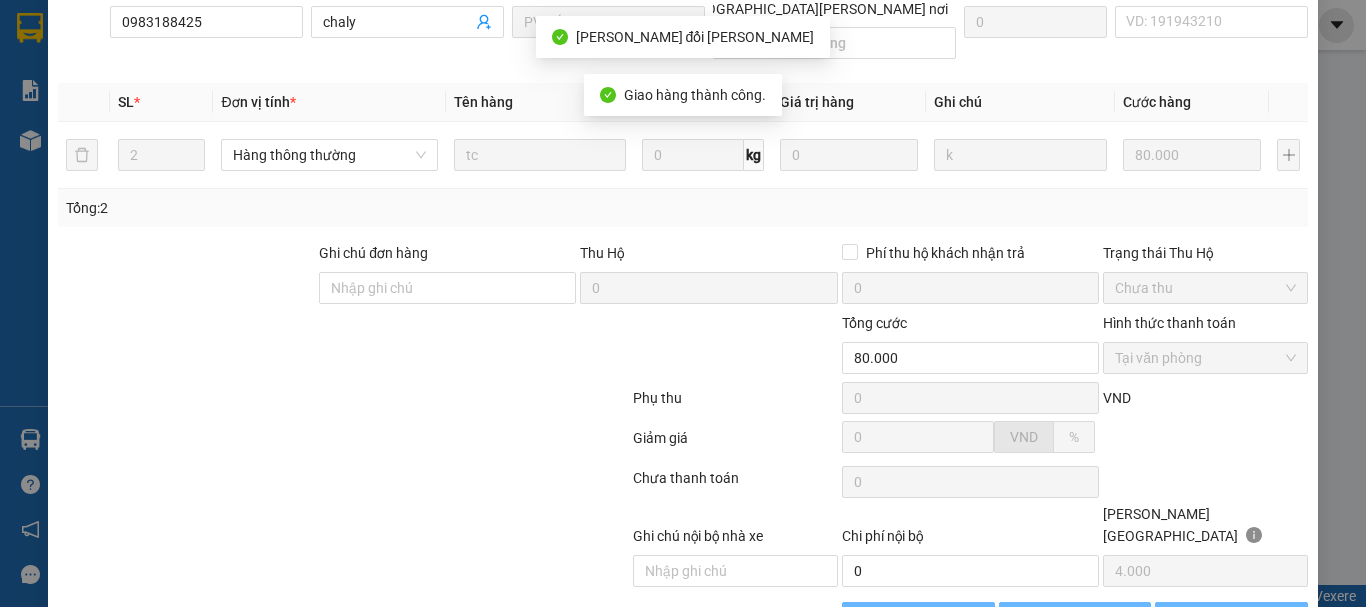click on "[PERSON_NAME] đổi" at bounding box center [1101, 618] 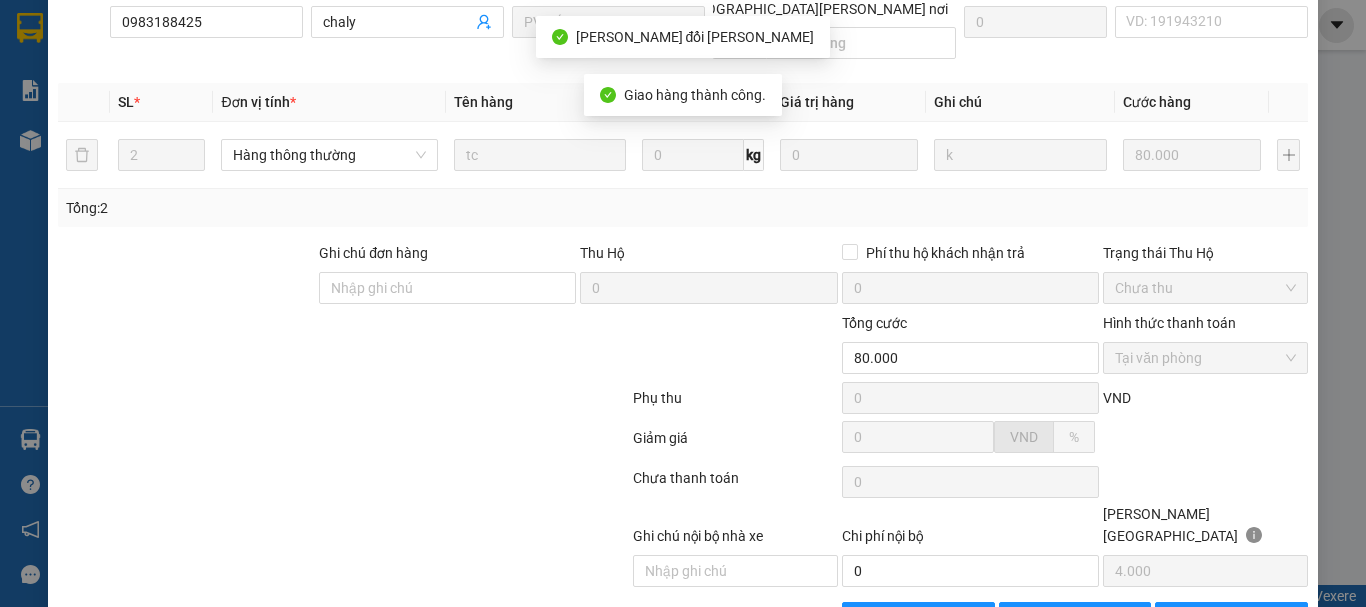 click on "[PERSON_NAME] đổi" at bounding box center (1101, 618) 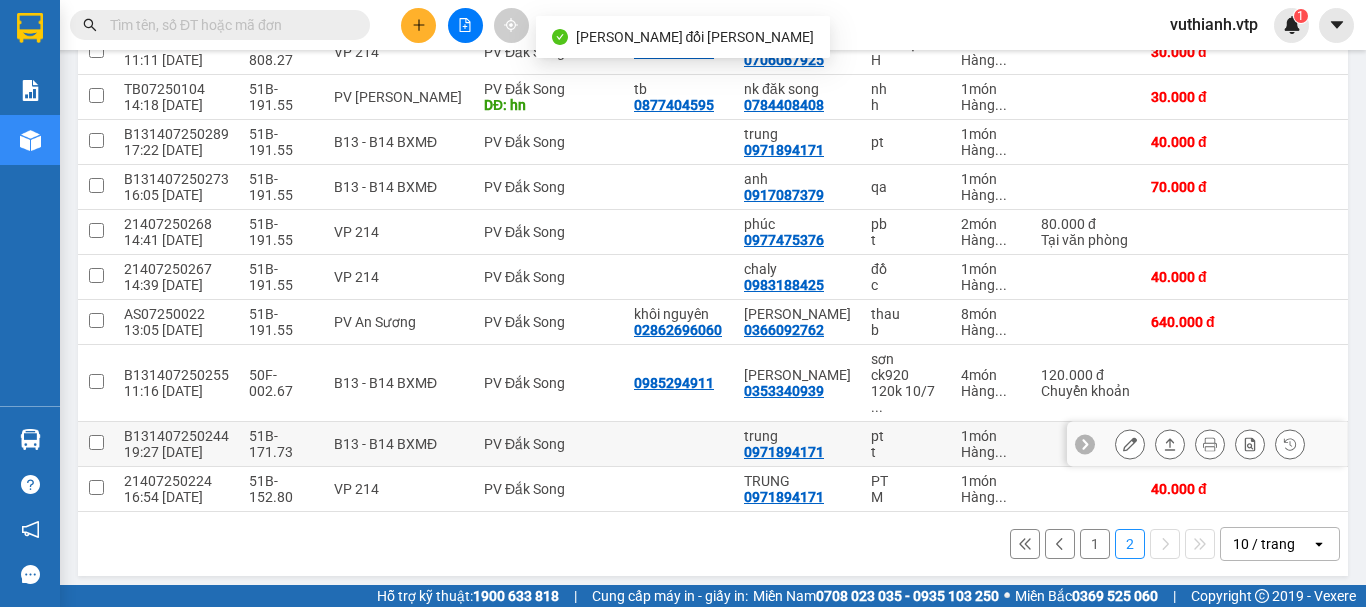 scroll, scrollTop: 306, scrollLeft: 0, axis: vertical 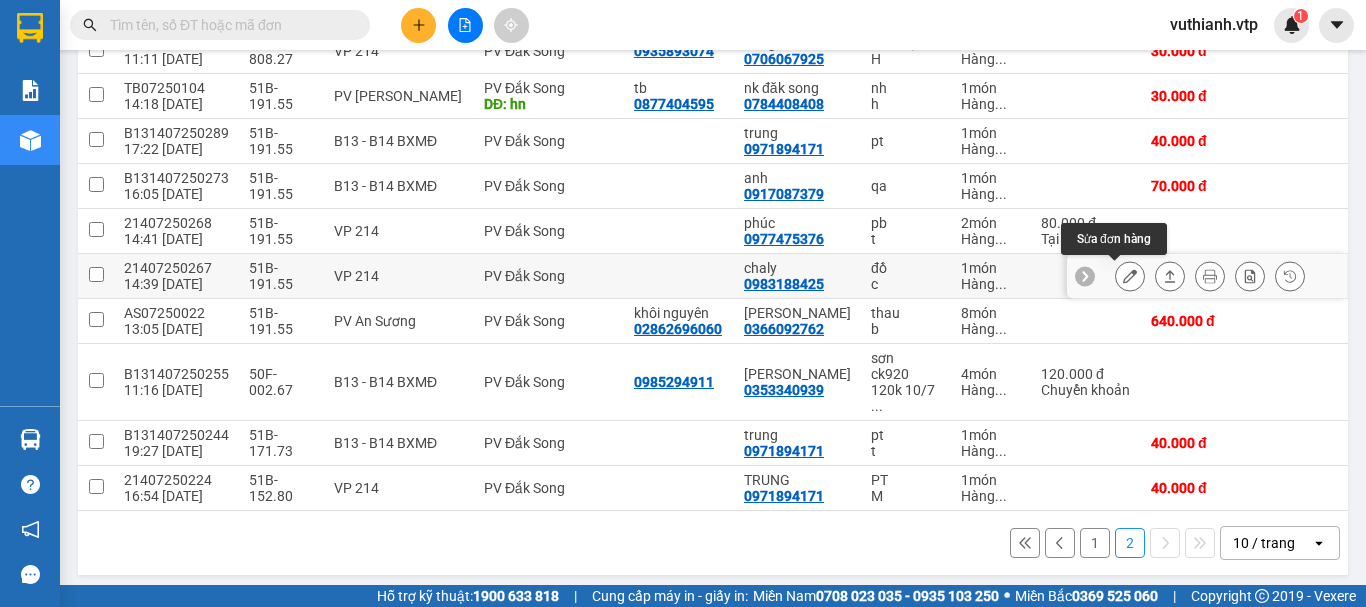 click at bounding box center [1130, 276] 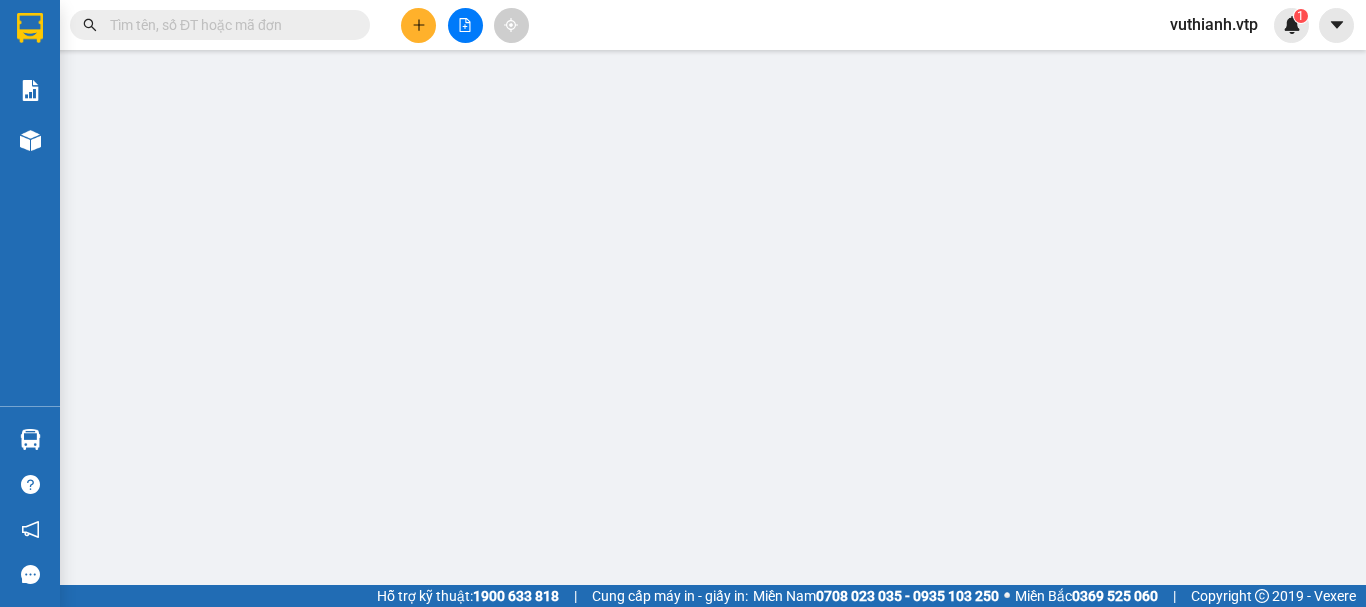 scroll, scrollTop: 0, scrollLeft: 0, axis: both 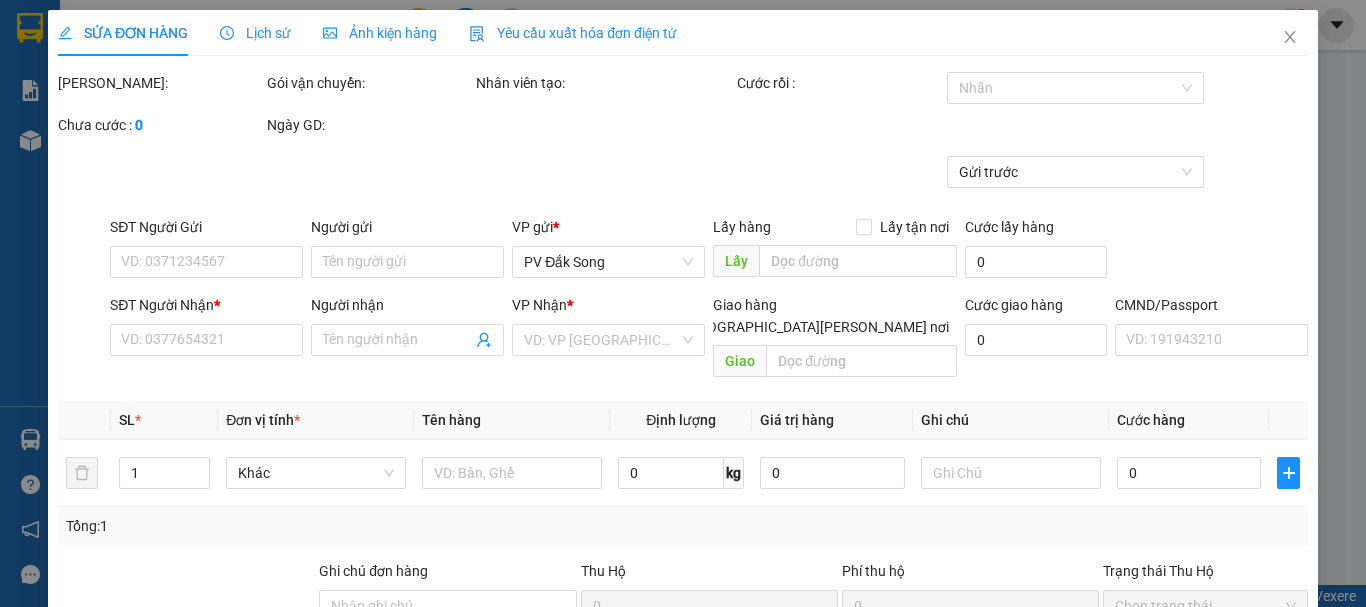 type on "0983188425" 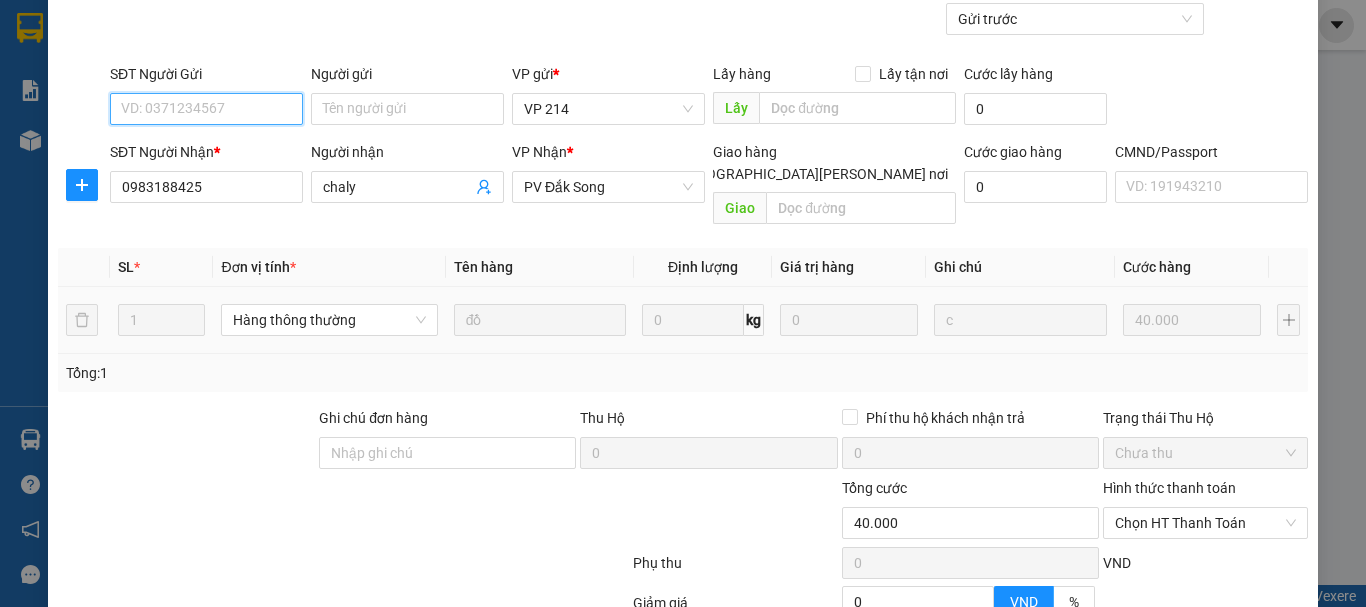 scroll, scrollTop: 300, scrollLeft: 0, axis: vertical 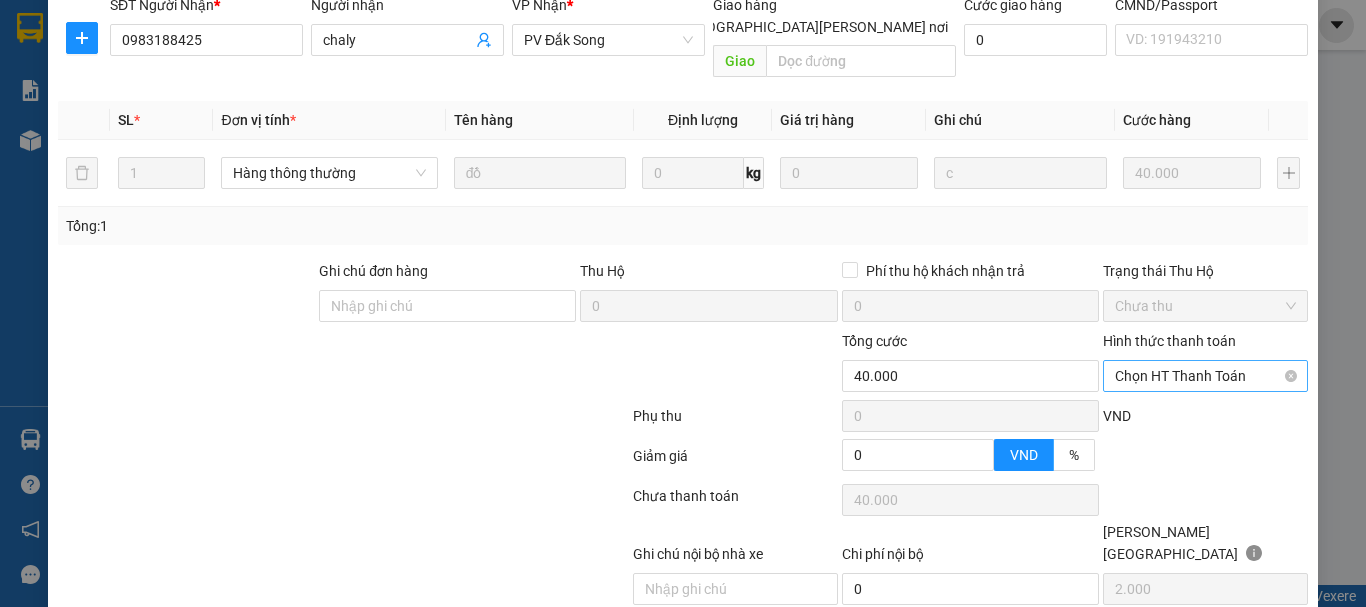 click on "Chọn HT Thanh Toán" at bounding box center [1205, 376] 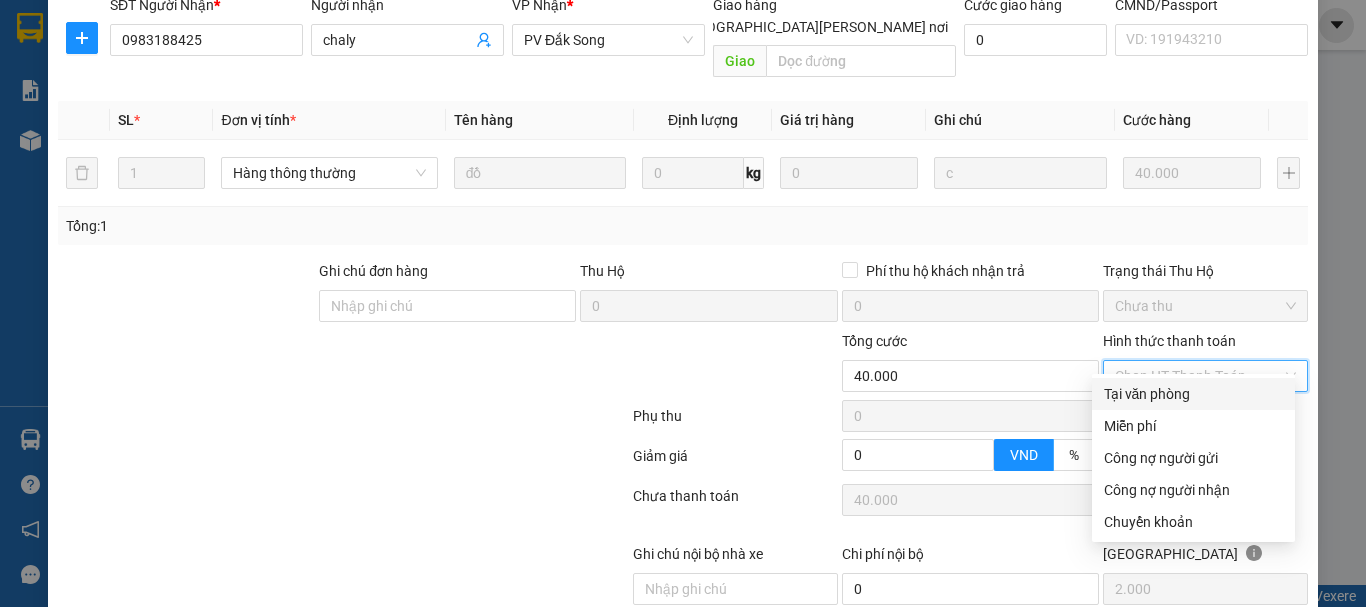 click on "Tại văn phòng" at bounding box center [1193, 394] 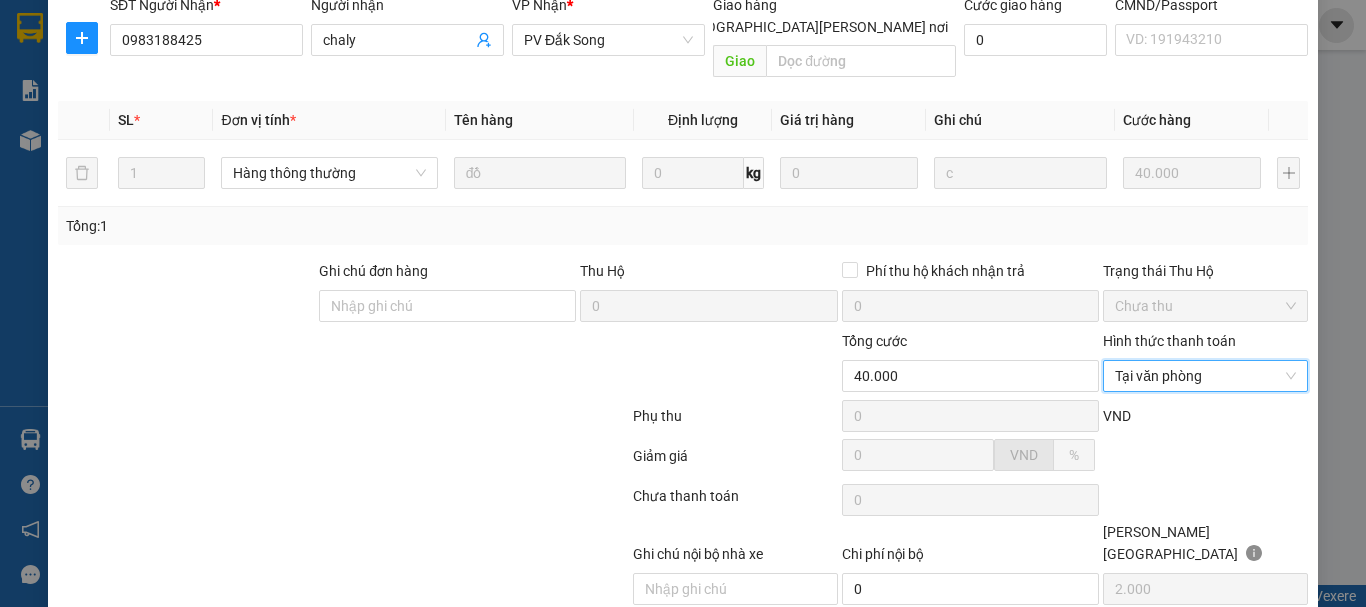 click on "[PERSON_NAME] và [PERSON_NAME] hàng" at bounding box center [858, 636] 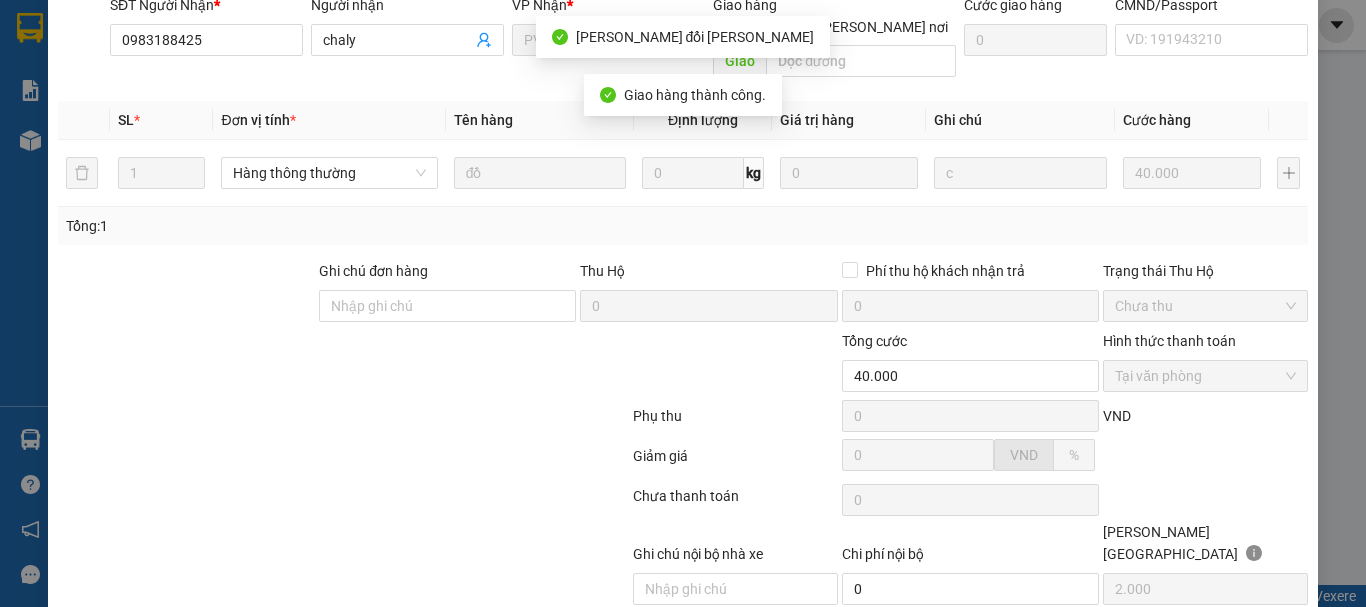 click on "[PERSON_NAME] đổi" at bounding box center [1101, 636] 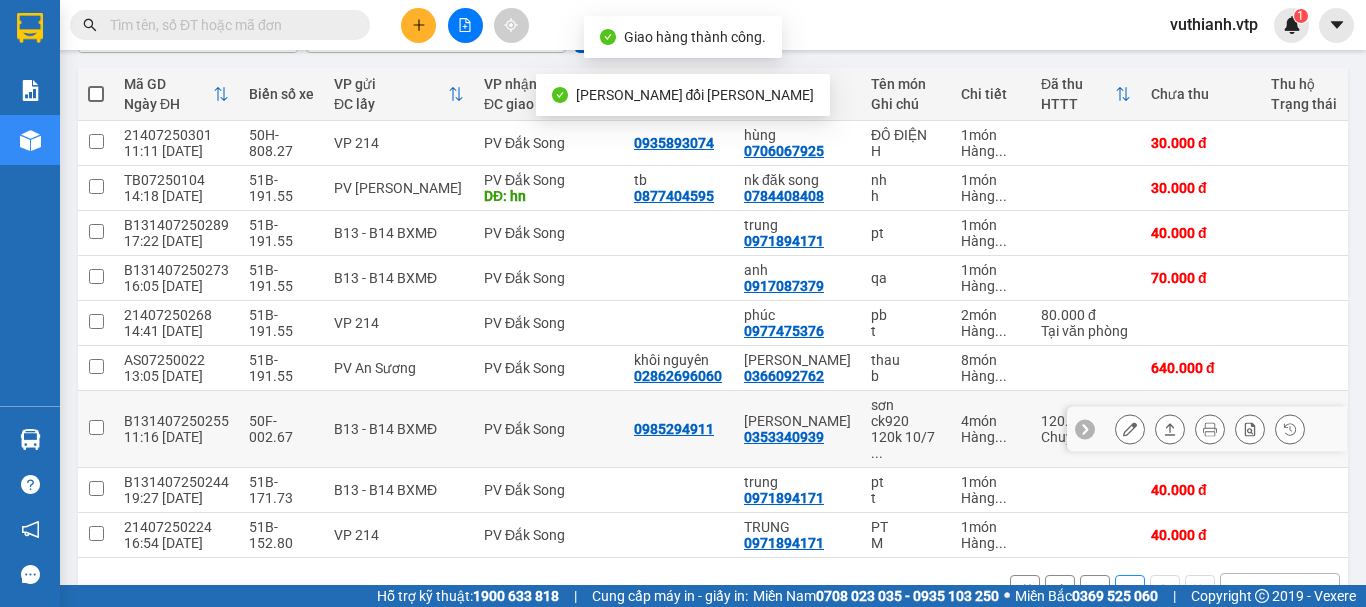 scroll, scrollTop: 261, scrollLeft: 0, axis: vertical 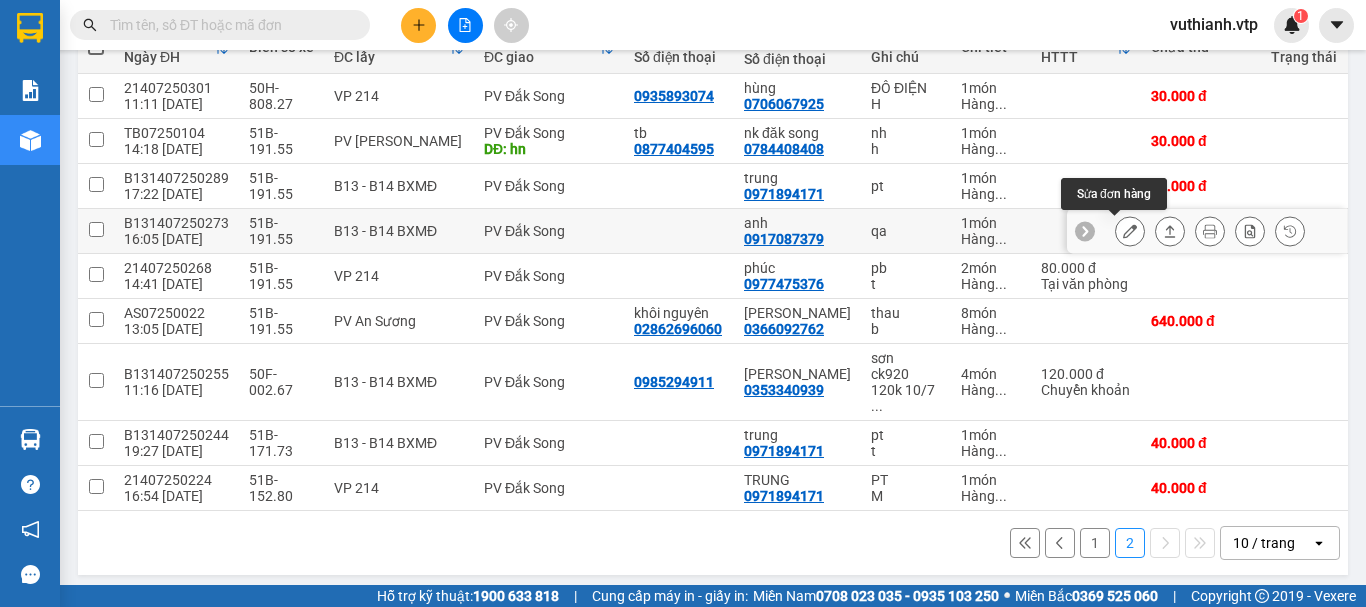 click 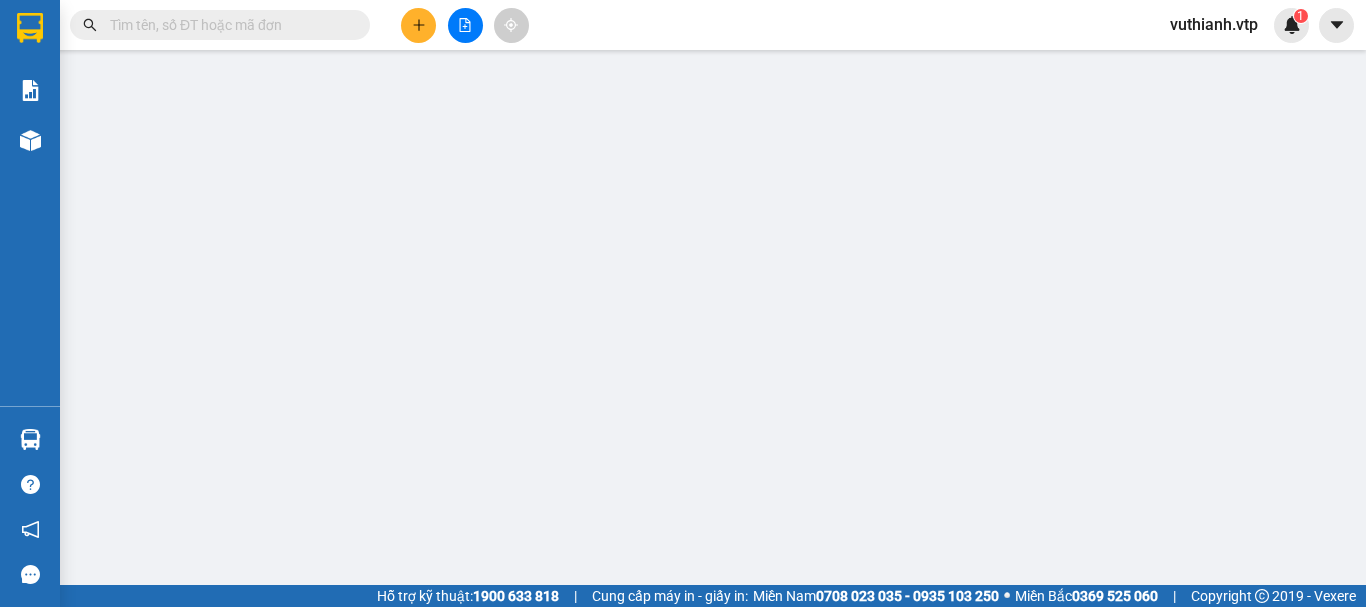 type on "0917087379" 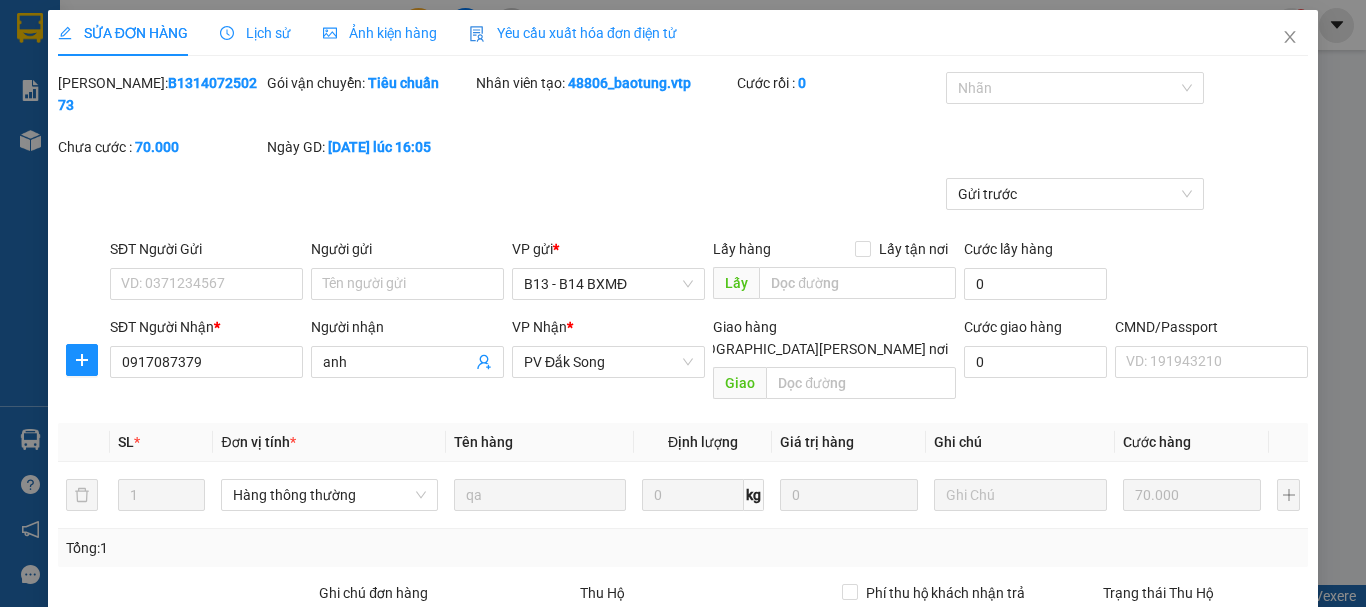 scroll, scrollTop: 0, scrollLeft: 0, axis: both 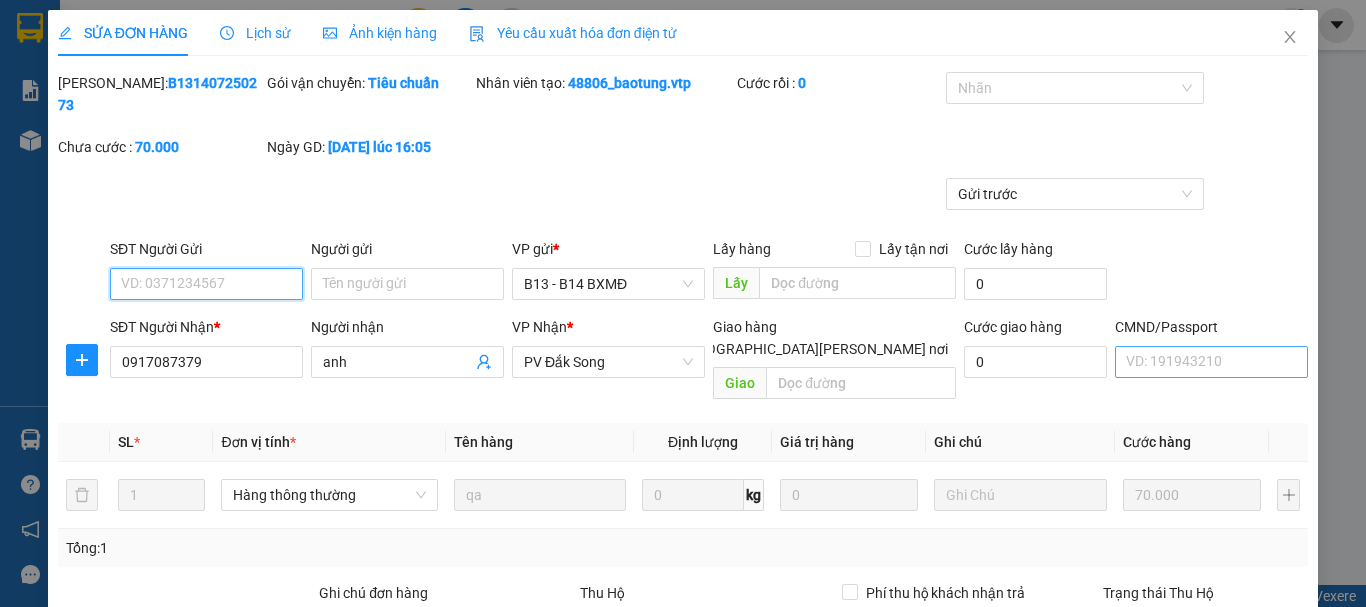 type on "3.500" 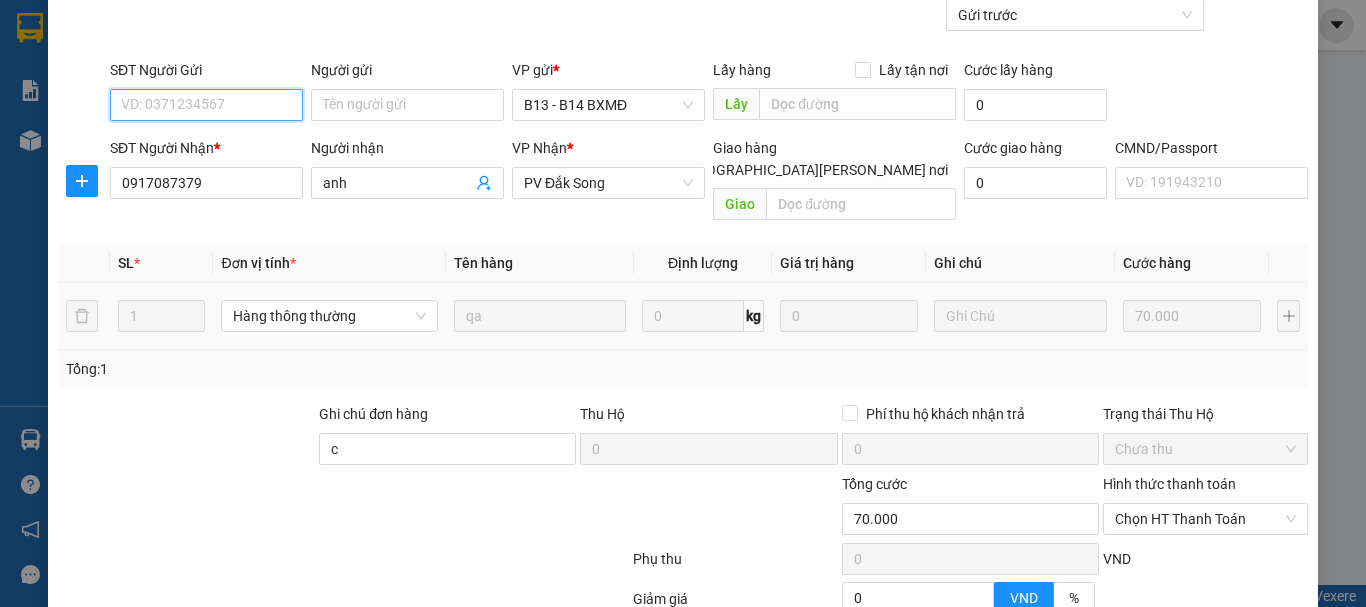 scroll, scrollTop: 200, scrollLeft: 0, axis: vertical 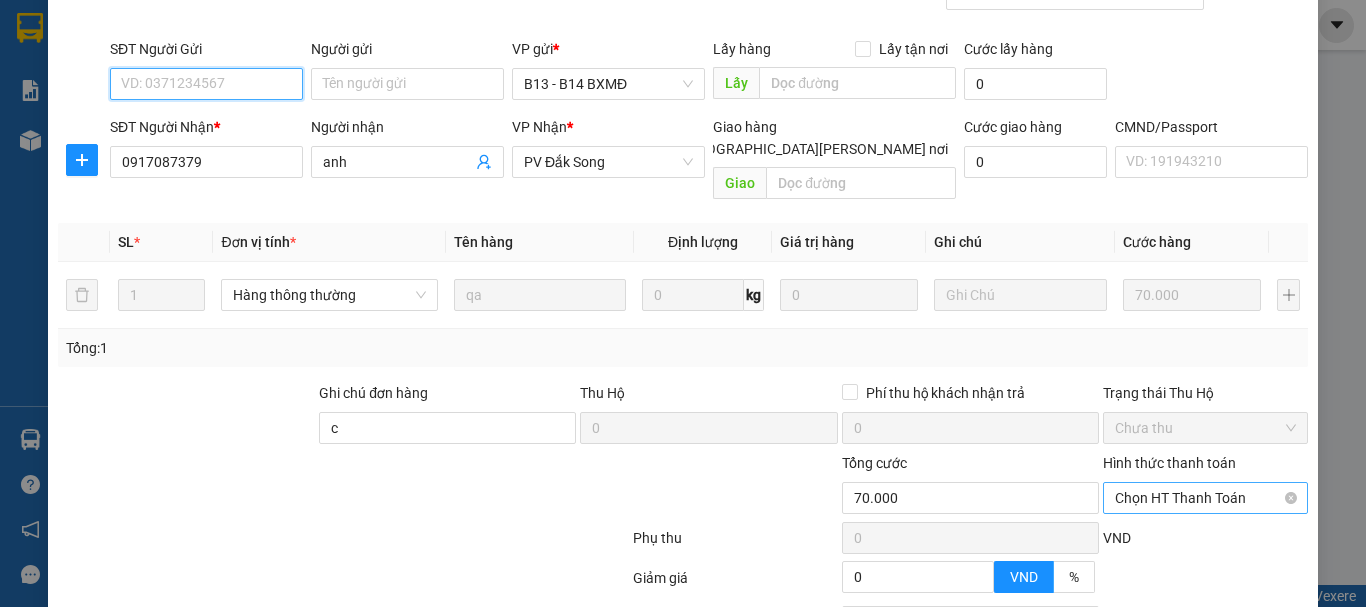 click on "Chọn HT Thanh Toán" at bounding box center [1205, 498] 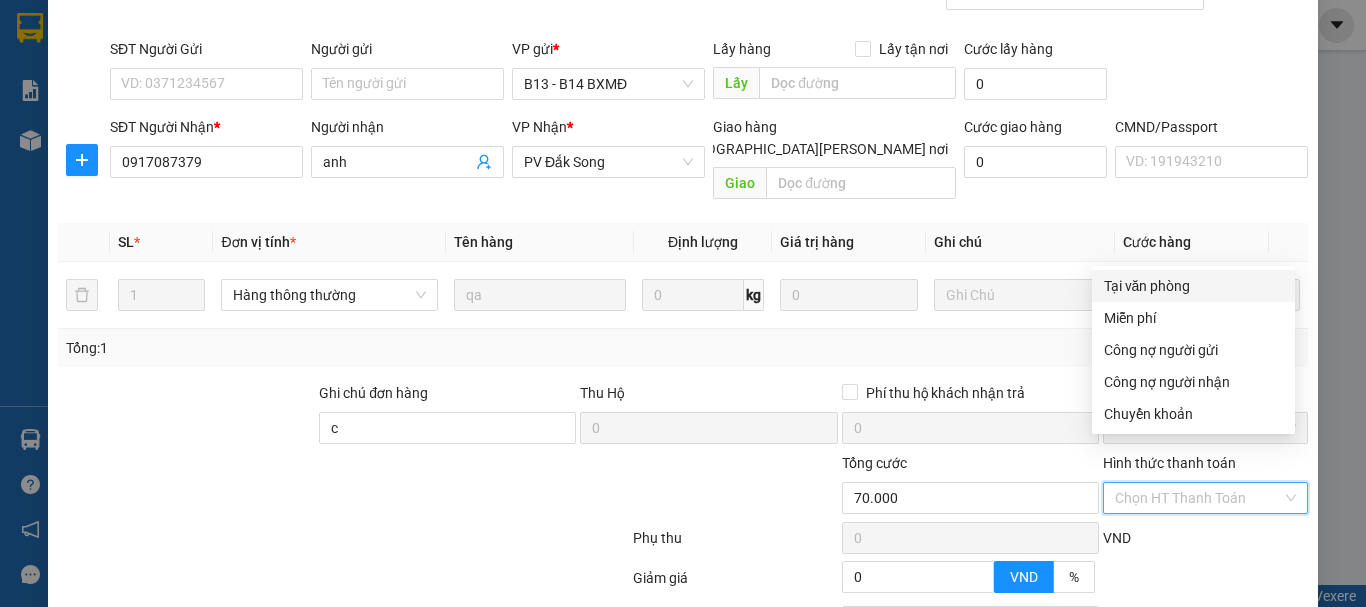 click on "Tại văn phòng" at bounding box center (1193, 286) 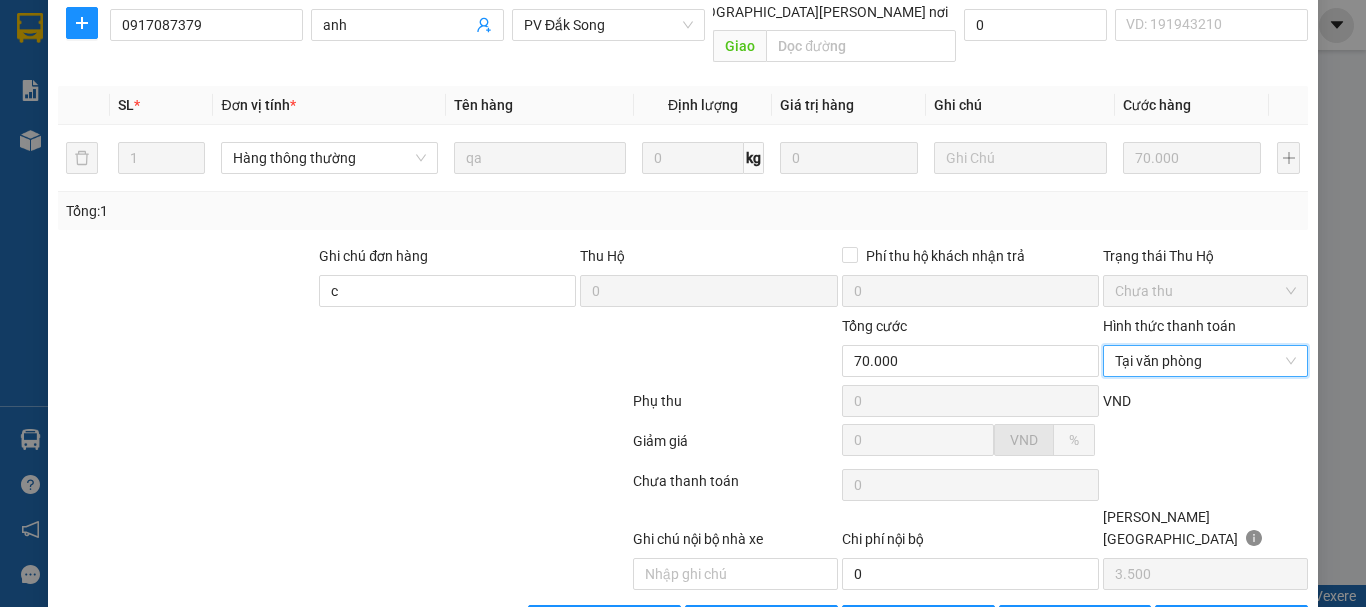 scroll, scrollTop: 340, scrollLeft: 0, axis: vertical 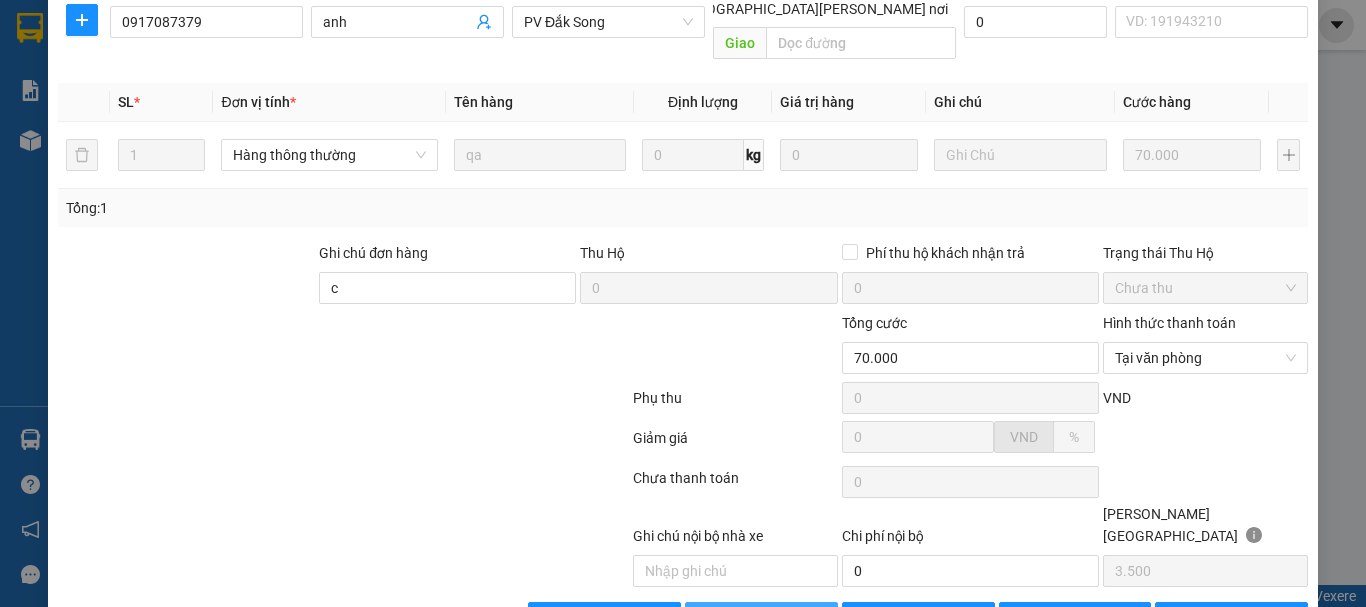 click on "[PERSON_NAME] và [PERSON_NAME] hàng" at bounding box center (858, 618) 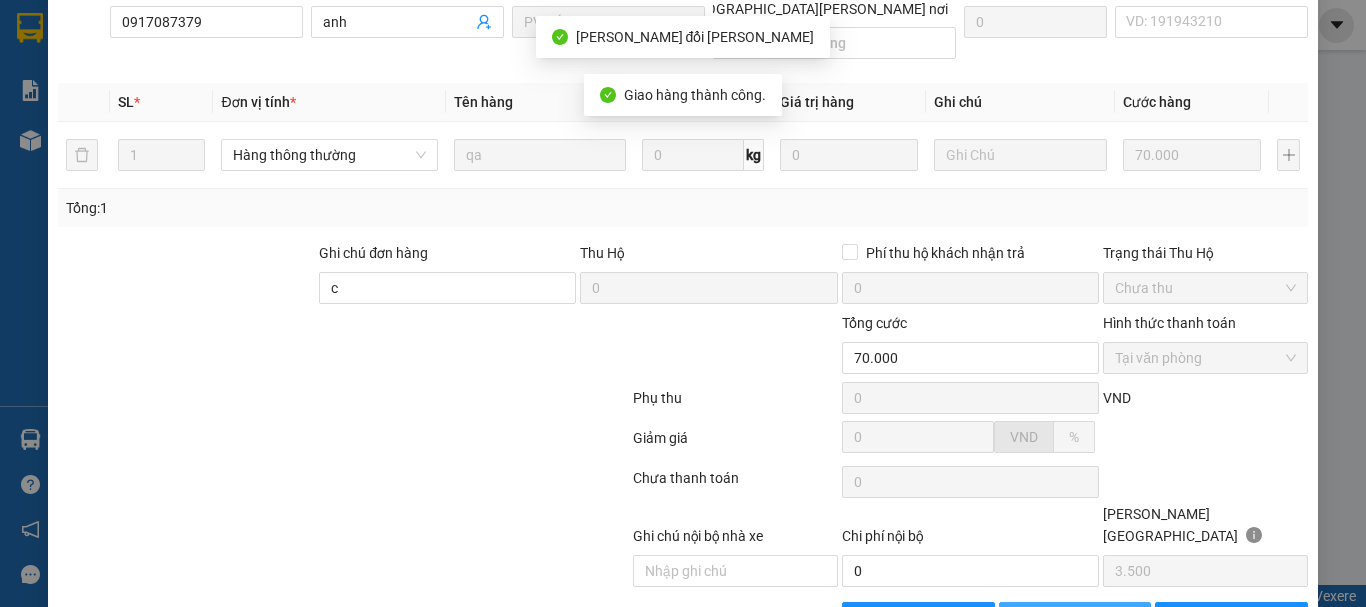 click on "[PERSON_NAME] đổi" at bounding box center (1075, 618) 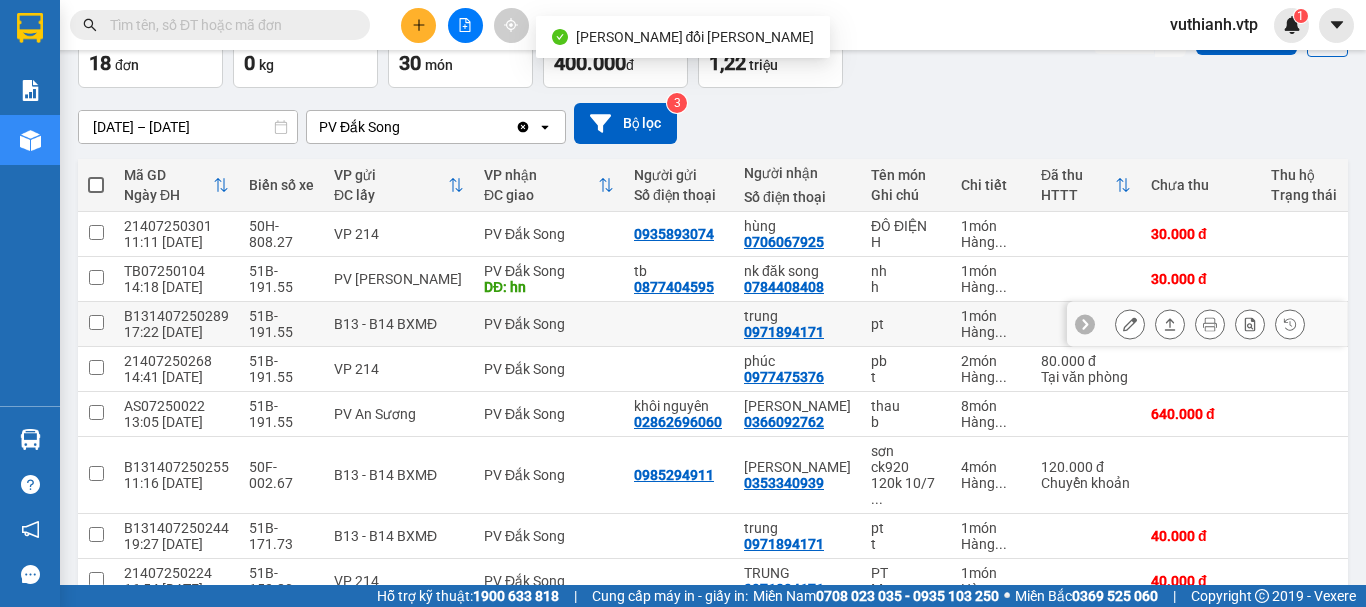 scroll, scrollTop: 200, scrollLeft: 0, axis: vertical 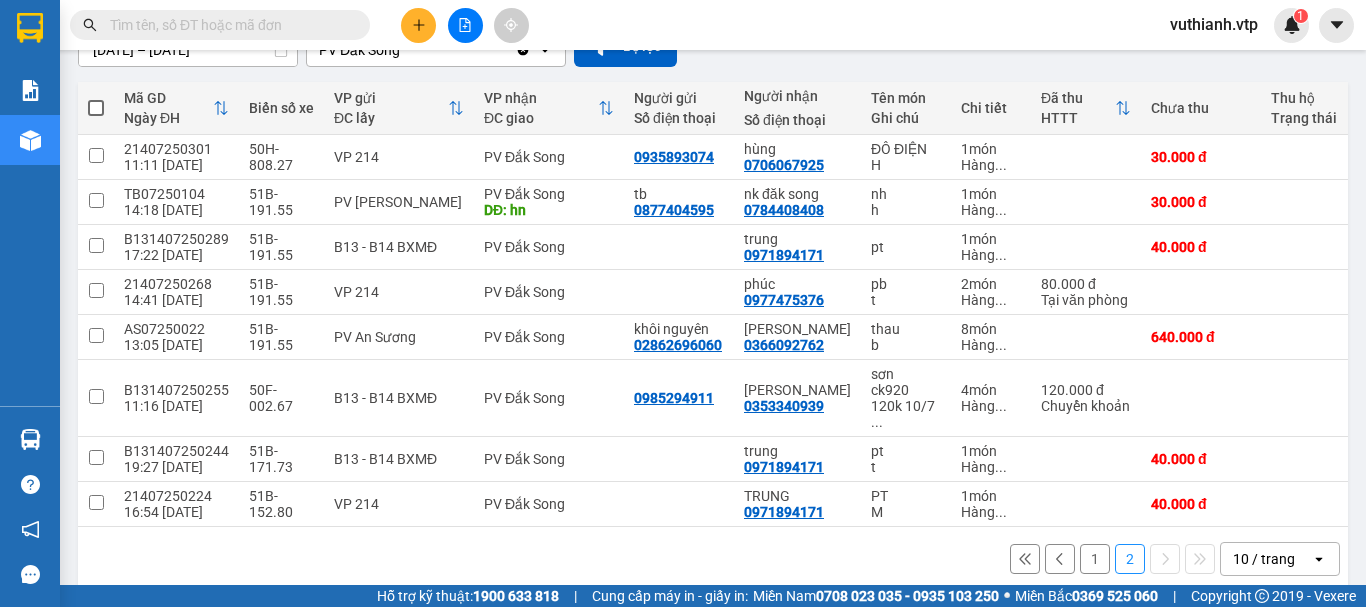 click on "1" at bounding box center (1095, 559) 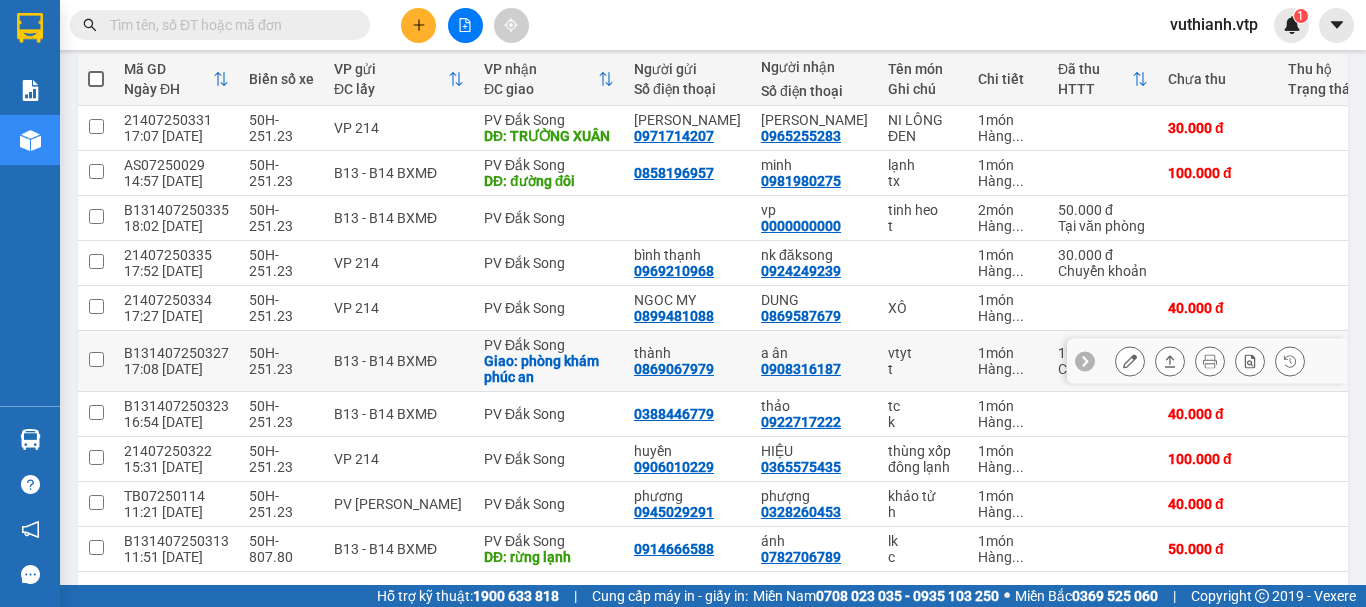 scroll, scrollTop: 100, scrollLeft: 0, axis: vertical 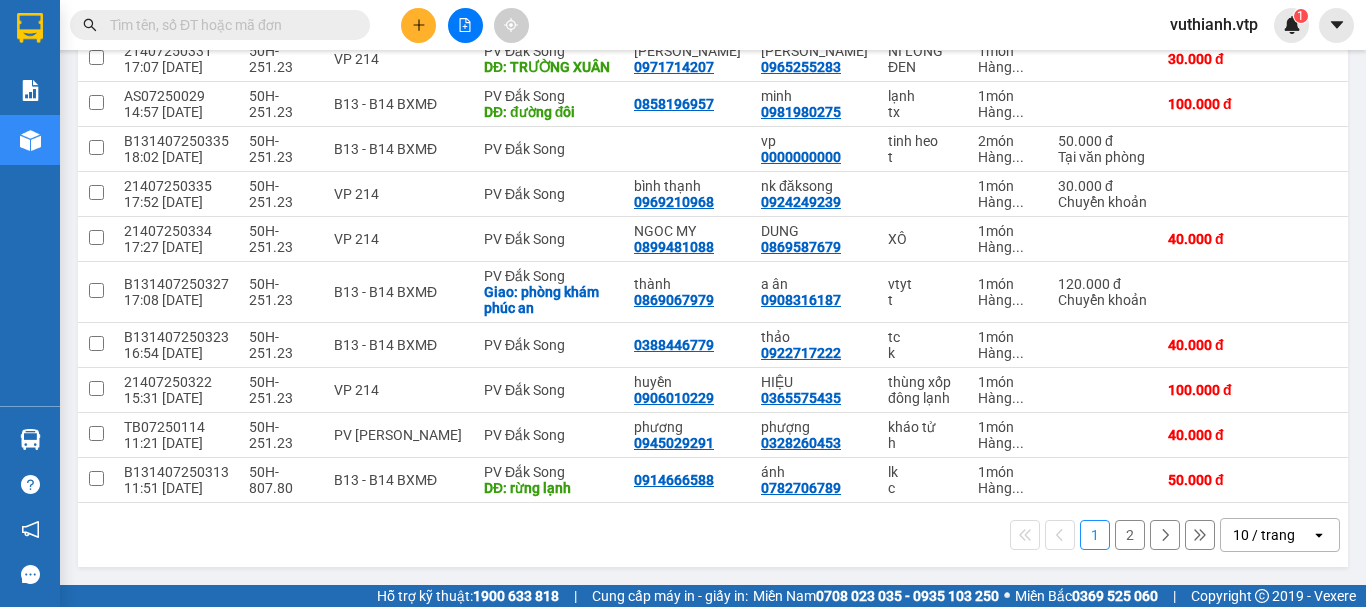 click on "2" at bounding box center [1130, 535] 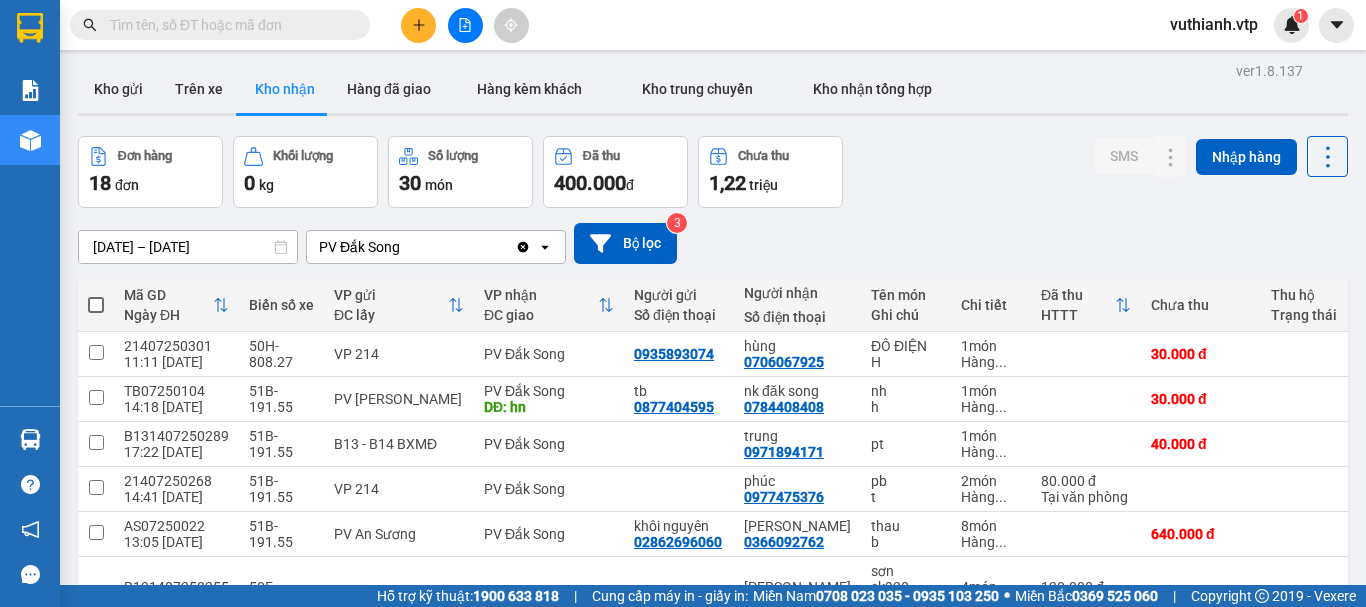 scroll, scrollTop: 0, scrollLeft: 0, axis: both 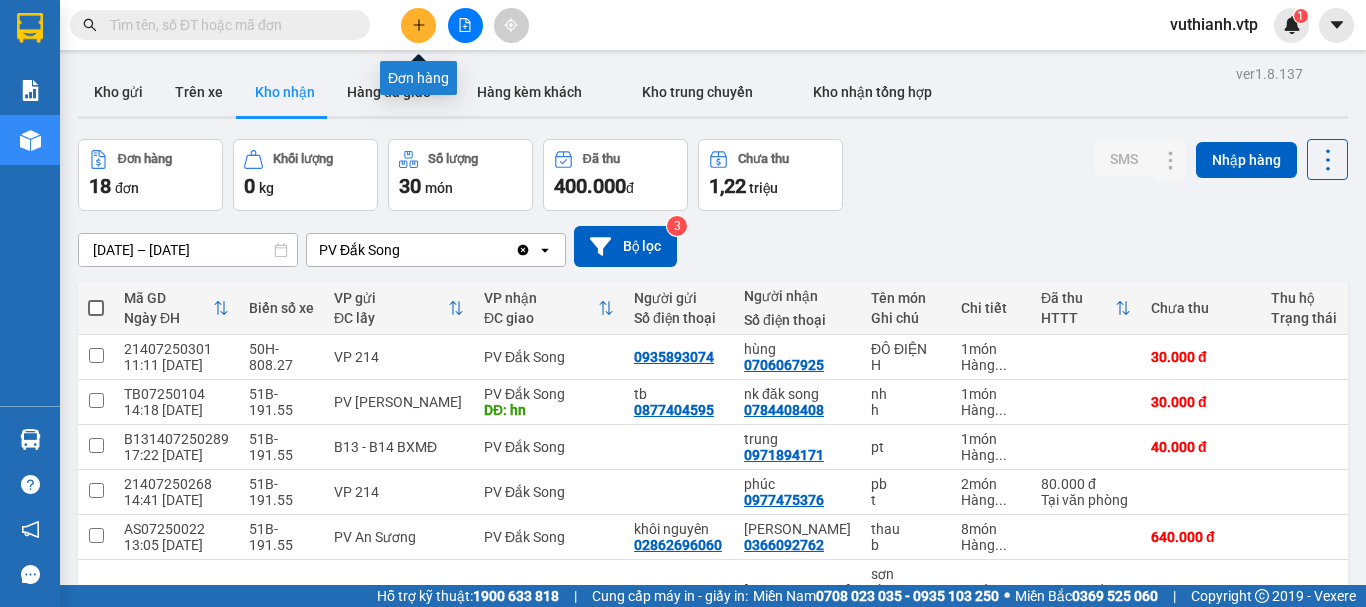 click 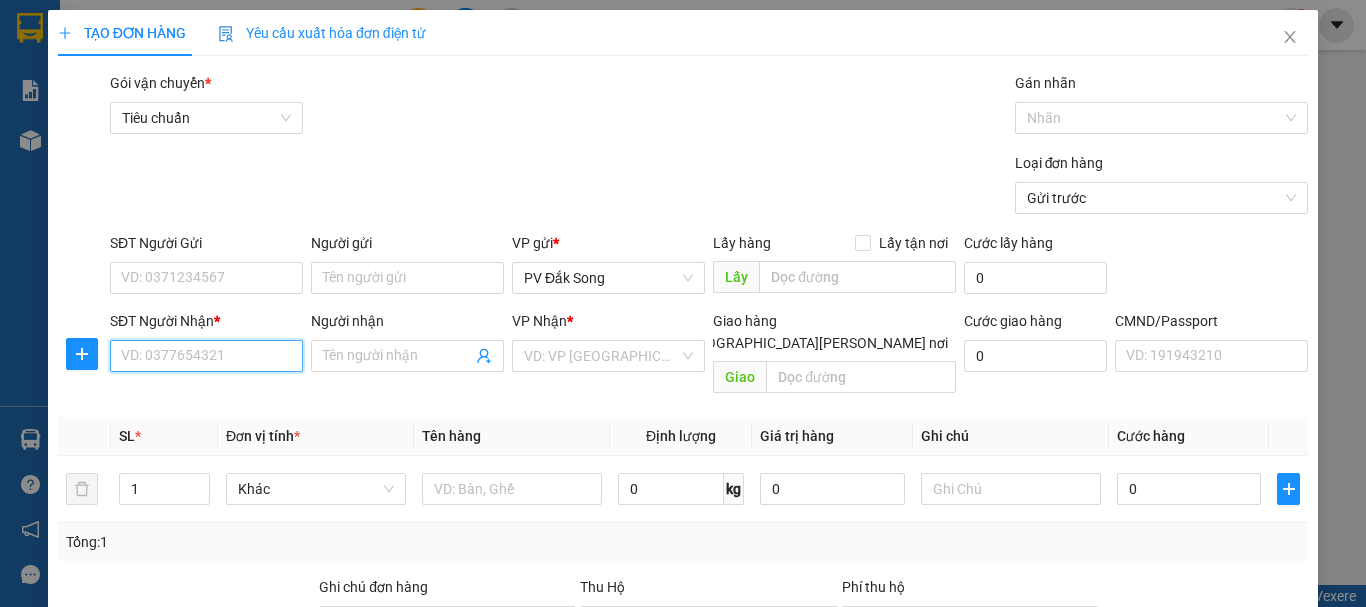 click on "SĐT Người Nhận  *" at bounding box center [206, 356] 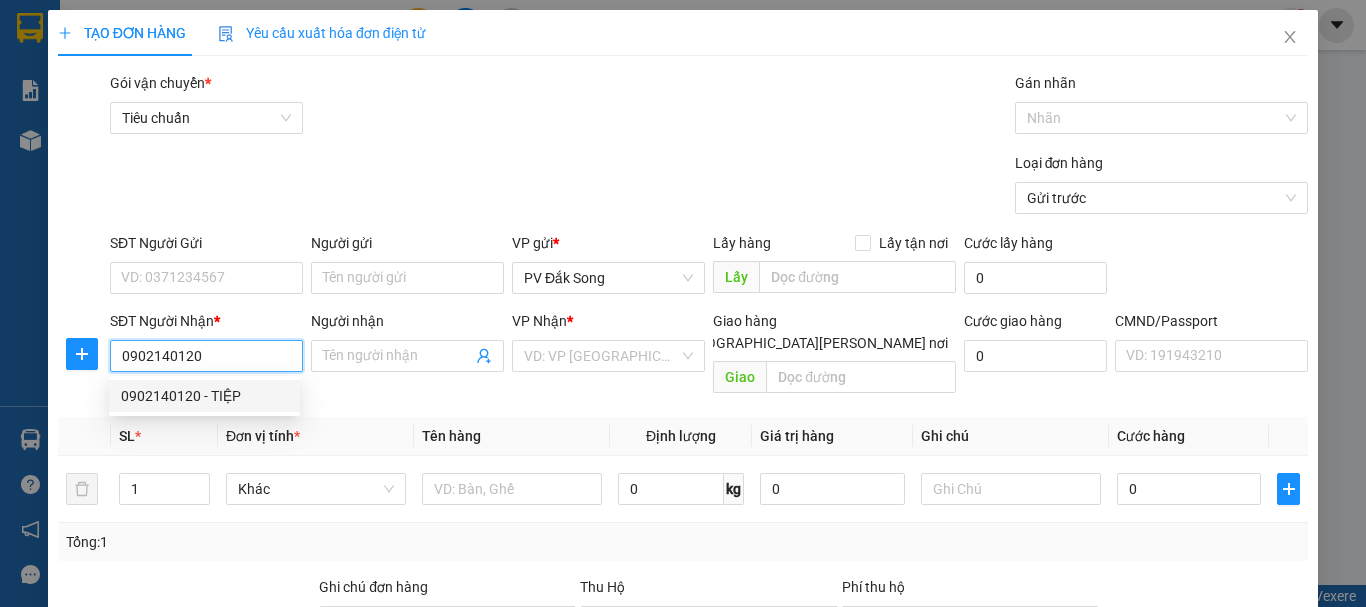 type on "0902140120" 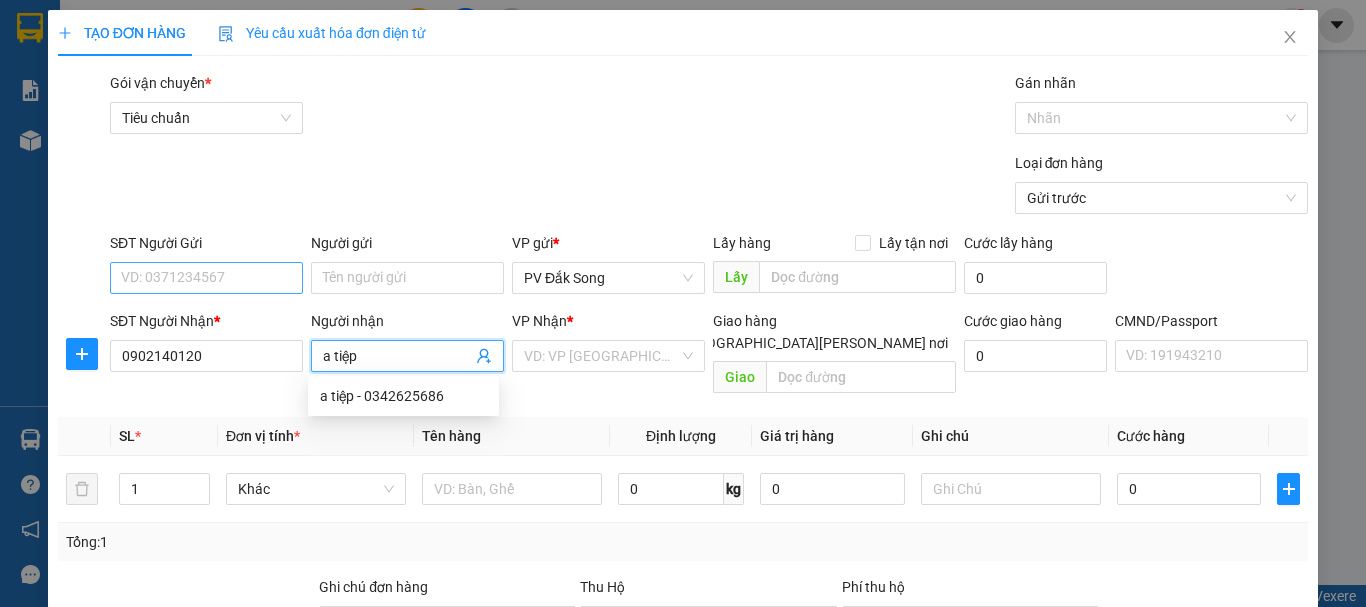 type on "a tiệp" 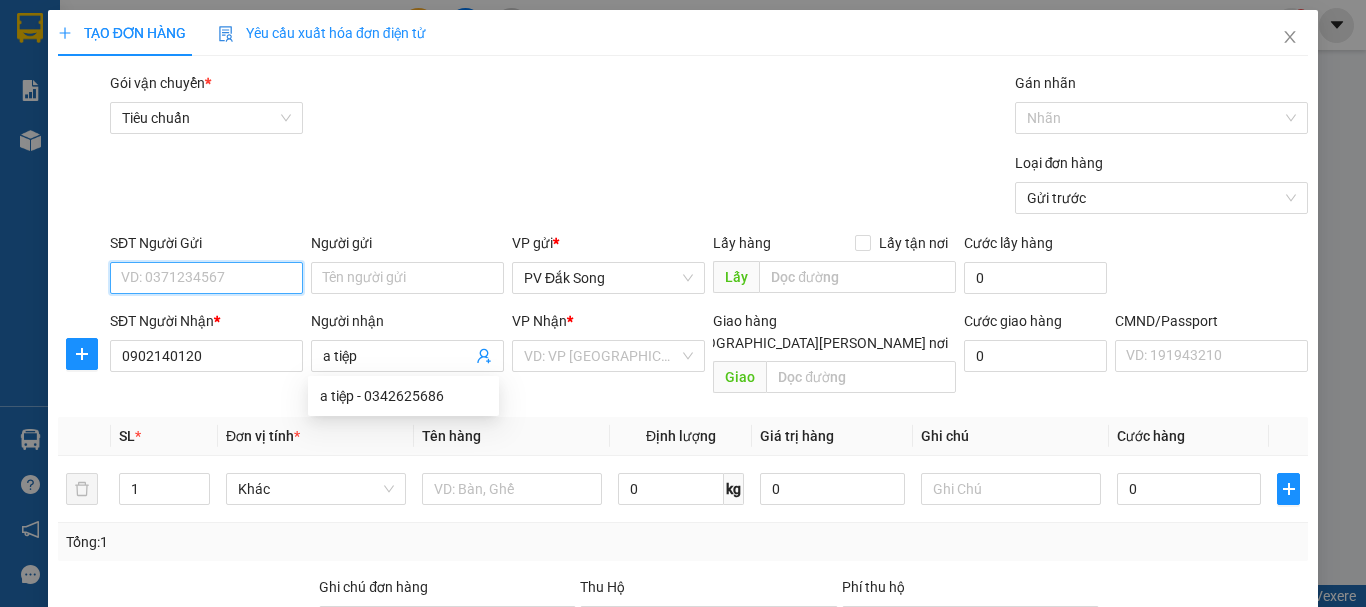 click on "SĐT Người Gửi" at bounding box center (206, 278) 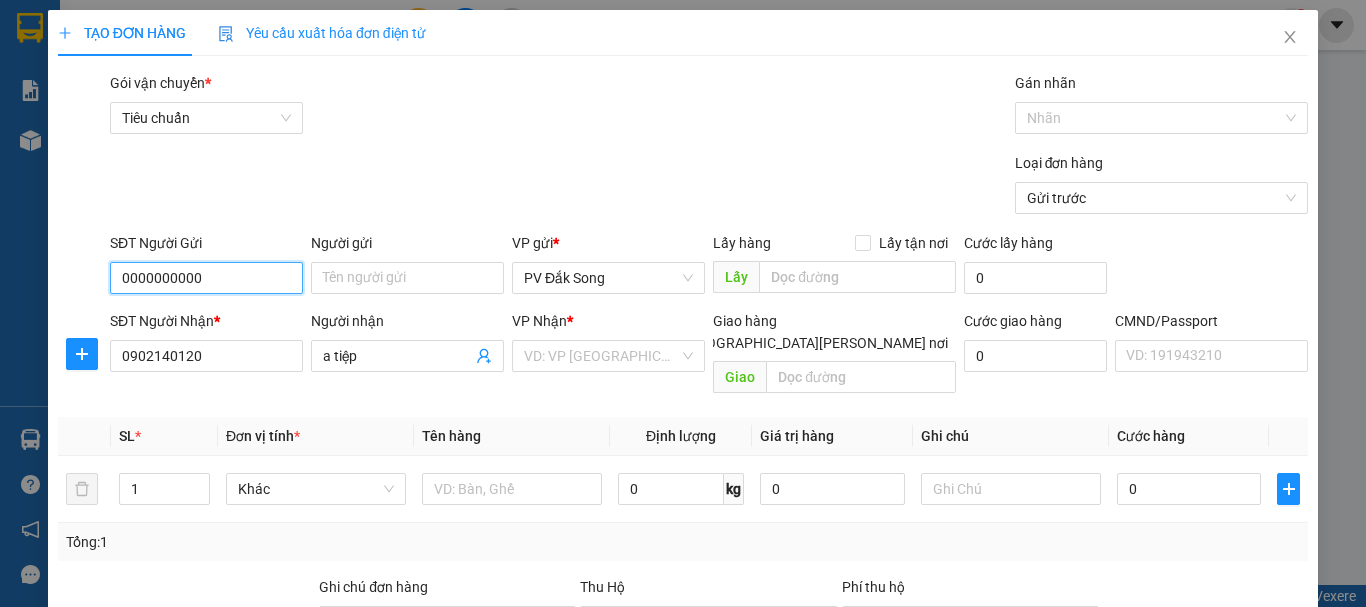 type on "0000000000" 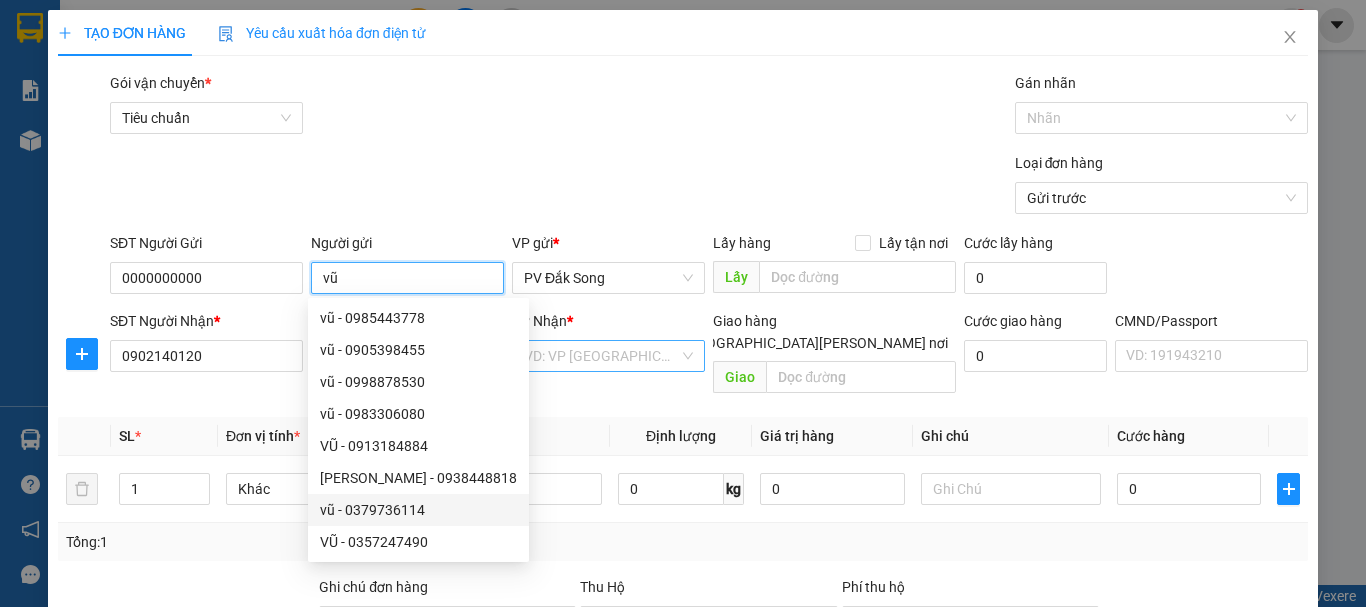 type on "vũ" 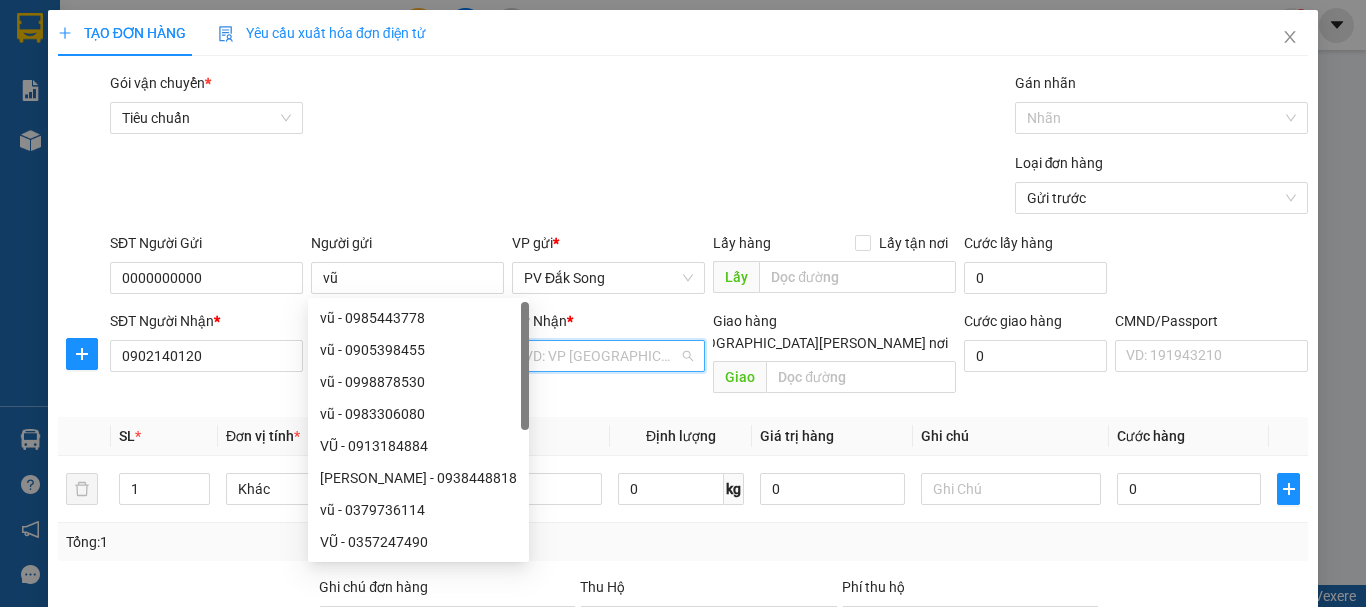 click at bounding box center [601, 356] 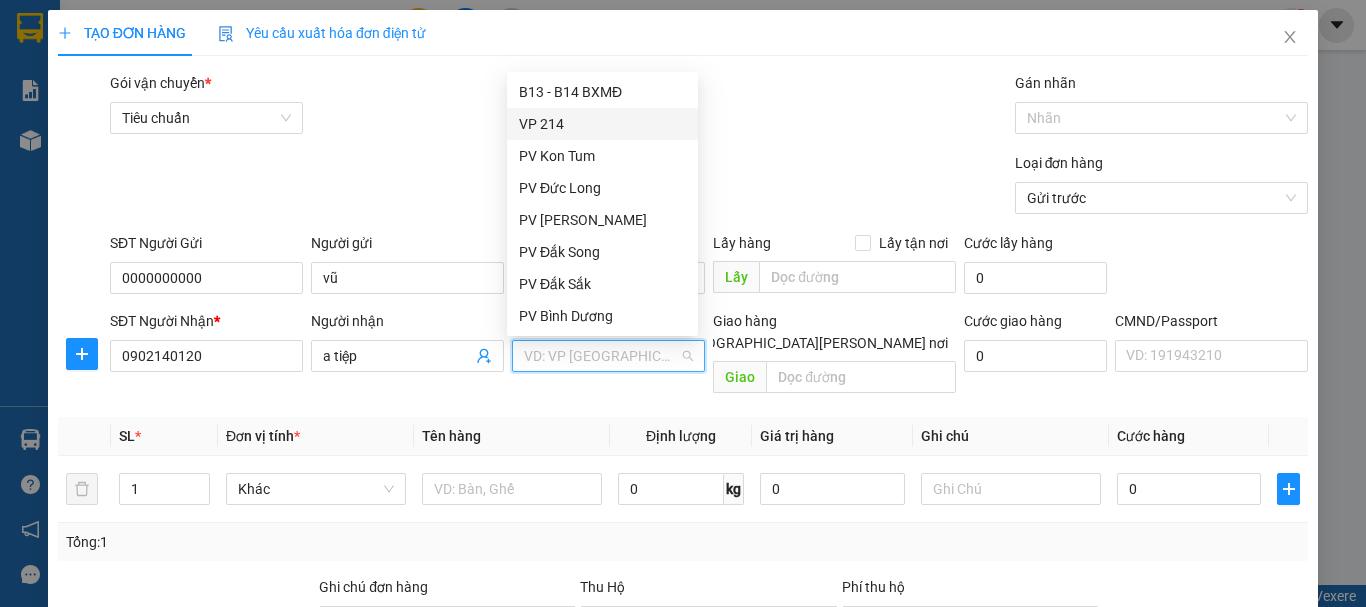 click on "VP 214" at bounding box center (602, 124) 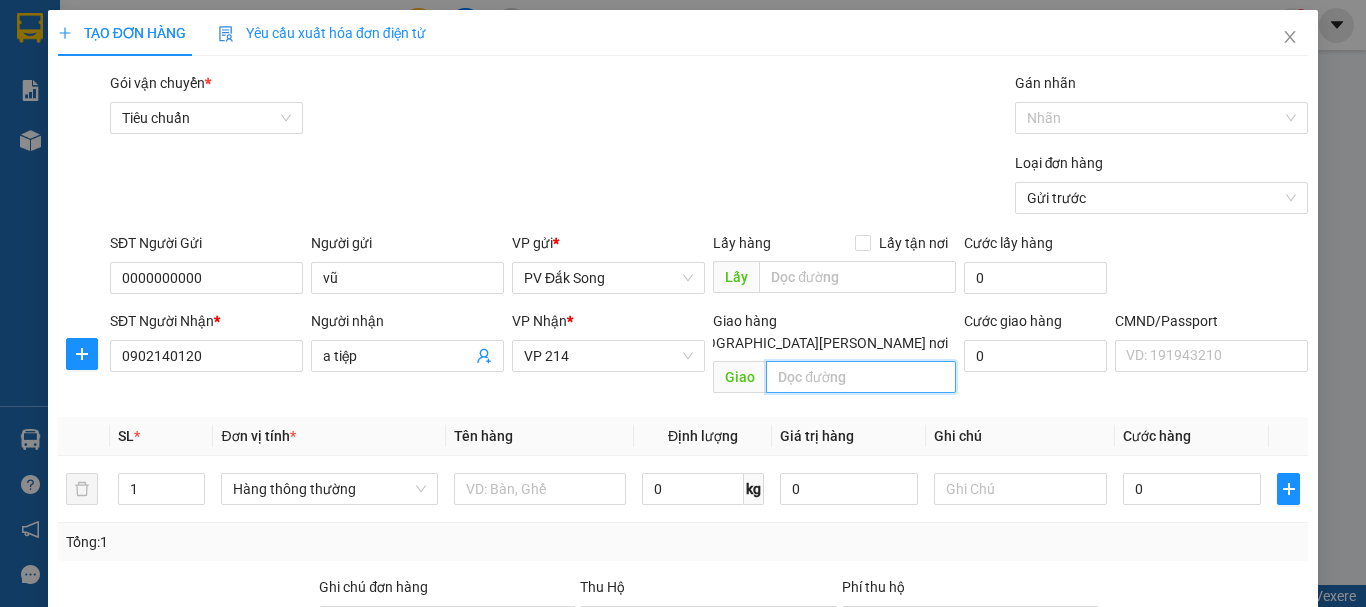 click at bounding box center [861, 377] 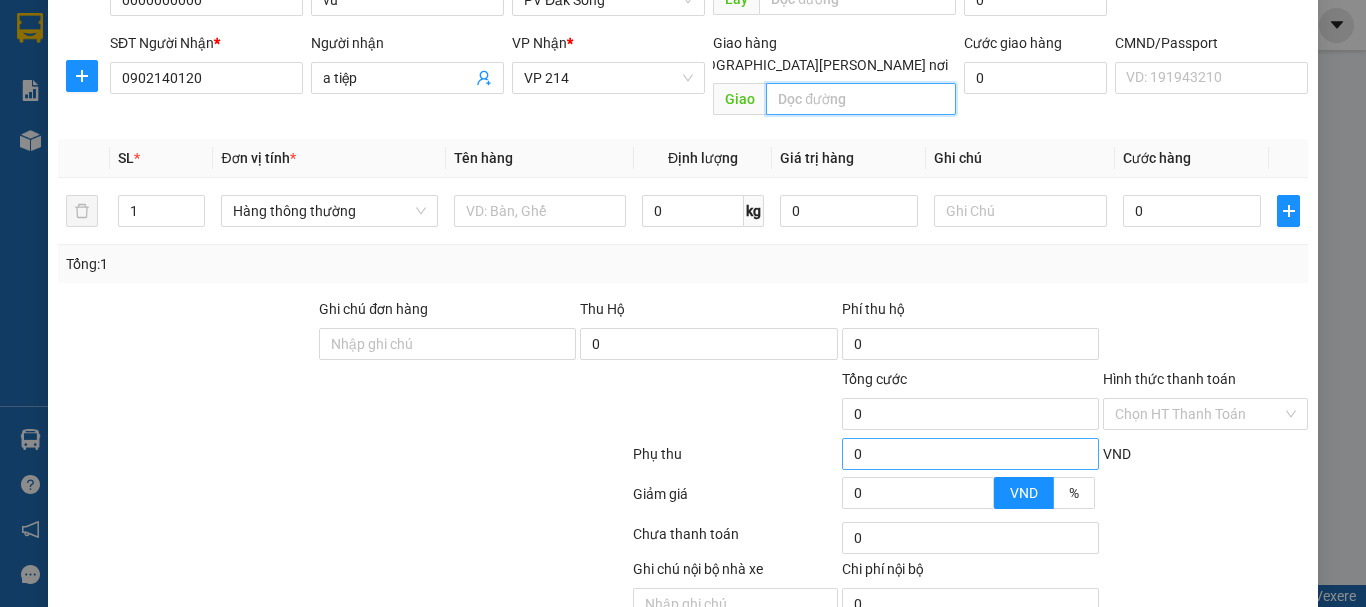 scroll, scrollTop: 300, scrollLeft: 0, axis: vertical 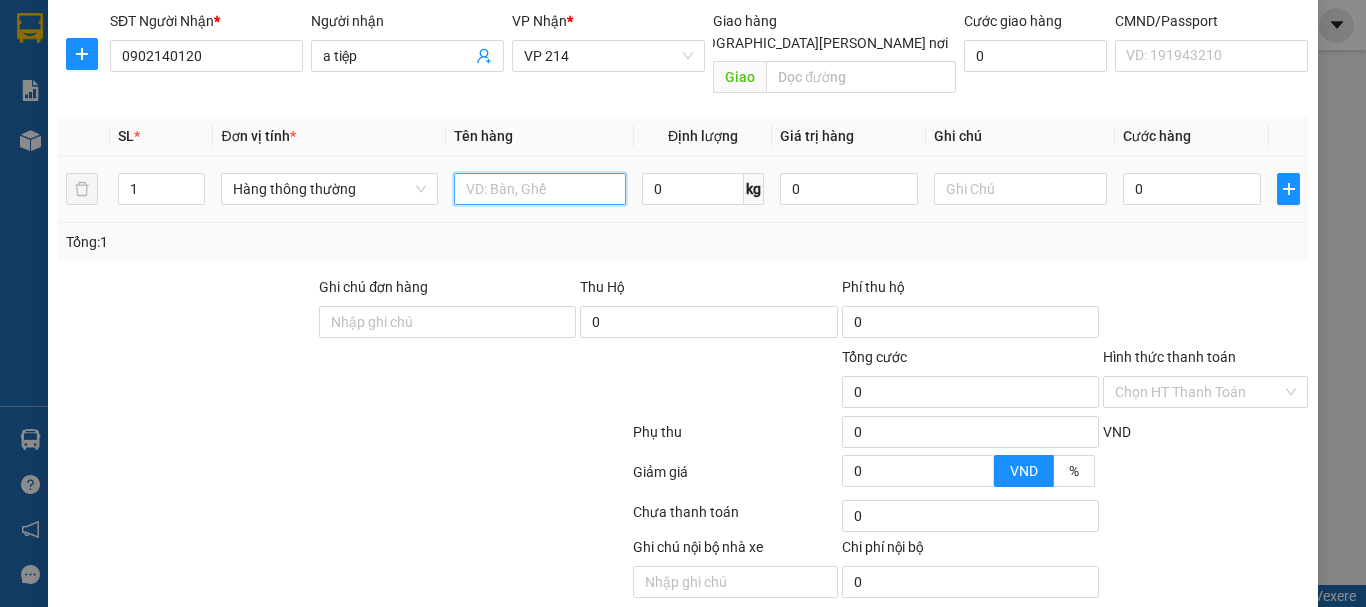 click at bounding box center [540, 189] 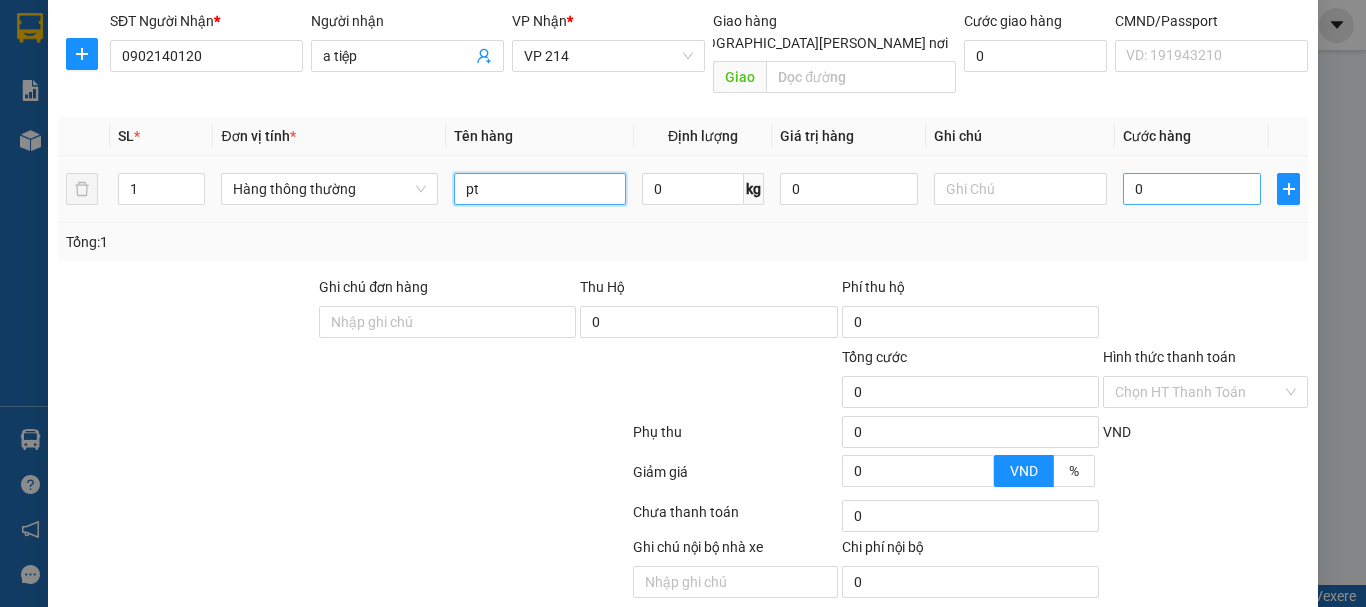 type on "pt" 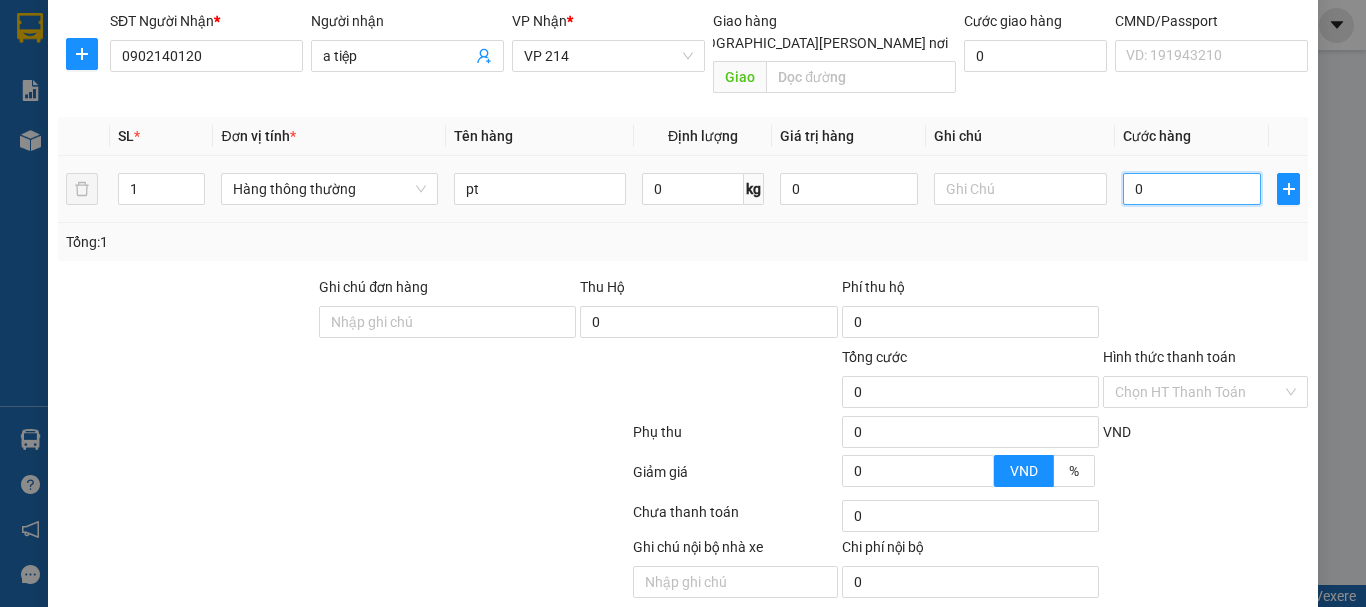 click on "0" at bounding box center [1192, 189] 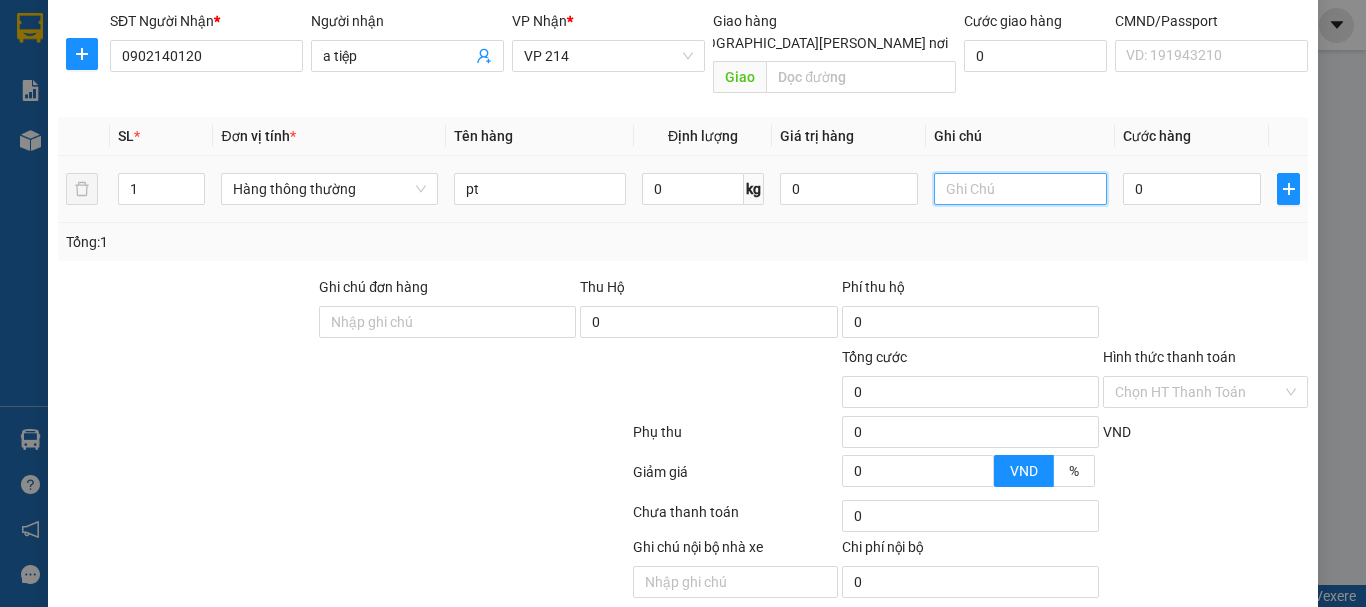 click at bounding box center [1020, 189] 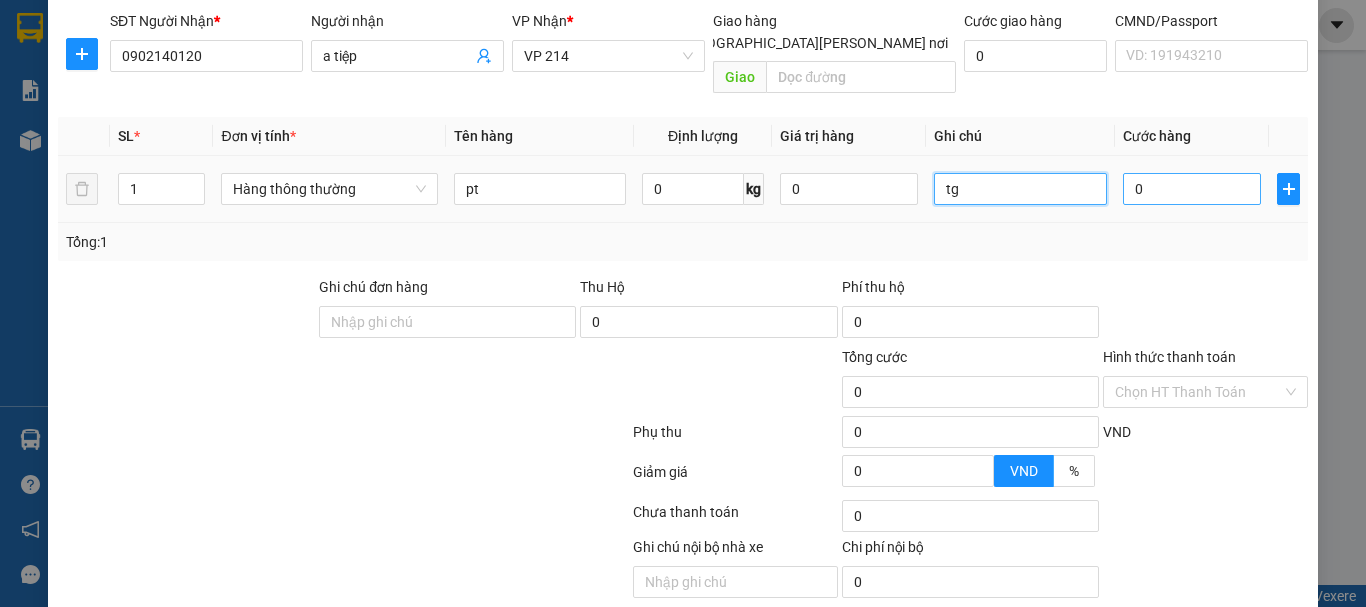 type on "tg" 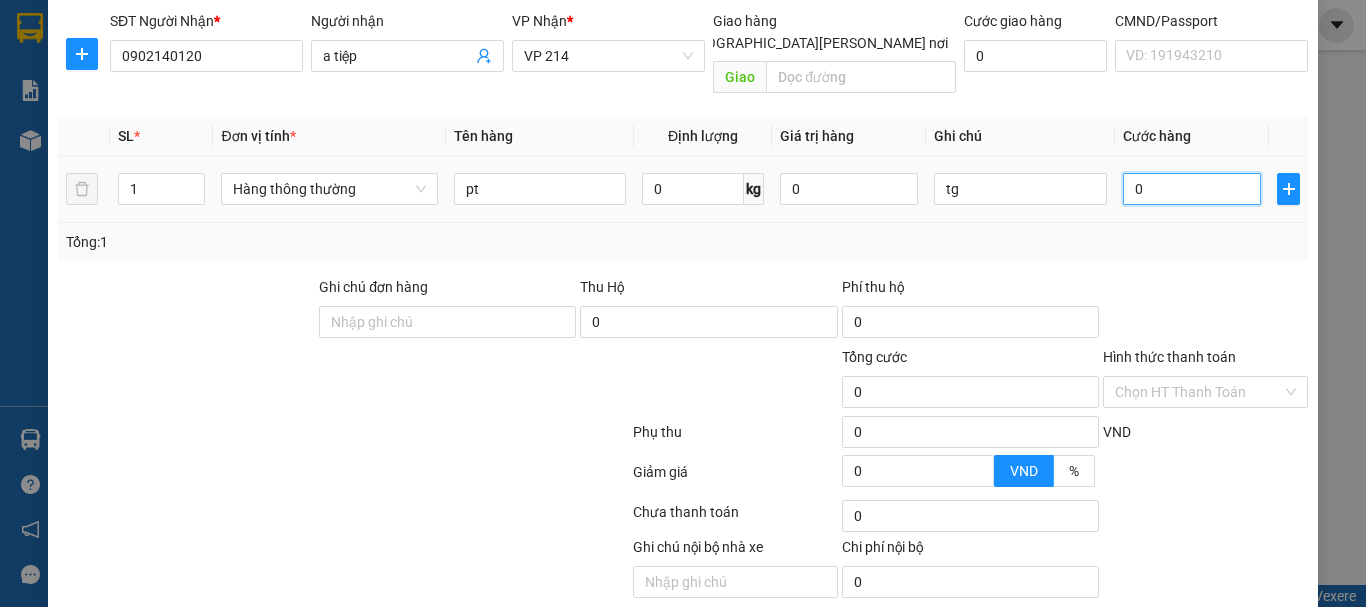click on "0" at bounding box center (1192, 189) 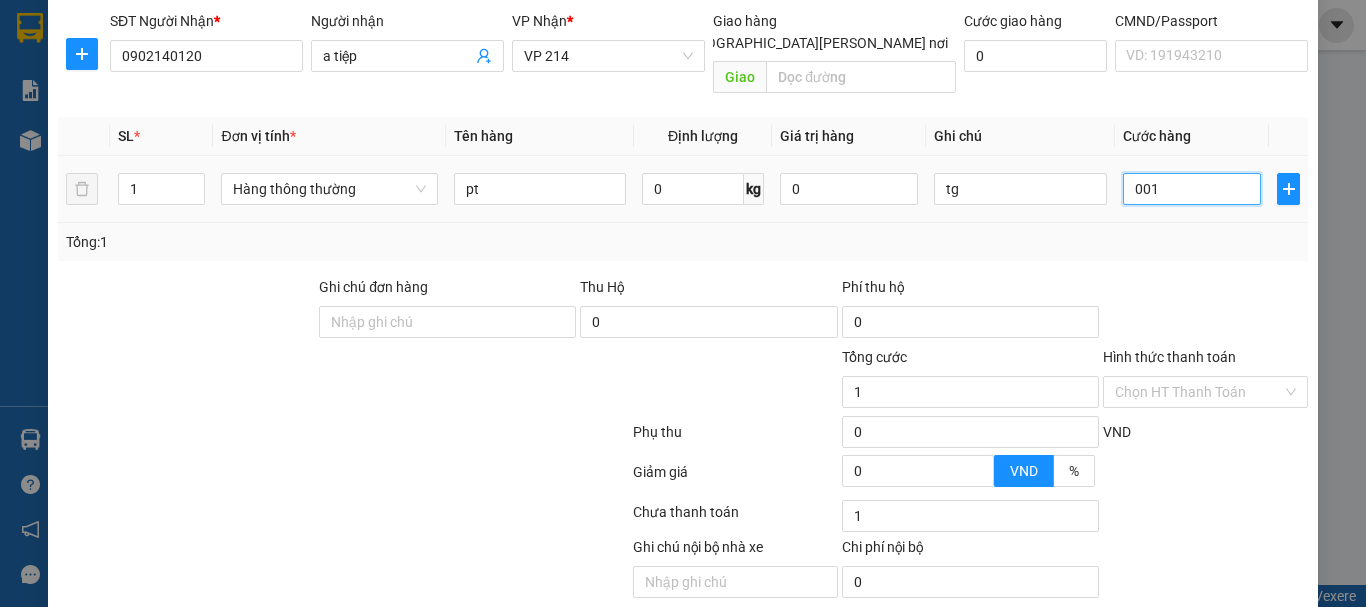 type on "0.010" 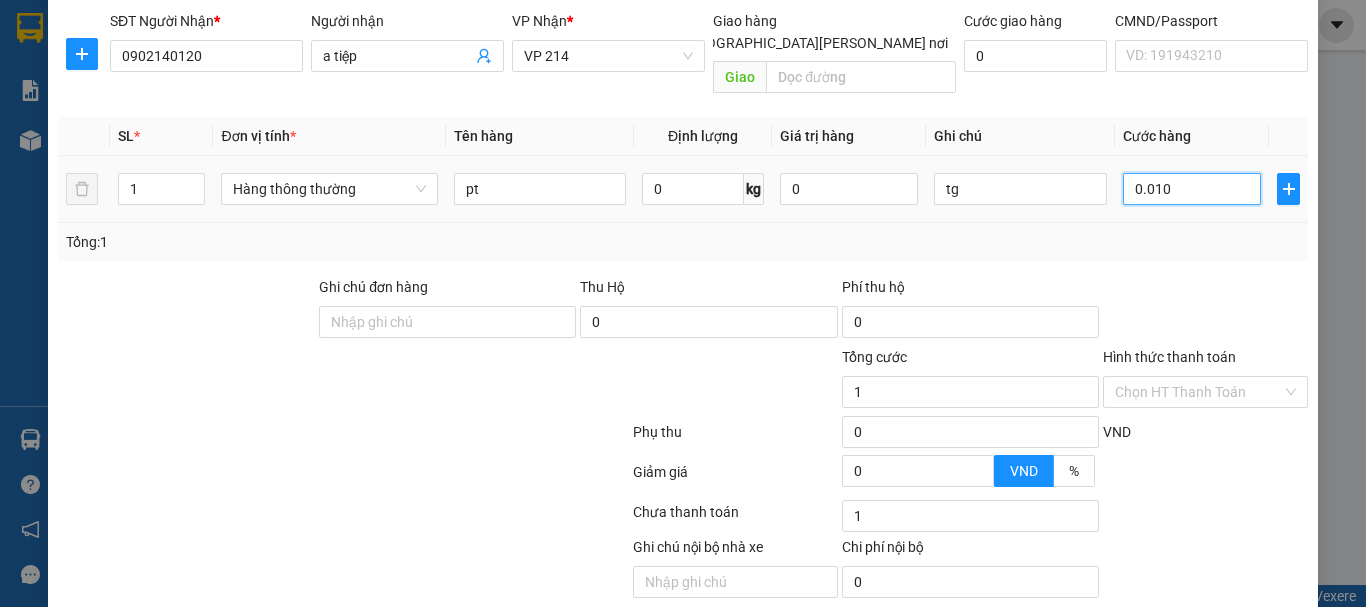type on "10" 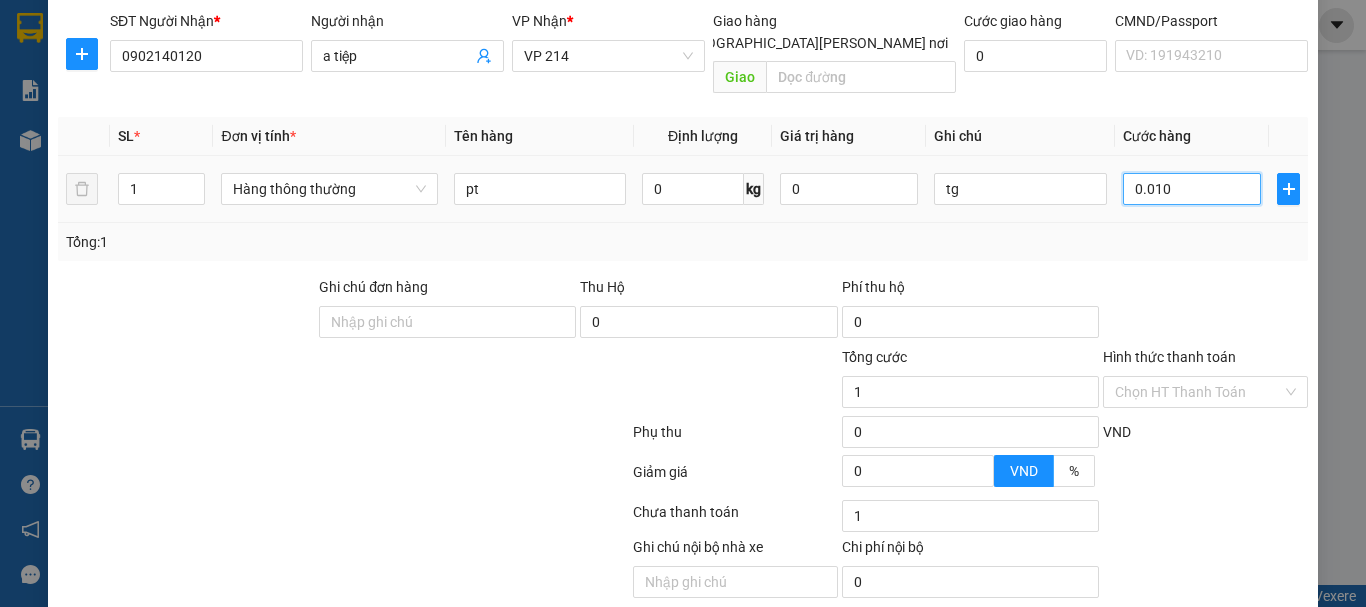 type on "10" 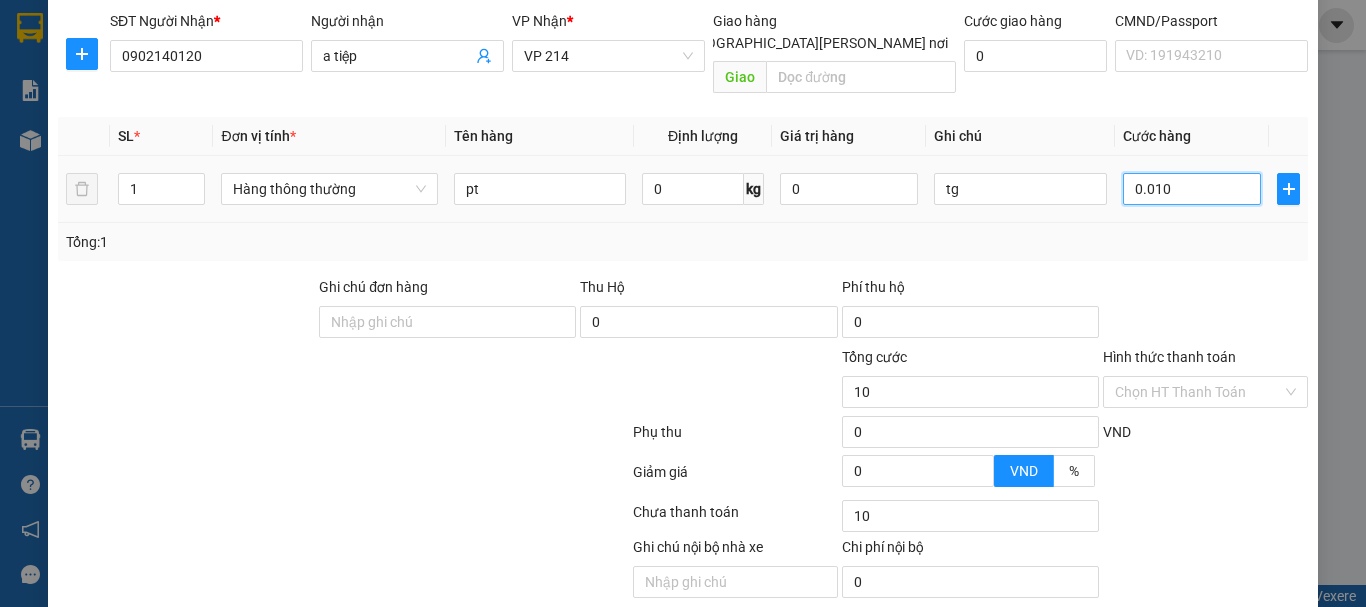 type on "00.100" 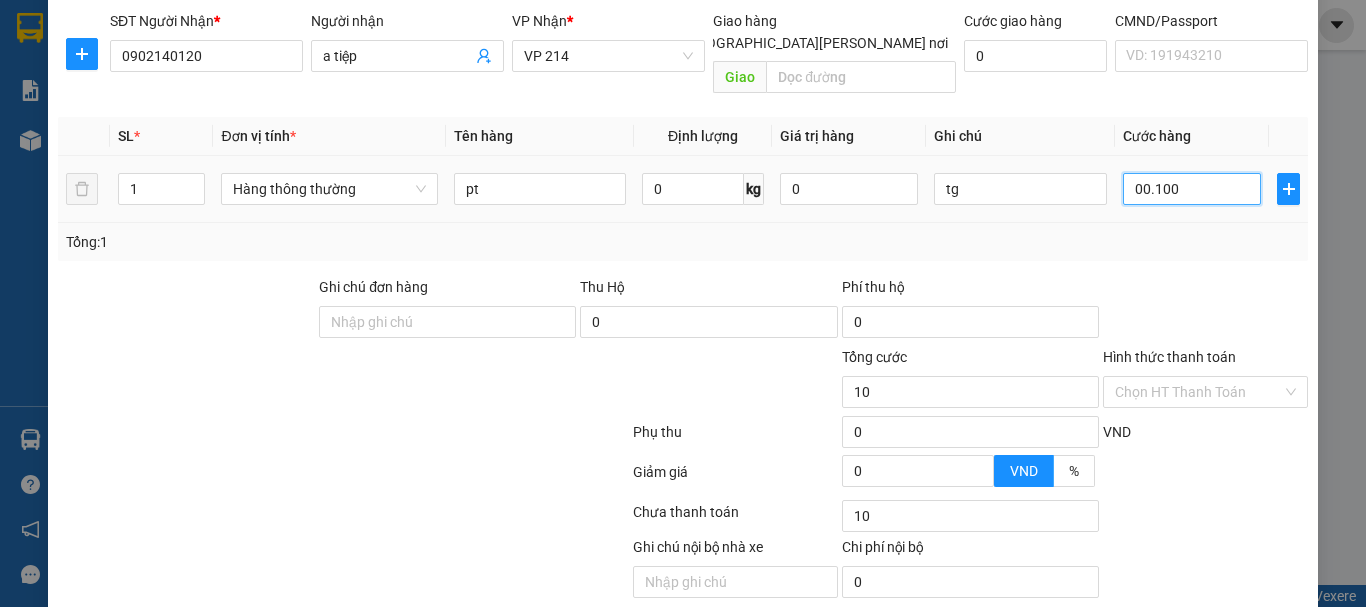 type on "100" 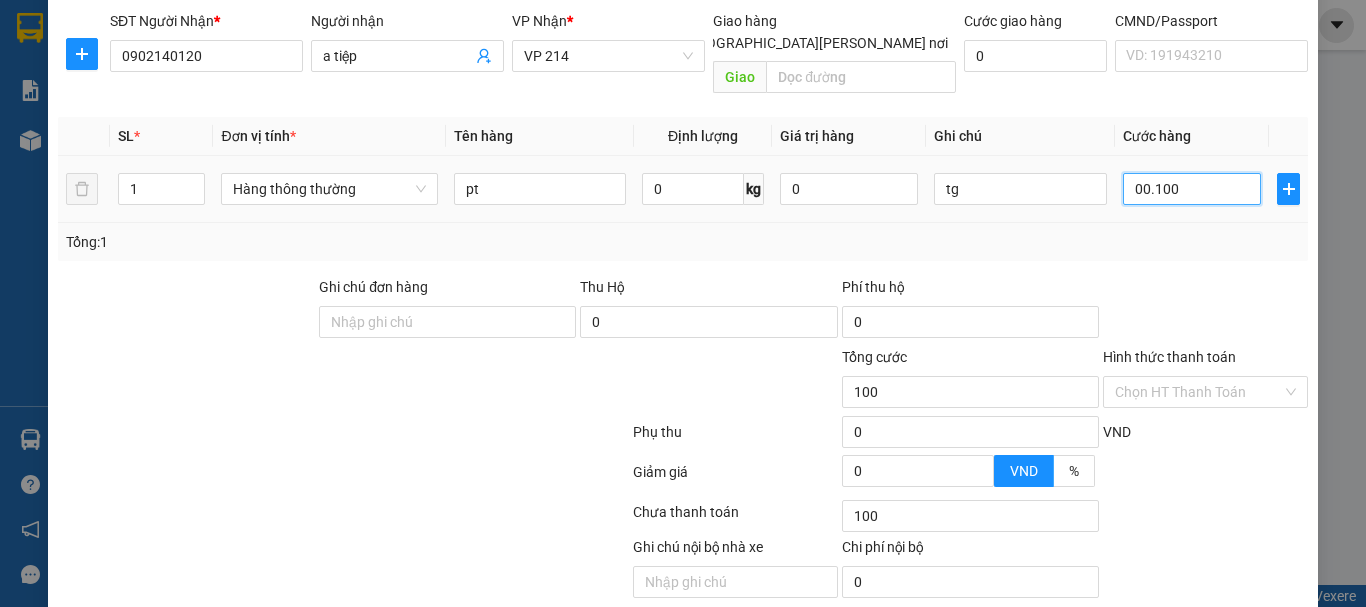 type on "0.001.000" 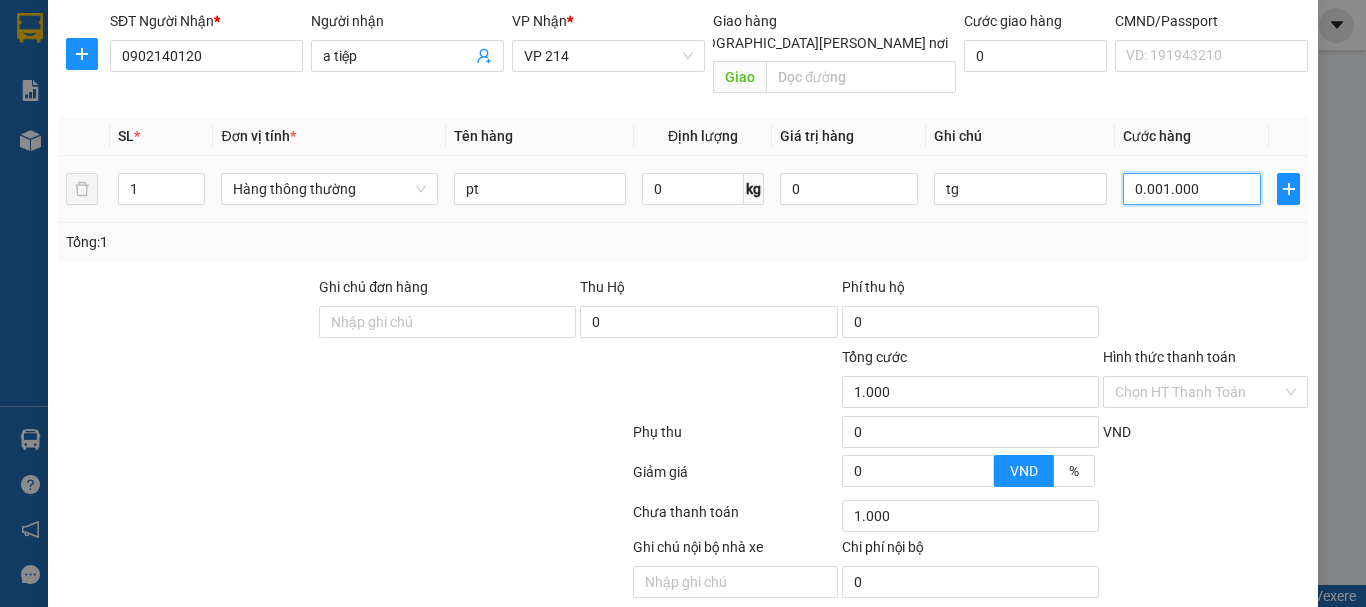 type on "000.010.000" 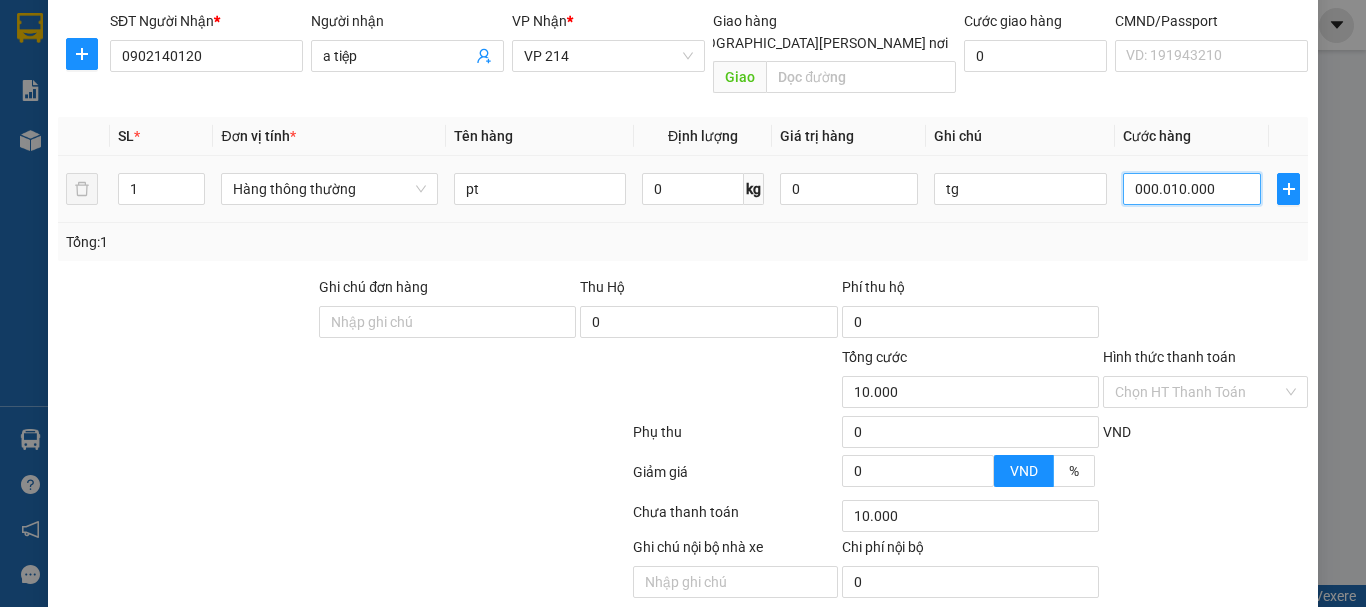 type on "00.000.100.000" 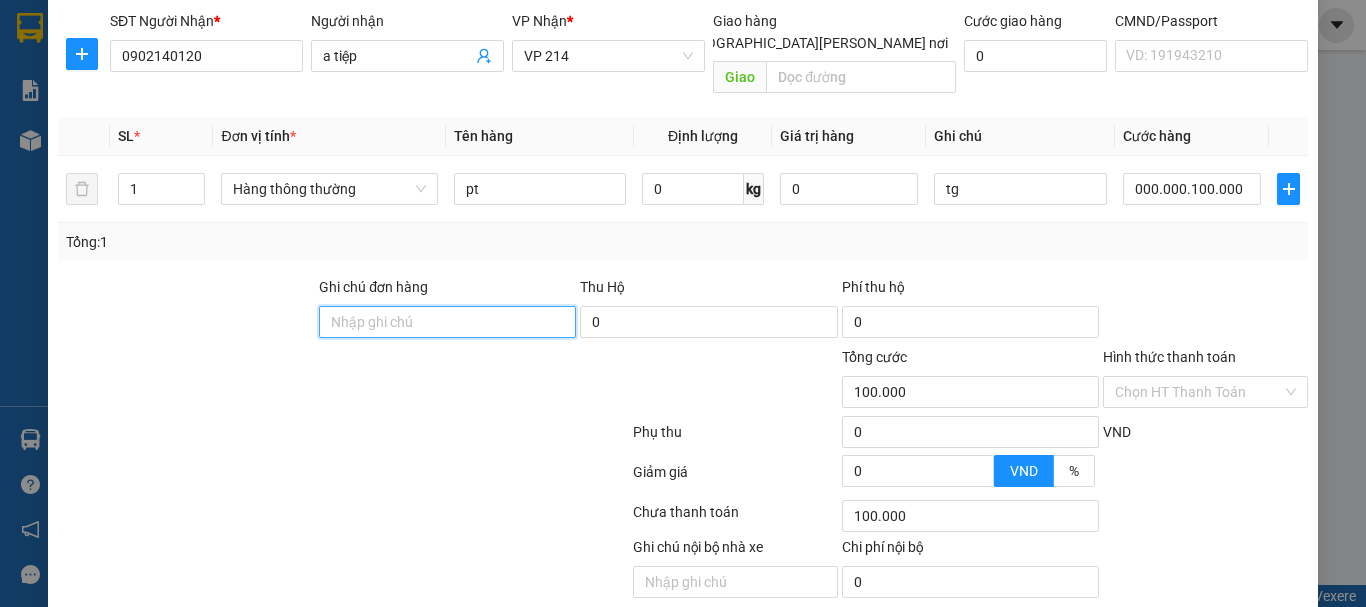 type on "100.000" 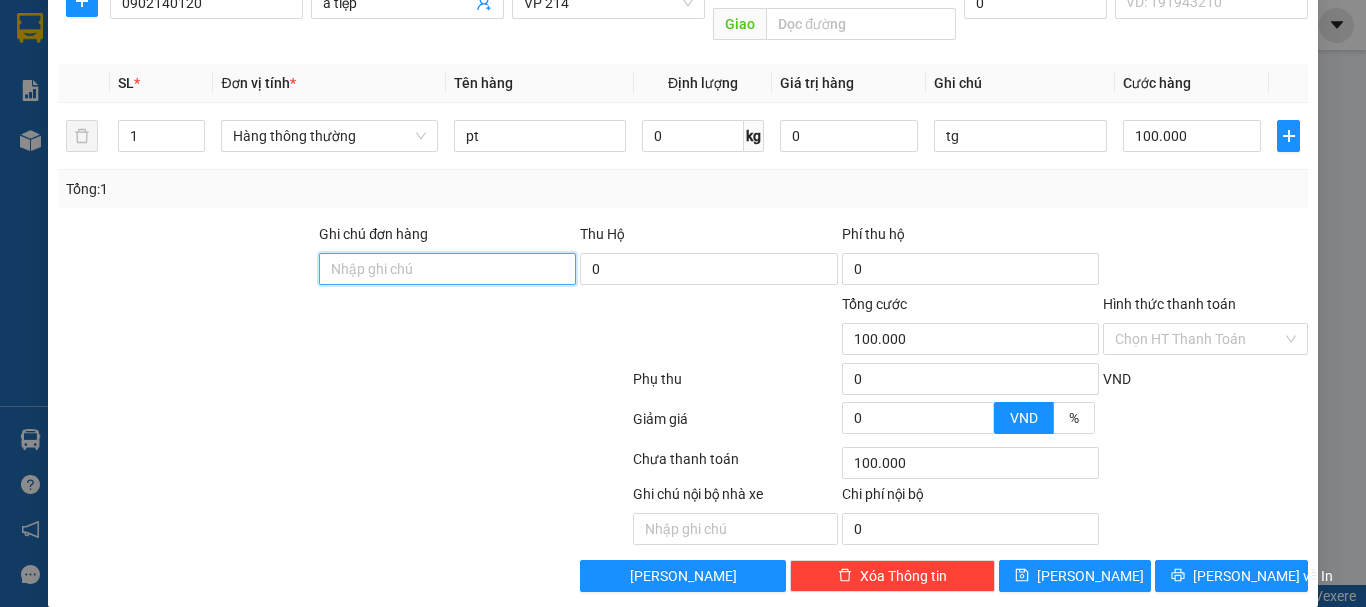 scroll, scrollTop: 355, scrollLeft: 0, axis: vertical 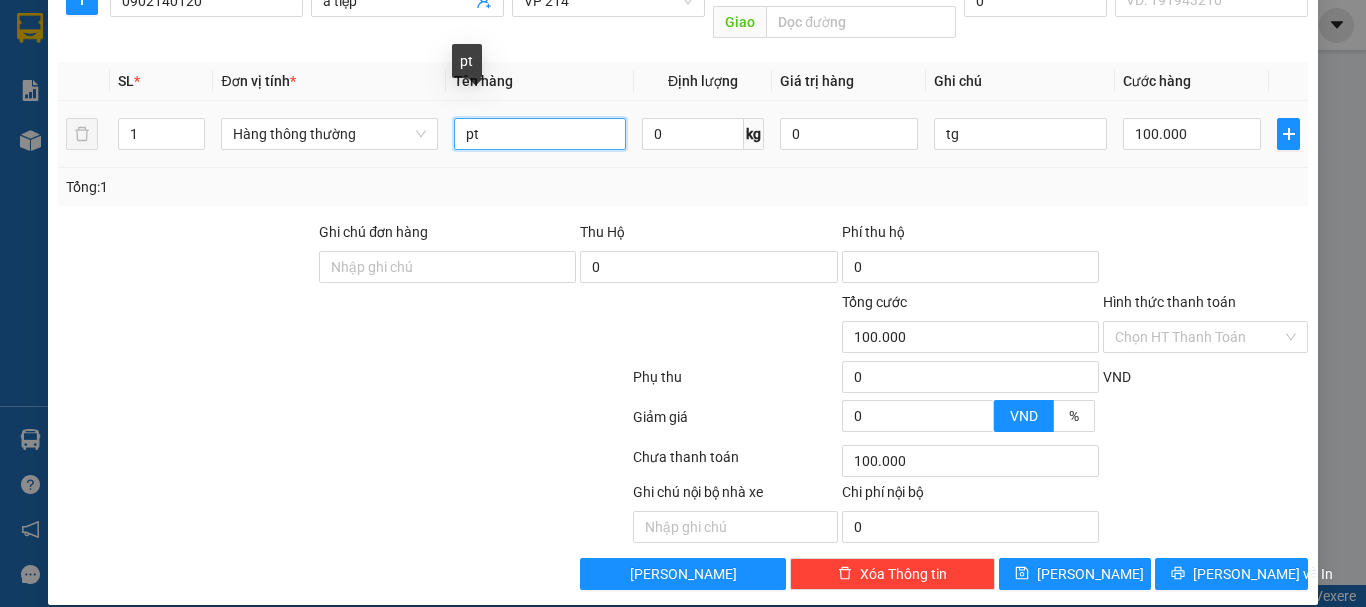 click on "pt" at bounding box center (540, 134) 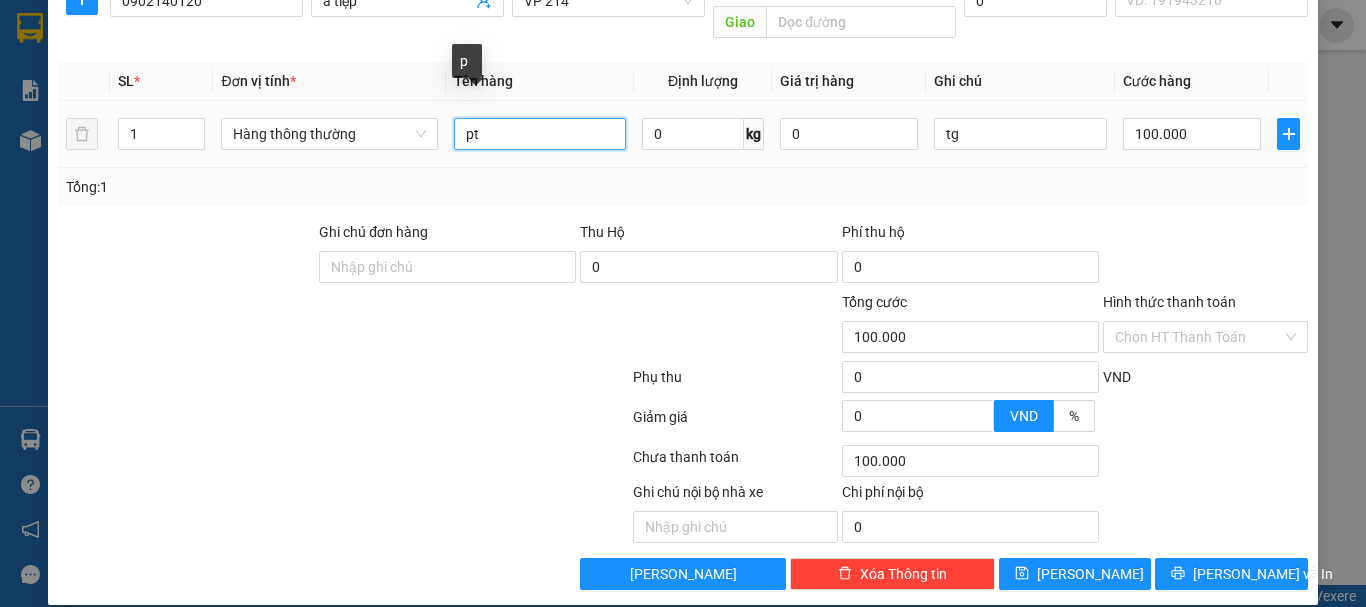 type on "p" 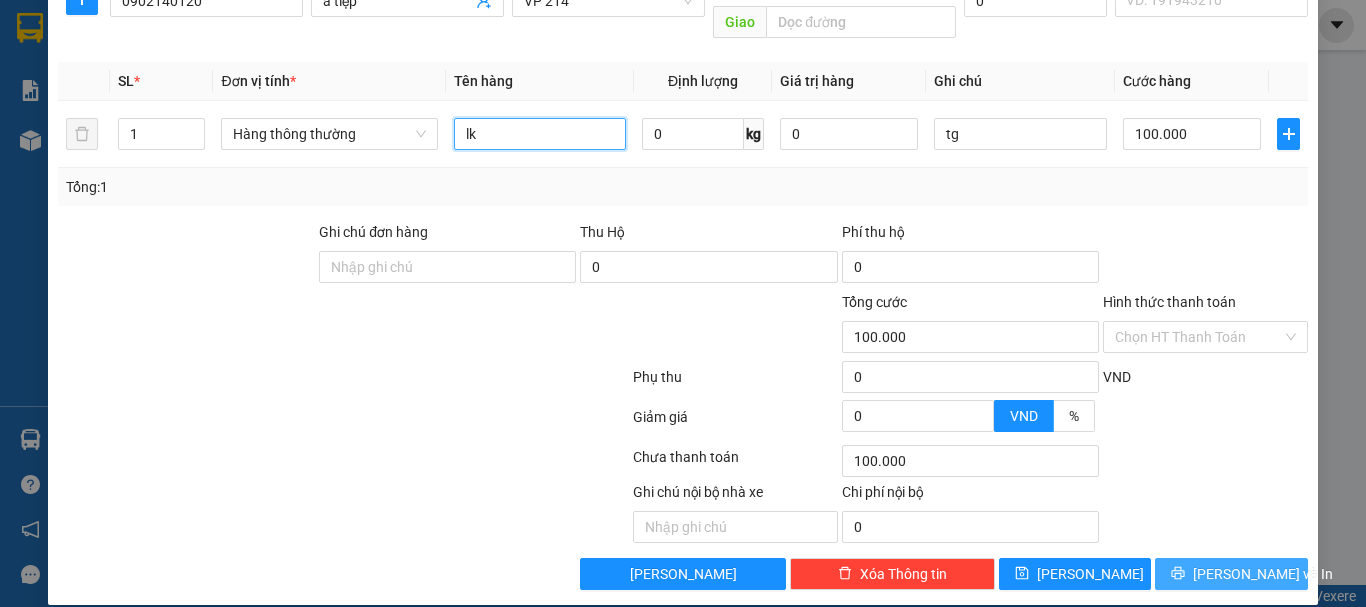 type on "lk" 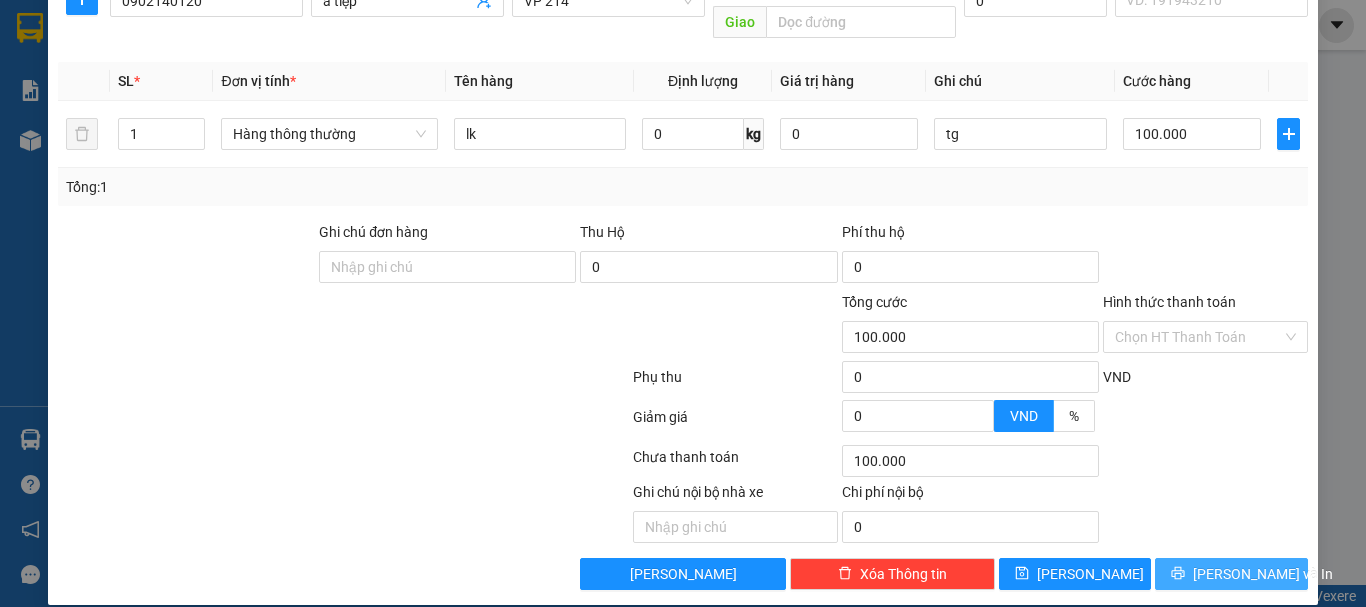 click on "[PERSON_NAME] và In" at bounding box center [1231, 574] 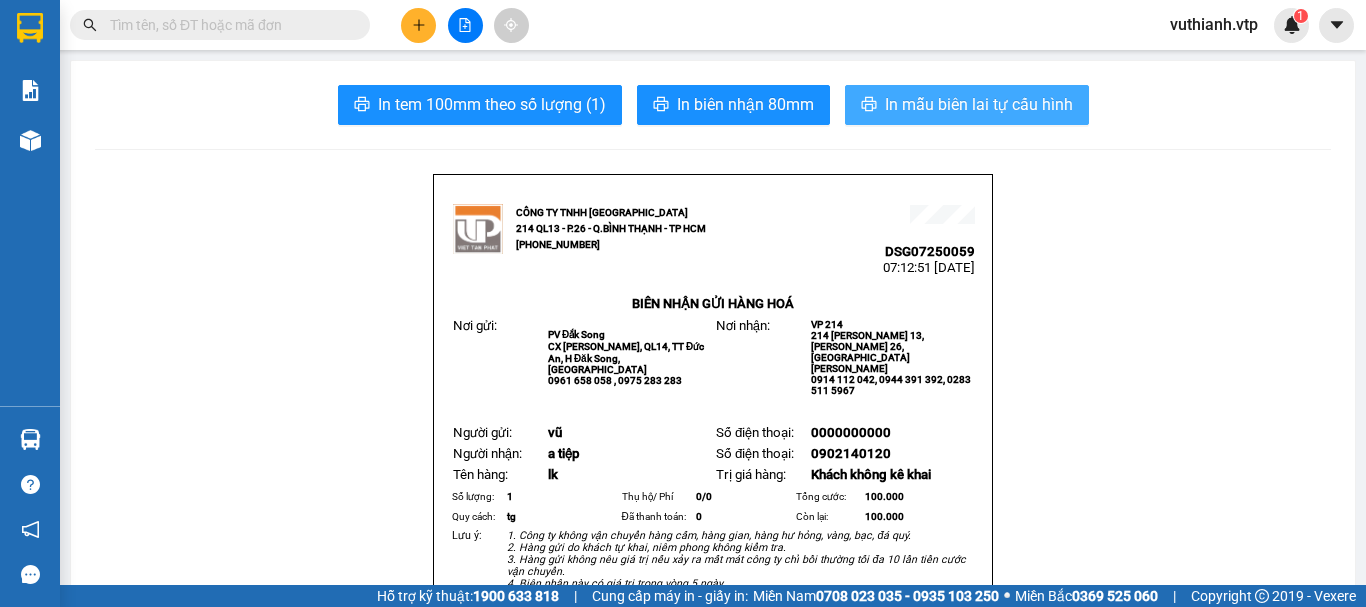 click on "In mẫu biên lai tự cấu hình" at bounding box center [979, 104] 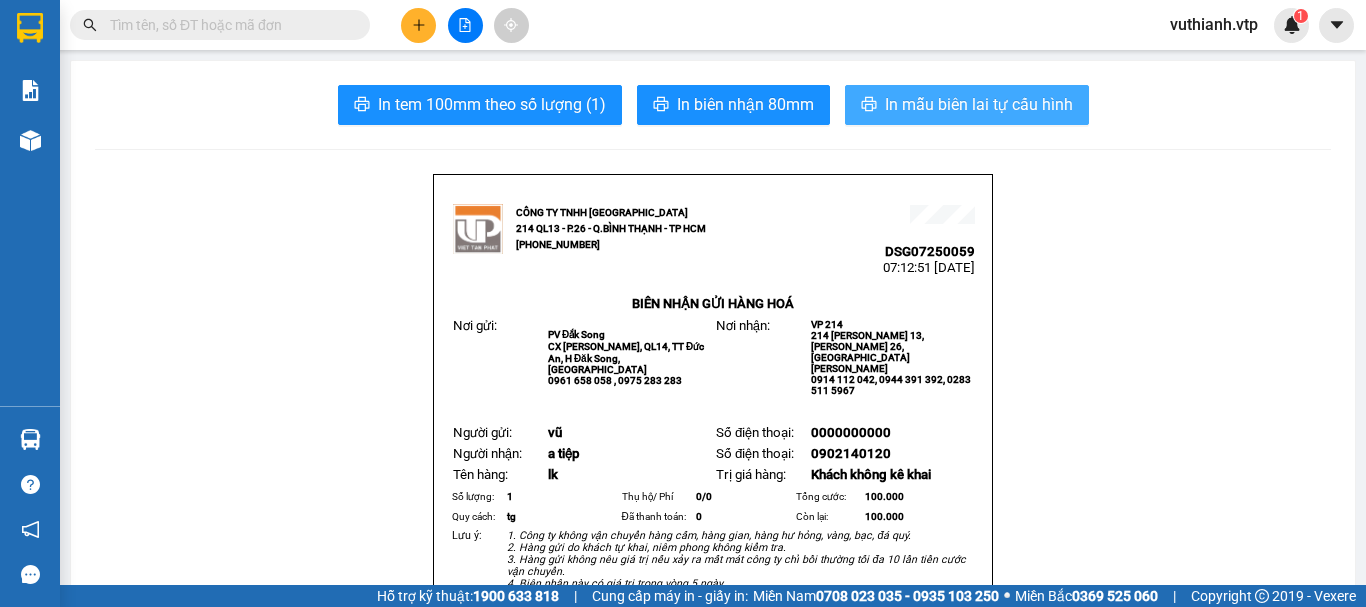 scroll, scrollTop: 0, scrollLeft: 0, axis: both 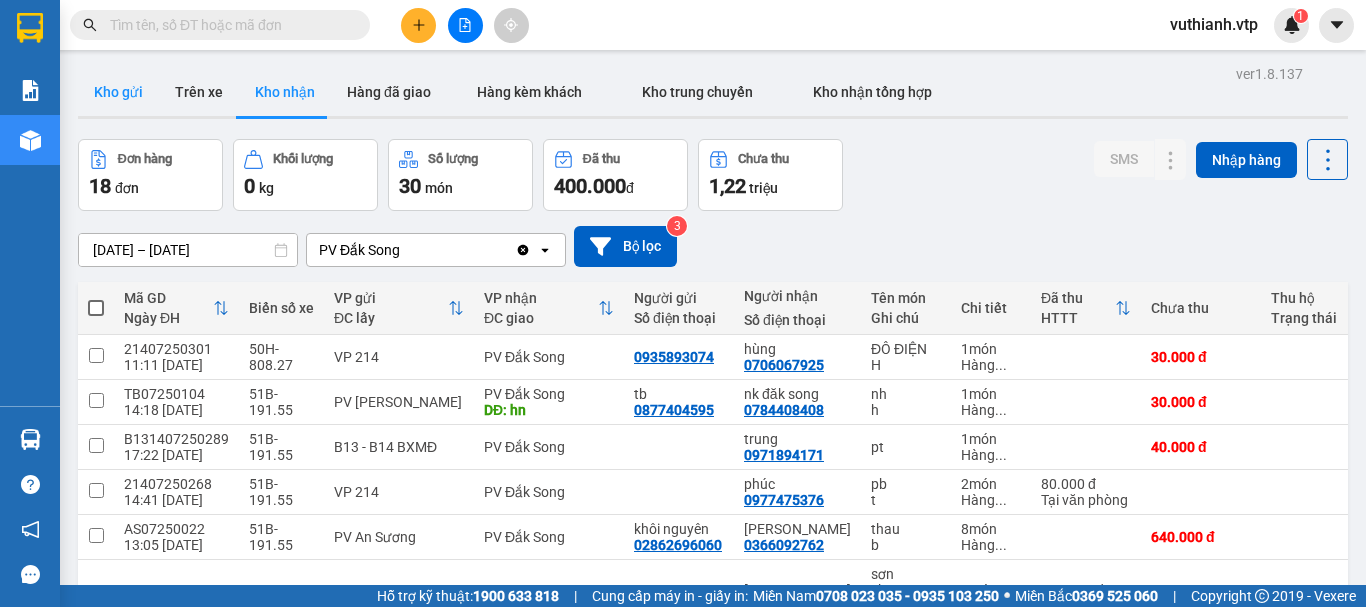 click on "Kho gửi" at bounding box center [118, 92] 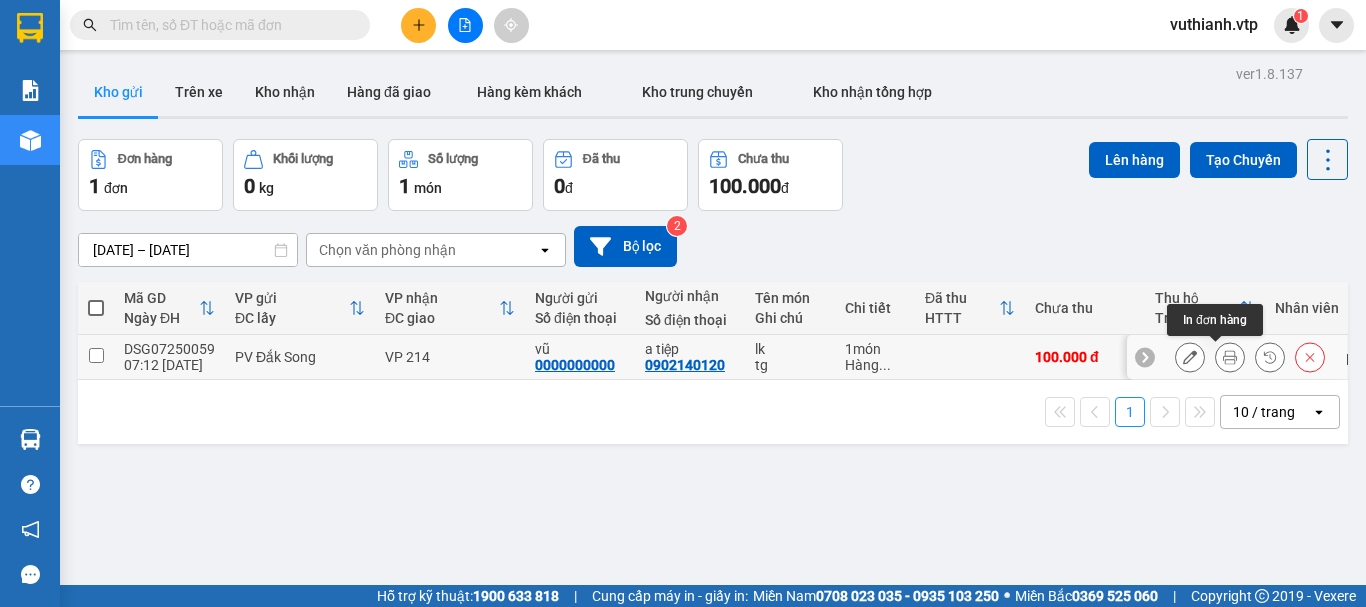 click 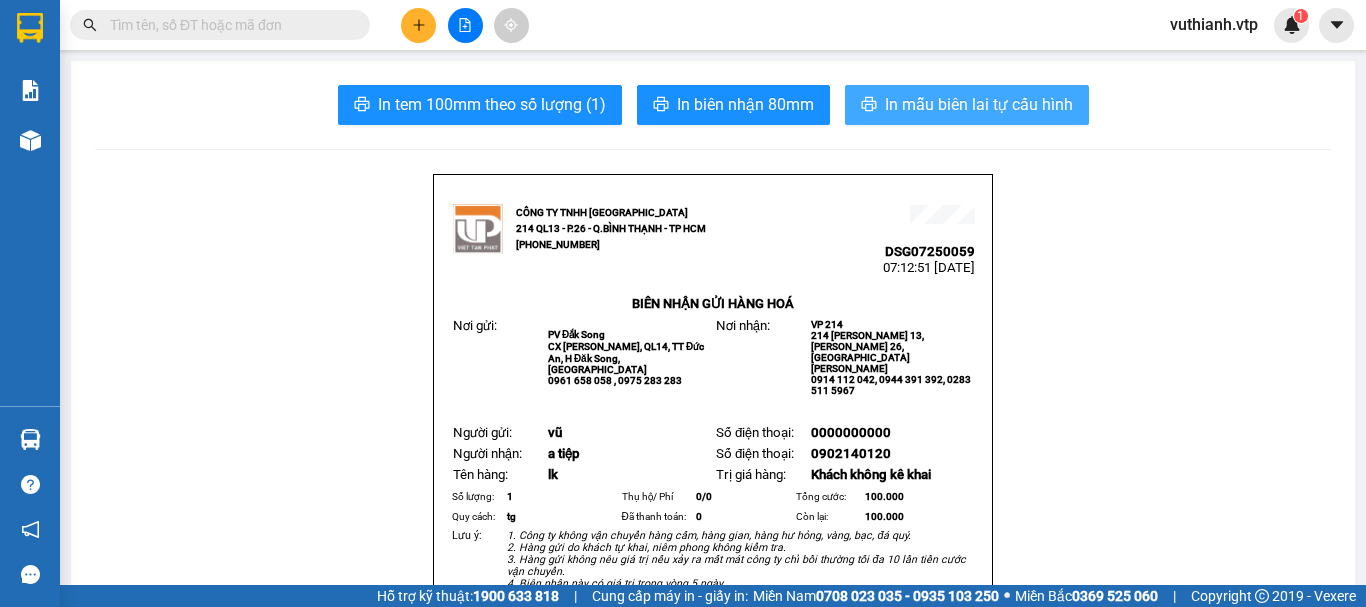 click on "In mẫu biên lai tự cấu hình" at bounding box center [979, 104] 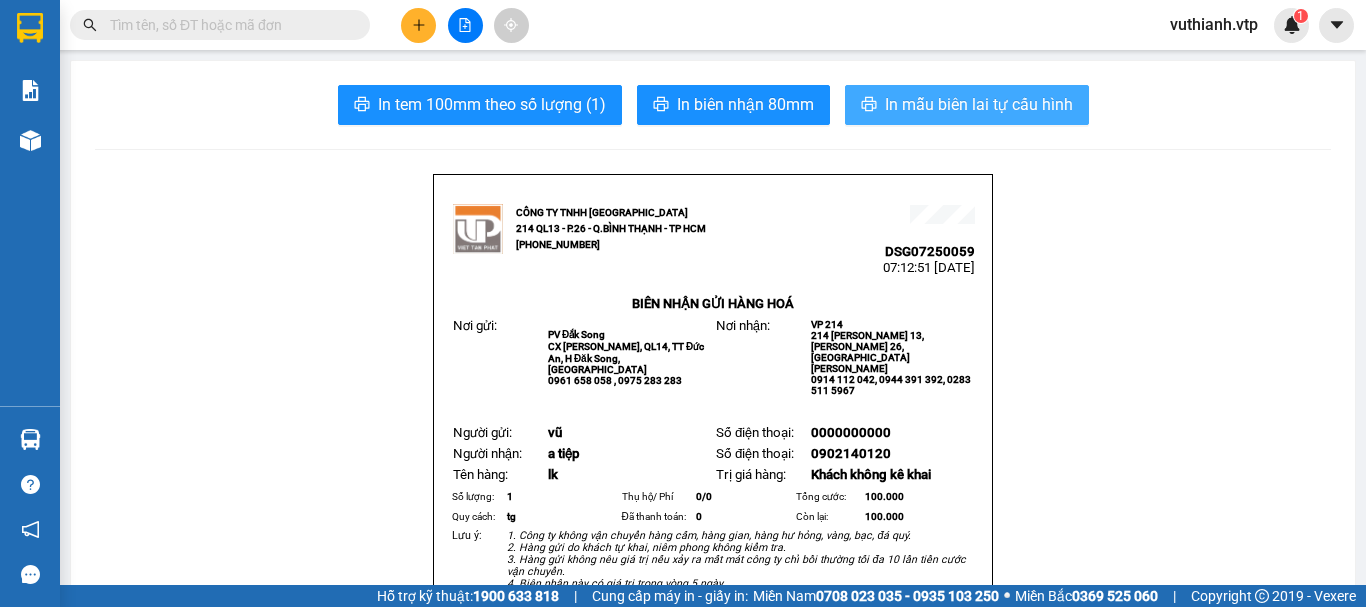scroll, scrollTop: 0, scrollLeft: 0, axis: both 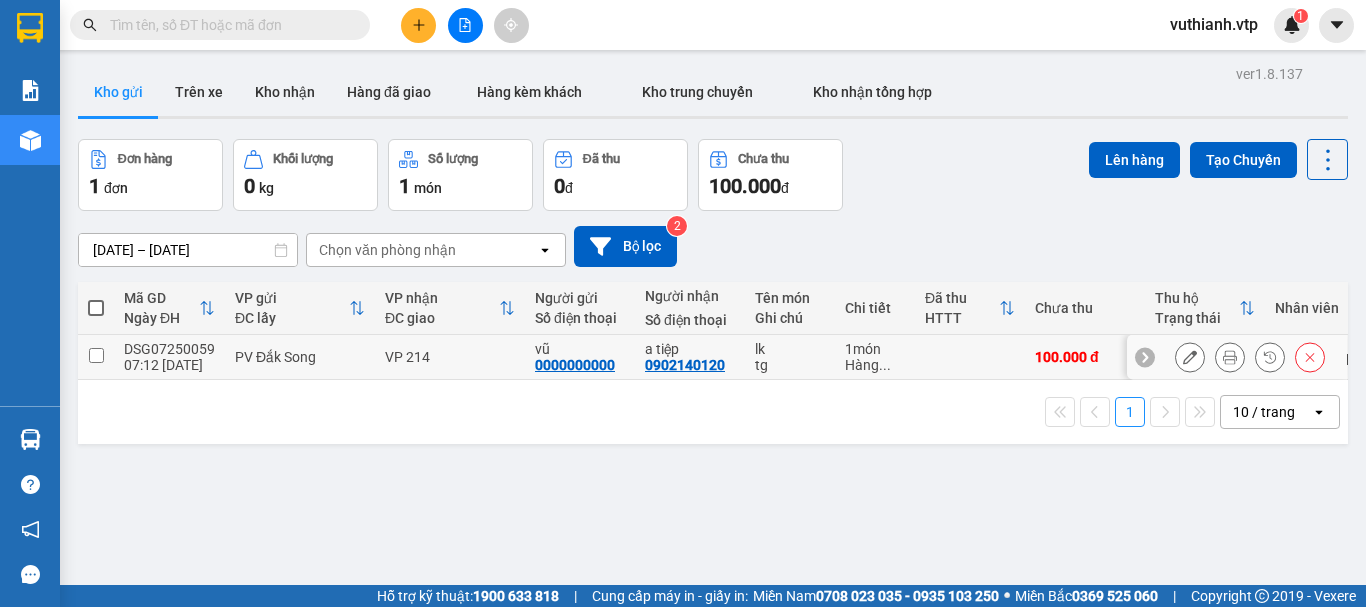 click at bounding box center (96, 355) 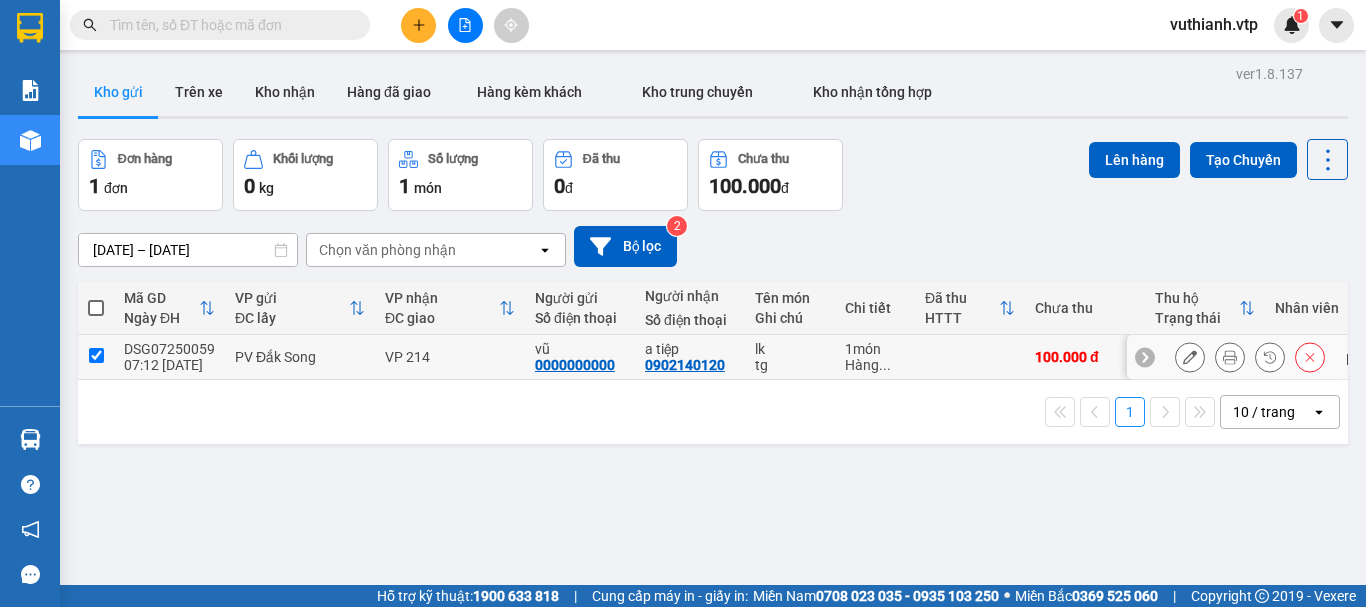 checkbox on "true" 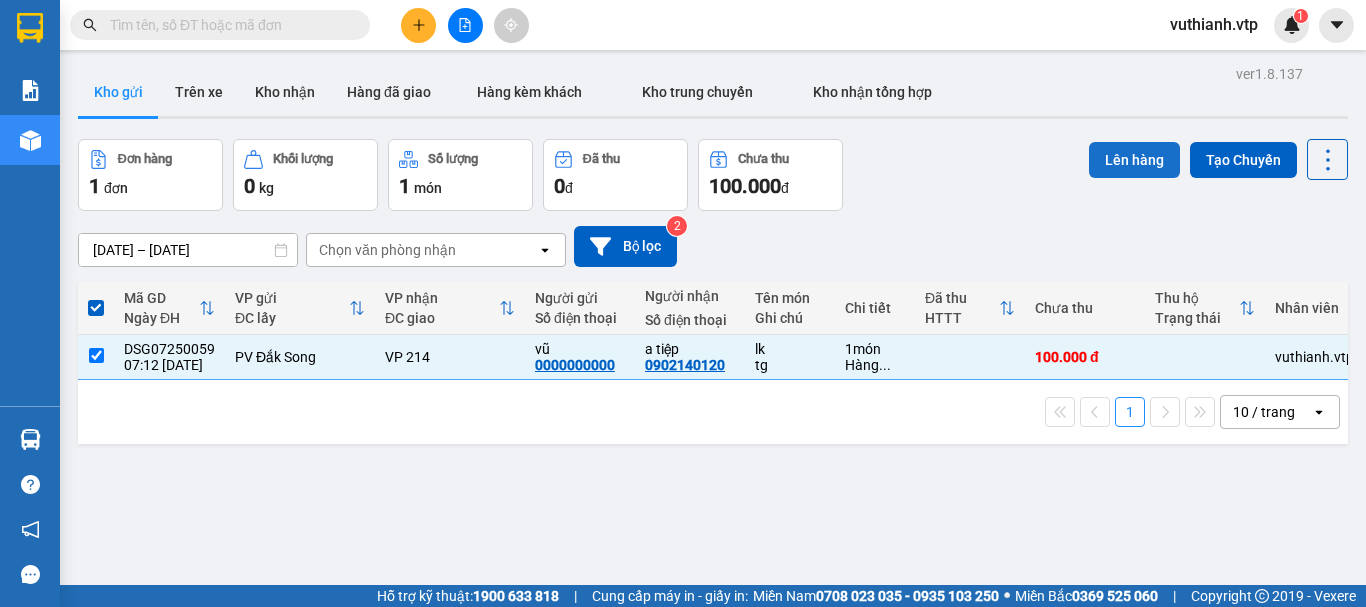 click on "Lên hàng" at bounding box center [1134, 160] 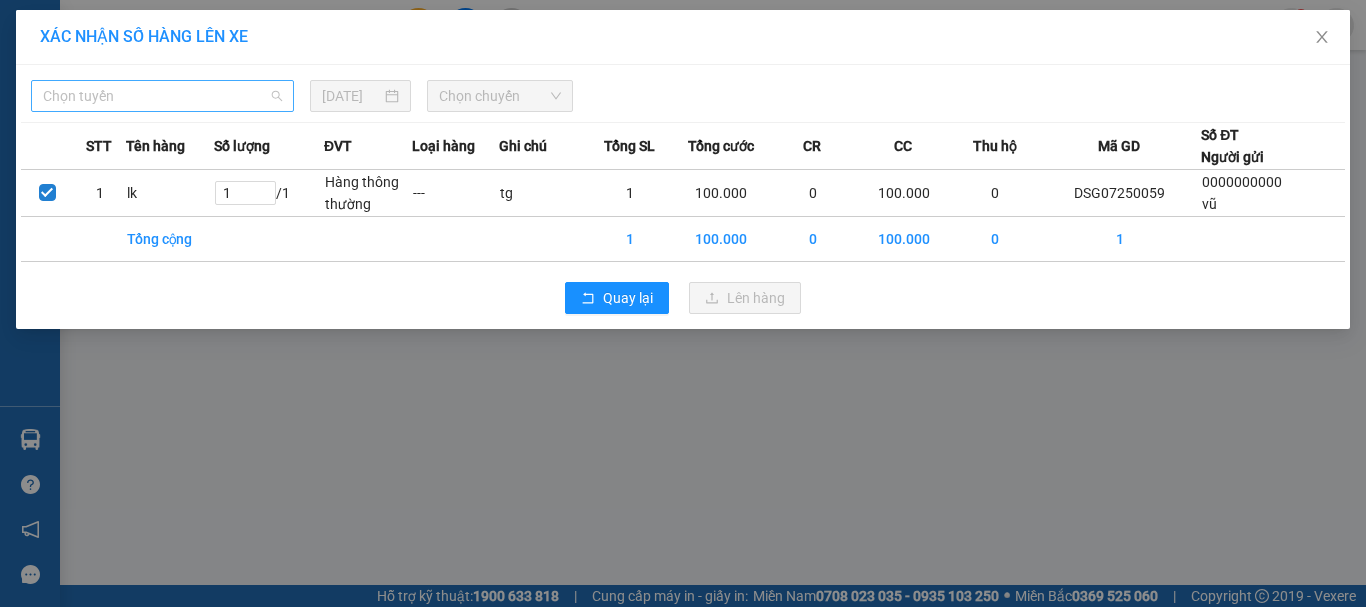 click on "Chọn tuyến" at bounding box center (162, 96) 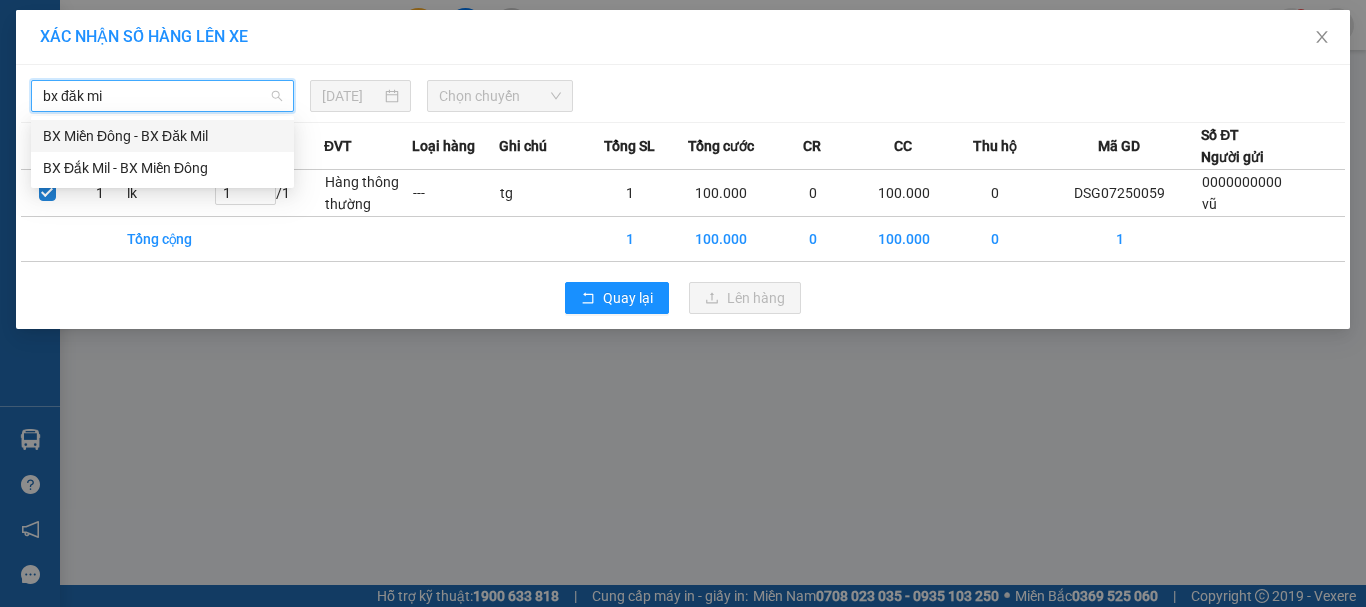 type on "bx đăk mil" 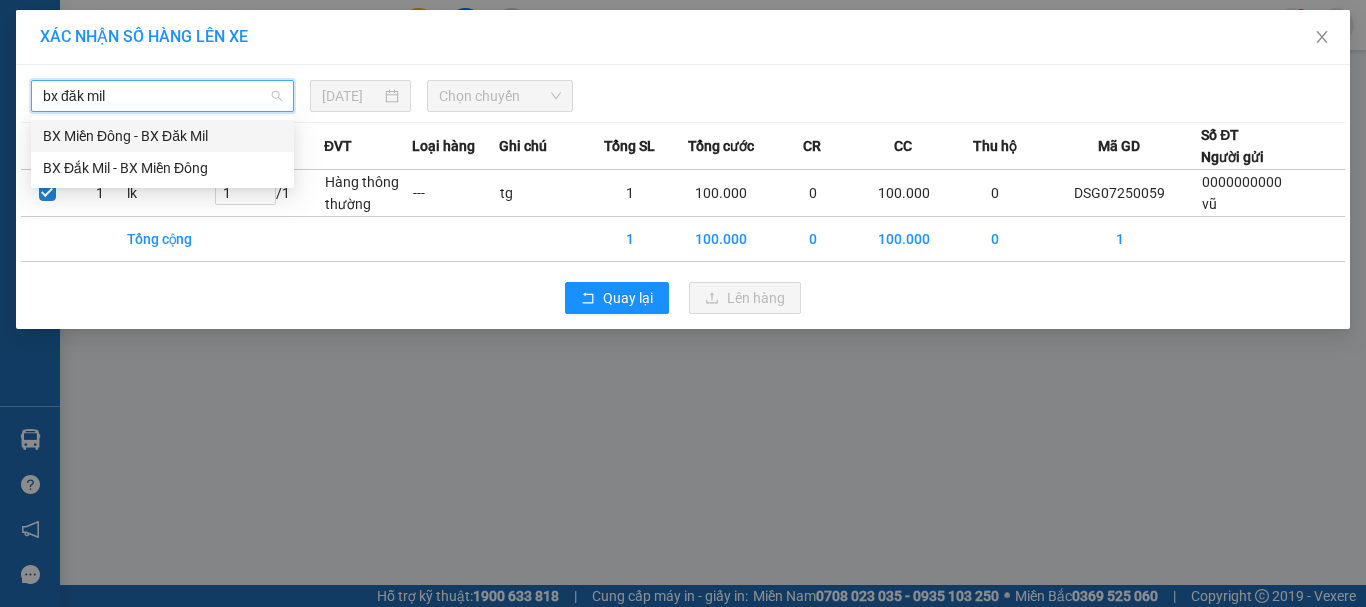 click on "BX Đắk Mil - BX Miền Đông" at bounding box center (162, 168) 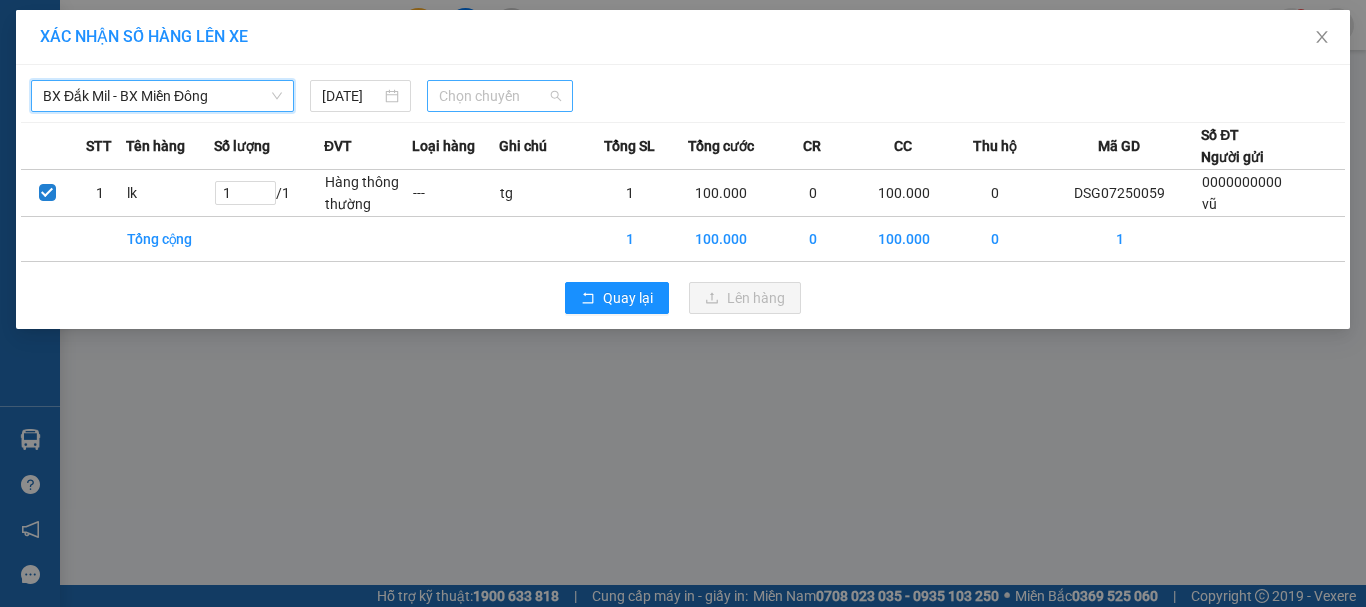 click on "Chọn chuyến" at bounding box center (500, 96) 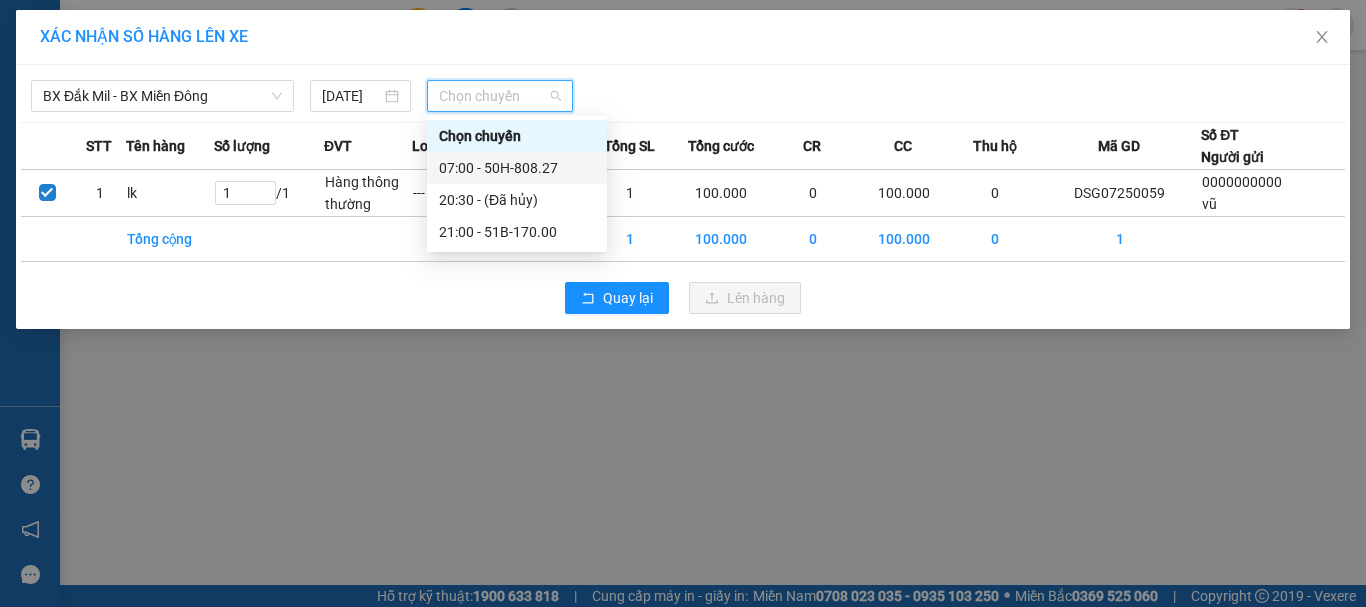 click on "07:00     - 50H-808.27" at bounding box center (517, 168) 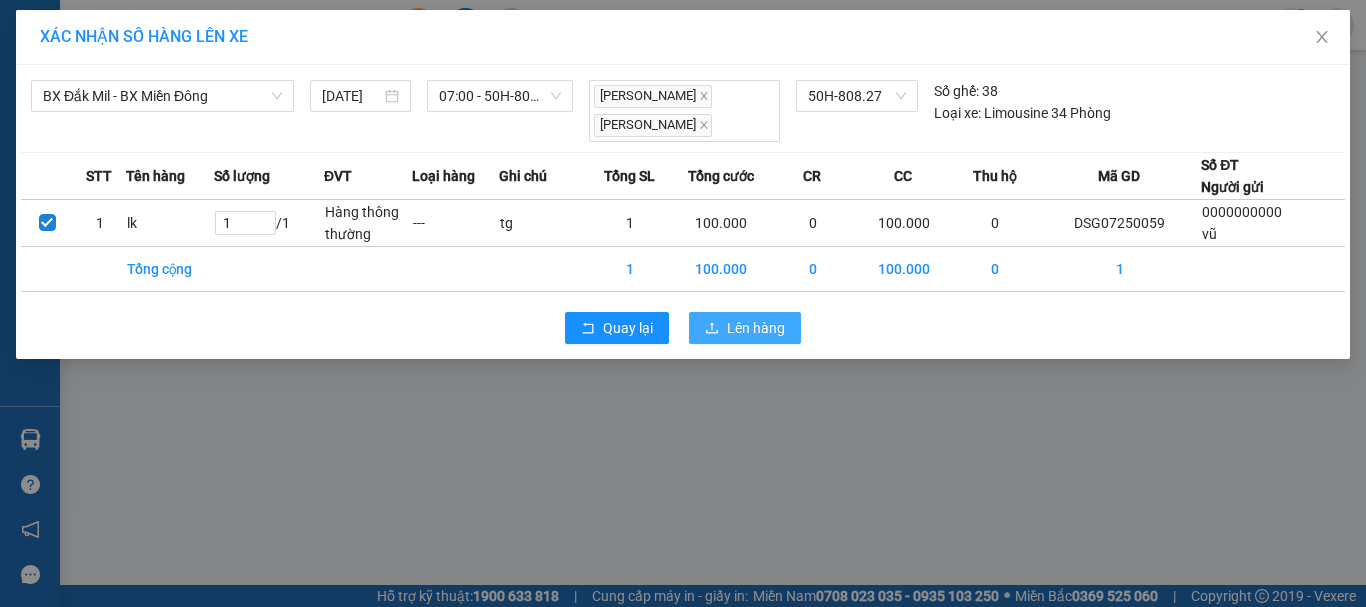 click on "Lên hàng" at bounding box center [756, 328] 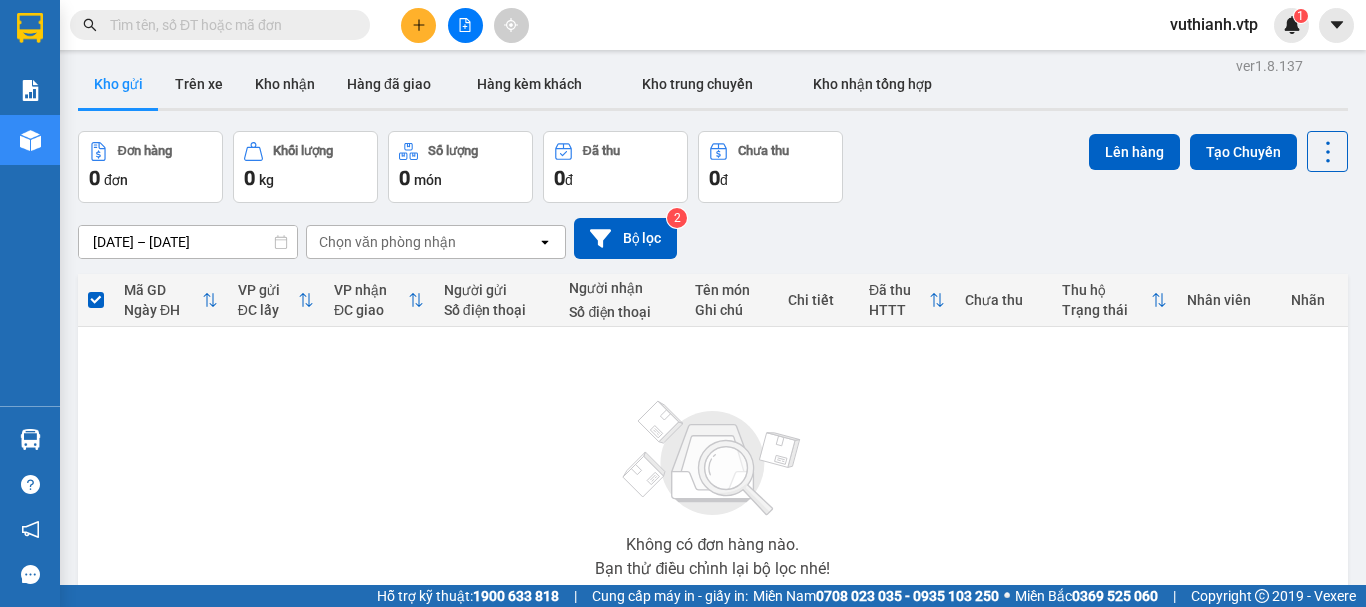 scroll, scrollTop: 0, scrollLeft: 0, axis: both 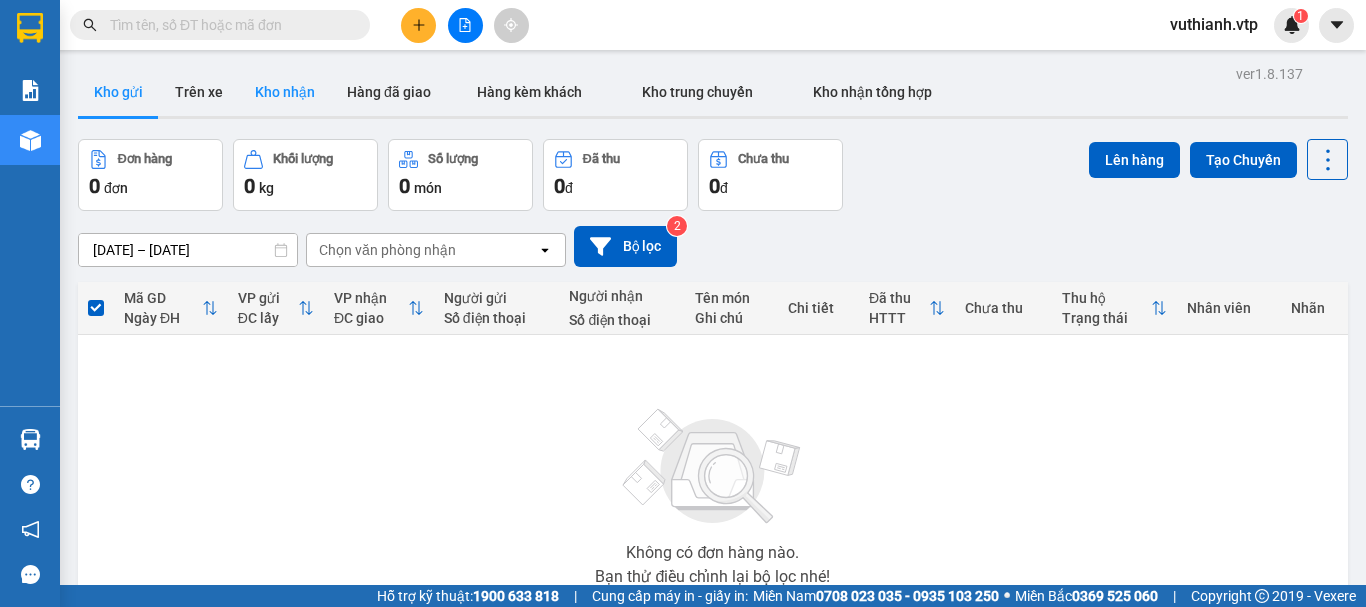 click on "Kho nhận" at bounding box center [285, 92] 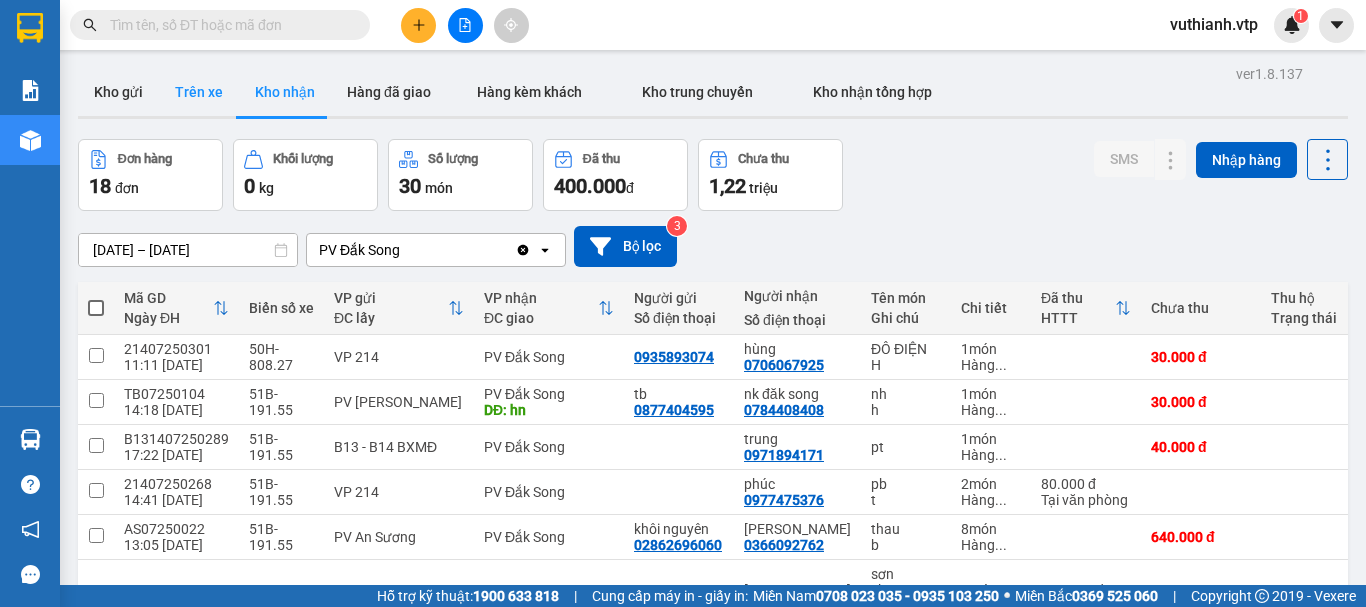 click on "Trên xe" at bounding box center (199, 92) 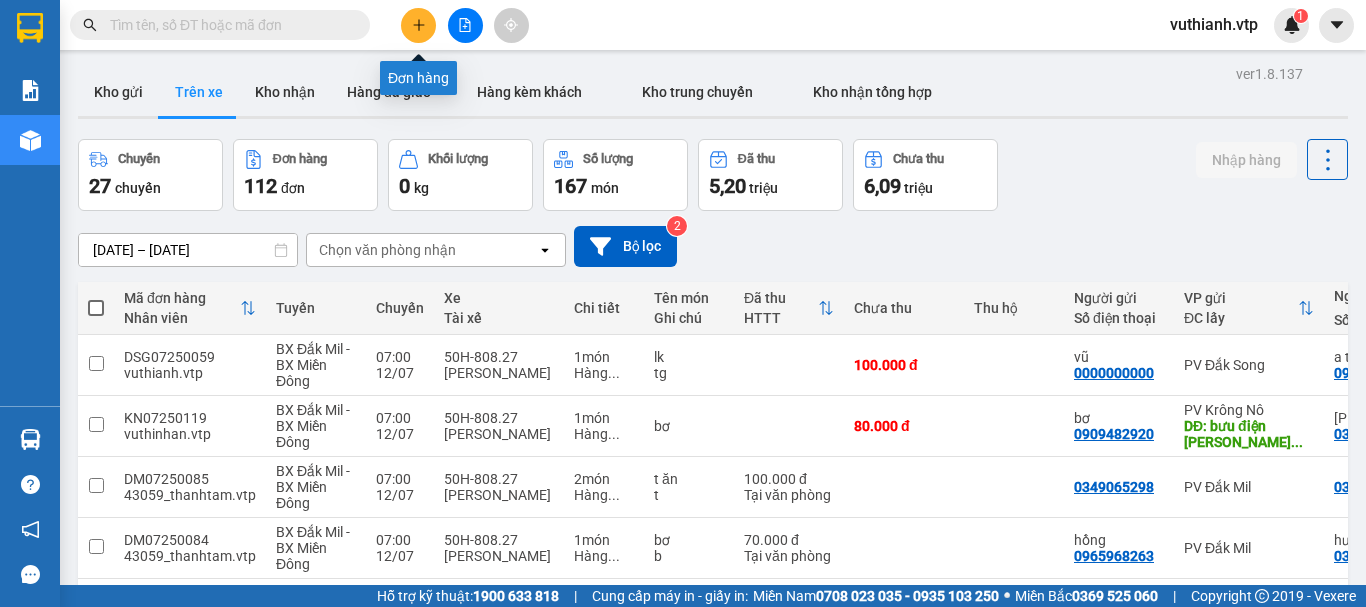 click 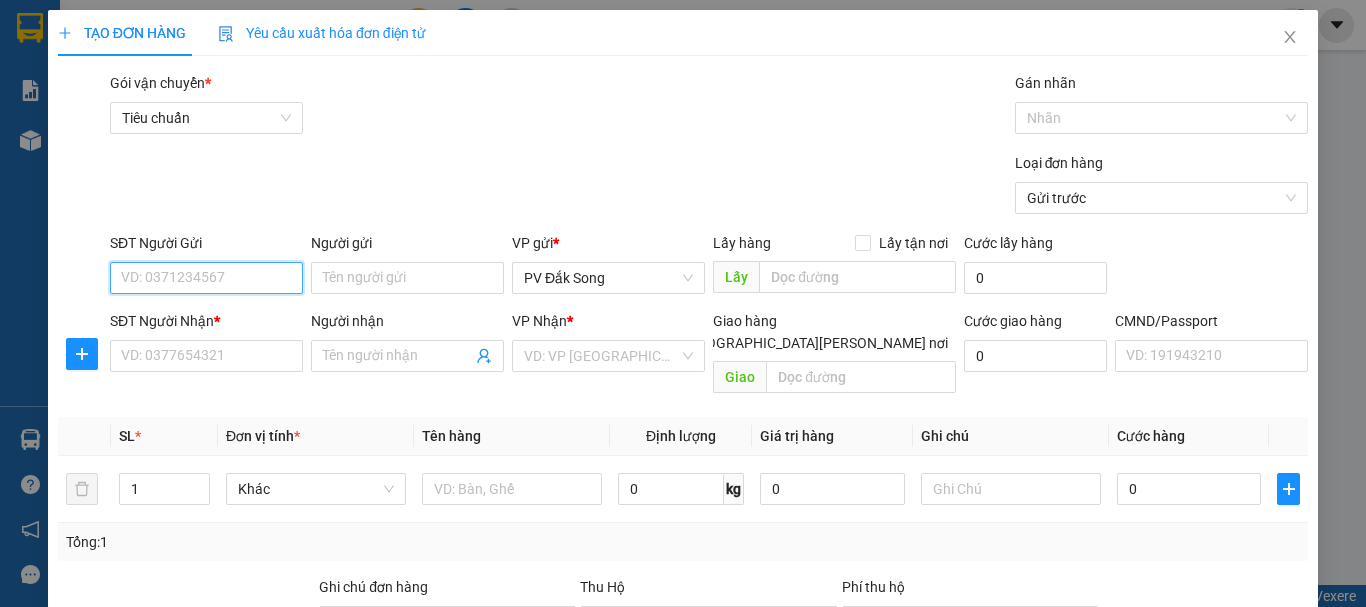 click on "SĐT Người Gửi" at bounding box center [206, 278] 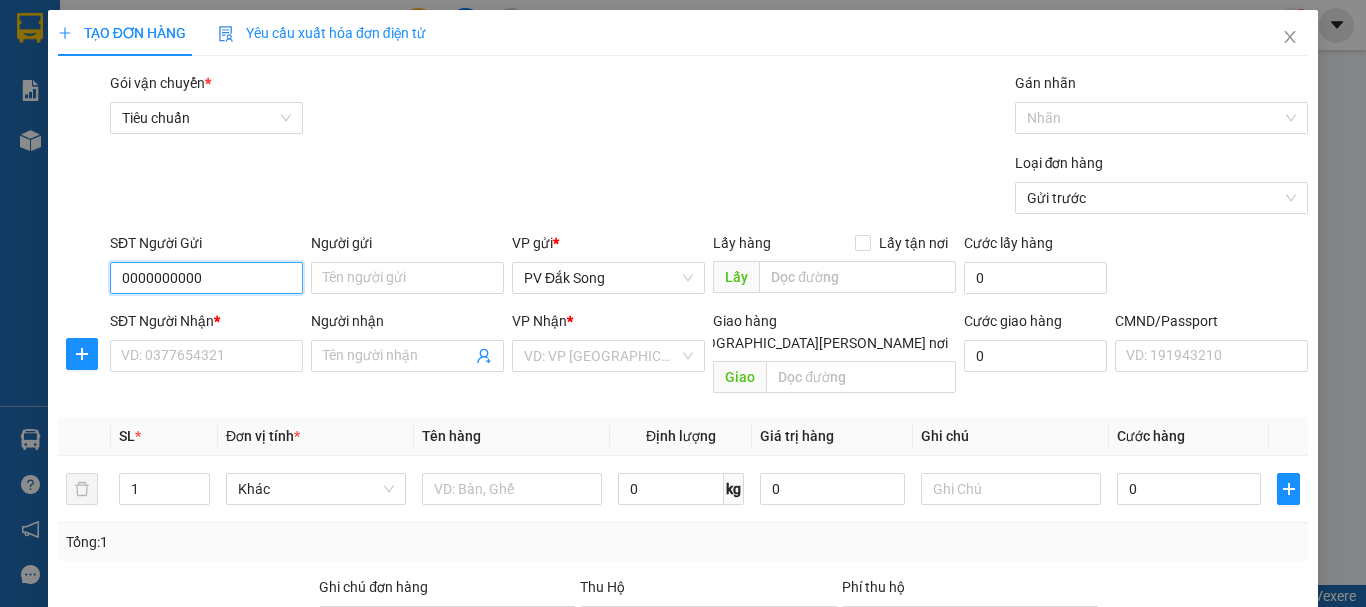 type on "0000000000" 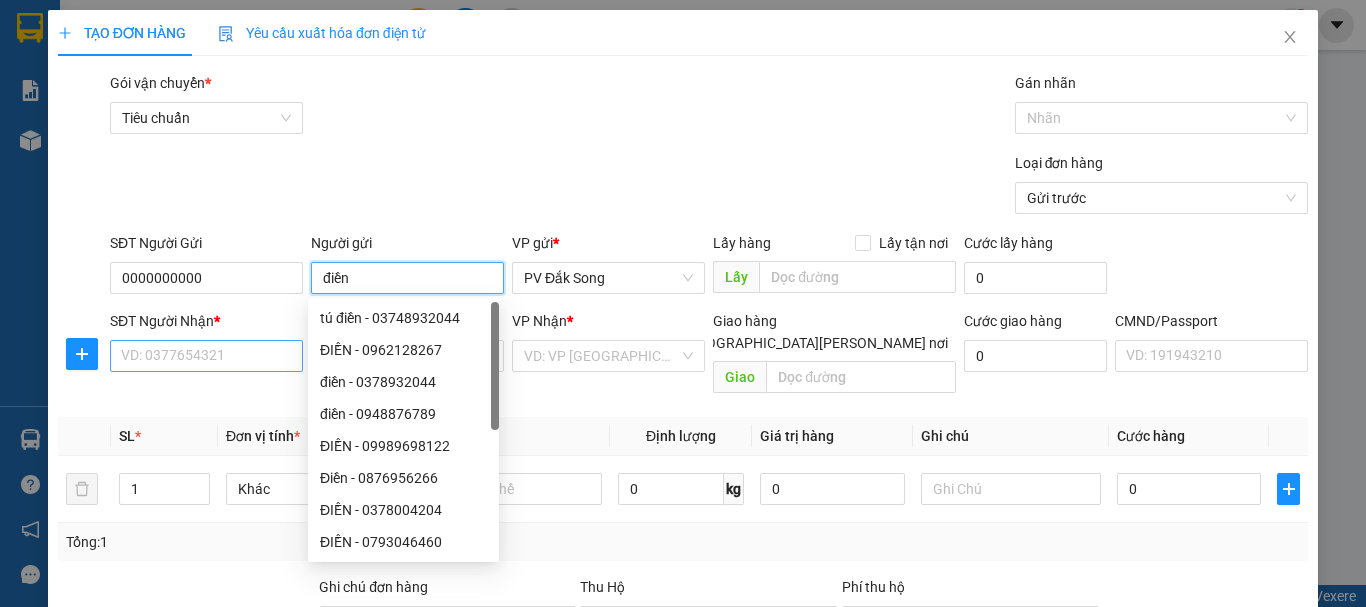 type on "điền" 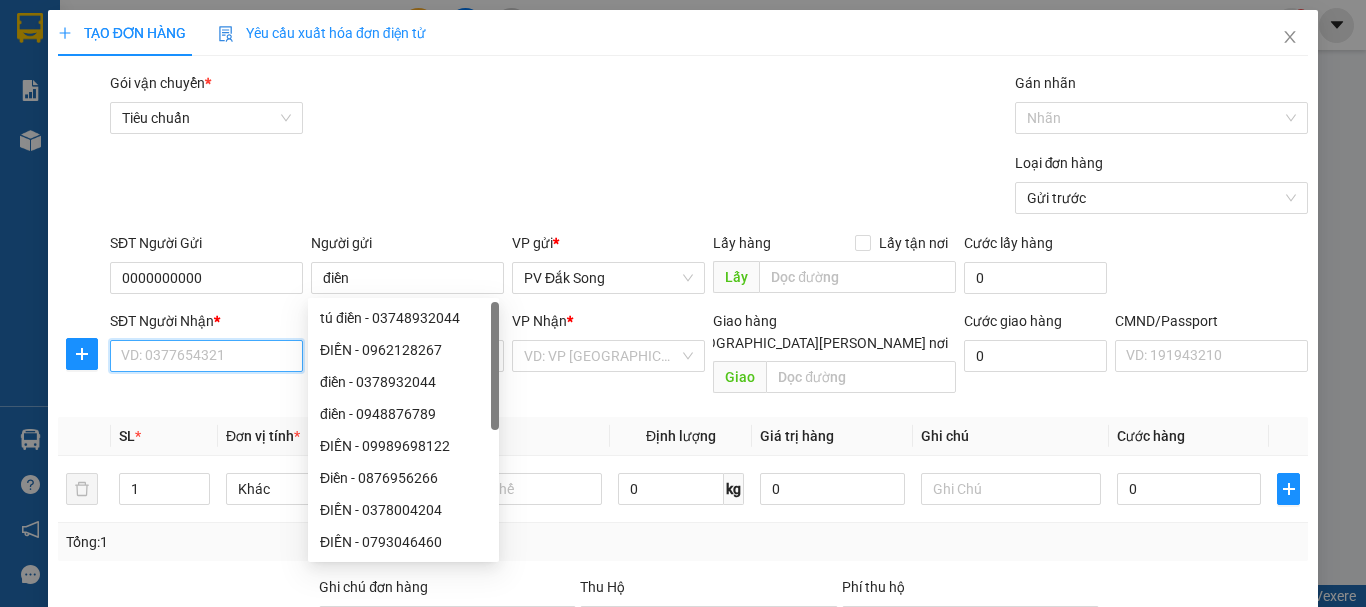 click on "SĐT Người Nhận  *" at bounding box center [206, 356] 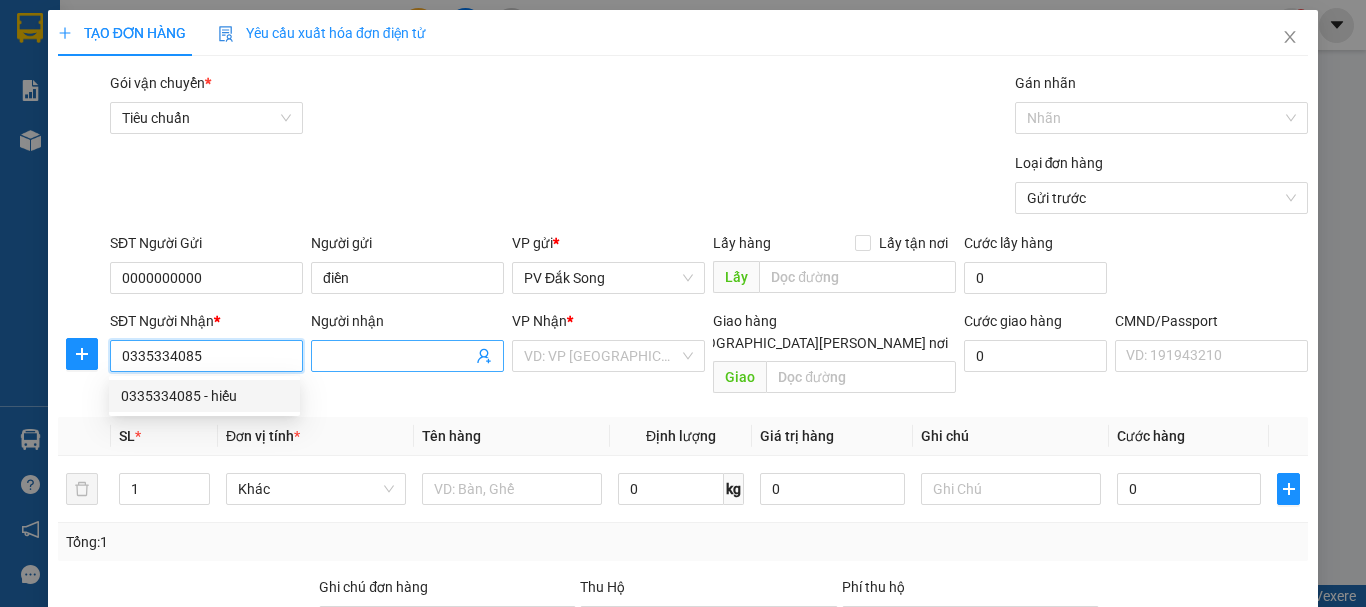 type on "0335334085" 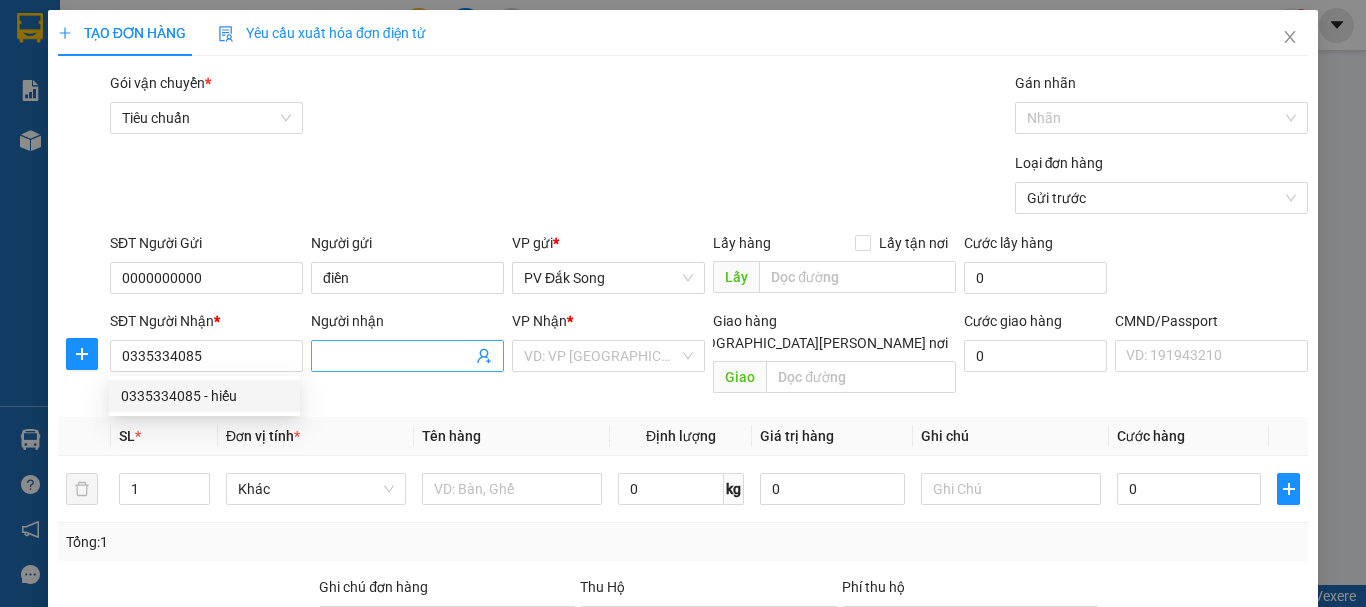 click on "Người nhận" at bounding box center (397, 356) 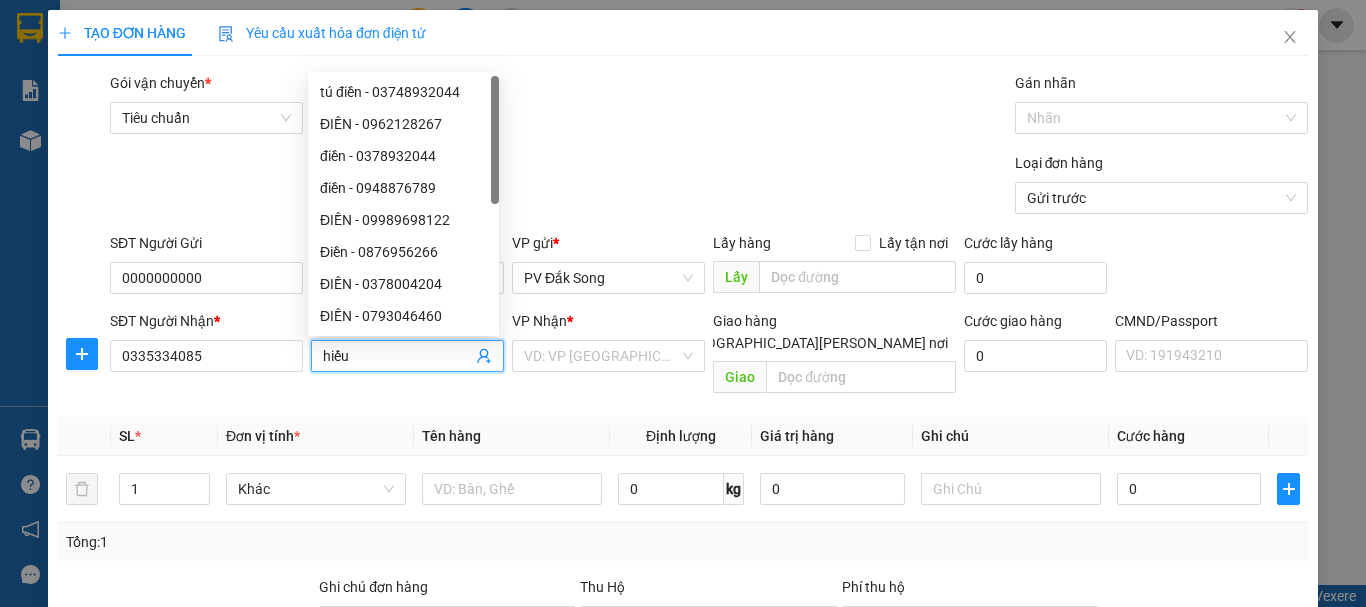 type on "hiếu" 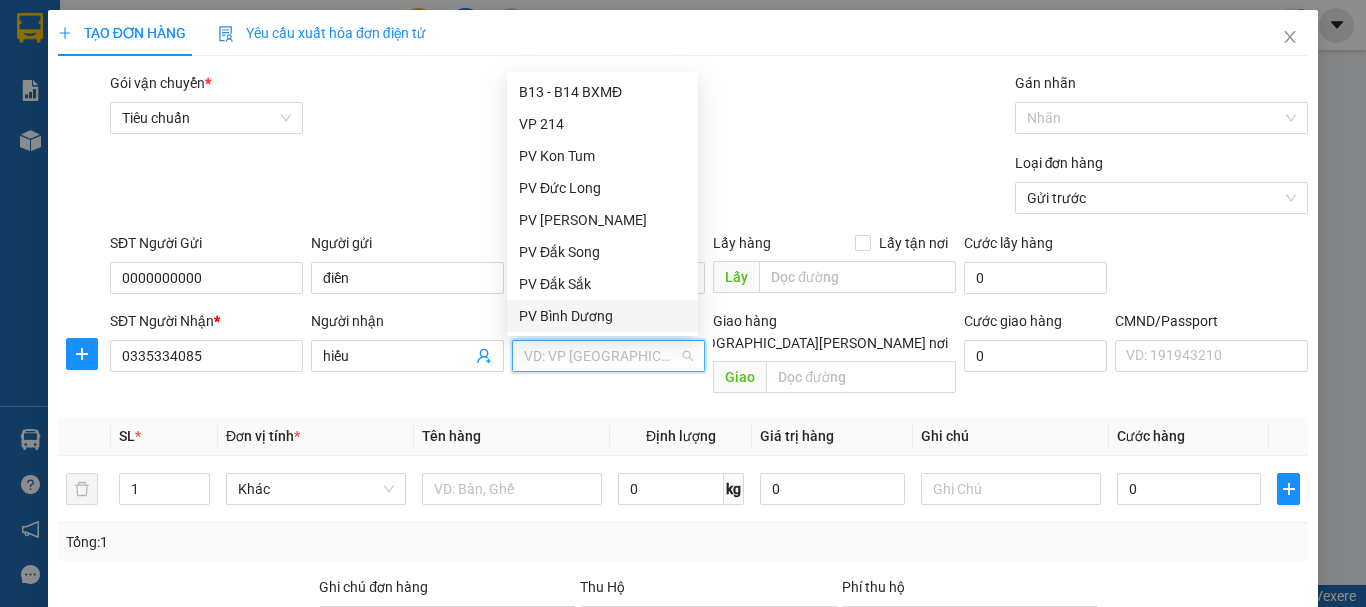 click on "PV Bình Dương" at bounding box center [602, 316] 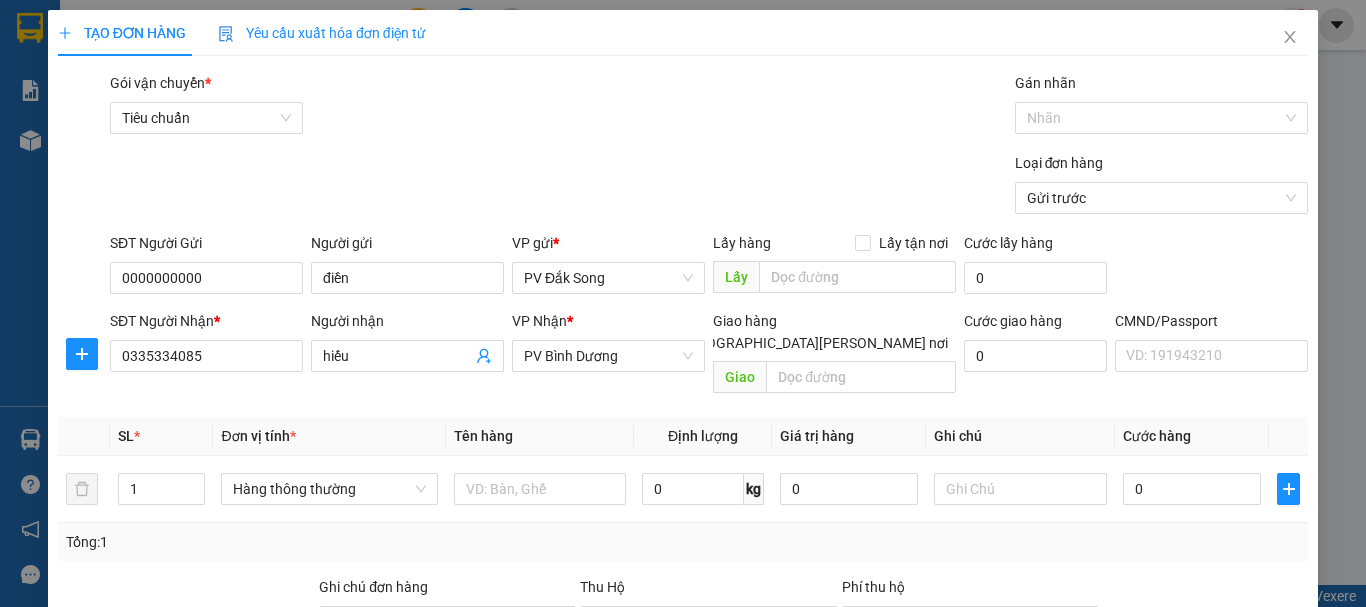 click on "[GEOGRAPHIC_DATA][PERSON_NAME] nơi" at bounding box center [667, 342] 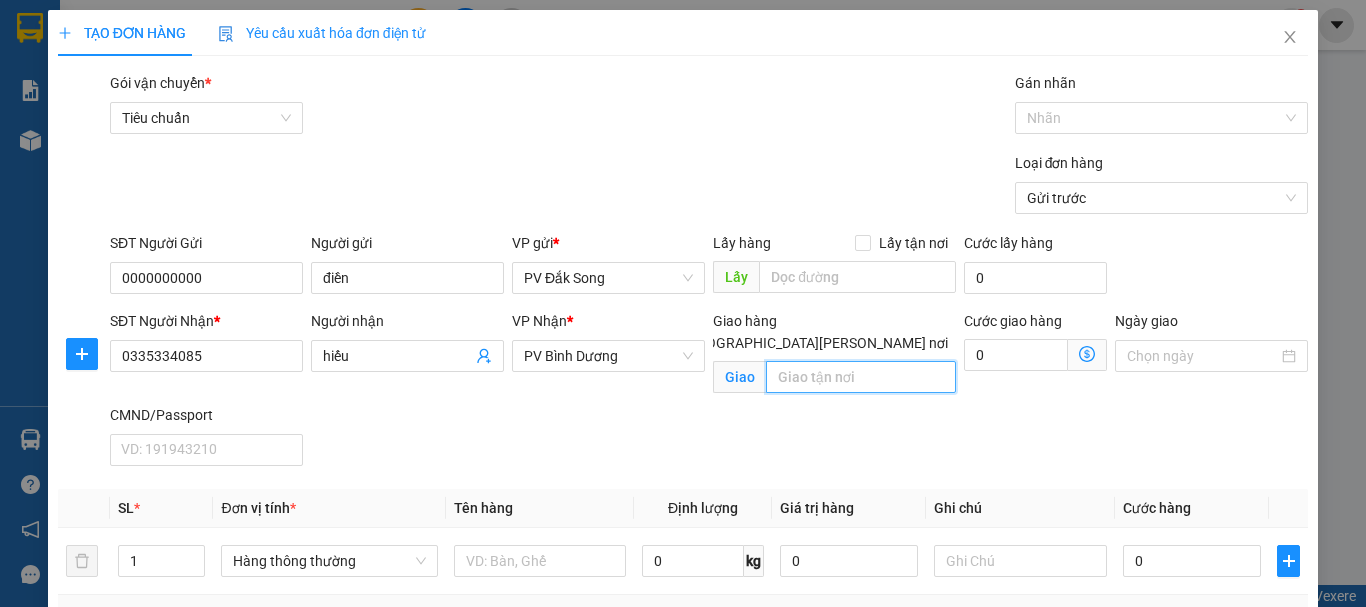 click at bounding box center (861, 377) 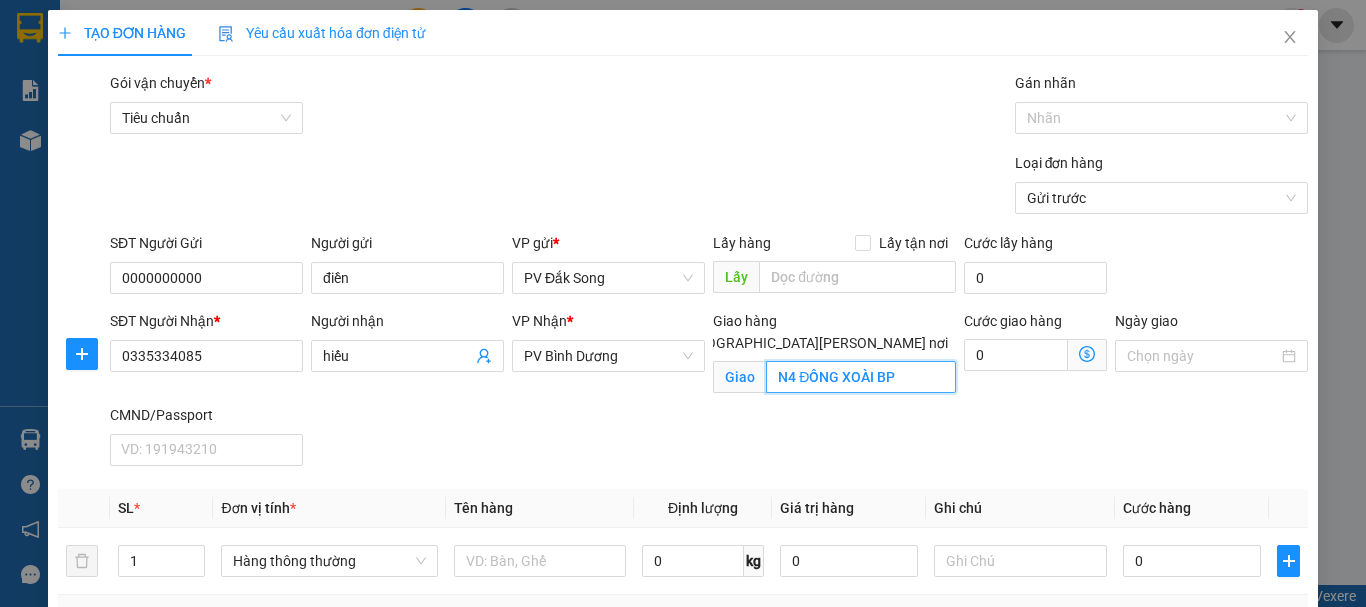 type on "N4 ĐỒNG XOÀI BP" 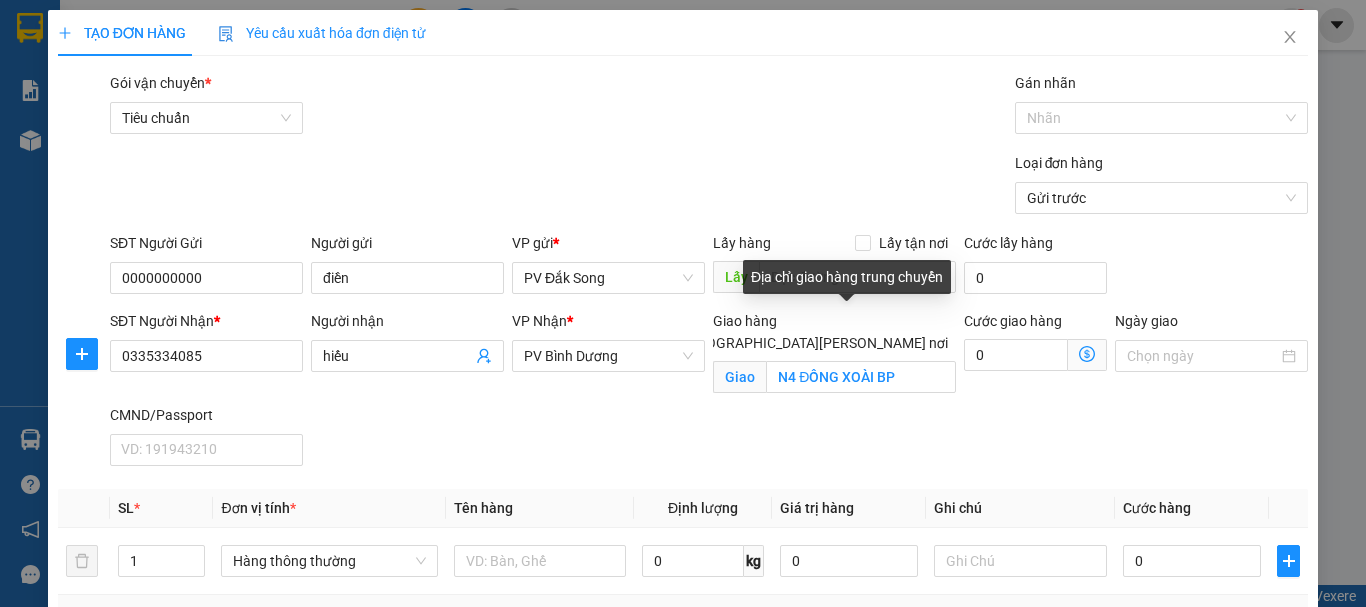 click on "[GEOGRAPHIC_DATA][PERSON_NAME] nơi" at bounding box center [667, 342] 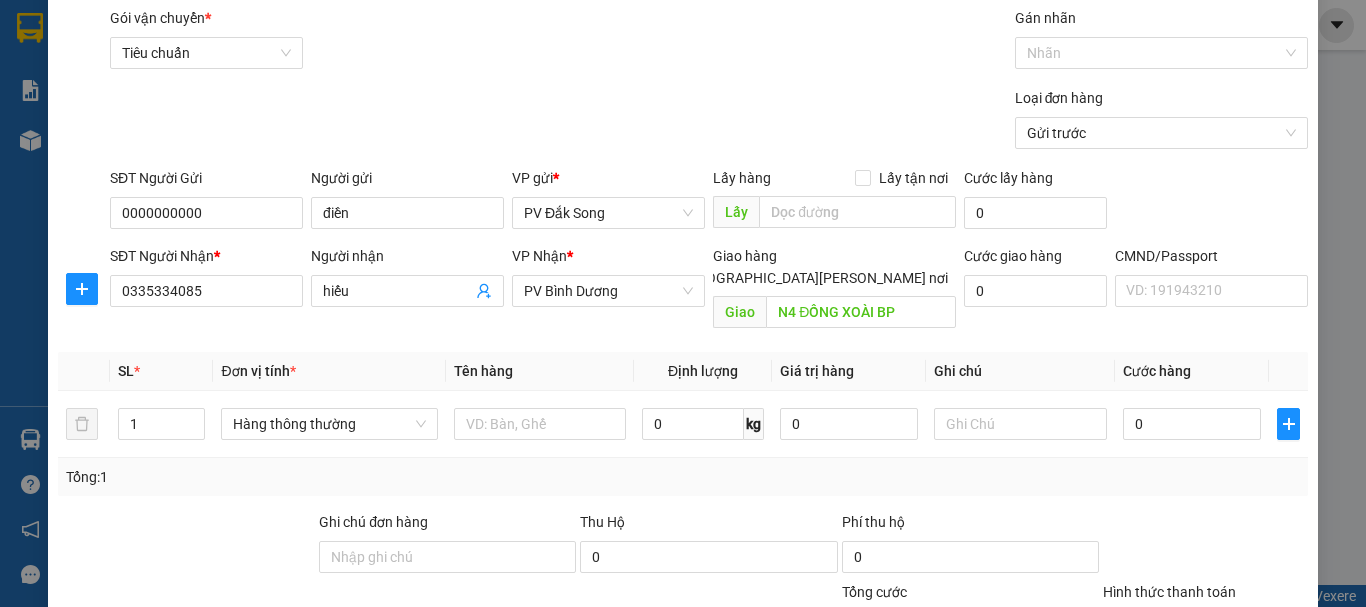 scroll, scrollTop: 55, scrollLeft: 0, axis: vertical 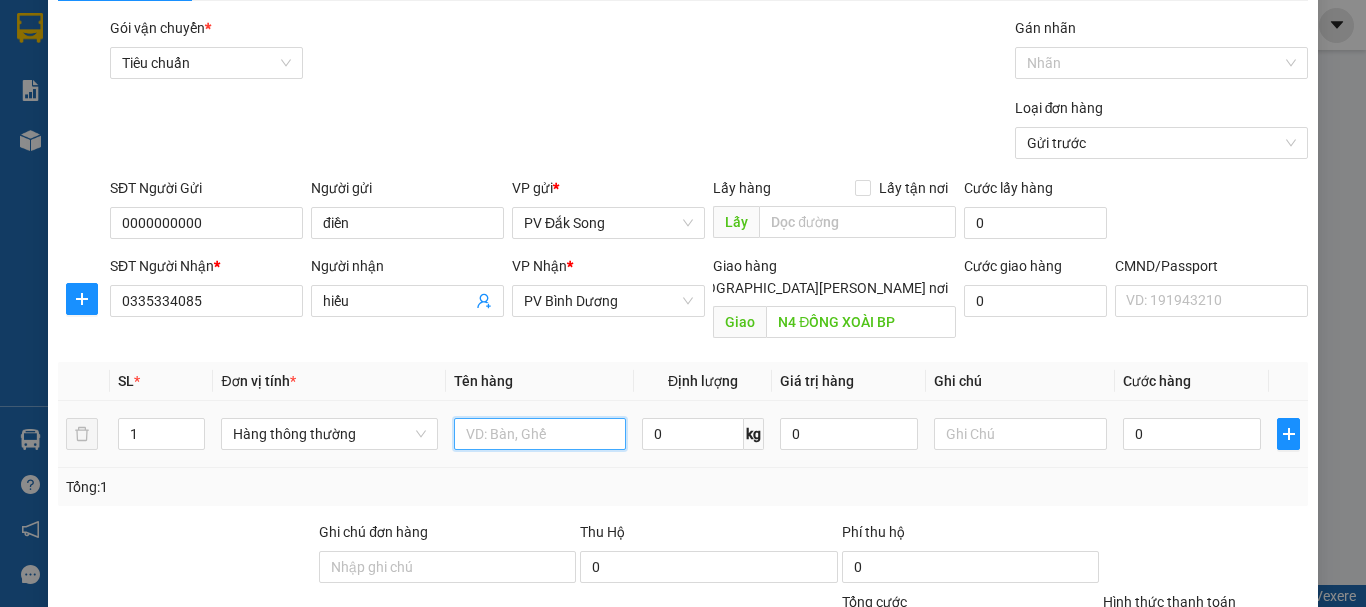 click at bounding box center (540, 434) 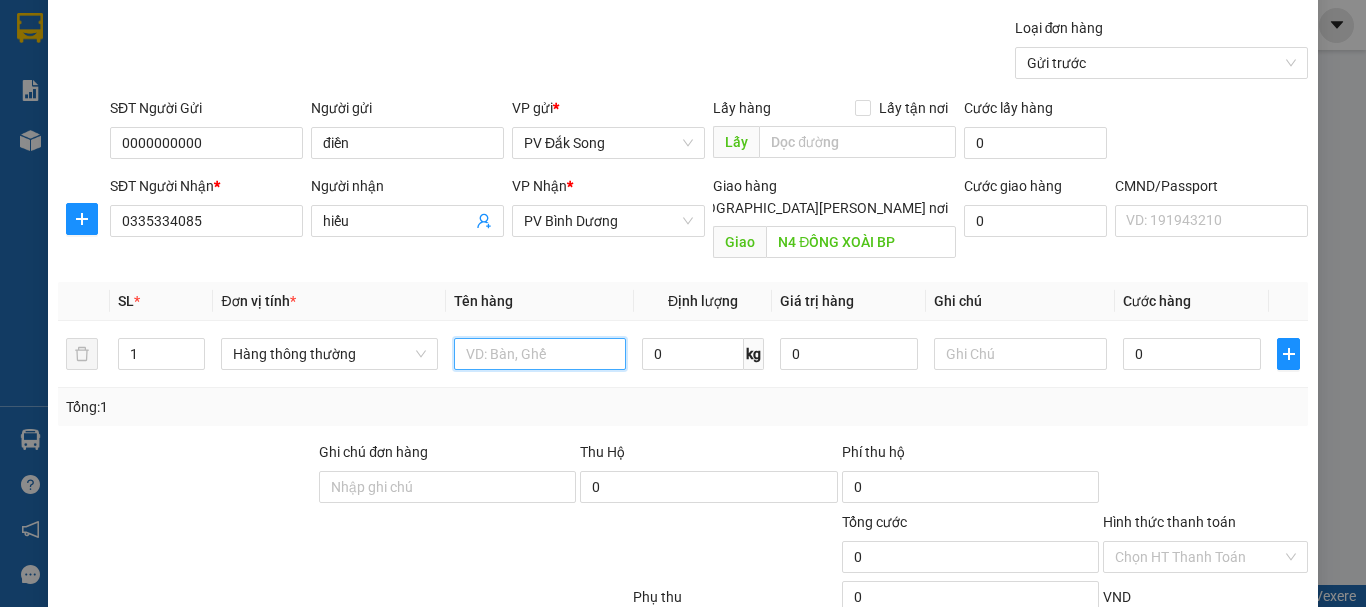 scroll, scrollTop: 255, scrollLeft: 0, axis: vertical 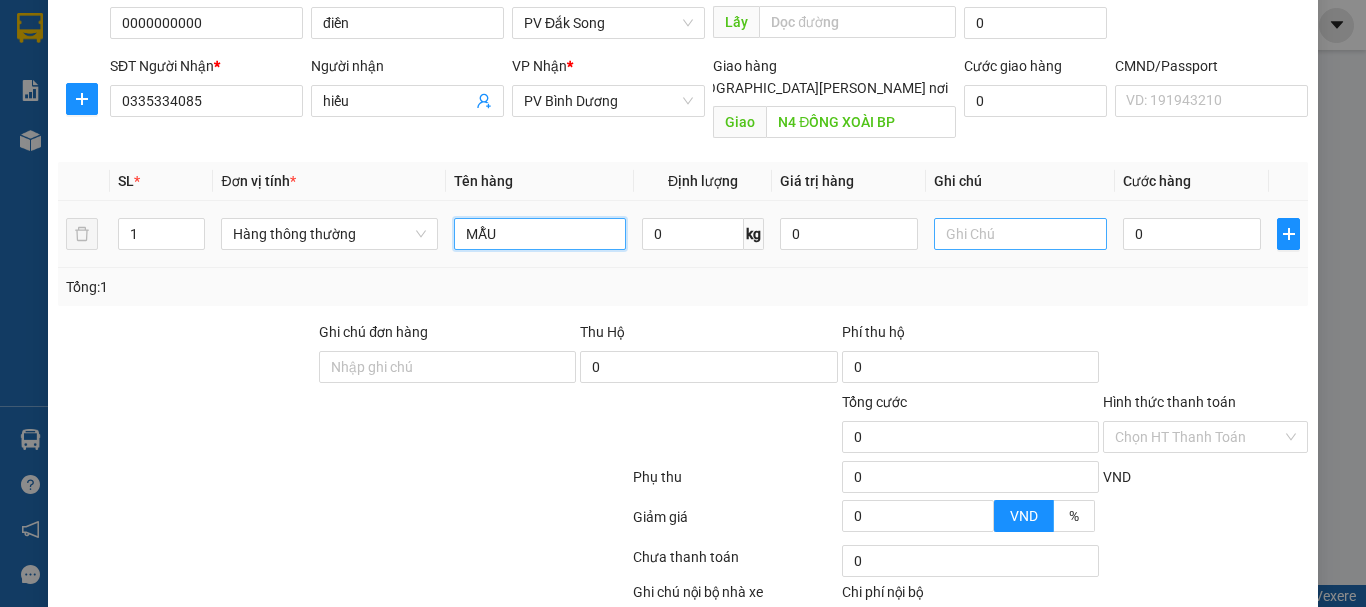 type on "MẪU" 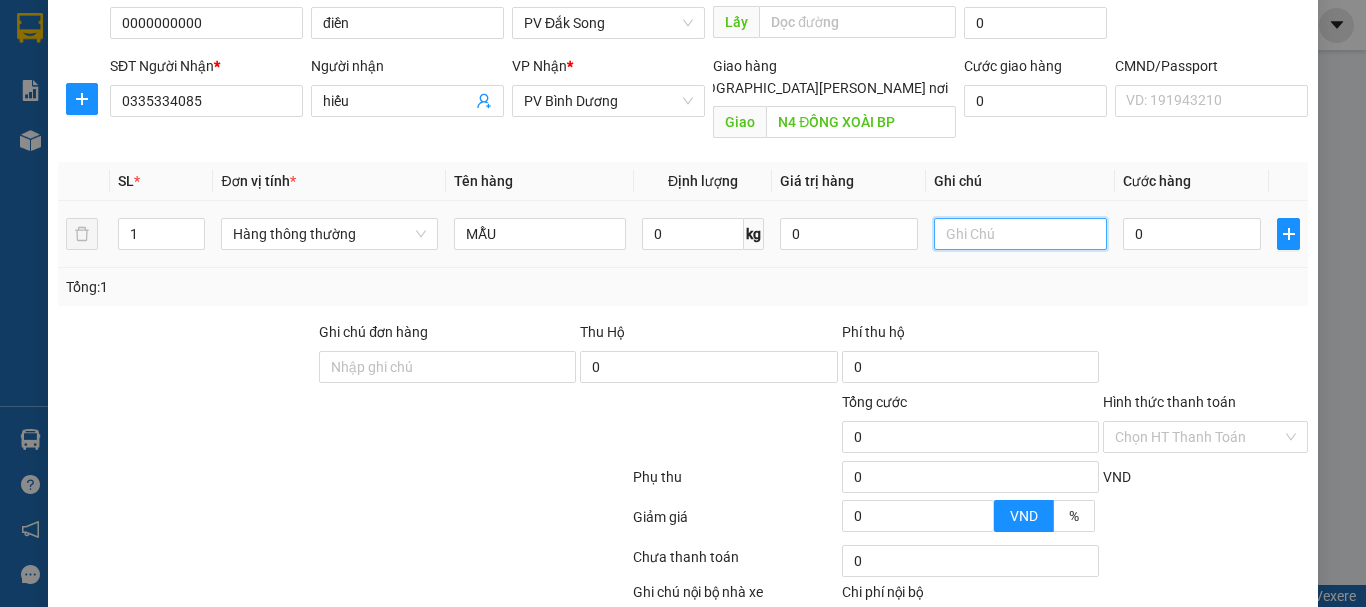 click at bounding box center (1020, 234) 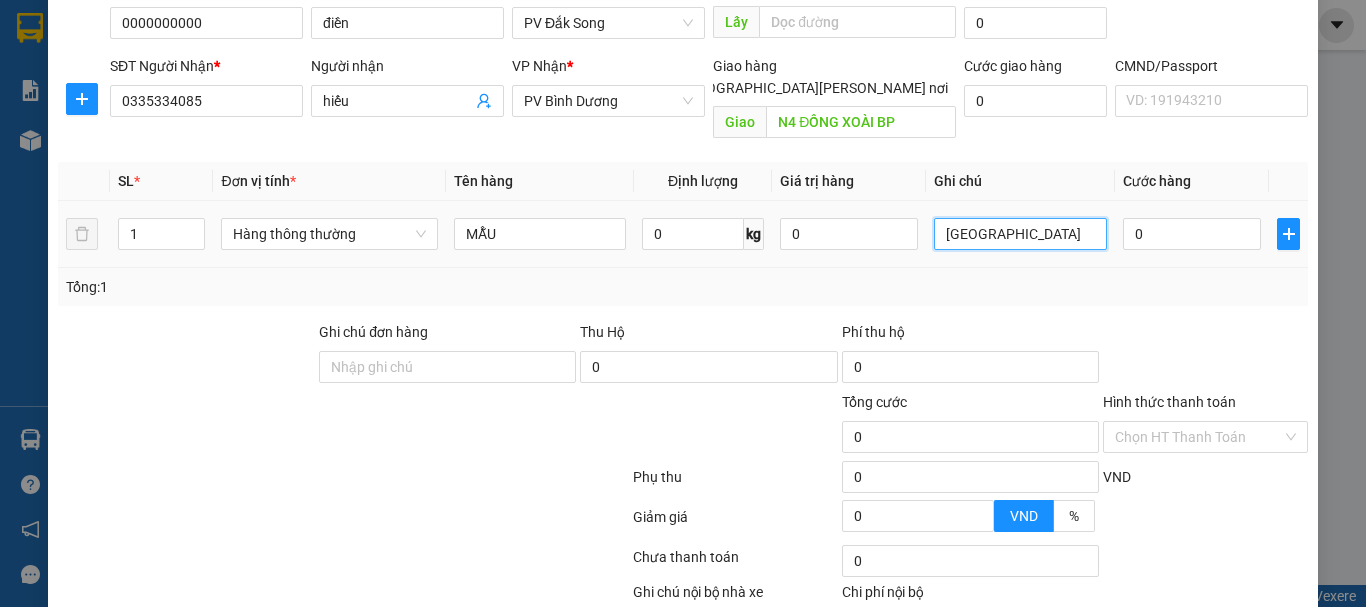 type on "[GEOGRAPHIC_DATA]" 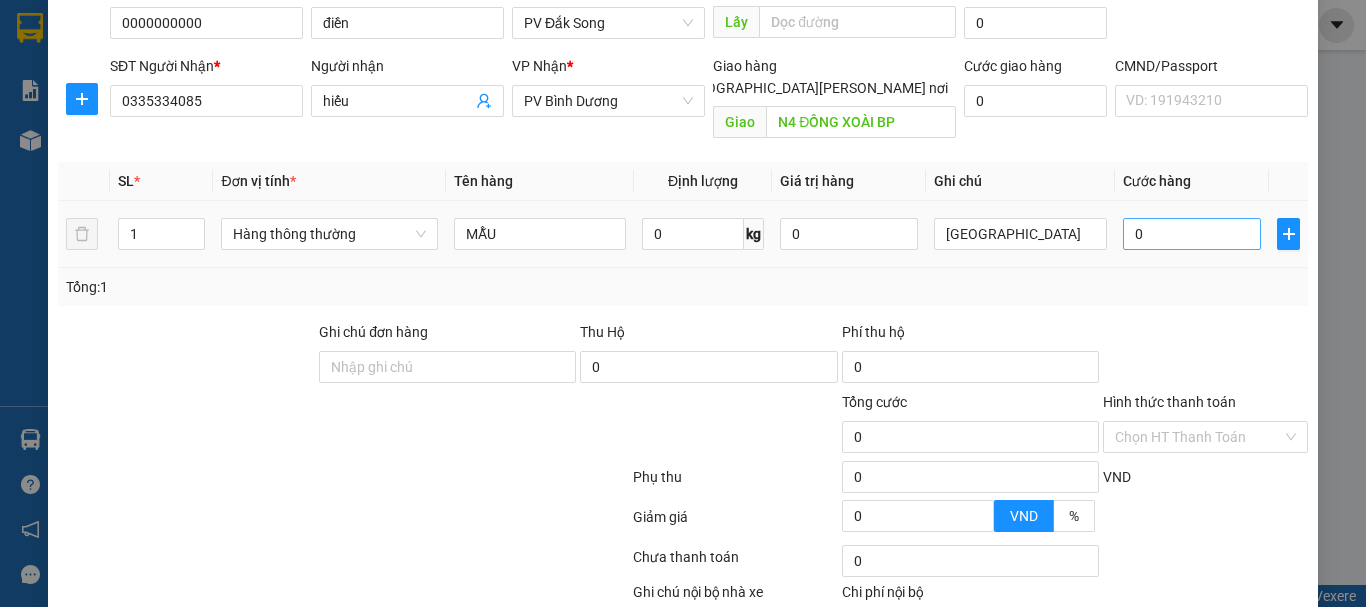 click on "0" at bounding box center [1192, 234] 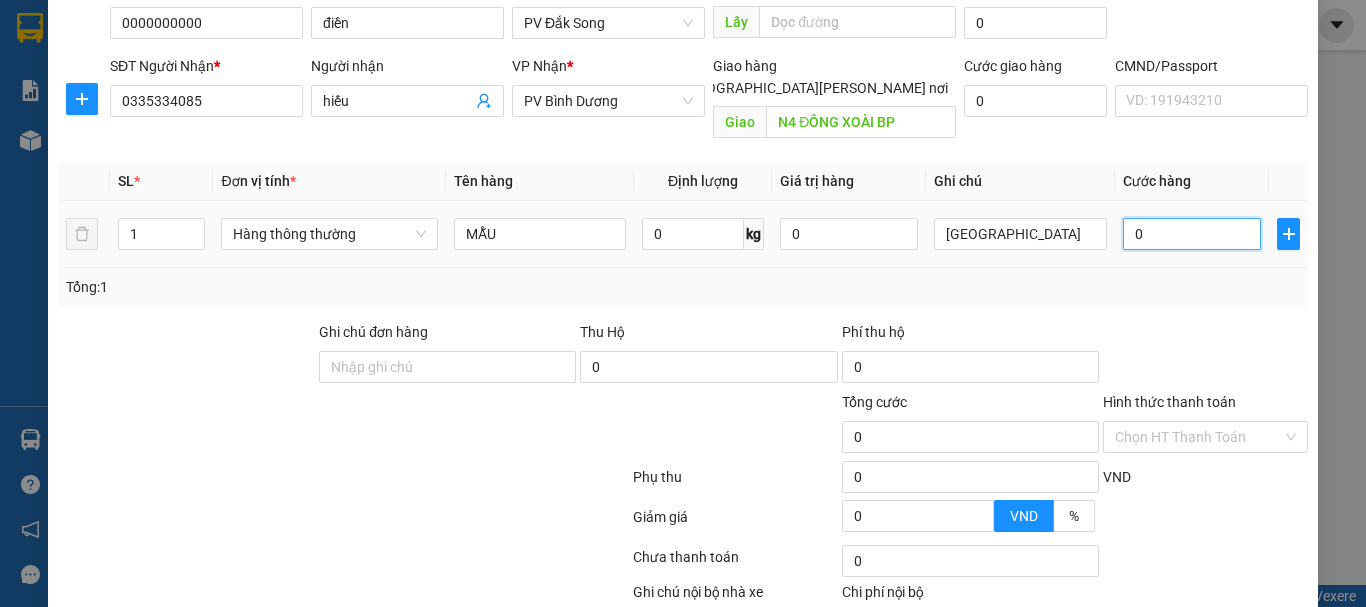 click on "0" at bounding box center [1192, 234] 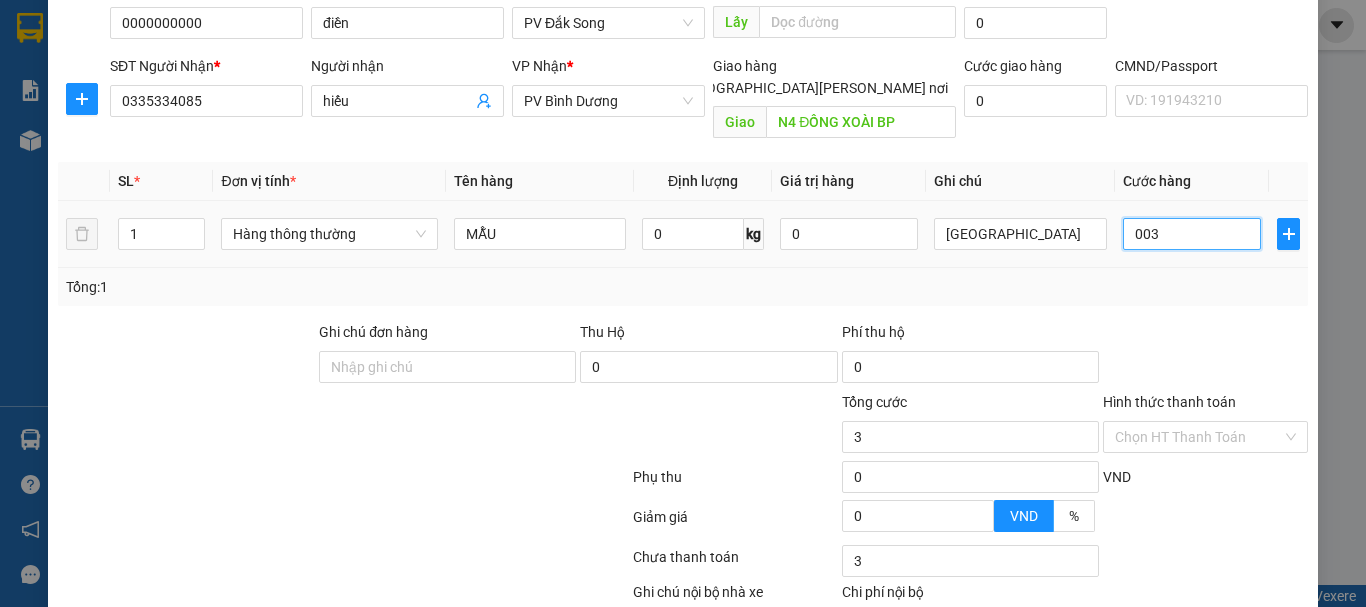 type on "0.030" 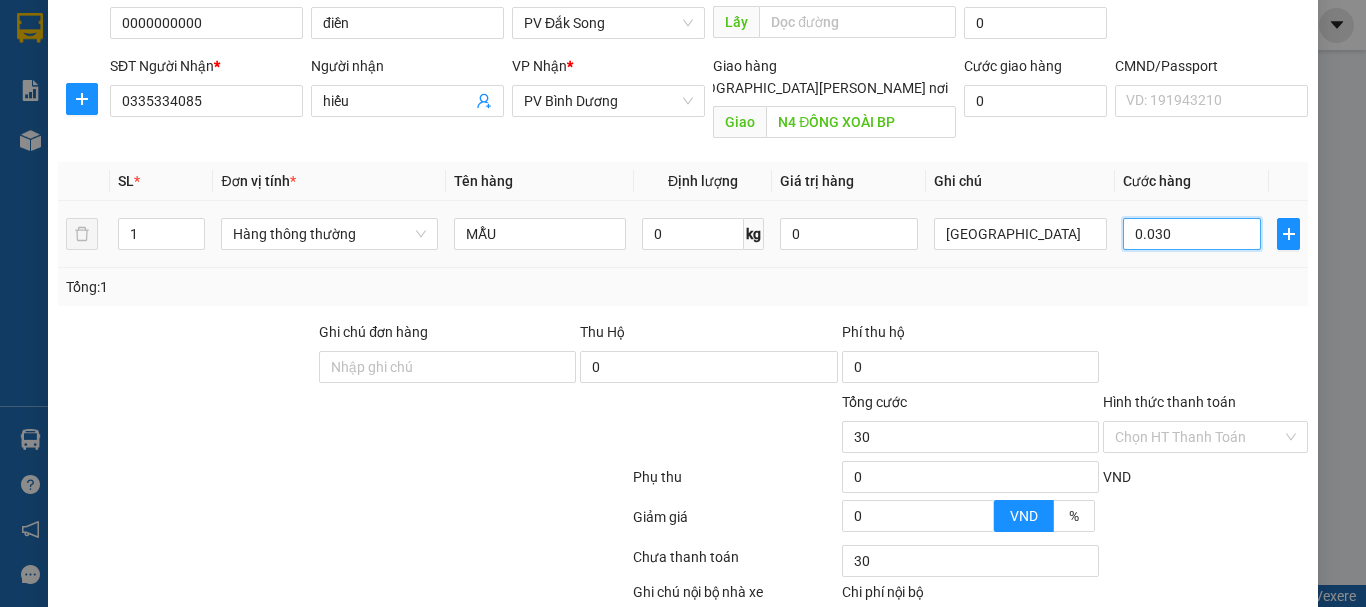 type on "00.300" 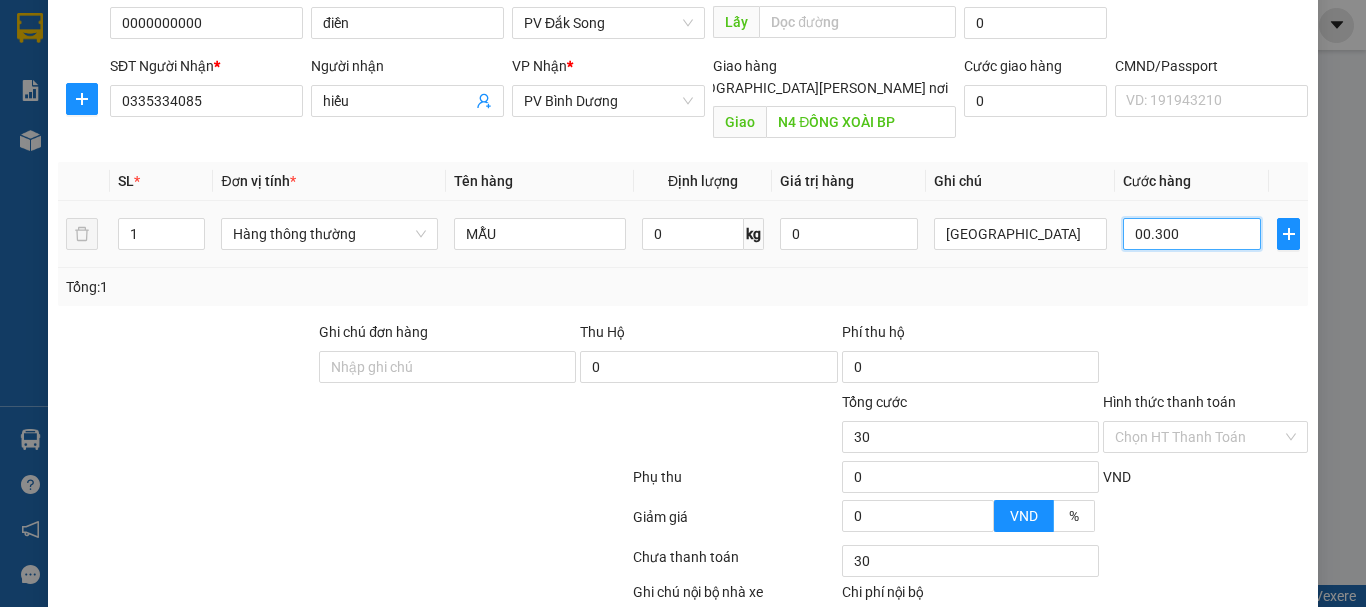 type on "300" 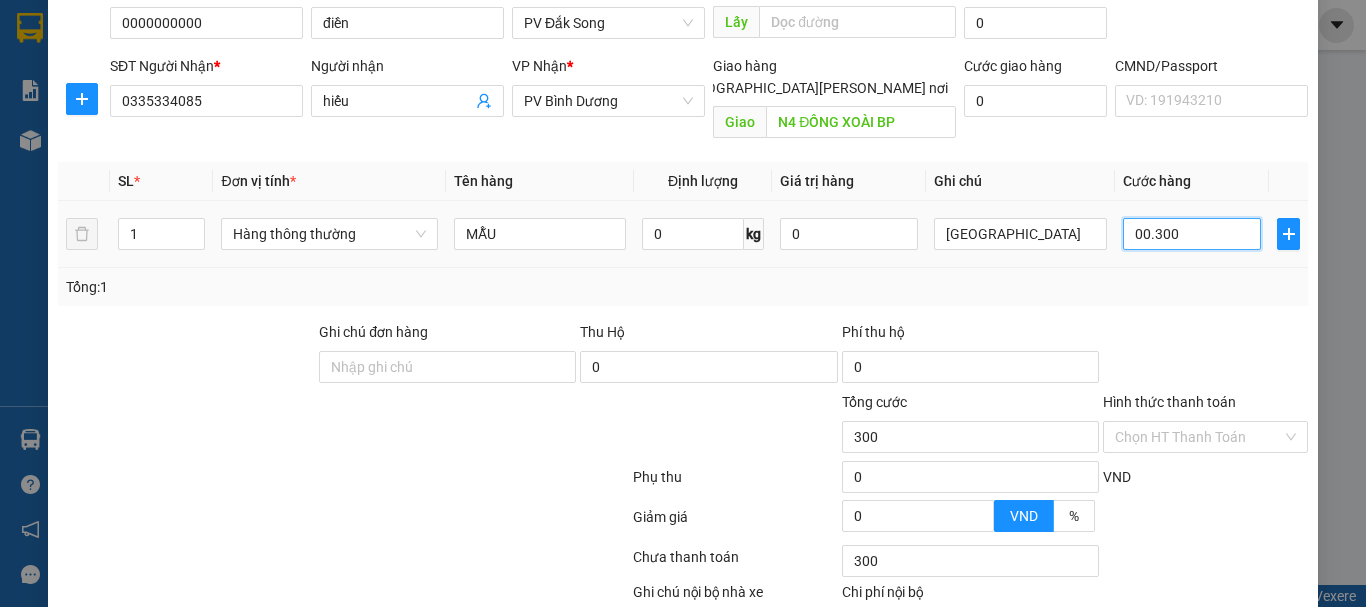 type on "00.003.000" 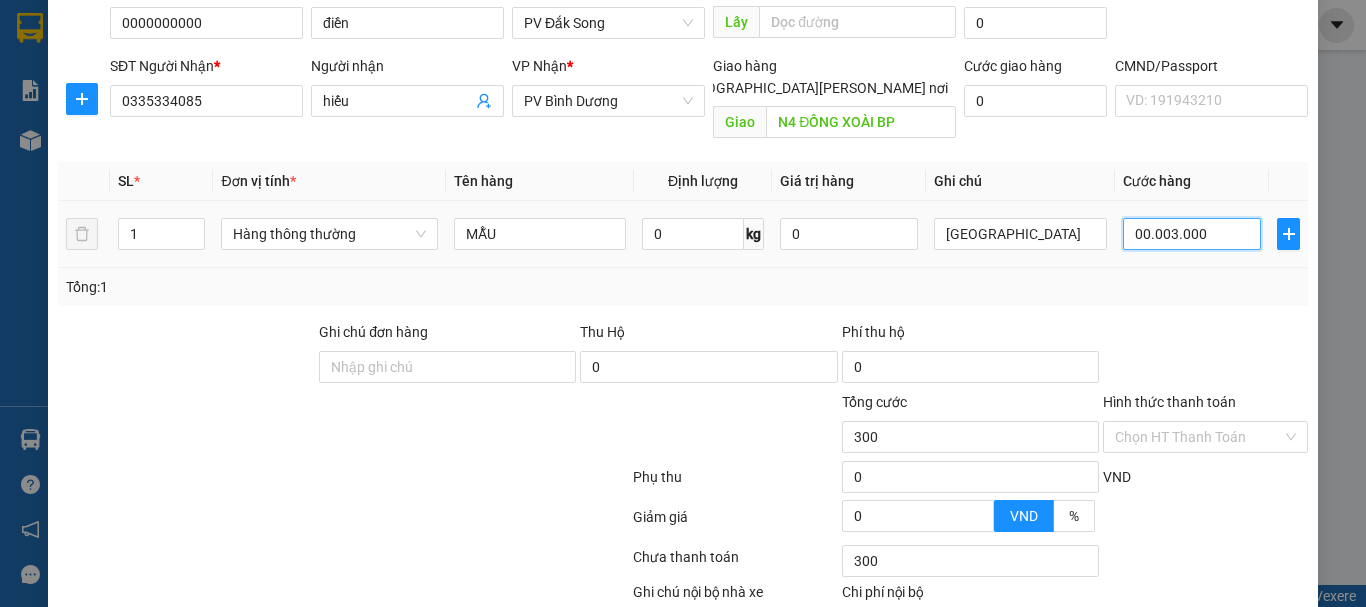 type on "3.000" 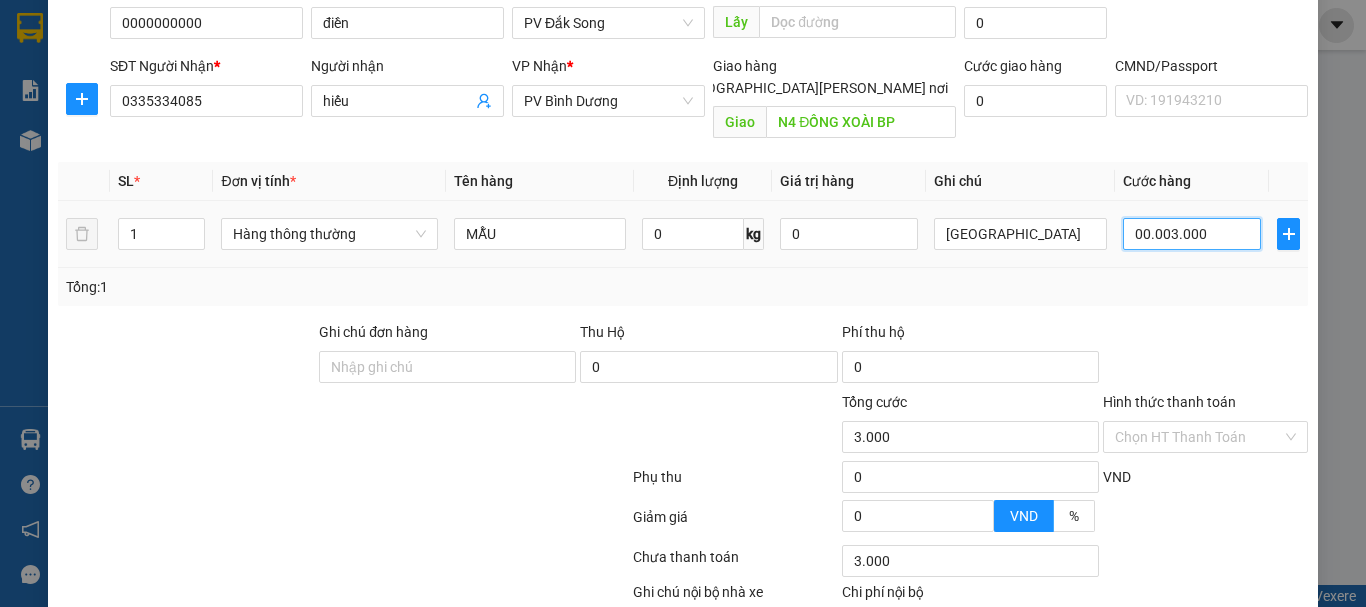 type on "000.030.000" 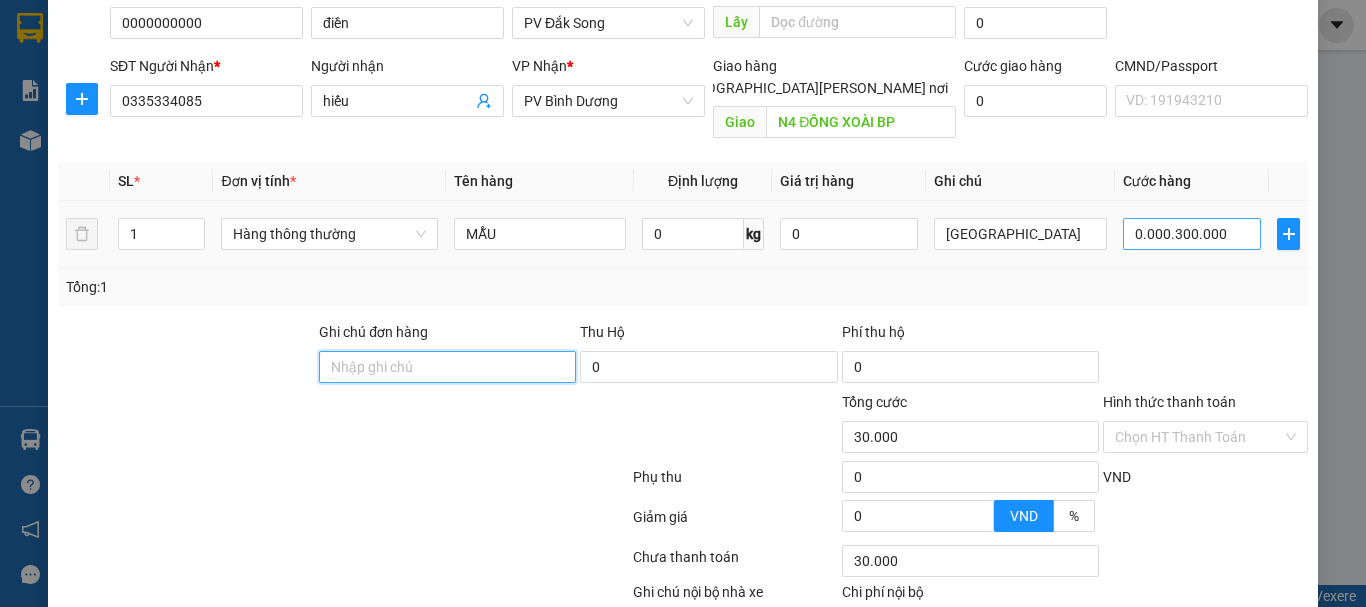 type on "300.000" 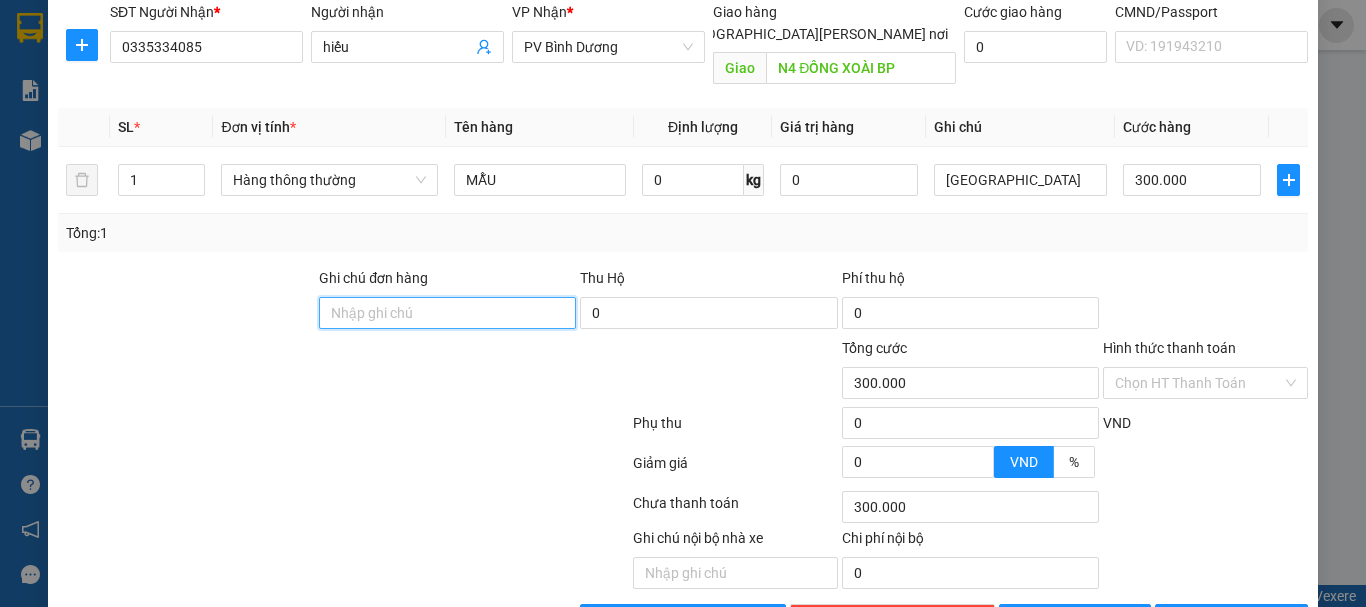 scroll, scrollTop: 355, scrollLeft: 0, axis: vertical 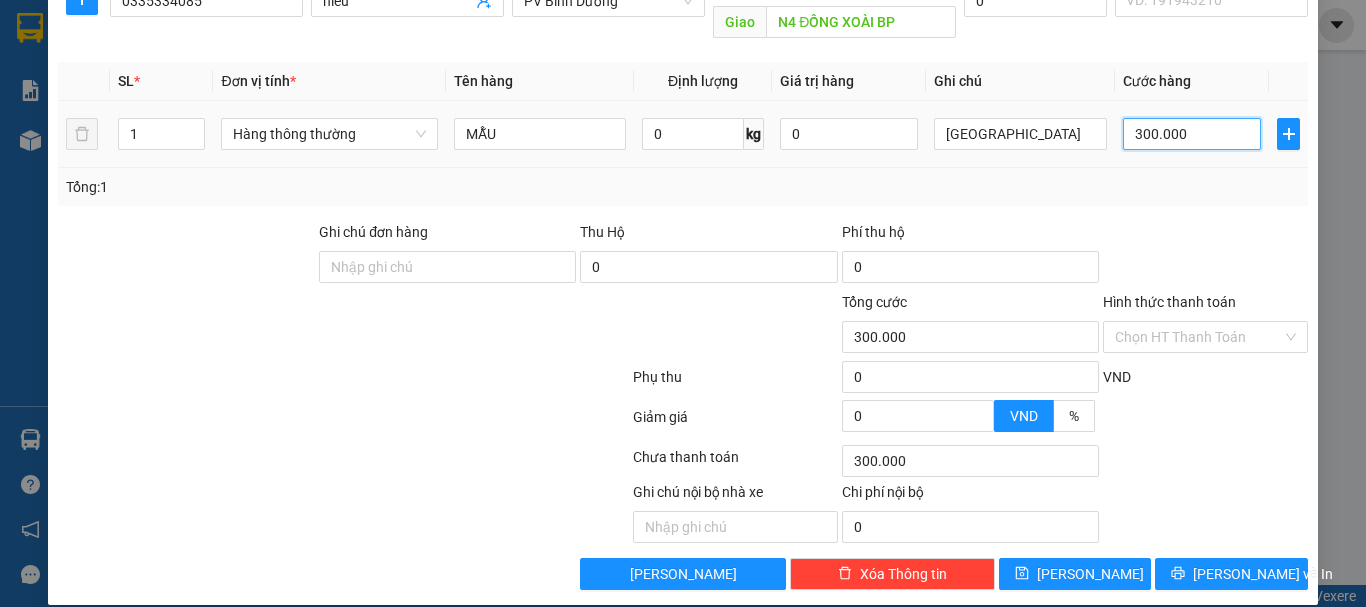 click on "300.000" at bounding box center [1192, 134] 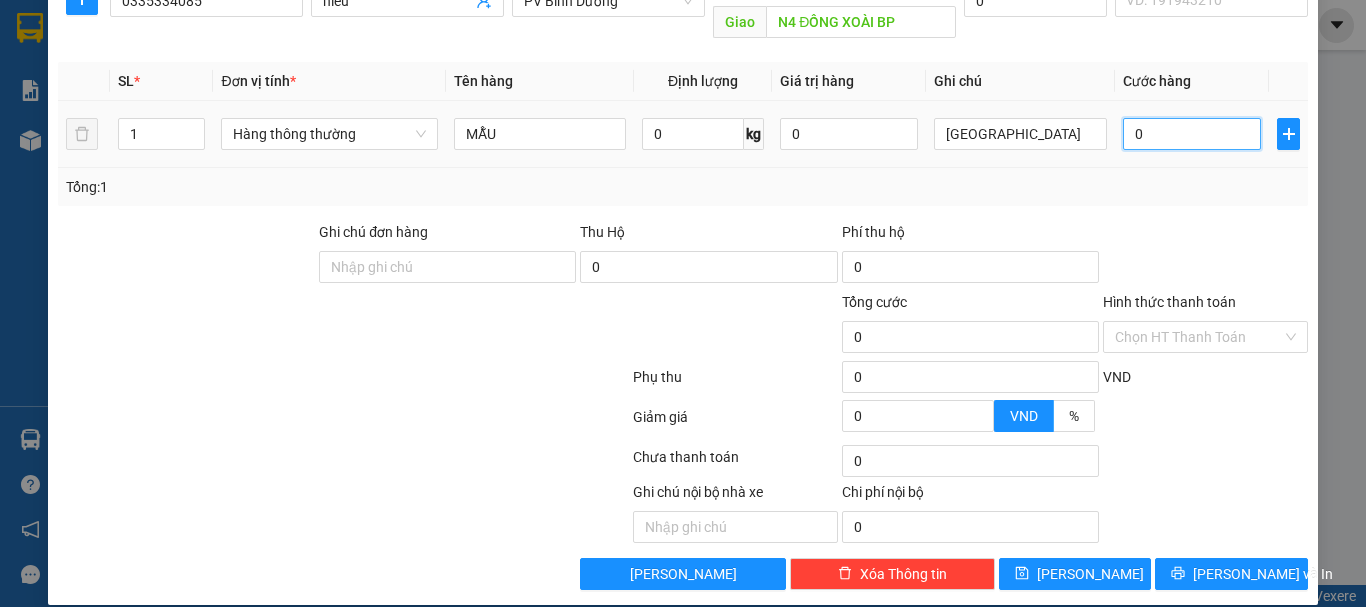 type on "003" 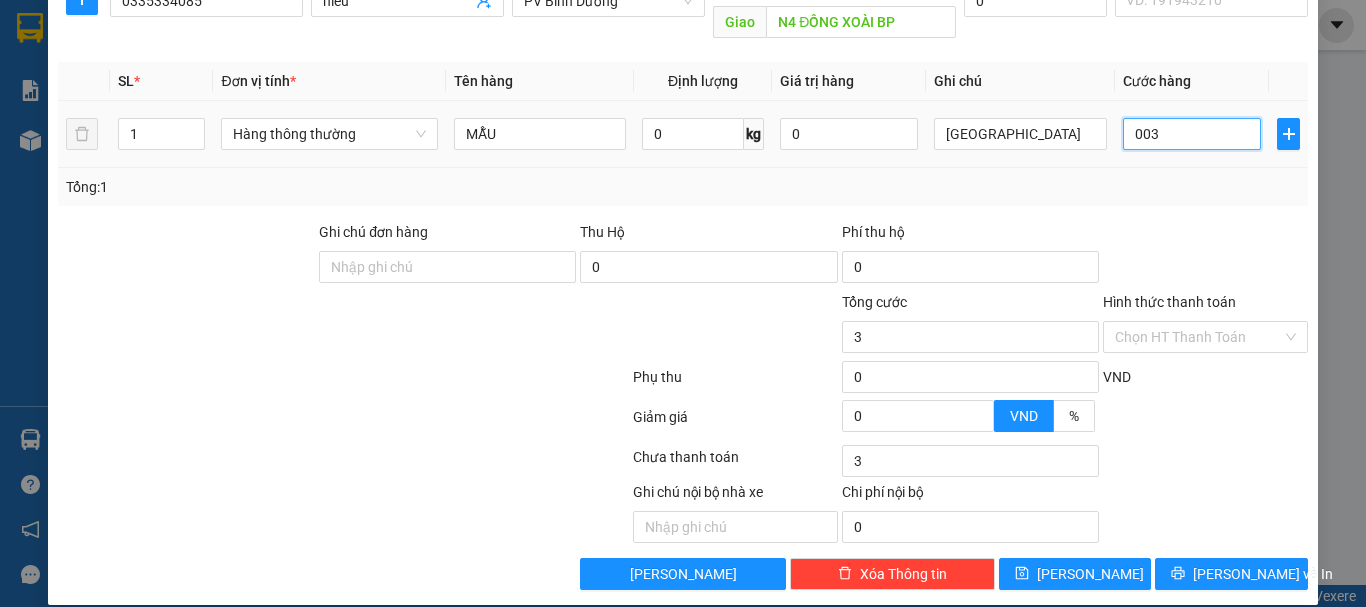 type on "0.030" 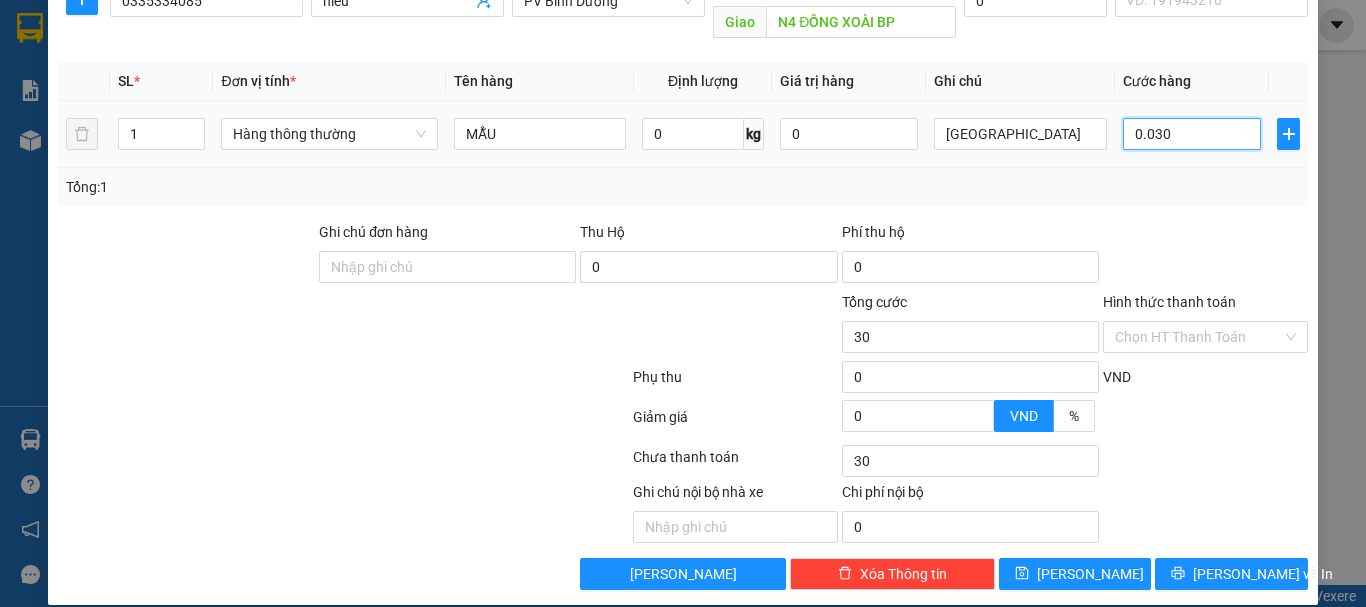 type on "00.300" 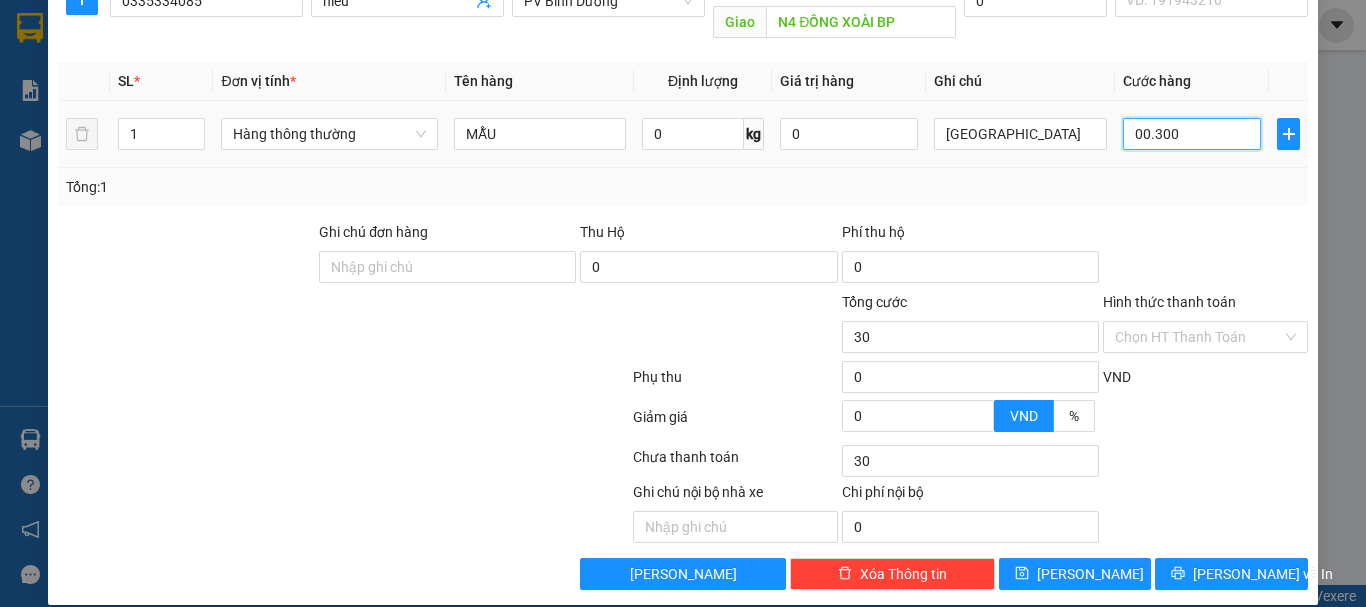 type on "300" 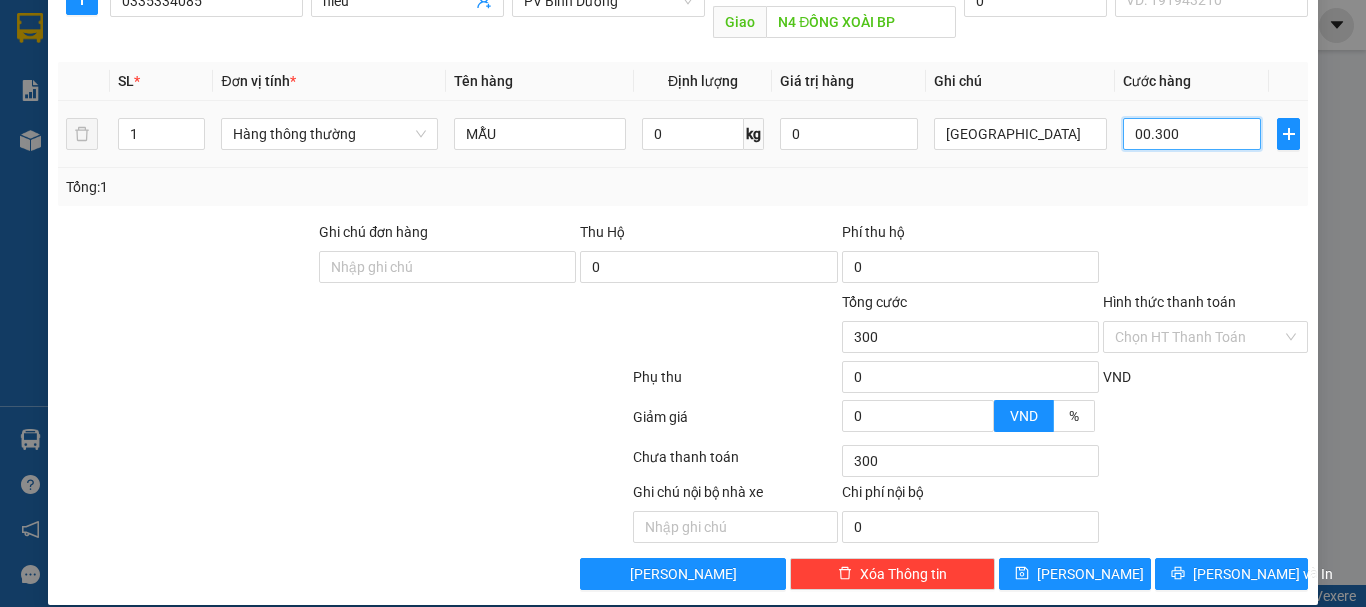 type on "0.003.000" 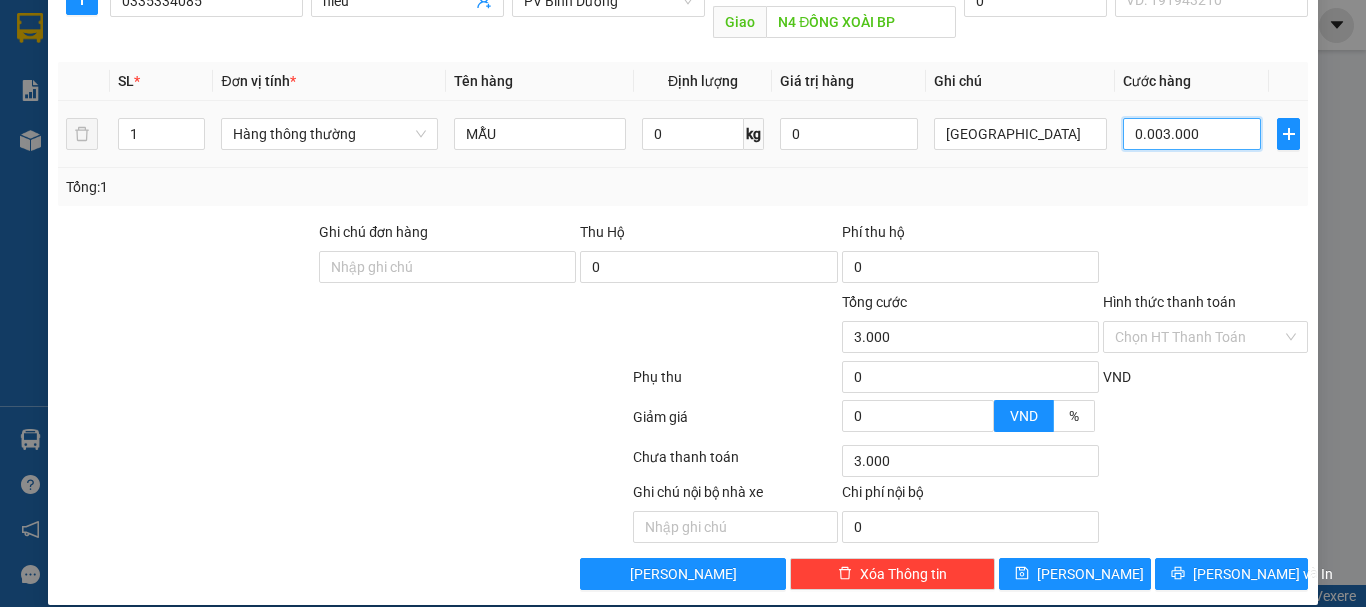 type on "000.030.000" 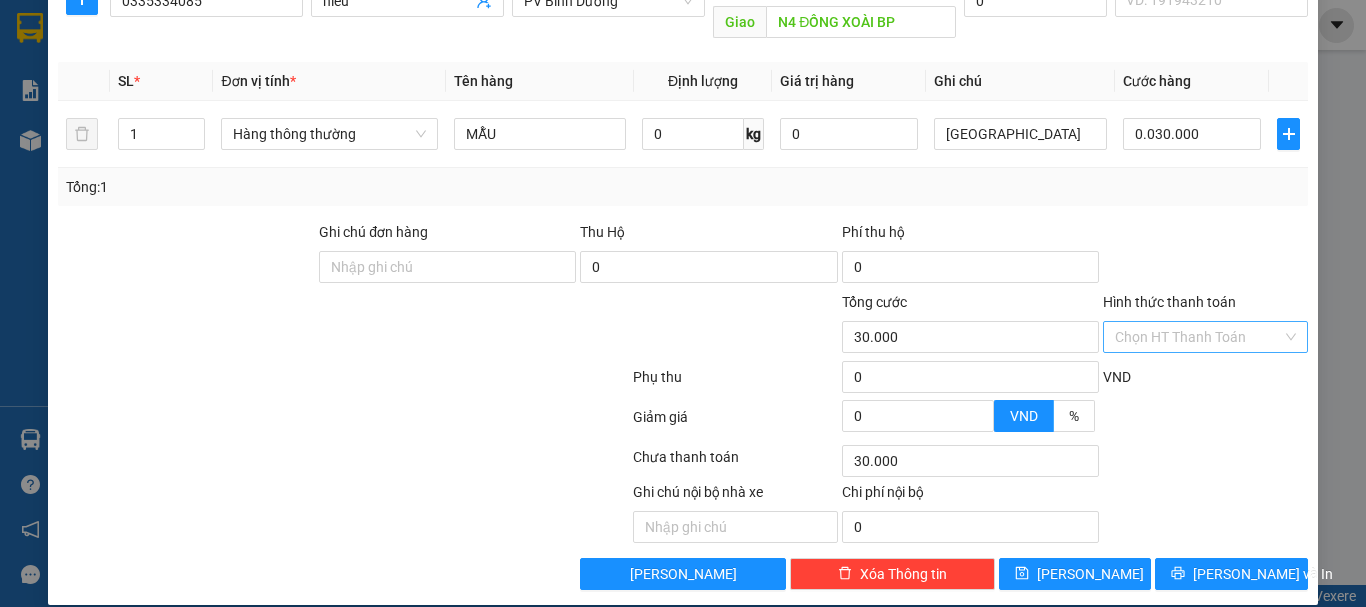 click on "Hình thức thanh toán" at bounding box center (1198, 337) 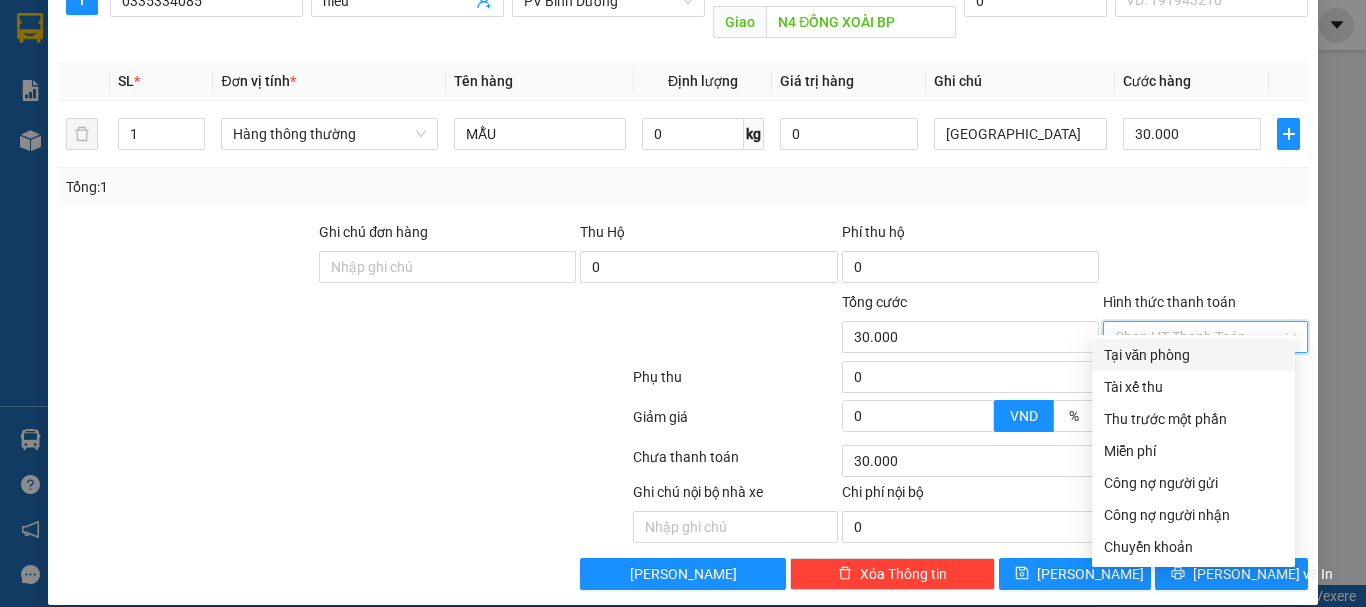 click on "Tại văn phòng" at bounding box center (1193, 355) 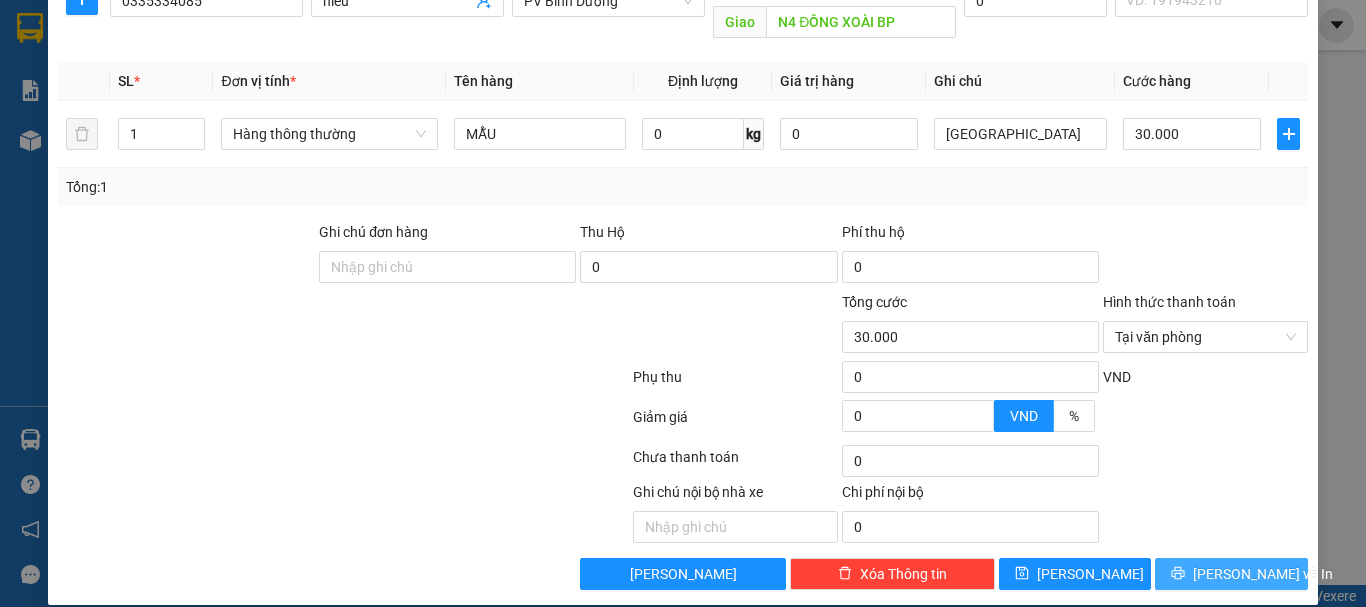 click on "[PERSON_NAME] và In" at bounding box center [1263, 574] 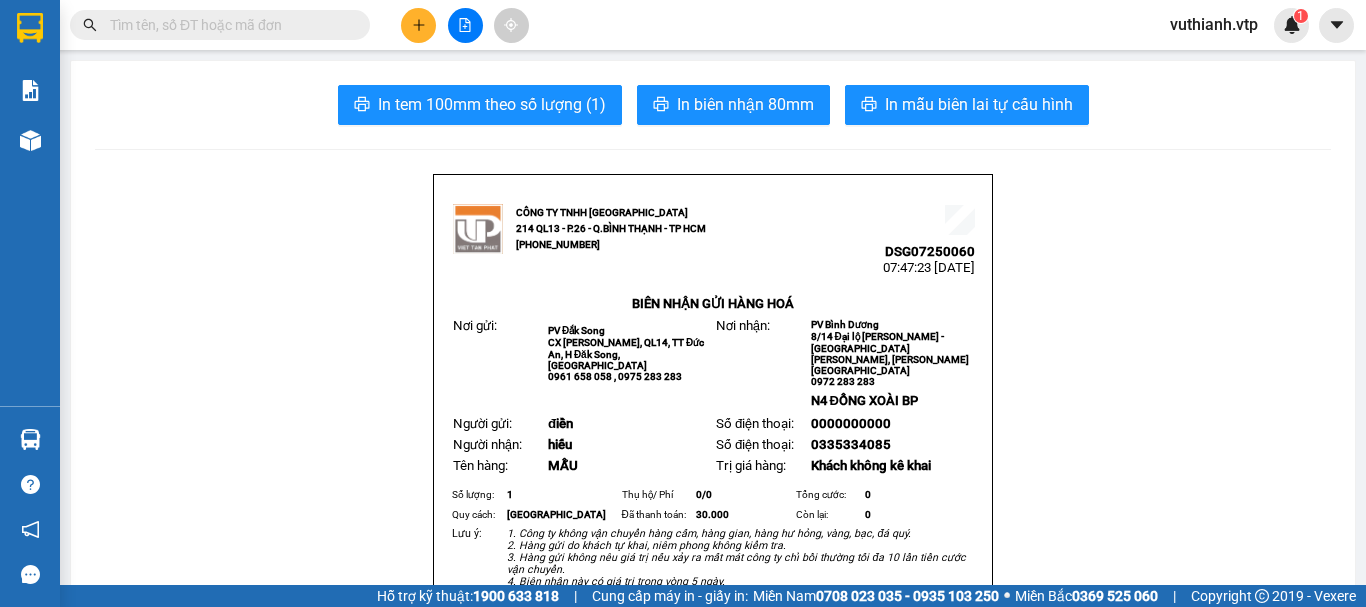 click on "In tem 100mm theo số [PERSON_NAME]
(1) In [PERSON_NAME] 80mm In mẫu biên lai tự [PERSON_NAME]
CÔNG TY TNHH [GEOGRAPHIC_DATA]  214 QL13 - P.26 - Q.[PERSON_NAME] - [GEOGRAPHIC_DATA]  [PHONE_NUMBER]
DSG07250060 07:47:23 [DATE]
[PERSON_NAME] GỬI HÀNG HOÁ
Nơi gửi:
PV Đắk Song
CX [PERSON_NAME], QL14, [GEOGRAPHIC_DATA], [GEOGRAPHIC_DATA], [GEOGRAPHIC_DATA]
0961 658 058 , 0975 283 283
Nơi [PERSON_NAME]:
[GEOGRAPHIC_DATA][PERSON_NAME]
[STREET_ADDRESS][PERSON_NAME][PERSON_NAME], [PERSON_NAME][GEOGRAPHIC_DATA]
0972 283 283
N4 ĐỒNG XOÀI BP
Người gửi:
điền
Số điện thoại:
0000000000
Người [PERSON_NAME]:
[PERSON_NAME]
Số điện thoại:
0335334085
Tên hàng:
MẪU
Trị giá hàng:
Khách không kê khai
Số [PERSON_NAME]:
1
Thụ hộ/ Phí
0/  0
[PERSON_NAME]:
0
[PERSON_NAME]:
TX
Đã [PERSON_NAME]:
30.000
Còn lại:
0
[PERSON_NAME] ý:" at bounding box center (713, 1404) 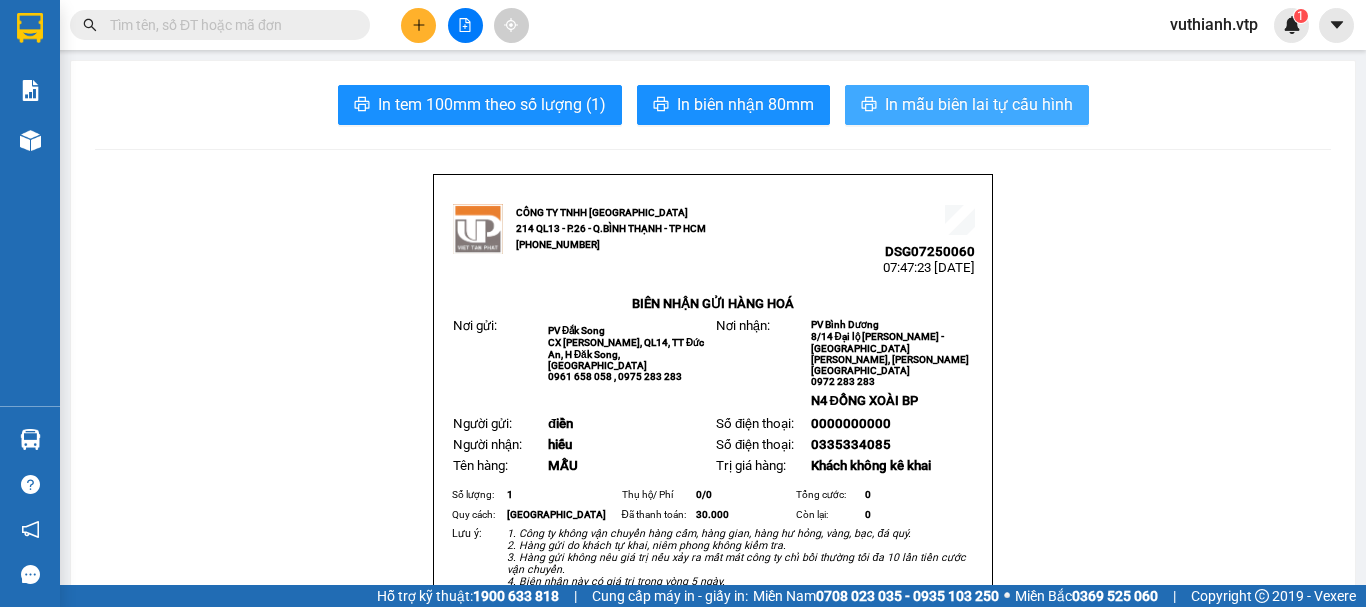 click on "In mẫu biên lai tự cấu hình" at bounding box center [979, 104] 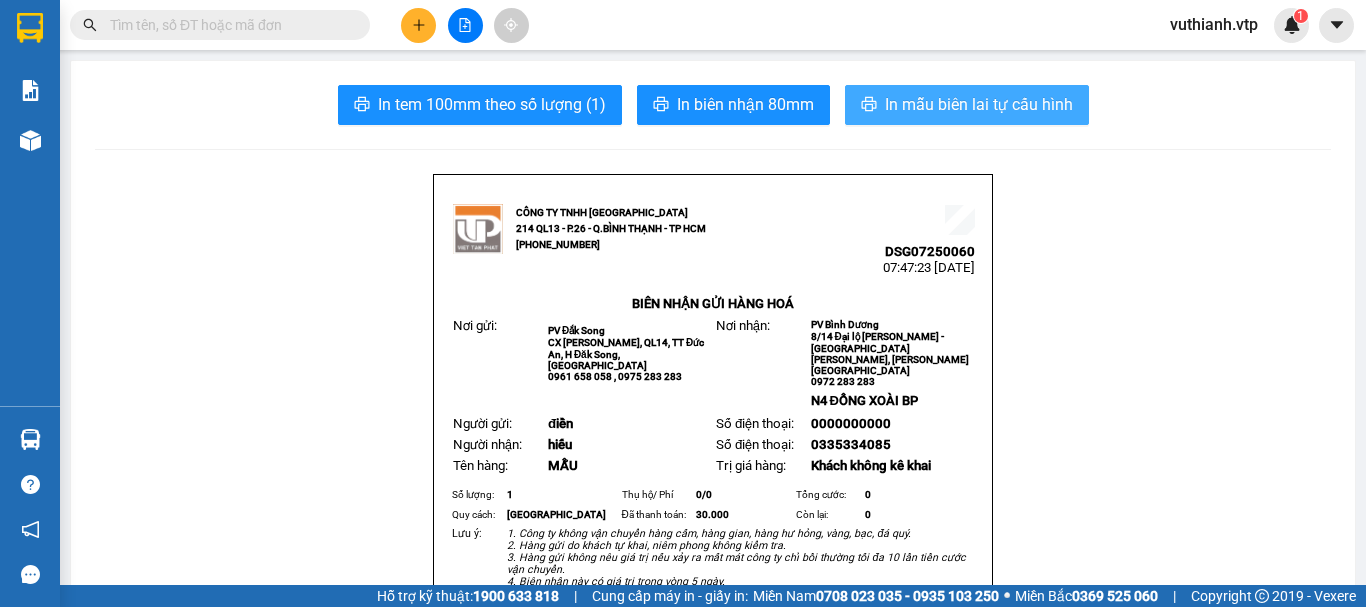 scroll, scrollTop: 0, scrollLeft: 0, axis: both 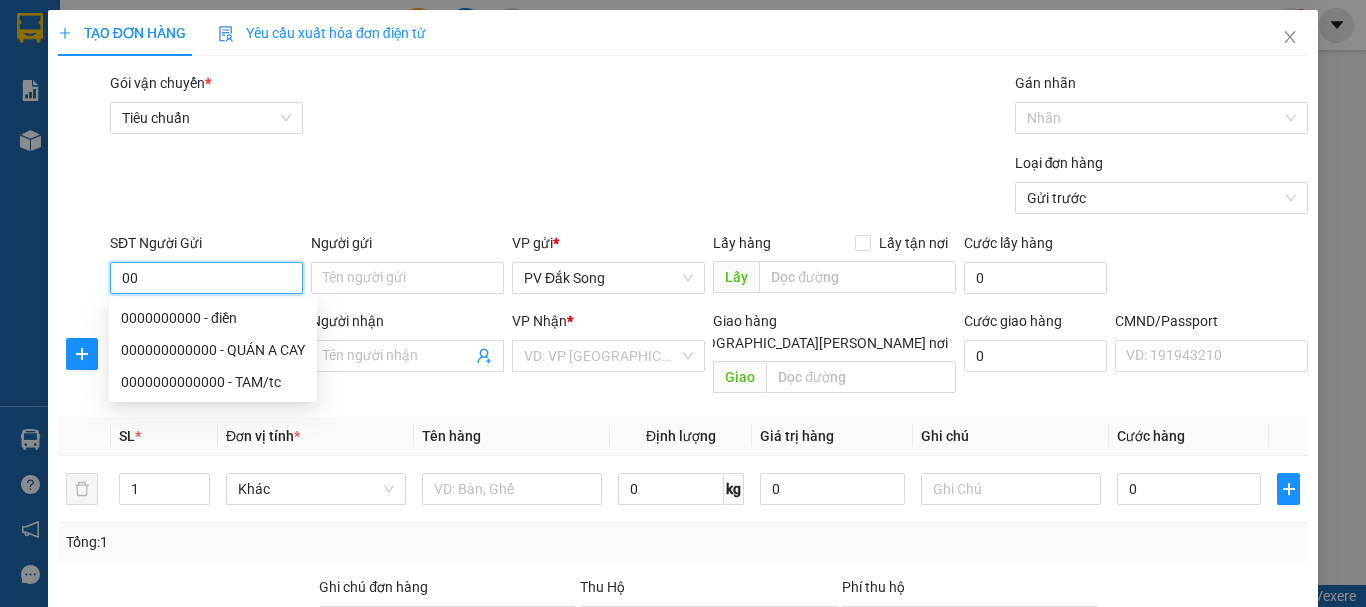 type on "0" 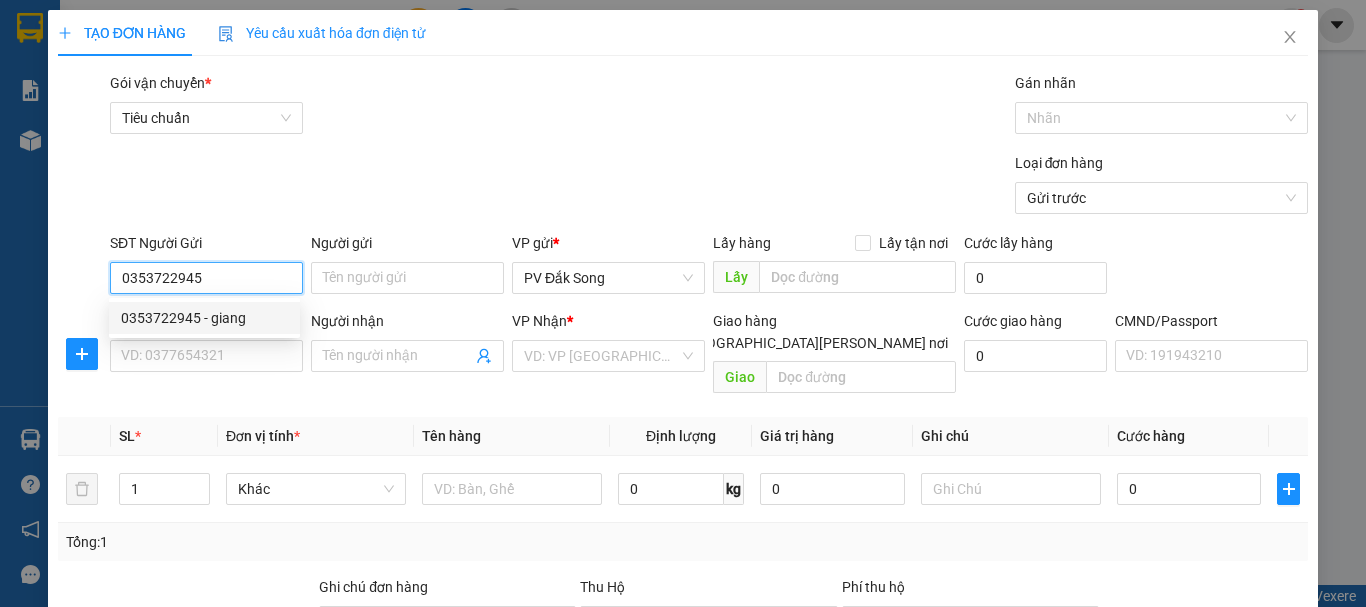 type on "0353722945" 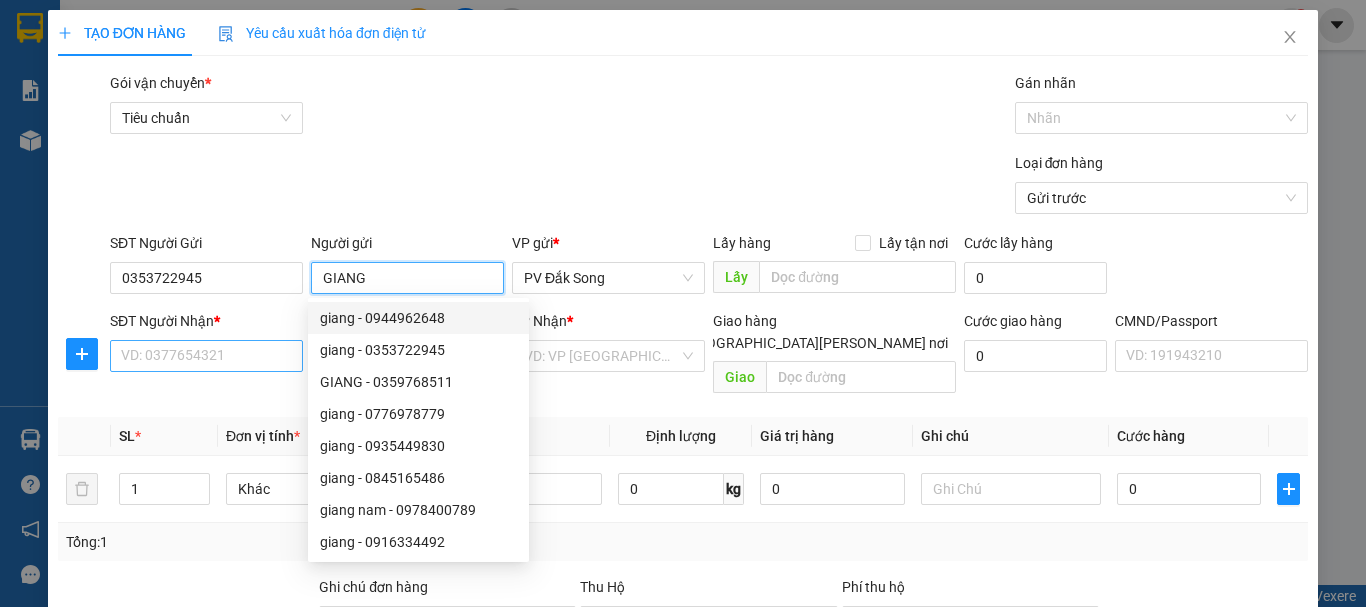type on "GIANG" 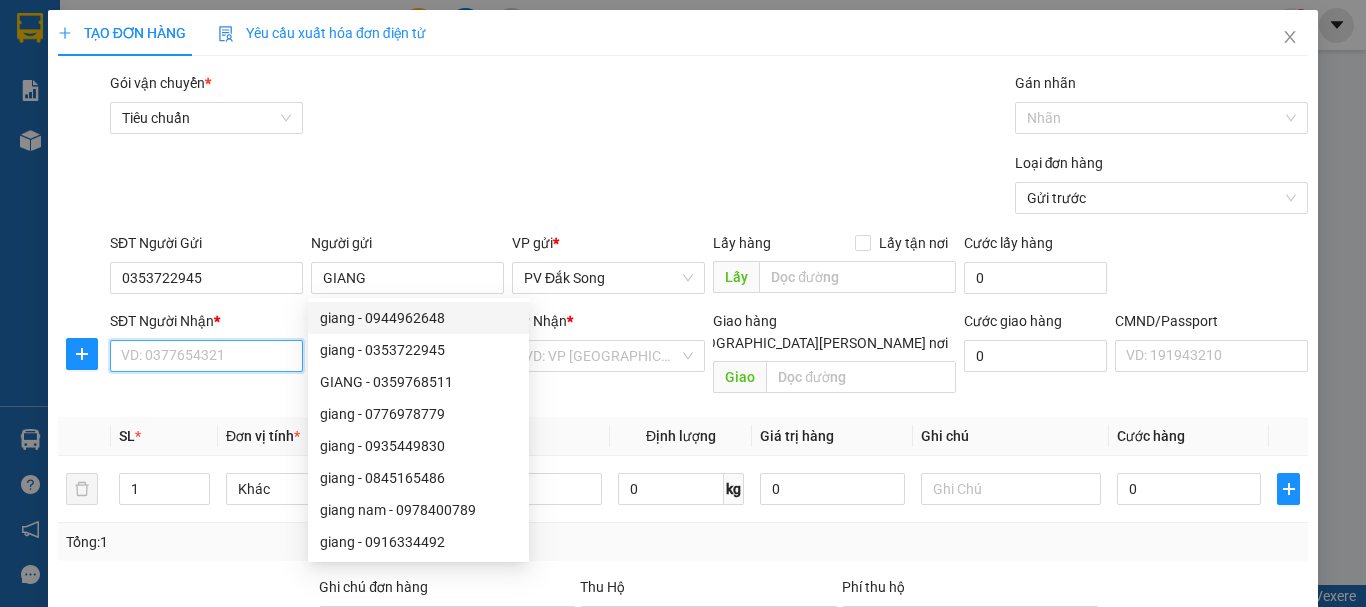 click on "SĐT Người Nhận  *" at bounding box center [206, 356] 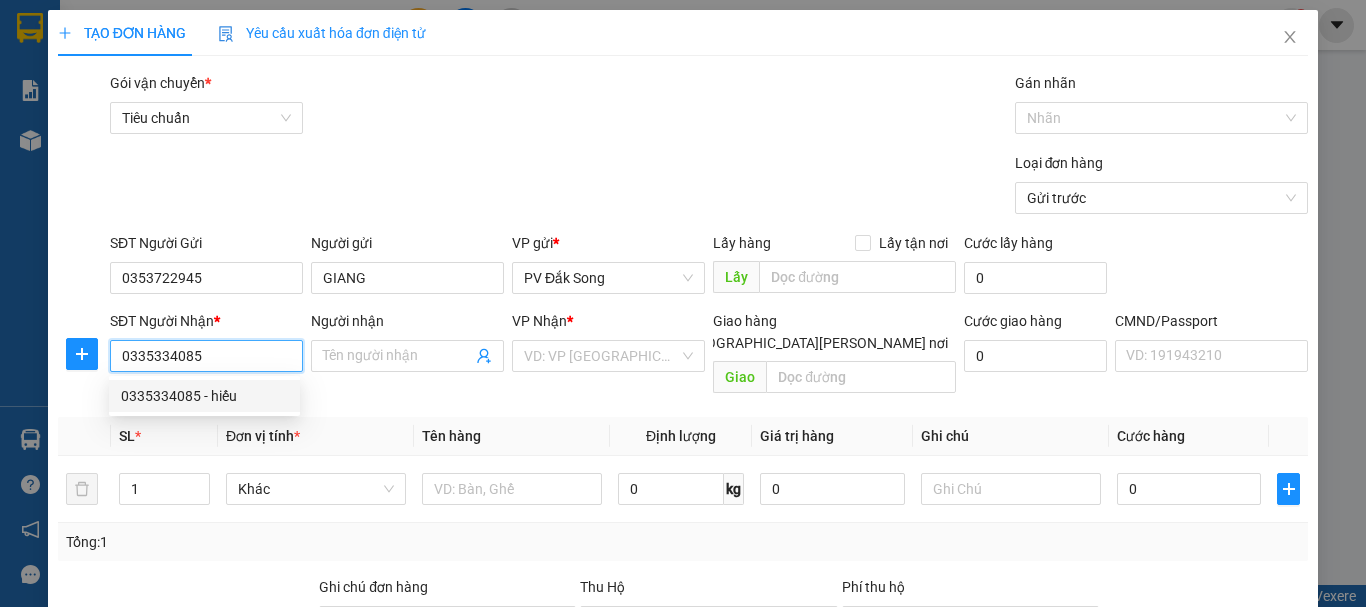 type on "0335334085" 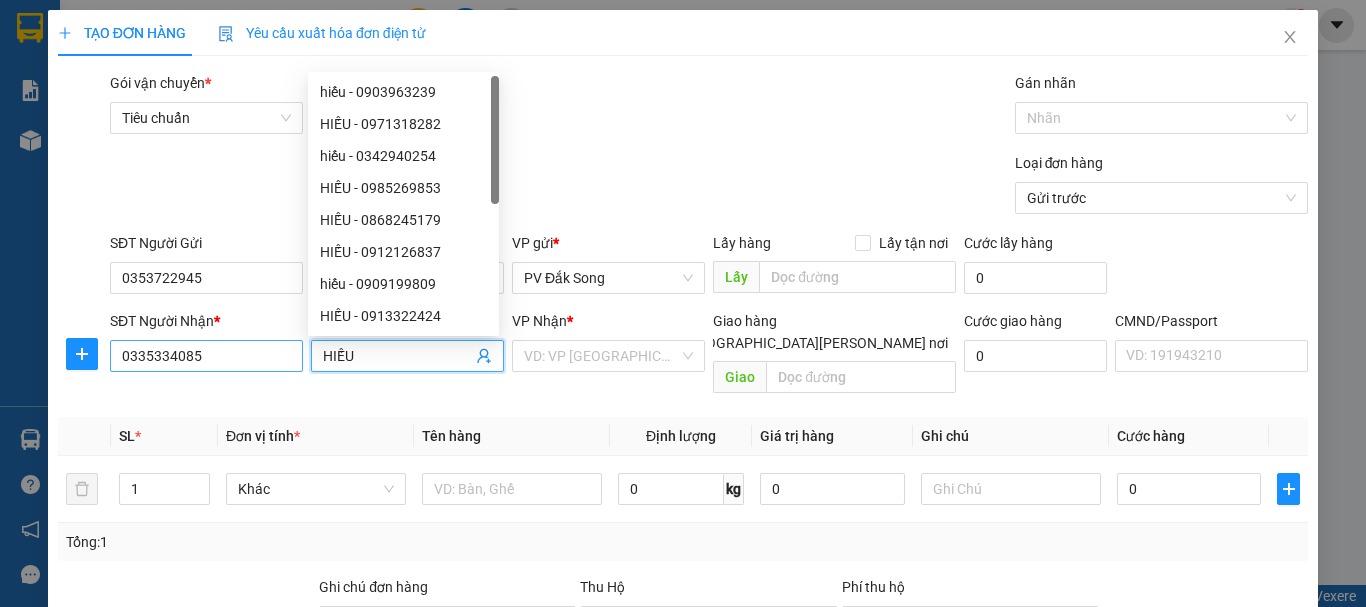 type on "HIẾU" 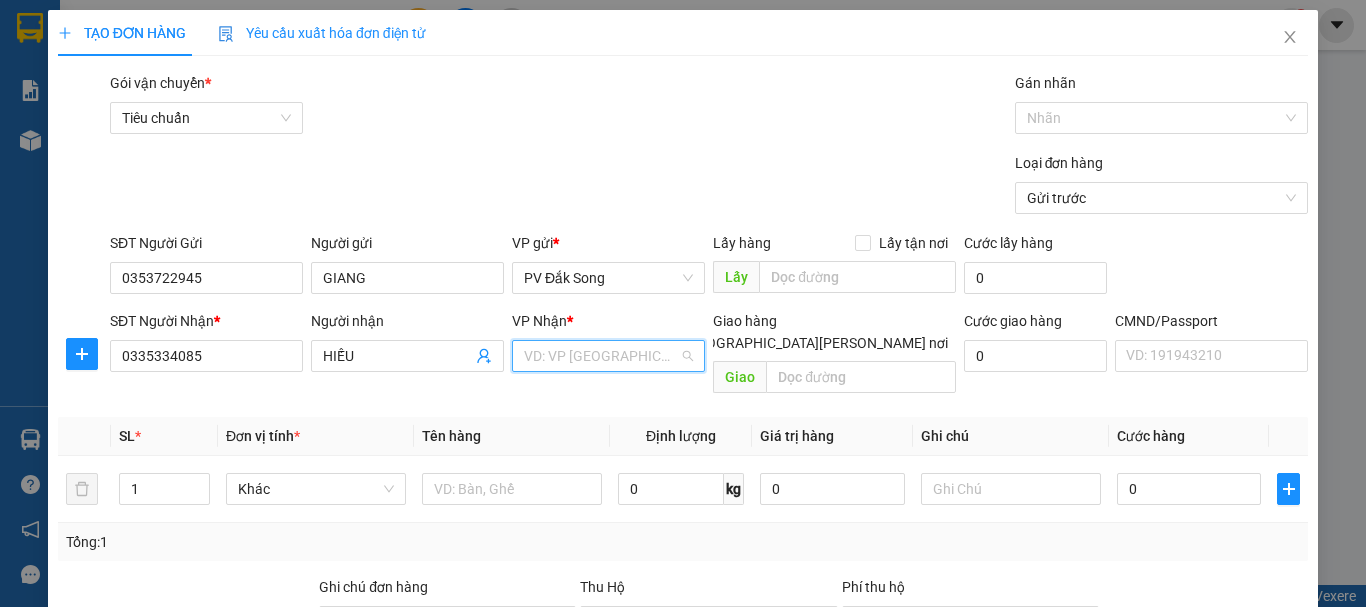 click at bounding box center [601, 356] 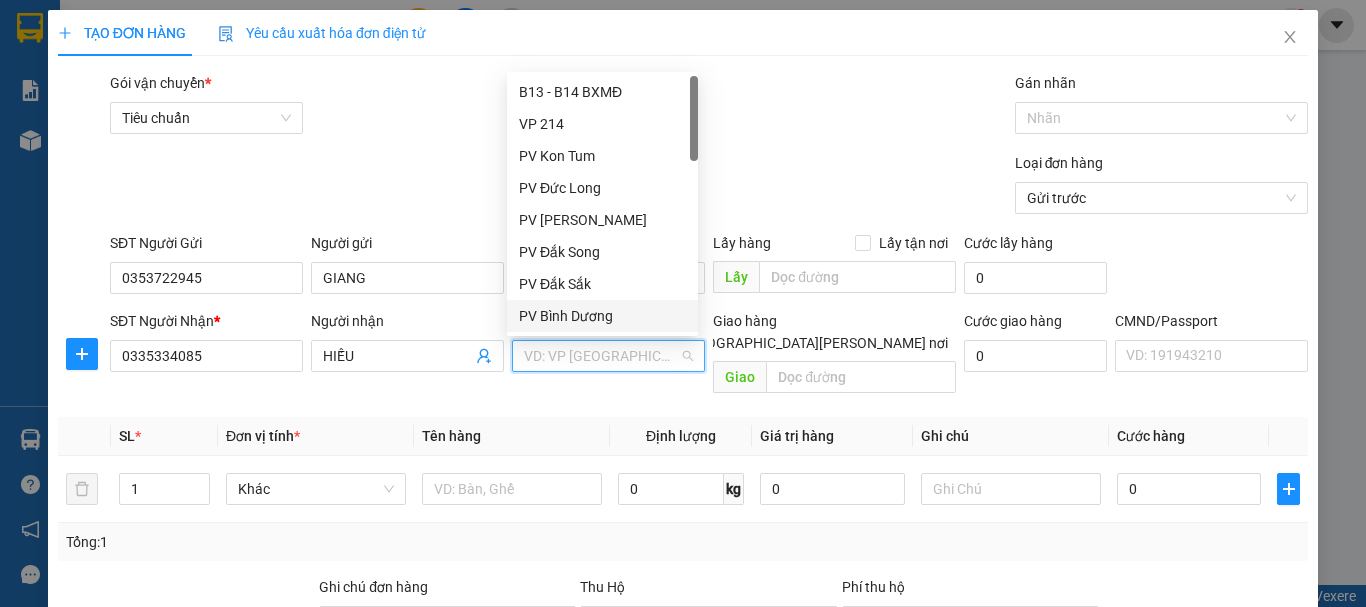 click on "PV Bình Dương" at bounding box center (602, 316) 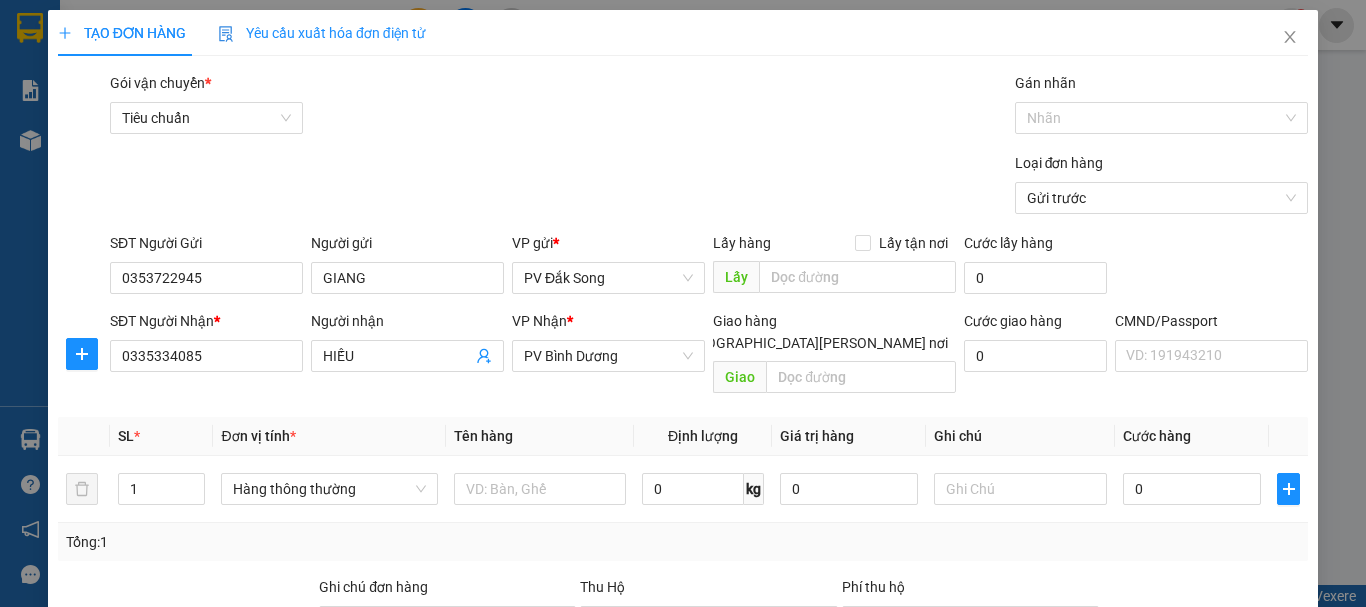 click on "Giao hàng [GEOGRAPHIC_DATA][PERSON_NAME] nơi" at bounding box center (834, 336) 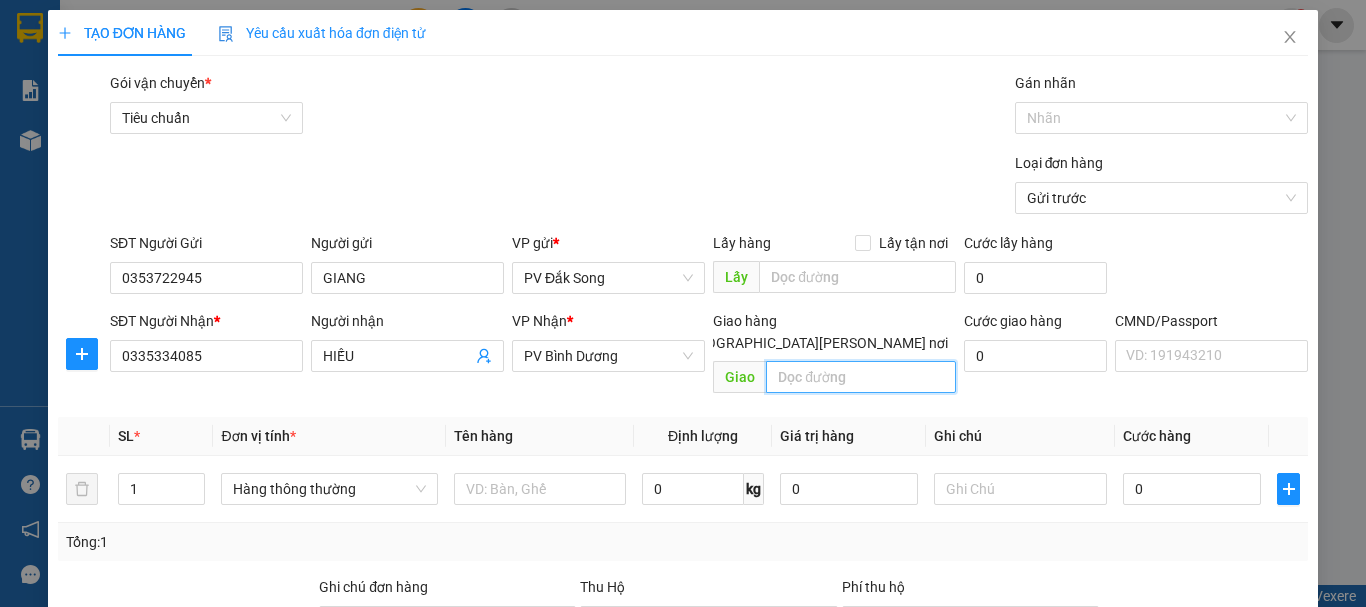 click at bounding box center (861, 377) 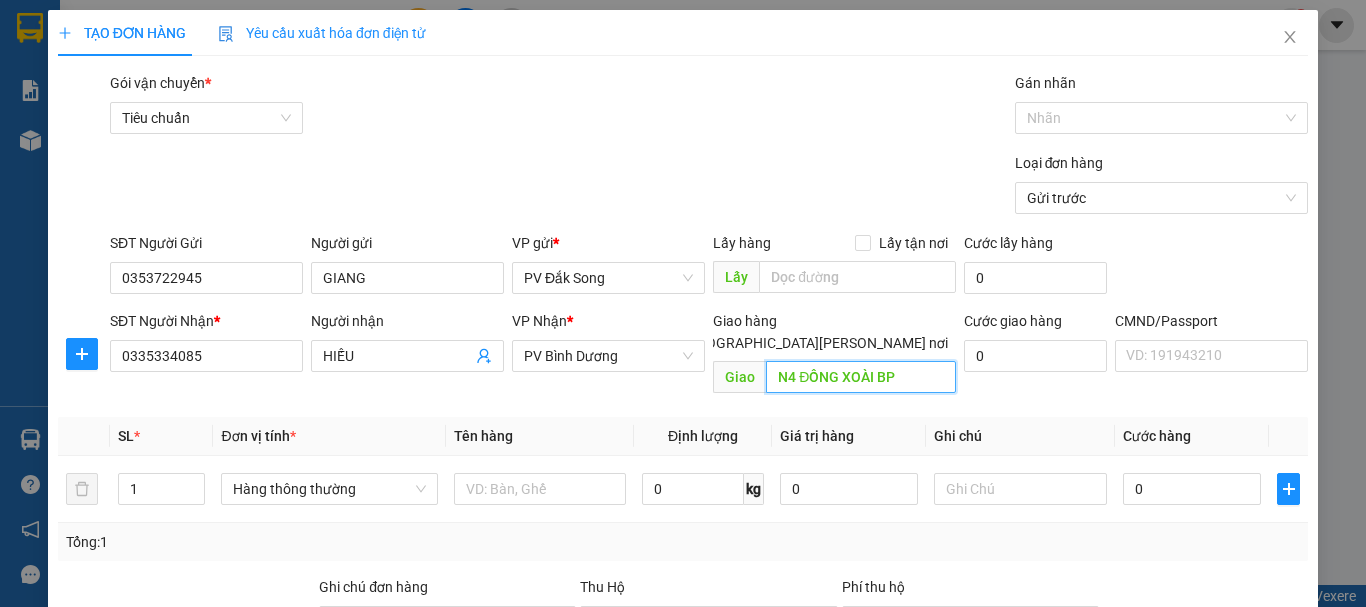 type on "N4 ĐỒNG XOÀI BP" 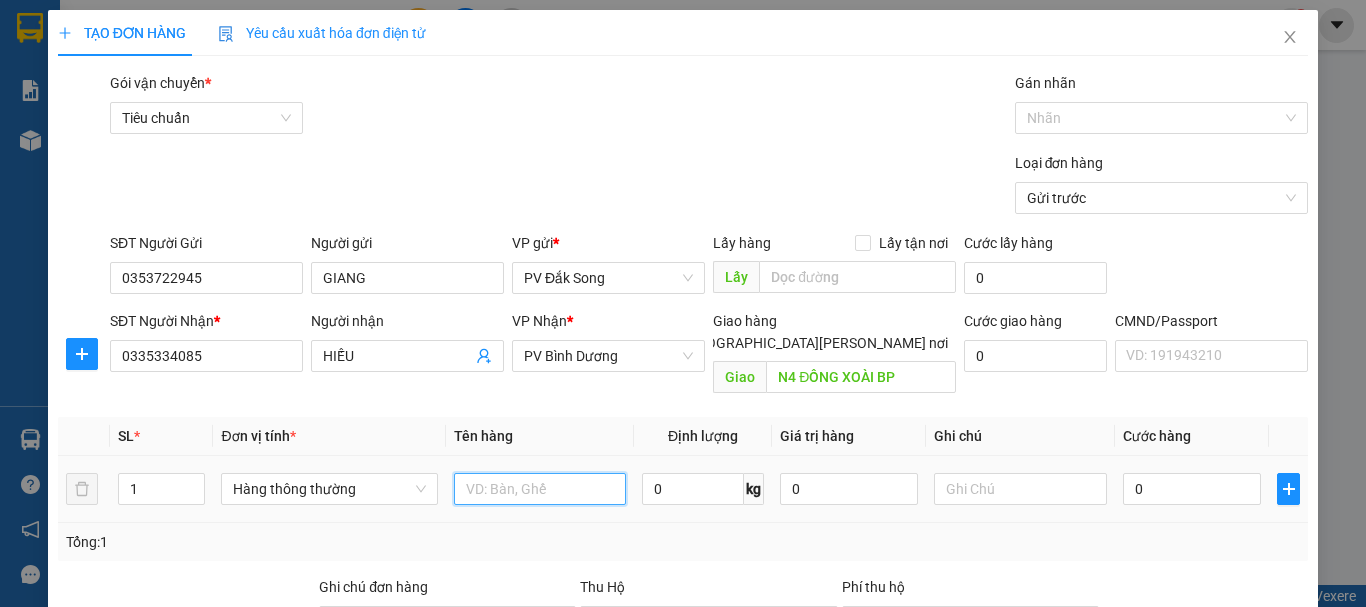 click at bounding box center (540, 489) 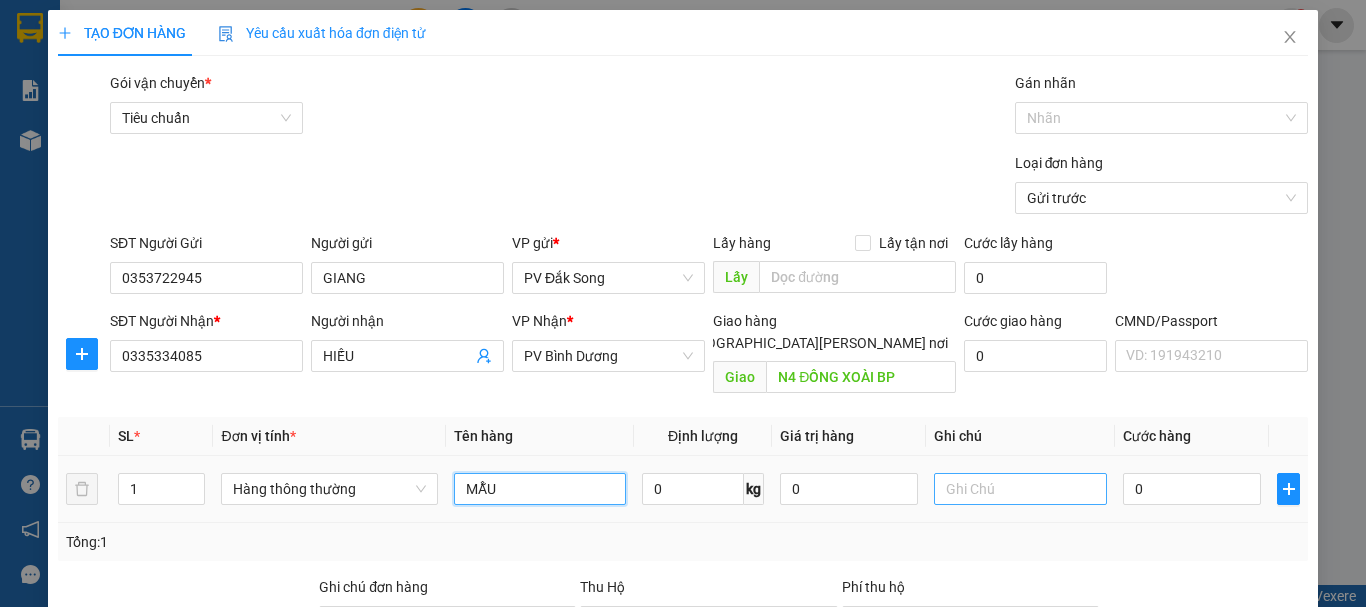 type on "MẪU" 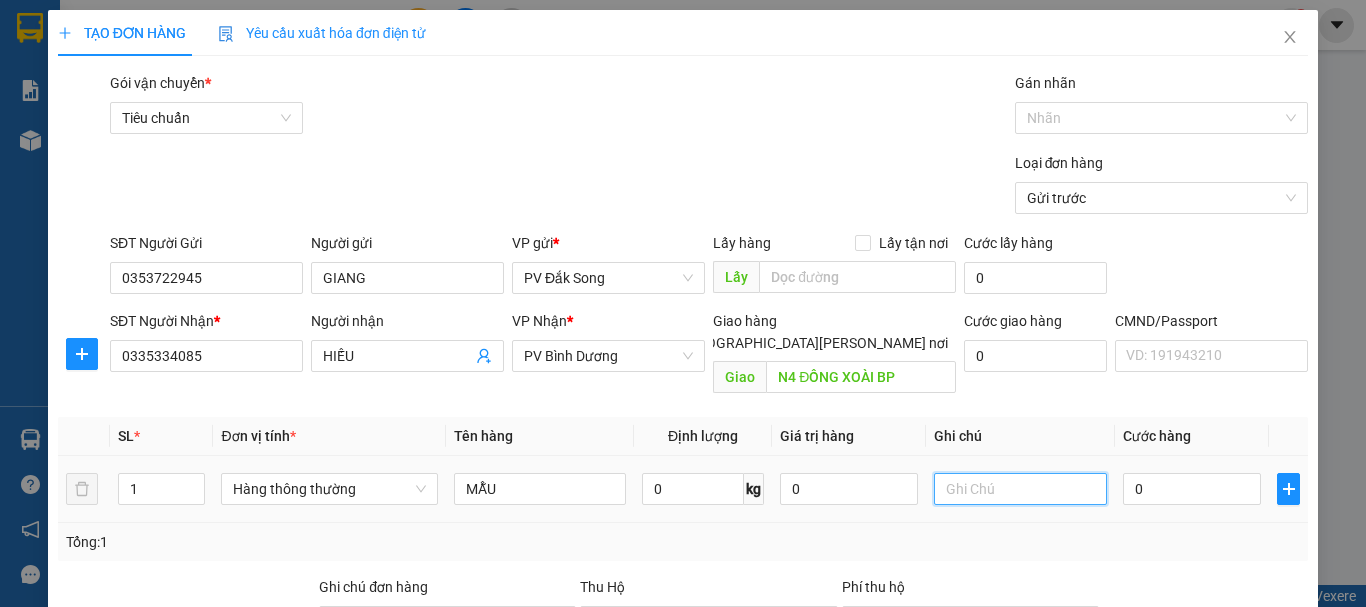 click at bounding box center [1020, 489] 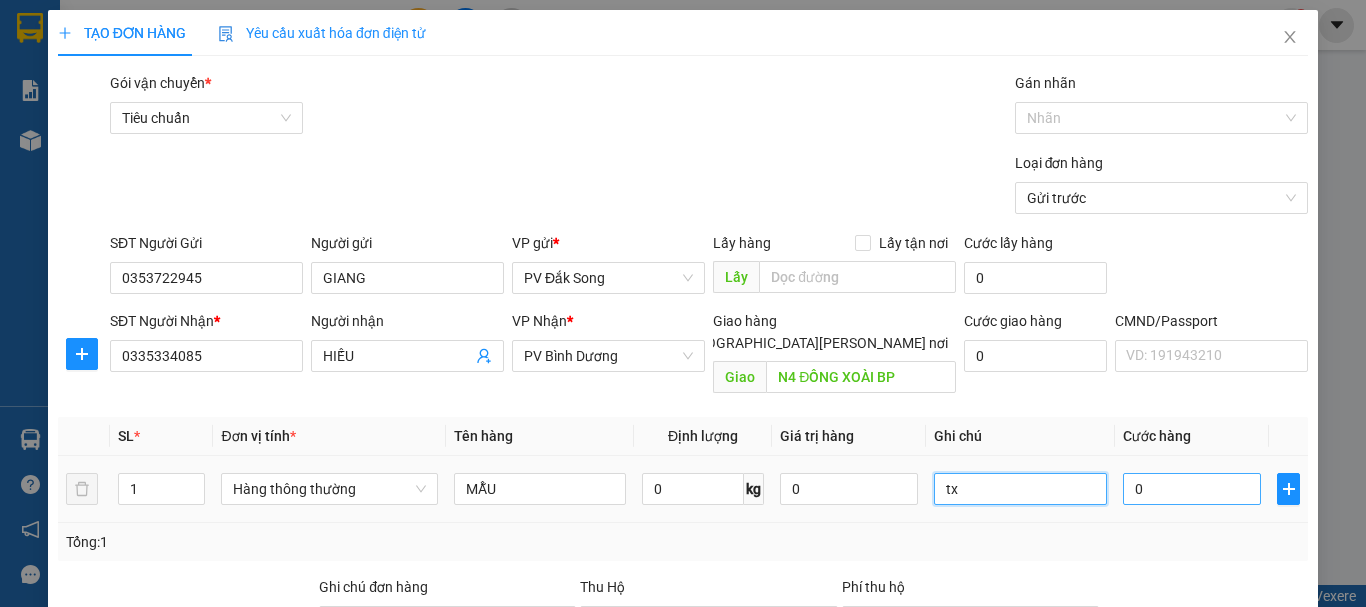 type on "tx" 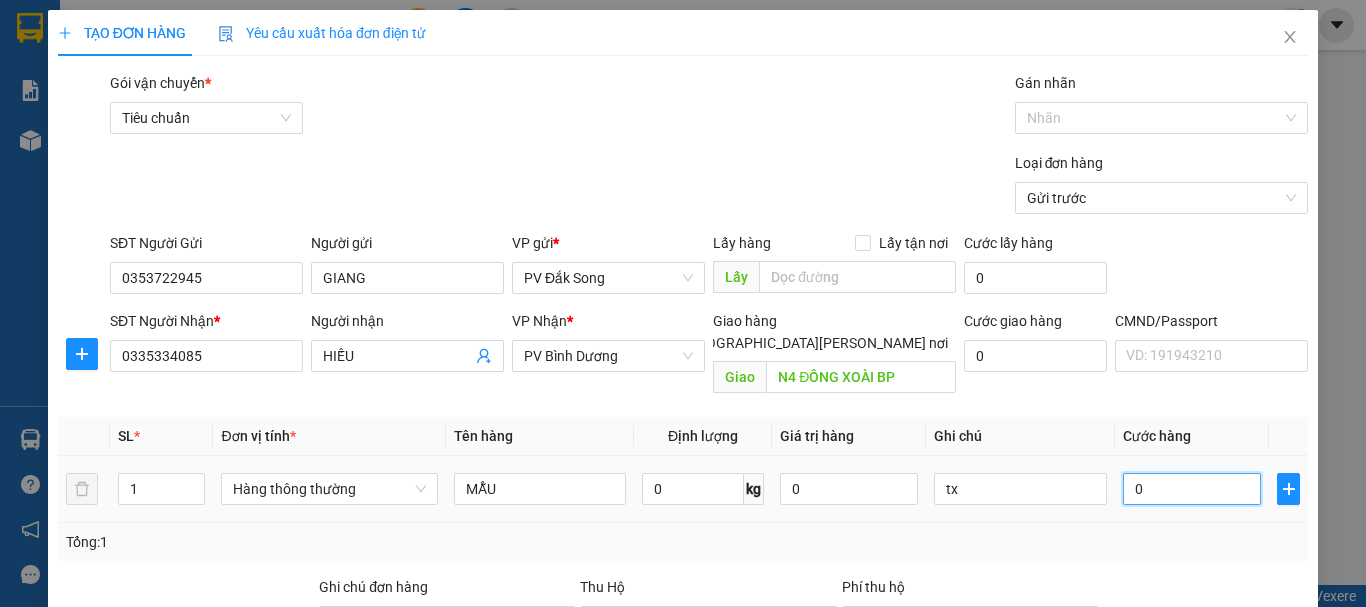 click on "0" at bounding box center [1192, 489] 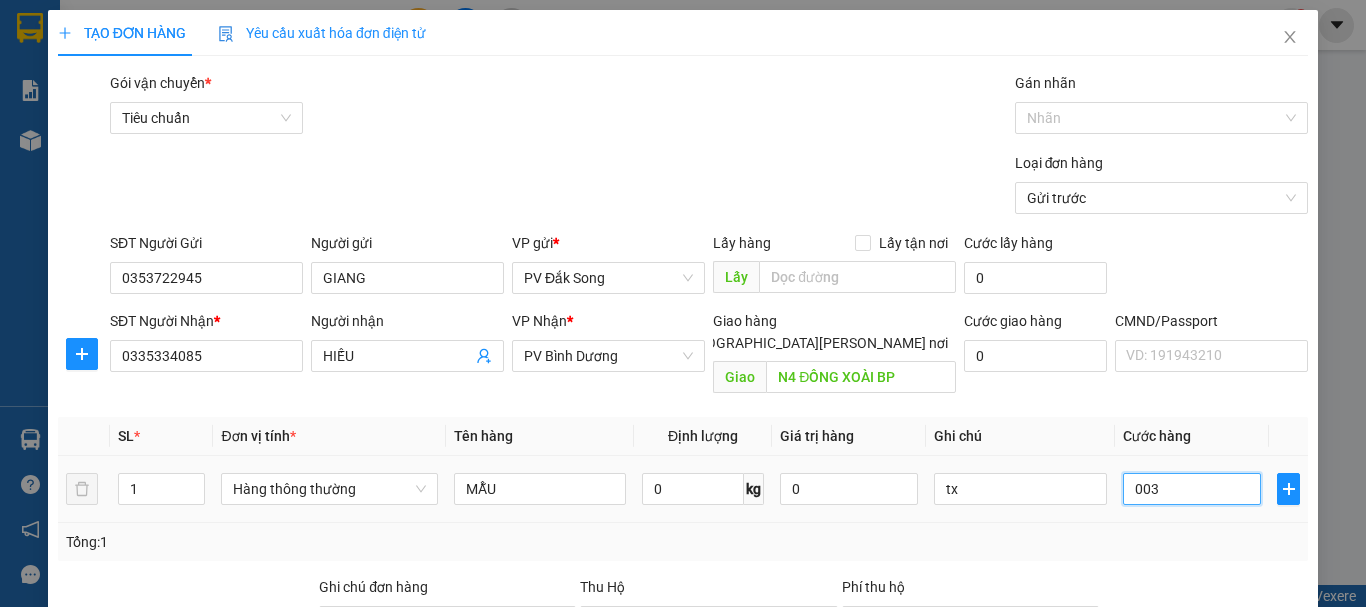 type on "0.030" 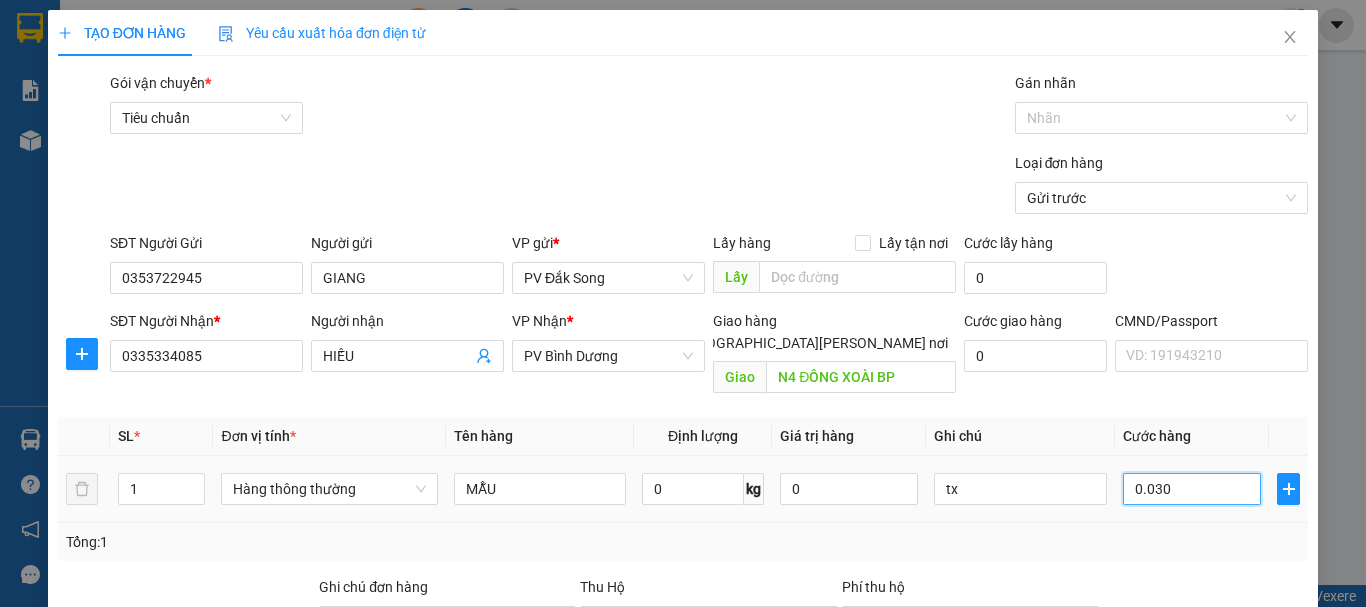 type on "00.300" 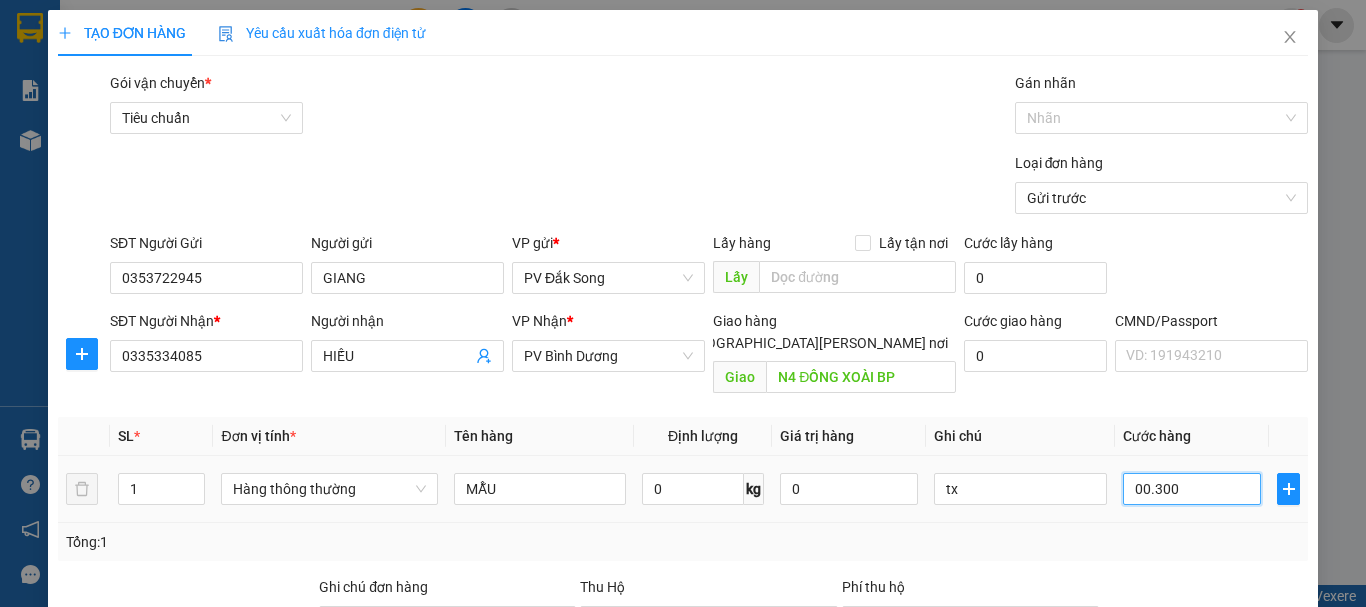 type on "0.003.000" 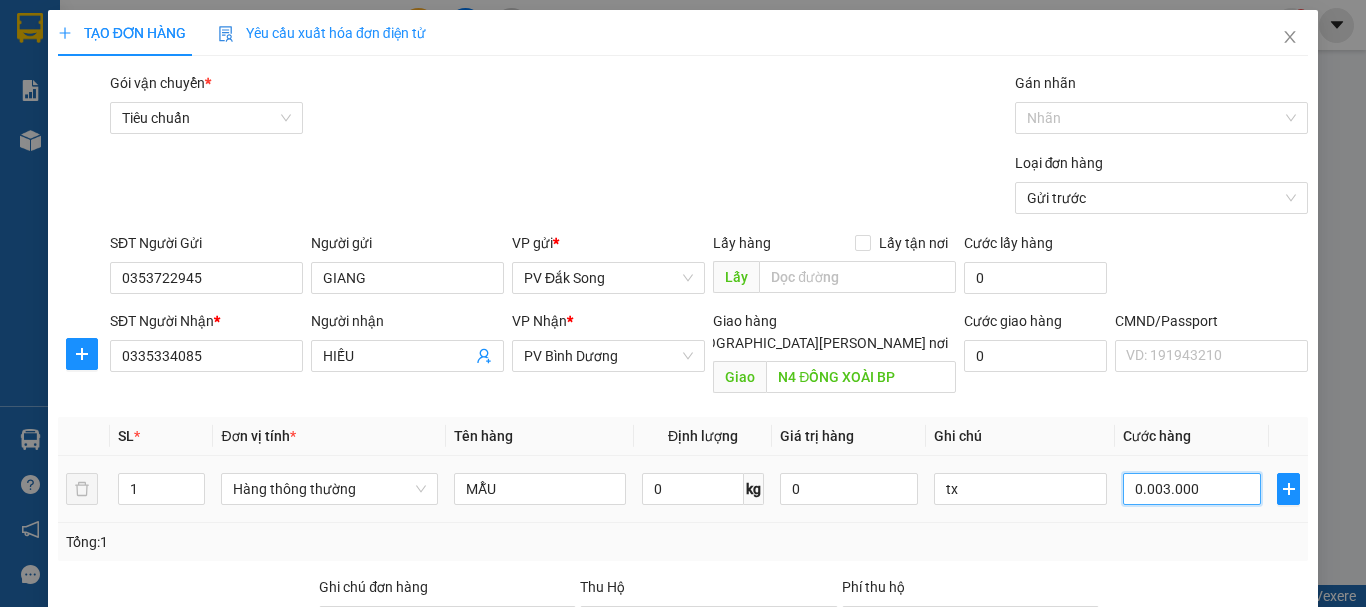 type on "000.030.000" 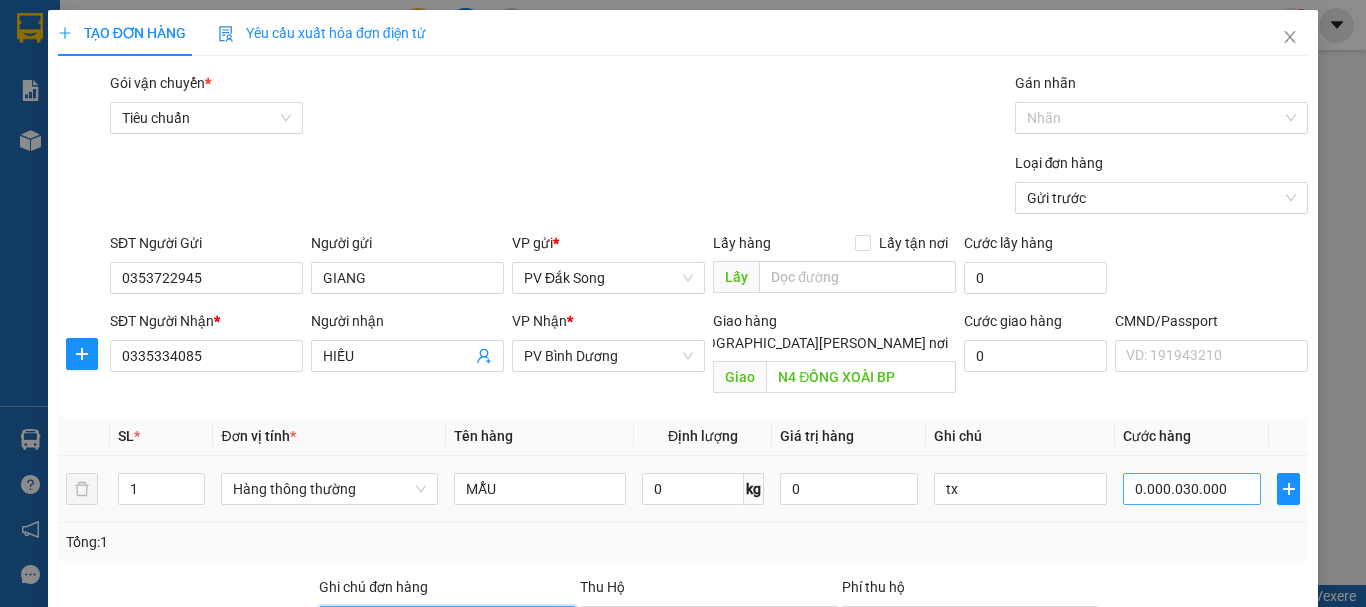type on "30.000" 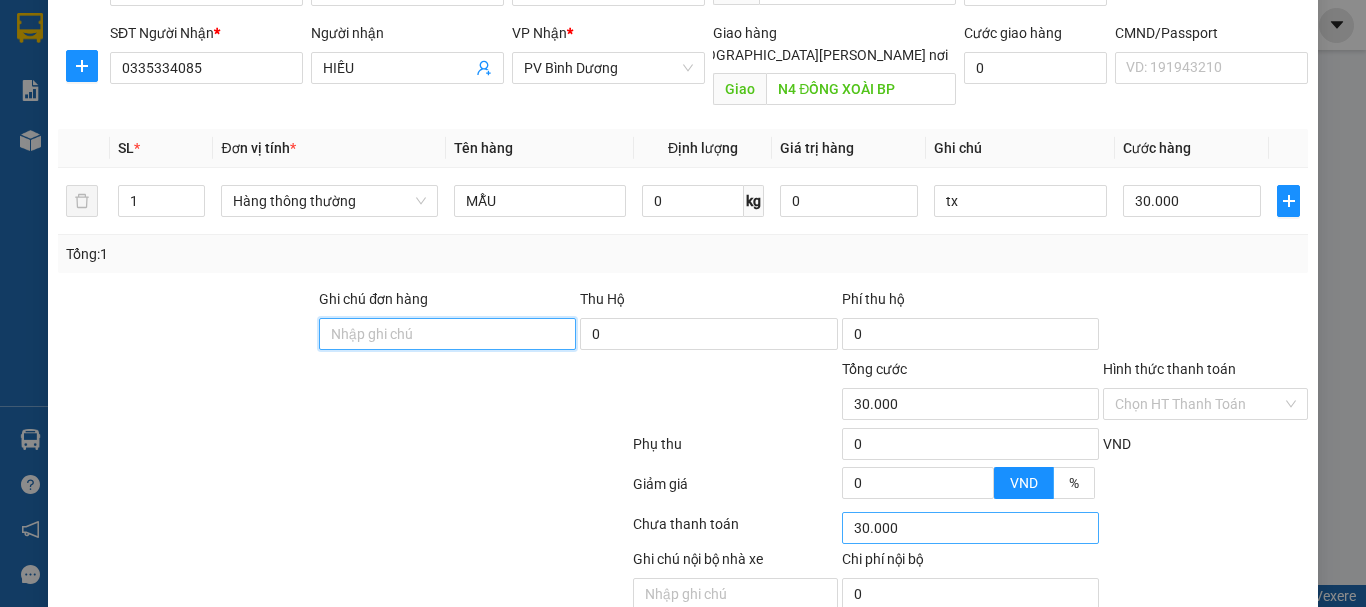 scroll, scrollTop: 309, scrollLeft: 0, axis: vertical 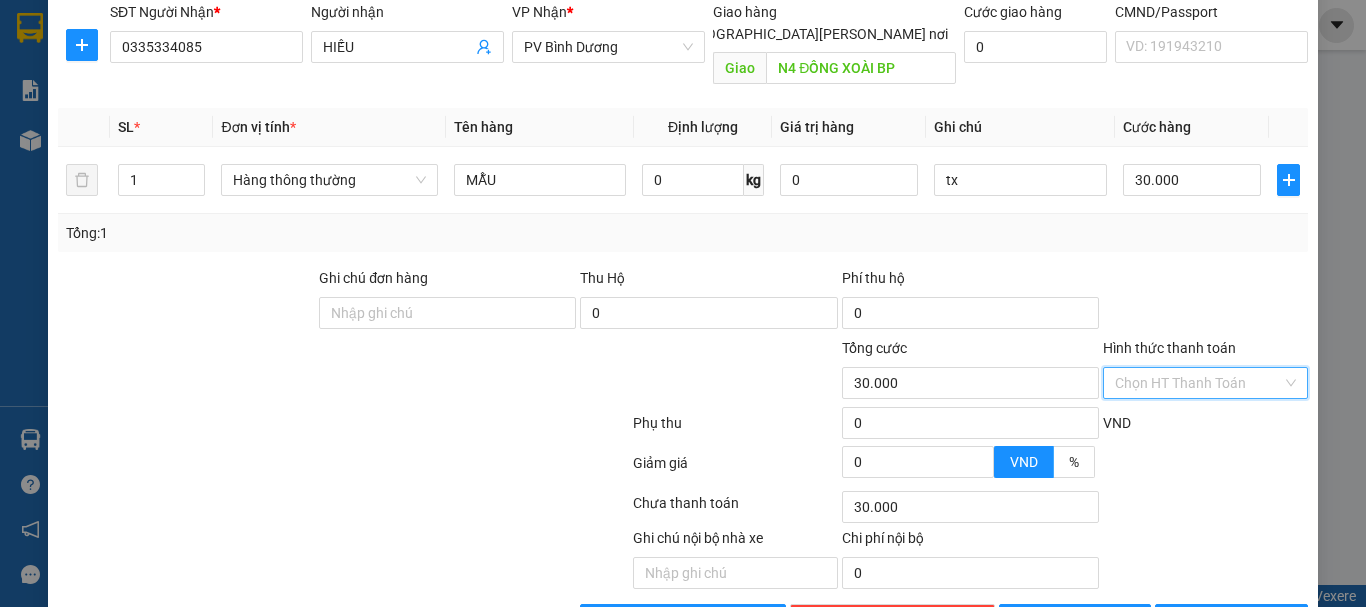click on "Hình thức thanh toán" at bounding box center [1198, 383] 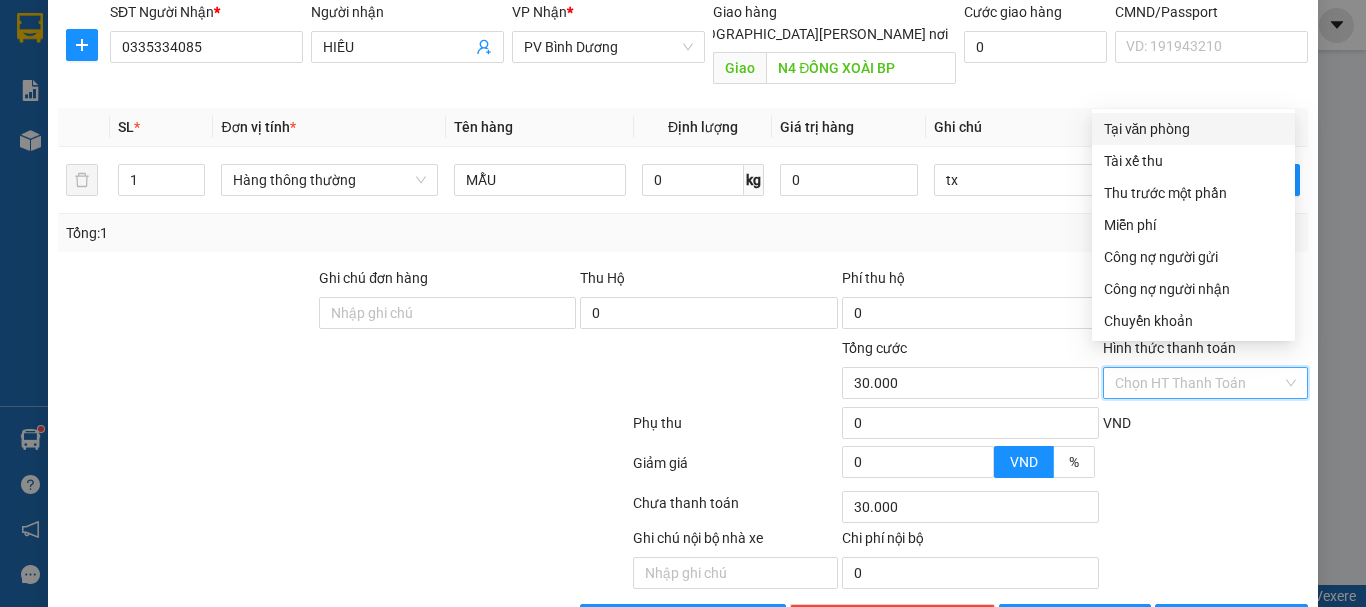 click on "Tại văn phòng" at bounding box center [1193, 129] 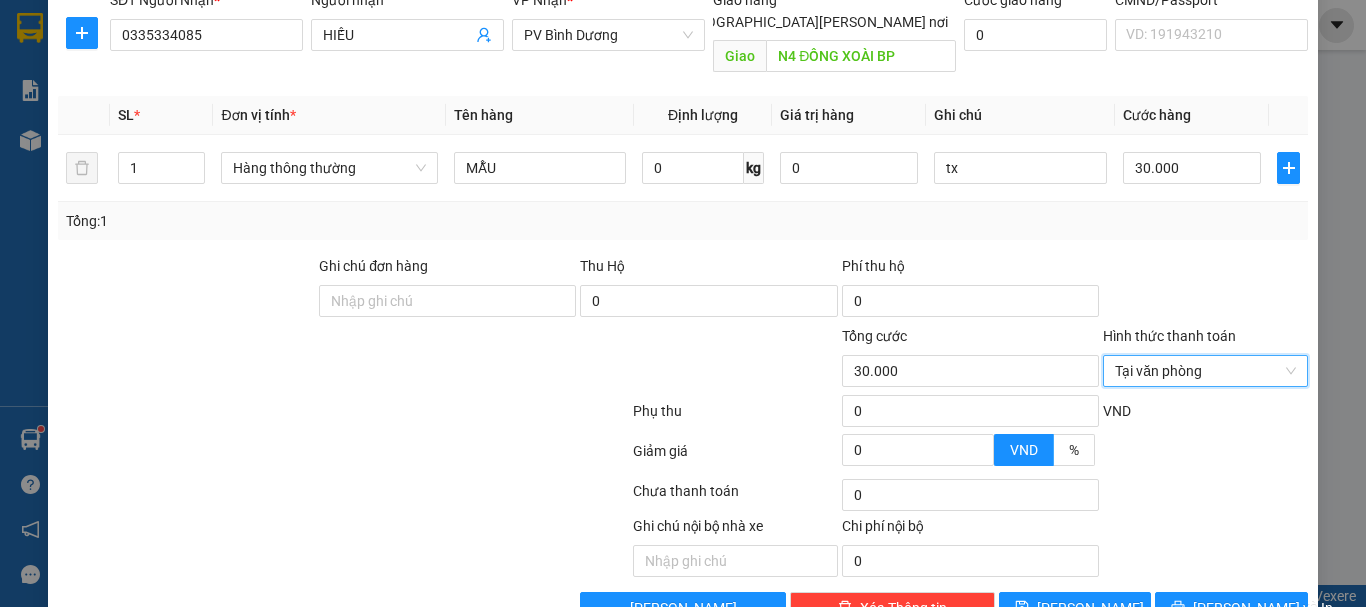 scroll, scrollTop: 355, scrollLeft: 0, axis: vertical 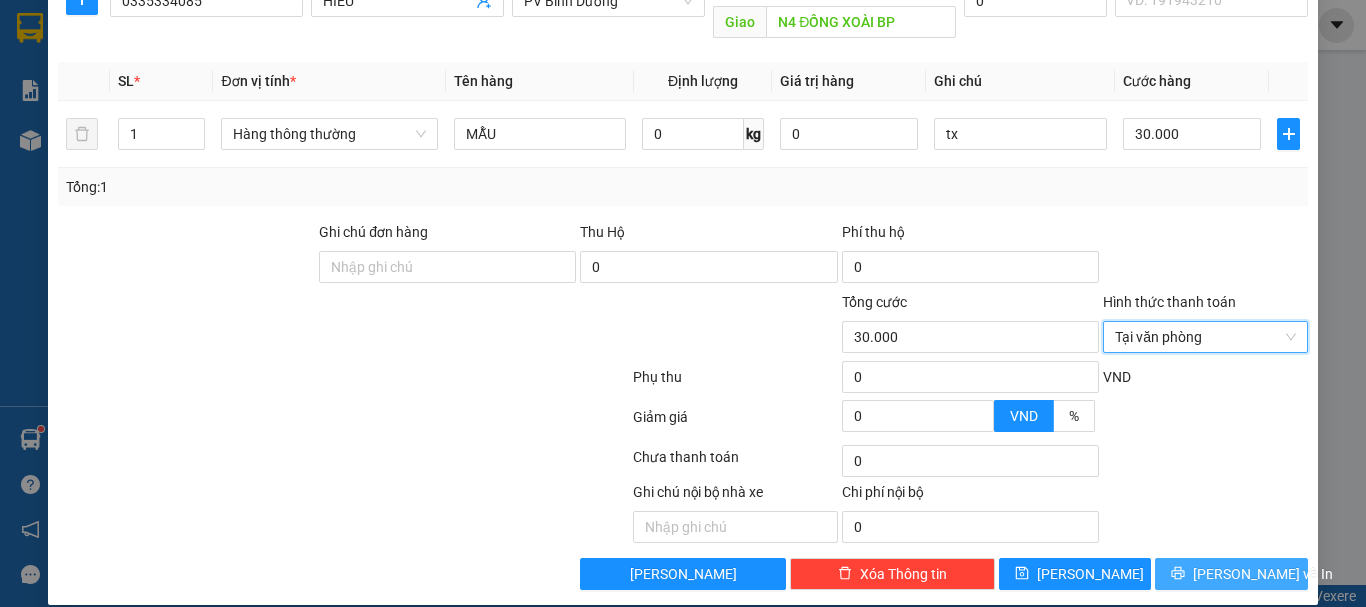 click on "[PERSON_NAME] và In" at bounding box center (1263, 574) 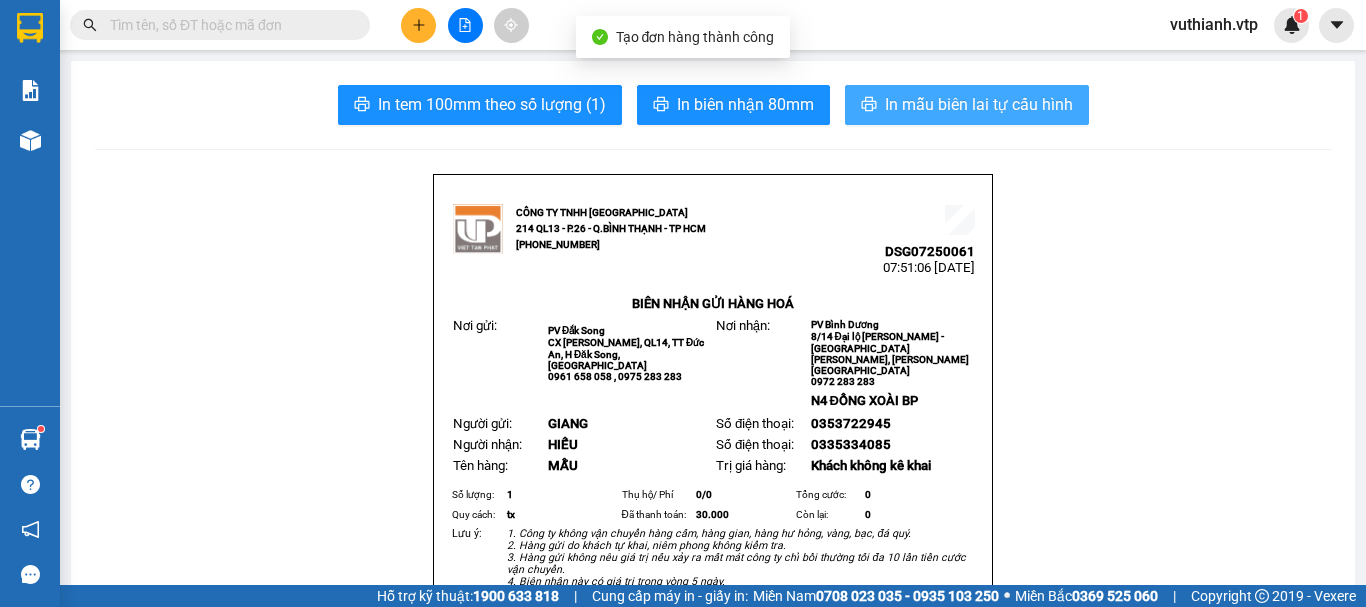click on "In mẫu biên lai tự cấu hình" at bounding box center (979, 104) 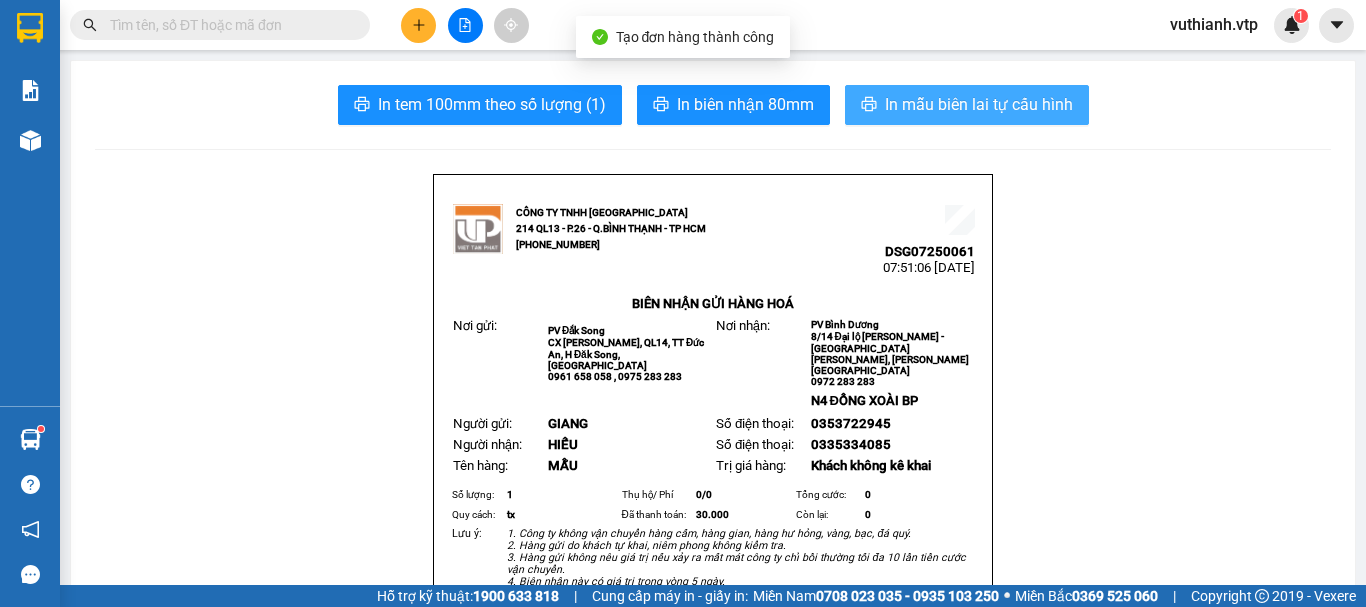 scroll, scrollTop: 0, scrollLeft: 0, axis: both 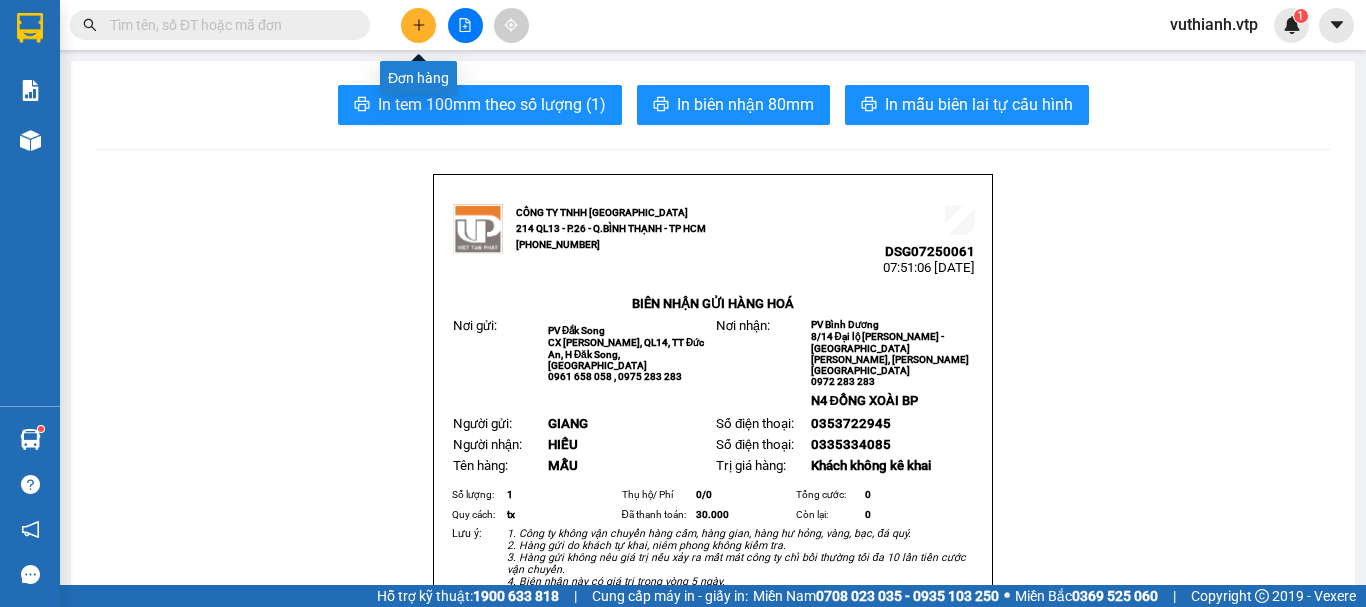 click at bounding box center [418, 25] 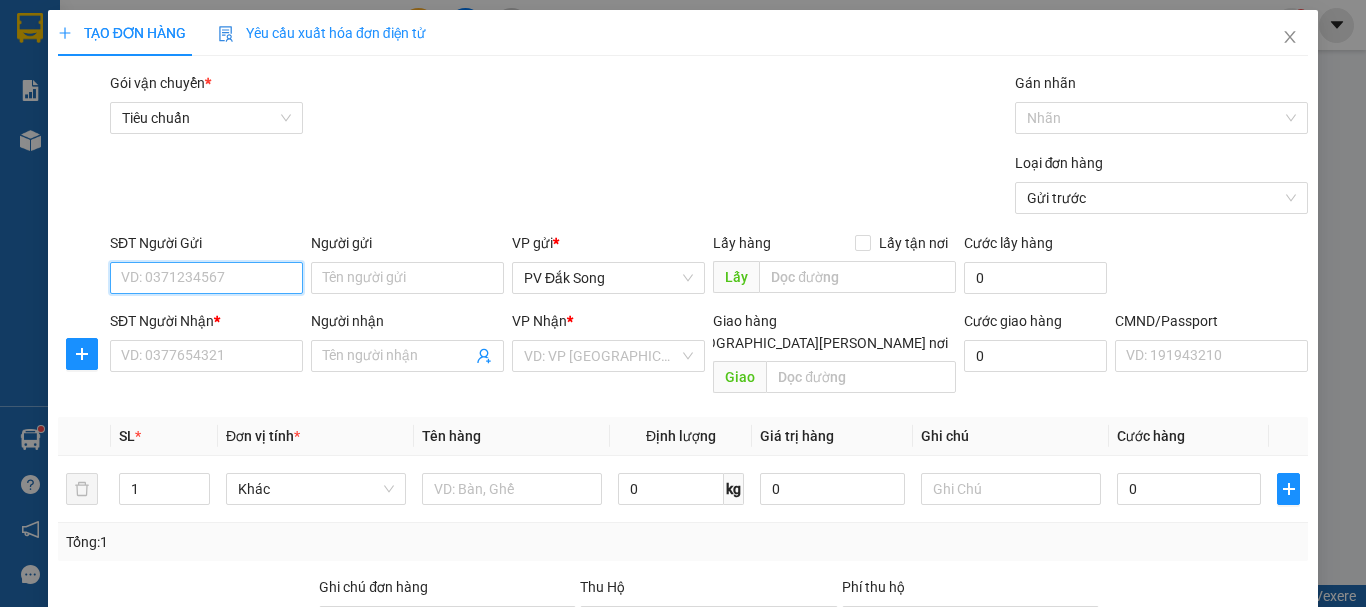 click on "SĐT Người Gửi" at bounding box center [206, 278] 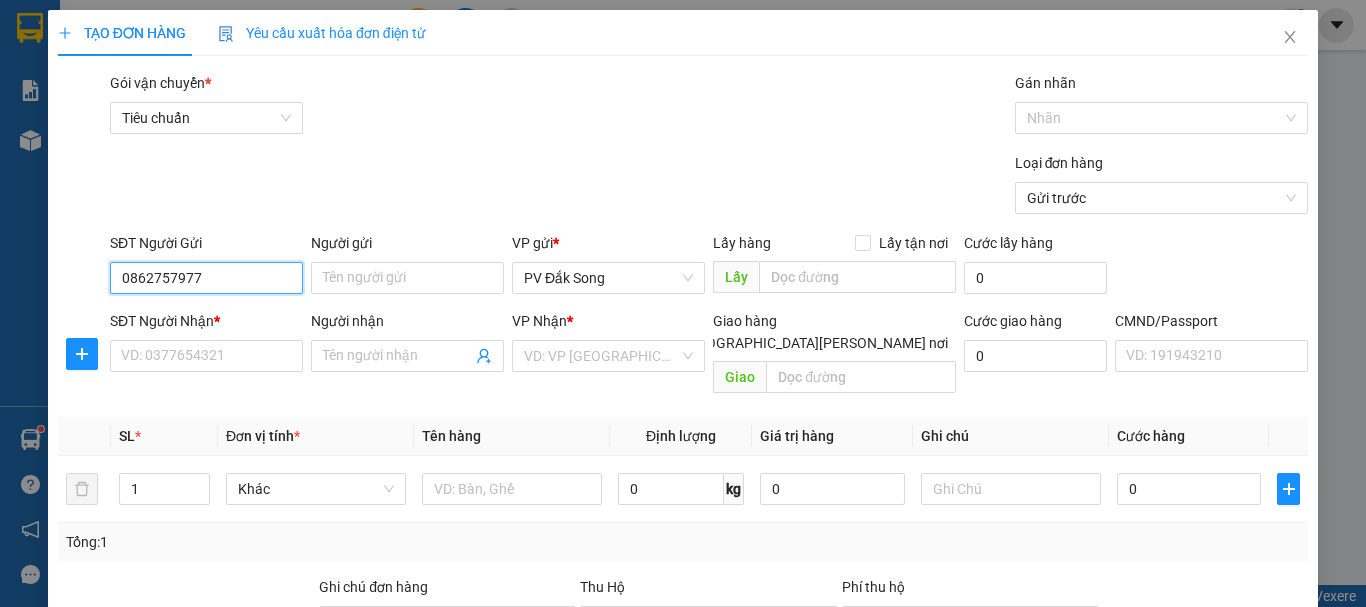 type on "0862757977" 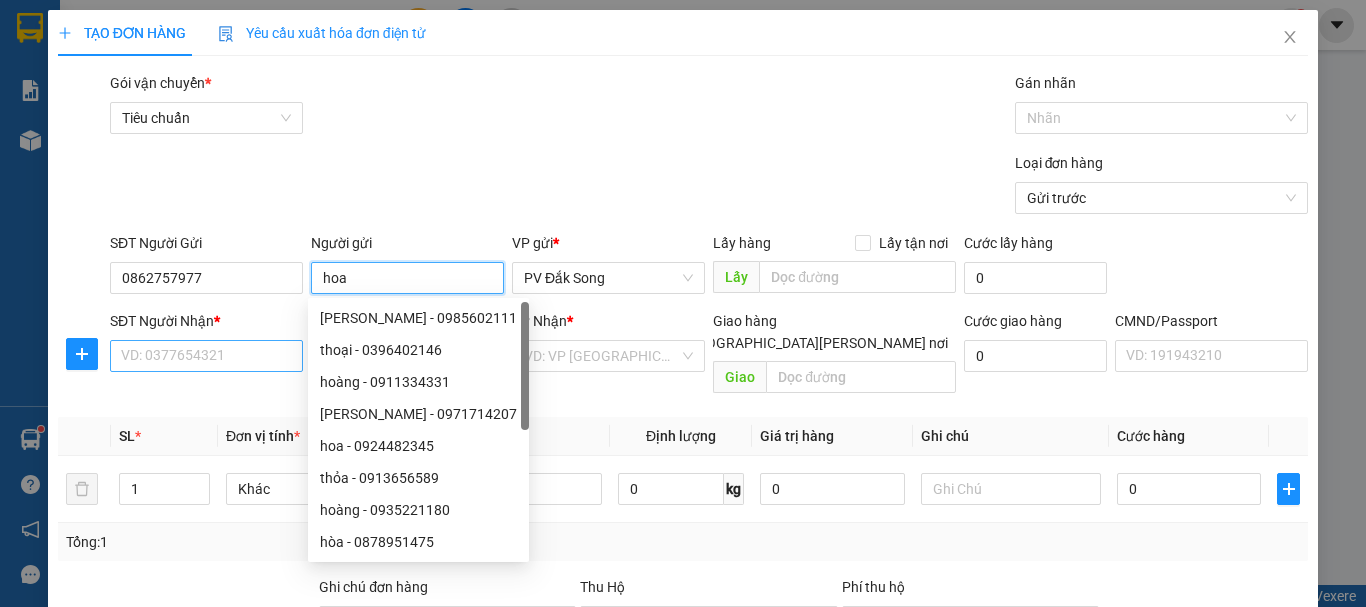 type on "hoa" 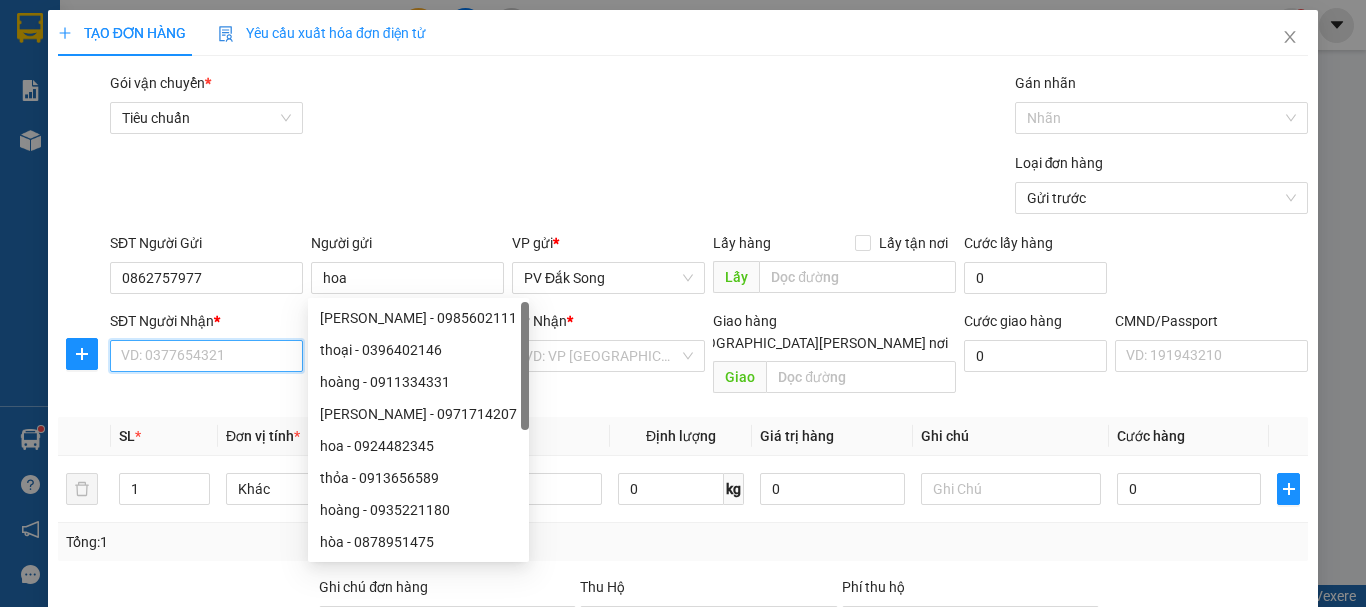 click on "SĐT Người Nhận  *" at bounding box center (206, 356) 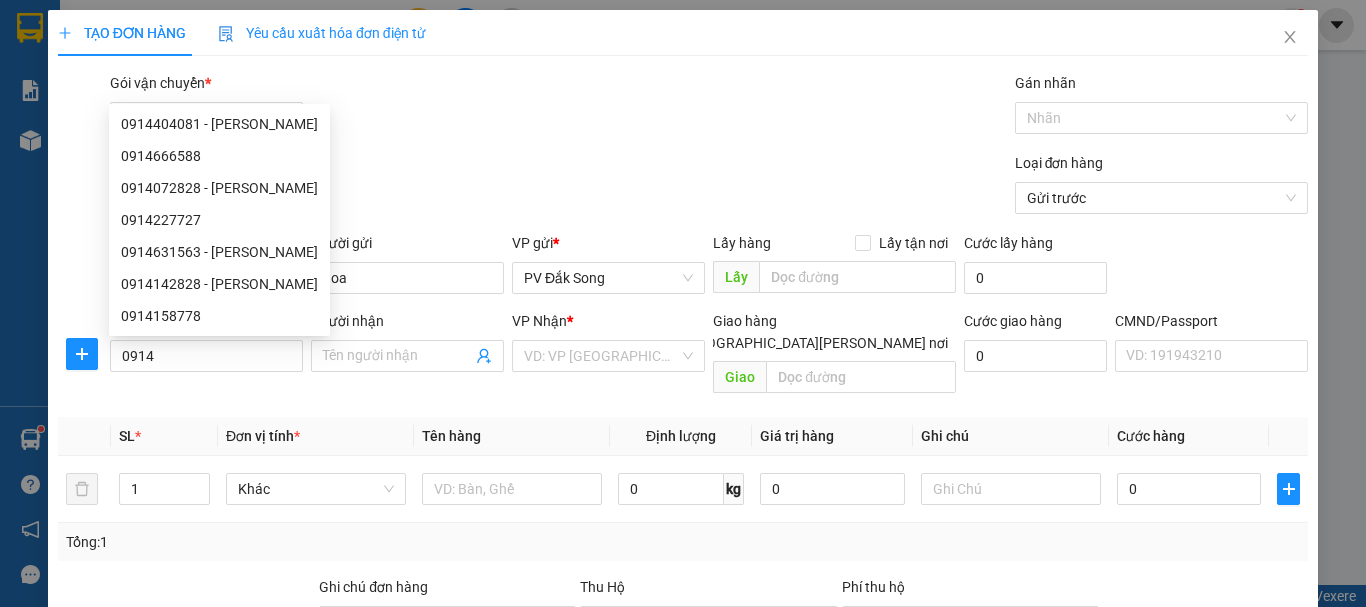 click on "Gói vận chuyển  * Tiêu chuẩn Gán nhãn   Nhãn" at bounding box center (709, 107) 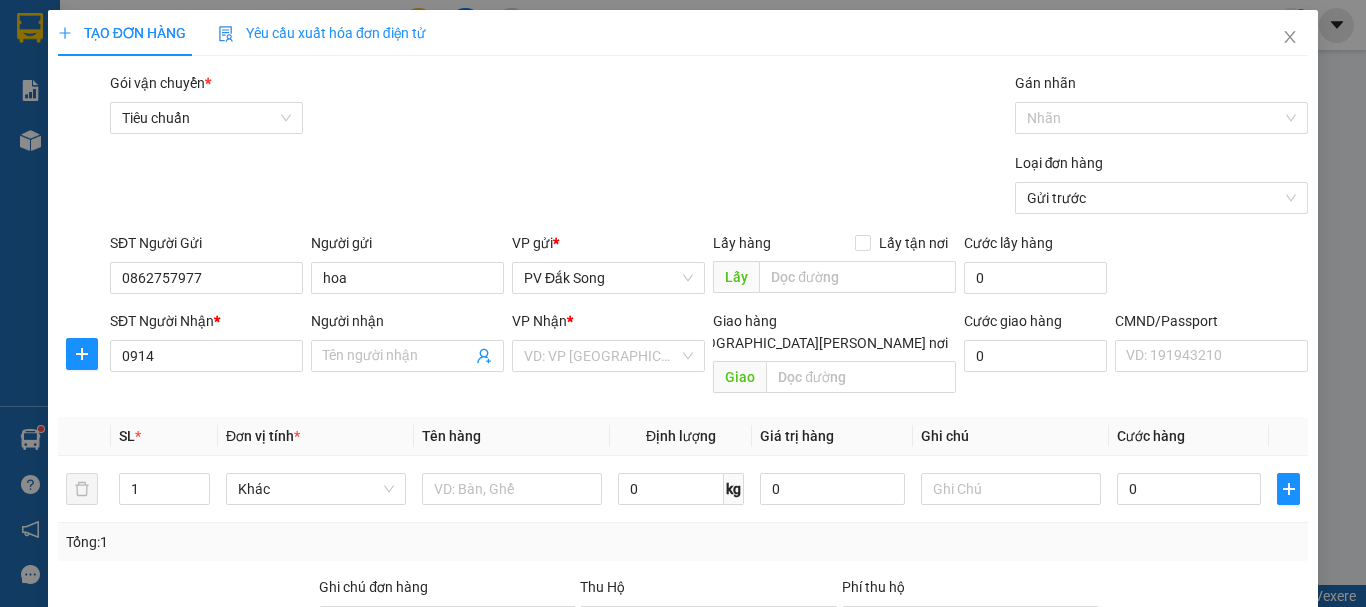 click on "Gói vận chuyển  * Tiêu chuẩn Gán nhãn   Nhãn" at bounding box center [709, 107] 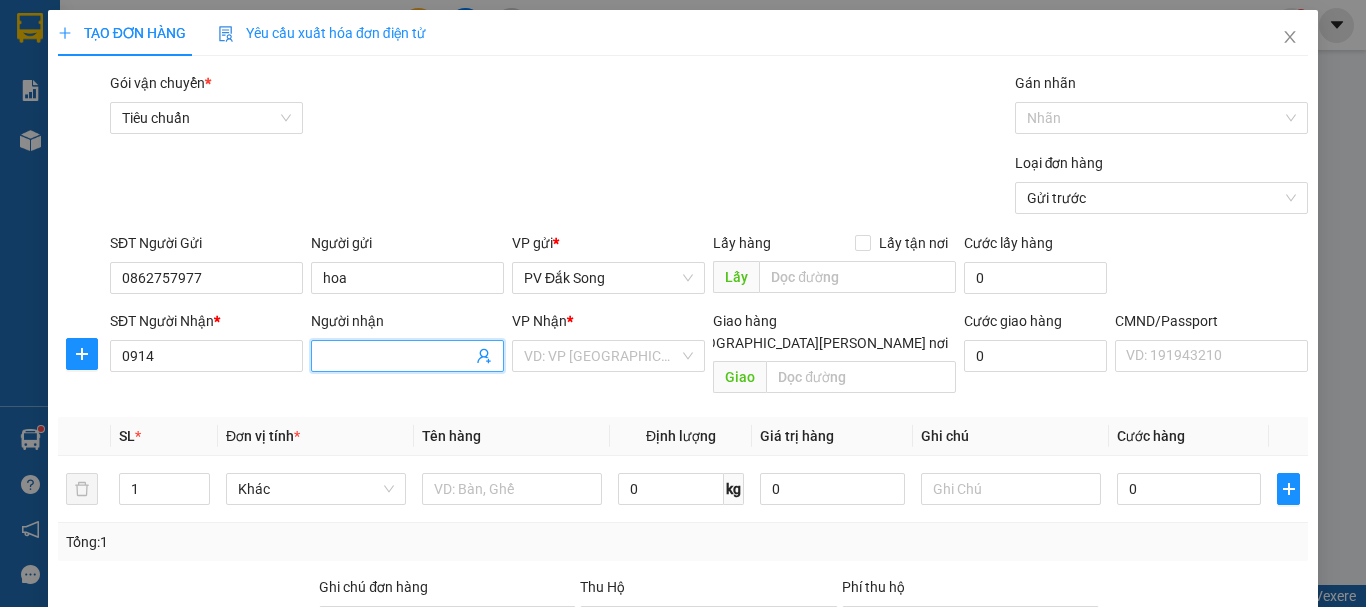 click at bounding box center (407, 356) 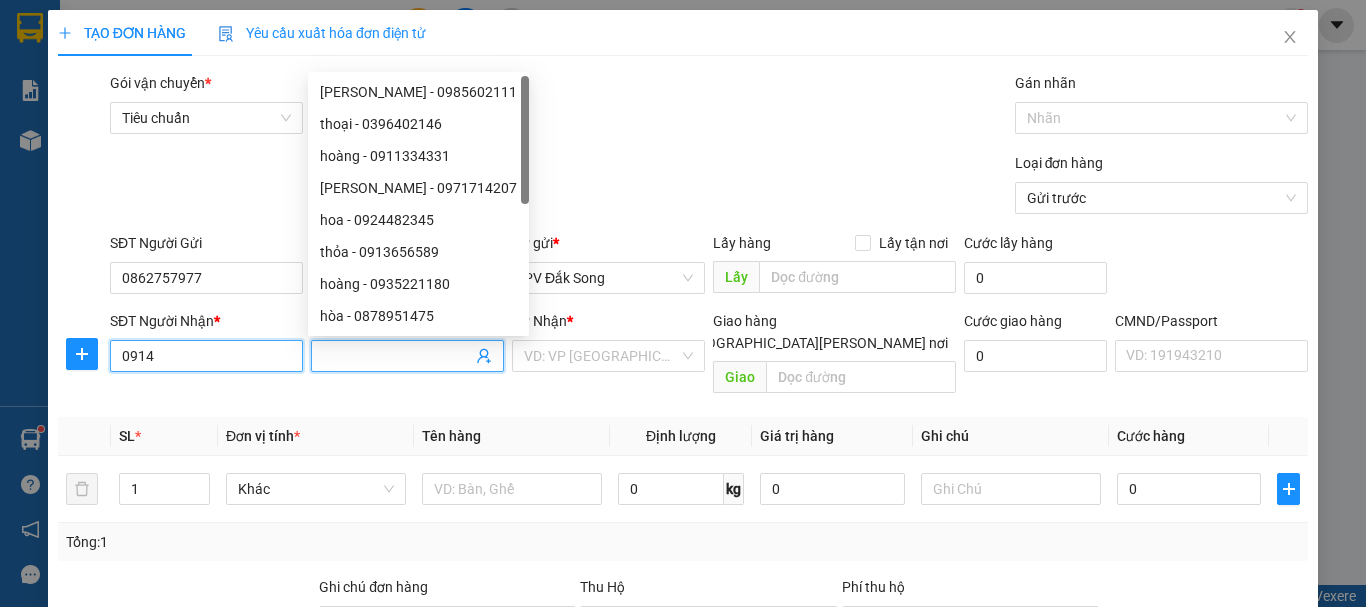 click on "0914" at bounding box center (206, 356) 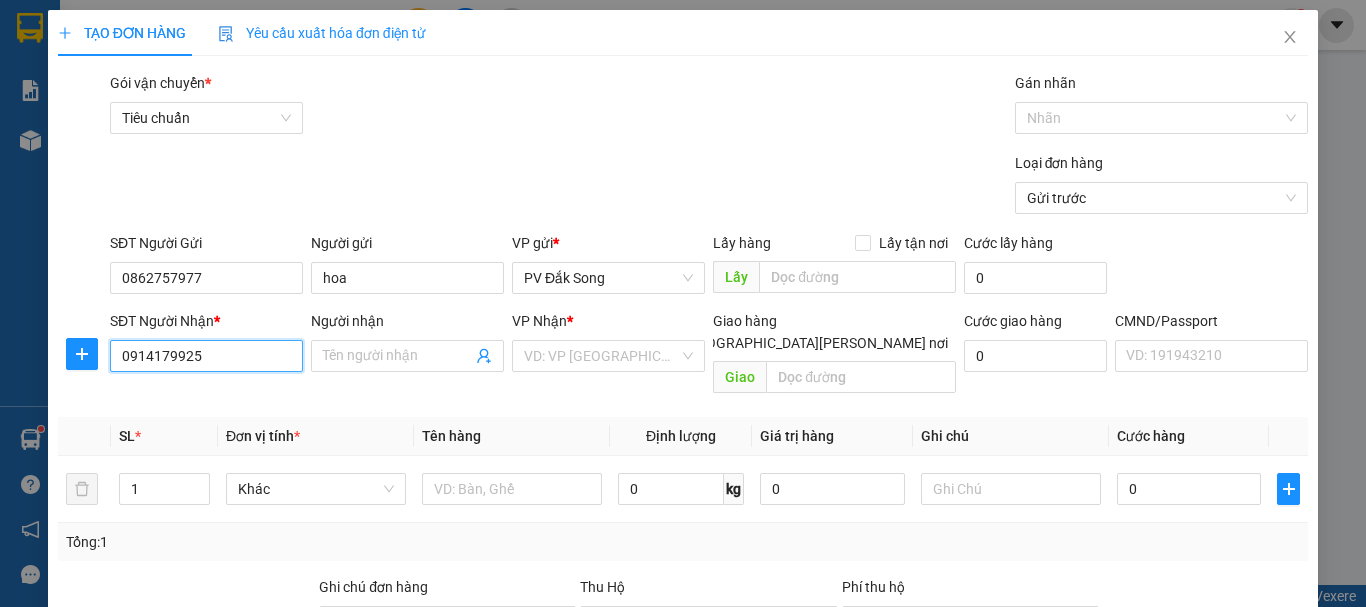 type on "0914179925" 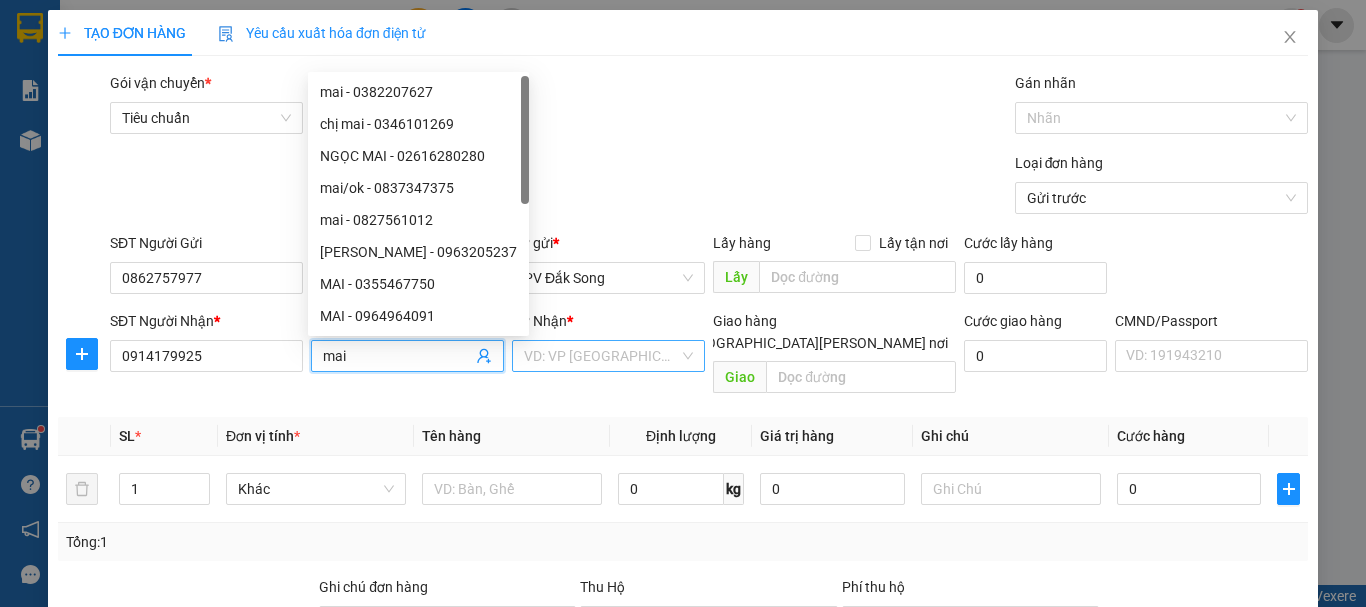 type on "mai" 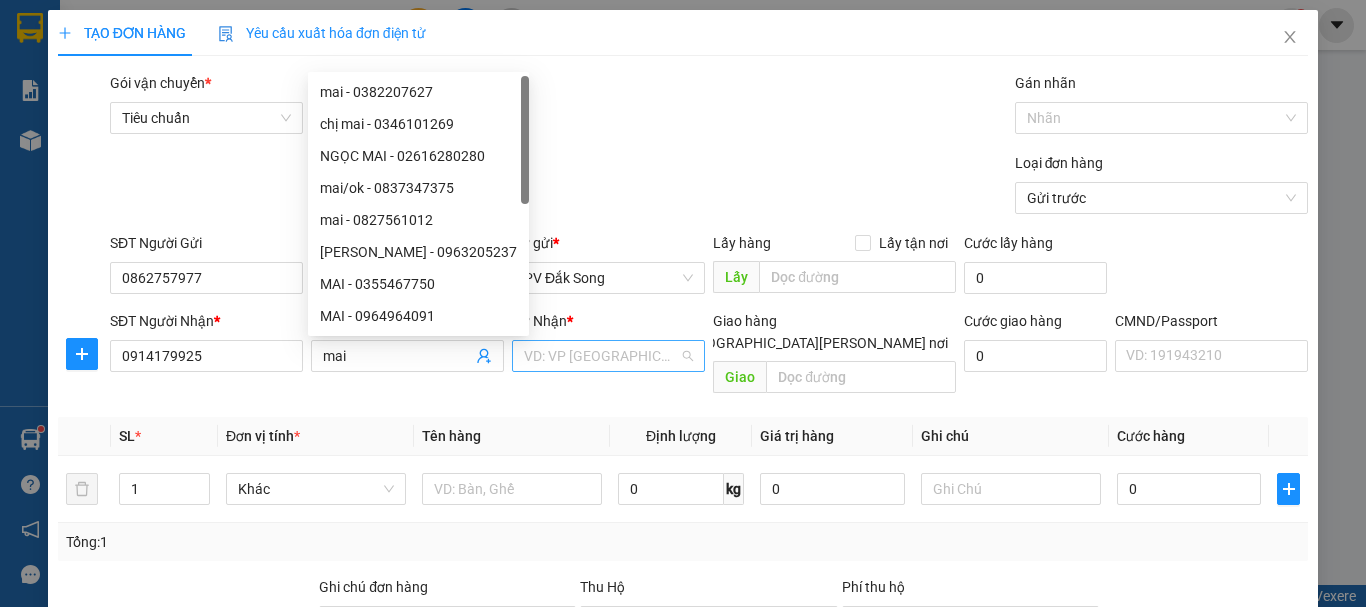 click at bounding box center [601, 356] 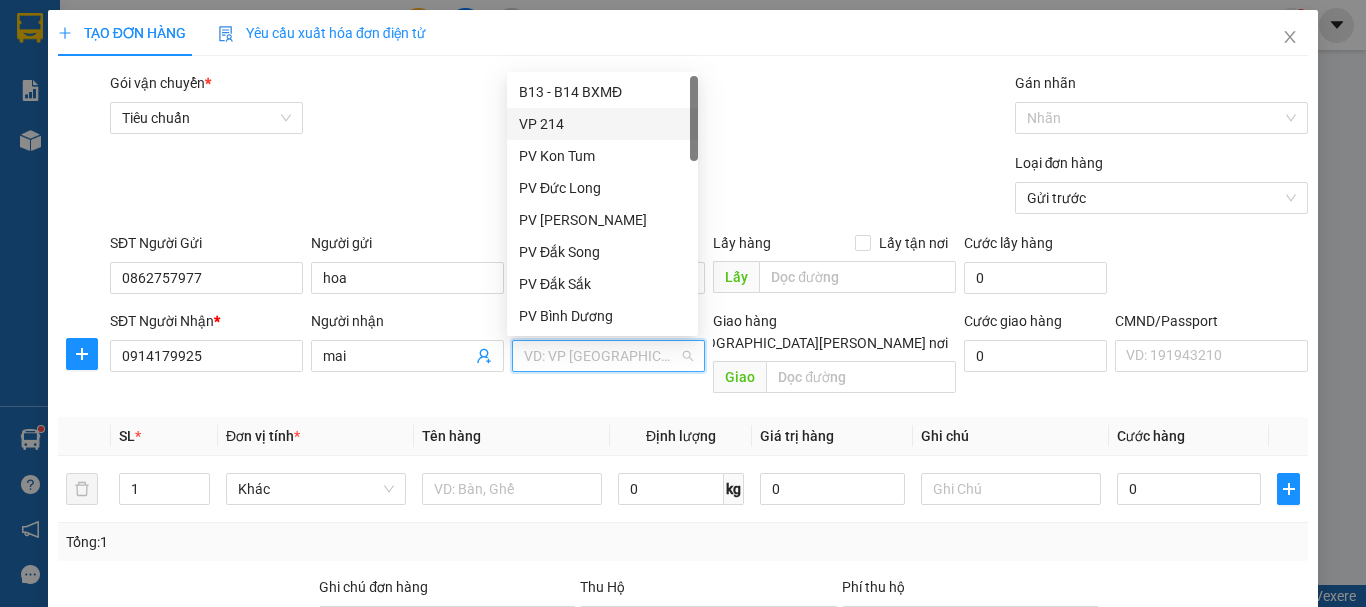 click on "VP 214" at bounding box center (602, 124) 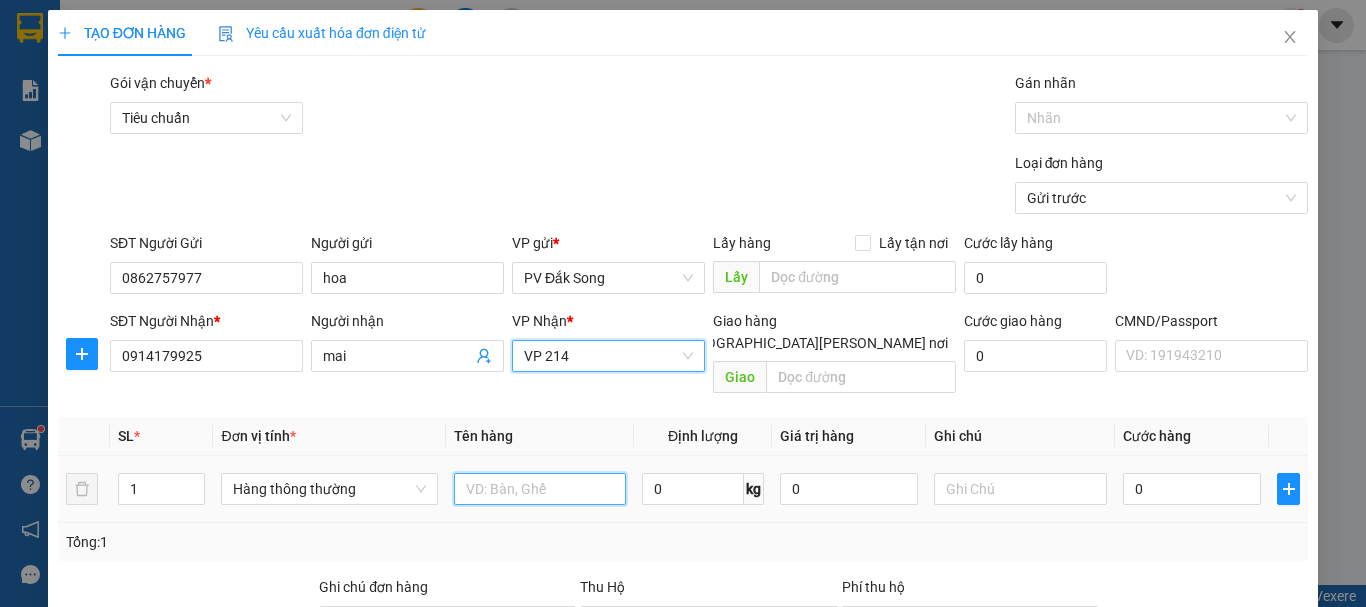 click at bounding box center (540, 489) 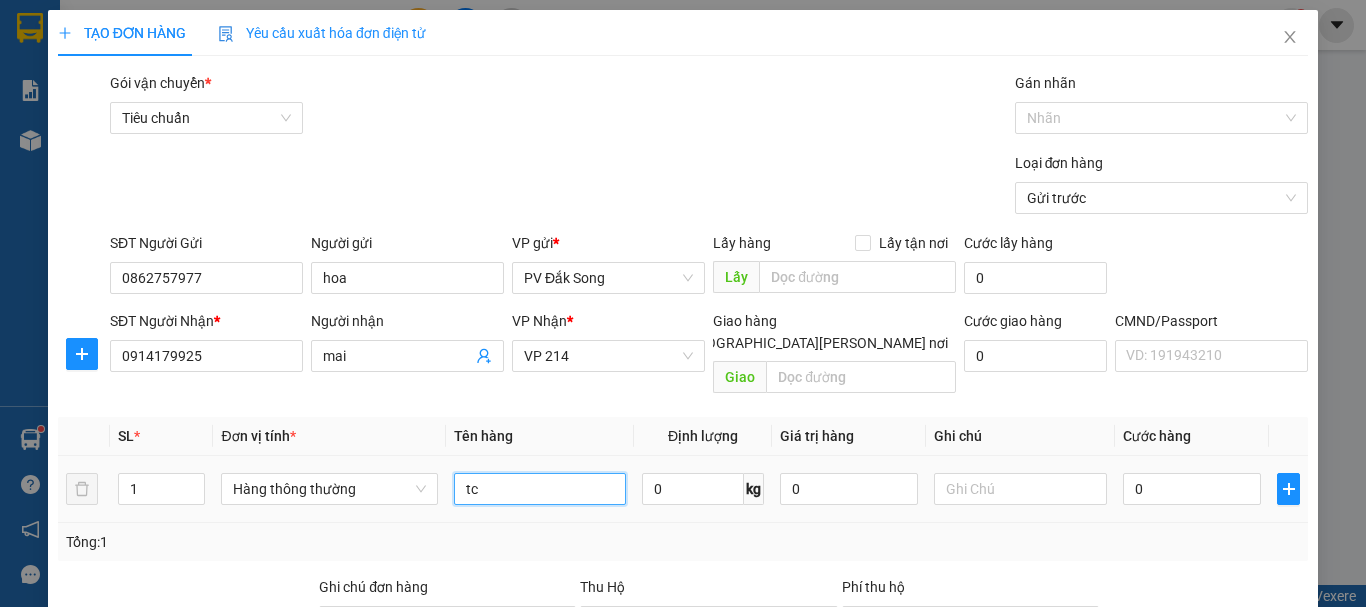 type on "tc" 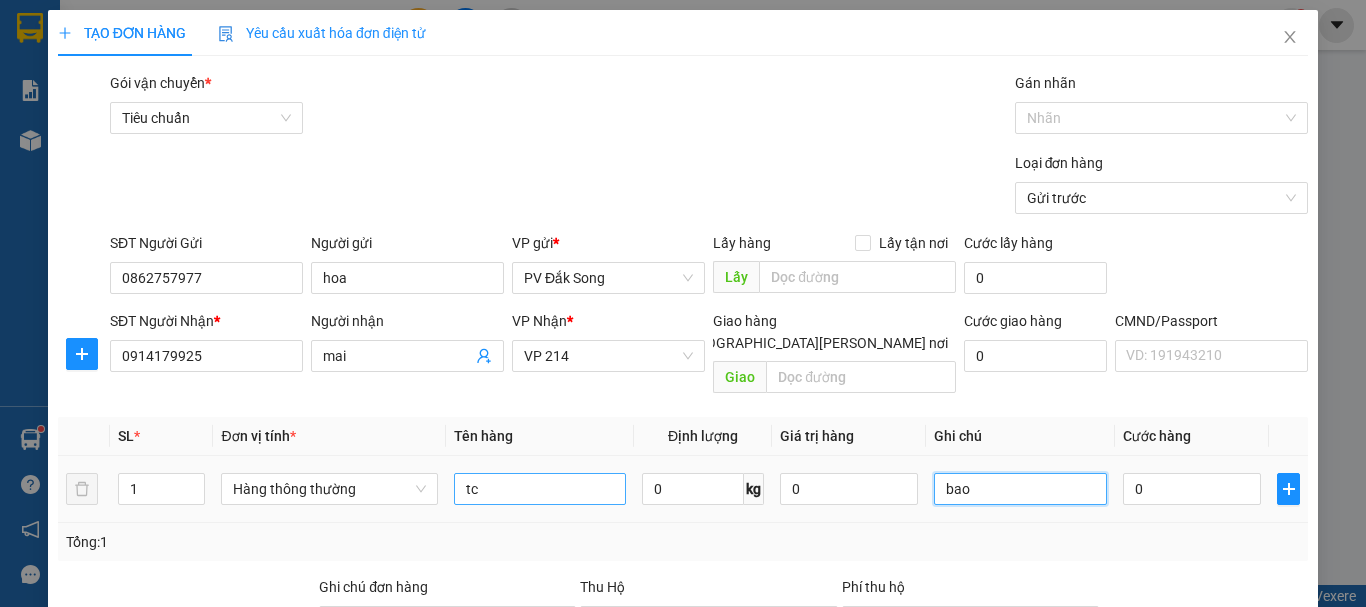 type on "bao" 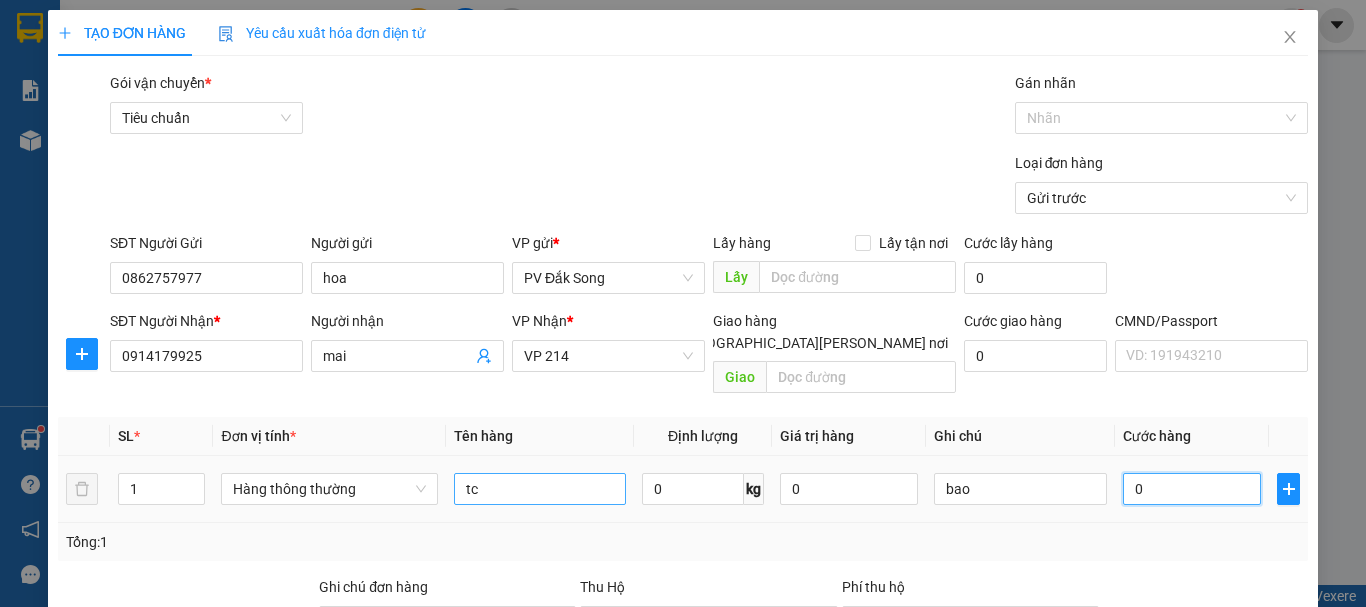 type on "004" 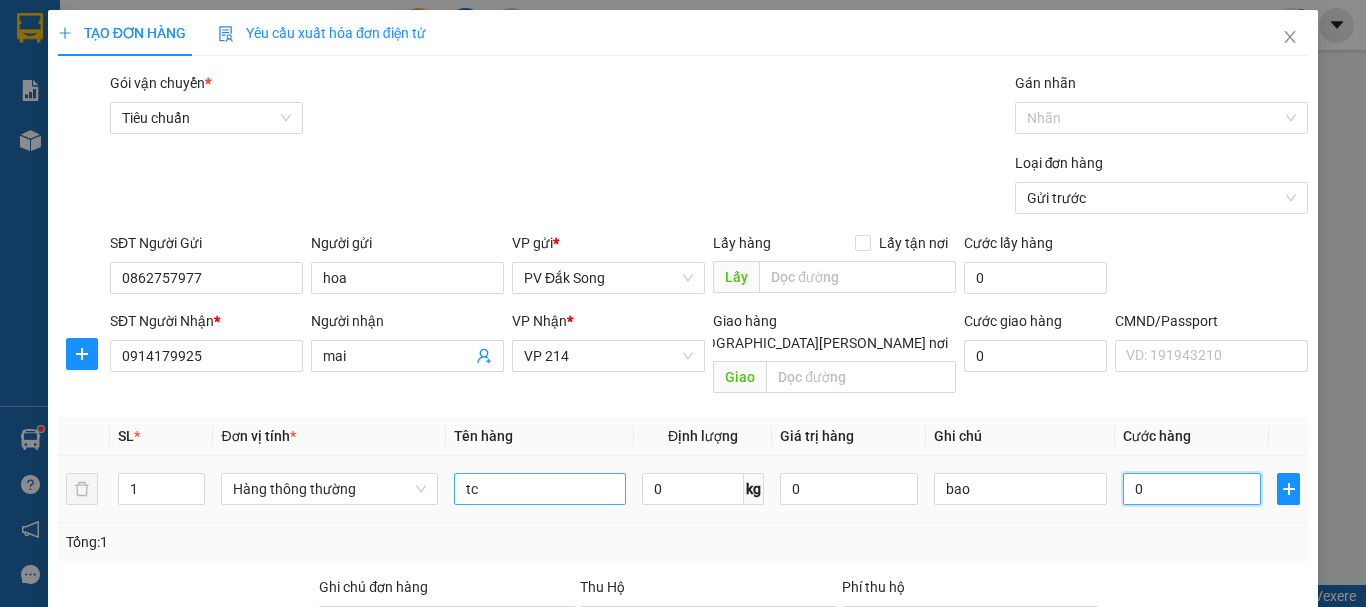 type on "4" 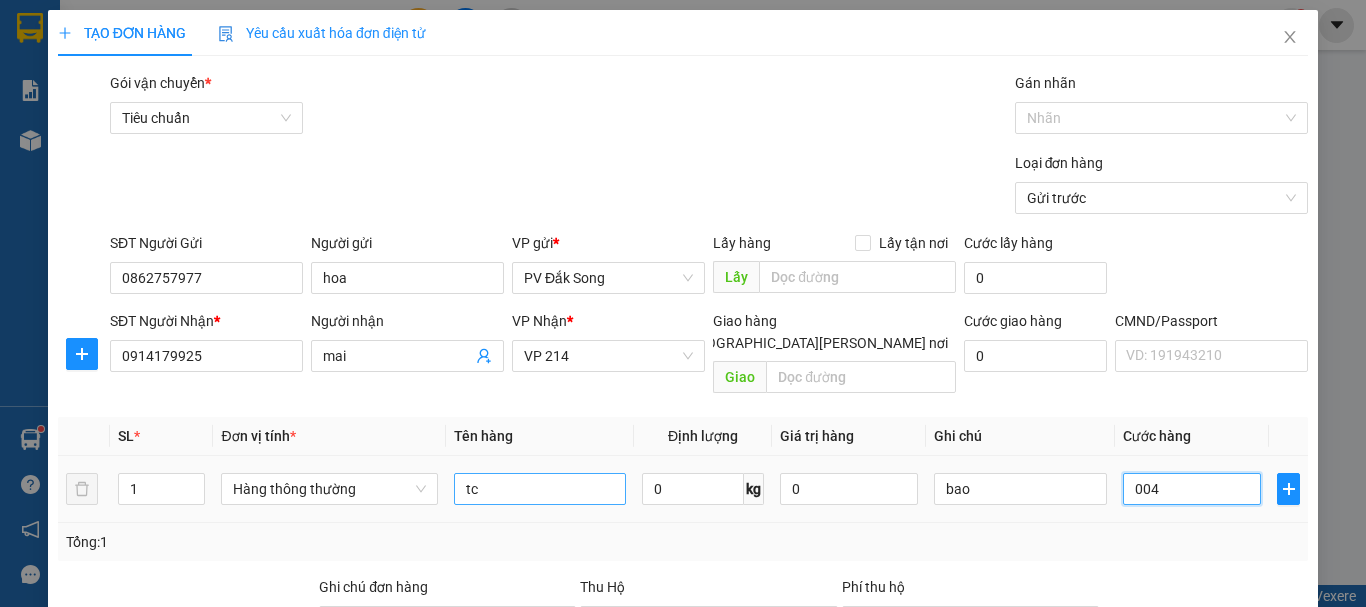 type on "0.040" 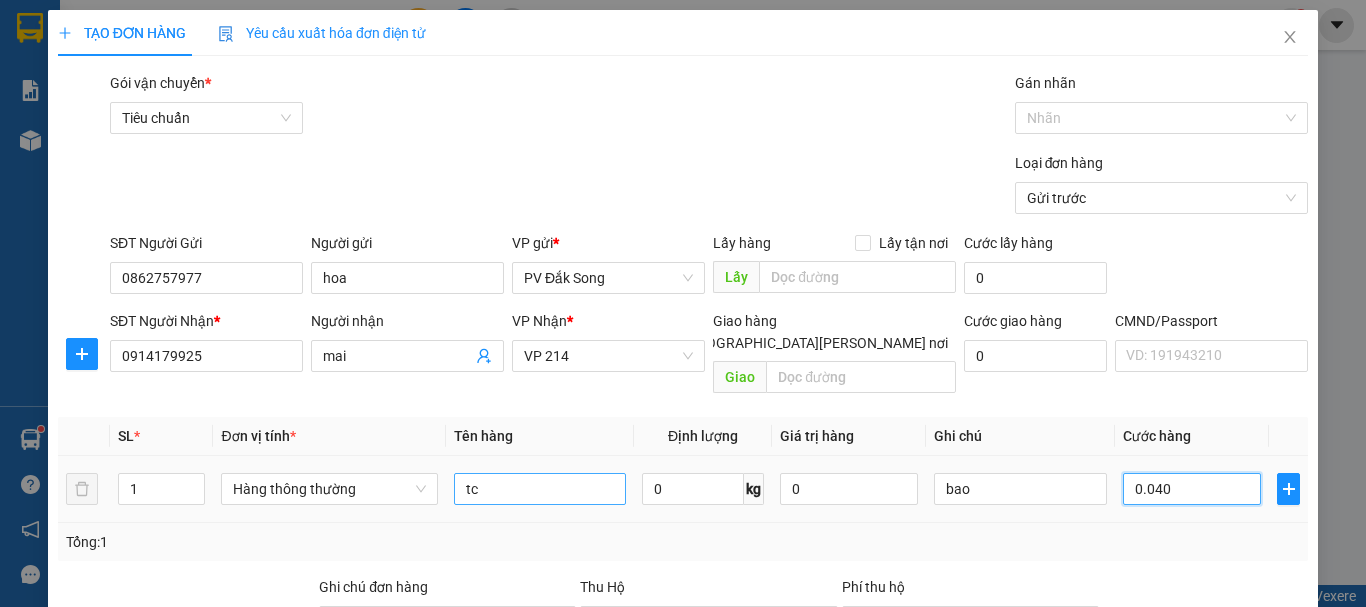 type on "00.400" 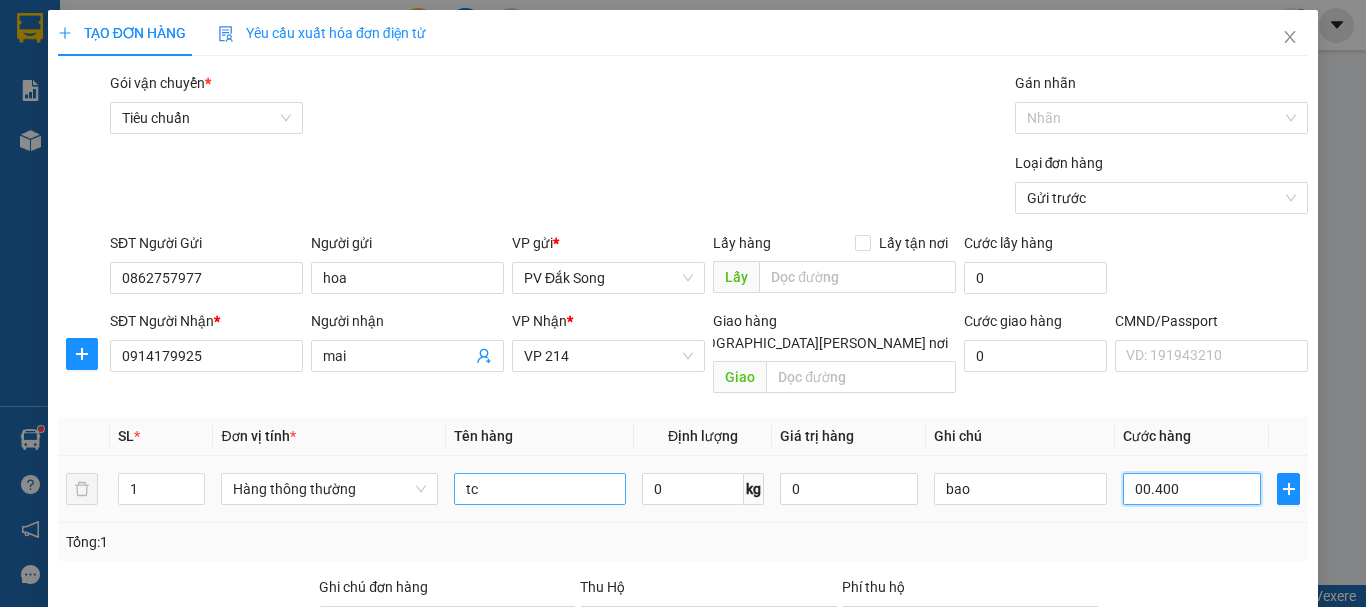 type on "0.004.000" 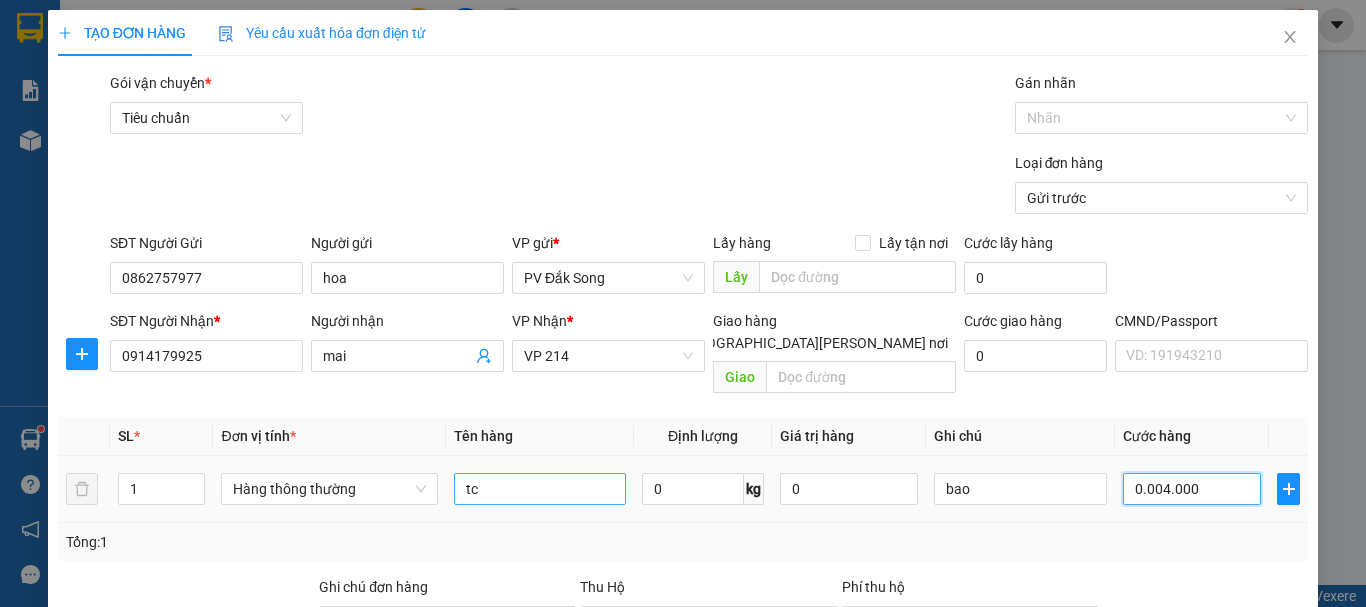 type on "000.040.000" 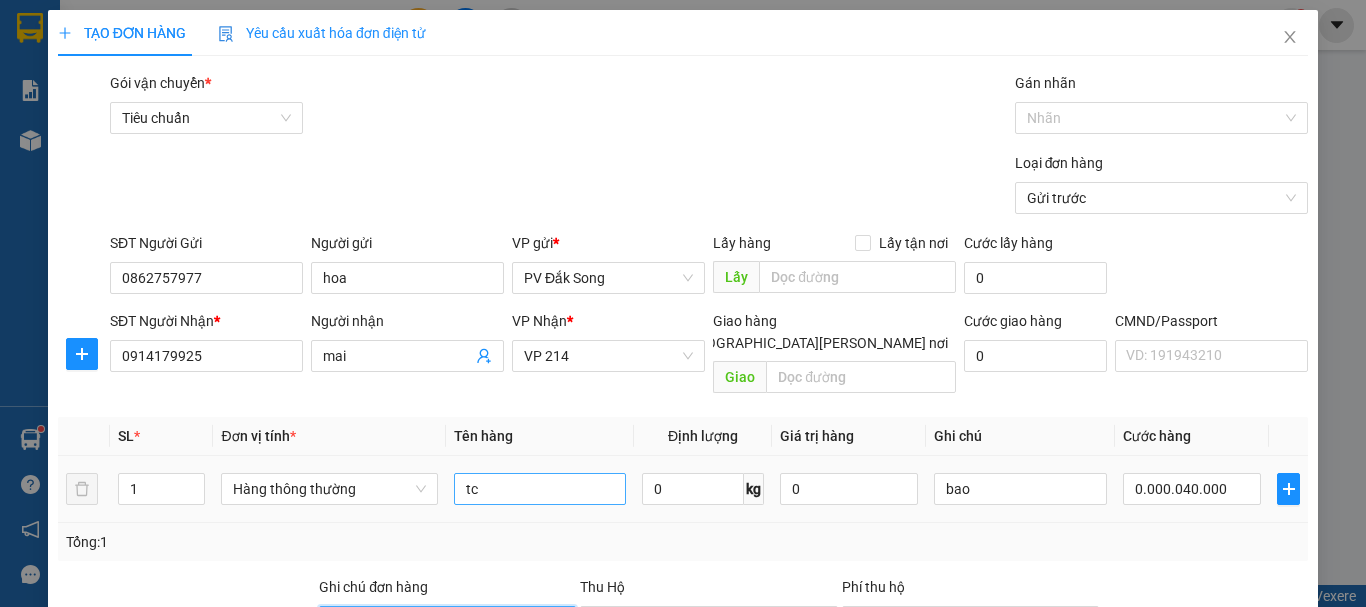 type on "40.000" 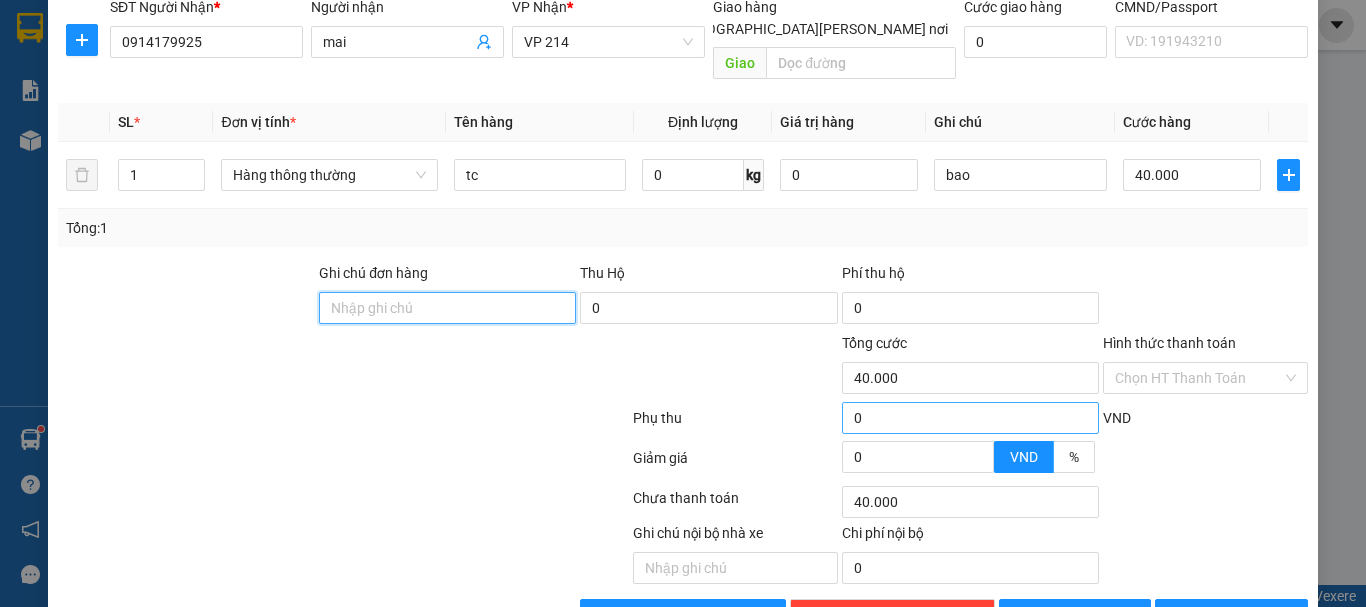scroll, scrollTop: 355, scrollLeft: 0, axis: vertical 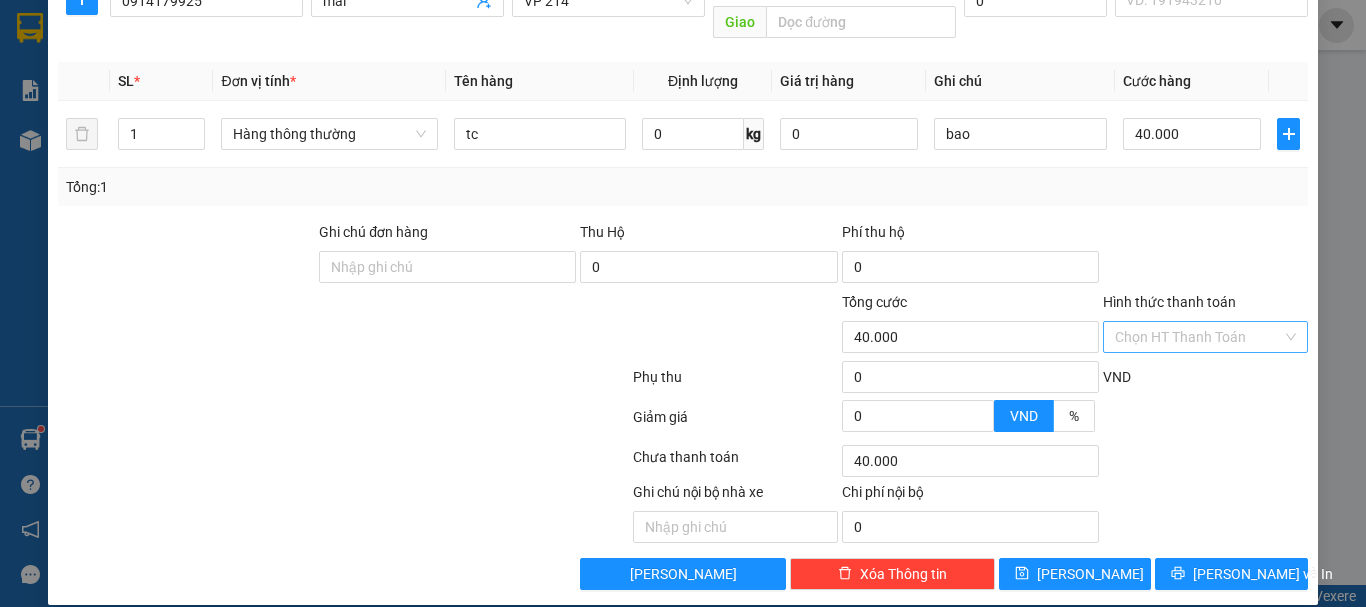 click on "Hình thức thanh toán" at bounding box center (1198, 337) 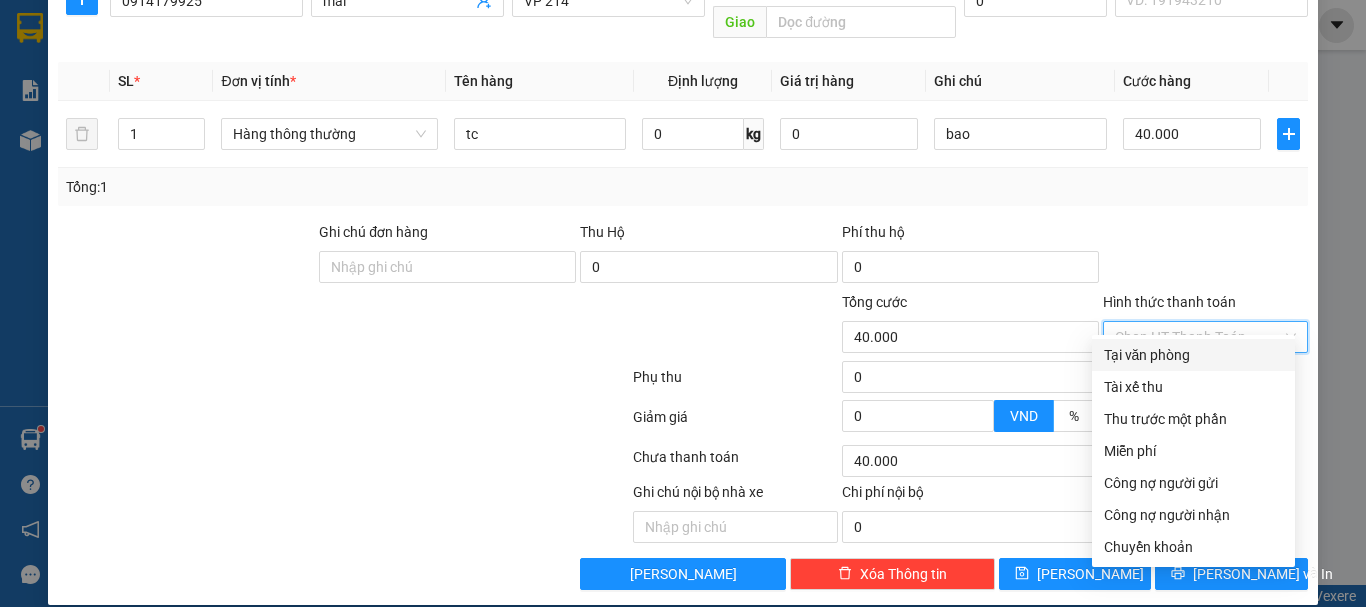click on "Tại văn phòng" at bounding box center (1193, 355) 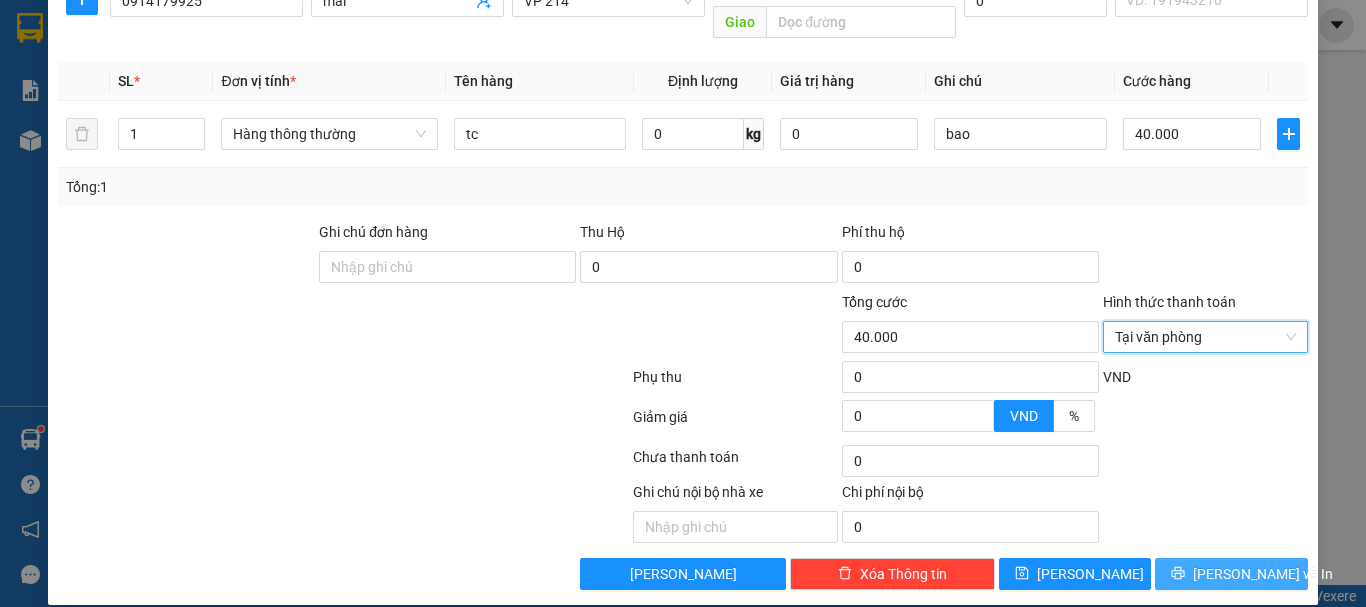 click on "[PERSON_NAME] và In" at bounding box center (1231, 574) 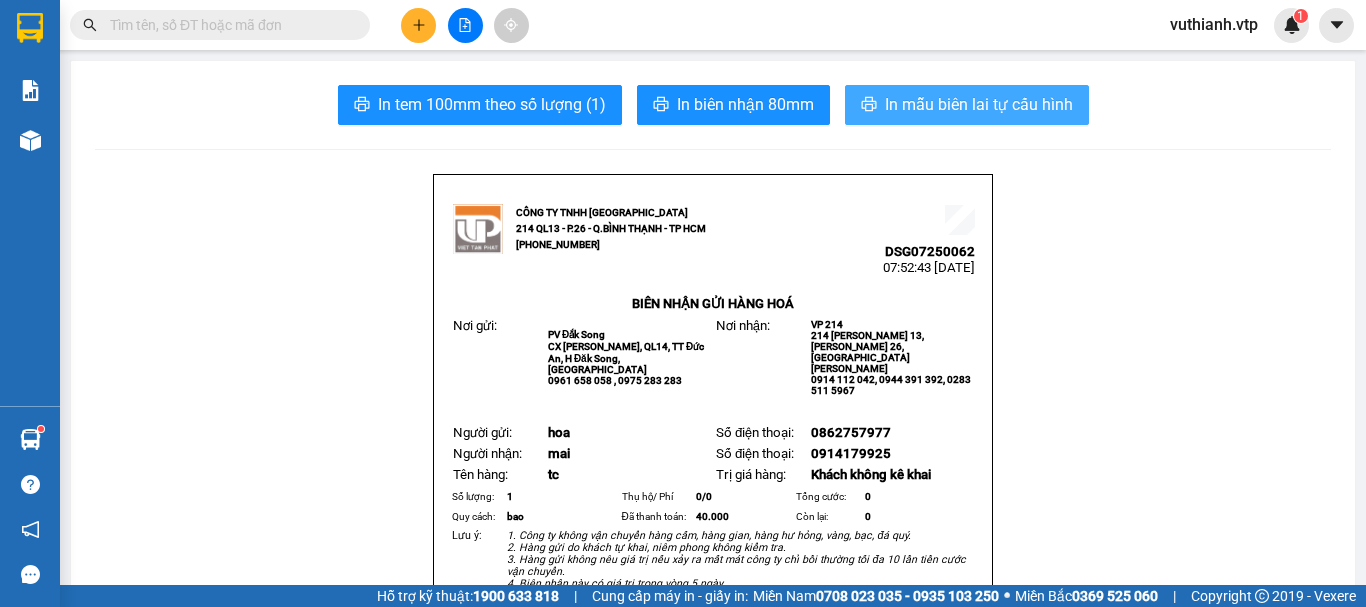 click on "In mẫu biên lai tự cấu hình" at bounding box center (979, 104) 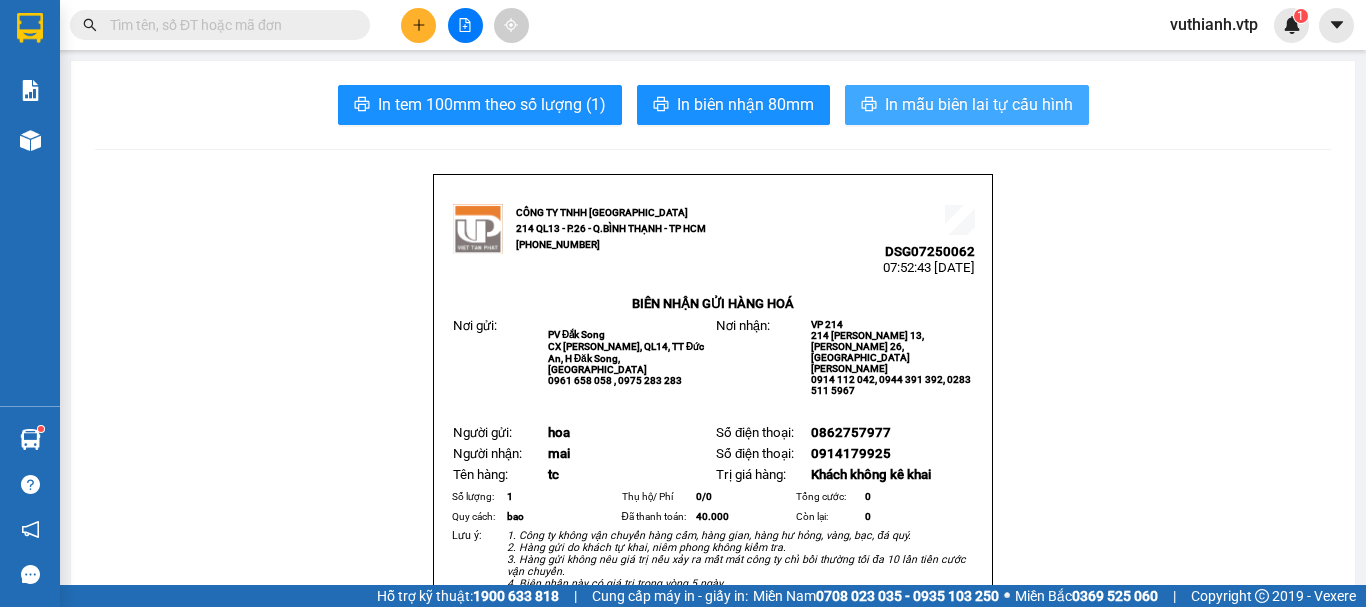 scroll, scrollTop: 0, scrollLeft: 0, axis: both 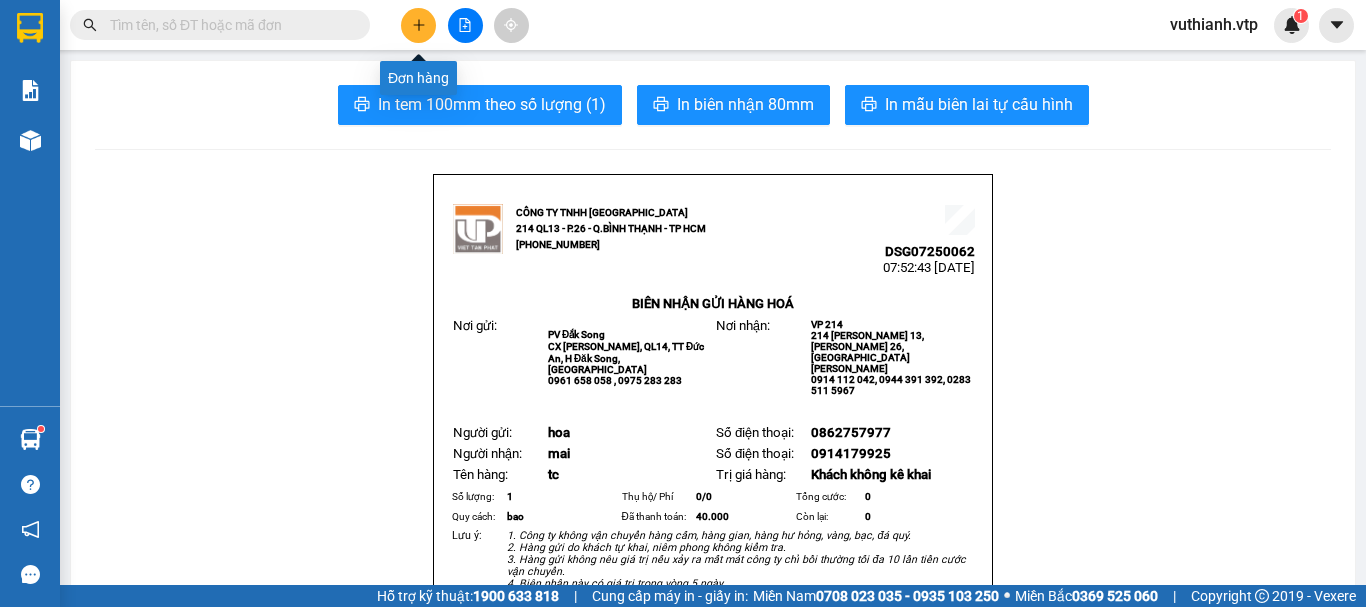 click at bounding box center [418, 25] 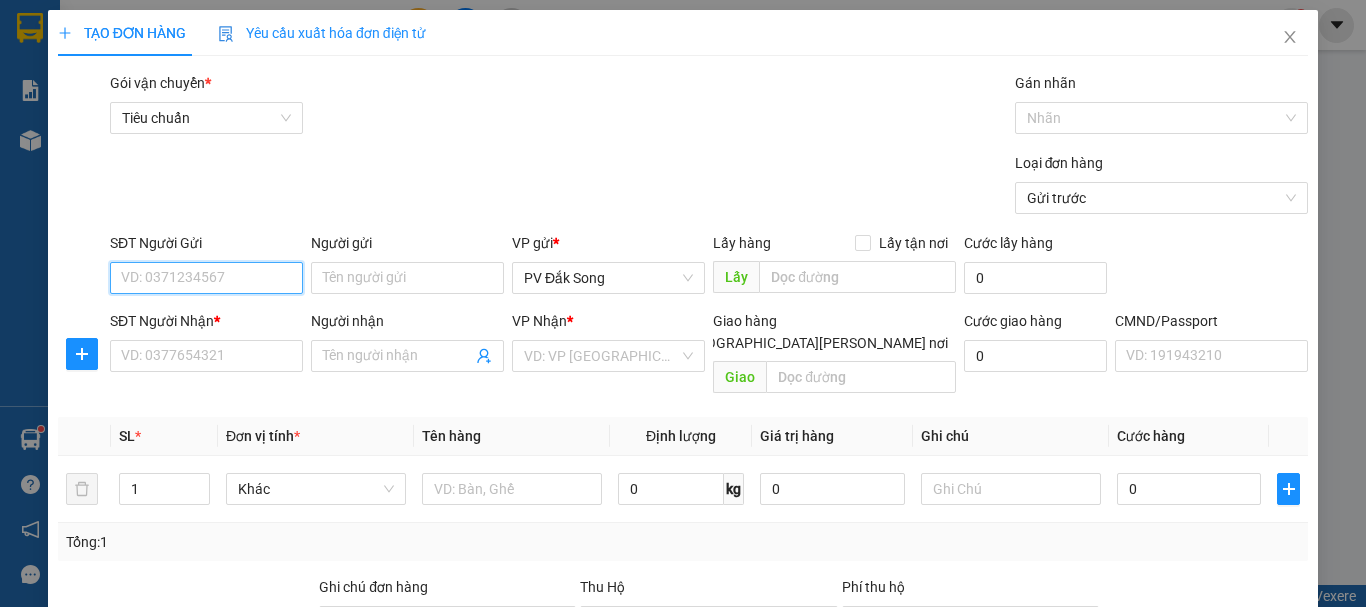 click on "SĐT Người Gửi" at bounding box center [206, 278] 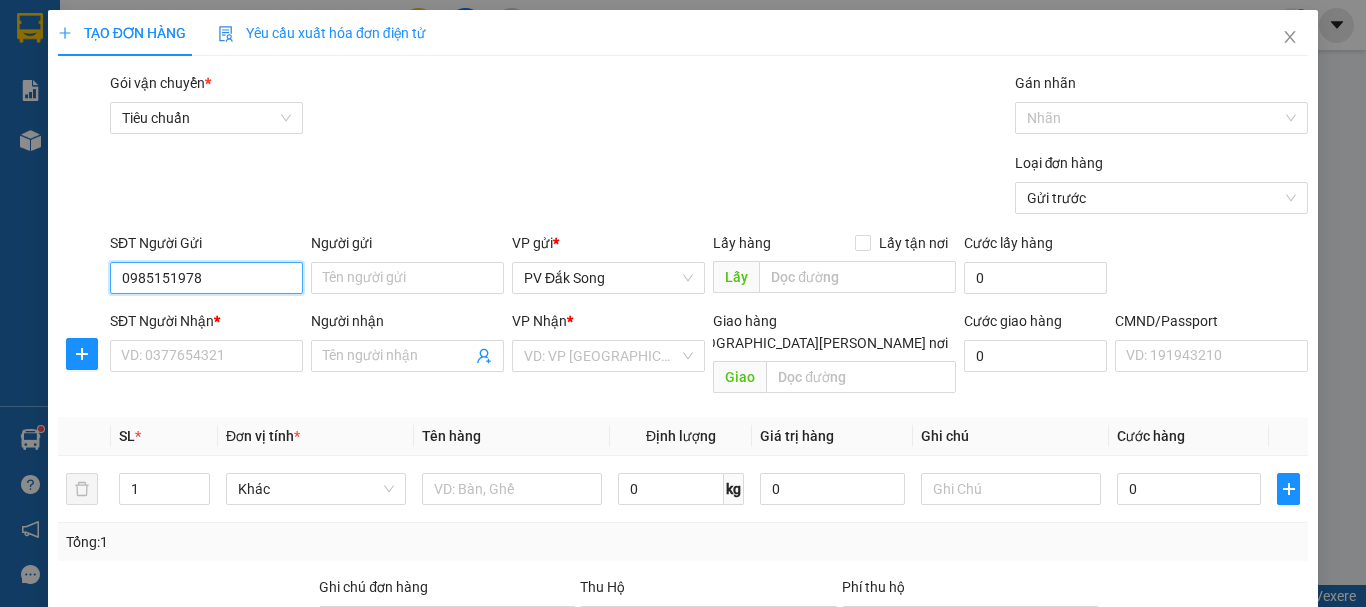 type on "0985151978" 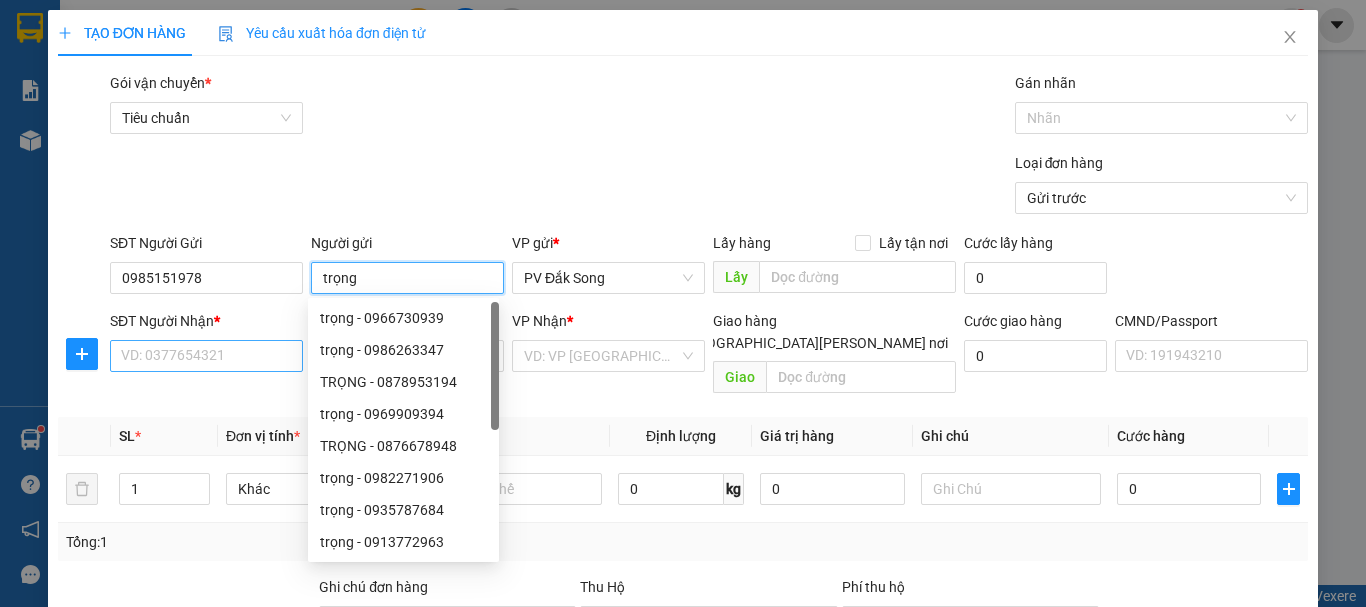 type on "trọng" 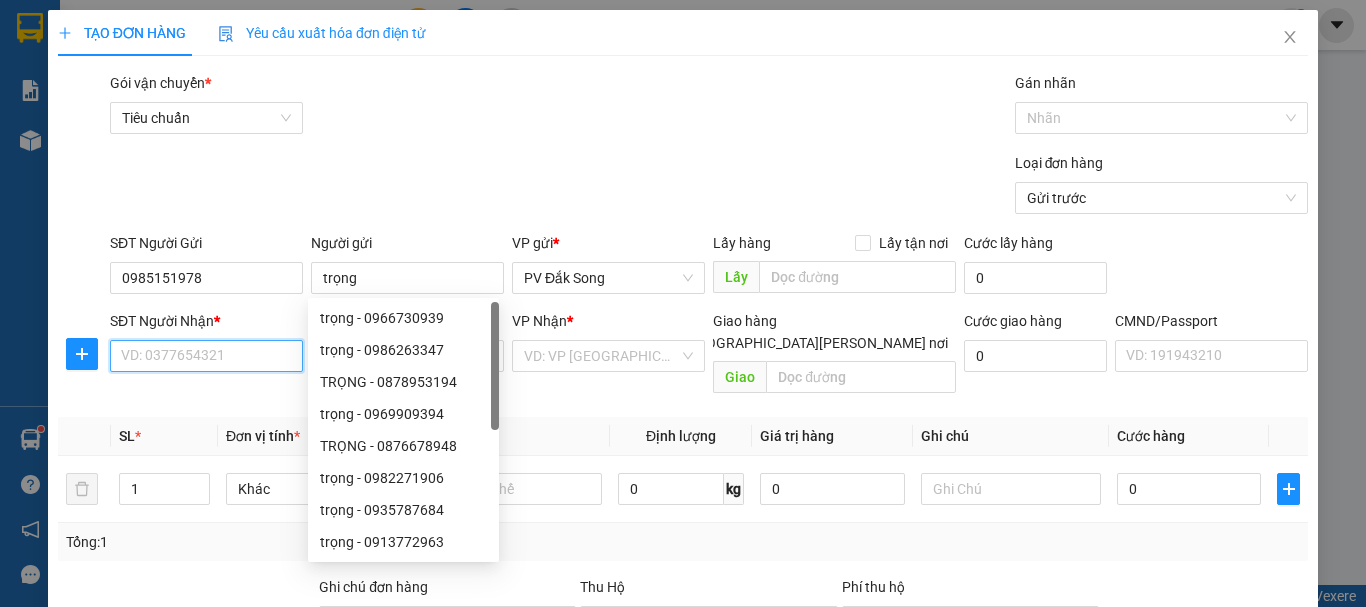 click on "SĐT Người Nhận  *" at bounding box center [206, 356] 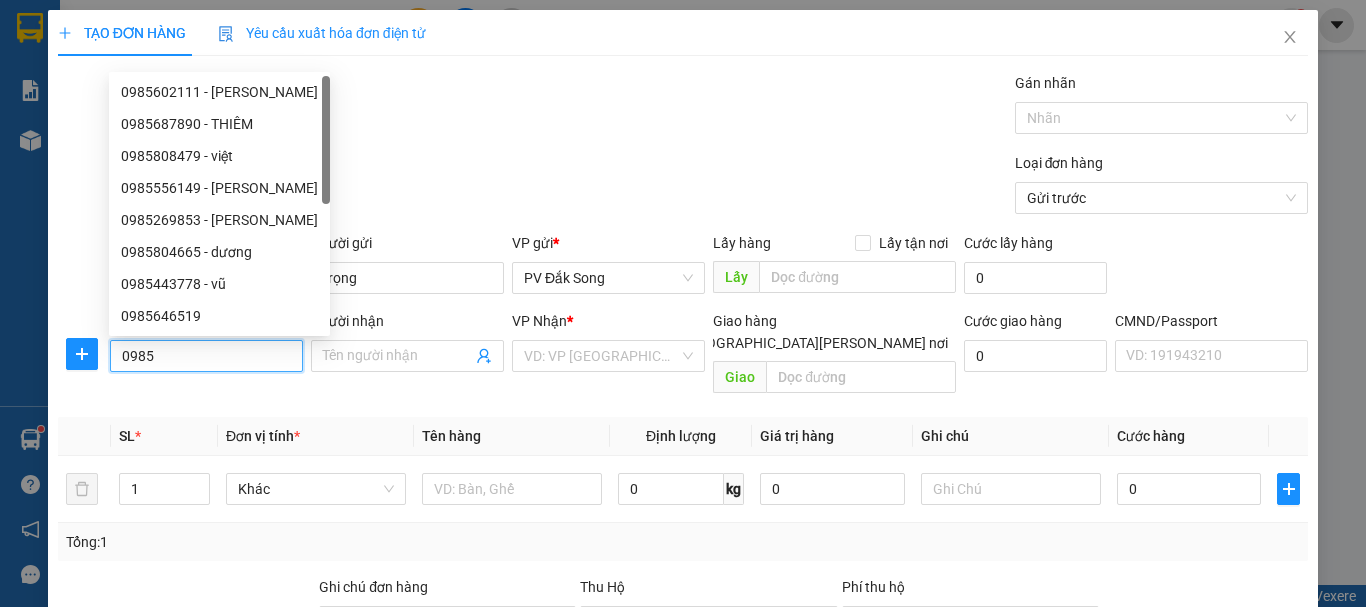 click on "0985" at bounding box center [206, 356] 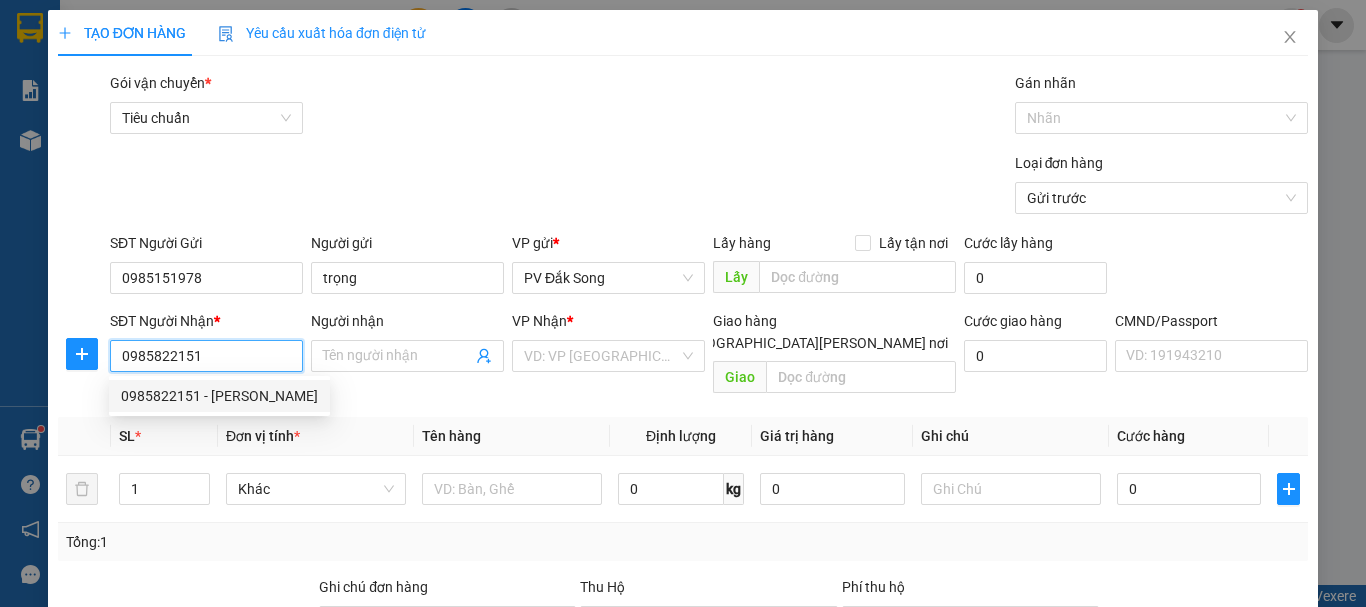 type on "0985822151" 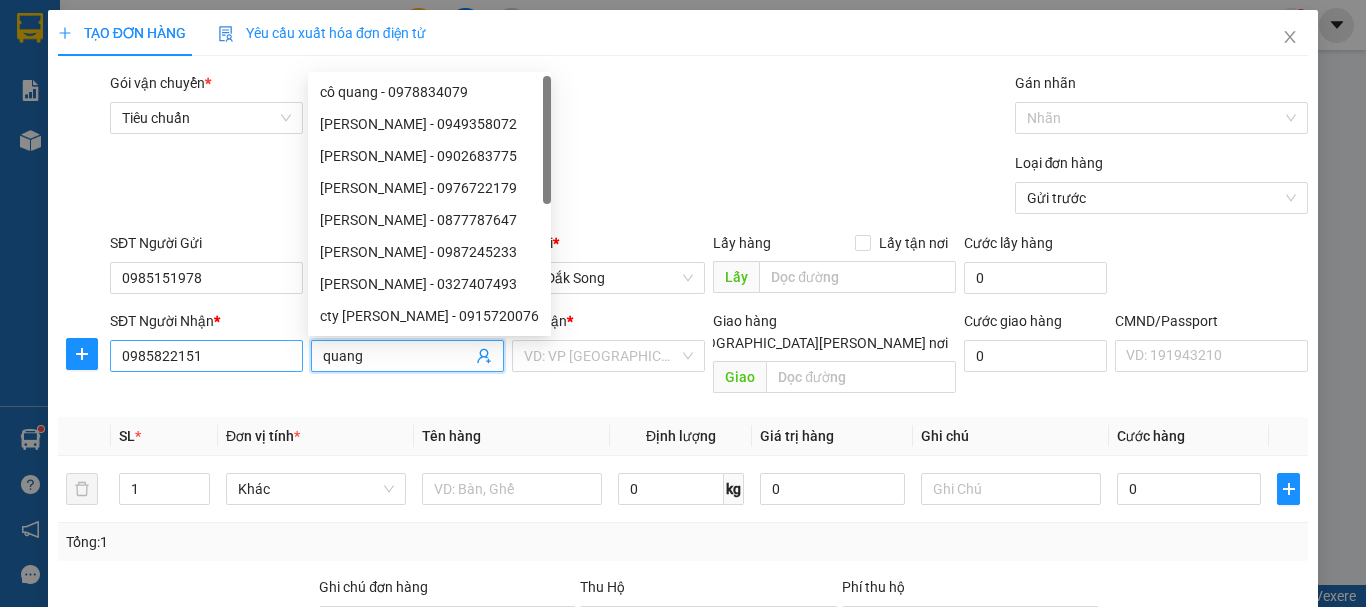 type on "quang" 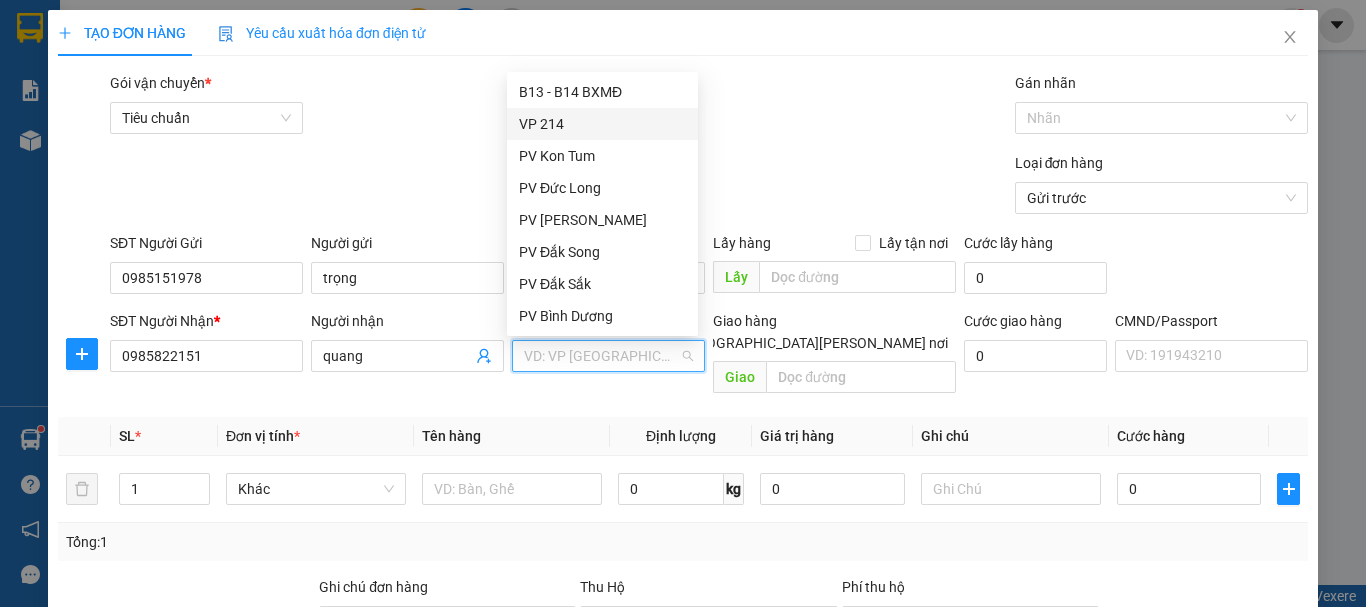 click on "VP 214" at bounding box center [602, 124] 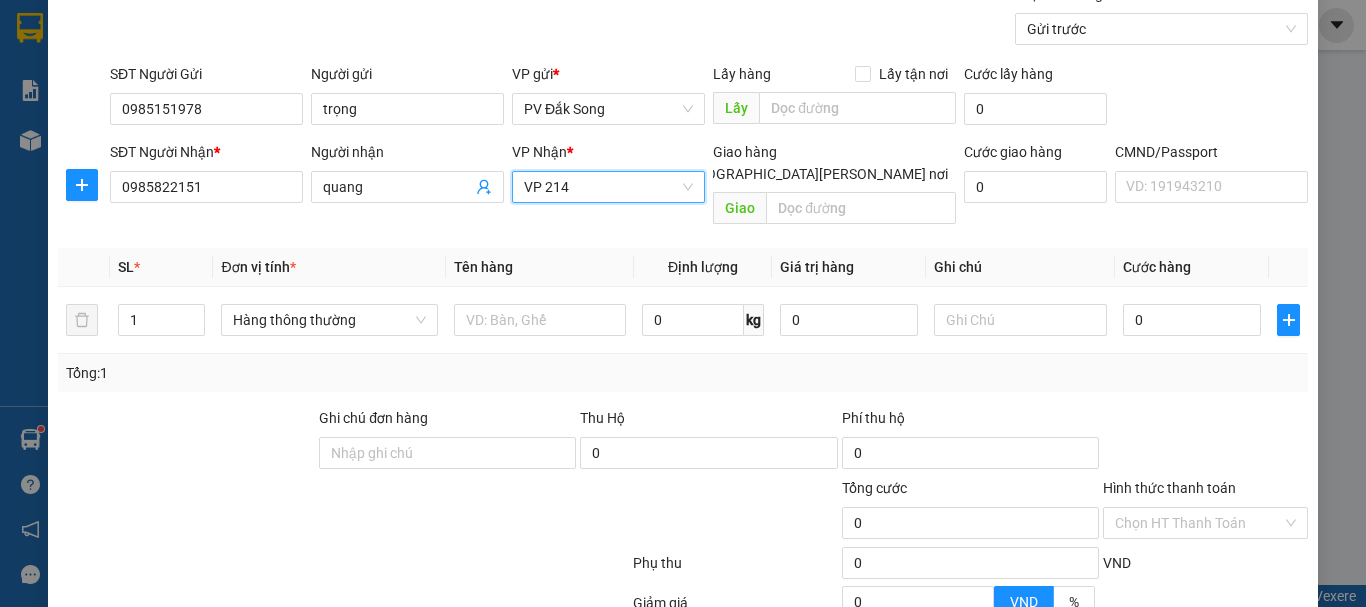 scroll, scrollTop: 200, scrollLeft: 0, axis: vertical 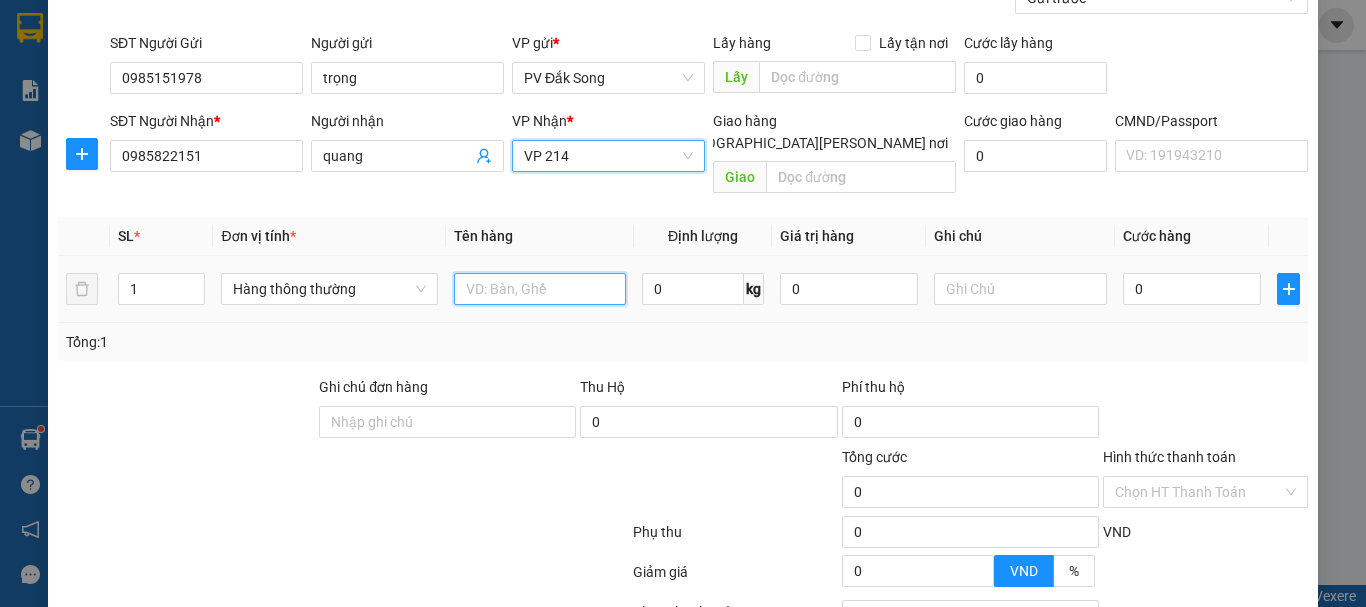 click at bounding box center [540, 289] 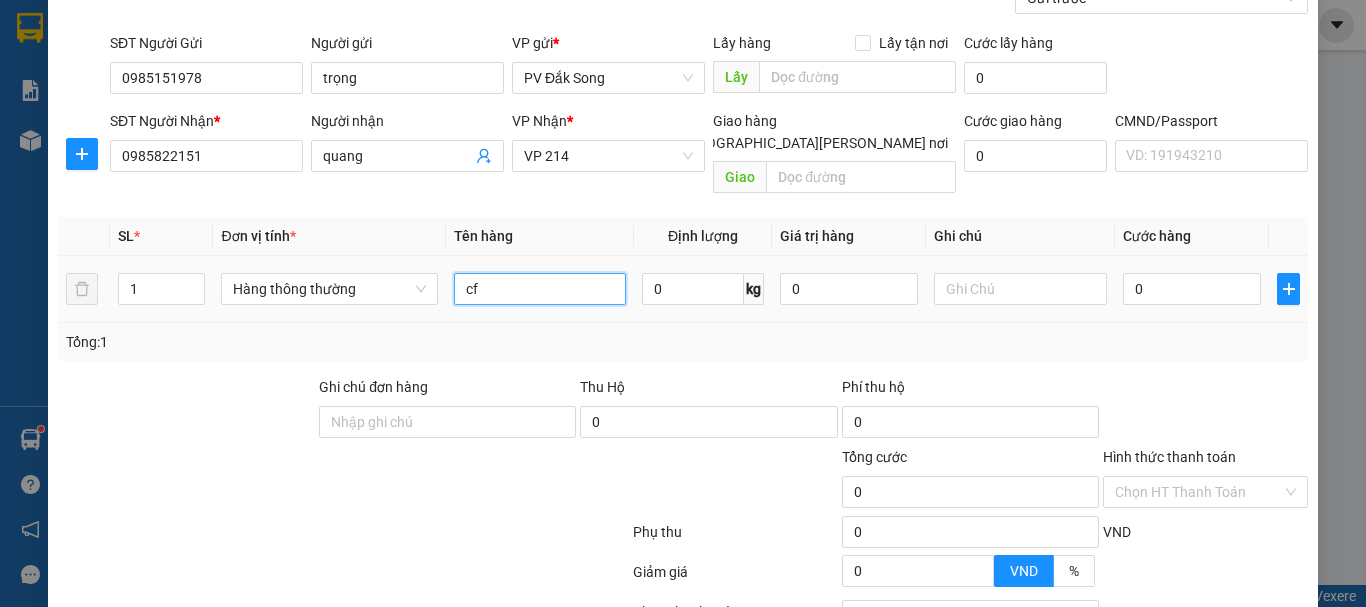 type on "cf" 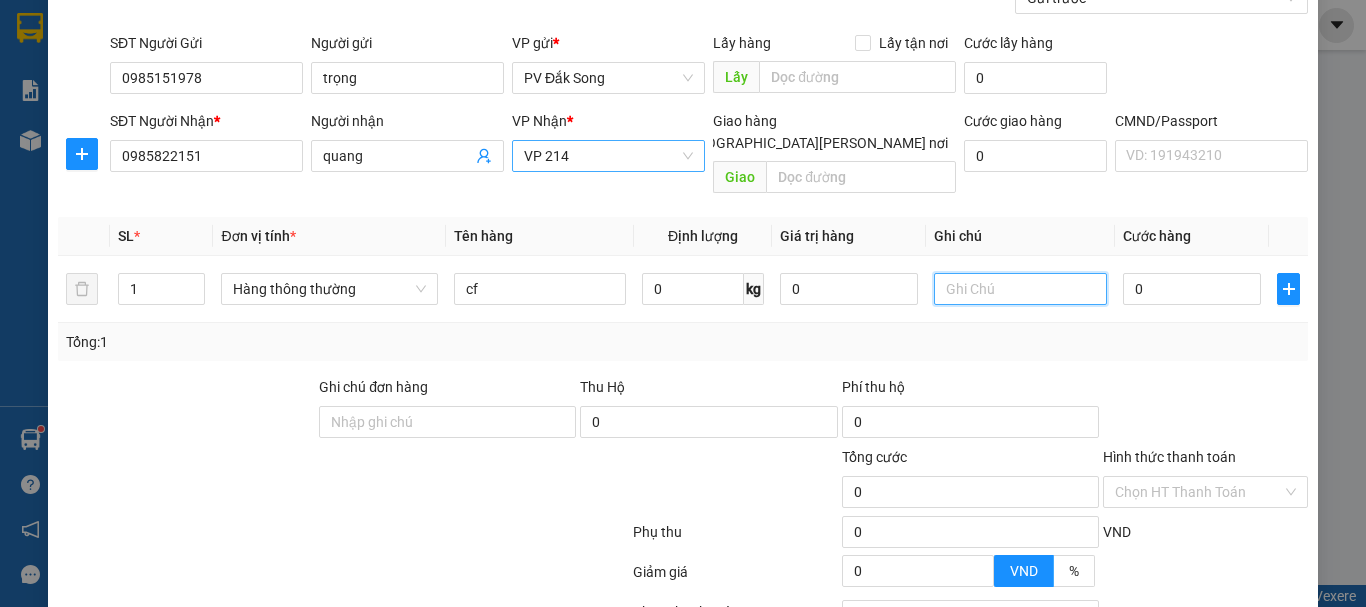 click on "VP 214" at bounding box center [608, 156] 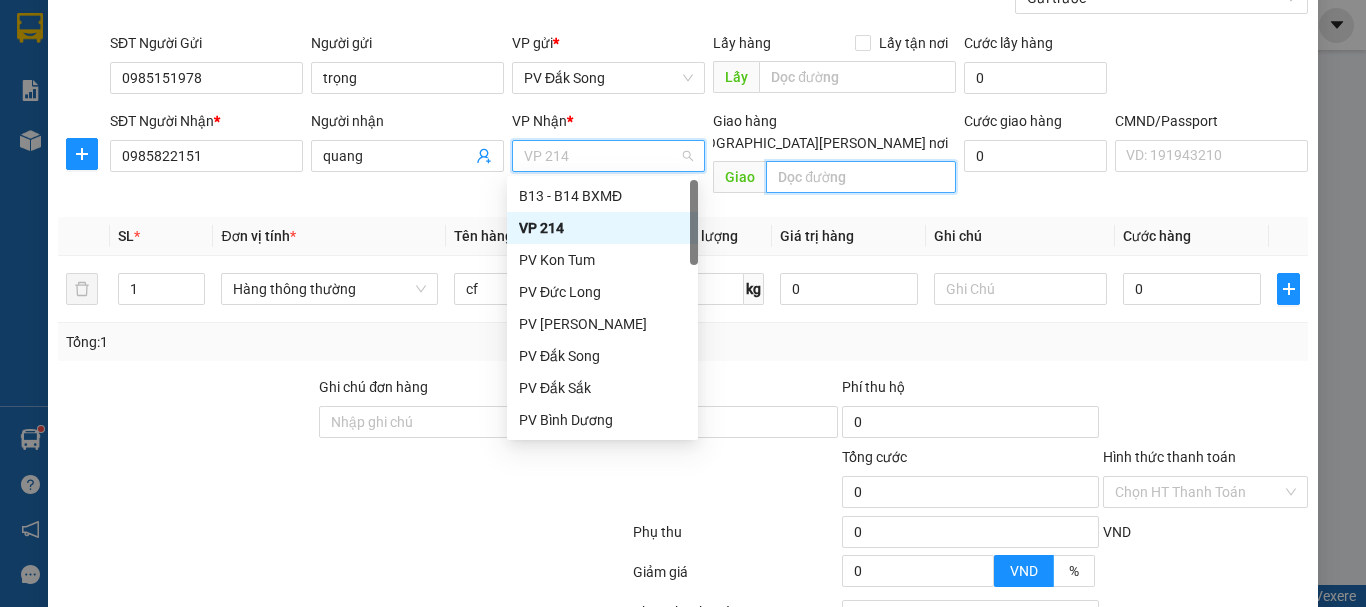 click at bounding box center [861, 177] 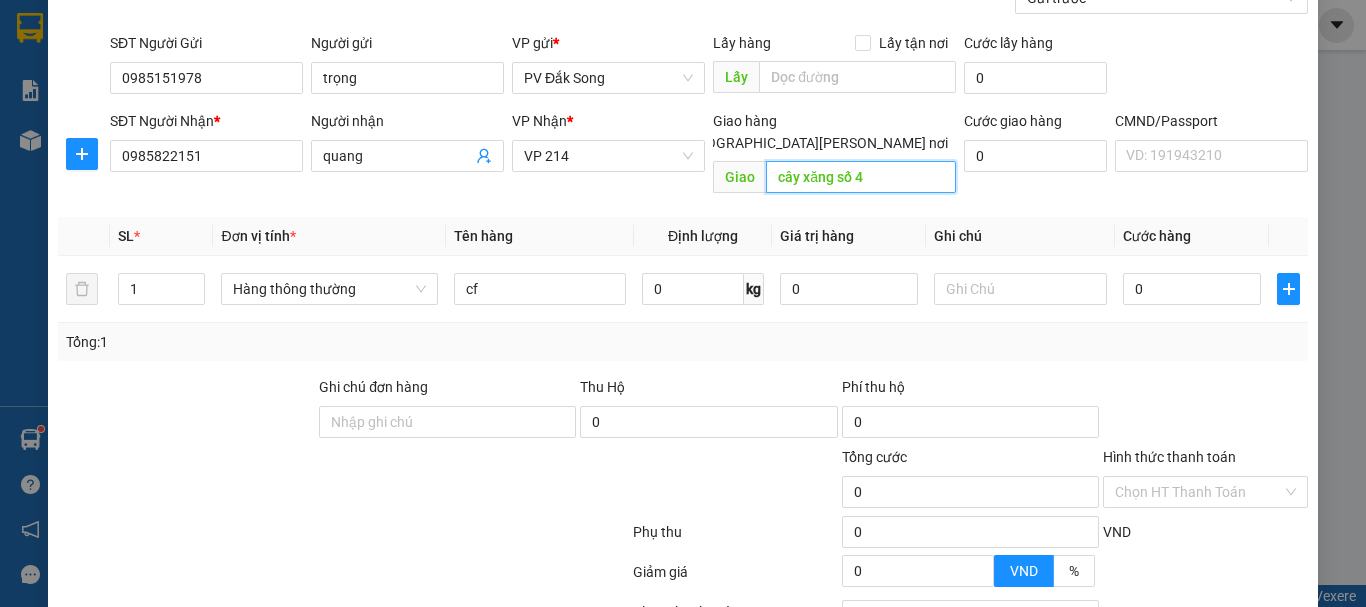 type on "cây xăng số 4" 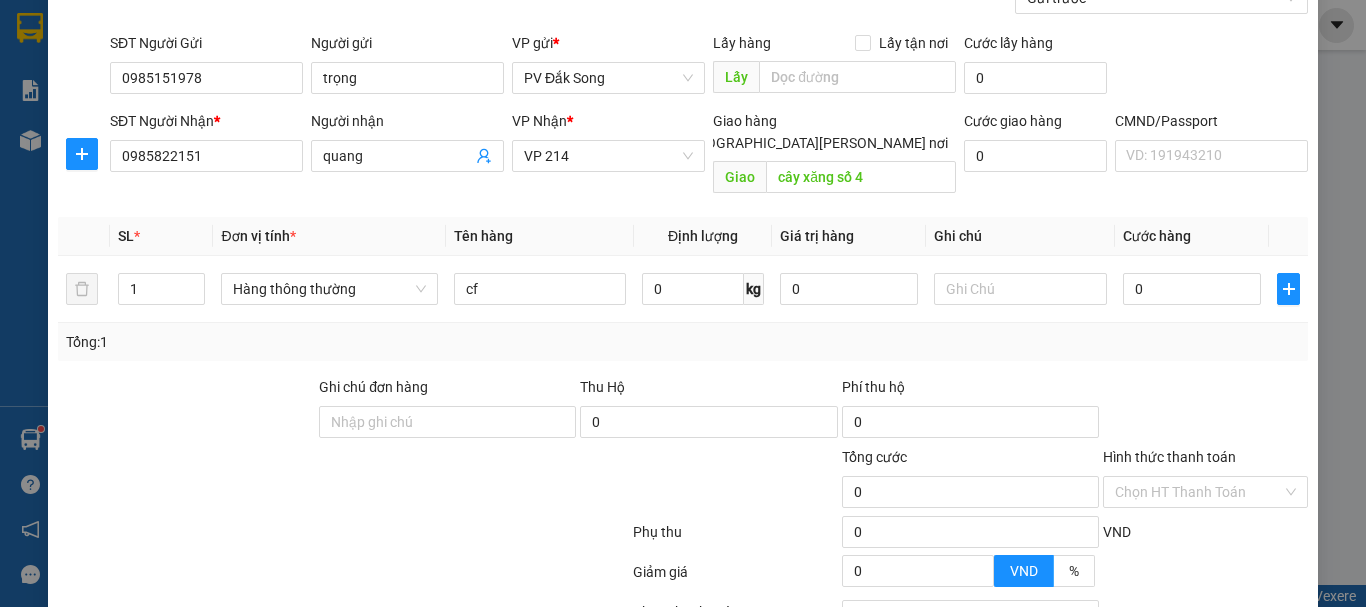click on "VP Nhận  *" at bounding box center [608, 125] 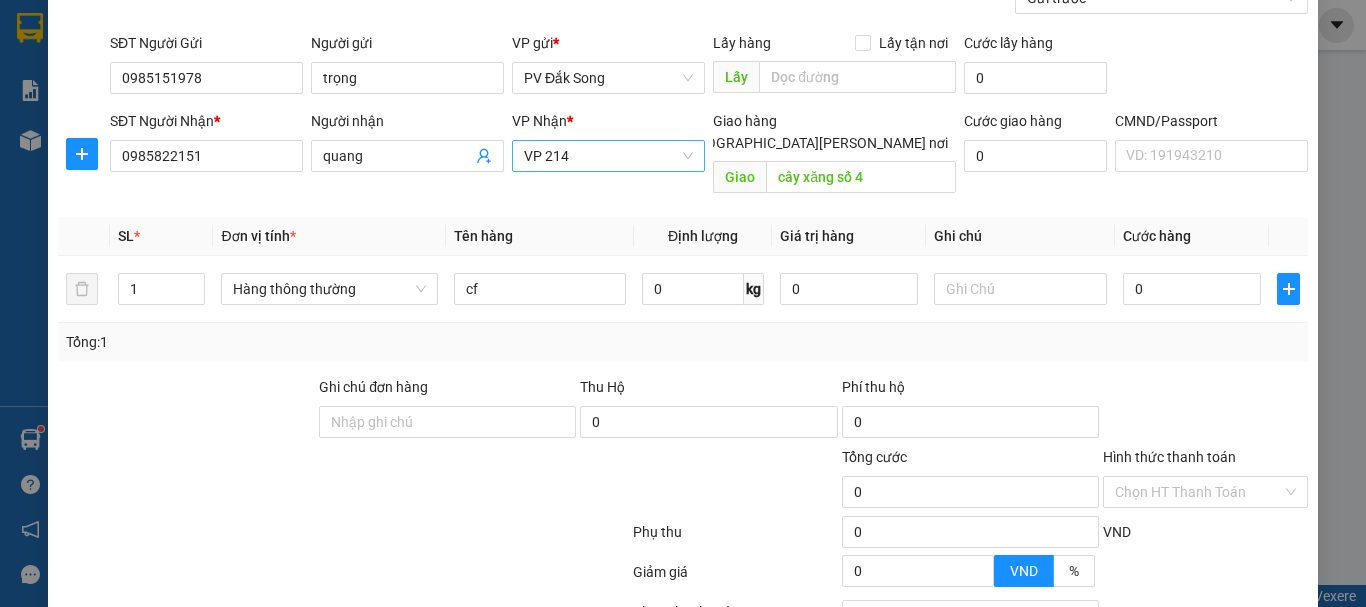 click on "VP 214" at bounding box center (608, 156) 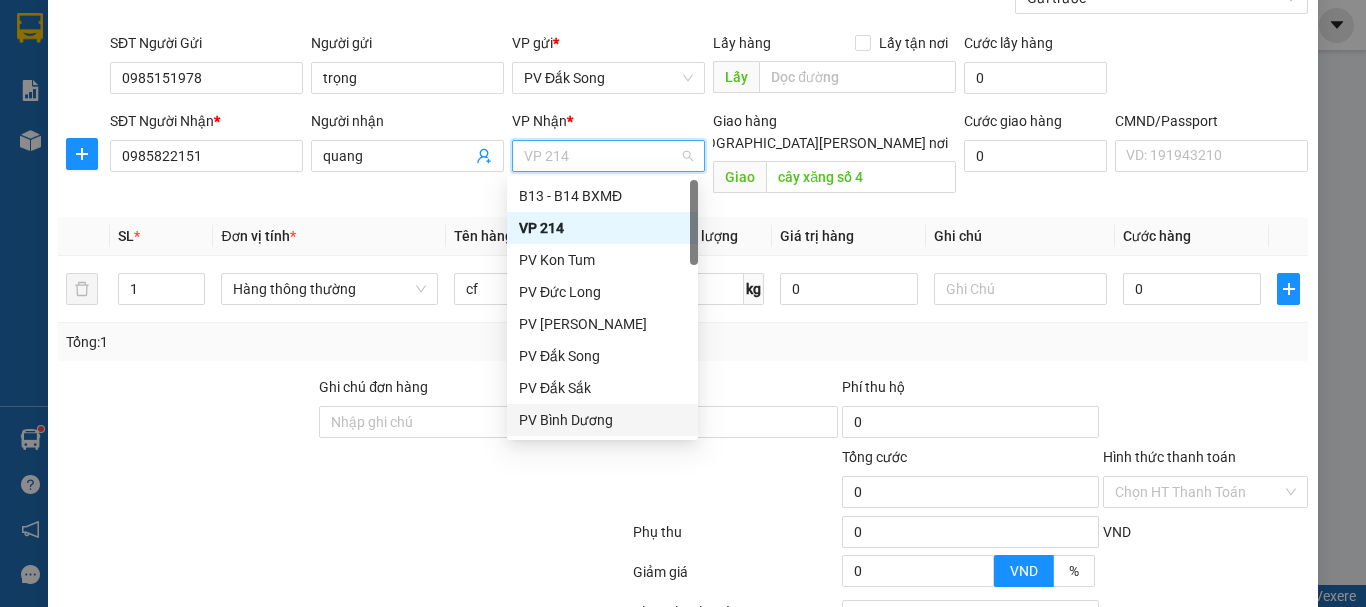 click on "PV Bình Dương" at bounding box center [602, 420] 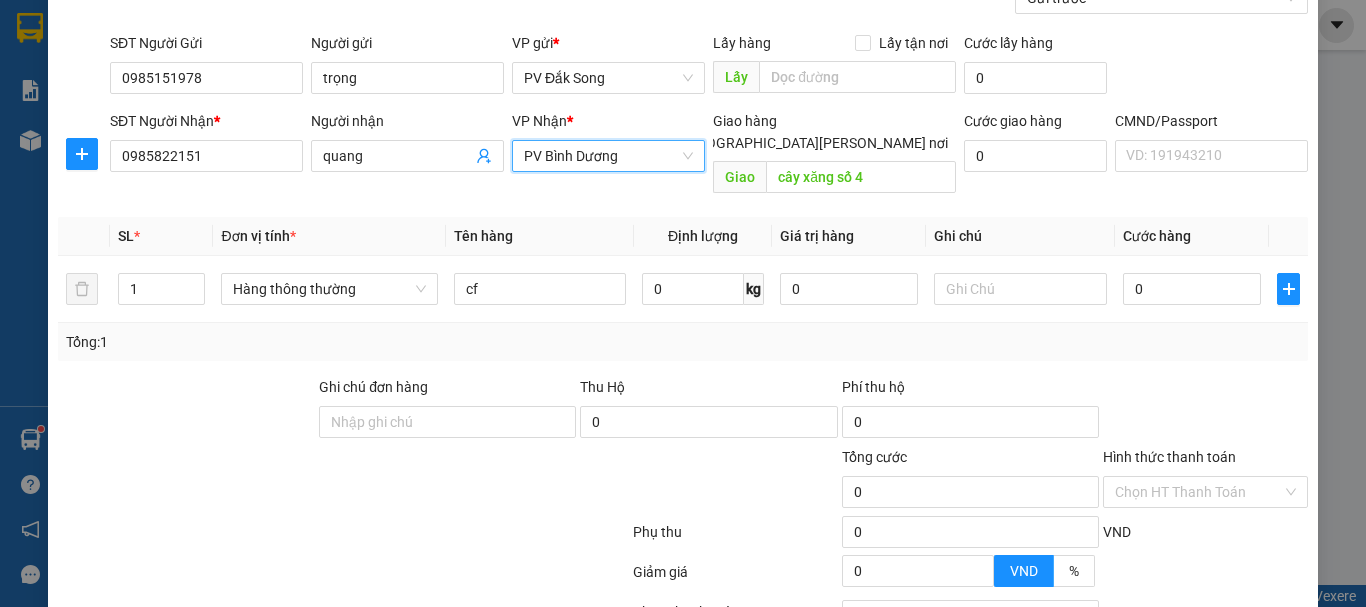 click on "PV Bình Dương" at bounding box center [608, 156] 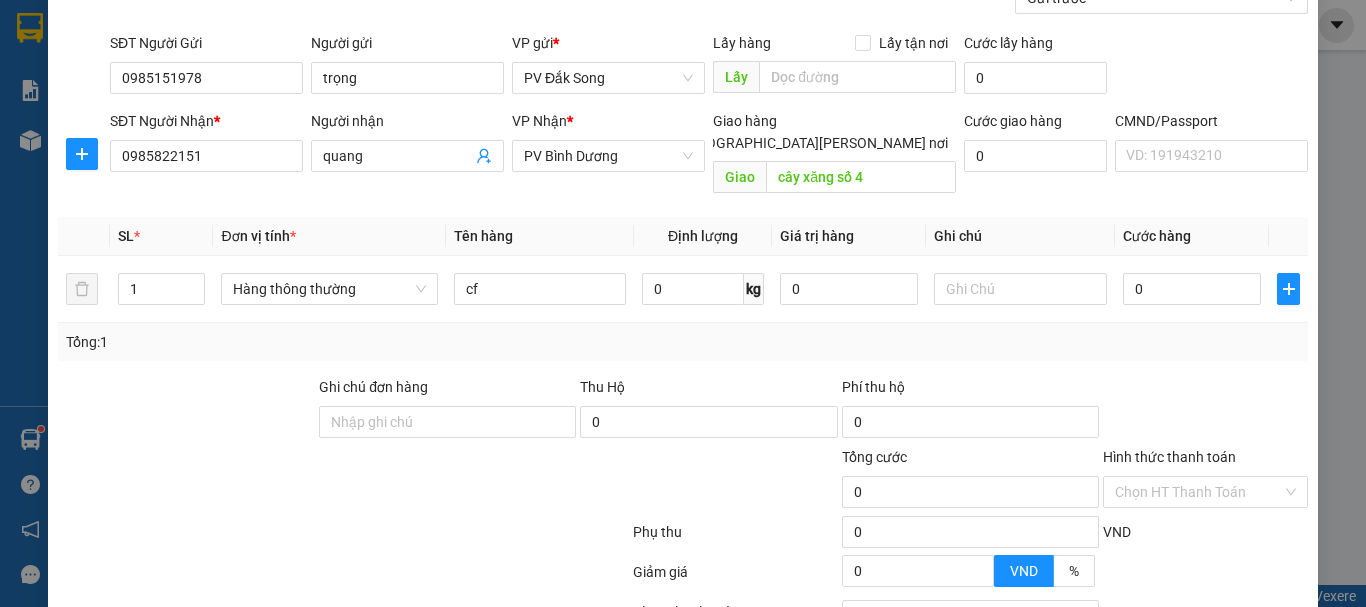 click on "Transit Pickup Surcharge Ids Transit Deliver Surcharge Ids Transit Deliver Surcharge Transit Deliver Surcharge Gói vận chuyển  * [PERSON_NAME] Gán [PERSON_NAME] [PERSON_NAME] hàng Gửi trước SĐT Người Gửi 0985151978 Người gửi trọng VP gửi  * PV Đắk Song Lấy hàng Lấy tận nơi Lấy [PERSON_NAME] hàng 0 SĐT Người [PERSON_NAME]  * 0985822151 Người [PERSON_NAME] [PERSON_NAME]  * PV [PERSON_NAME] [PERSON_NAME] hàng [PERSON_NAME] nơi [PERSON_NAME] cây [PERSON_NAME] số 4 Cước giao hàng 0 CMND/Passport VD: [PASSPORT] SL  * Đơn vị tính  * Tên hàng  Định [PERSON_NAME] trị hàng Ghi [PERSON_NAME] hàng                   1 Hàng thông [PERSON_NAME] cf 0 kg 0 0 Tổng:  1 Ghi [PERSON_NAME] hàng Thu Hộ 0 Phí thu hộ 0 [PERSON_NAME] 0 [PERSON_NAME] [PERSON_NAME] HT [PERSON_NAME] thu 0 VND Giảm giá 0 VND % Discount 0 Số tiền thu trước 0 Chưa [PERSON_NAME] 0 [PERSON_NAME] [PERSON_NAME] Ghi [PERSON_NAME] nội bộ nhà xe Chi phí nội bộ 0 [PERSON_NAME] nháp Xóa Thông tin [PERSON_NAME] và In" at bounding box center [683, 308] 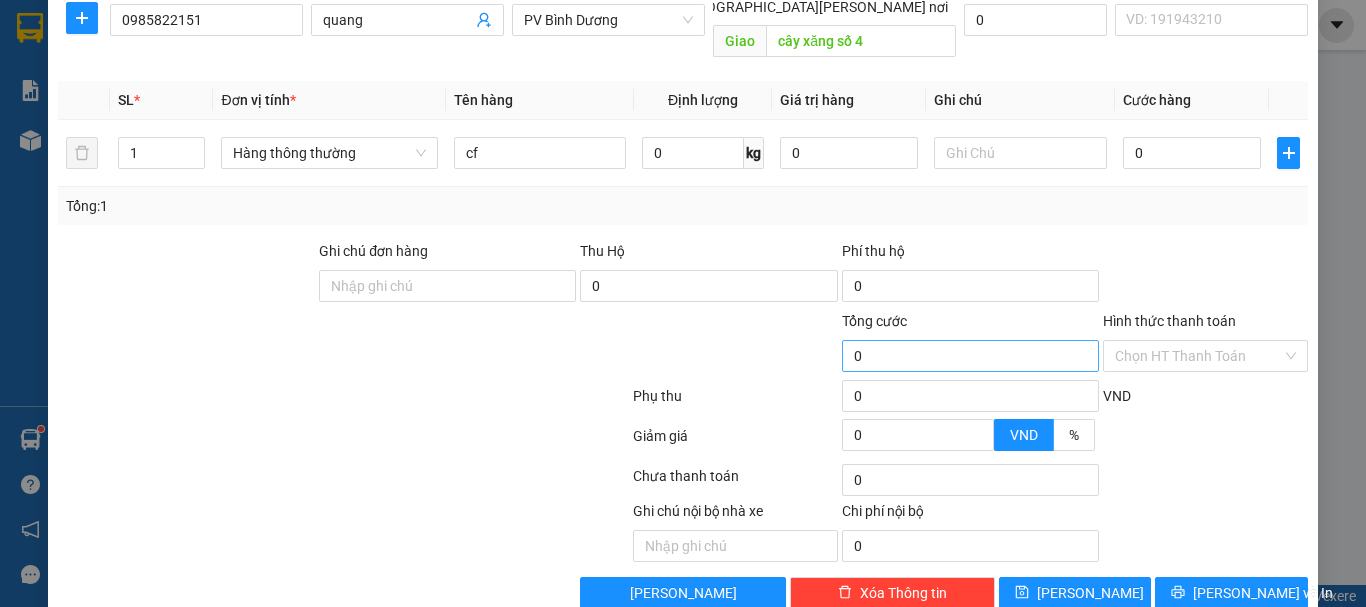 scroll, scrollTop: 355, scrollLeft: 0, axis: vertical 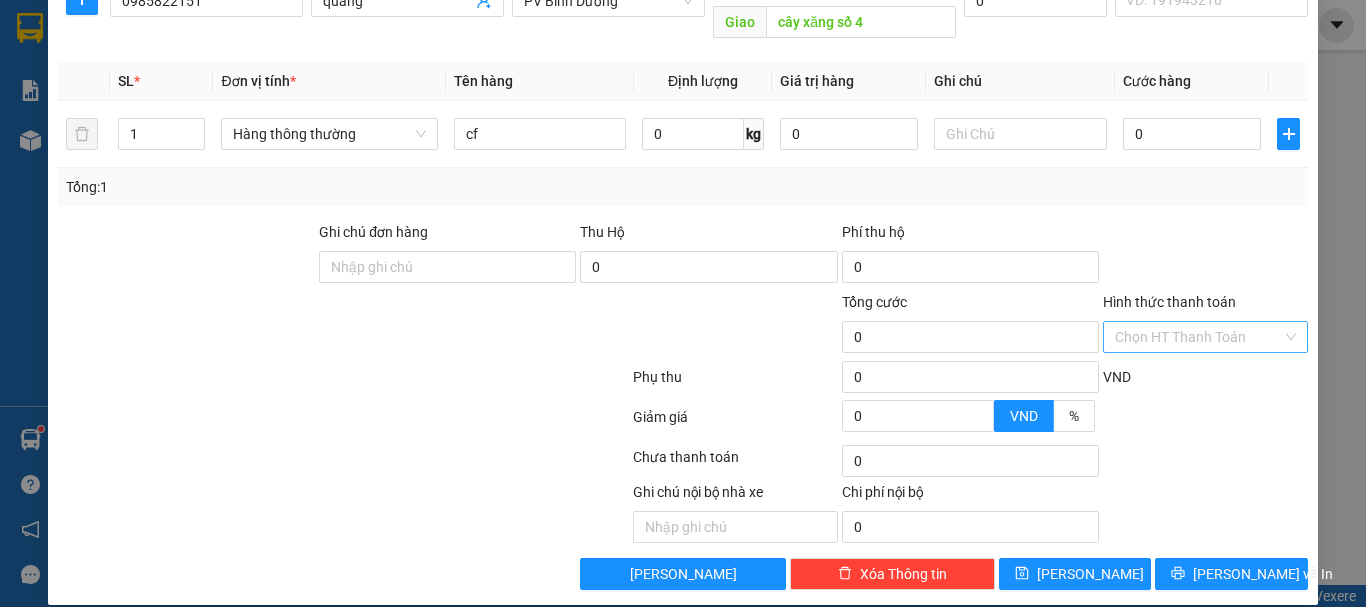 click on "Hình thức thanh toán" at bounding box center [1198, 337] 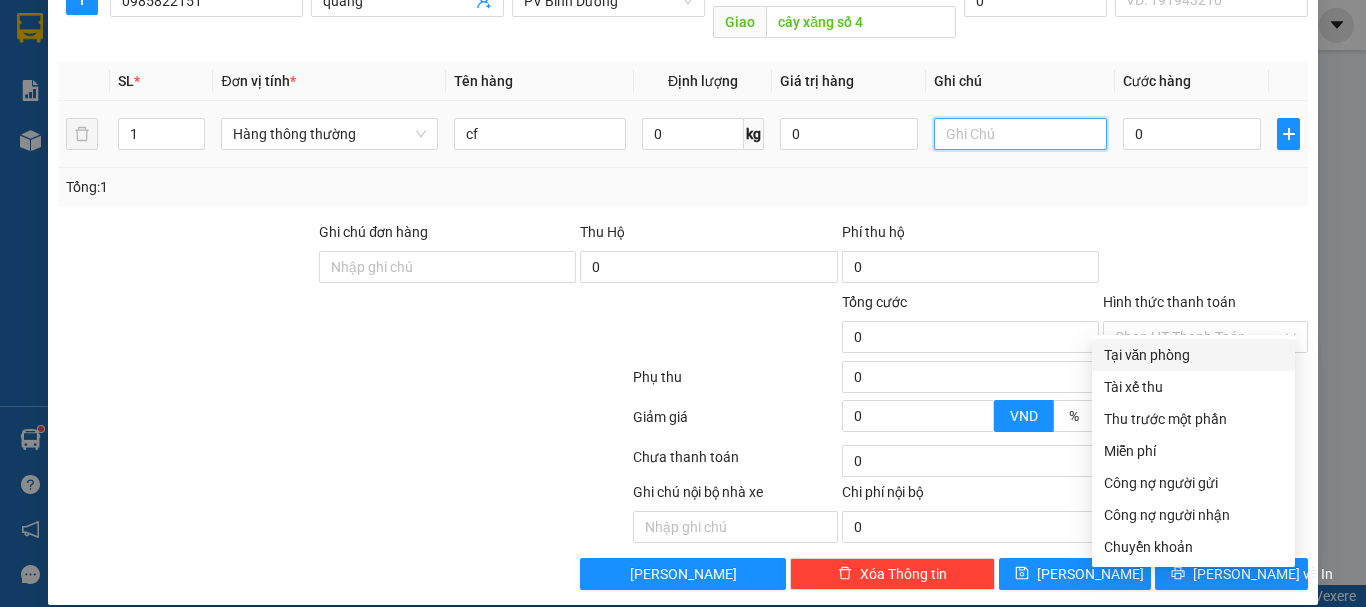 click at bounding box center [1020, 134] 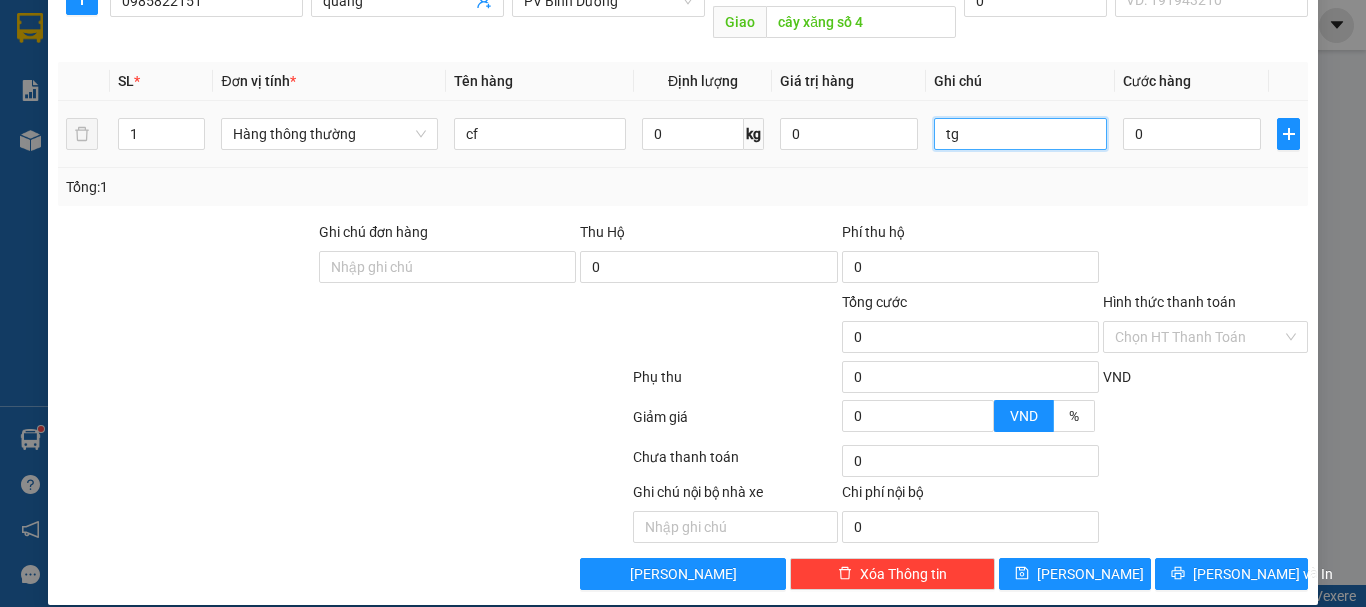 type on "tg" 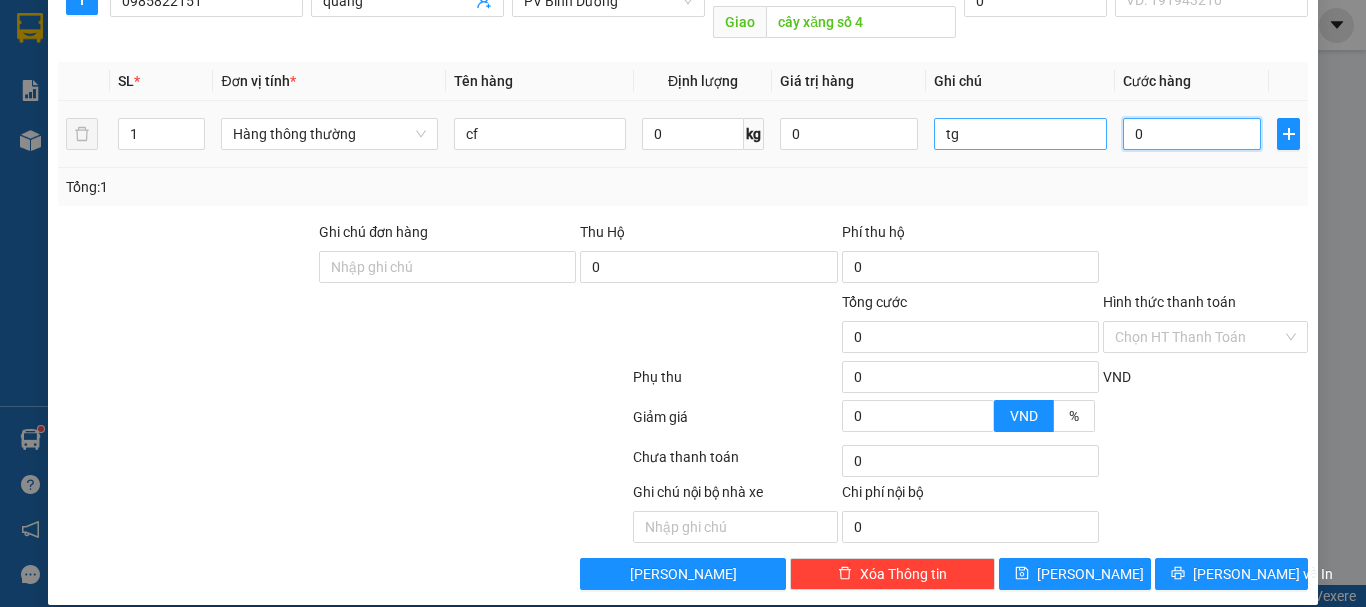 type on "003" 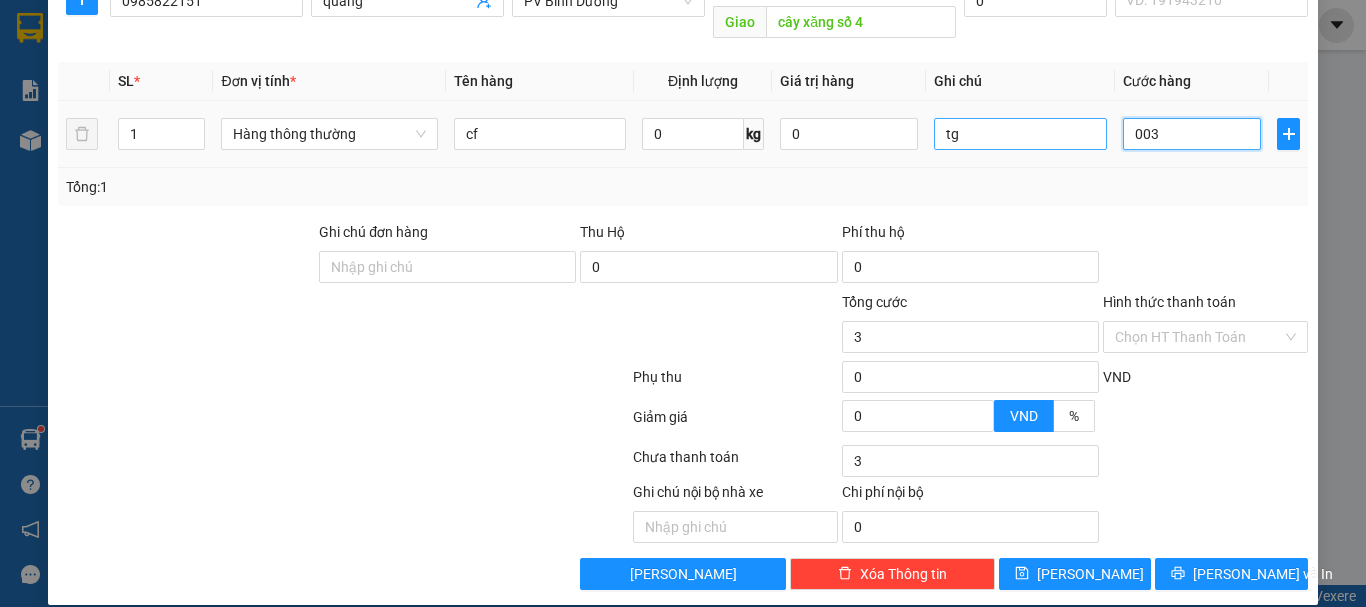 type on "0.030" 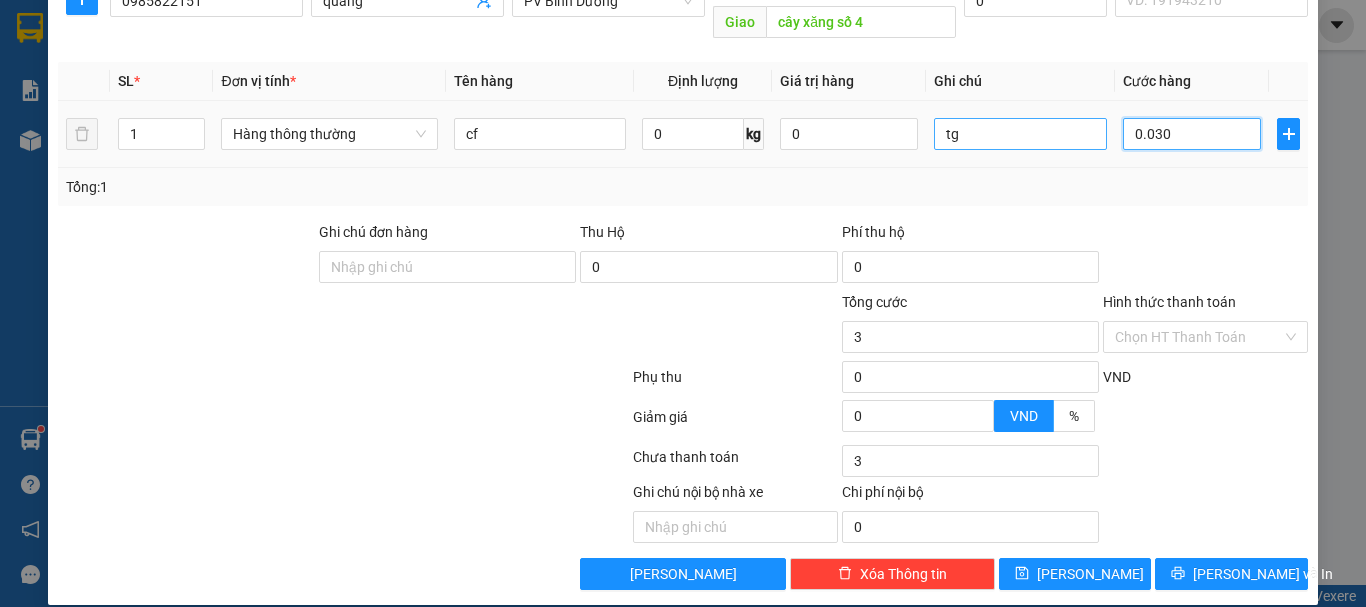 type on "30" 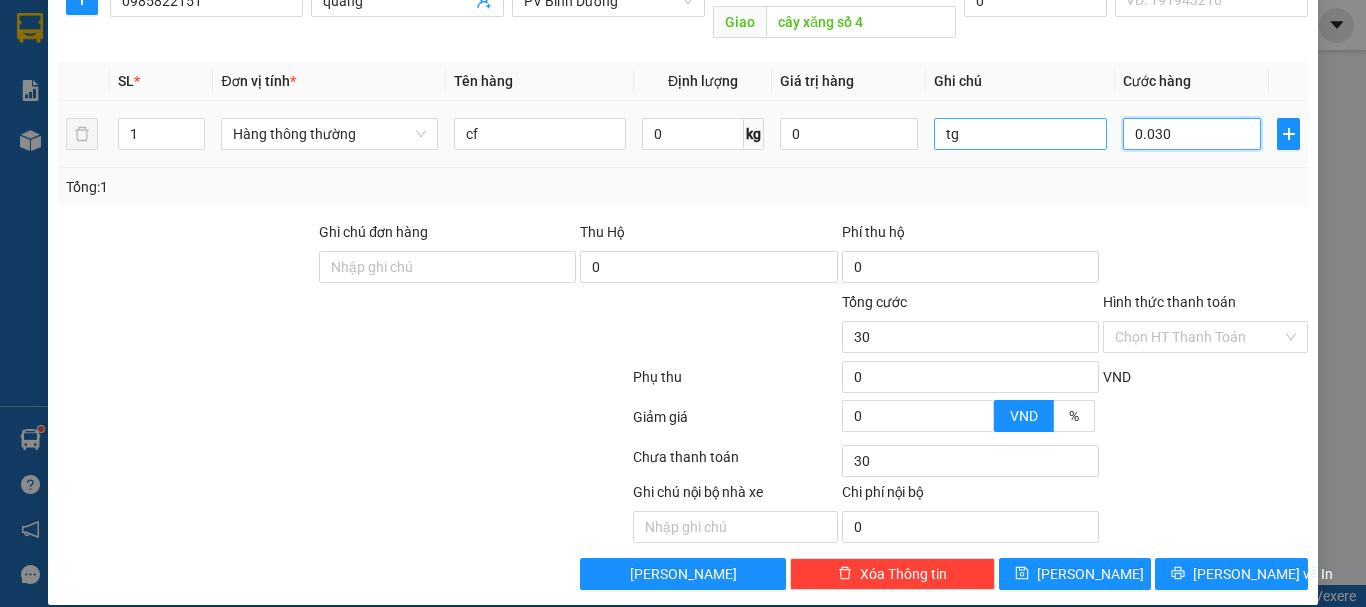 type on "00.300" 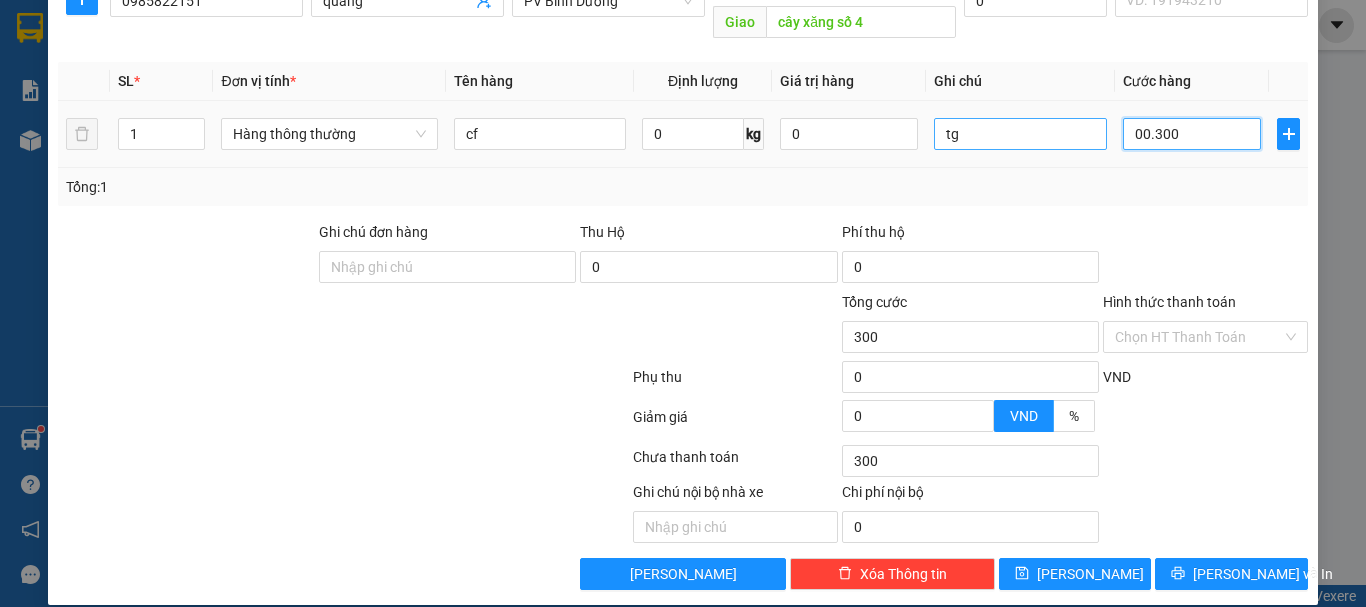 type on "0.003.000" 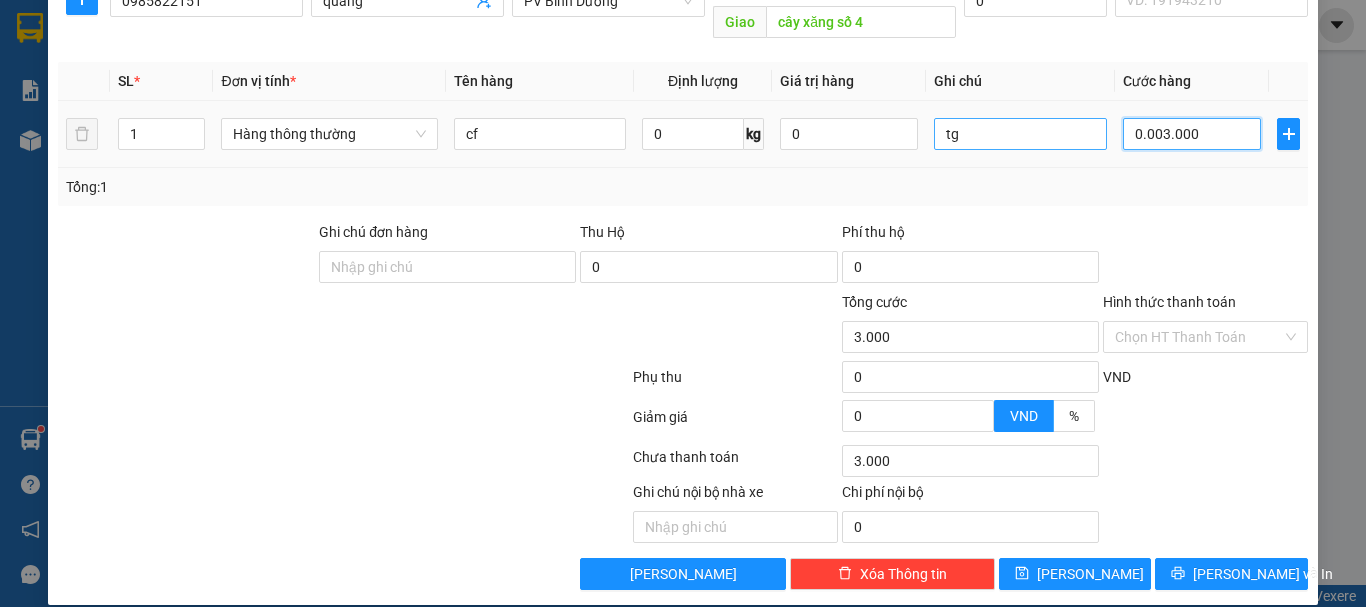 type on "000.030.000" 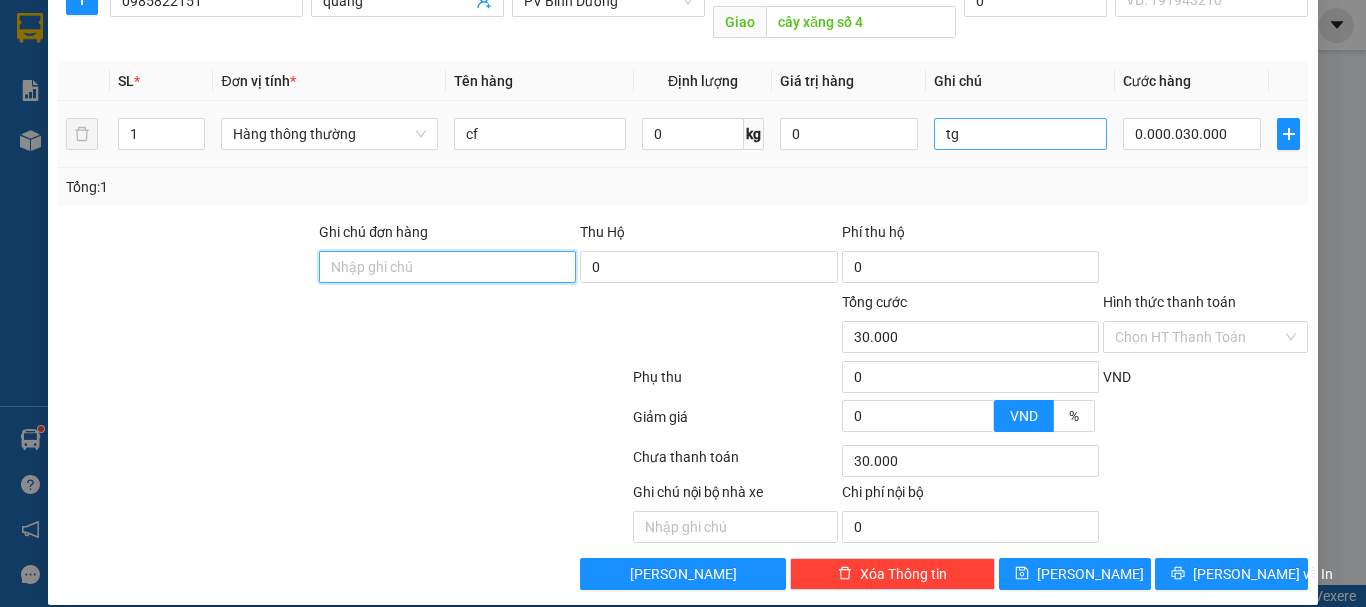 type on "30.000" 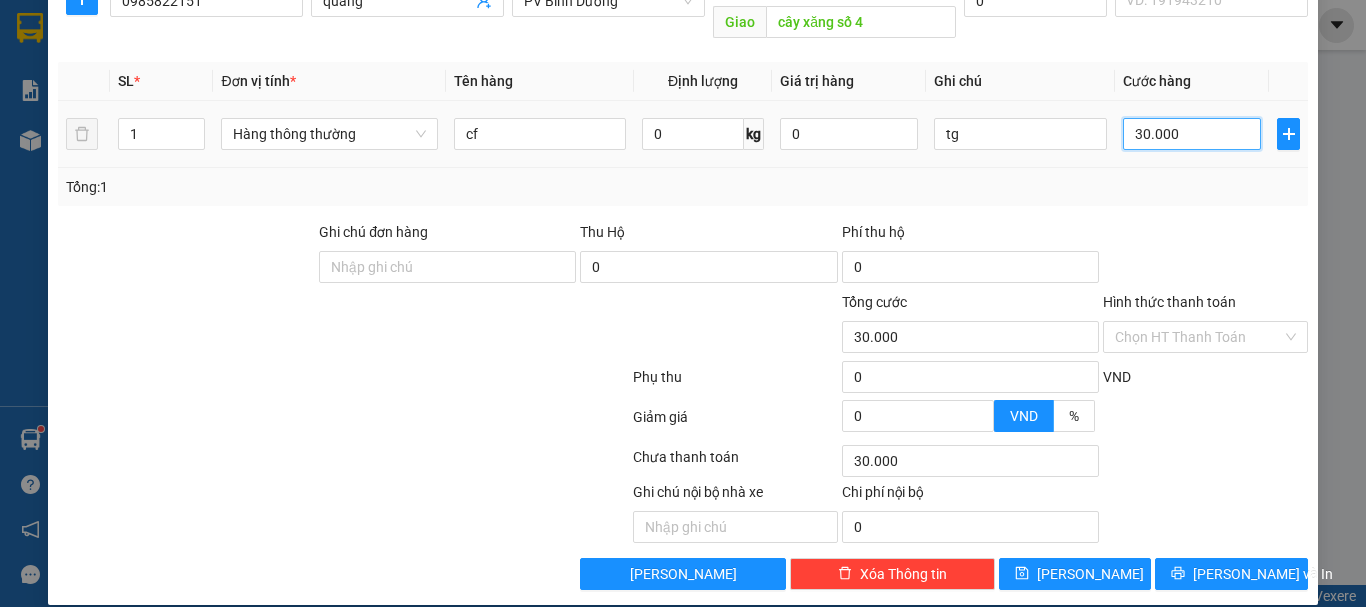click on "30.000" at bounding box center [1192, 134] 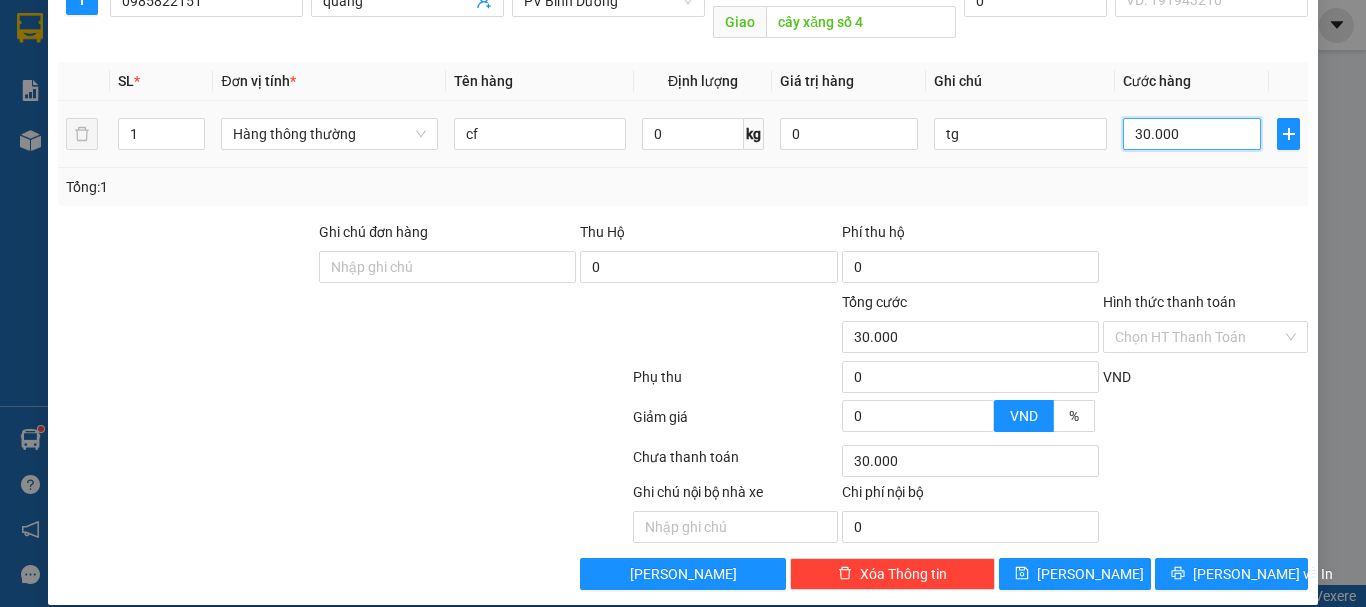 type on "0" 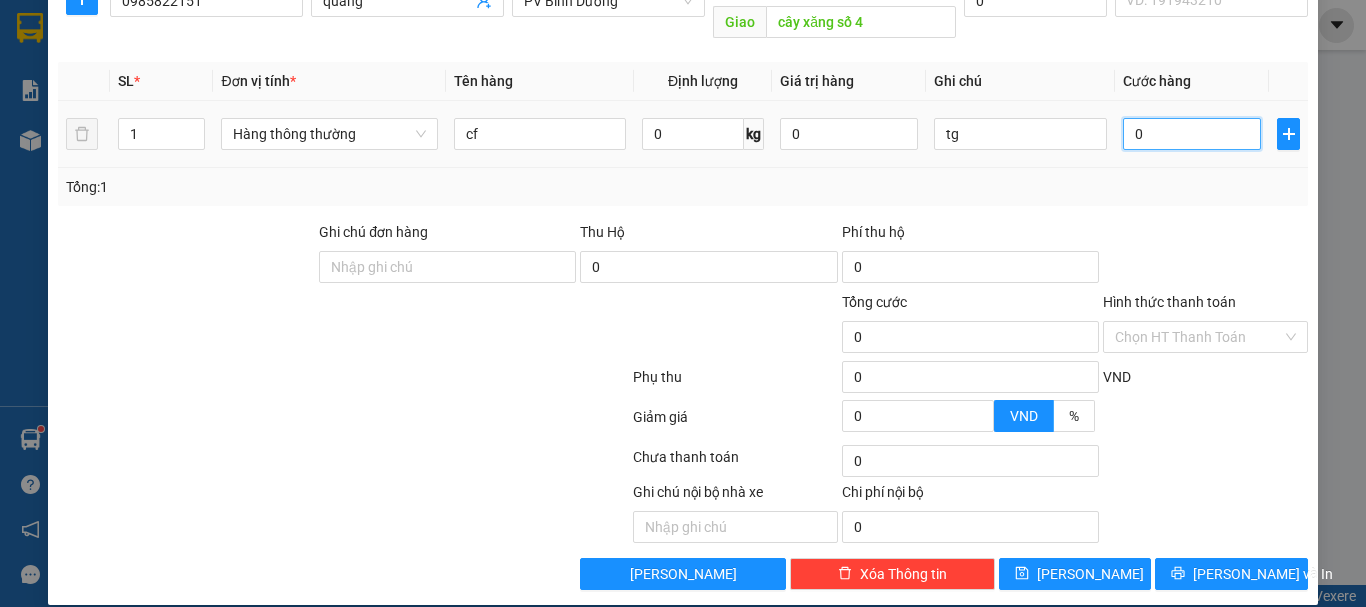 type on "004" 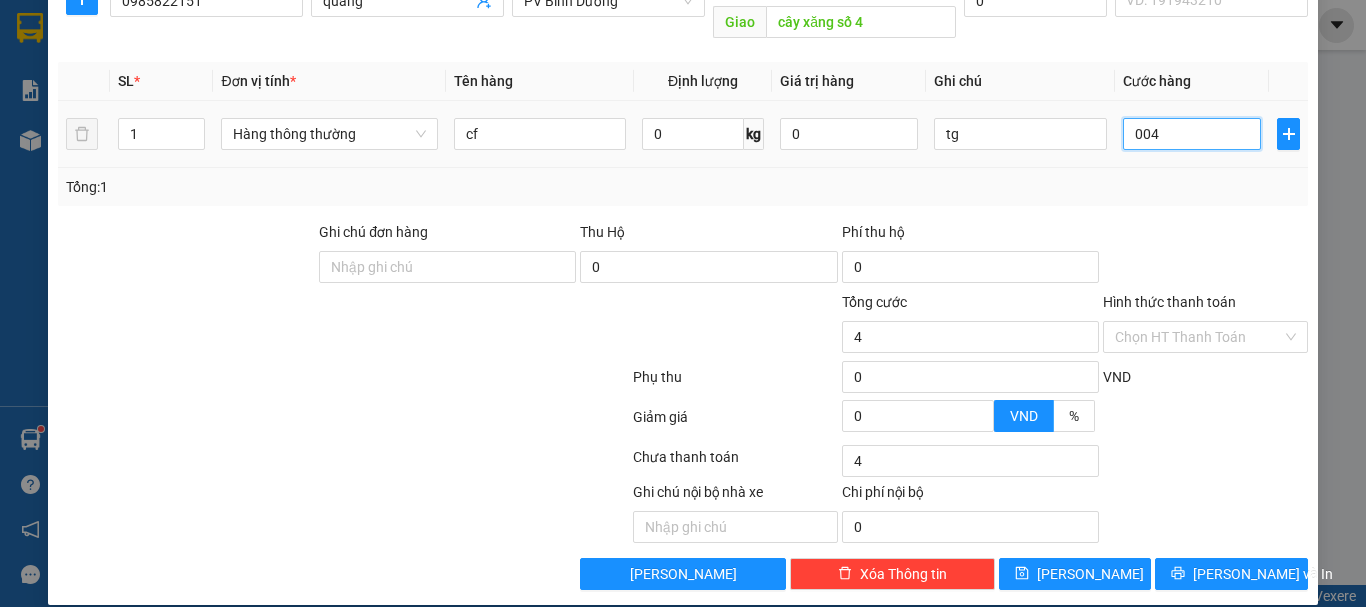 type on "0.040" 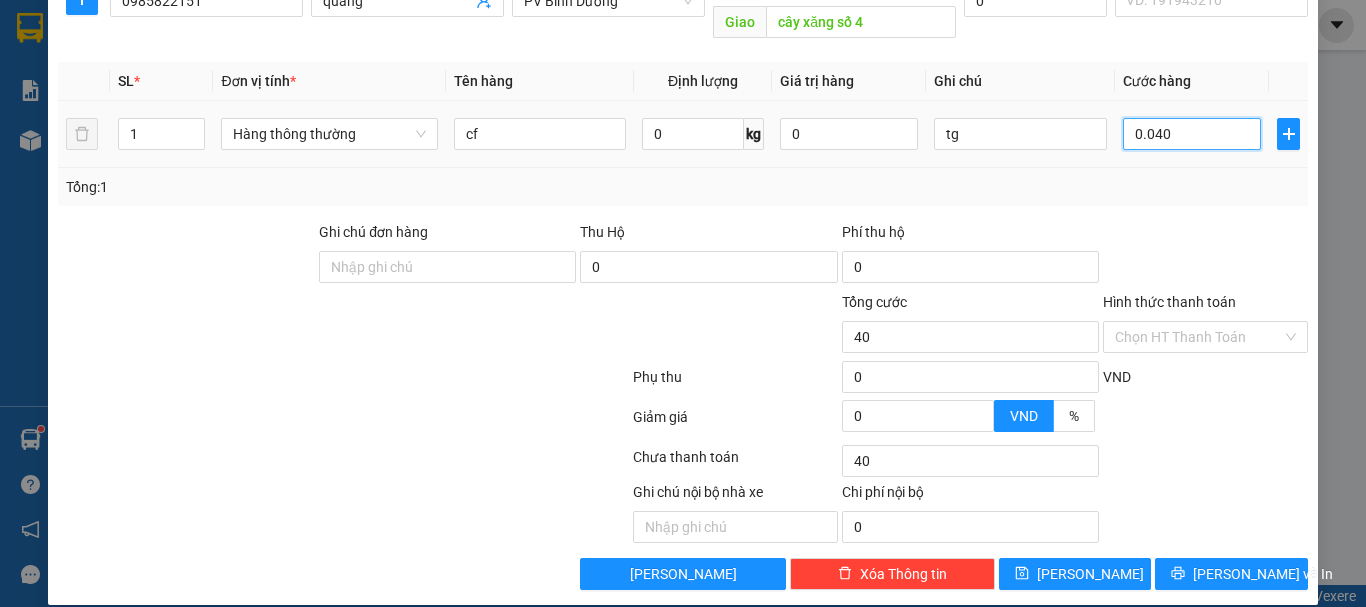 type on "00.400" 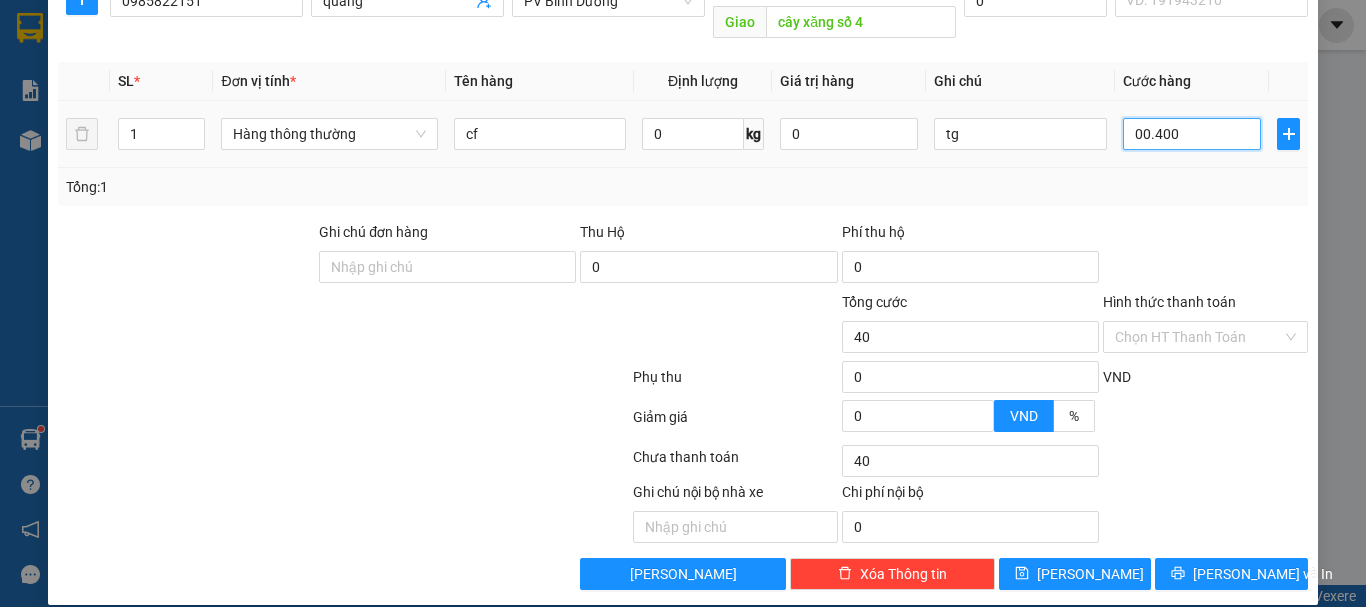 type on "400" 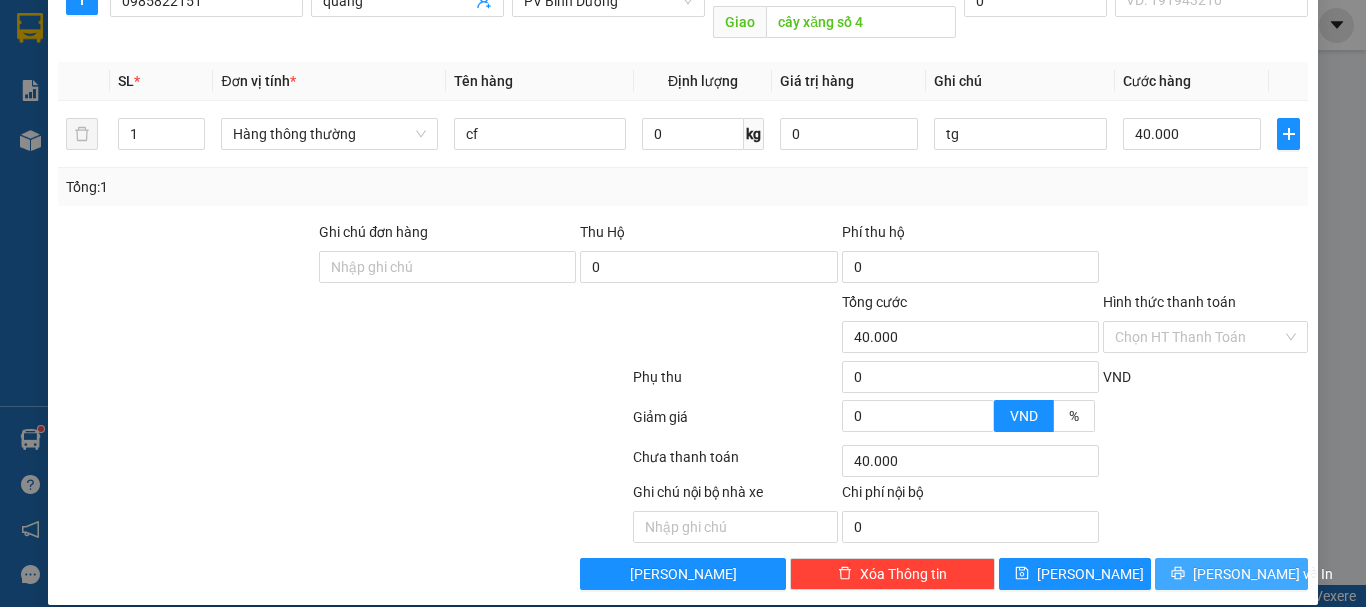 click on "[PERSON_NAME] và In" at bounding box center [1263, 574] 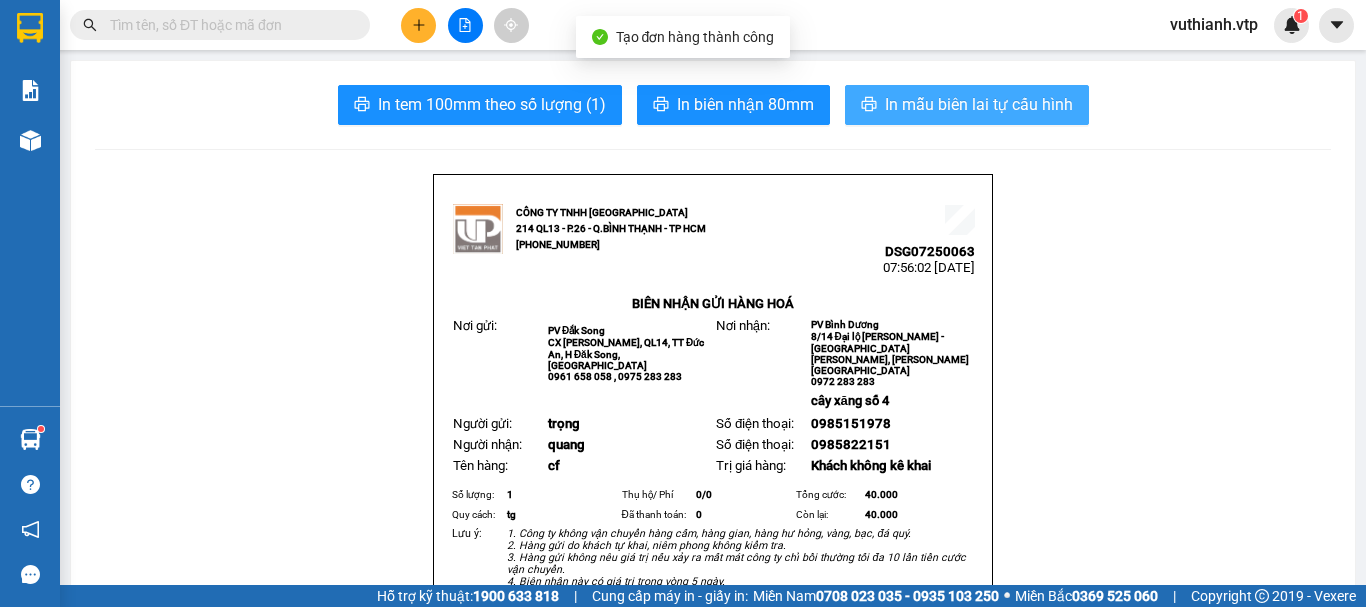 click on "In mẫu biên lai tự cấu hình" at bounding box center [979, 104] 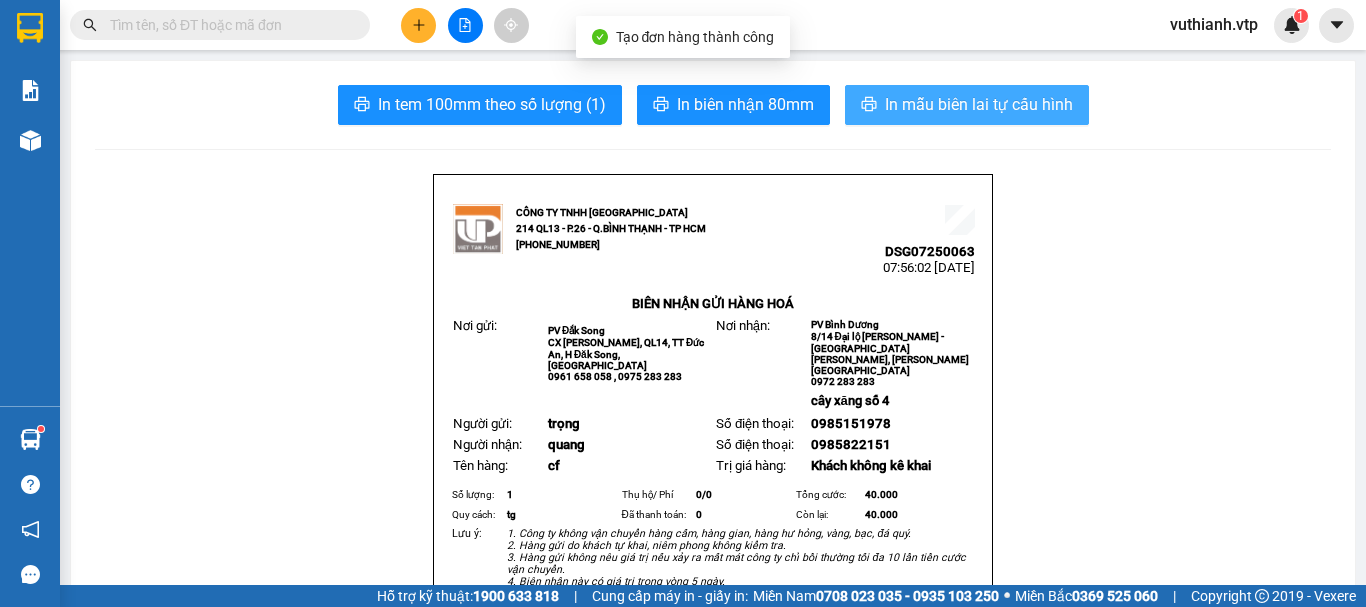 scroll, scrollTop: 0, scrollLeft: 0, axis: both 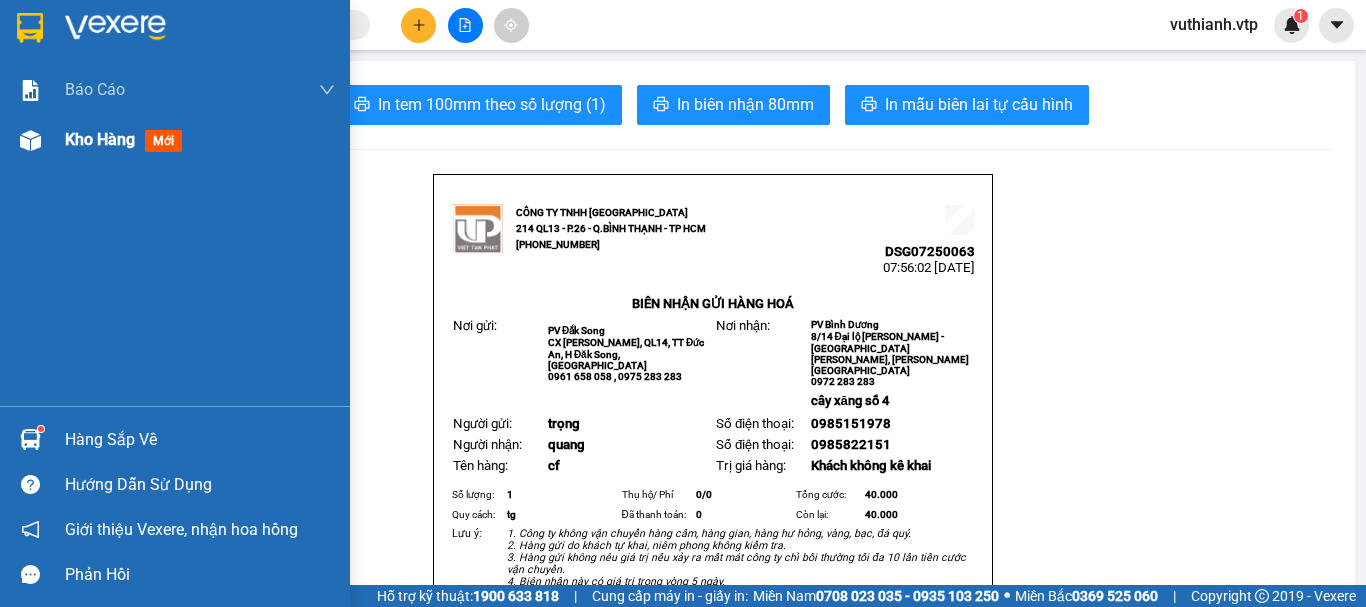 click at bounding box center (30, 140) 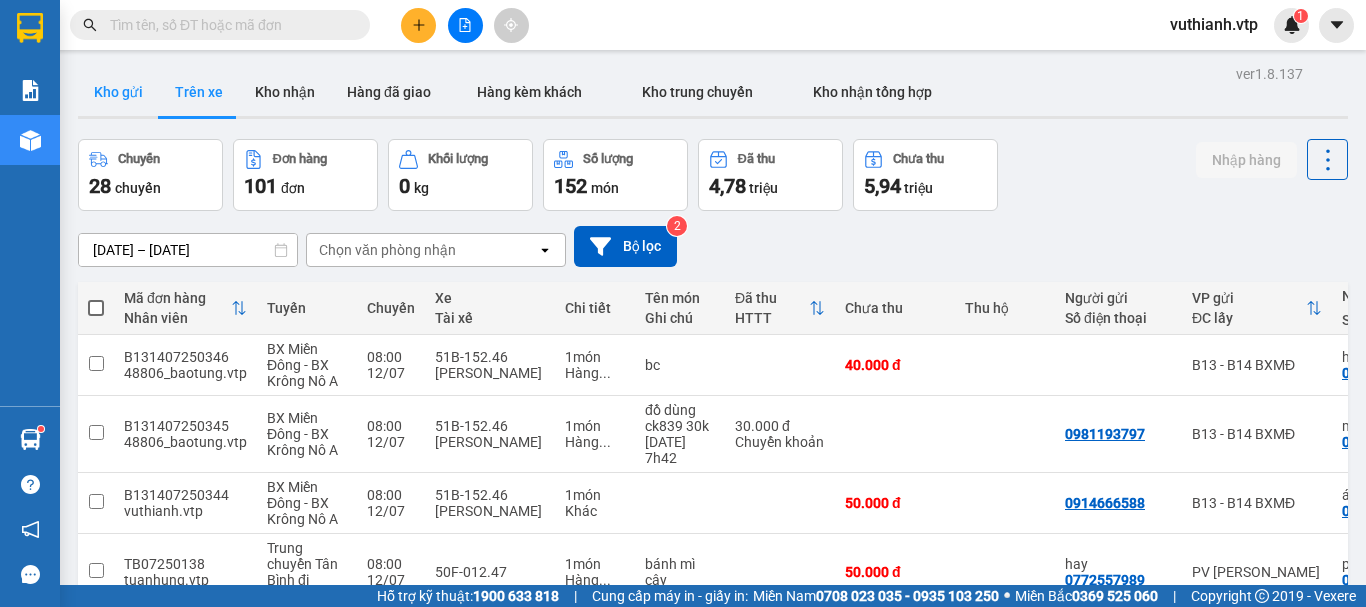 click on "Kho gửi" at bounding box center [118, 92] 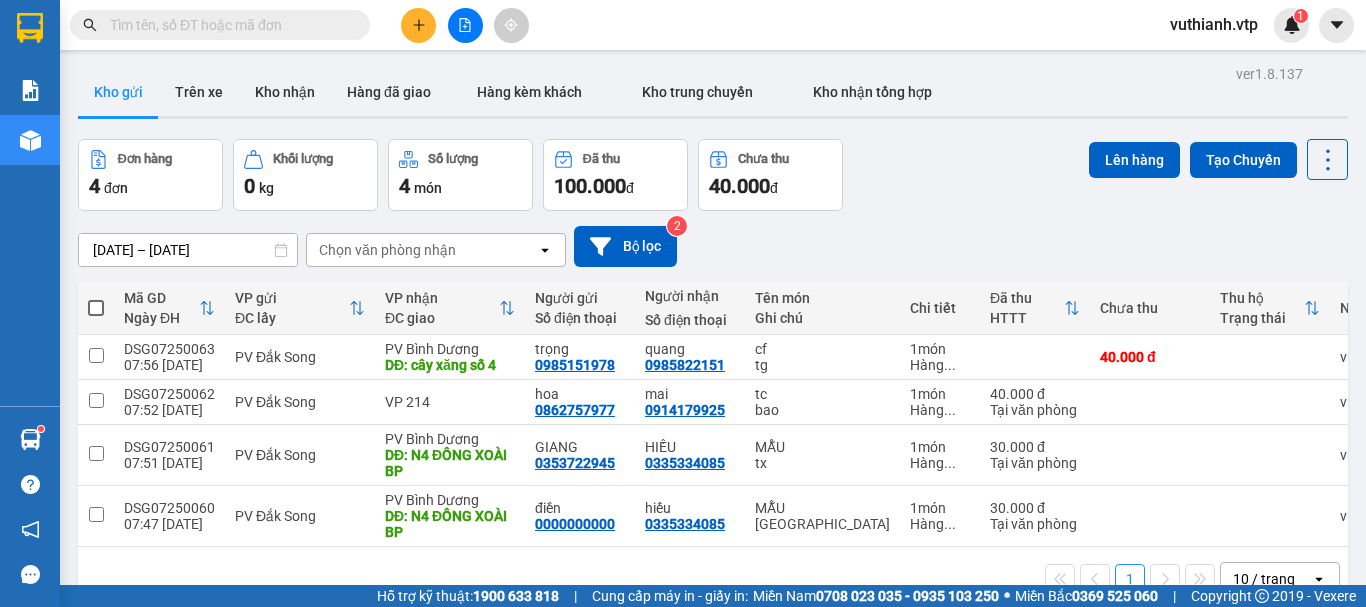 drag, startPoint x: 79, startPoint y: 153, endPoint x: 893, endPoint y: 259, distance: 820.8727 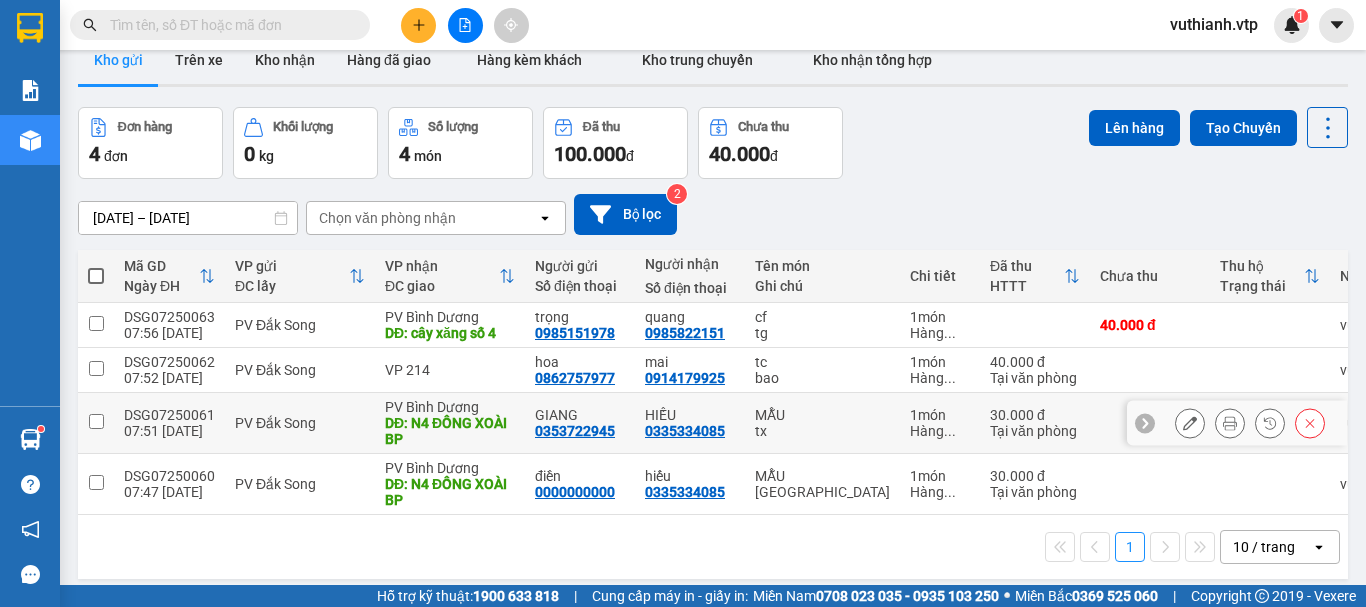 scroll, scrollTop: 0, scrollLeft: 0, axis: both 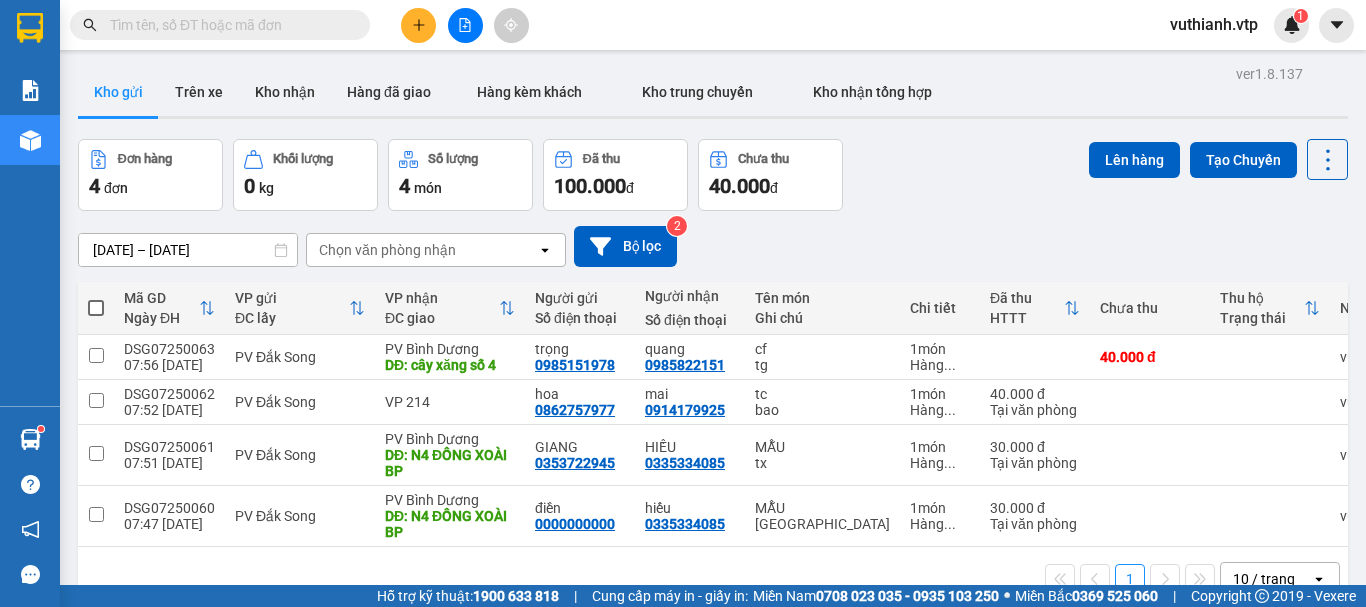 click at bounding box center [96, 308] 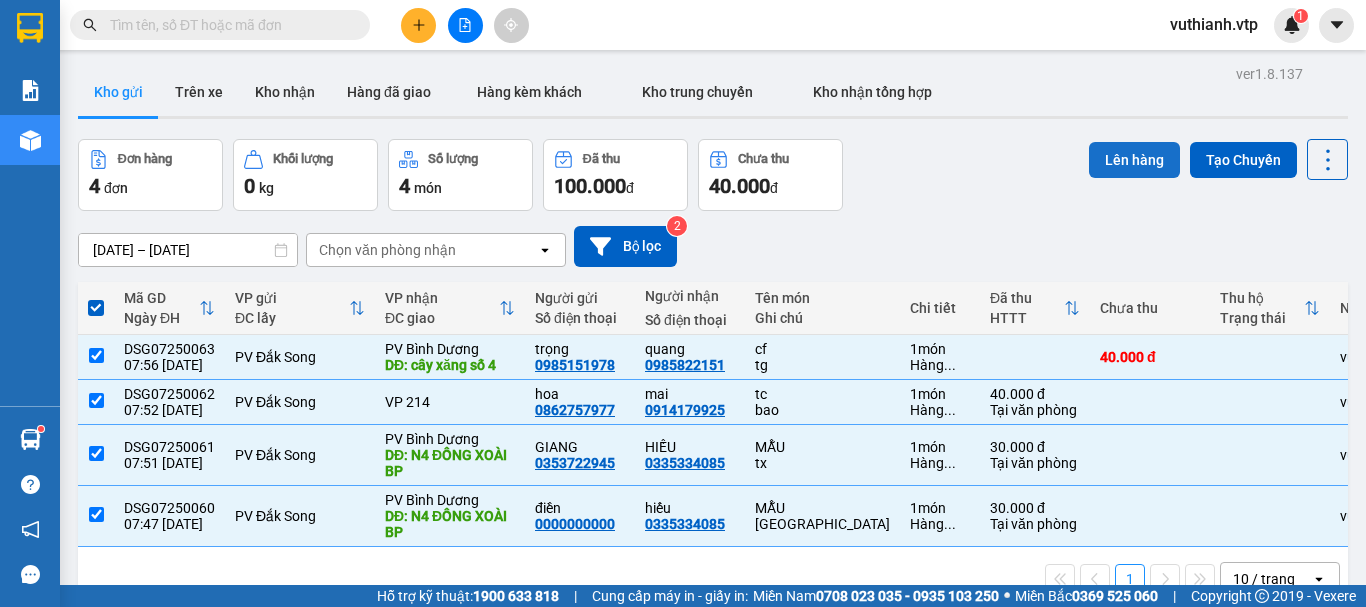 click on "Lên hàng" at bounding box center [1134, 160] 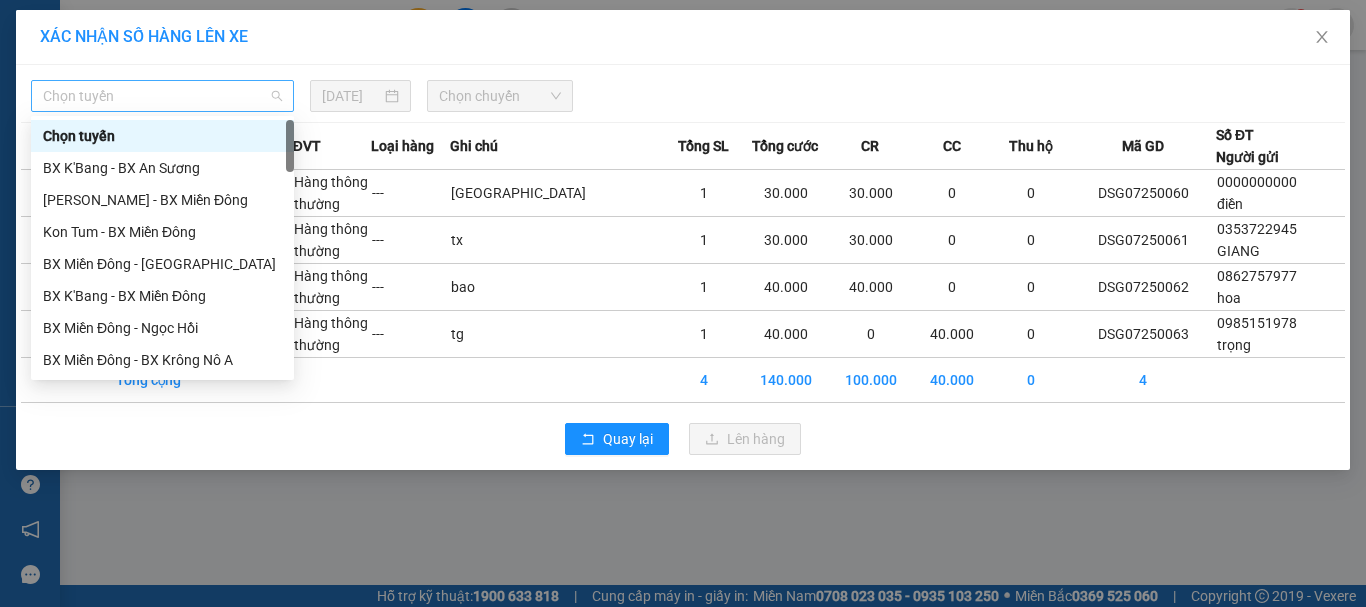 click on "Chọn tuyến" at bounding box center [162, 96] 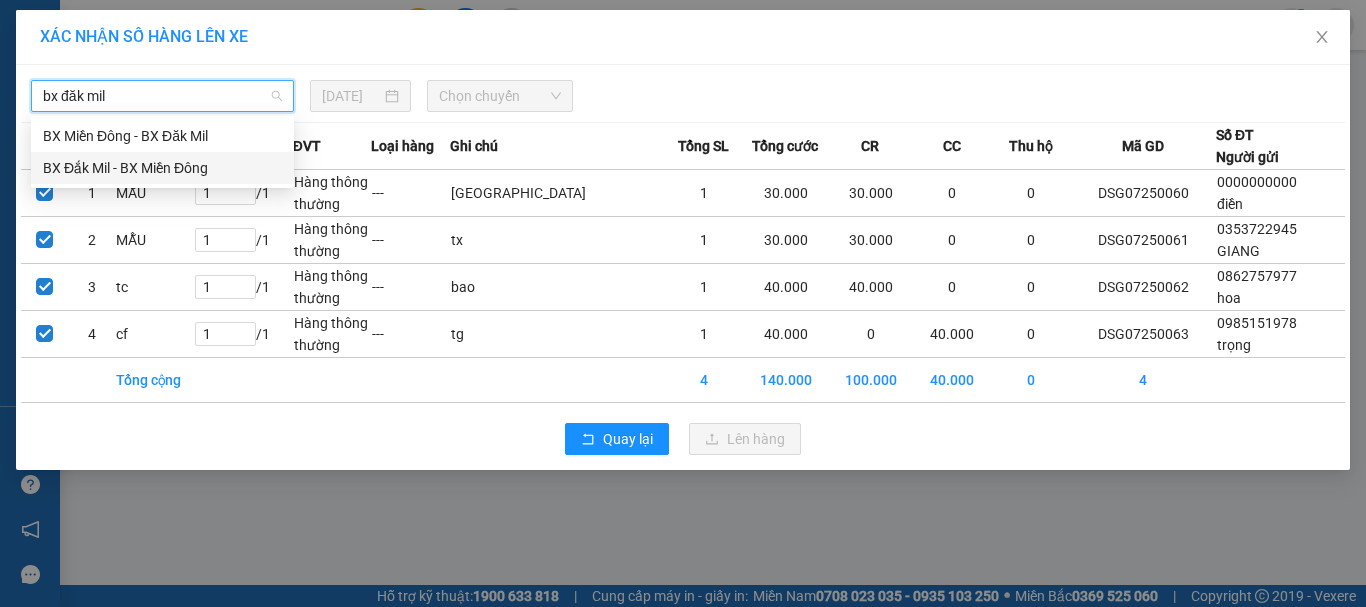 click on "BX Đắk Mil - BX Miền Đông" at bounding box center [162, 168] 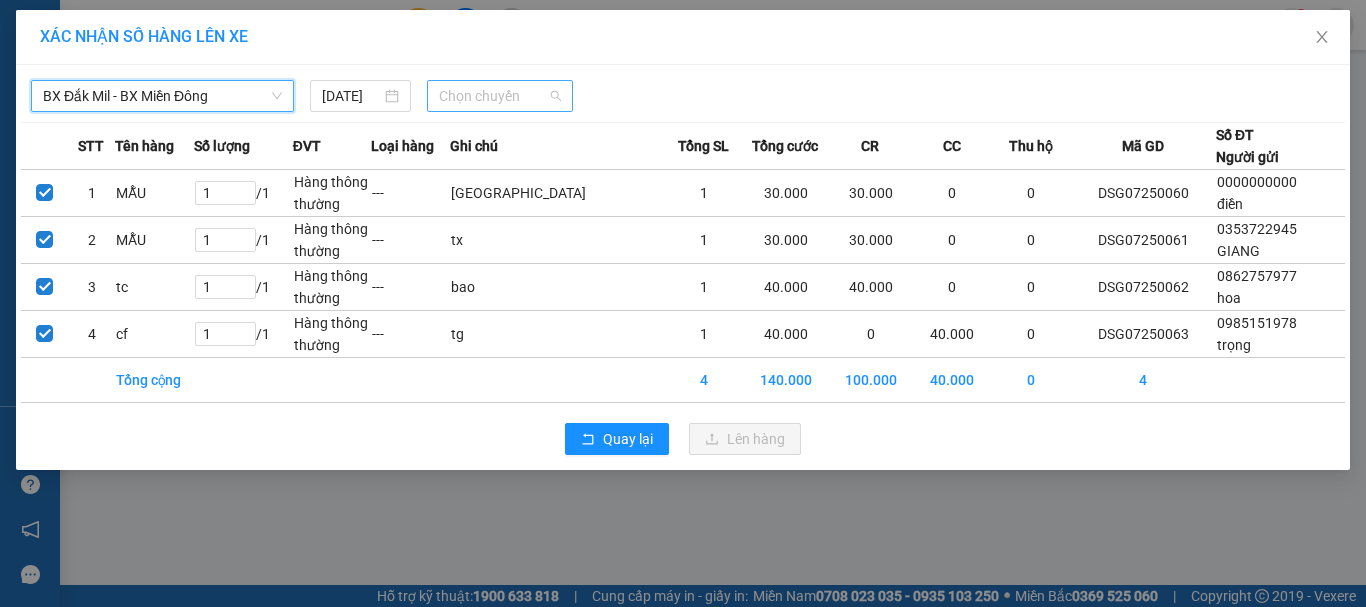 click on "Chọn chuyến" at bounding box center [500, 96] 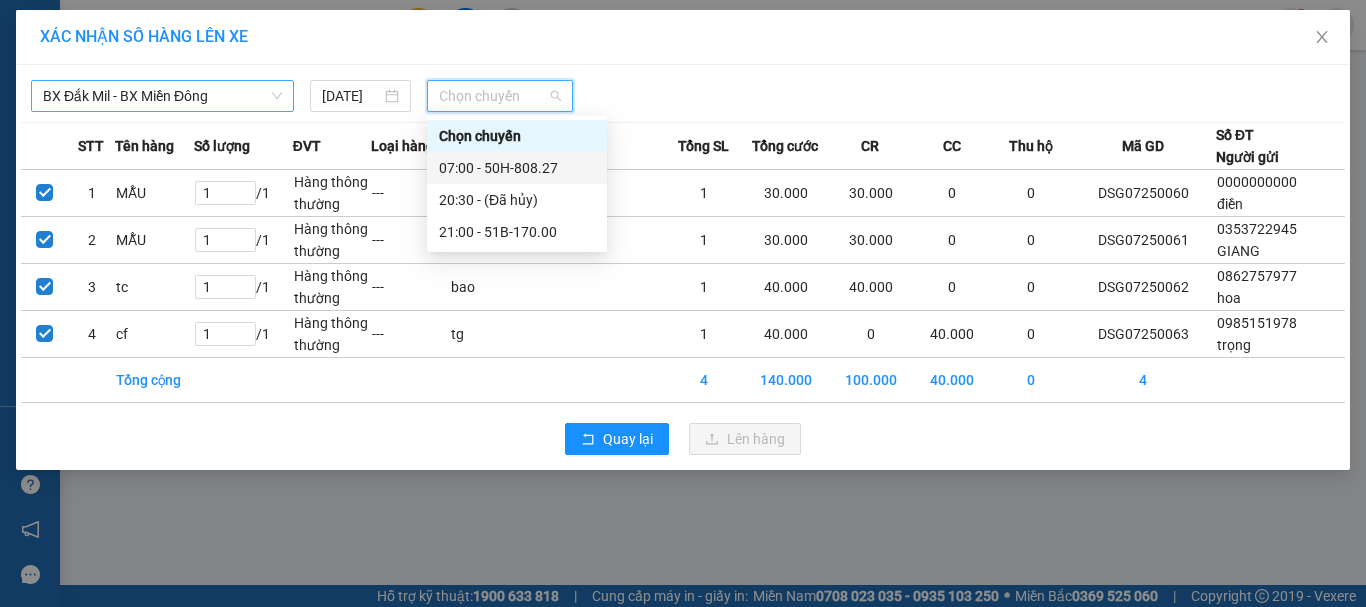 click on "07:00     - 50H-808.27" at bounding box center (517, 168) 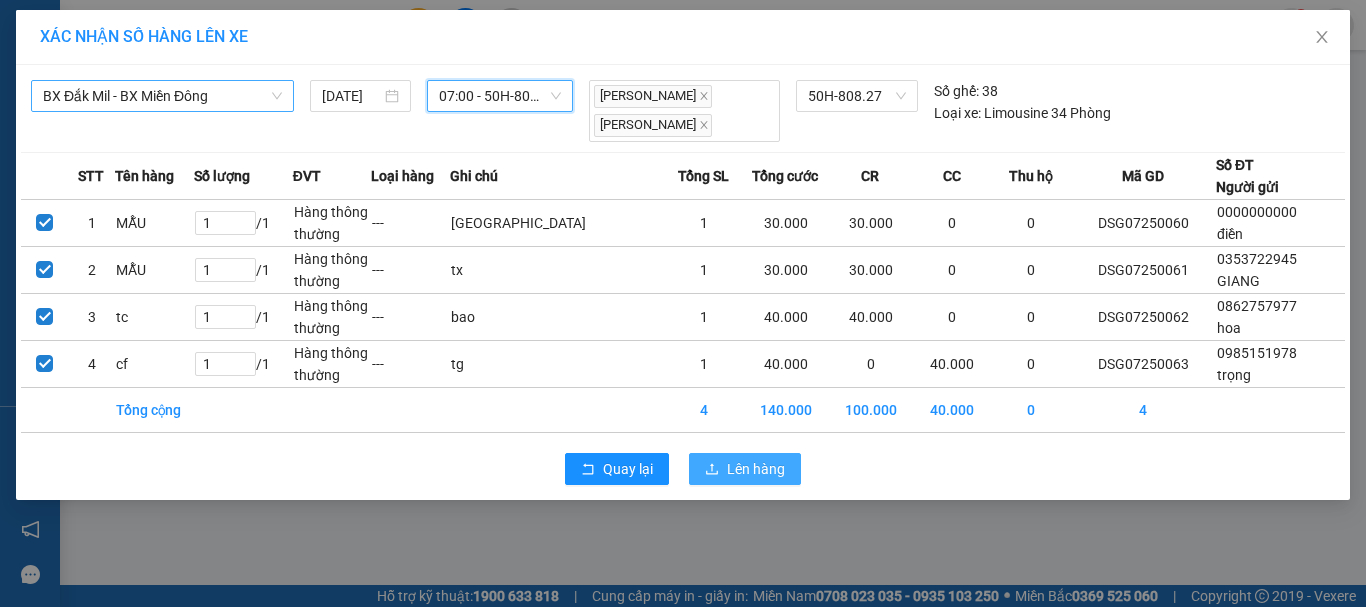 click on "Lên hàng" at bounding box center (756, 469) 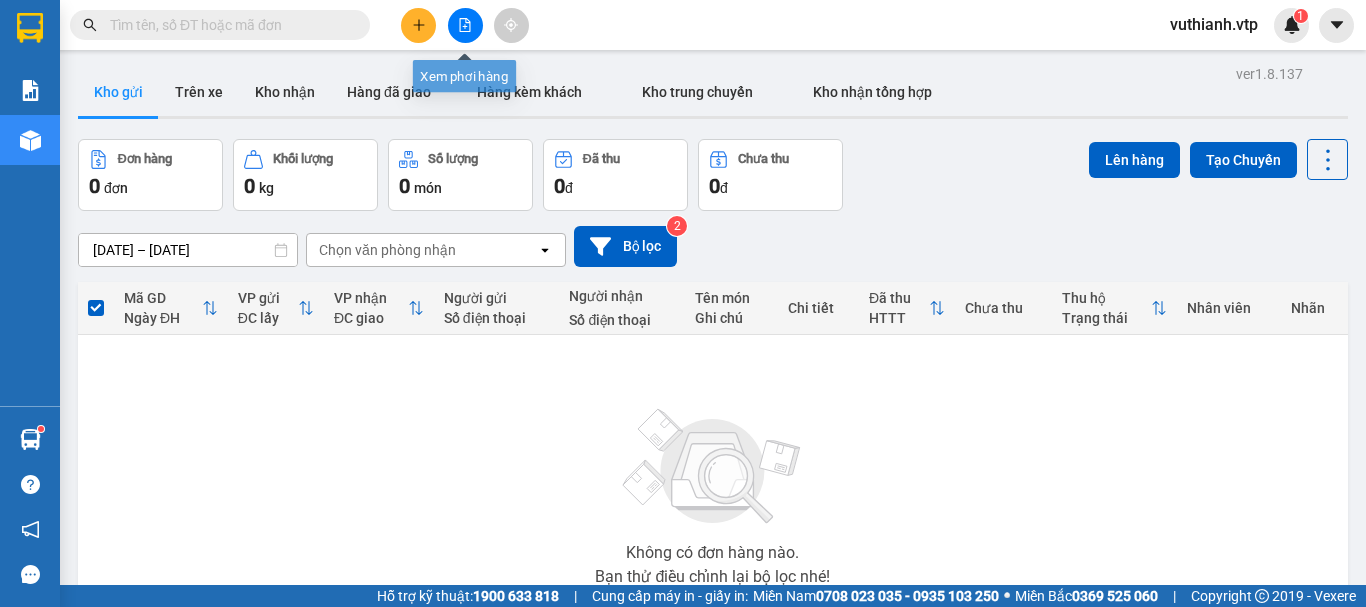 click 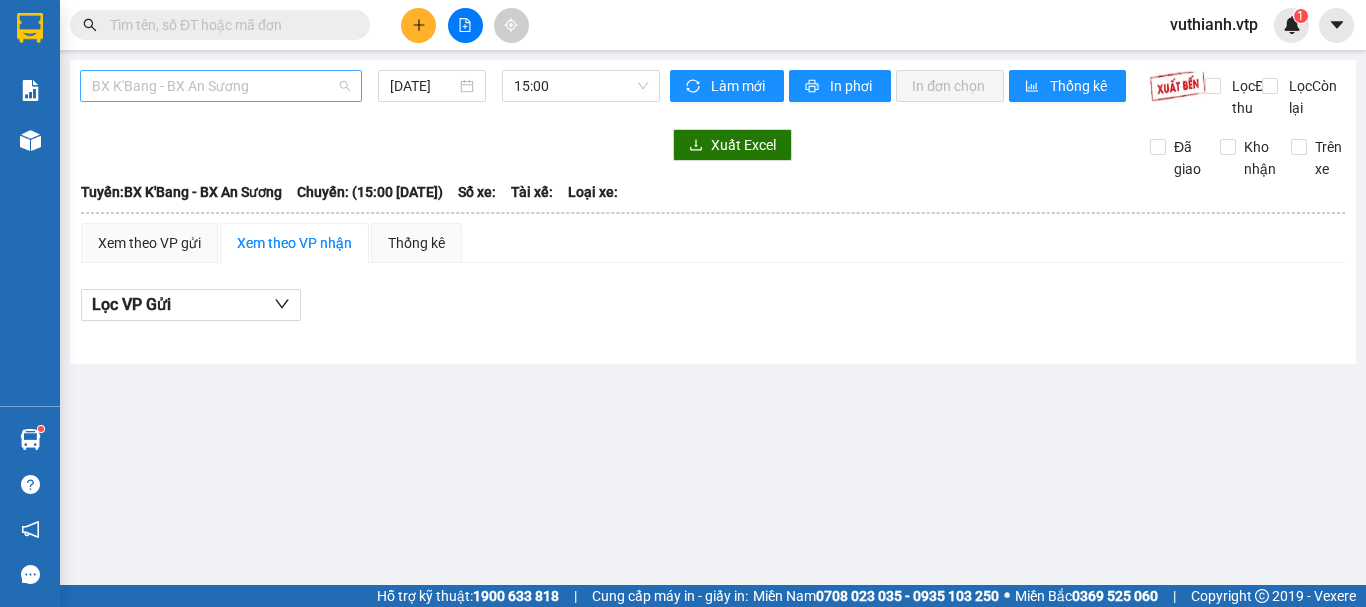 click on "BX K'Bang - BX An Sương" at bounding box center [221, 86] 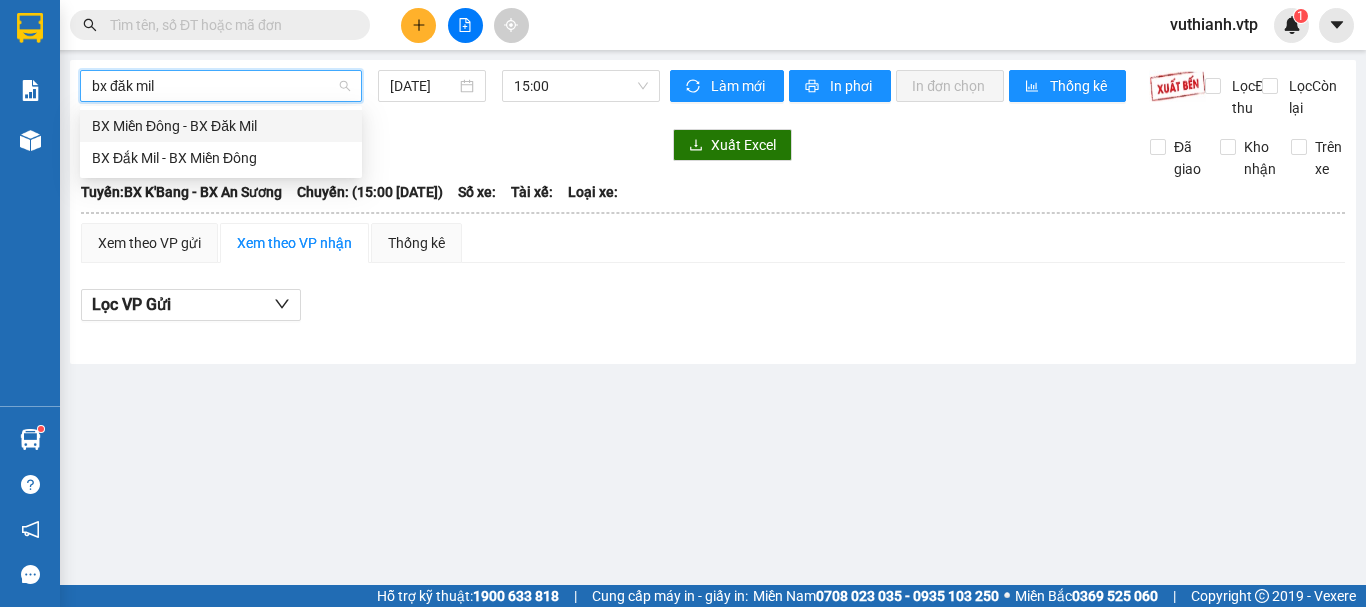 click on "BX Đắk Mil - BX Miền Đông" at bounding box center (221, 158) 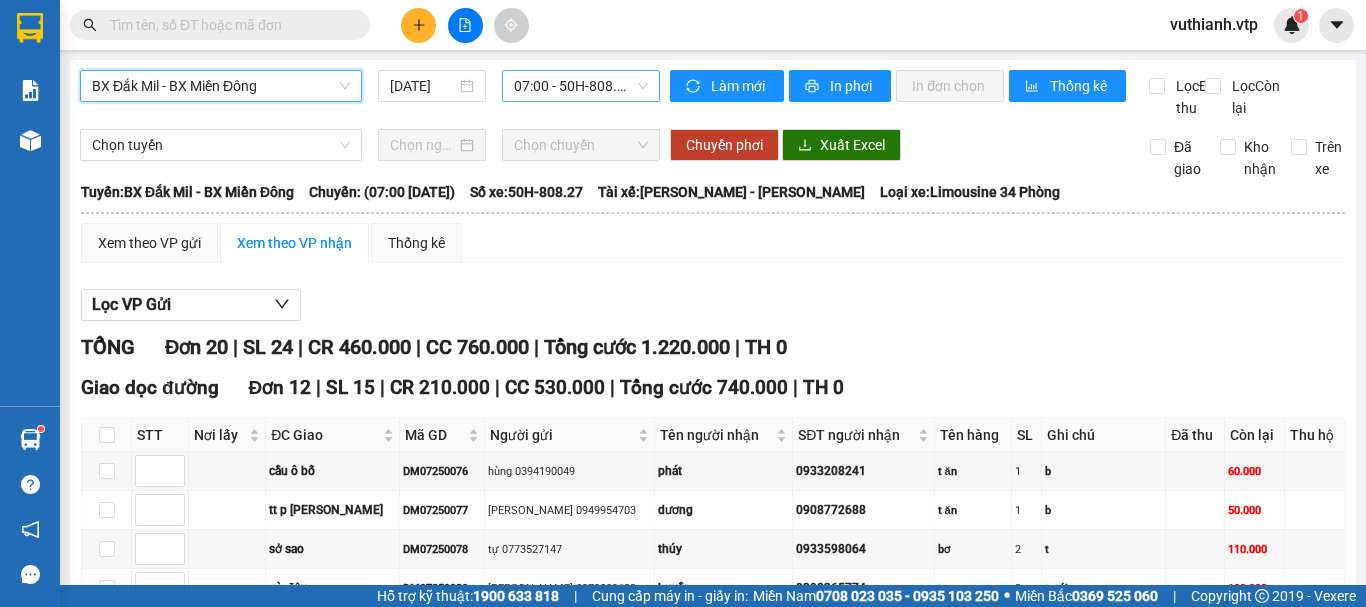 click on "07:00     - 50H-808.27" at bounding box center (581, 86) 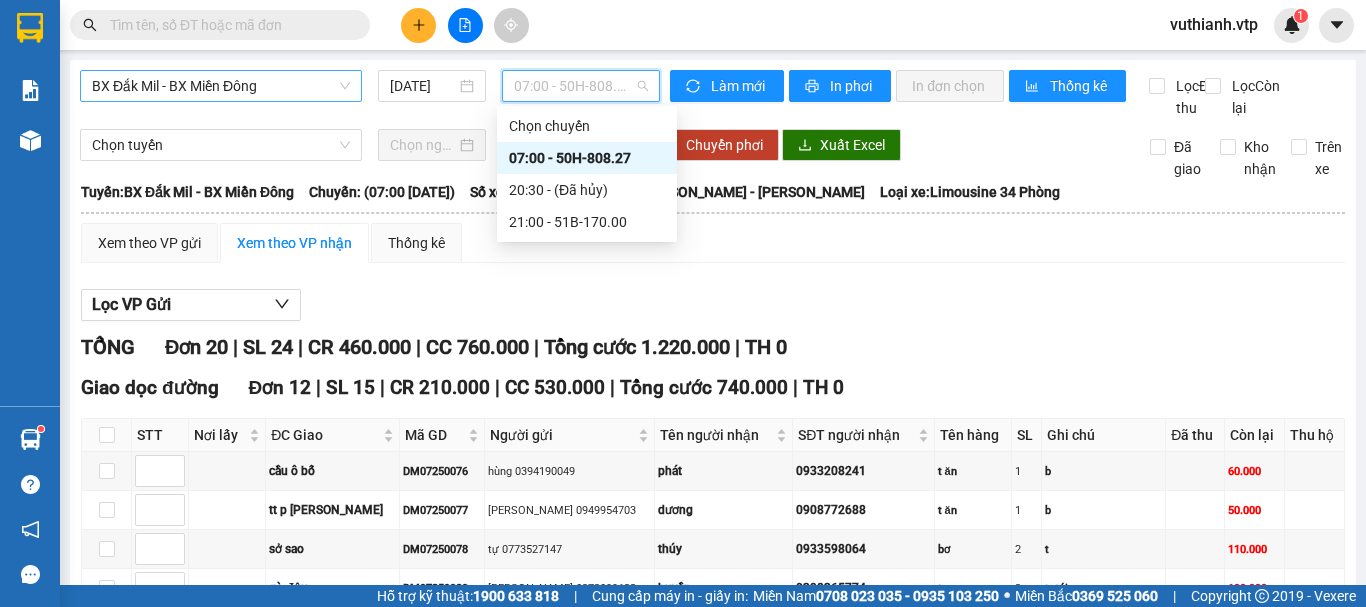 click on "07:00     - 50H-808.27" at bounding box center (587, 158) 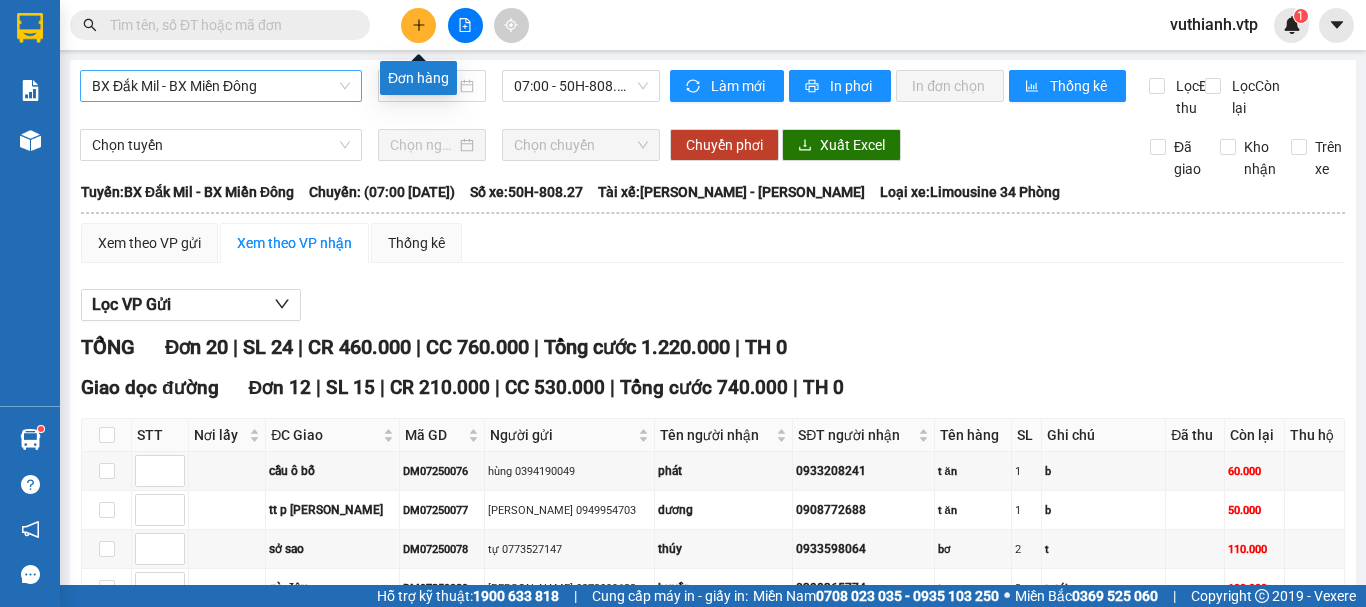 click 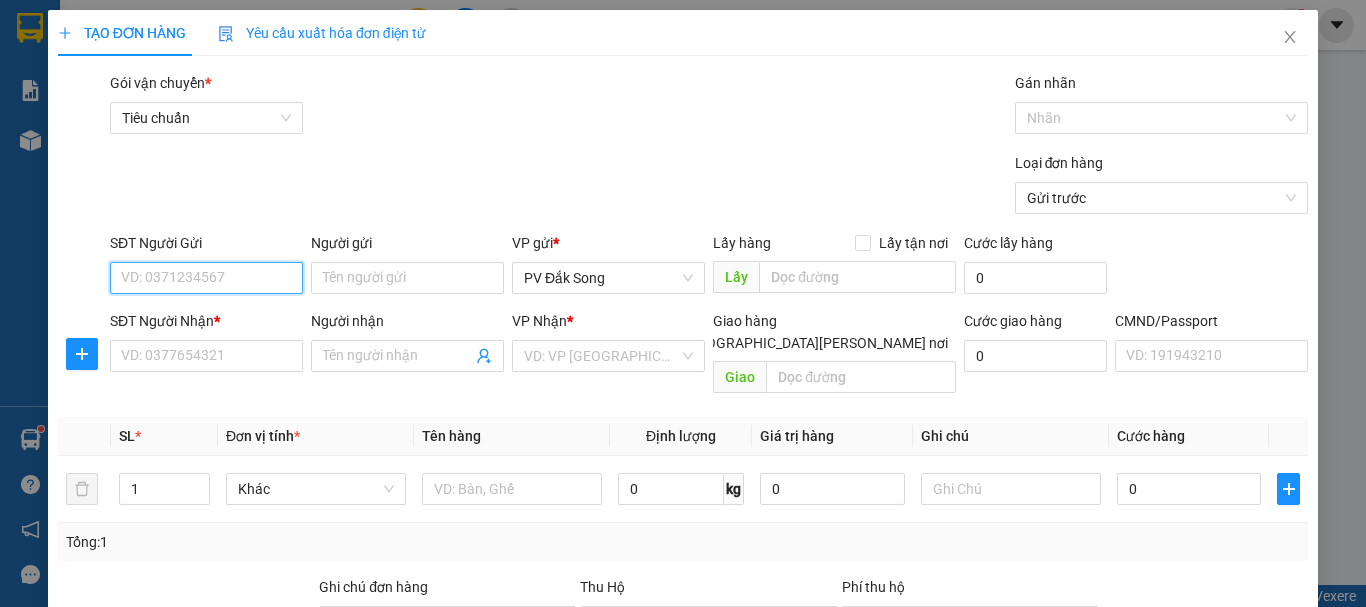 click on "SĐT Người Gửi" at bounding box center (206, 278) 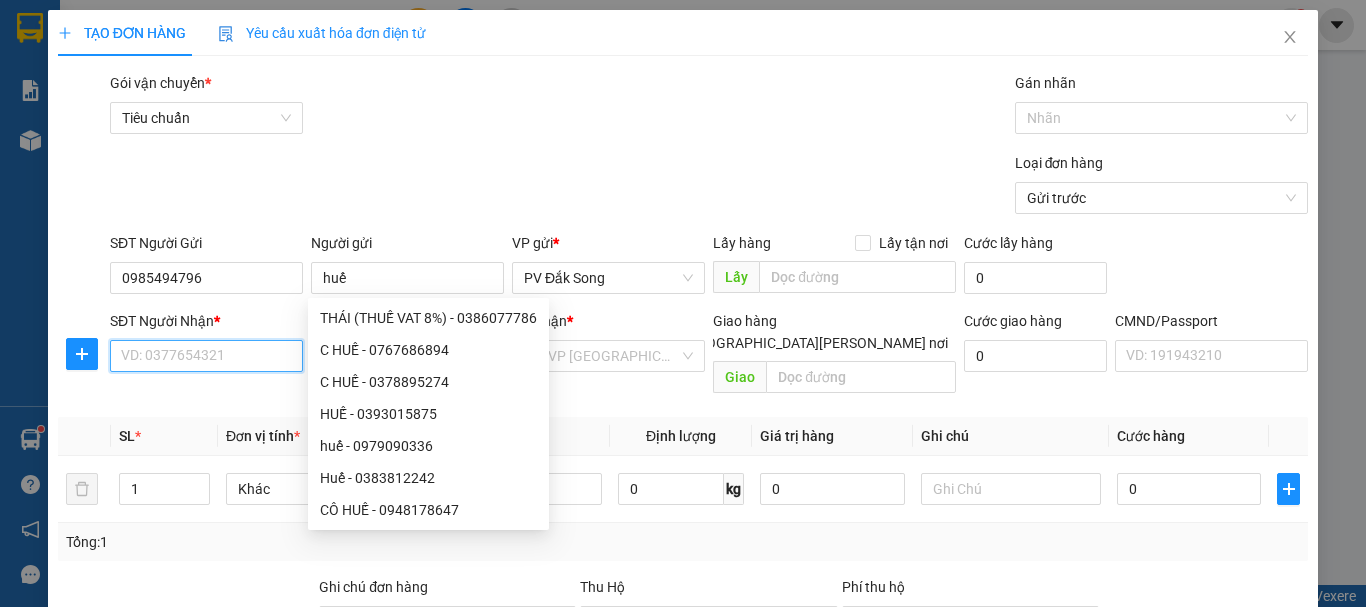 click on "SĐT Người Nhận  *" at bounding box center (206, 356) 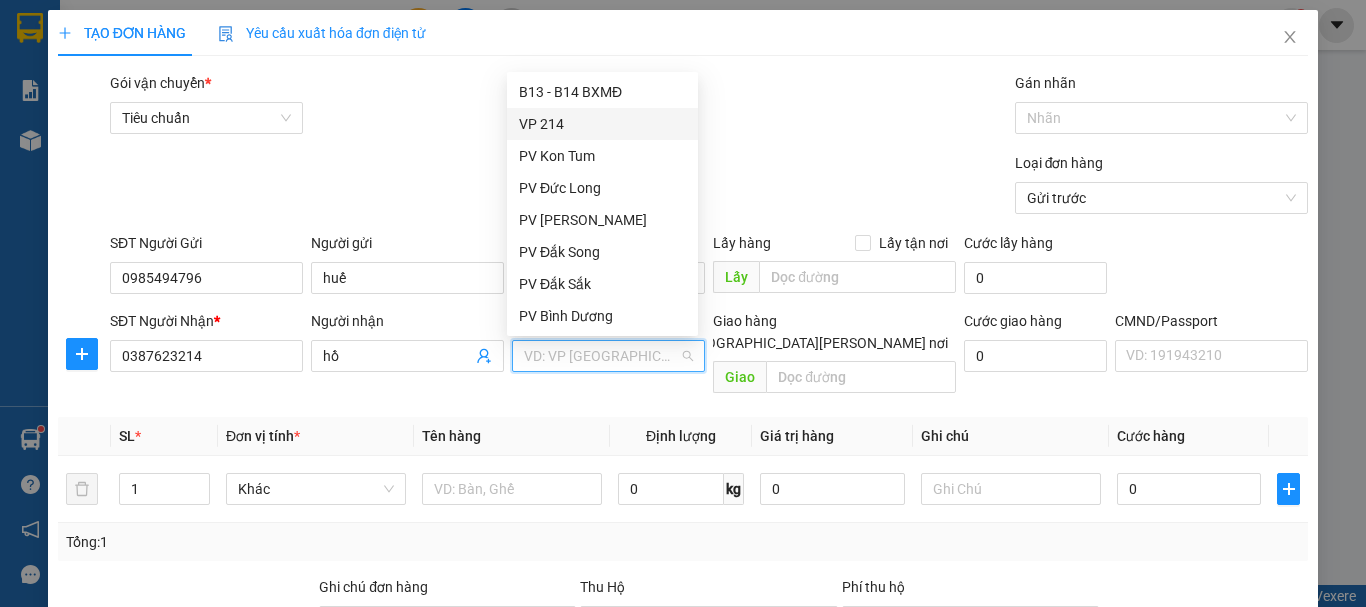click on "VP 214" at bounding box center (602, 124) 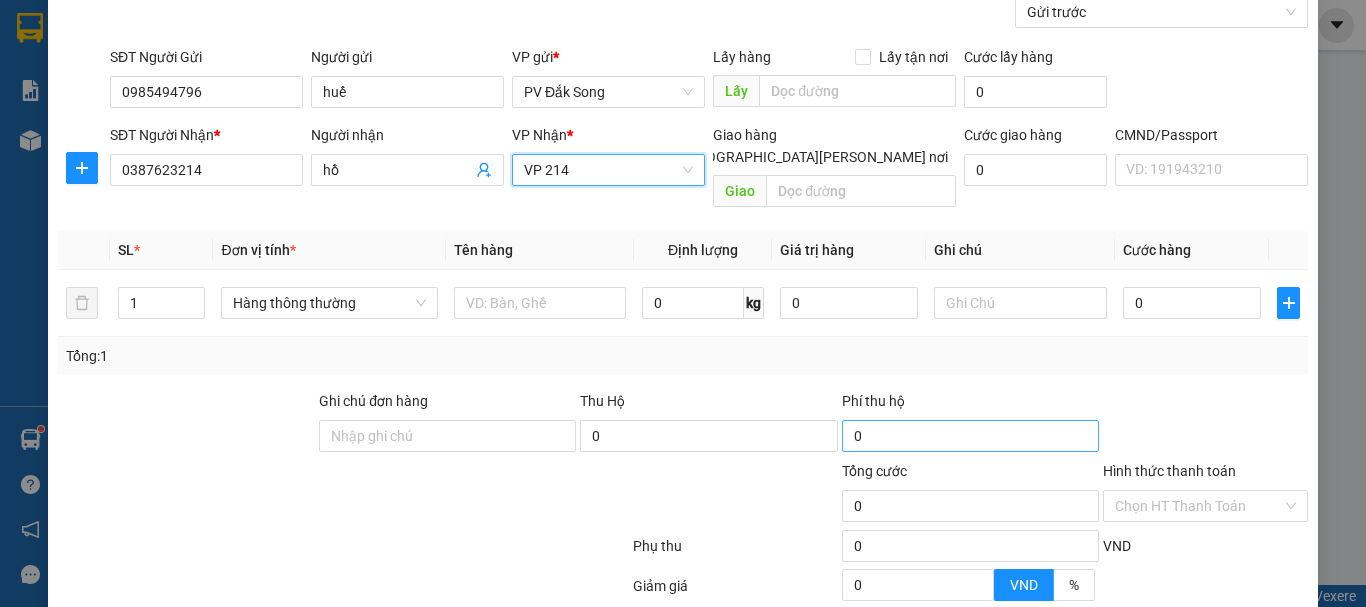 scroll, scrollTop: 200, scrollLeft: 0, axis: vertical 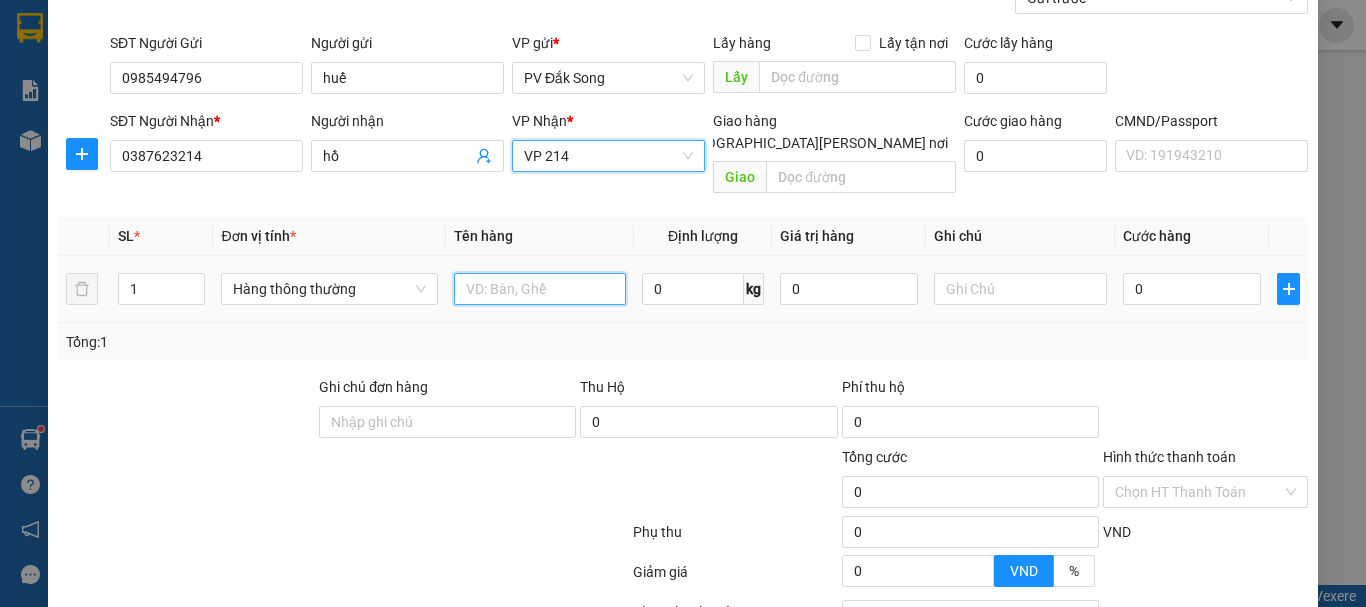 click at bounding box center [540, 289] 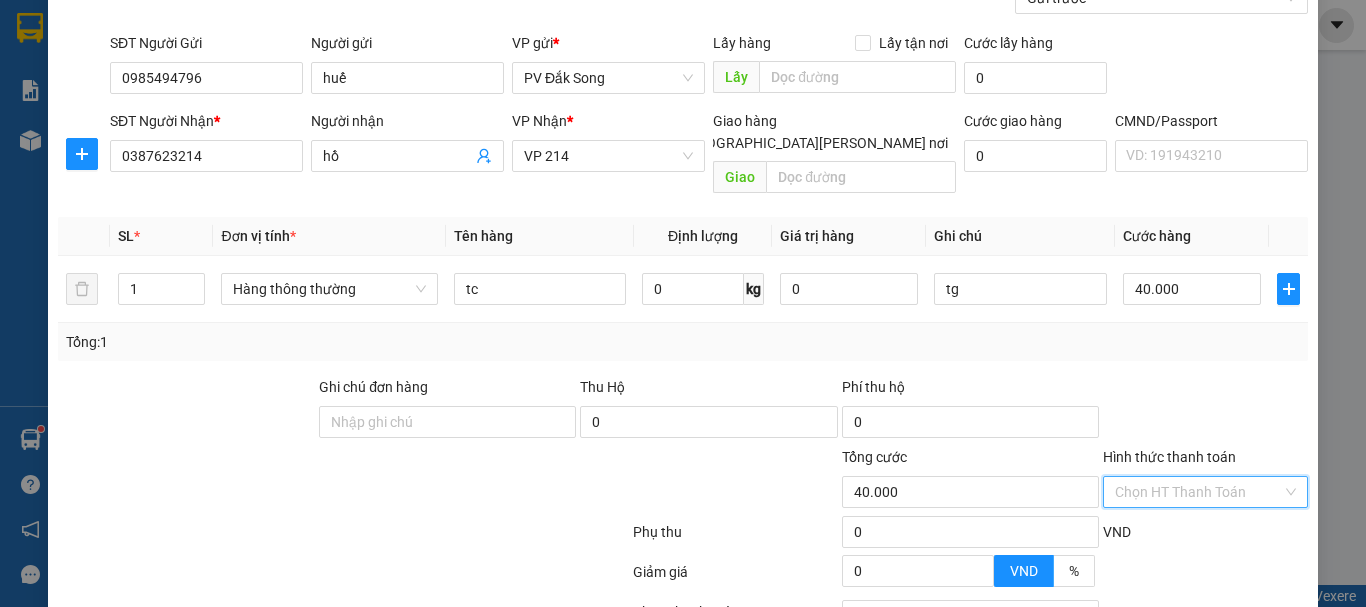 click on "Hình thức thanh toán" at bounding box center (1198, 492) 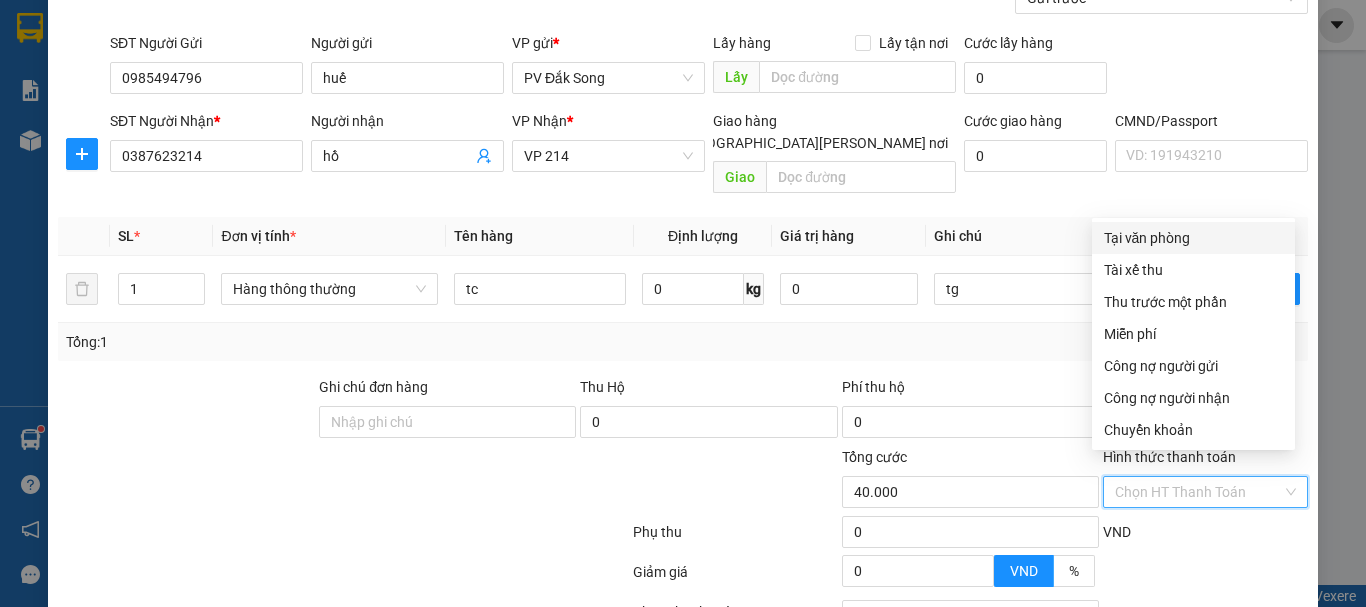 click on "Tại văn phòng" at bounding box center (1193, 238) 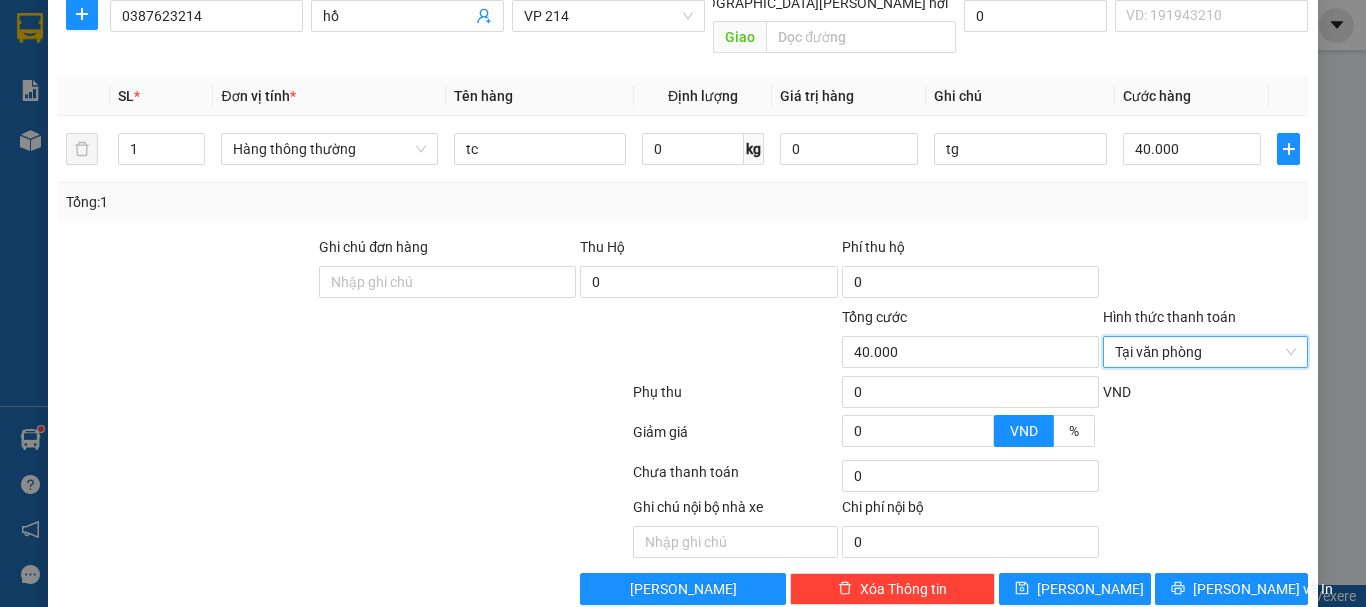 scroll, scrollTop: 355, scrollLeft: 0, axis: vertical 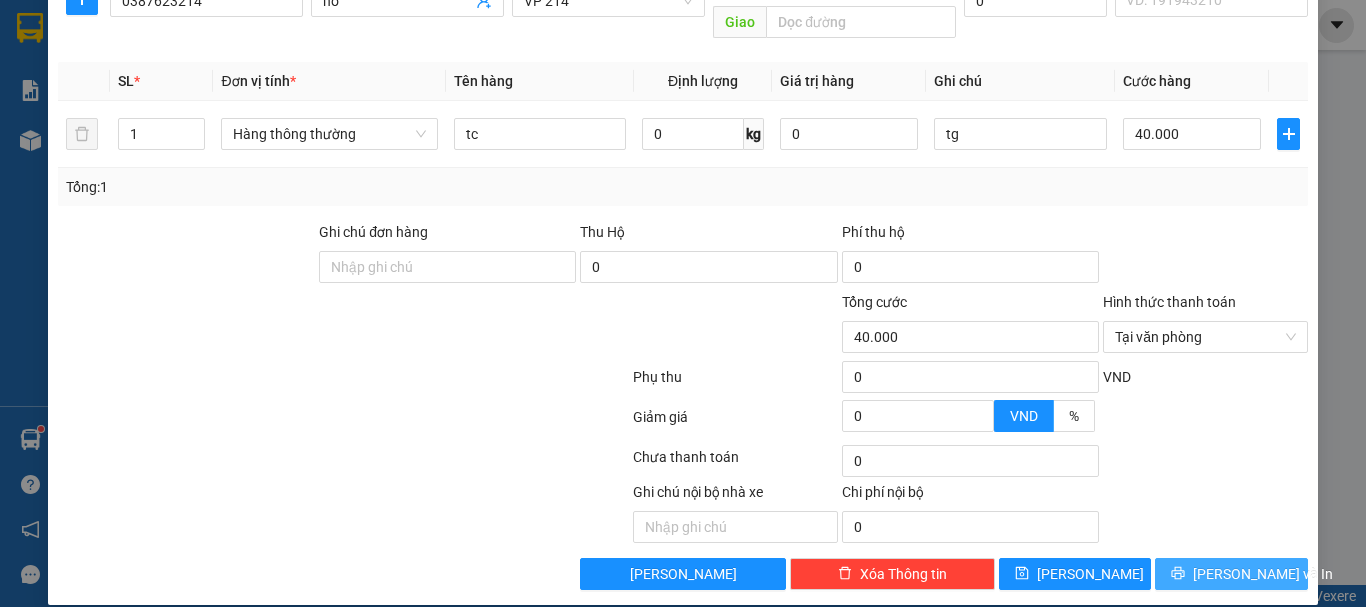 click on "[PERSON_NAME] và In" at bounding box center [1263, 574] 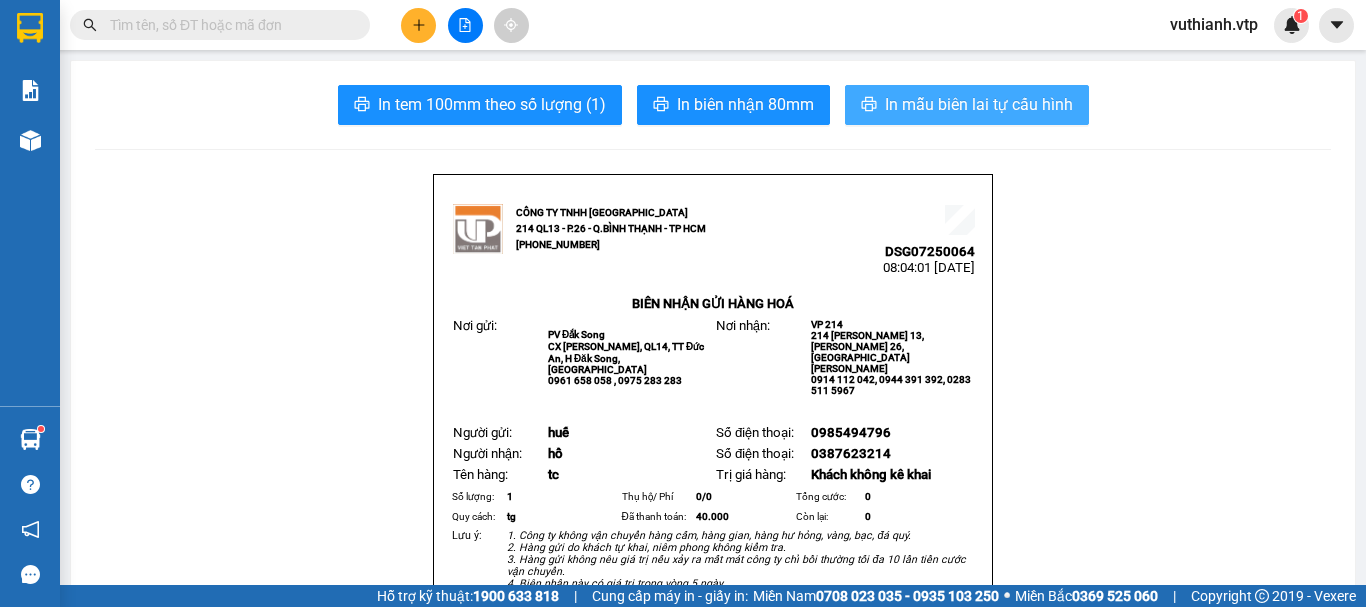 click on "In mẫu biên lai tự cấu hình" at bounding box center [979, 104] 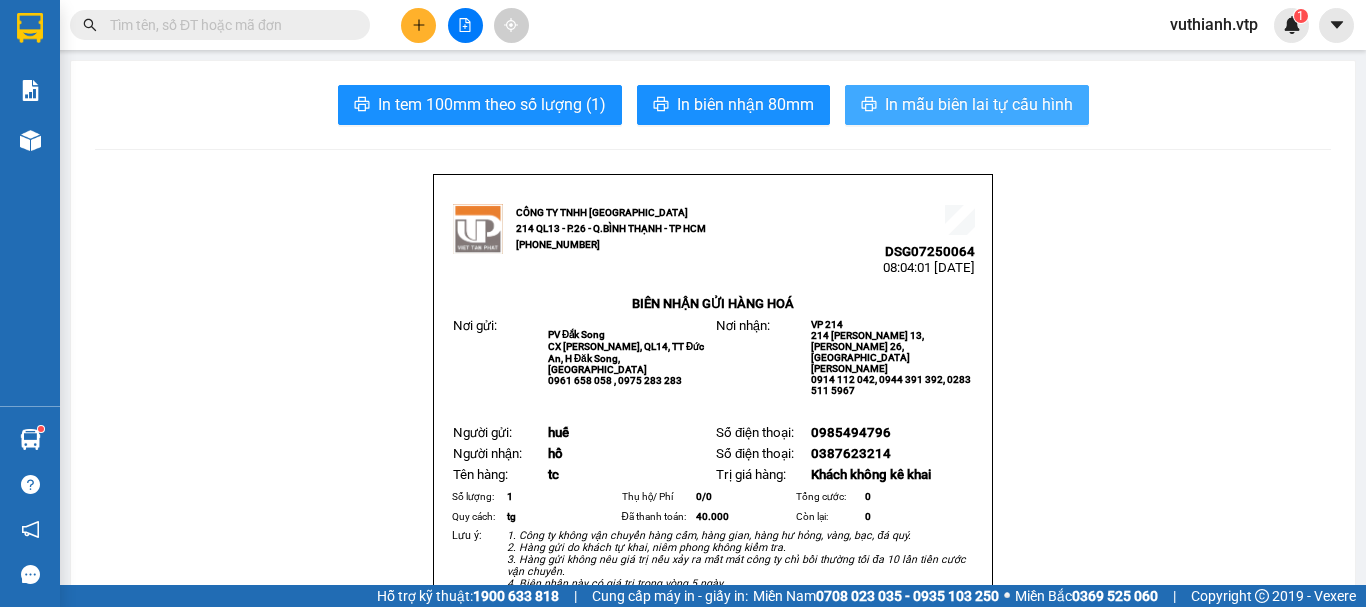 scroll, scrollTop: 0, scrollLeft: 0, axis: both 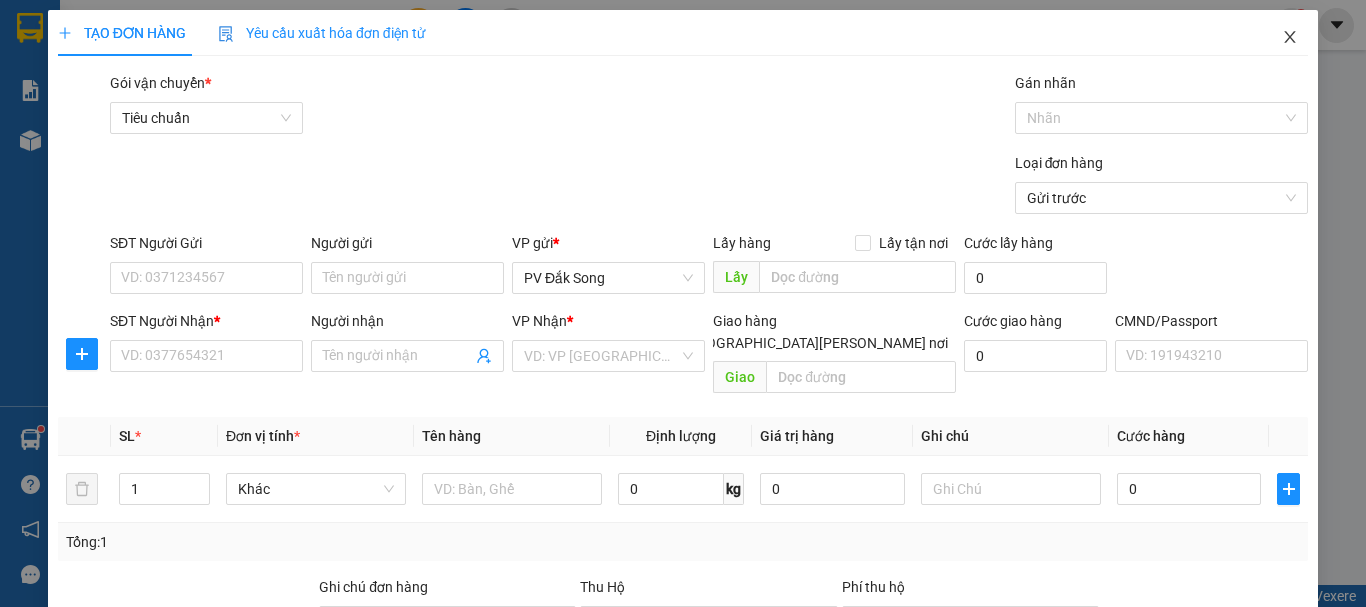click 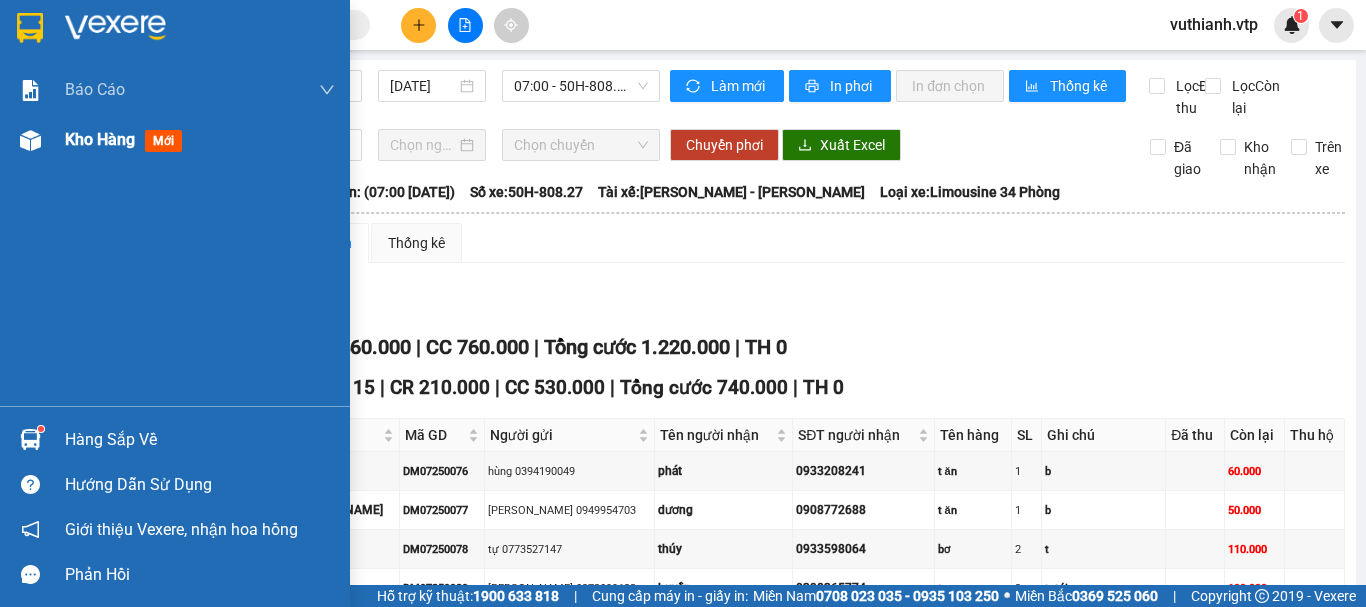 click on "Kho hàng mới" at bounding box center [175, 140] 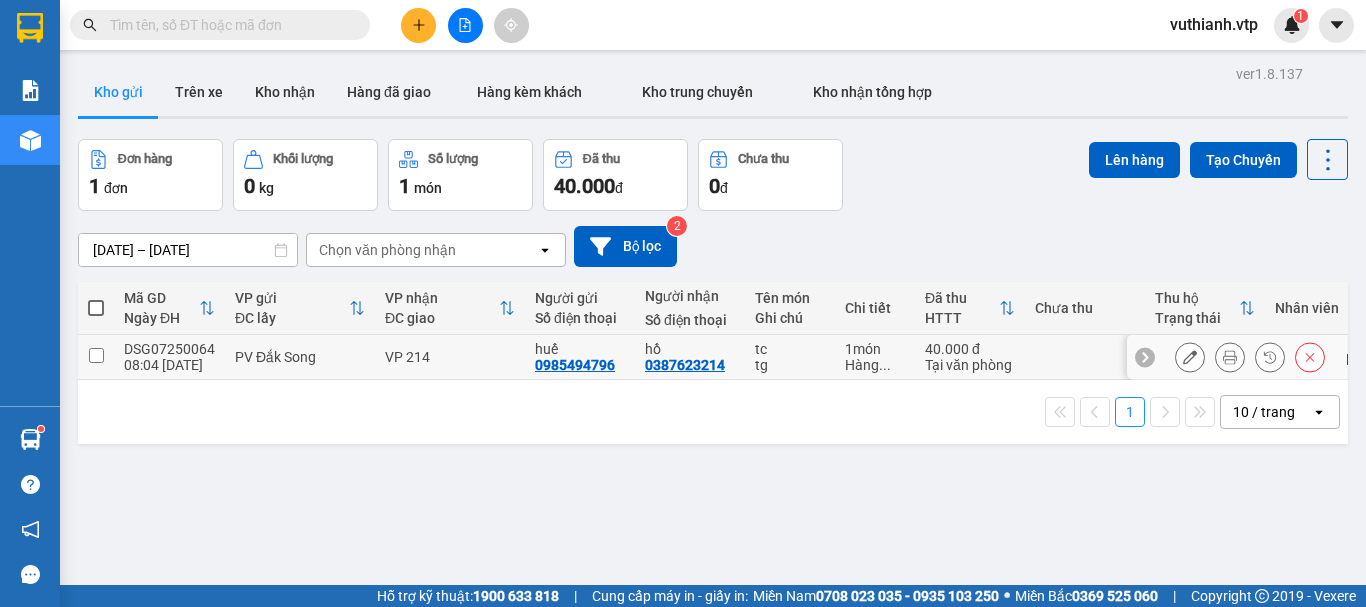 click at bounding box center (96, 355) 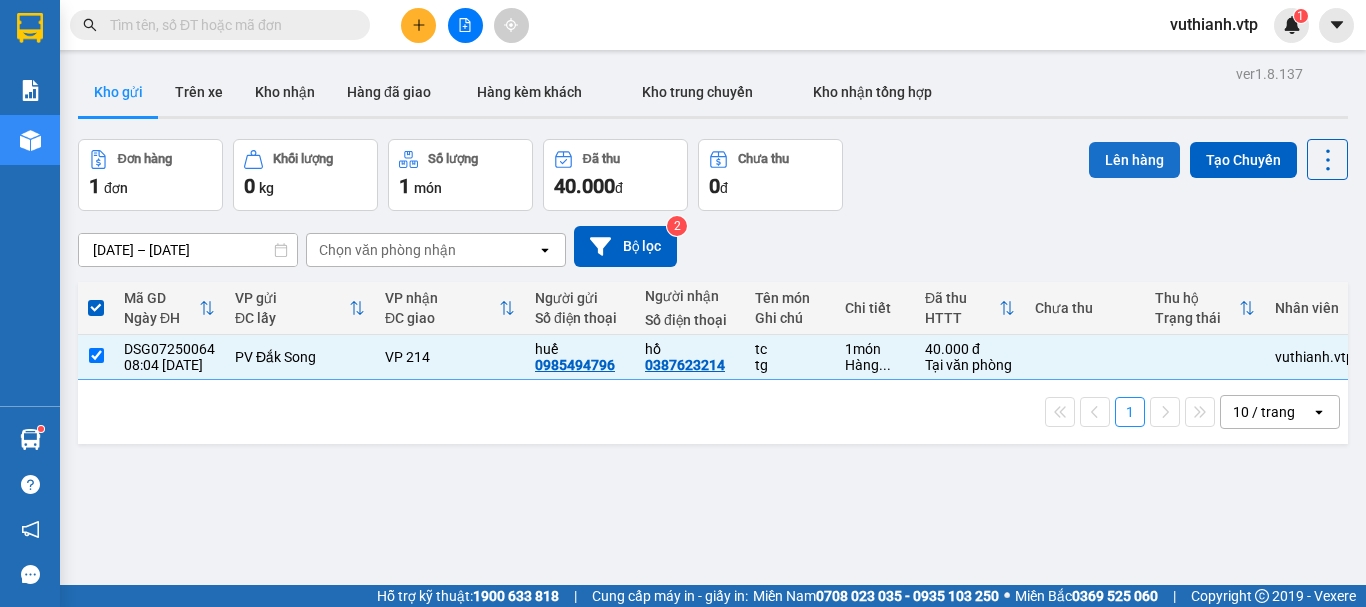 click on "Lên hàng" at bounding box center [1134, 160] 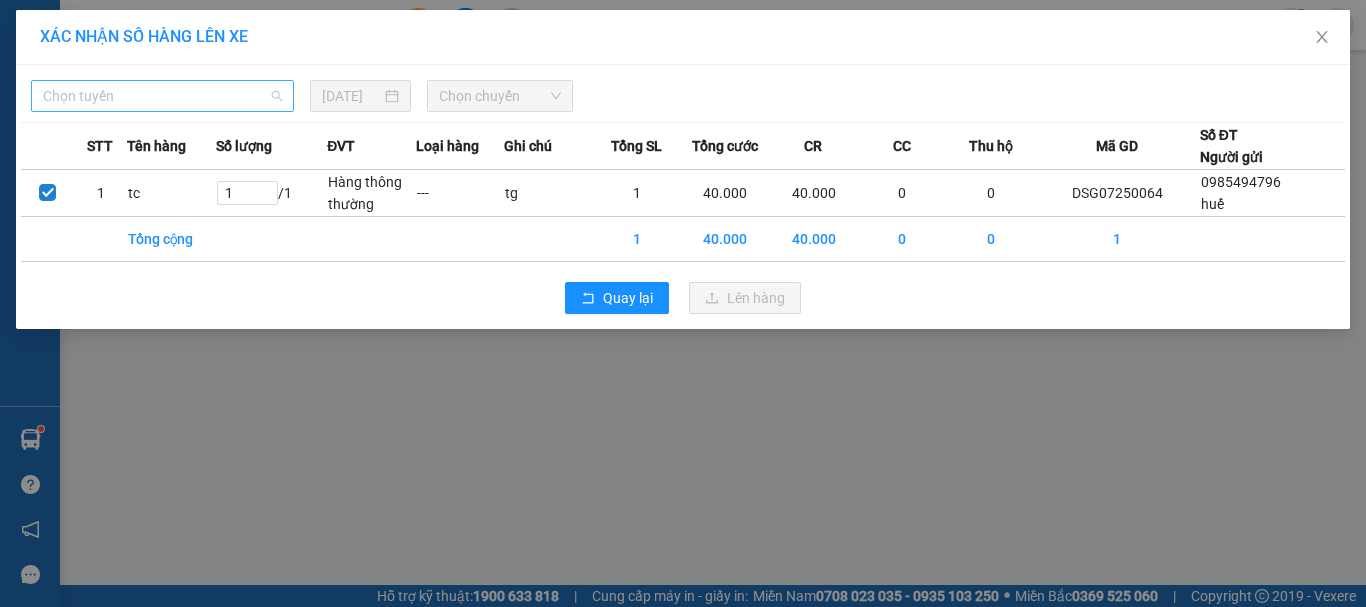 click on "Chọn tuyến" at bounding box center (162, 96) 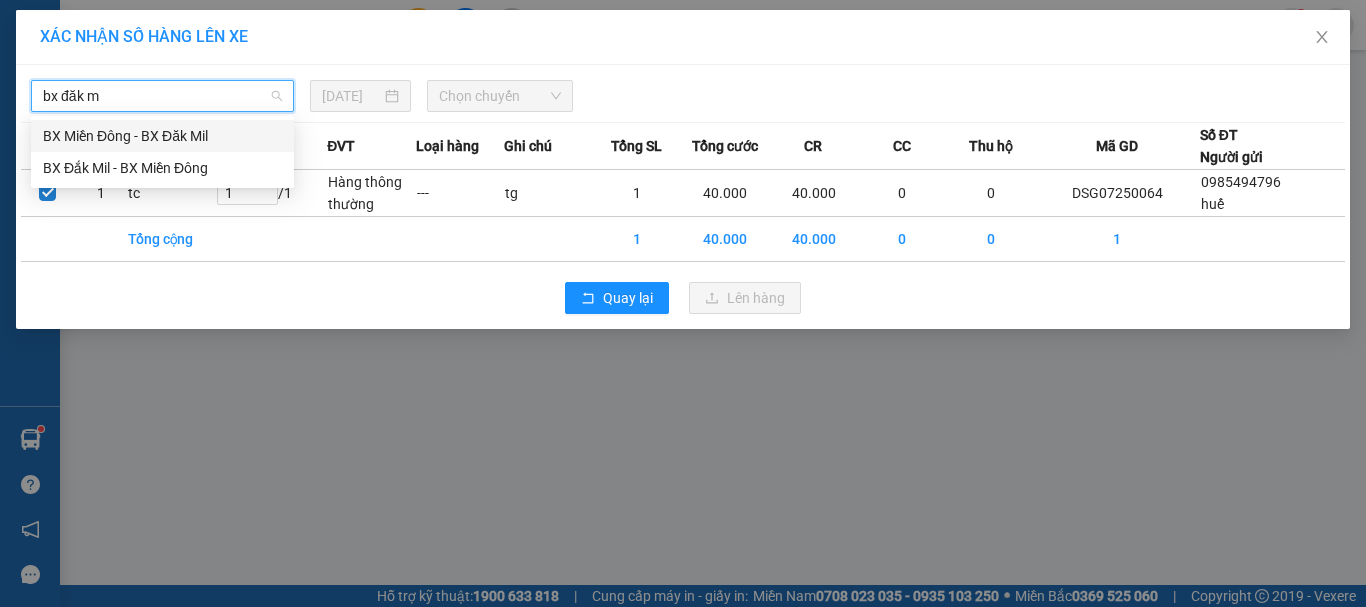 click on "BX Đắk Mil - BX Miền Đông" at bounding box center [162, 168] 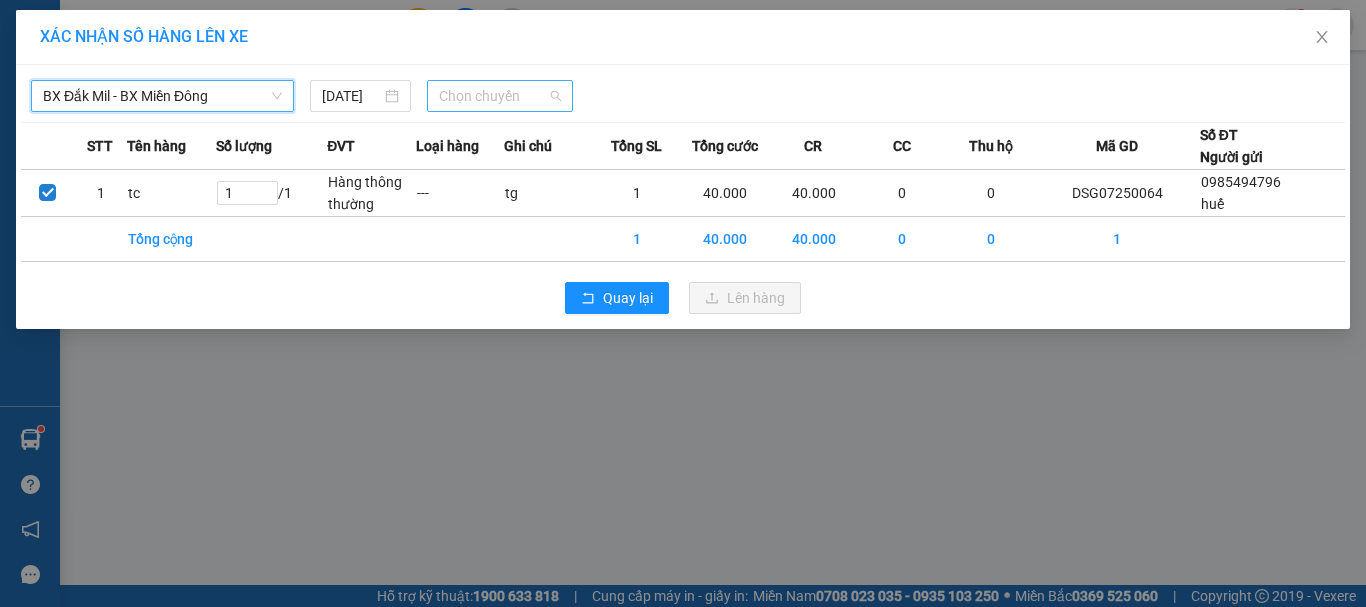 click on "Chọn chuyến" at bounding box center [500, 96] 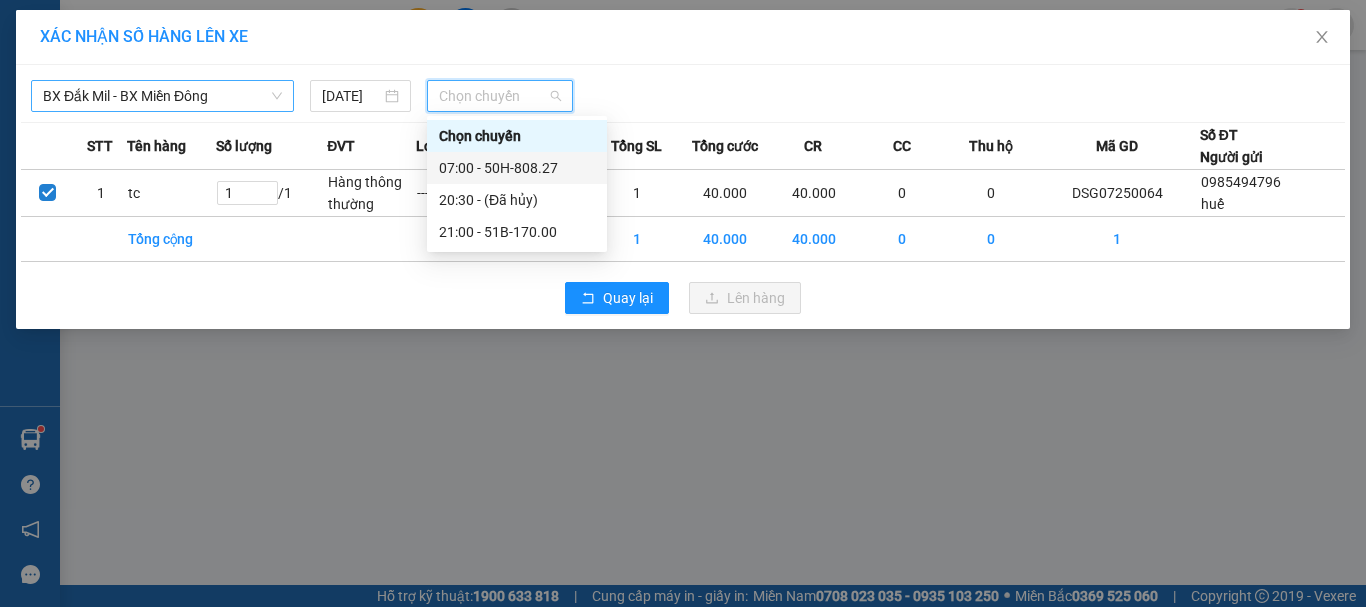 click on "07:00     - 50H-808.27" at bounding box center [517, 168] 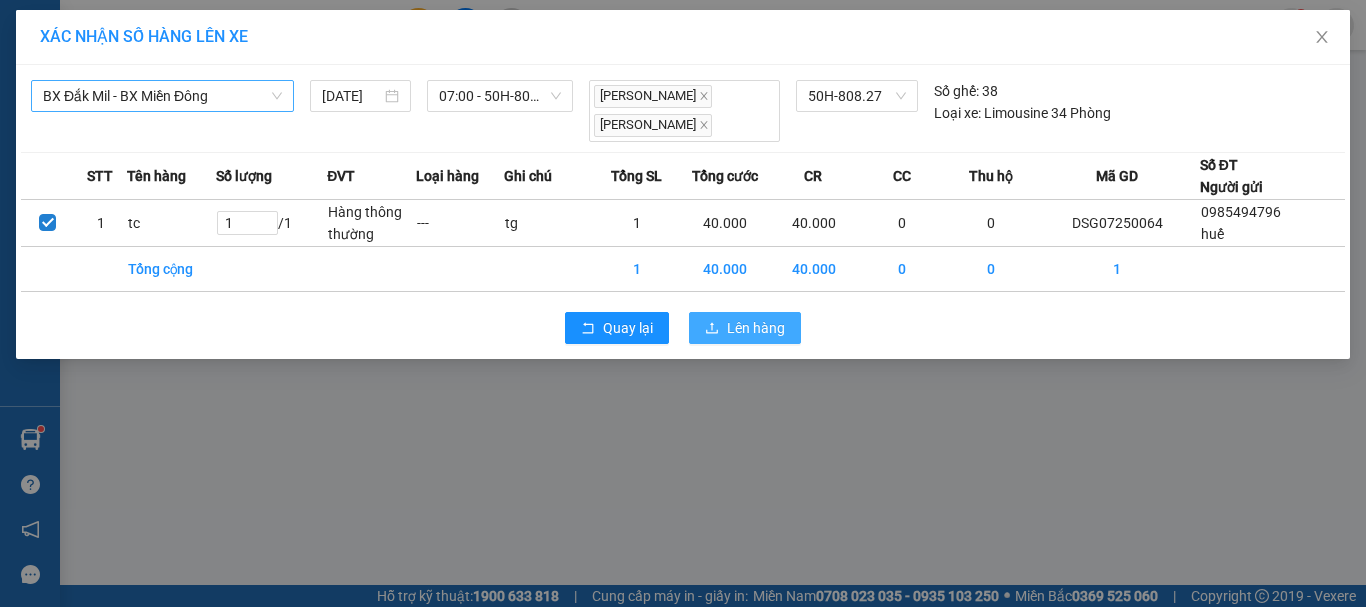click on "Lên hàng" at bounding box center [756, 328] 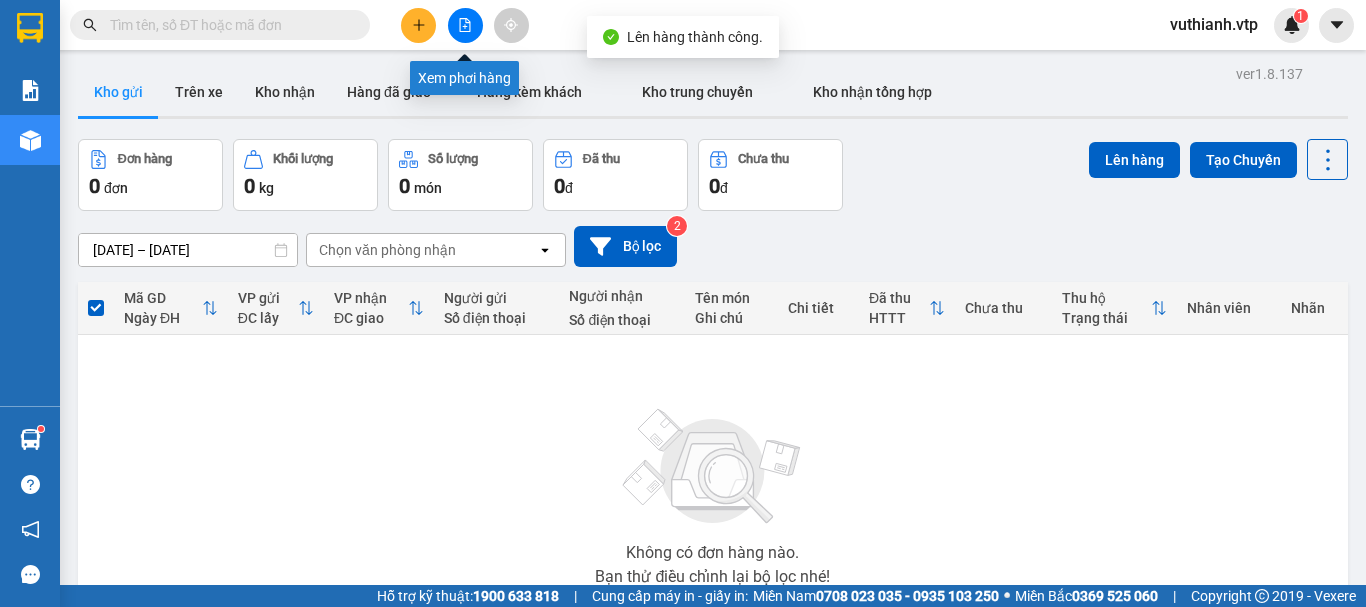 click 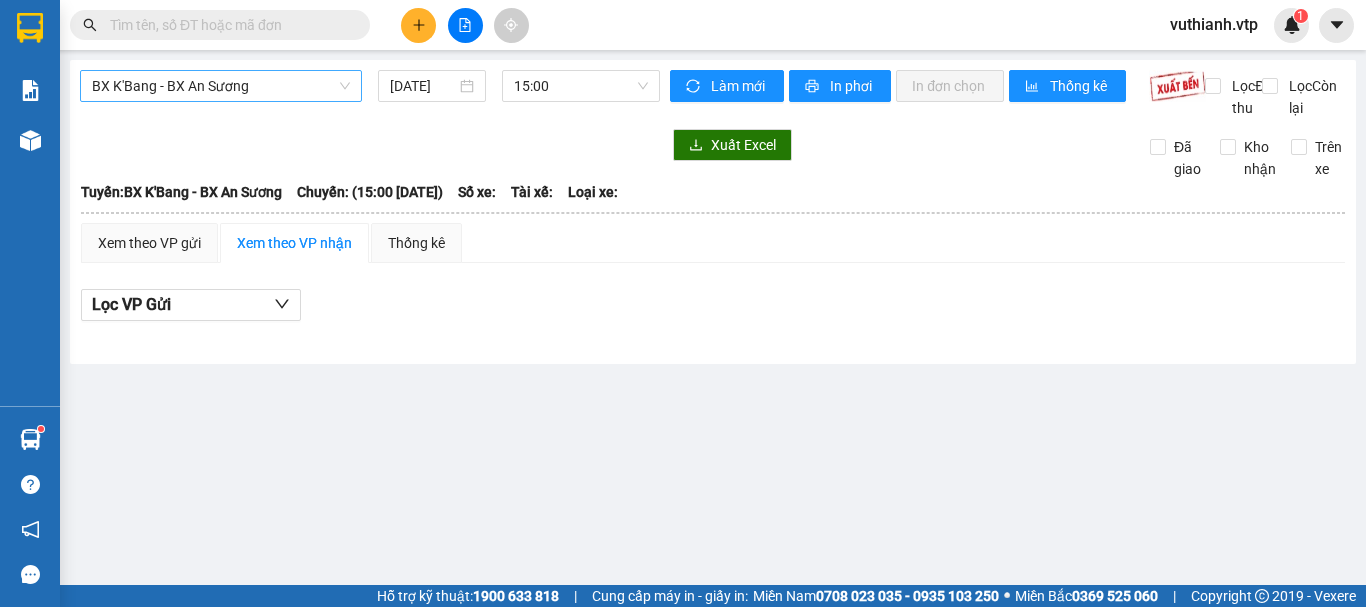click on "BX K'Bang - BX An Sương" at bounding box center (221, 86) 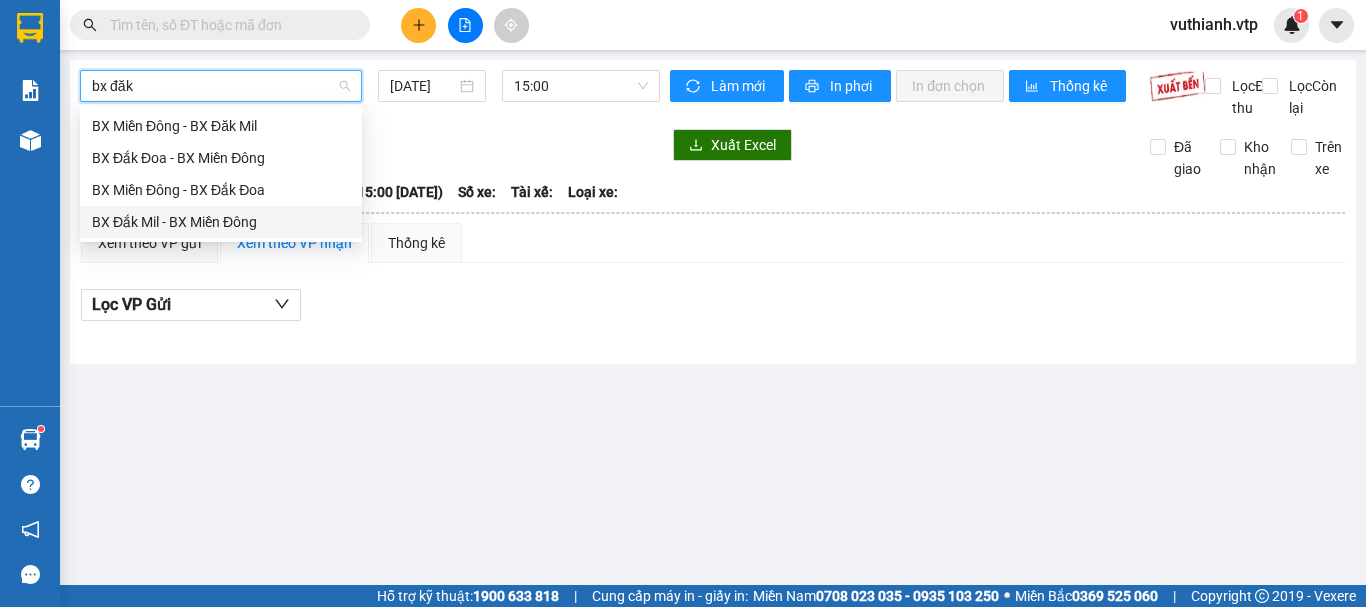 click on "BX Đắk Mil - BX Miền Đông" at bounding box center (221, 222) 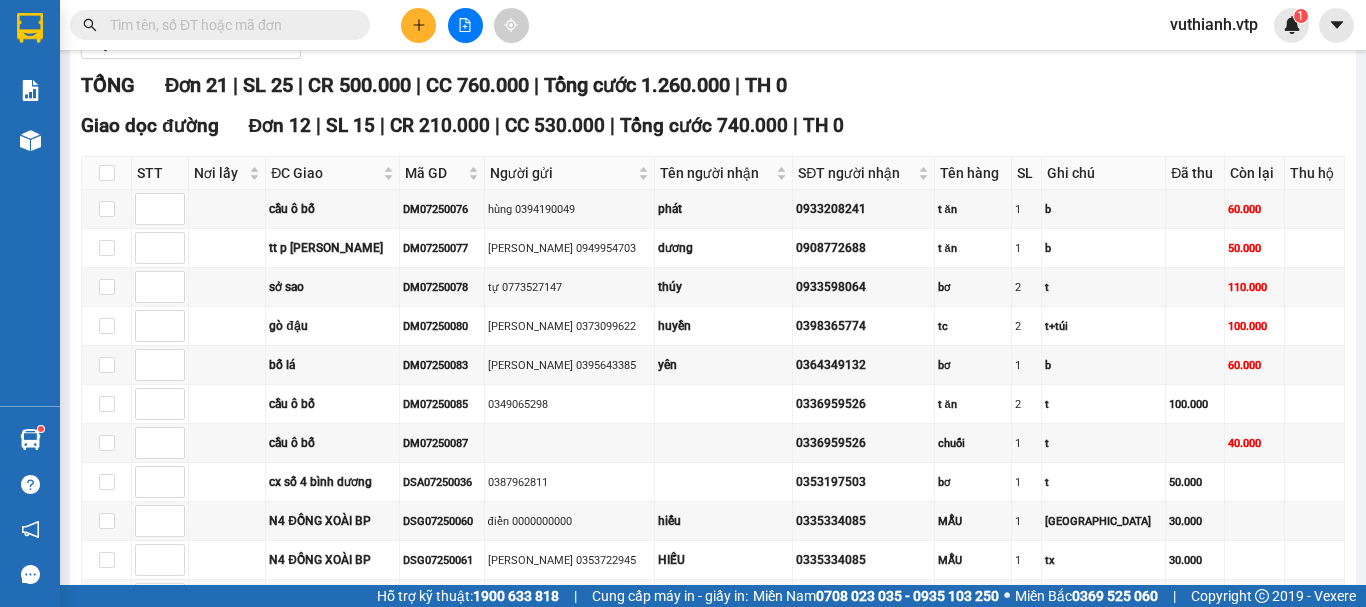 scroll, scrollTop: 0, scrollLeft: 0, axis: both 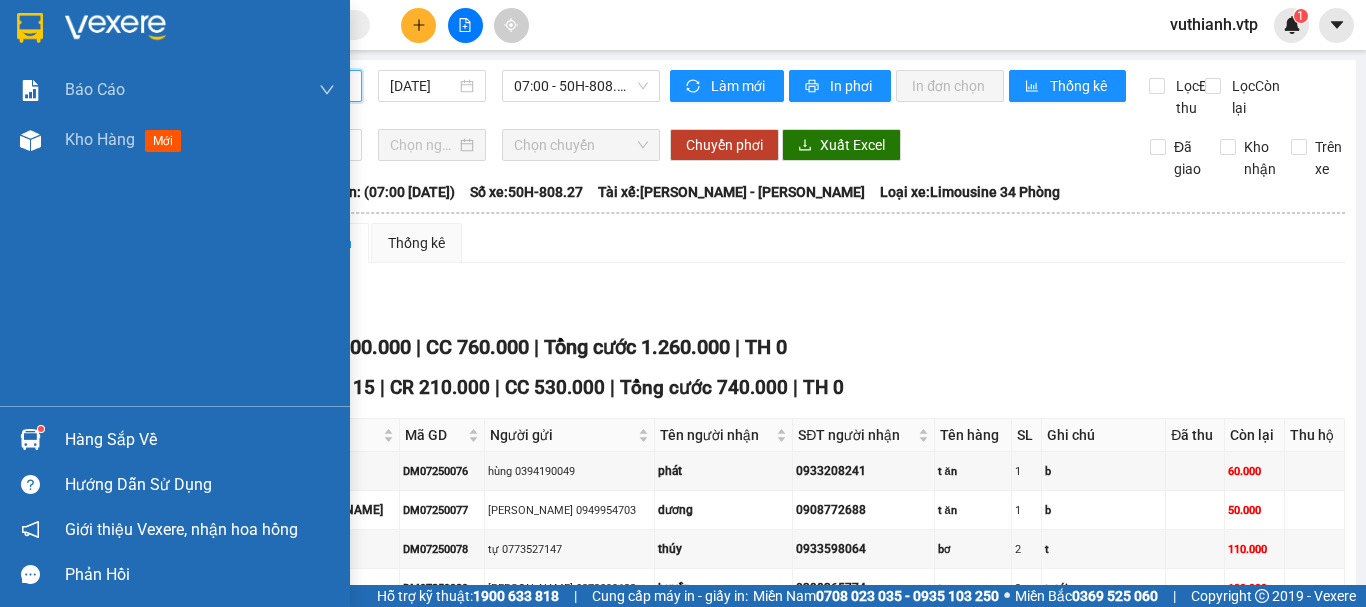 click on "Hàng sắp về" at bounding box center (200, 440) 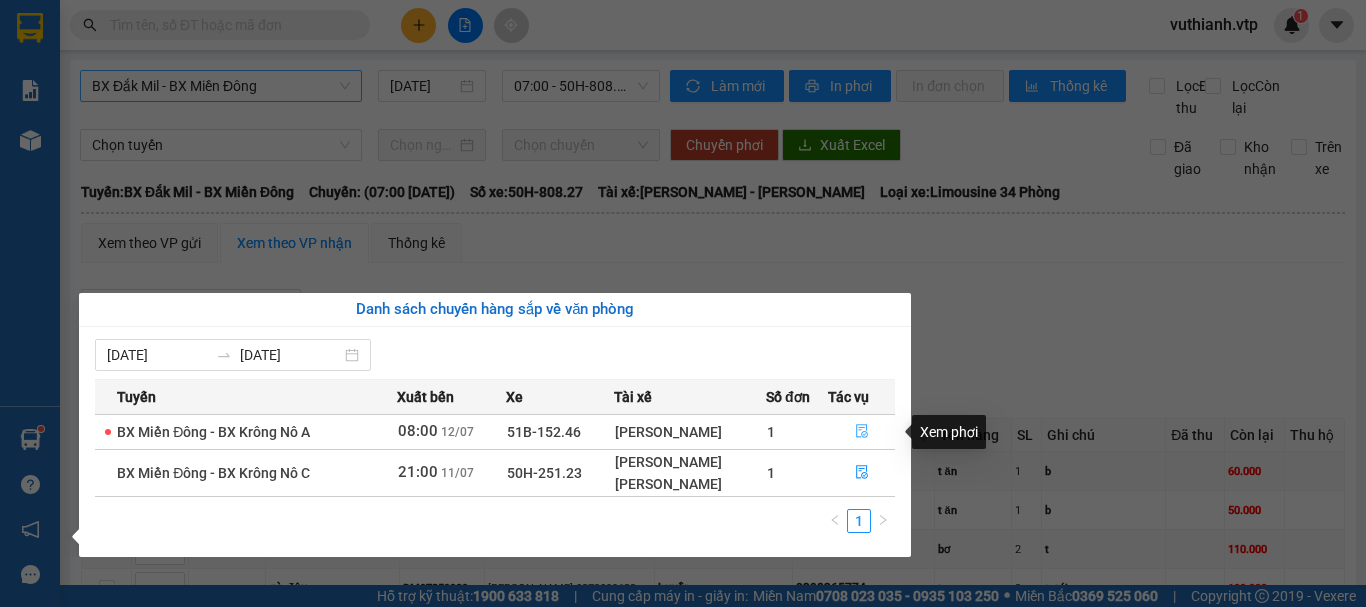 click 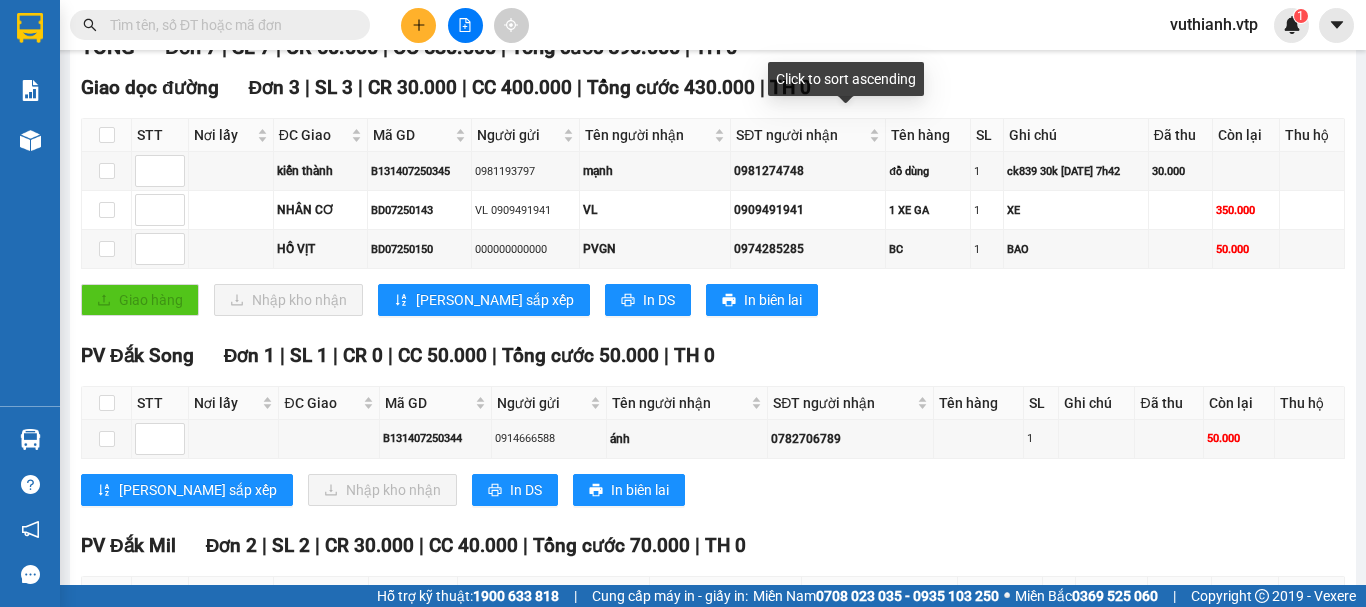 scroll, scrollTop: 600, scrollLeft: 0, axis: vertical 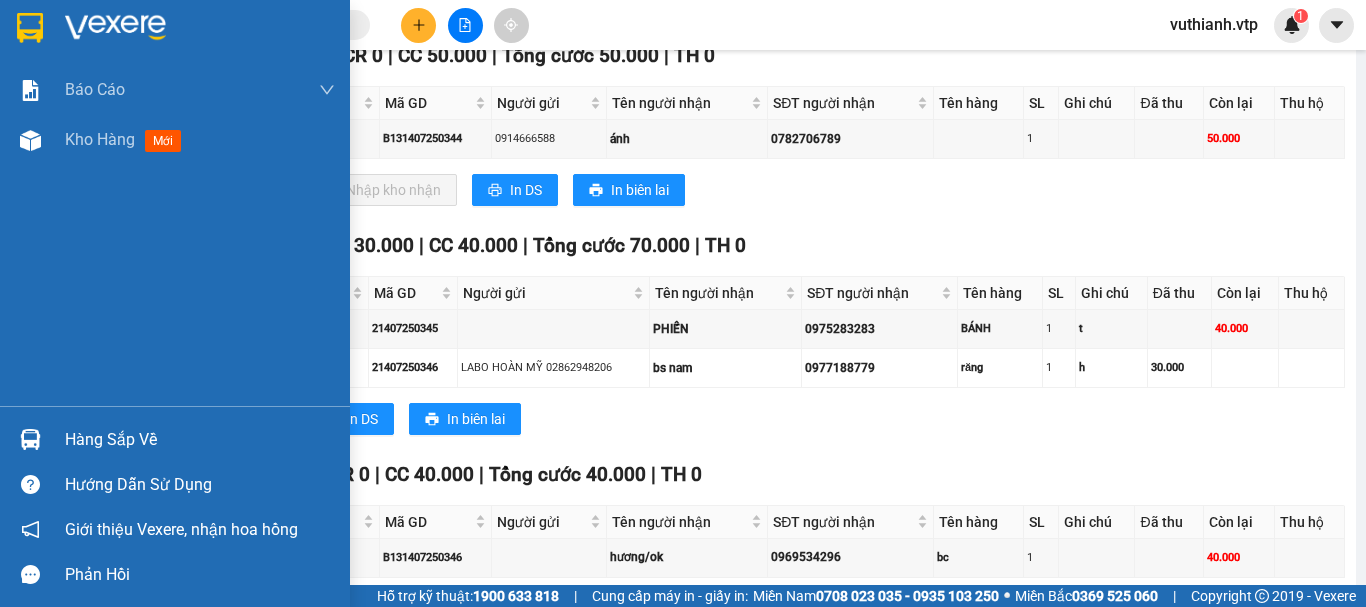 click on "Hàng sắp về" at bounding box center [200, 440] 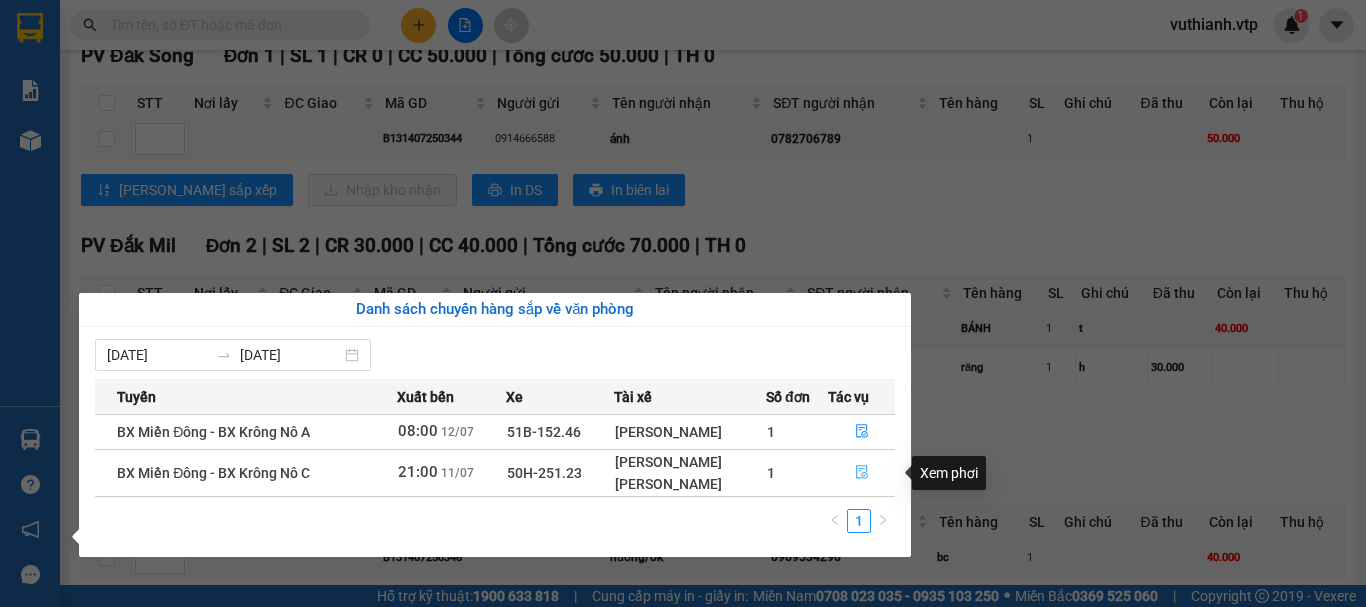 click 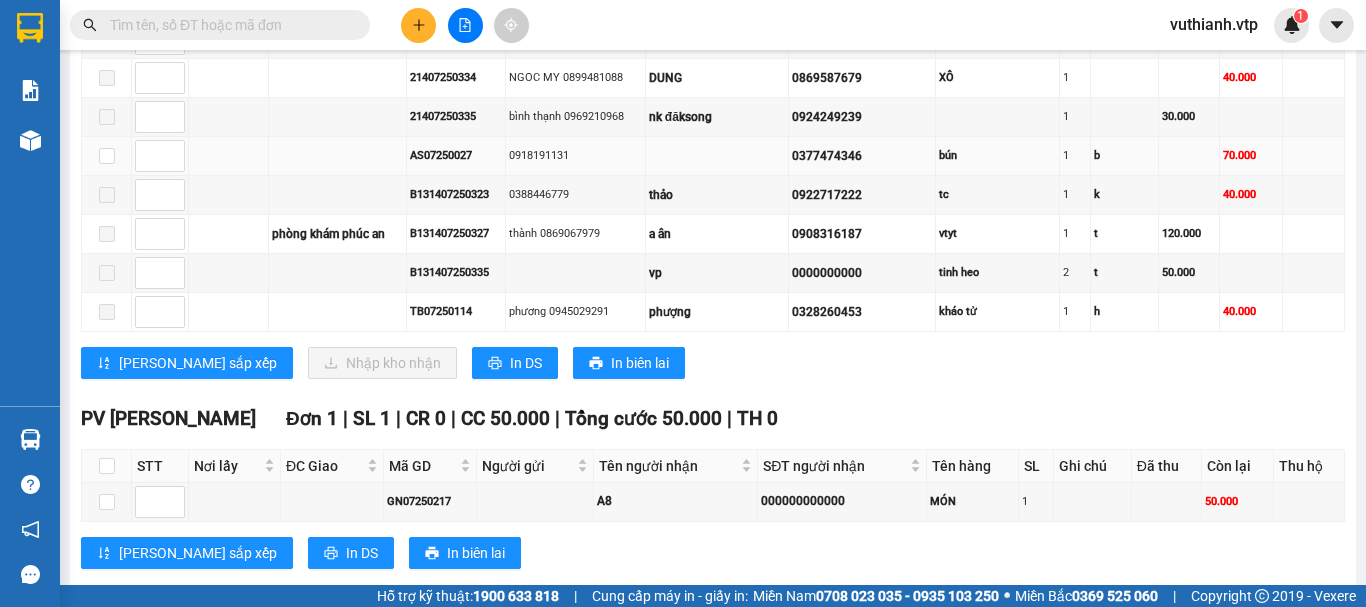 scroll, scrollTop: 1000, scrollLeft: 0, axis: vertical 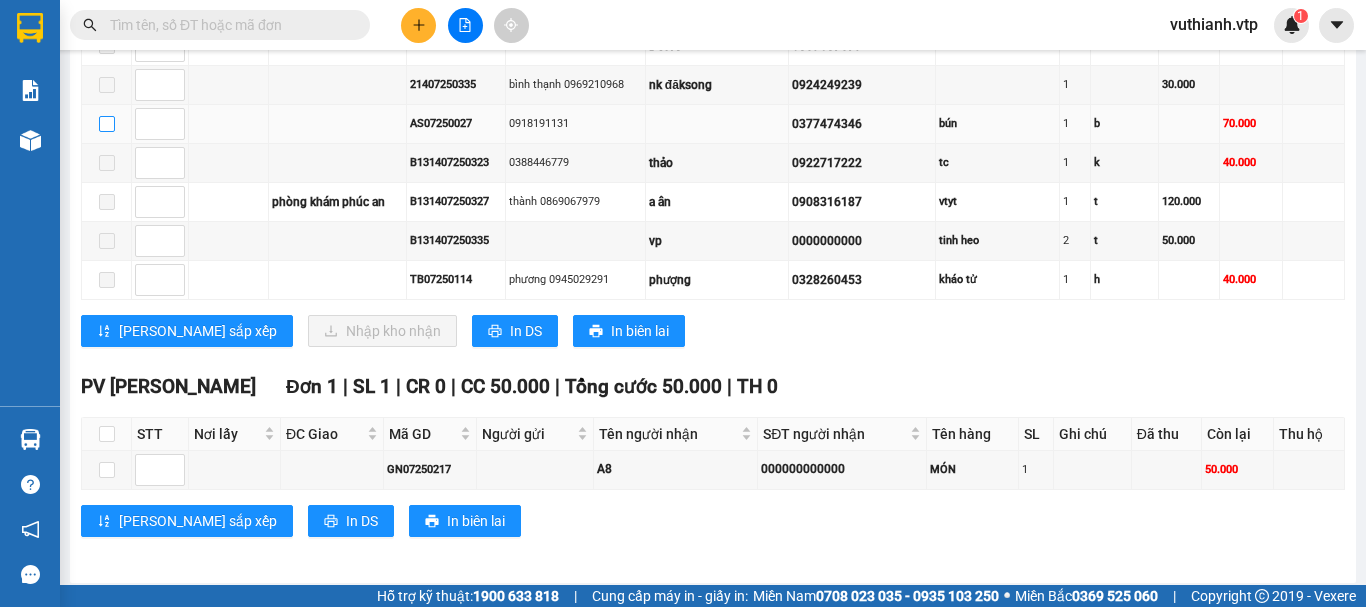 click at bounding box center (107, 124) 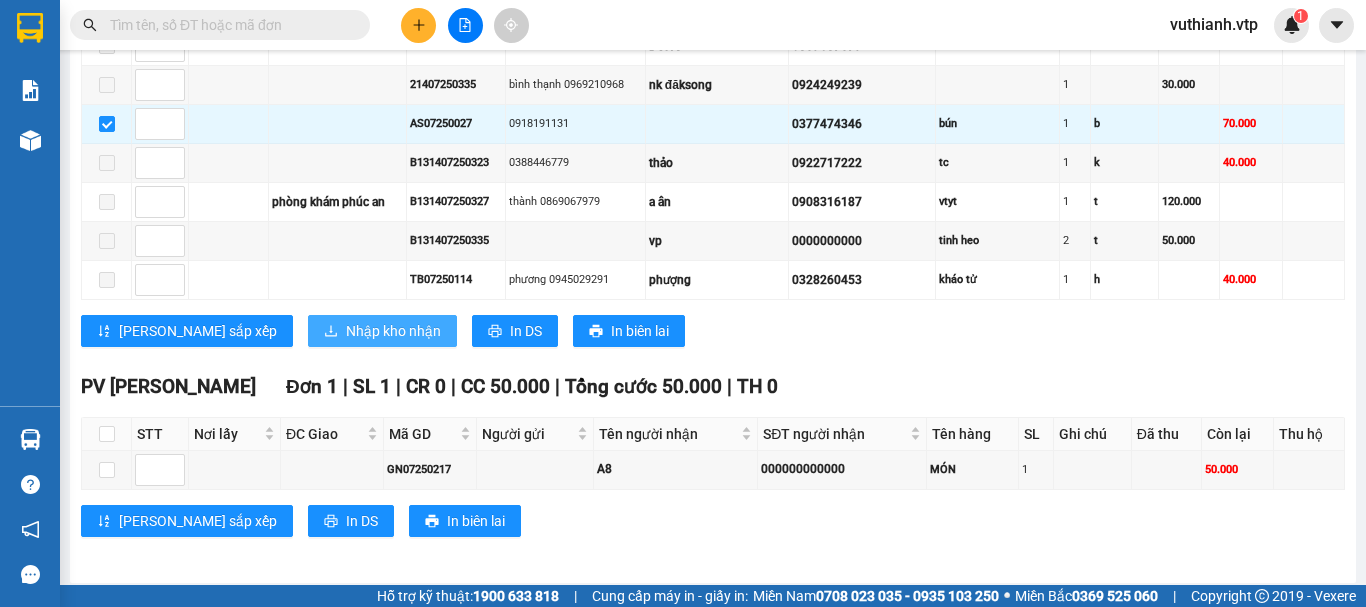 click on "Nhập kho nhận" at bounding box center [393, 331] 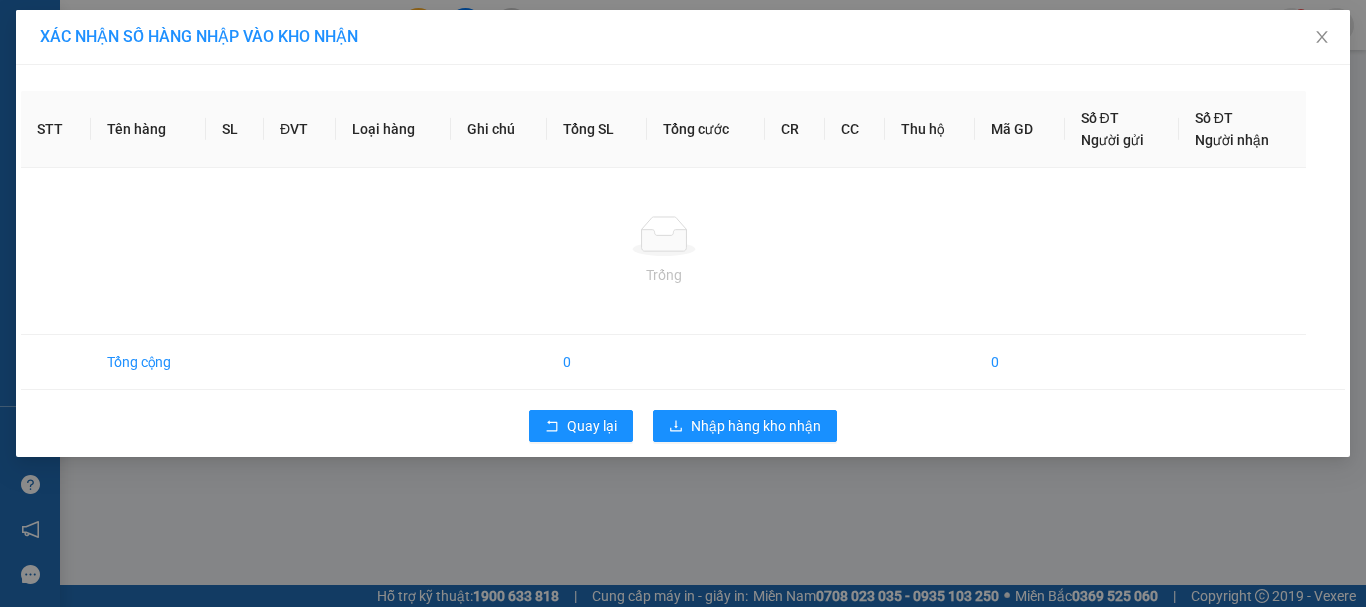 scroll, scrollTop: 0, scrollLeft: 0, axis: both 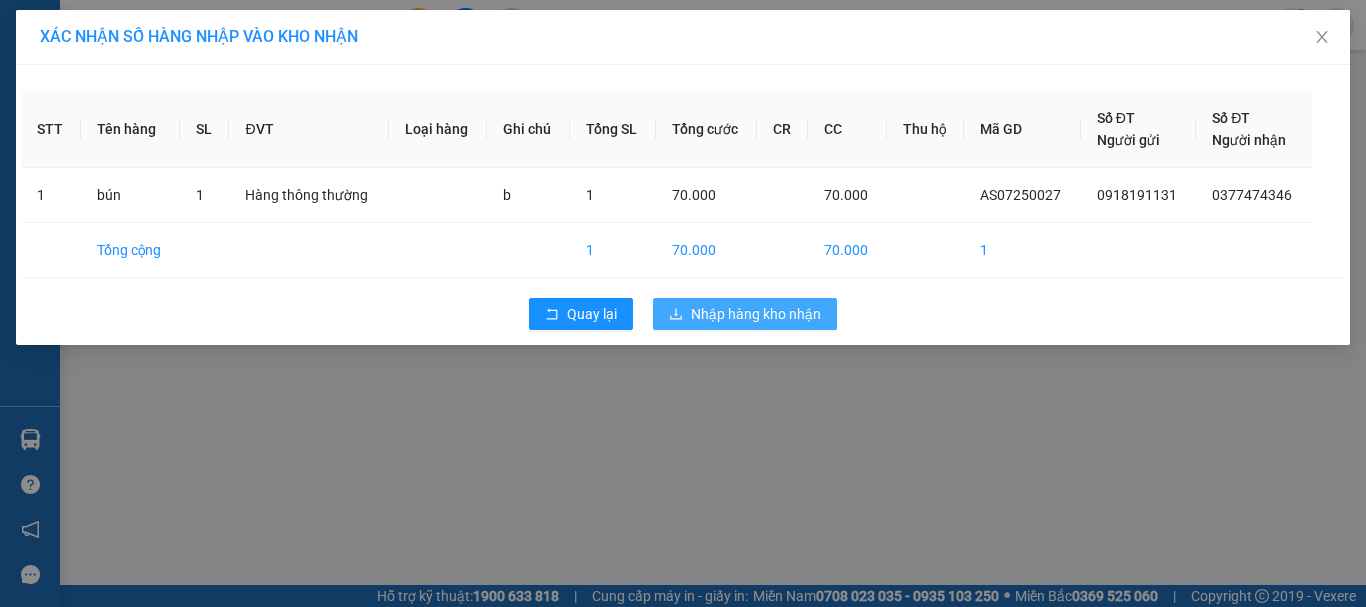 click on "Nhập hàng kho nhận" at bounding box center (756, 314) 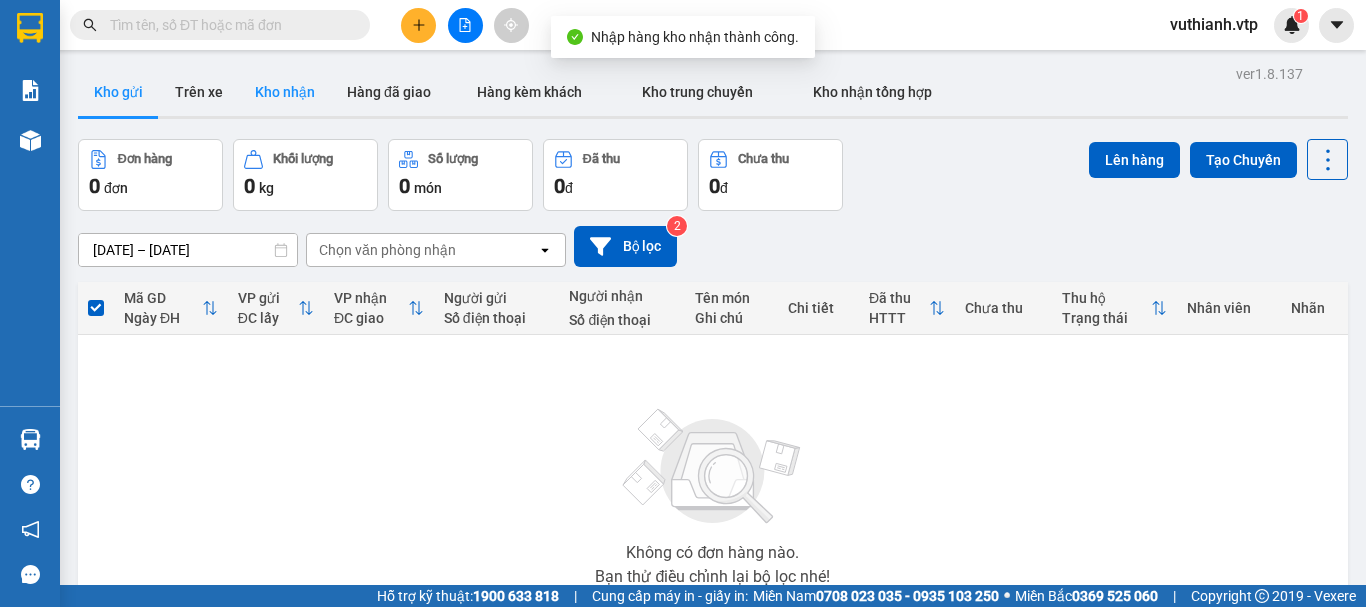 click on "Kho nhận" at bounding box center [285, 92] 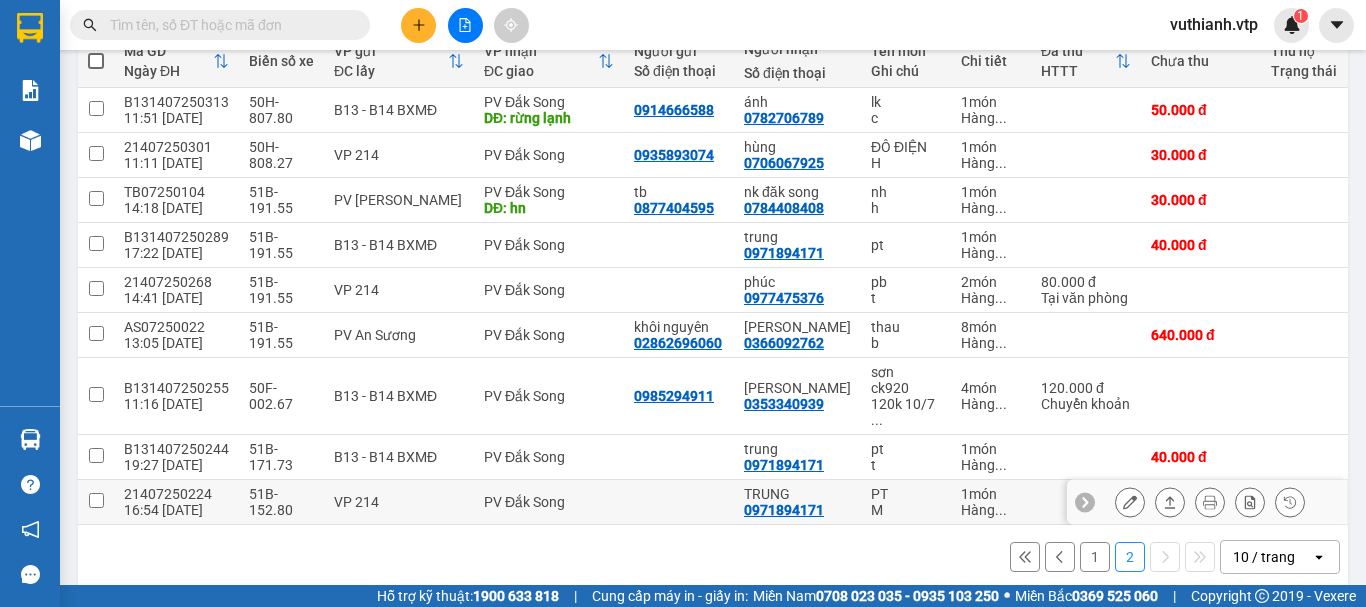scroll, scrollTop: 261, scrollLeft: 0, axis: vertical 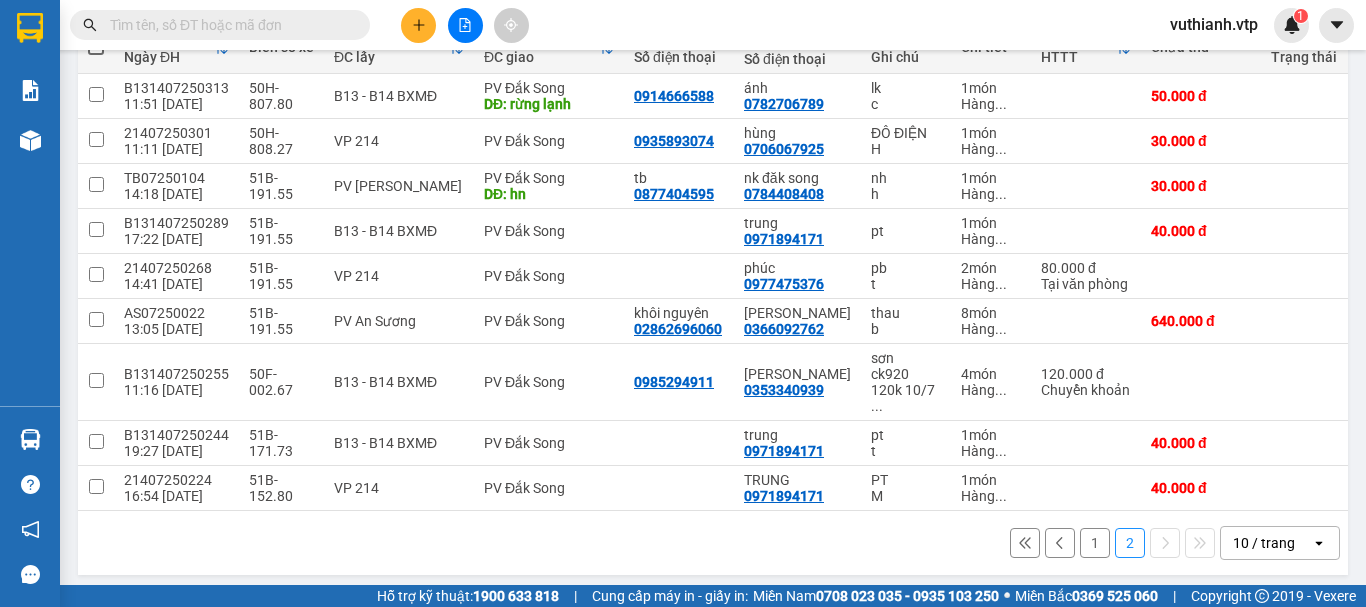 click on "1" at bounding box center (1095, 543) 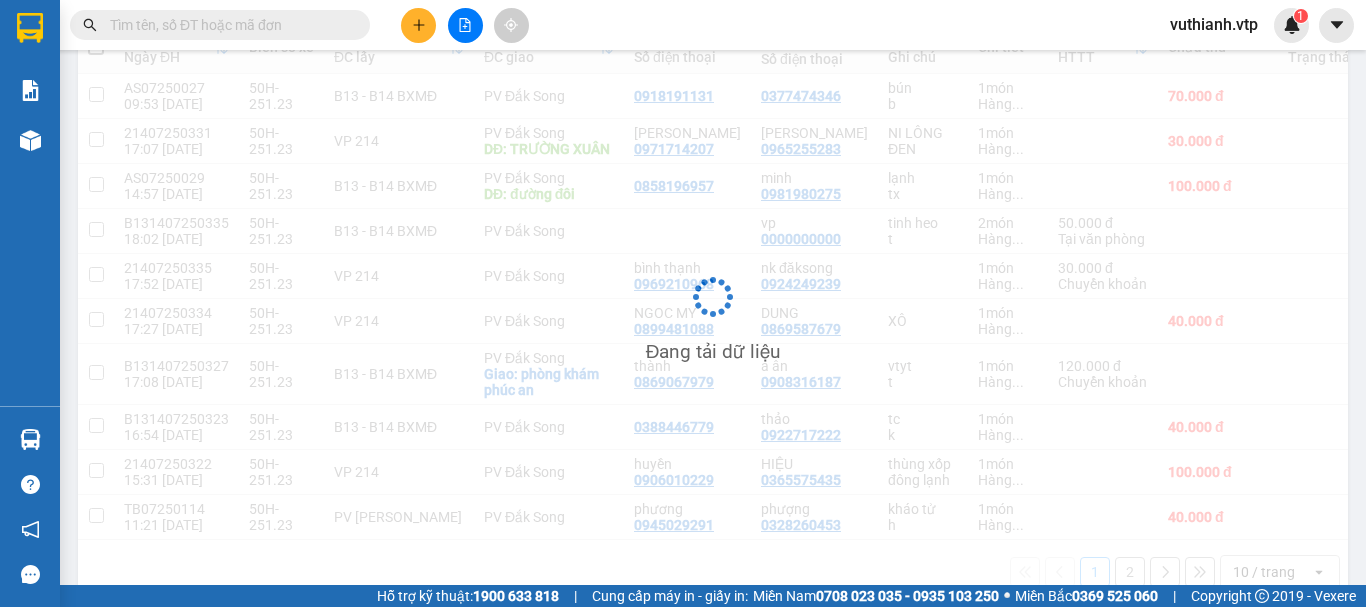 scroll, scrollTop: 261, scrollLeft: 0, axis: vertical 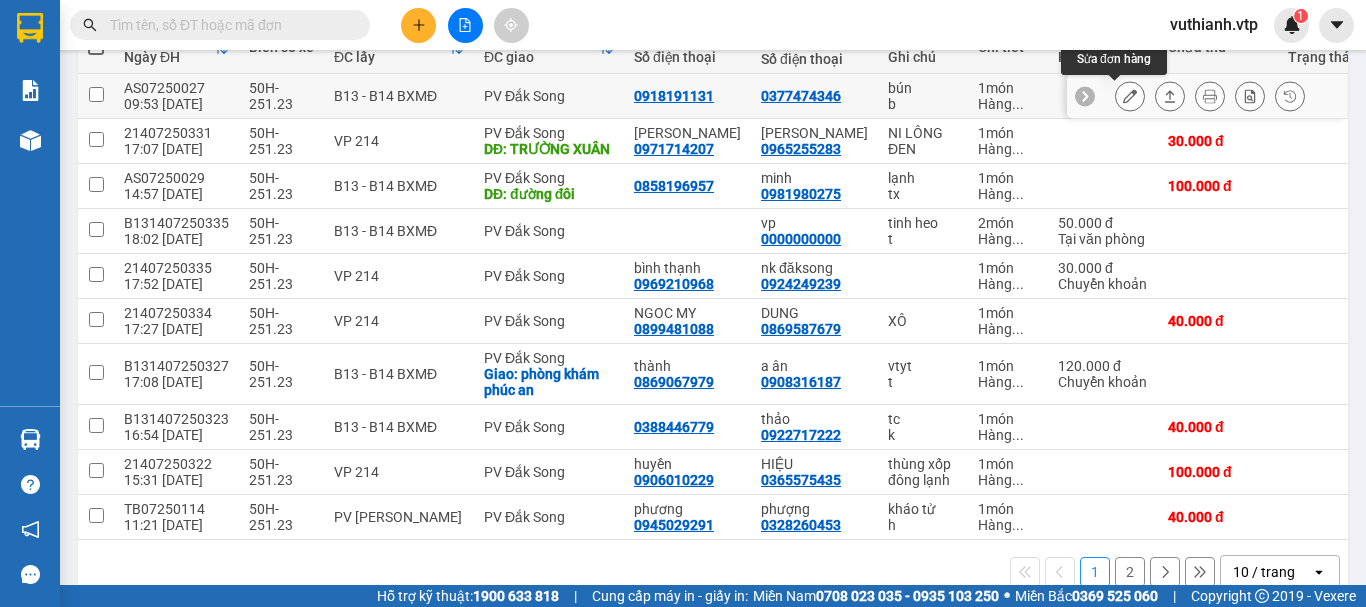 click 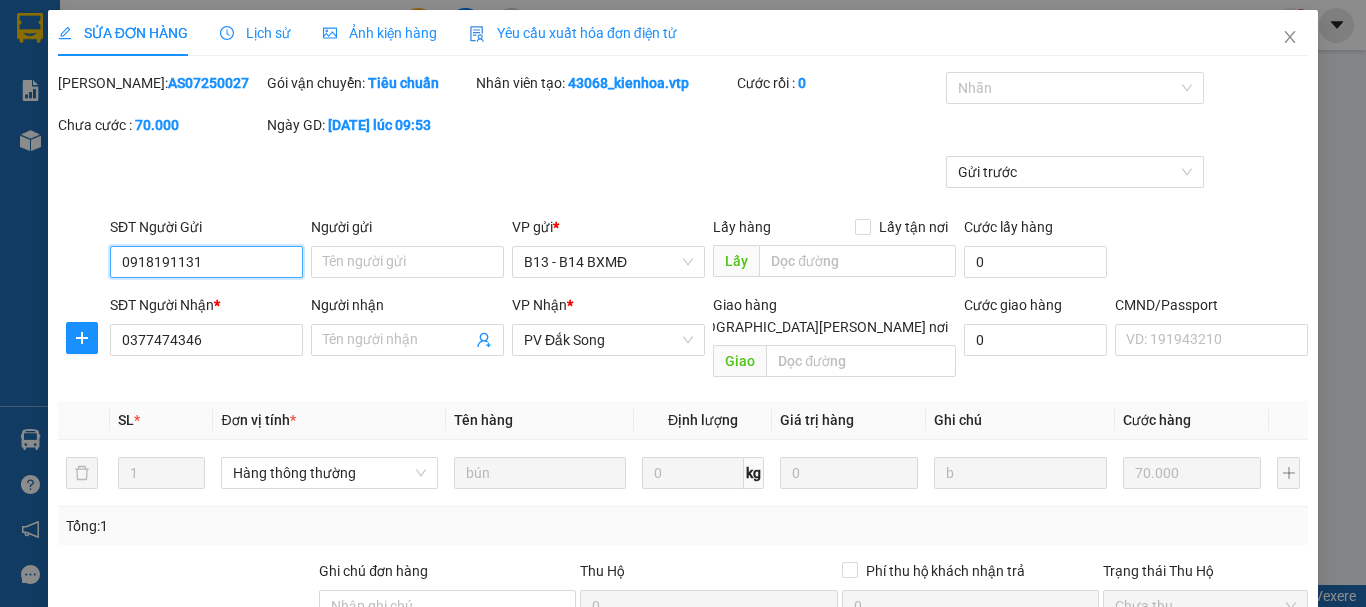 scroll, scrollTop: 0, scrollLeft: 0, axis: both 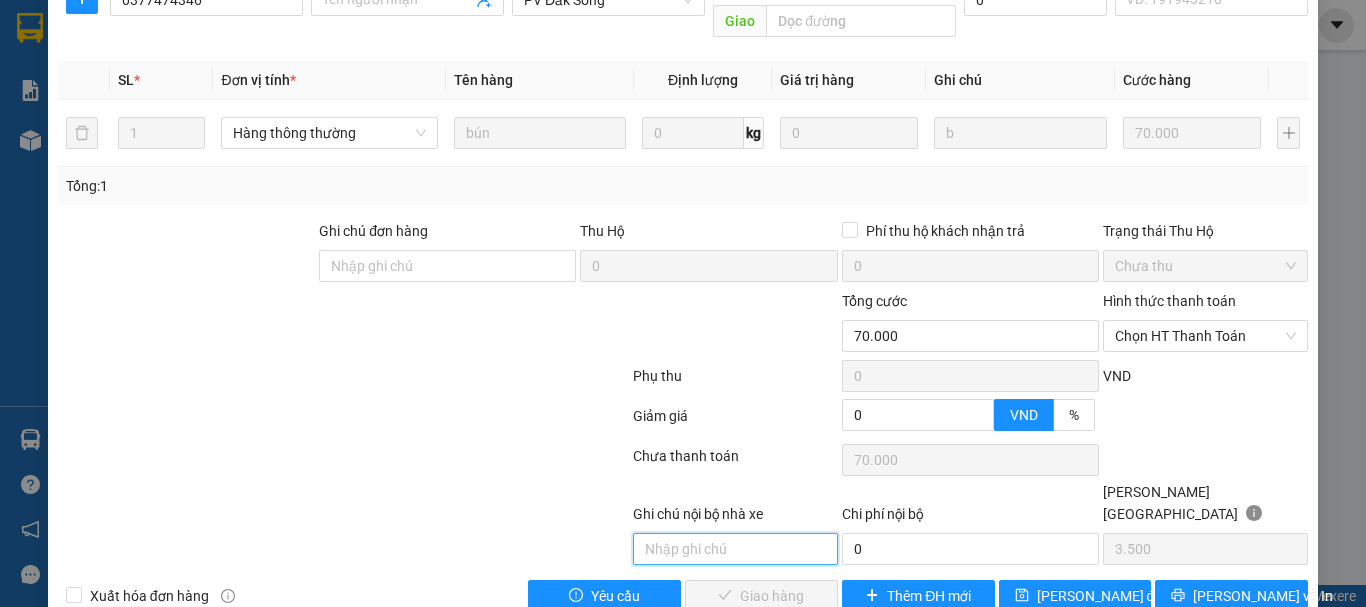 click at bounding box center [735, 549] 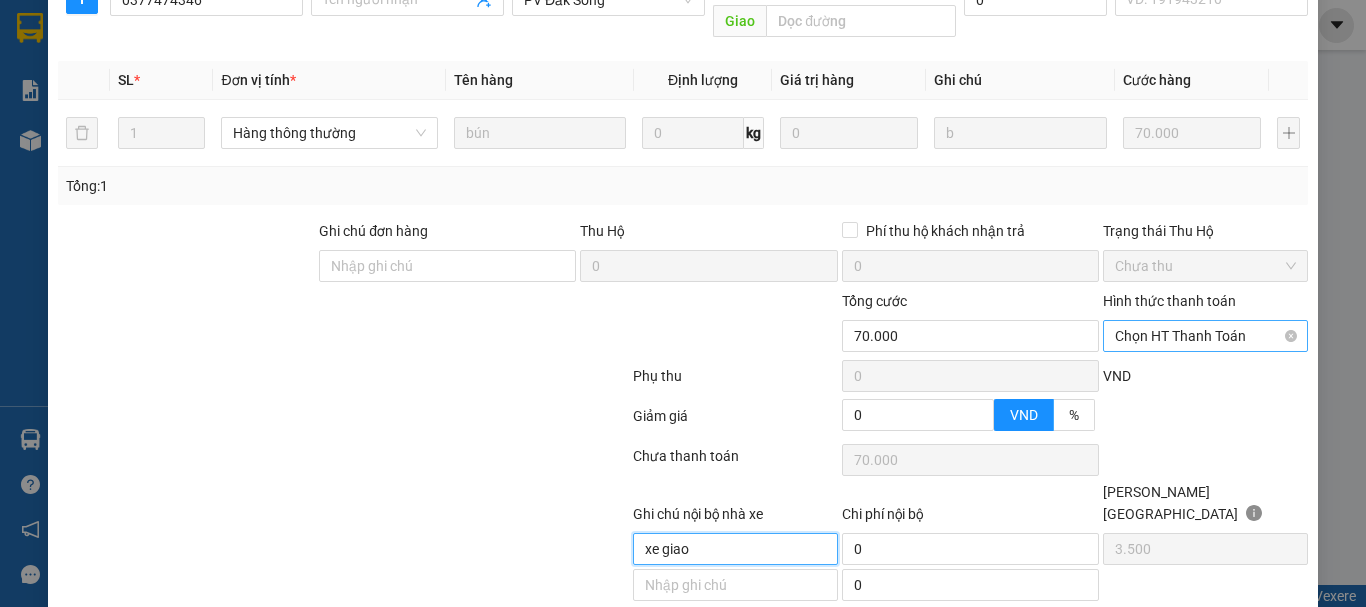 click on "Chọn HT Thanh Toán" at bounding box center [1205, 336] 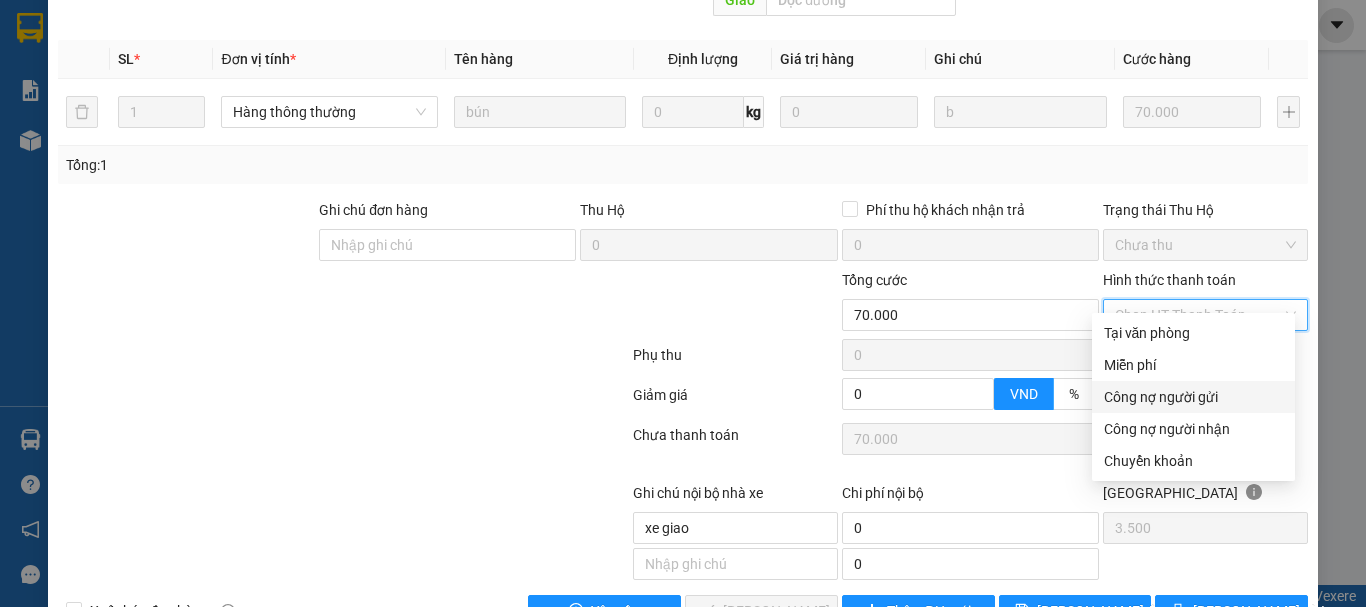 scroll, scrollTop: 376, scrollLeft: 0, axis: vertical 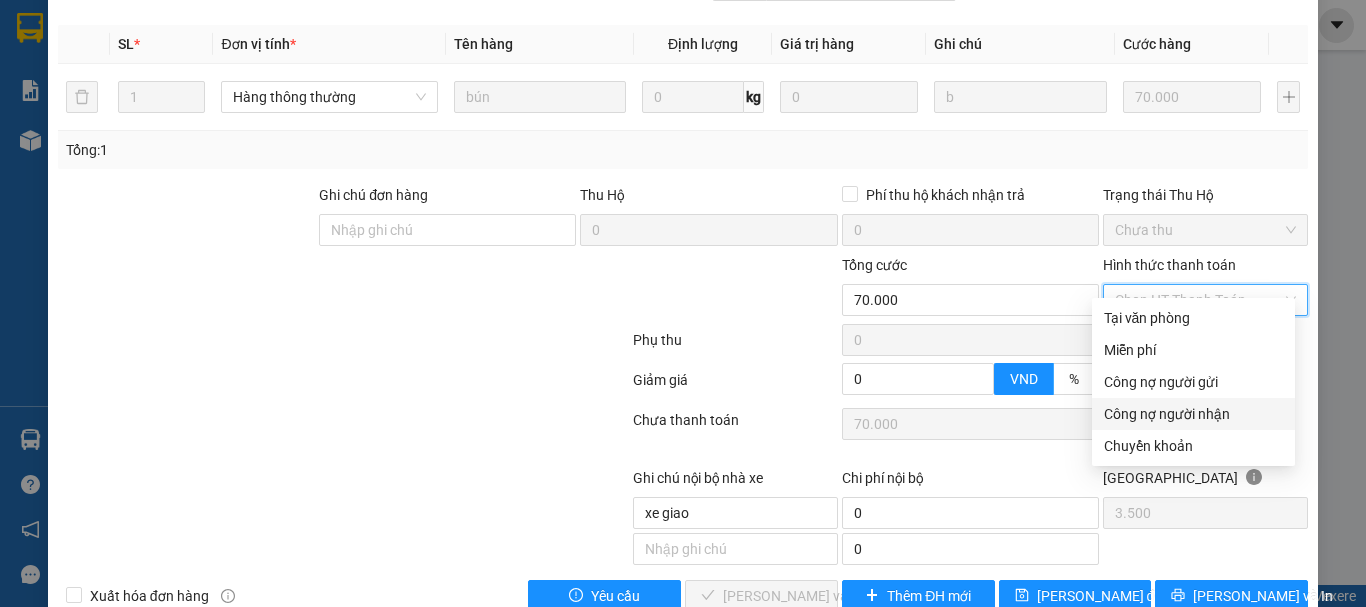 click on "Công nợ người nhận" at bounding box center (1193, 414) 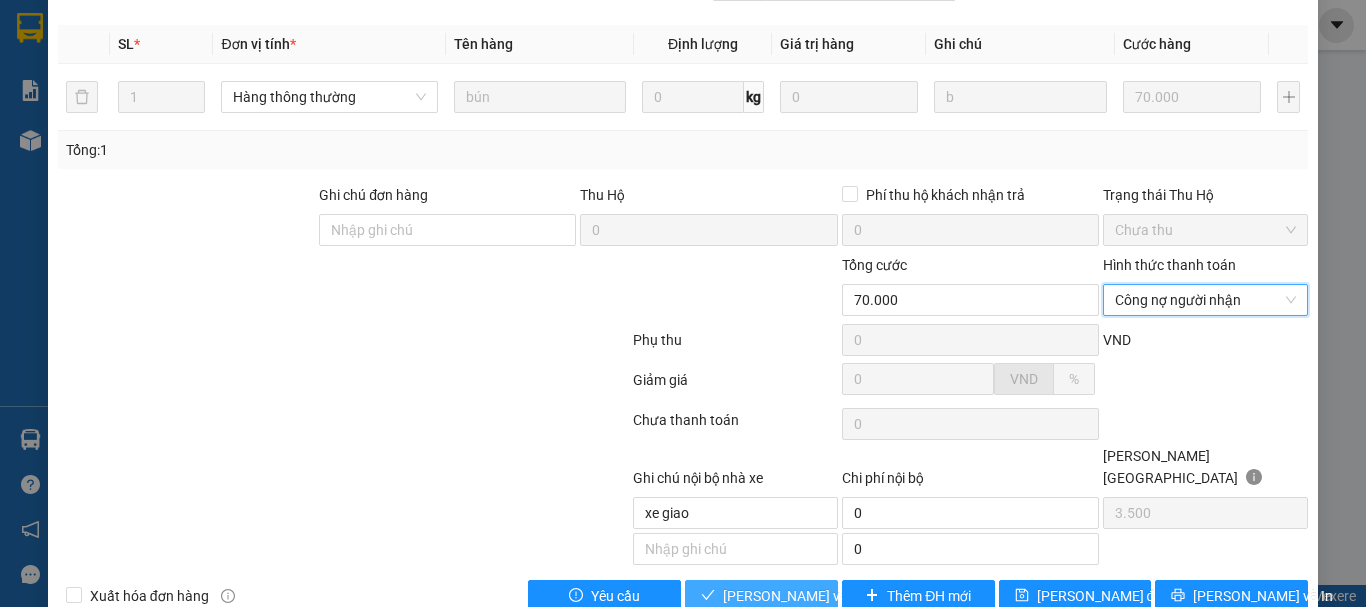 click on "[PERSON_NAME] và [PERSON_NAME] hàng" at bounding box center (858, 596) 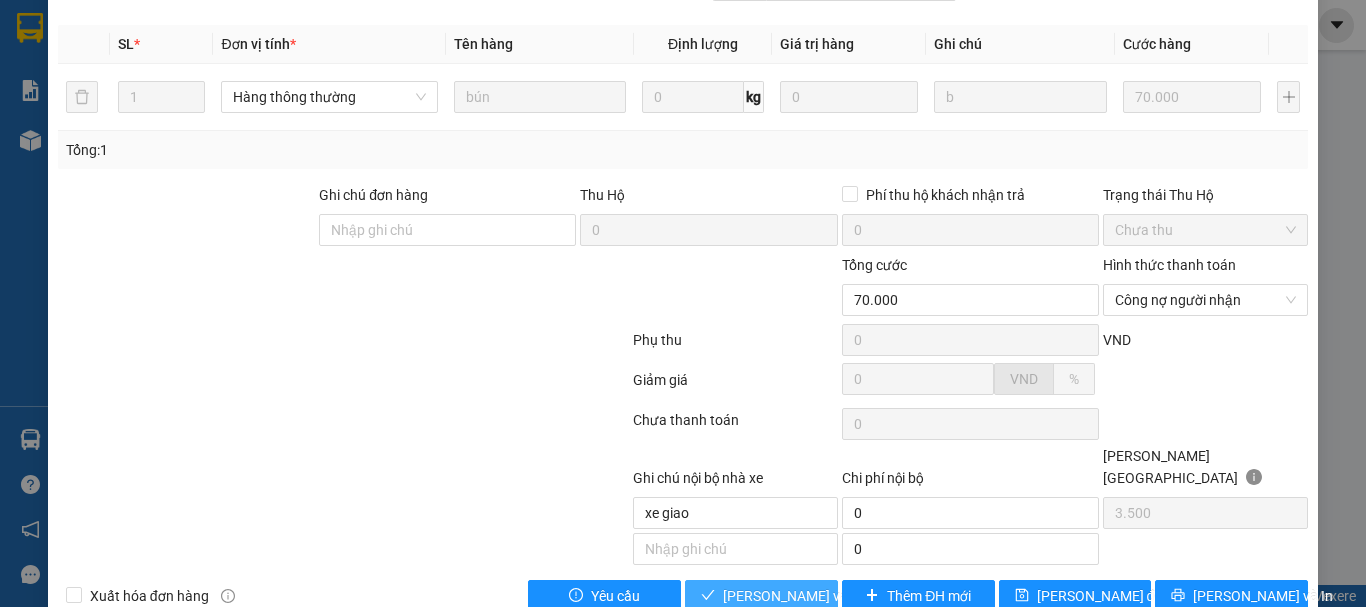 scroll, scrollTop: 396, scrollLeft: 0, axis: vertical 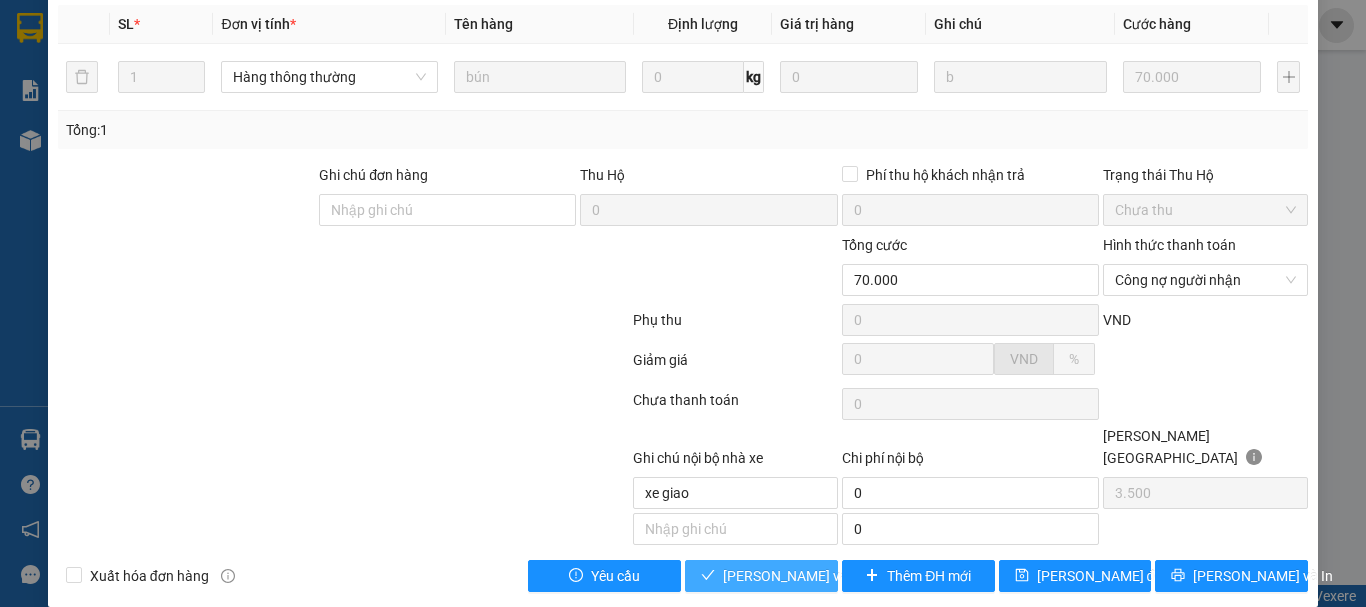 click on "[PERSON_NAME] và [PERSON_NAME] hàng" at bounding box center (858, 576) 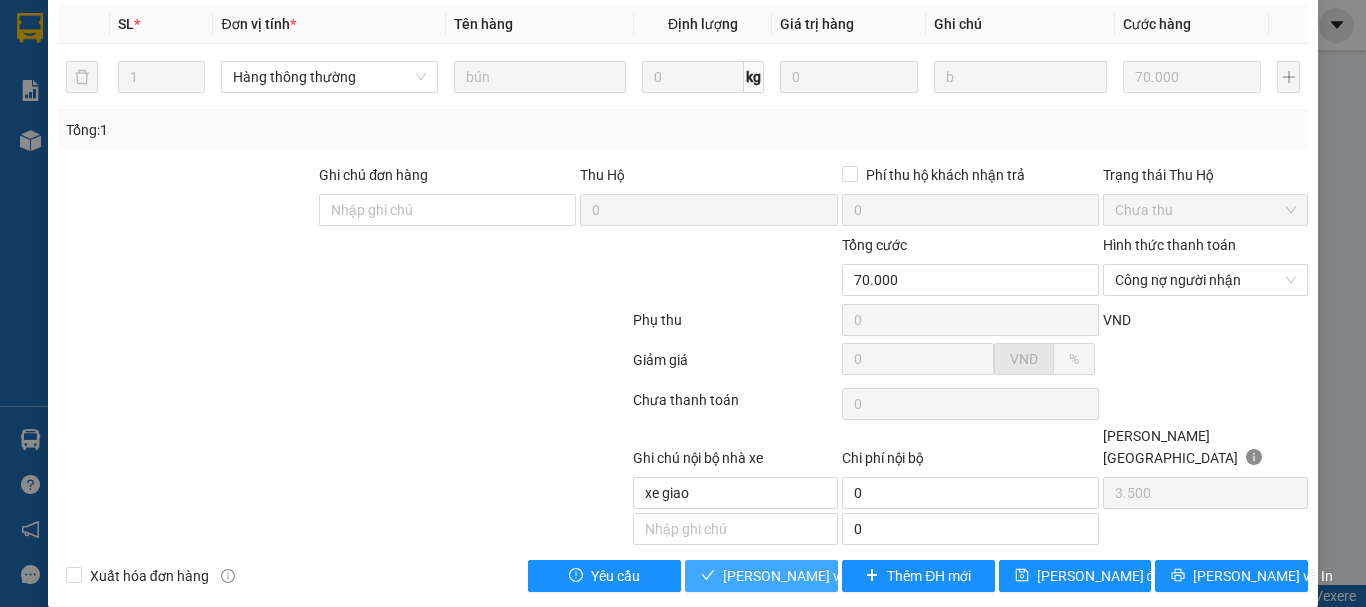 click on "[PERSON_NAME] và [PERSON_NAME] hàng" at bounding box center (858, 576) 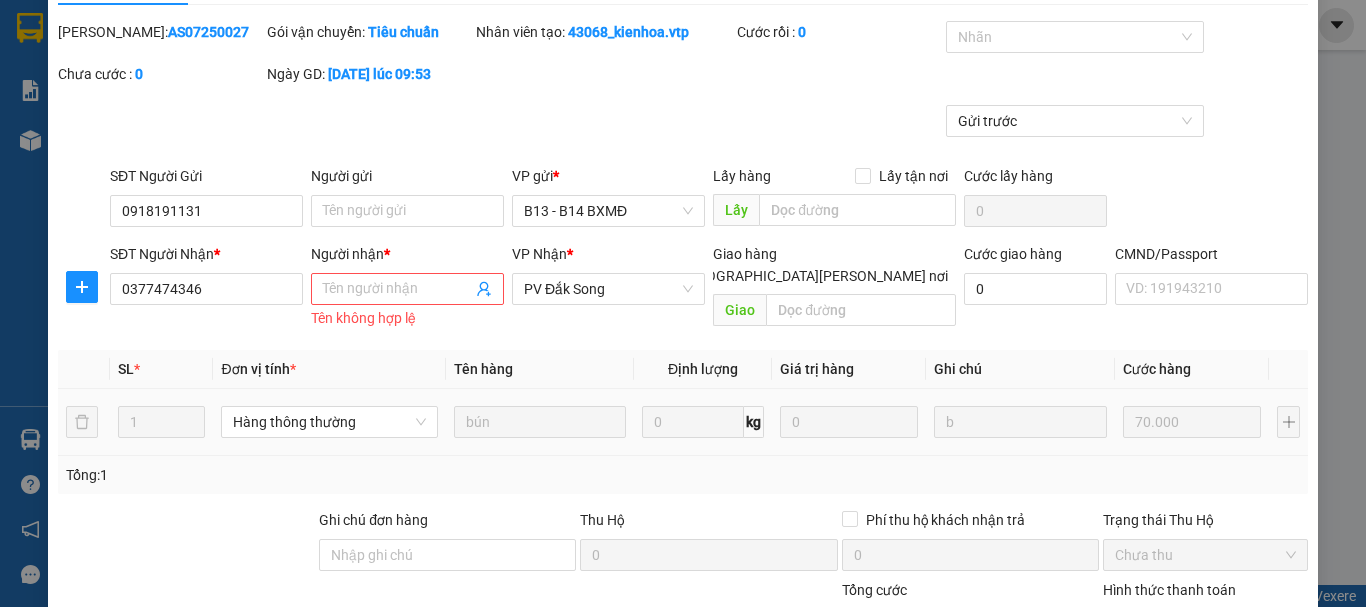 scroll, scrollTop: 0, scrollLeft: 0, axis: both 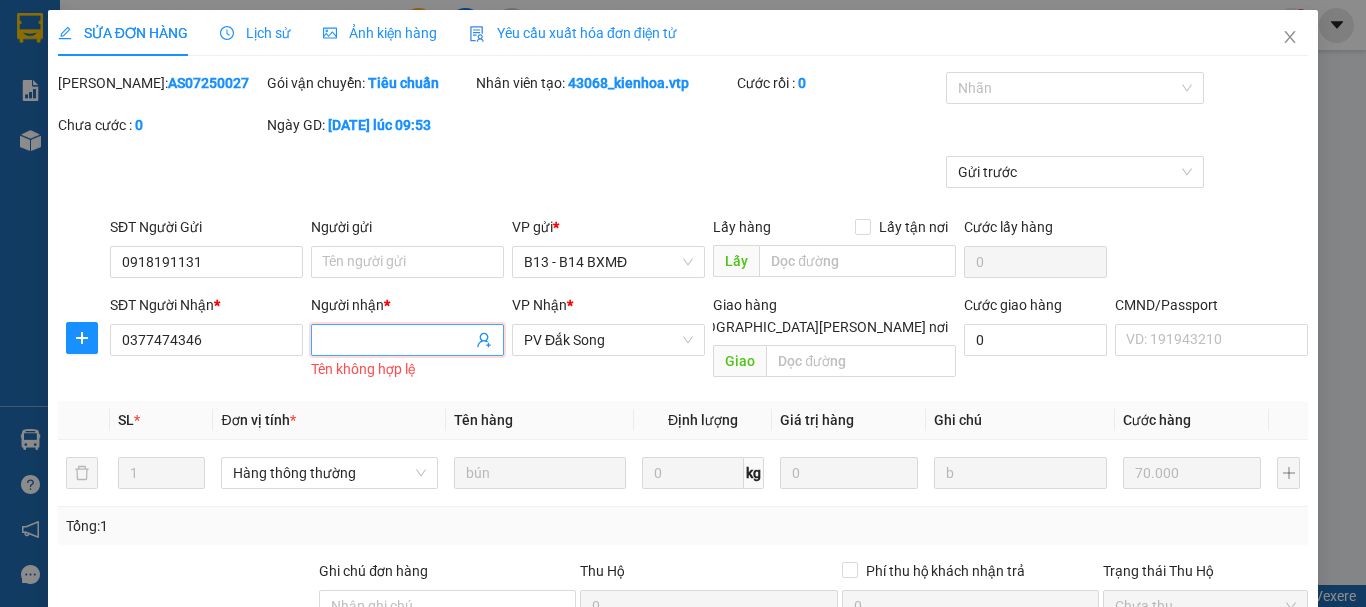 click on "Người nhận  *" at bounding box center [397, 340] 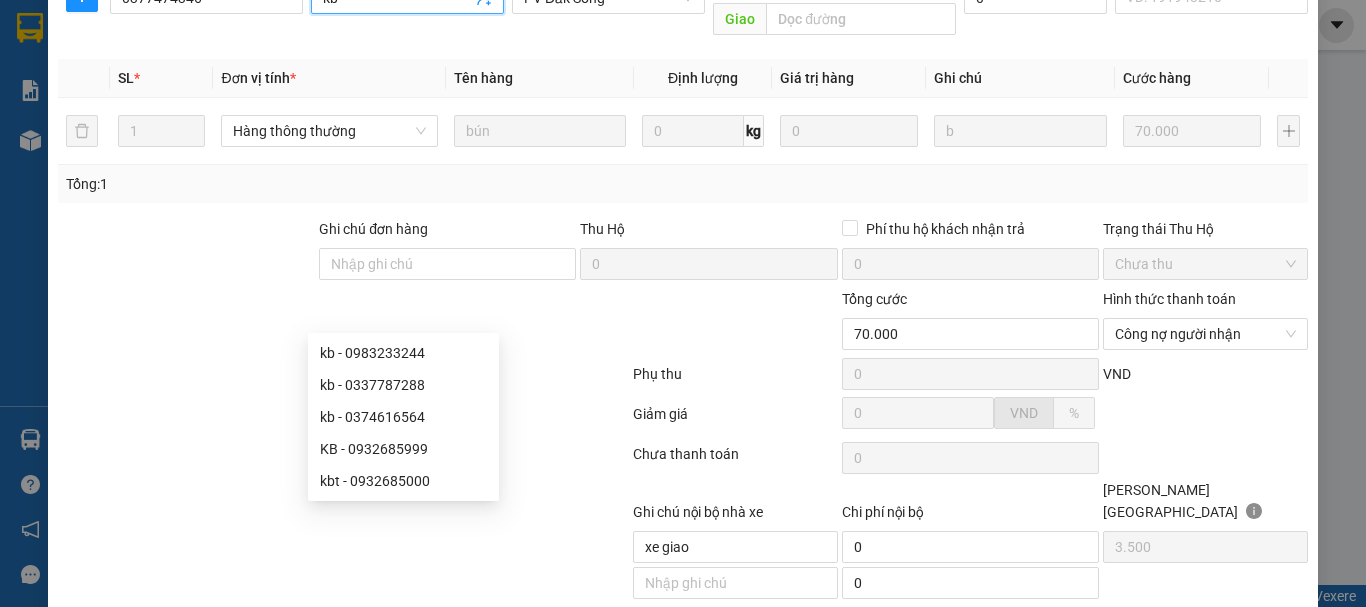 scroll, scrollTop: 376, scrollLeft: 0, axis: vertical 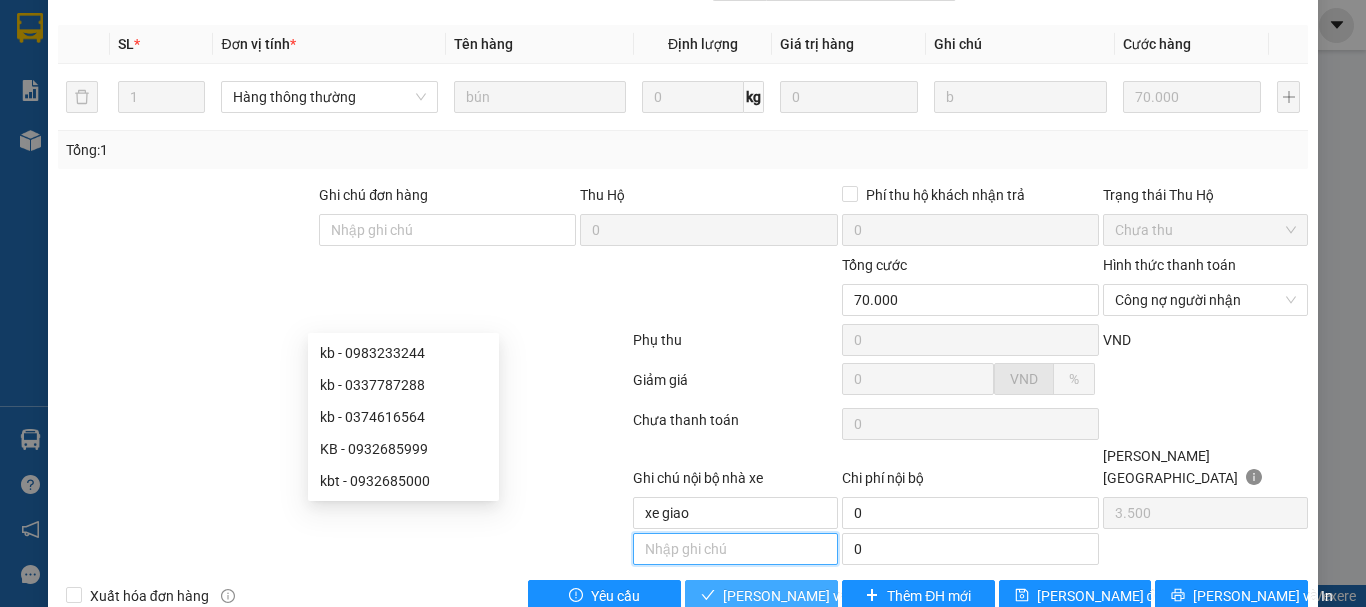 click at bounding box center [735, 549] 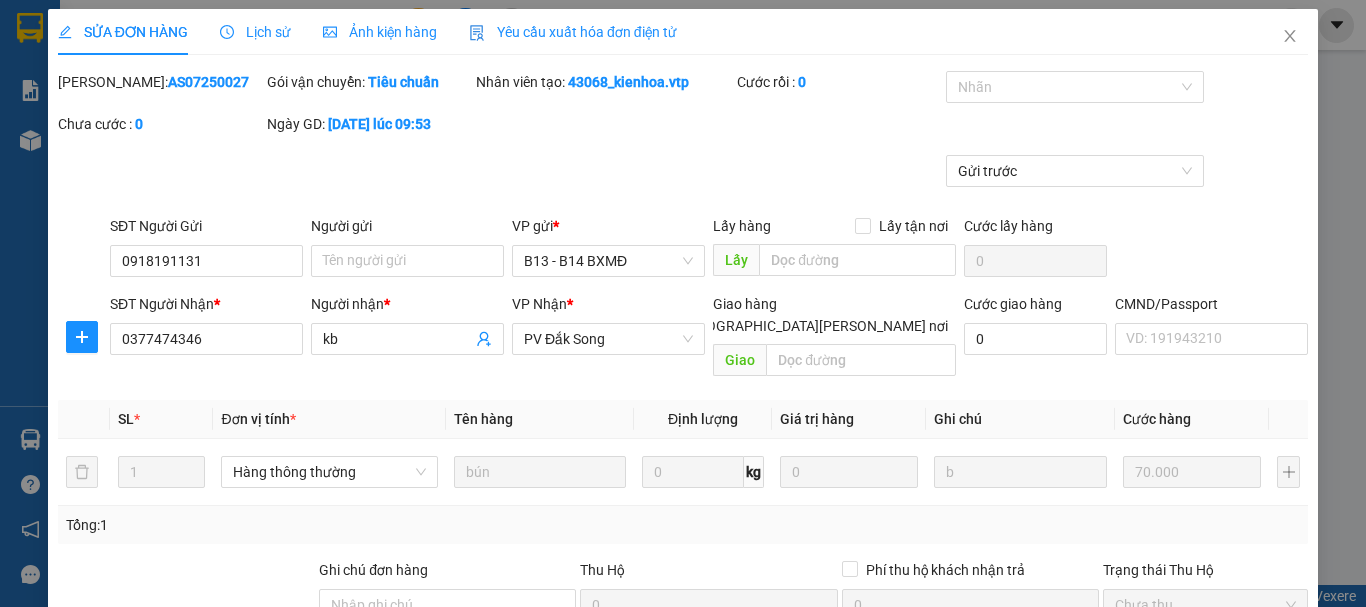 scroll, scrollTop: 0, scrollLeft: 0, axis: both 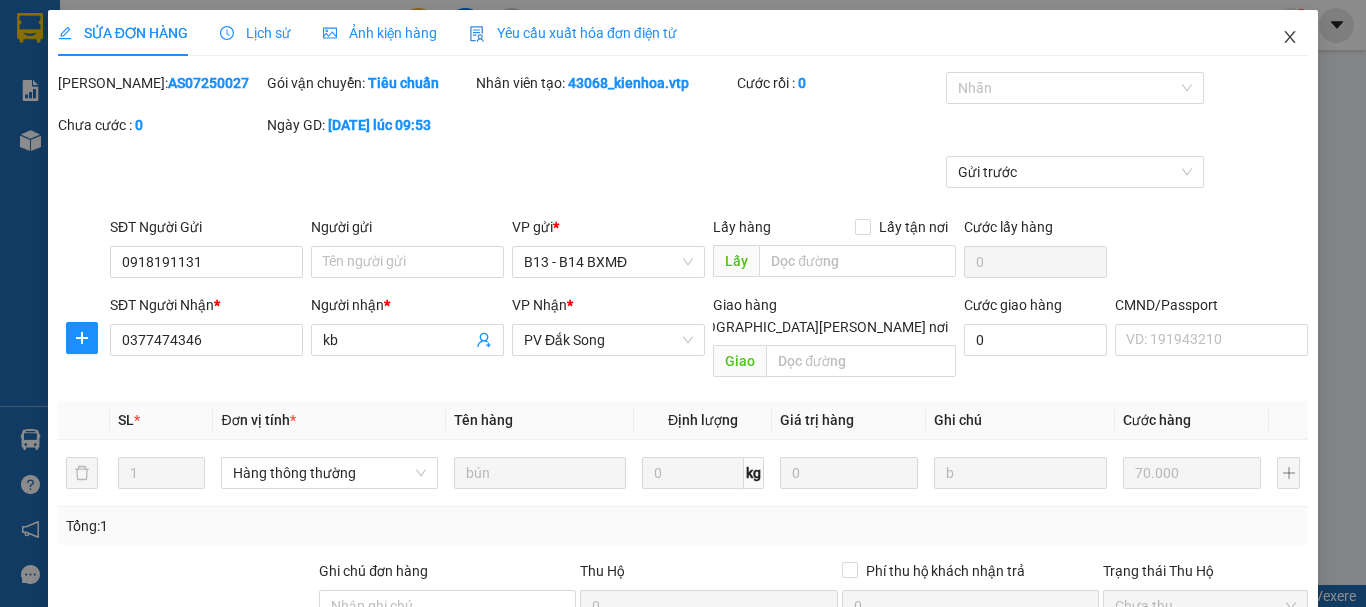 click 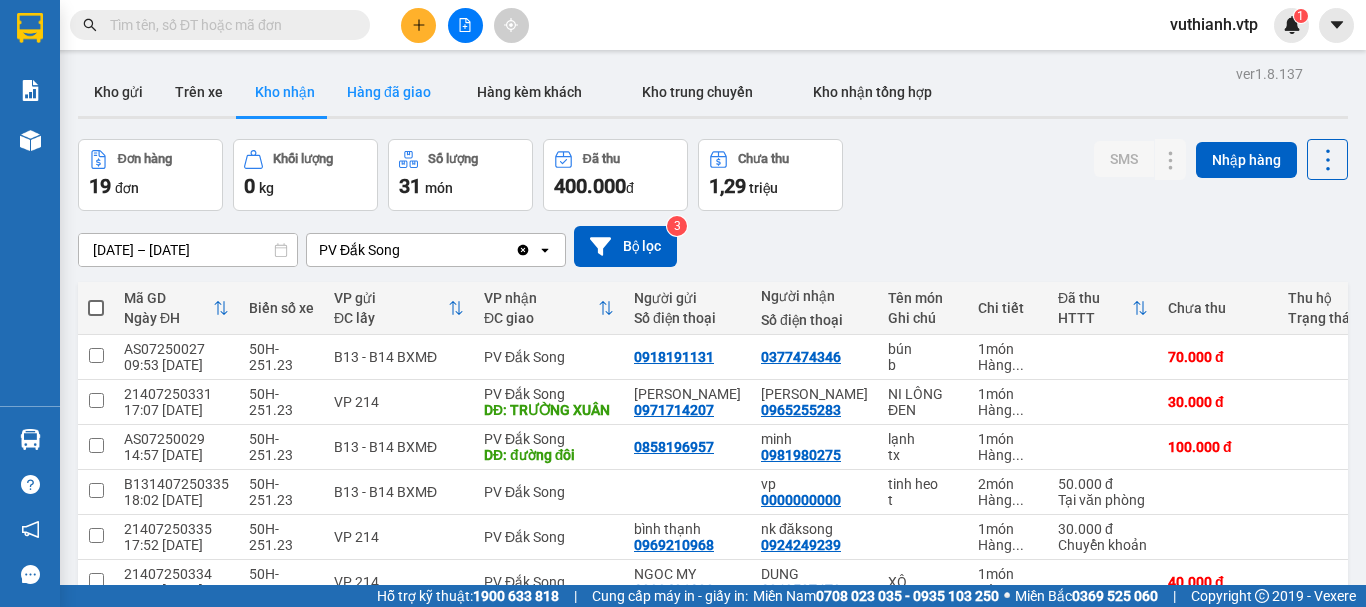 click on "Hàng đã giao" at bounding box center [389, 92] 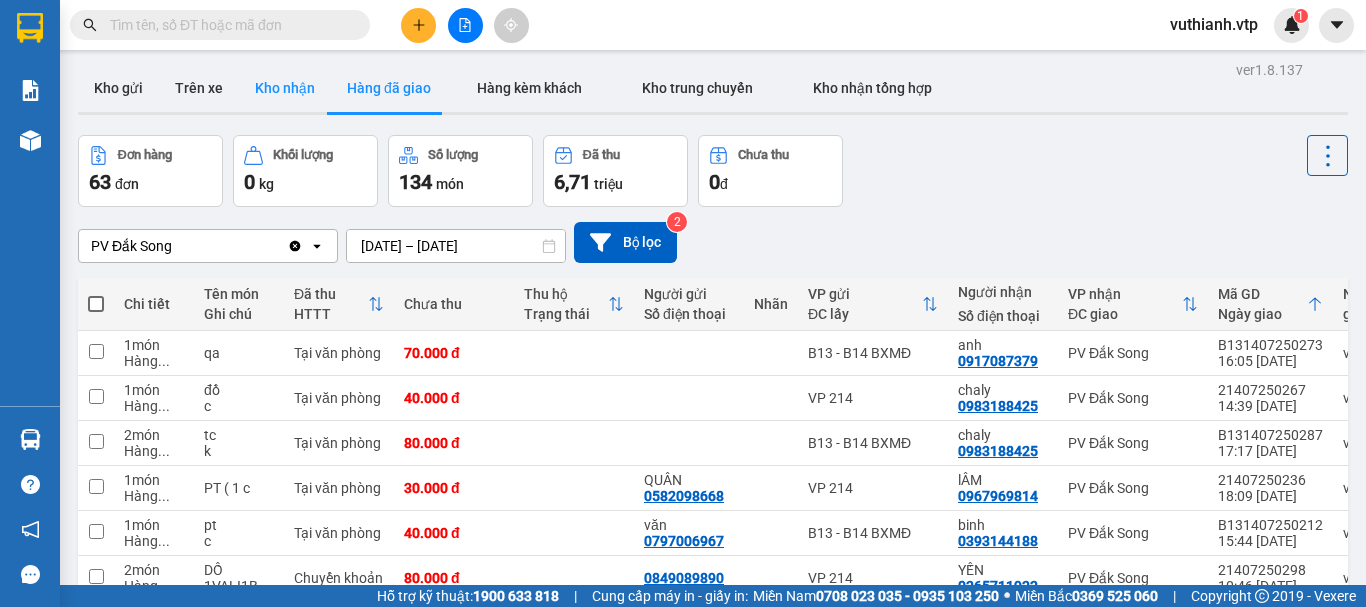 scroll, scrollTop: 0, scrollLeft: 0, axis: both 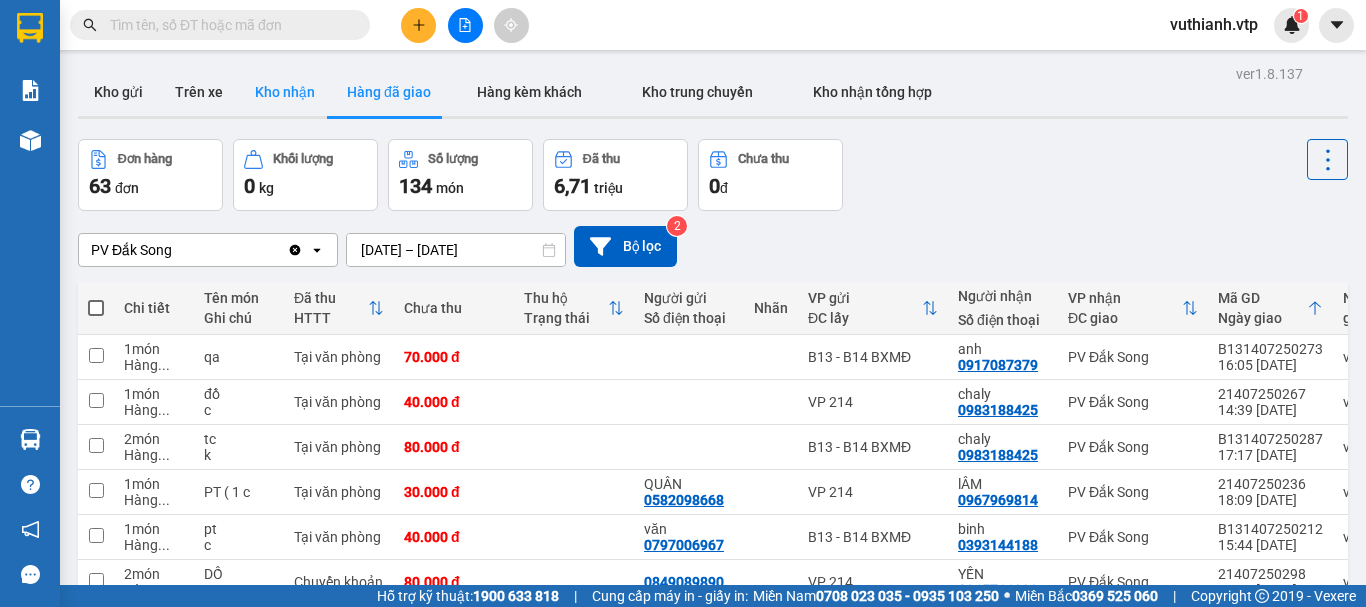 click on "Kho nhận" at bounding box center (285, 92) 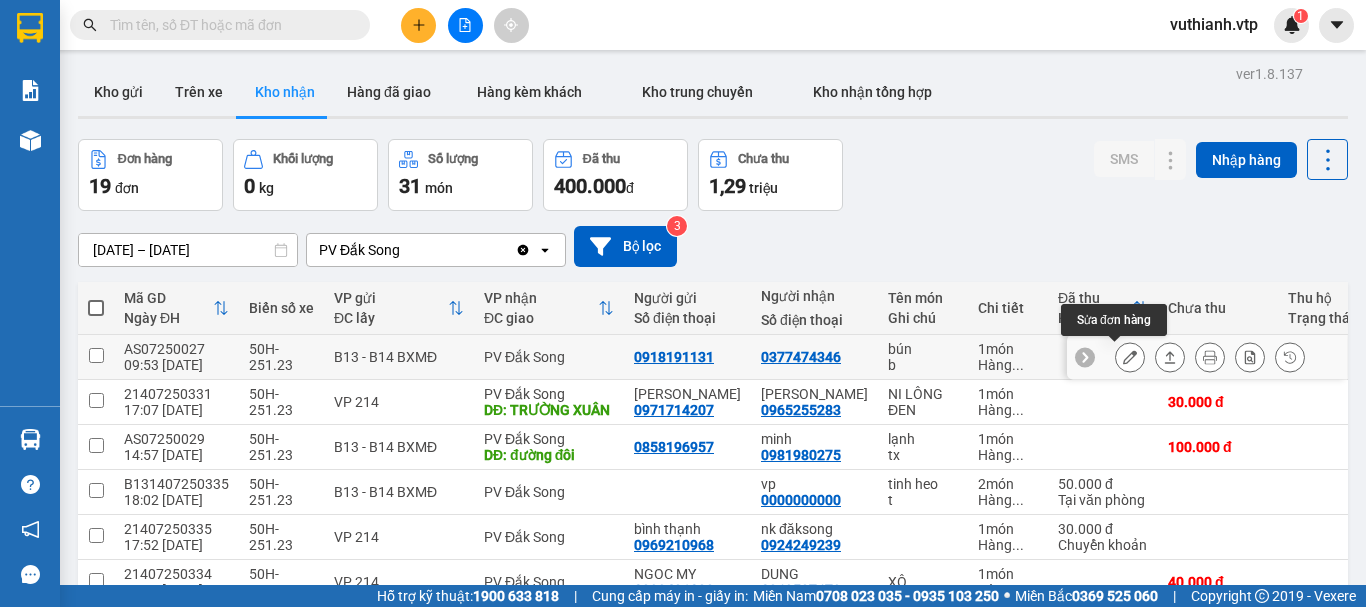 click 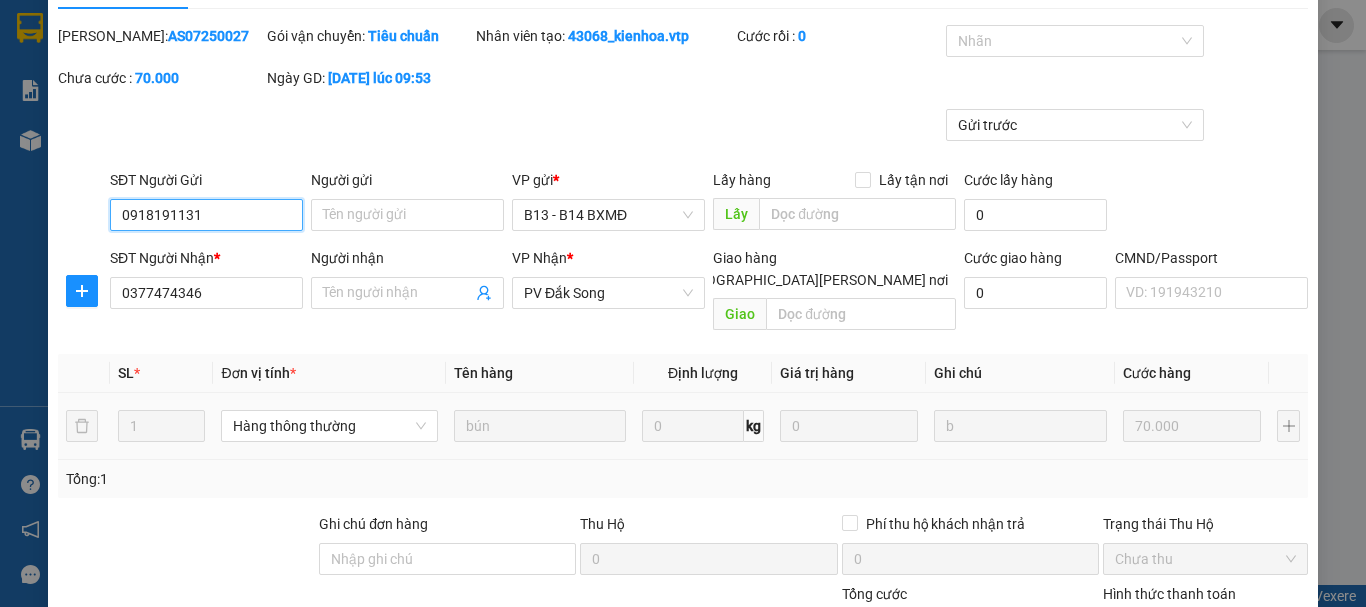scroll, scrollTop: 0, scrollLeft: 0, axis: both 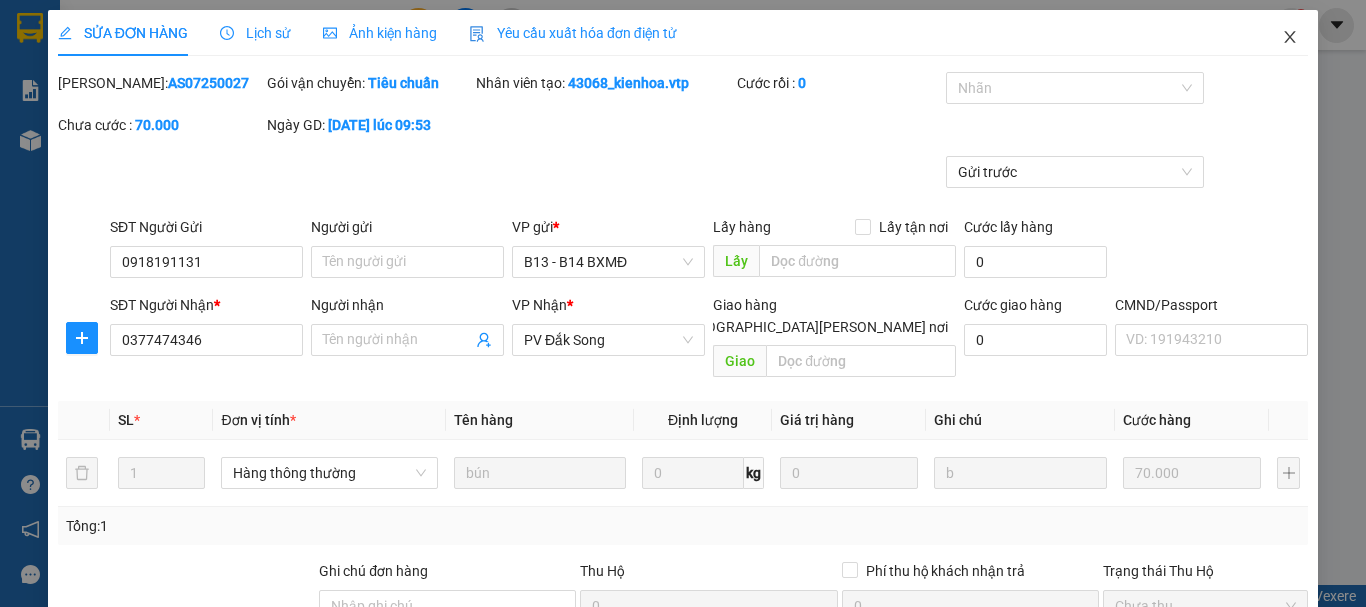 click 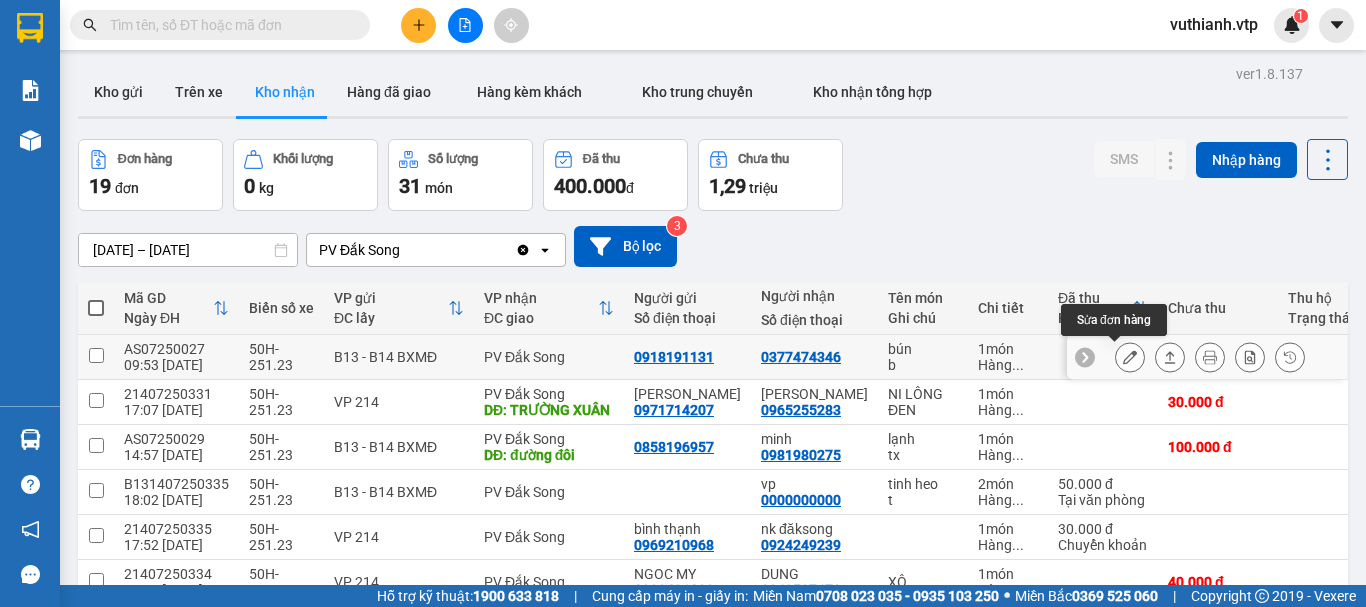 click 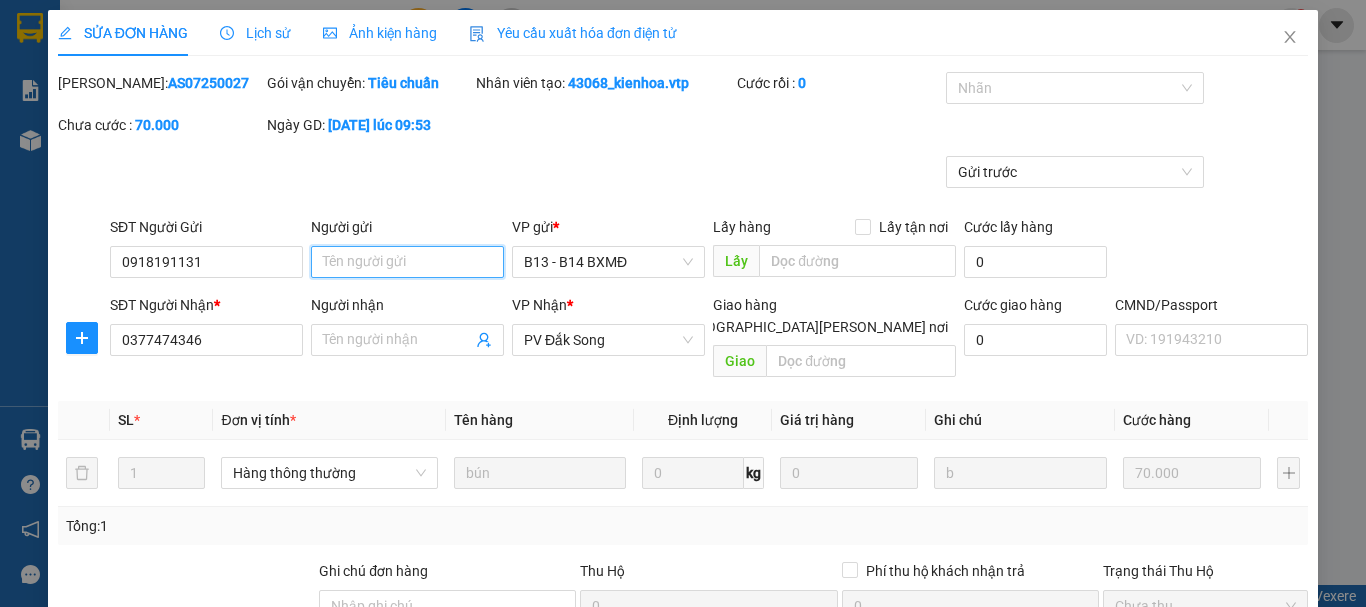 click on "Người gửi" at bounding box center [407, 262] 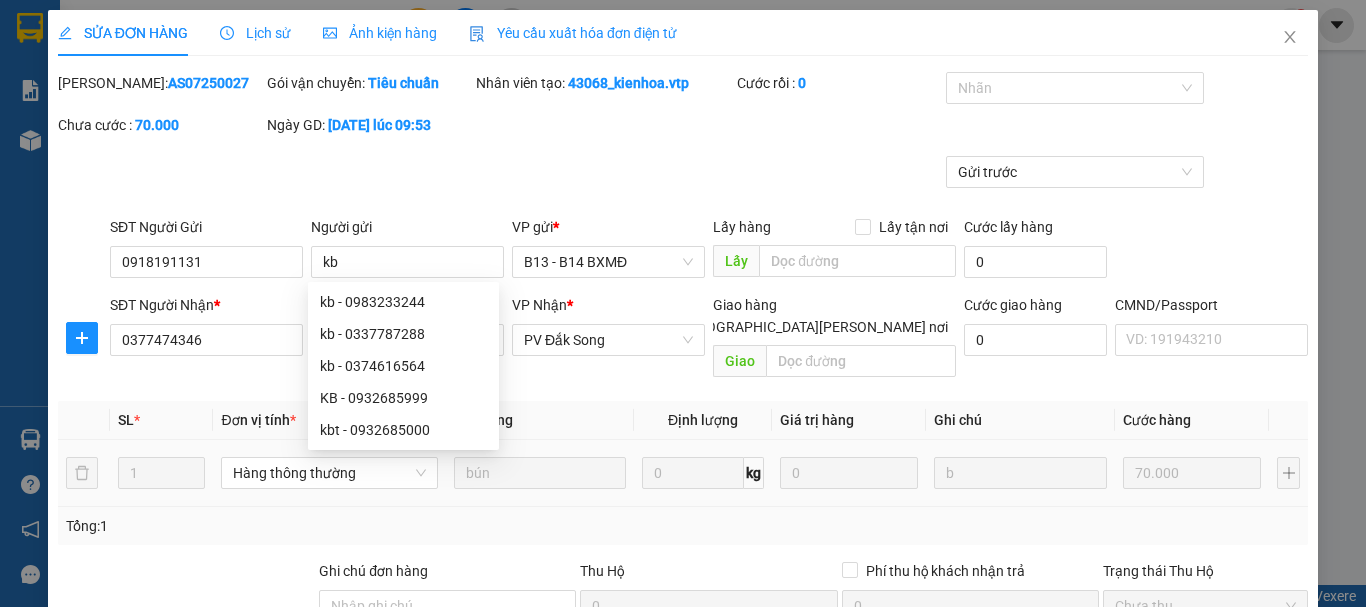click on "1" at bounding box center [161, 473] 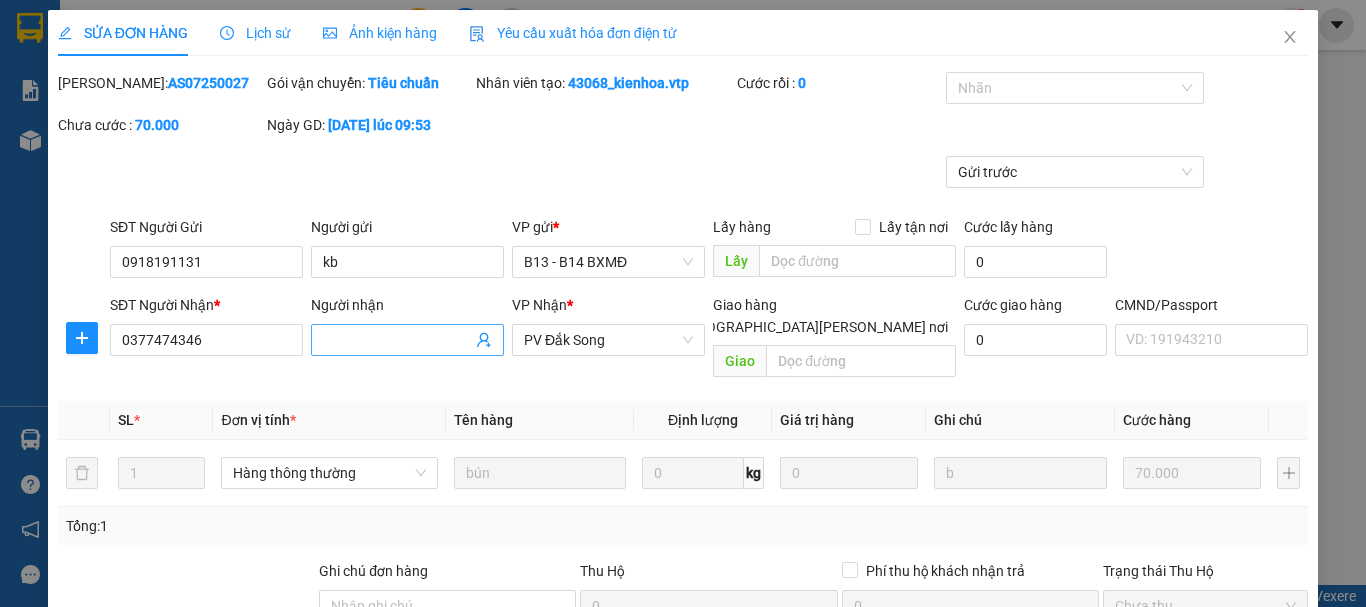 click on "Người nhận" at bounding box center (397, 340) 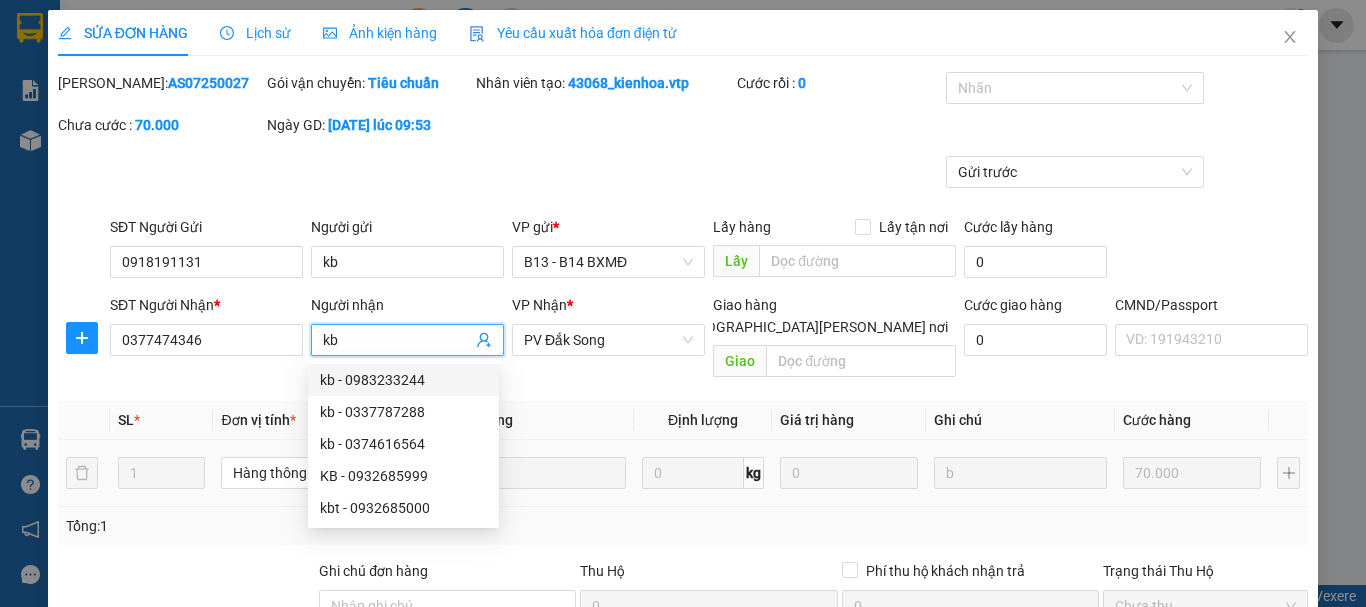 click on "bún" at bounding box center [540, 473] 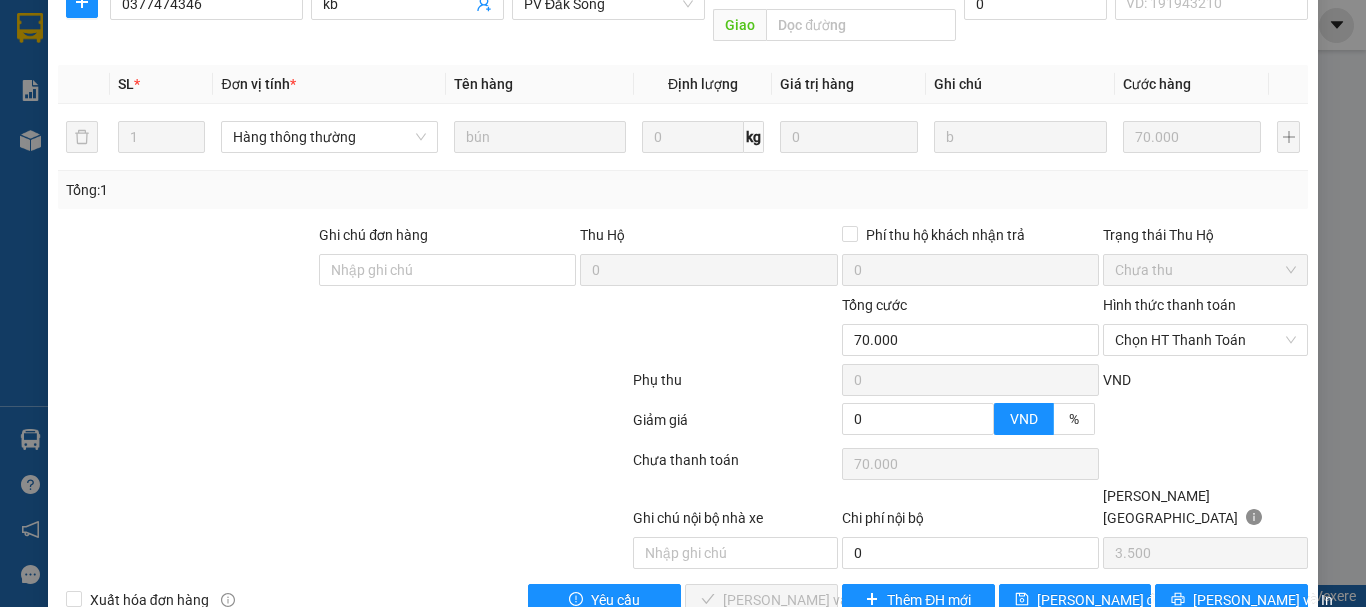 scroll, scrollTop: 340, scrollLeft: 0, axis: vertical 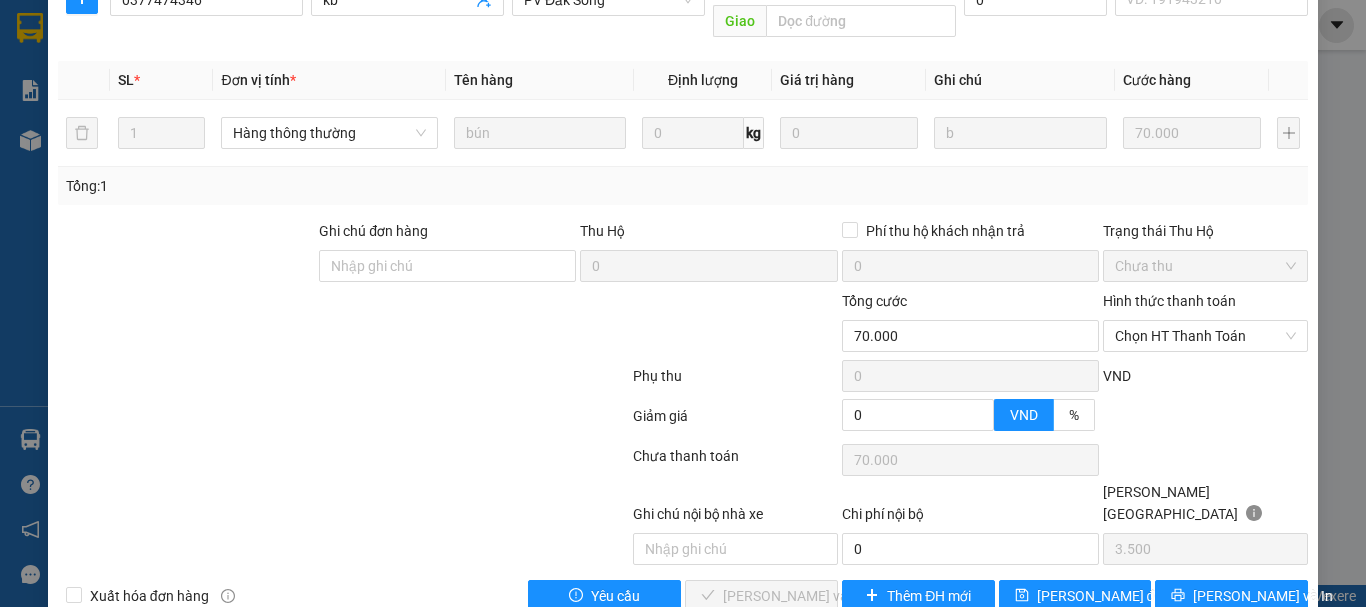 click on "Chưa thu" at bounding box center [1205, 266] 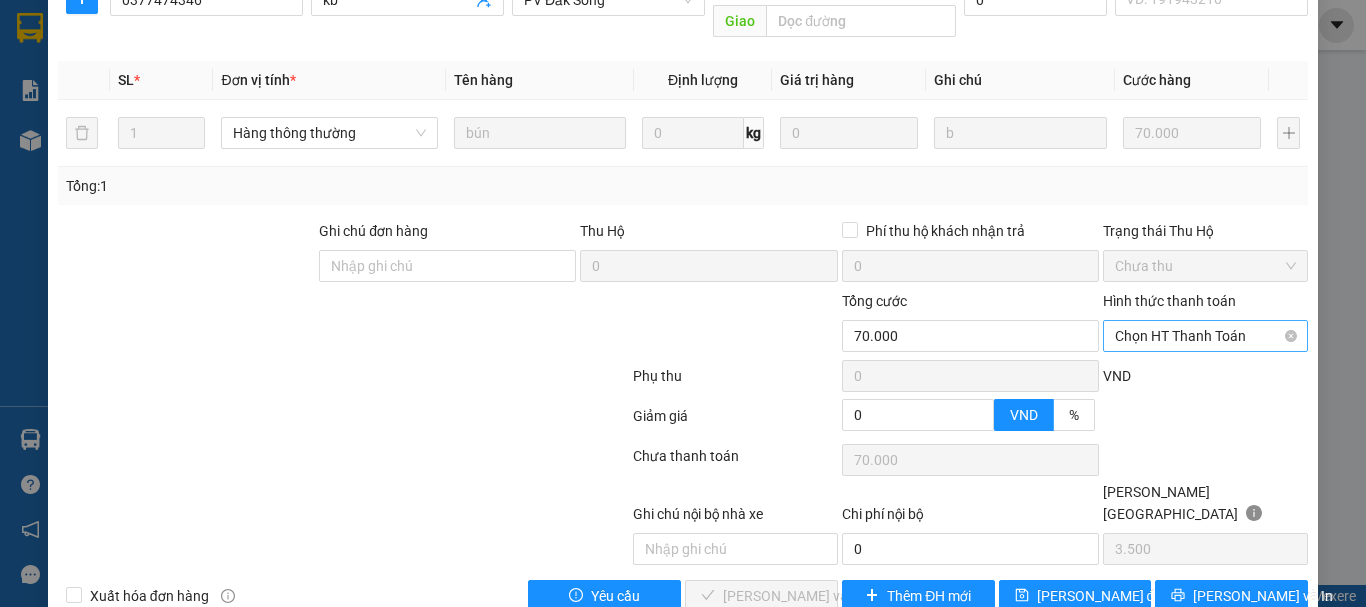 click on "Chọn HT Thanh Toán" at bounding box center (1205, 336) 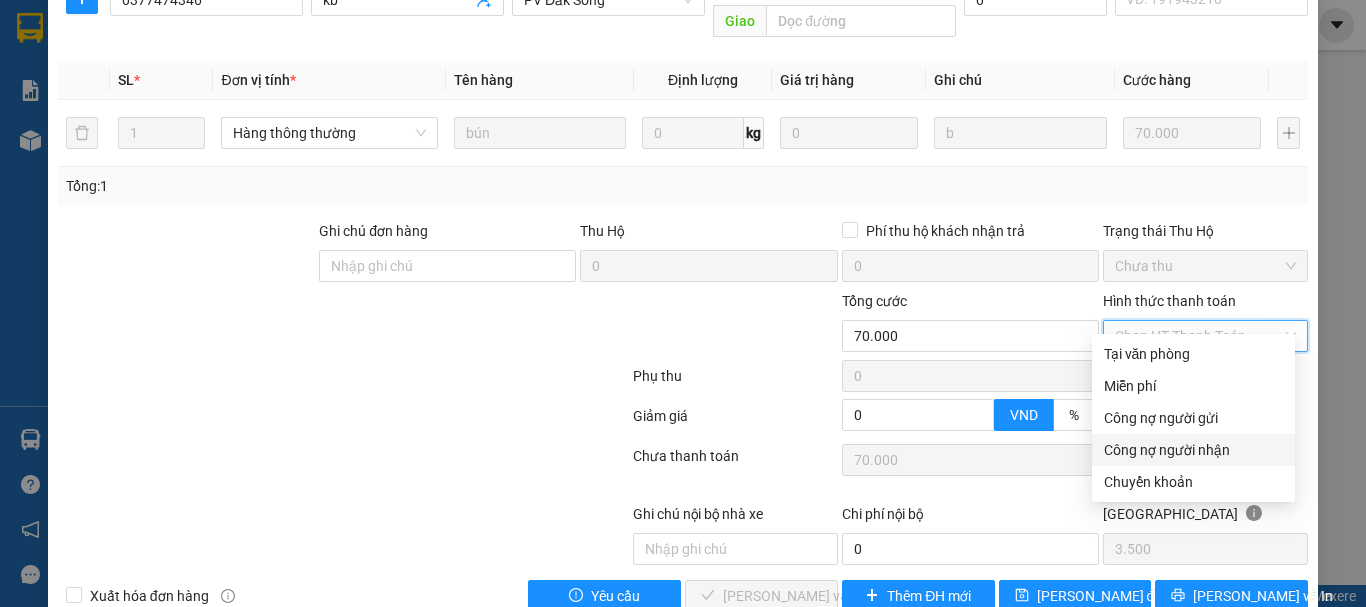 click on "Công nợ người nhận" at bounding box center [1193, 450] 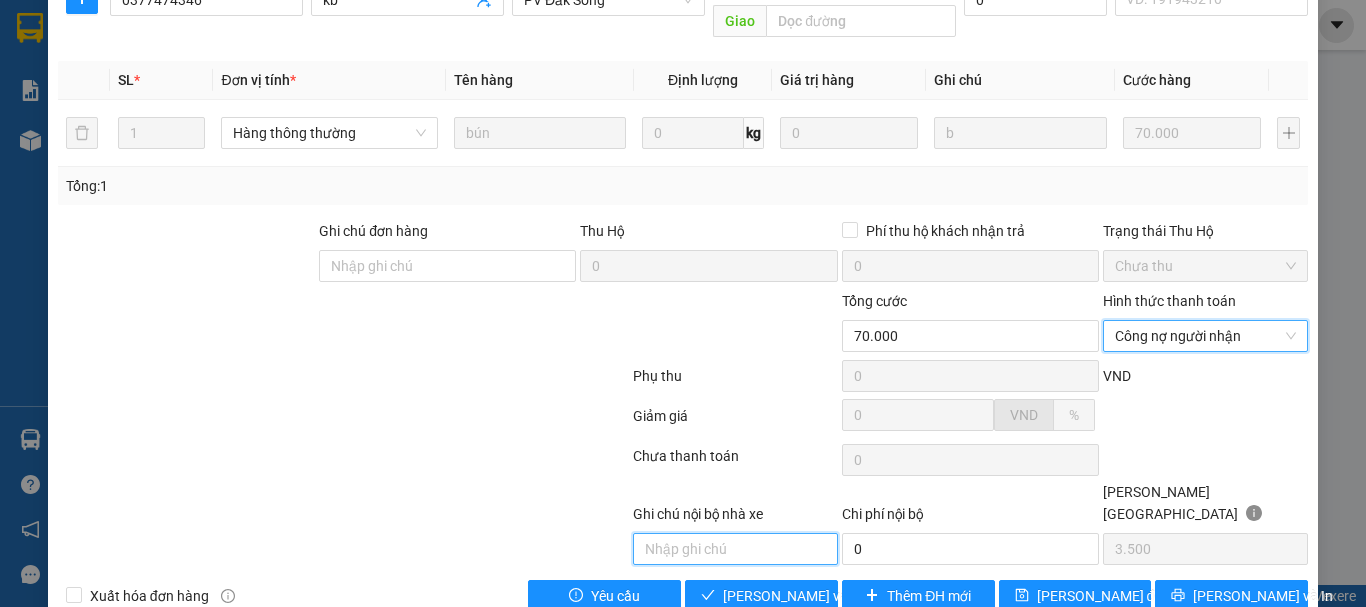 click at bounding box center [735, 549] 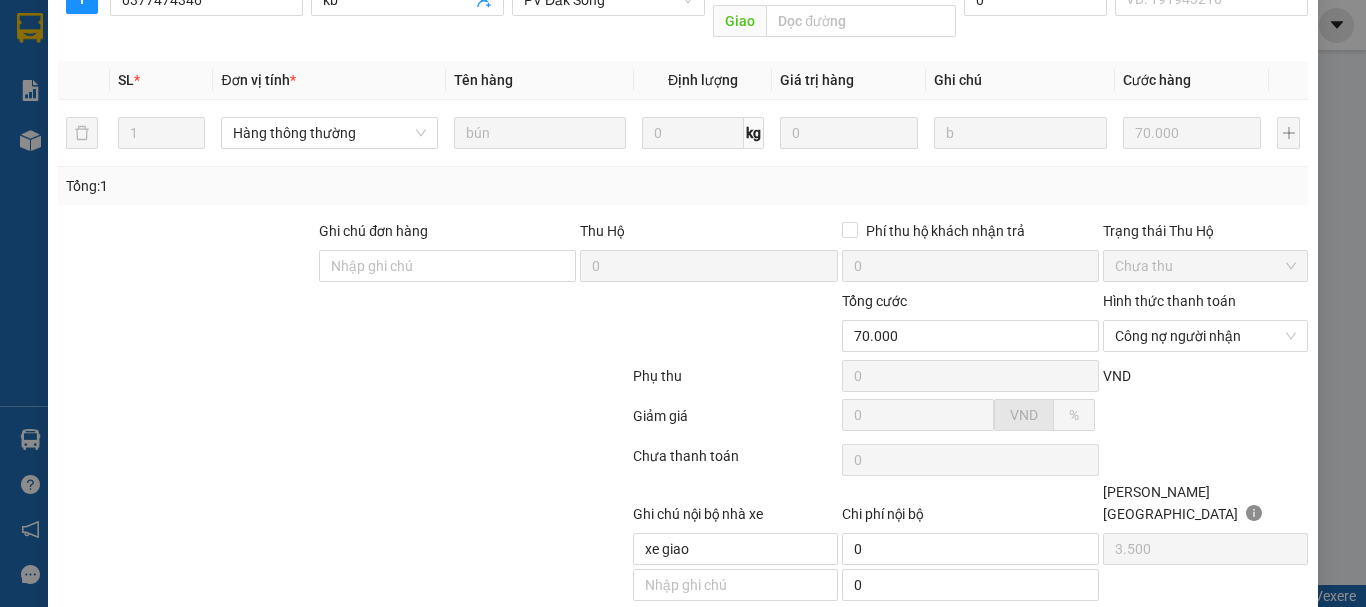click on "[PERSON_NAME] và [PERSON_NAME] hàng" at bounding box center [858, 632] 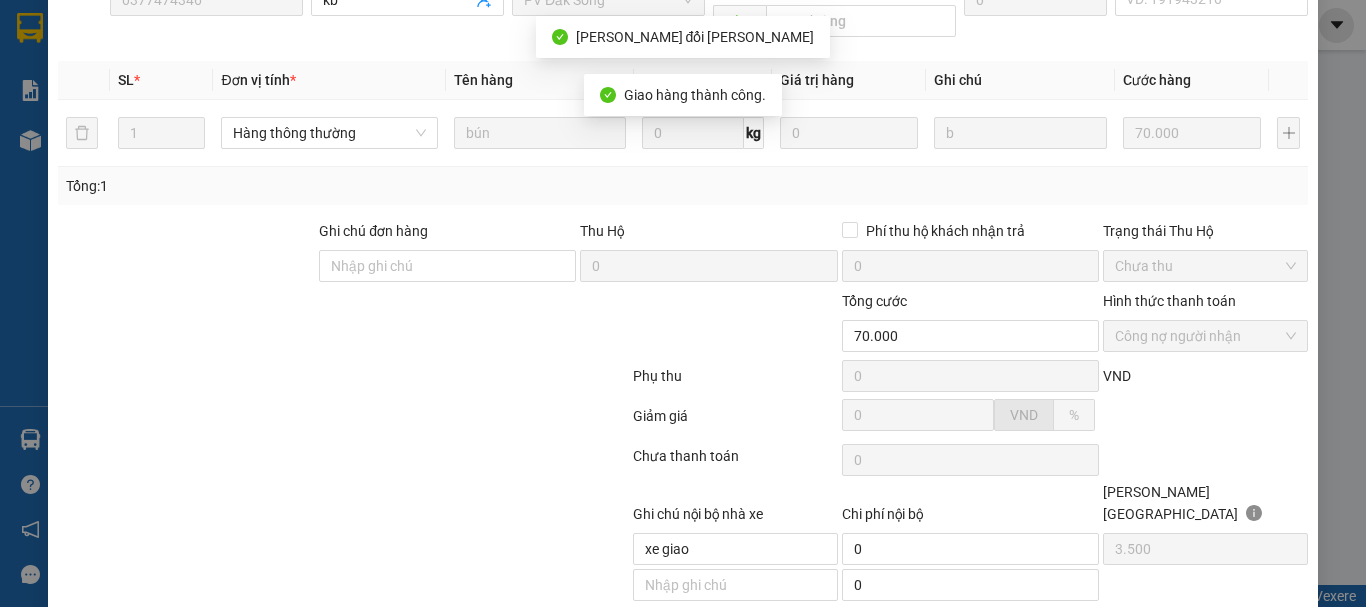 click on "[PERSON_NAME] đổi" at bounding box center (1075, 632) 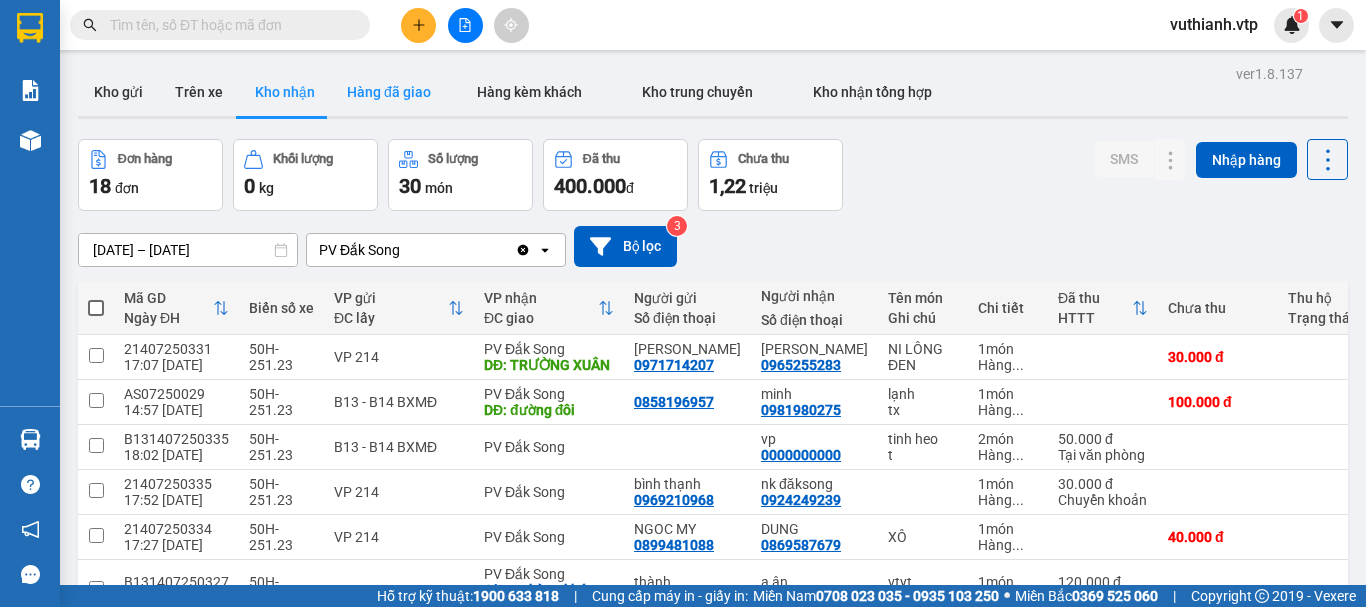 click on "Hàng đã giao" at bounding box center [389, 92] 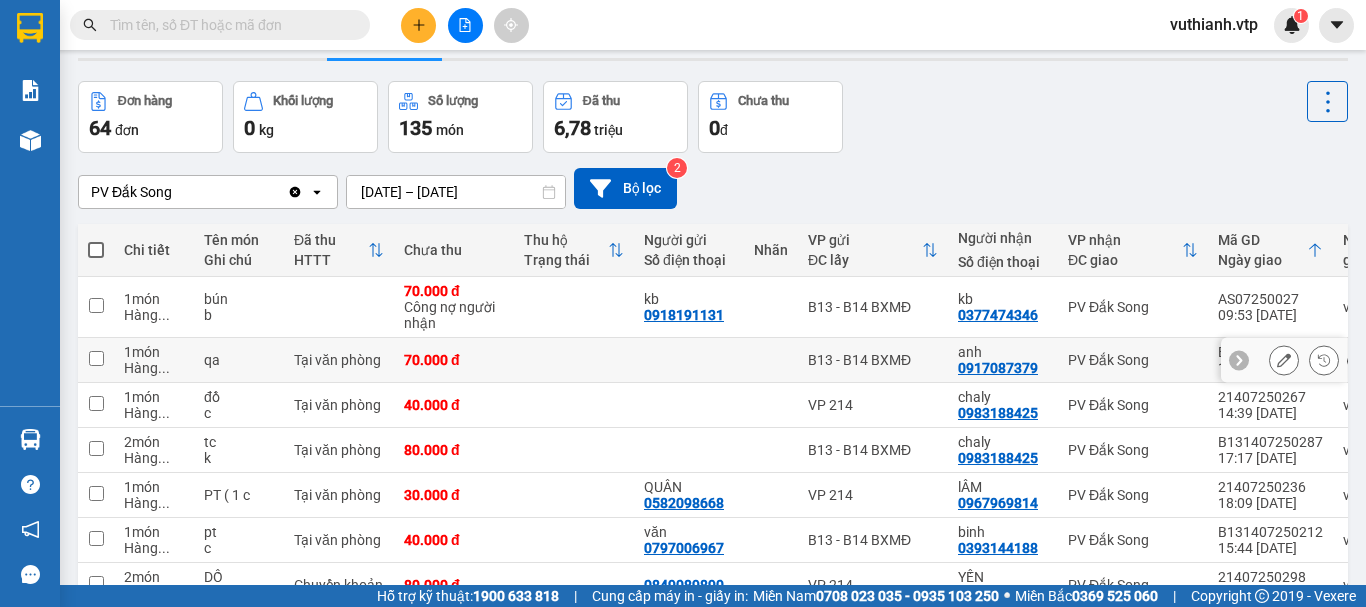 scroll, scrollTop: 0, scrollLeft: 0, axis: both 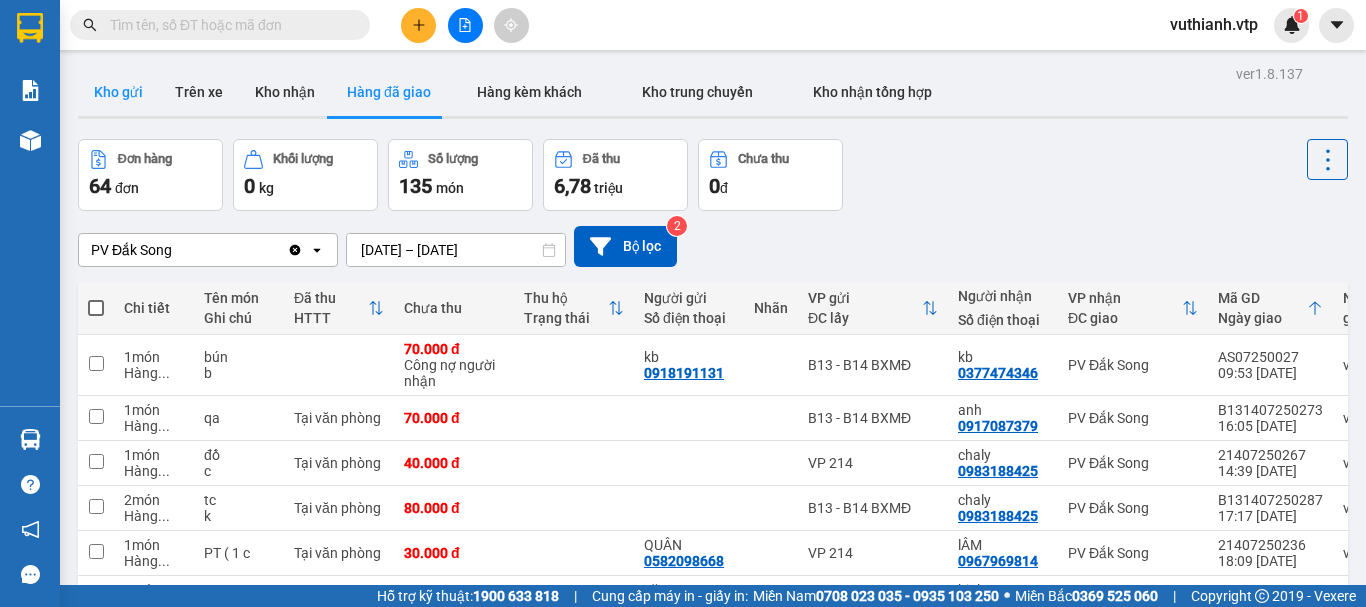 click on "Kho gửi" at bounding box center [118, 92] 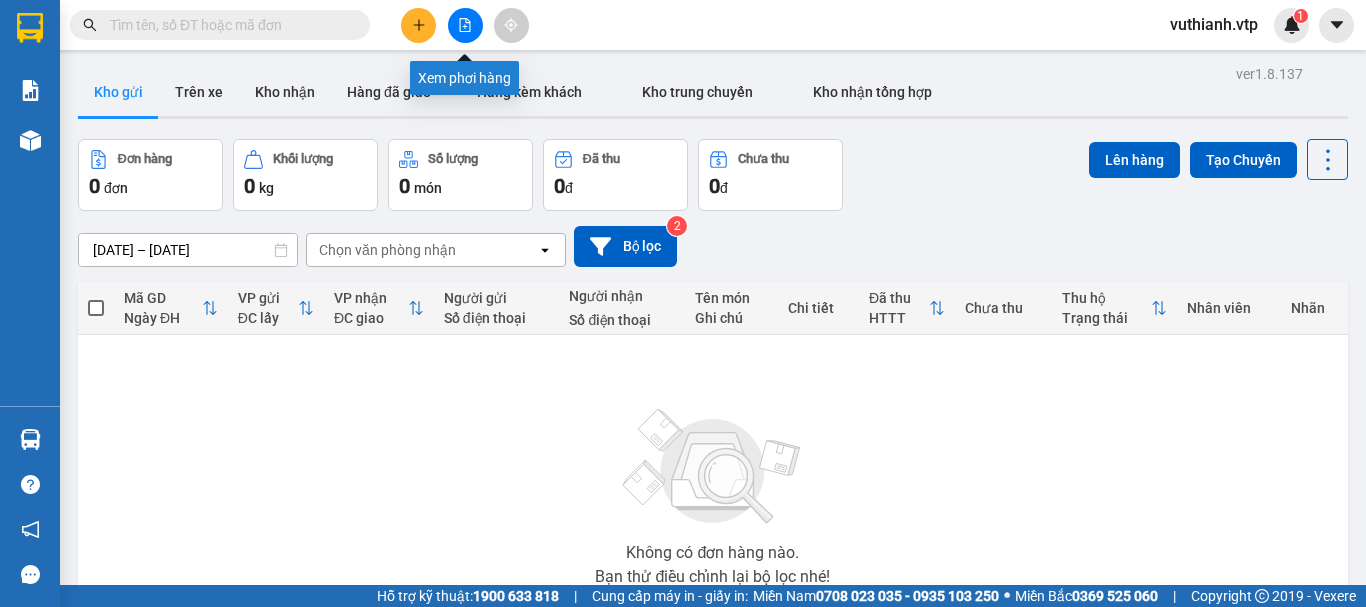 click at bounding box center (465, 25) 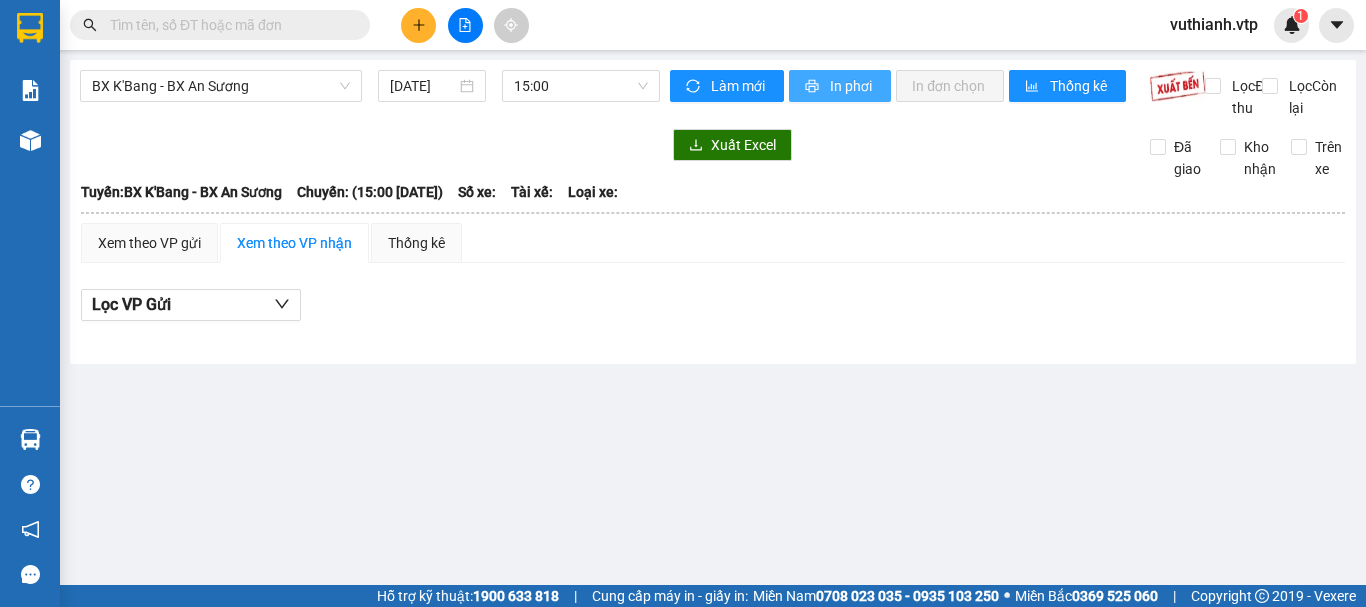 click on "In phơi" at bounding box center (852, 86) 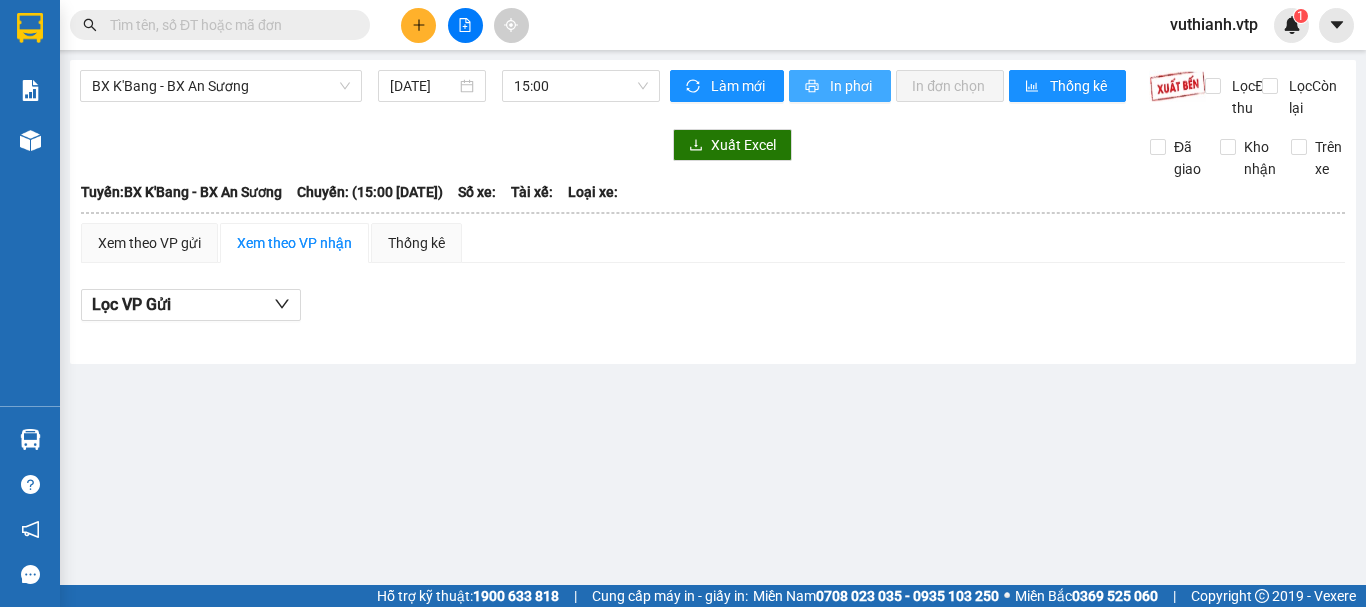 scroll, scrollTop: 0, scrollLeft: 0, axis: both 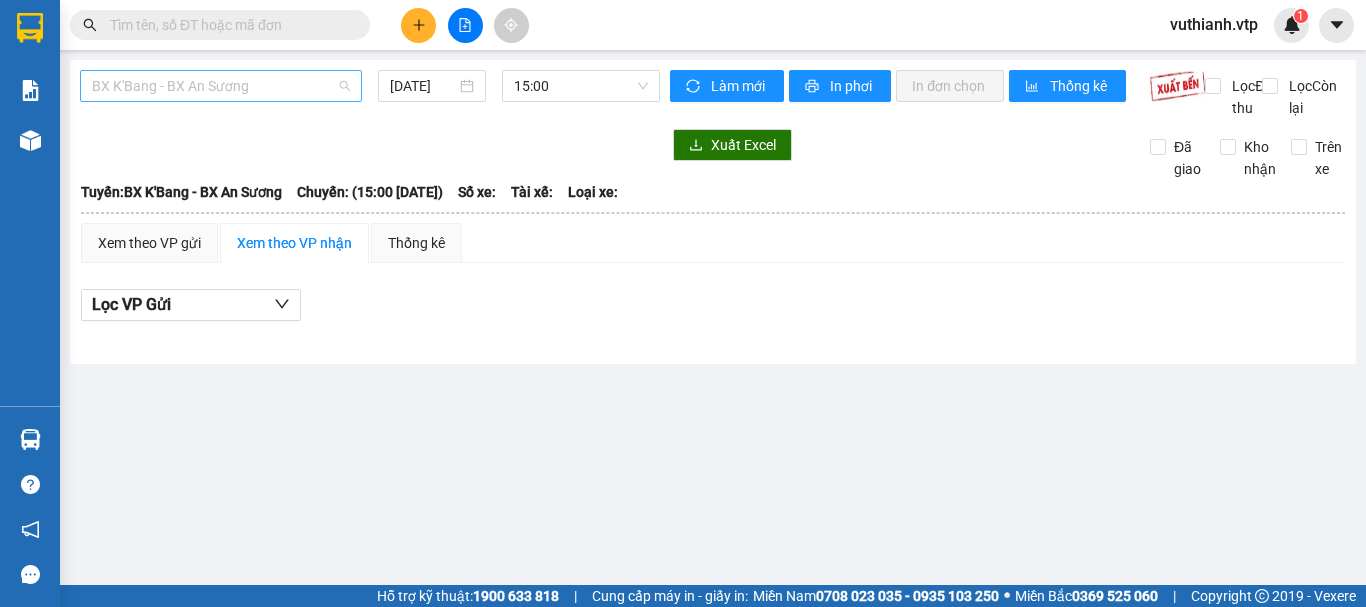 click on "BX K'Bang - BX An Sương" at bounding box center (221, 86) 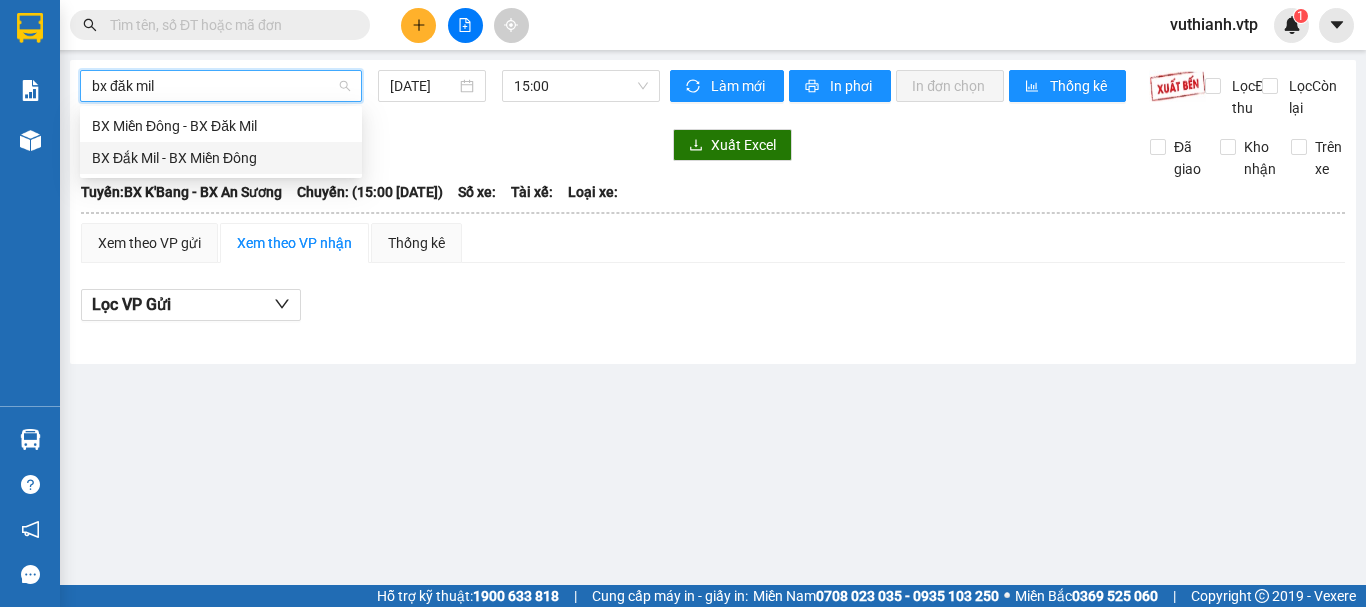 click on "BX Đắk Mil - BX Miền Đông" at bounding box center [221, 158] 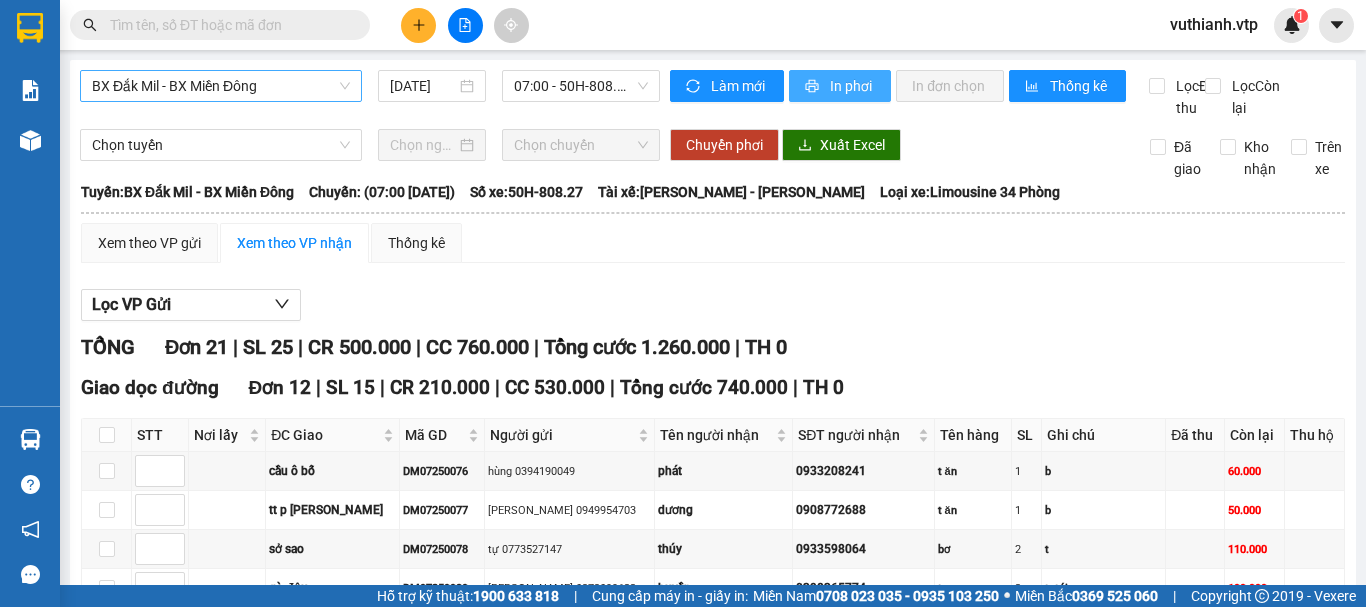 click on "In phơi" at bounding box center (852, 86) 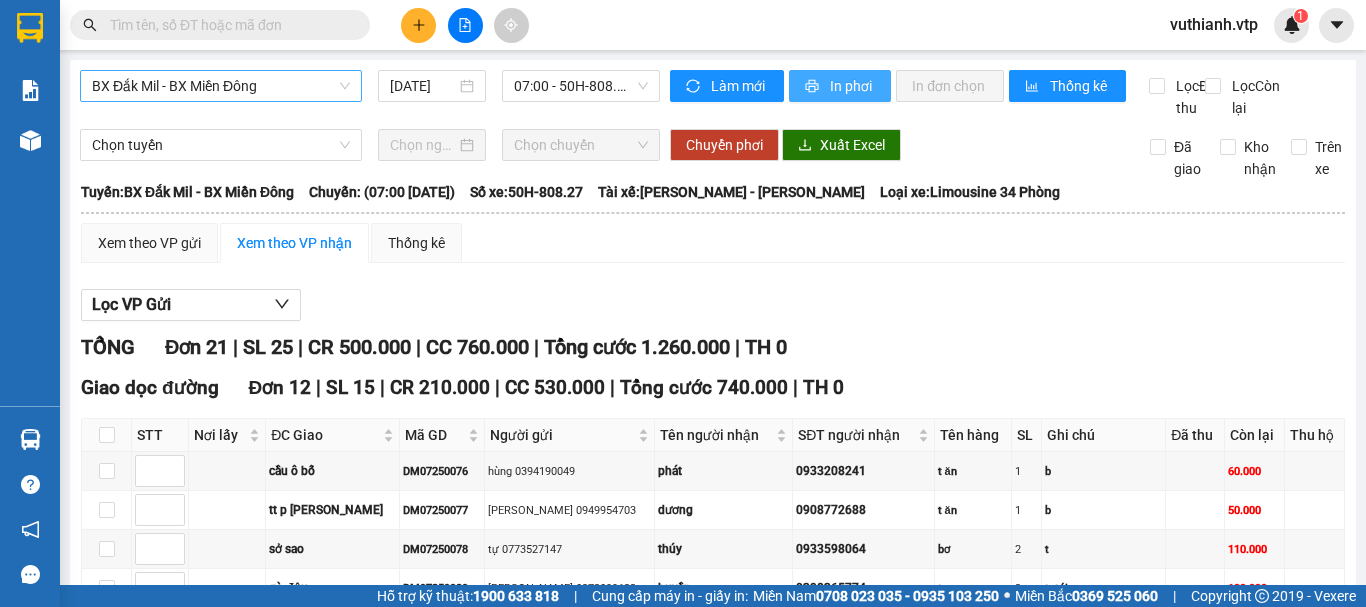 scroll, scrollTop: 0, scrollLeft: 0, axis: both 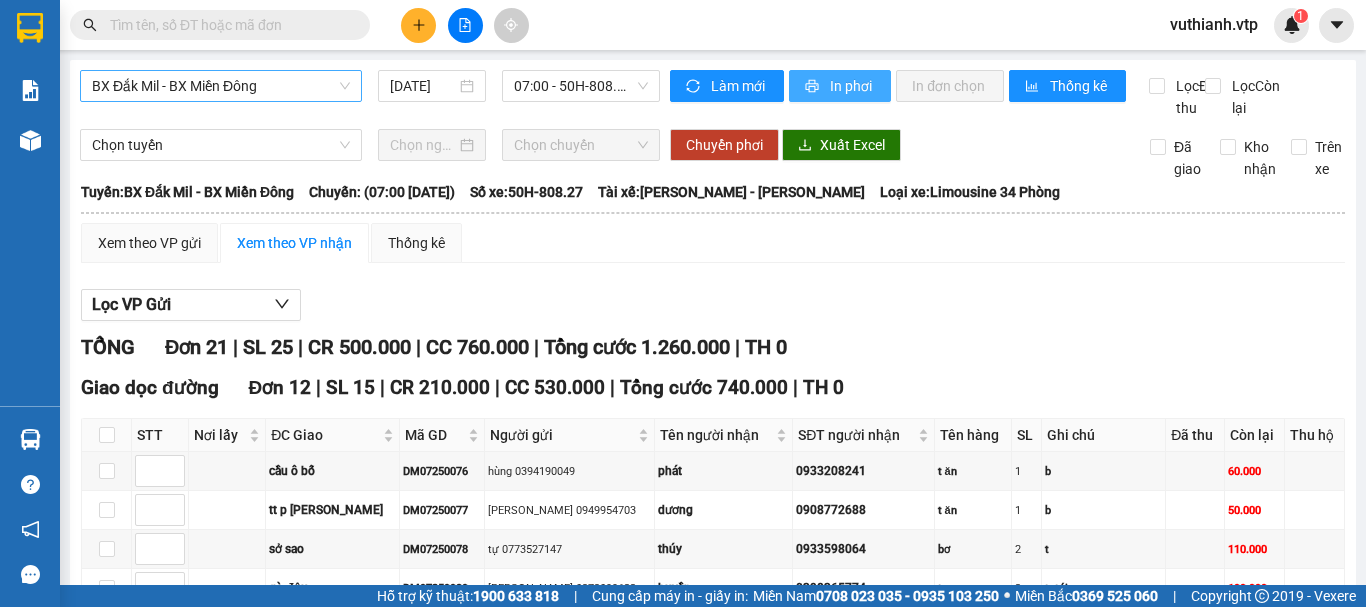 click on "In phơi" at bounding box center (852, 86) 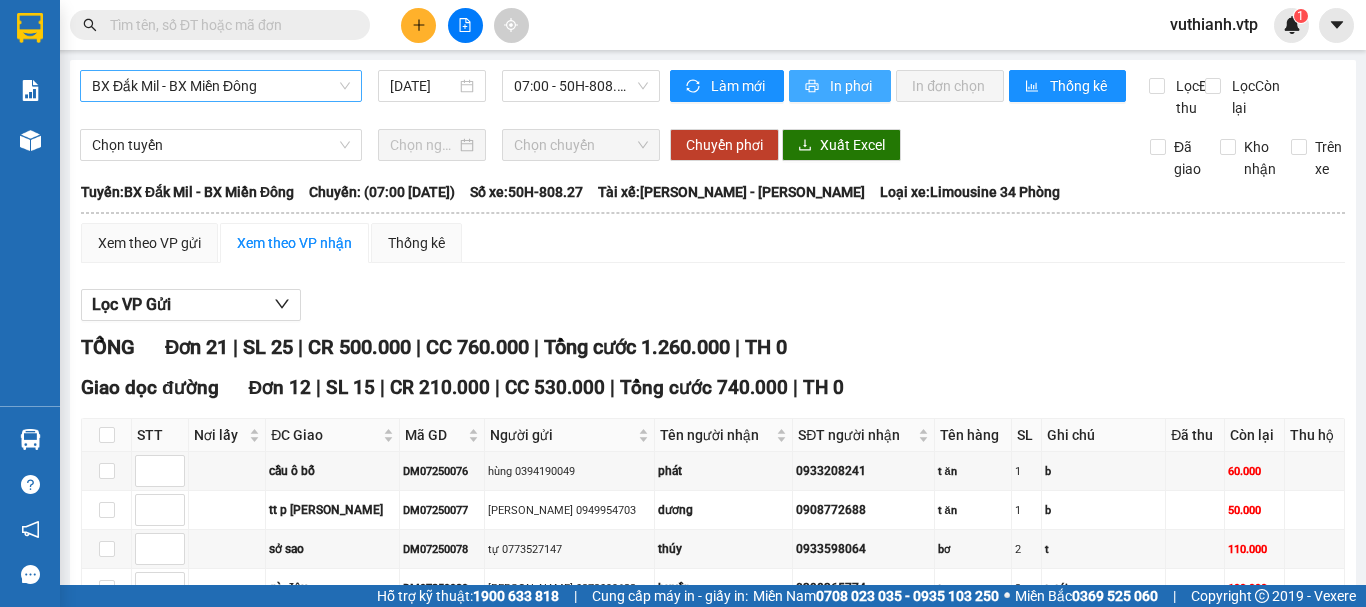 scroll, scrollTop: 0, scrollLeft: 0, axis: both 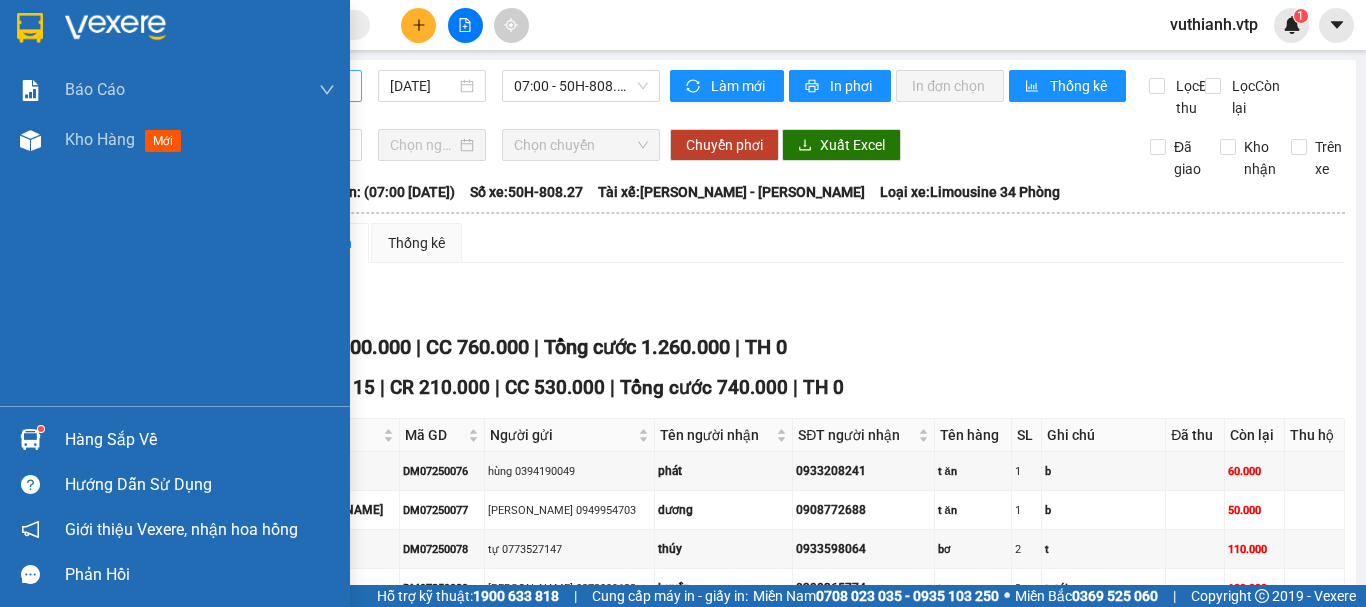 click at bounding box center (30, 439) 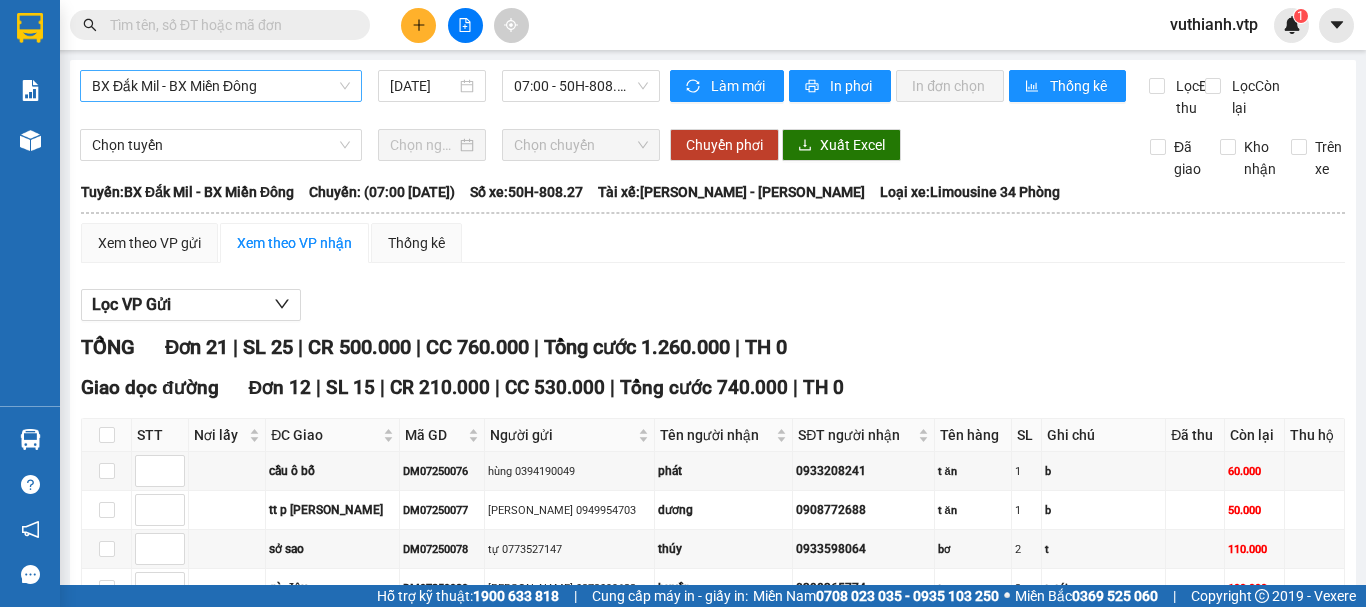 click on "Kết quả [PERSON_NAME] ( 0 )  Bộ lọc  No Data vuthianh.vtp 1     [PERSON_NAME] BC [PERSON_NAME] hàng (nhà xe) BC hàng tồn (all) [PERSON_NAME] [PERSON_NAME] ([PERSON_NAME]) - mới Doanh số tạo đơn theo VP gửi (văn phòng) DỌC ĐƯỜNG - BC hàng giao dọc đường HÀNG KÈM KHÁCH - [PERSON_NAME] hàng [PERSON_NAME] [PERSON_NAME] hàng mới Hàng sắp về [PERSON_NAME] [PERSON_NAME] [PERSON_NAME] Vexere, [PERSON_NAME] hồng [PERSON_NAME] [PERSON_NAME] mềm hỗ trợ bạn tốt chứ? BX Đắk Mil - BX Miền Đông [DATE] 07:00     - 50H-808.27  [PERSON_NAME] mới In phơi In [PERSON_NAME] Thống kê Lọc  Đã thu Lọc  Còn [PERSON_NAME] [PERSON_NAME] chuyến Chuyển phơi Xuất Excel Đã giao [PERSON_NAME] Trên xe [GEOGRAPHIC_DATA] Phát   1900888606   214 QL13, P.26,  Q. [GEOGRAPHIC_DATA][PERSON_NAME] HÀNG 08:12 [DATE] [GEOGRAPHIC_DATA]:  [GEOGRAPHIC_DATA] - BX Miền [GEOGRAPHIC_DATA]:   (07:00 [DATE]) Tài xế:  [PERSON_NAME] xe:  50H-808.27 [PERSON_NAME] xe:  Limousine 34 [PERSON_NAME]:  [GEOGRAPHIC_DATA]:   TỔNG" at bounding box center [683, 303] 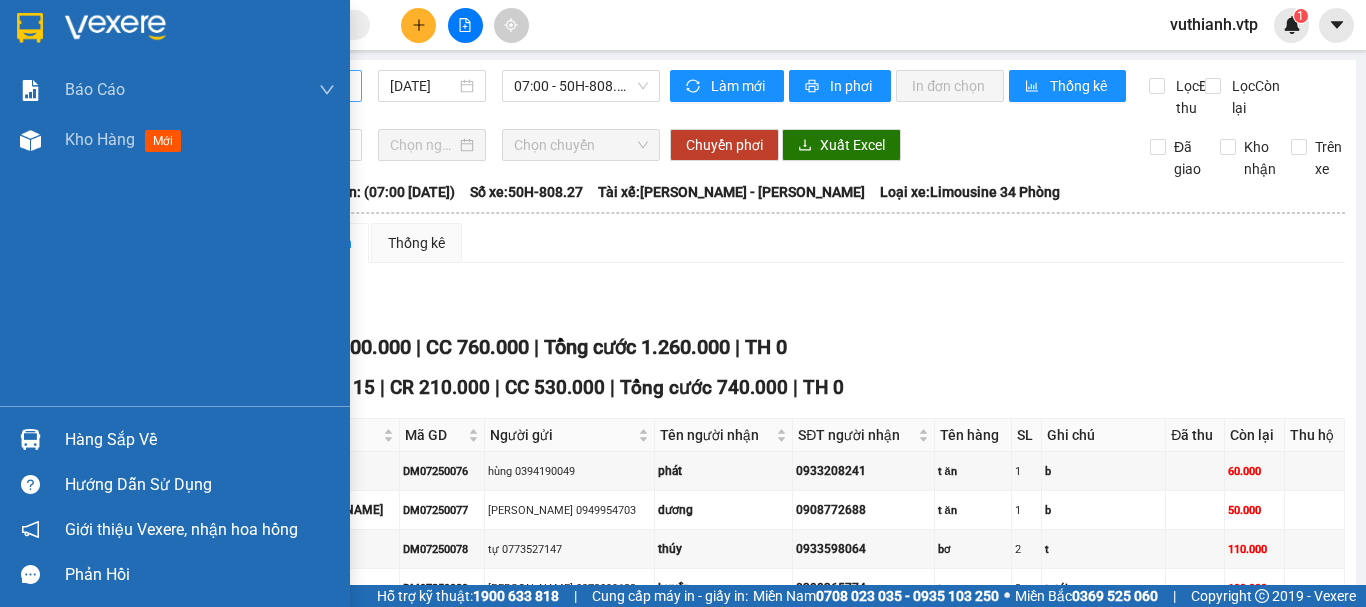 click on "Hàng sắp về" at bounding box center (200, 440) 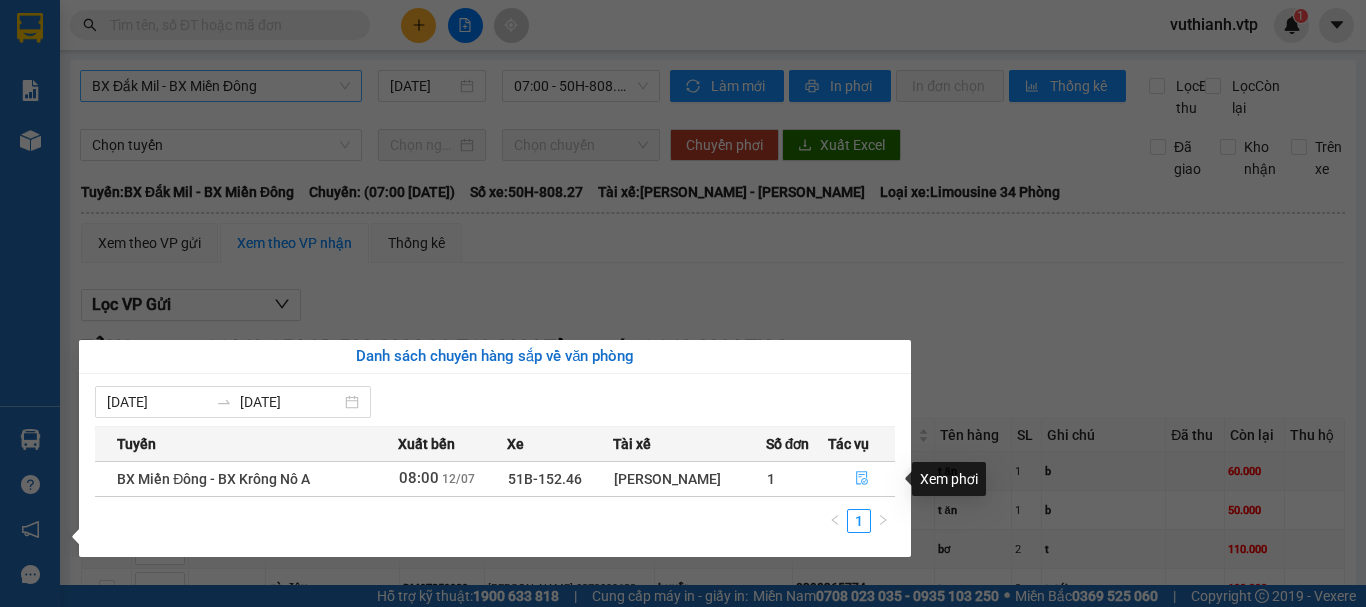 click 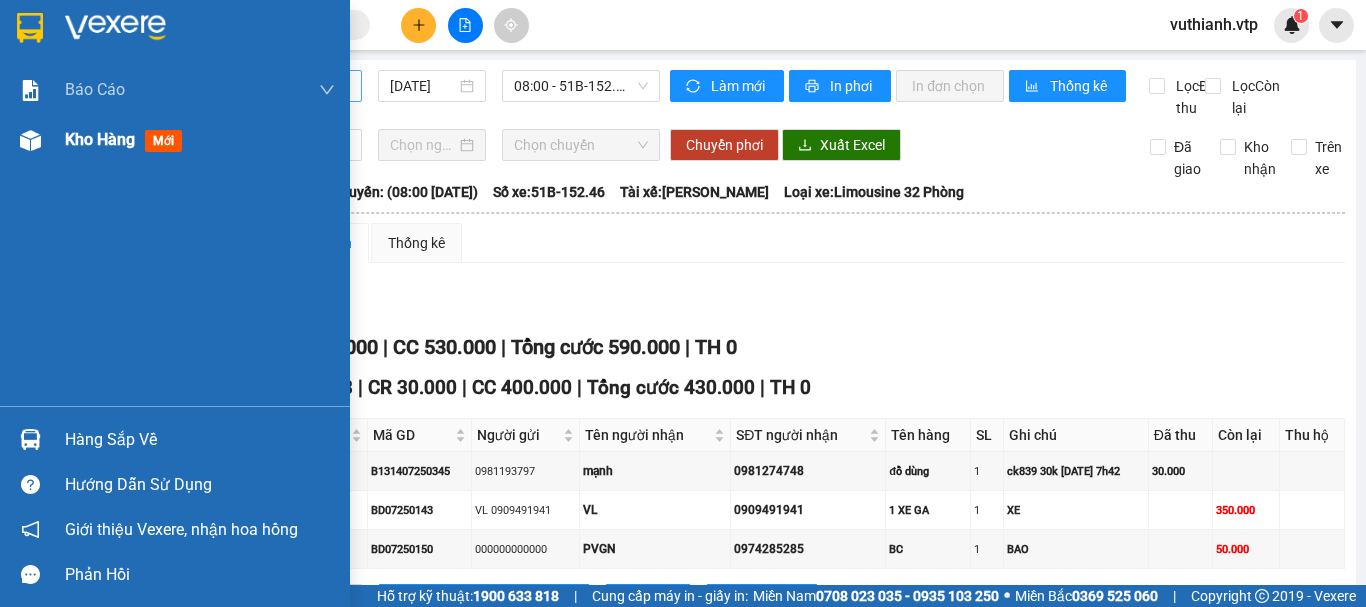 click at bounding box center (30, 140) 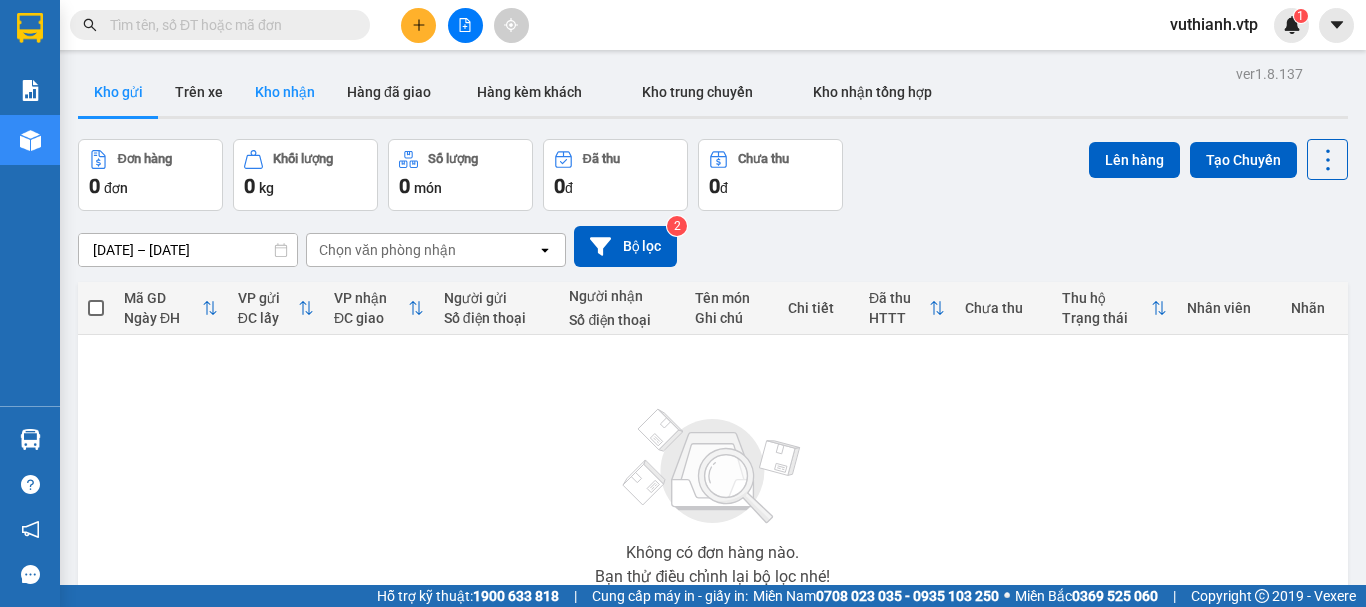 click on "Kho nhận" at bounding box center (285, 92) 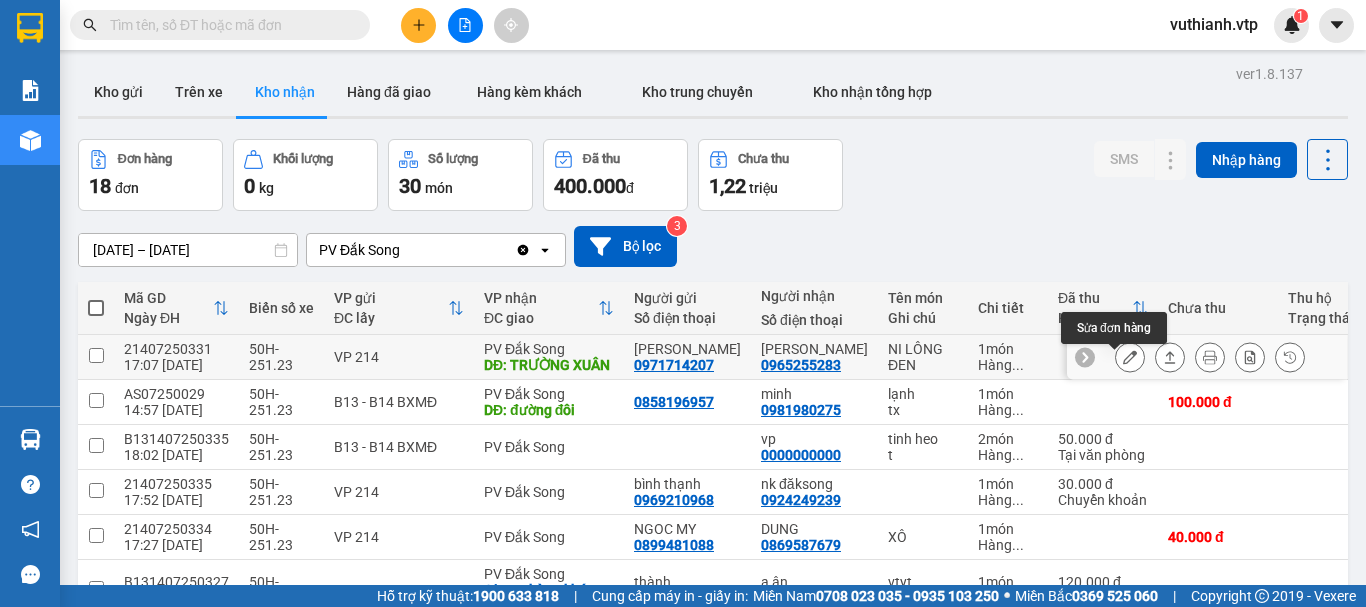 click 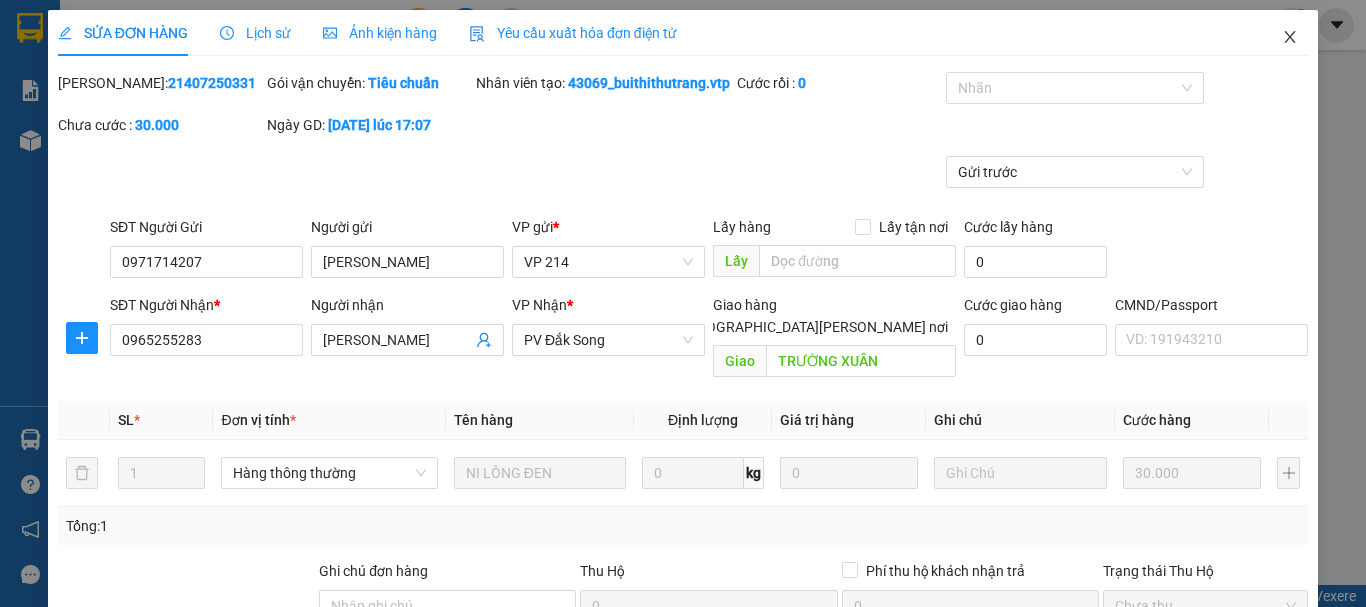 click 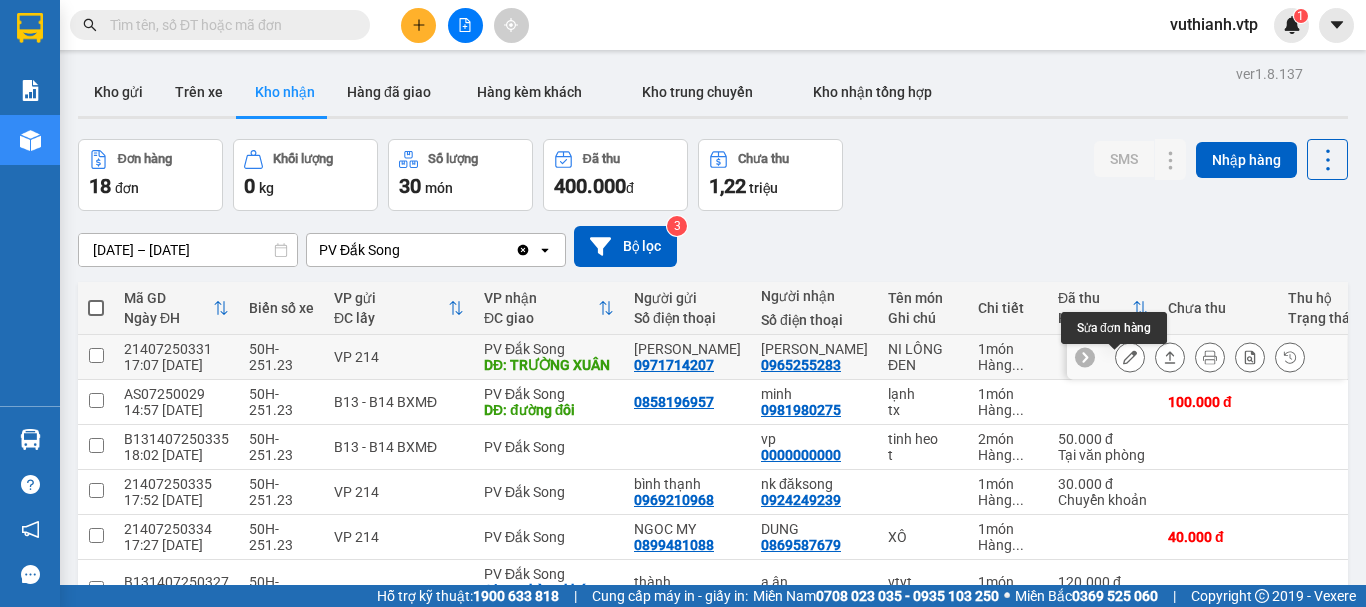 click 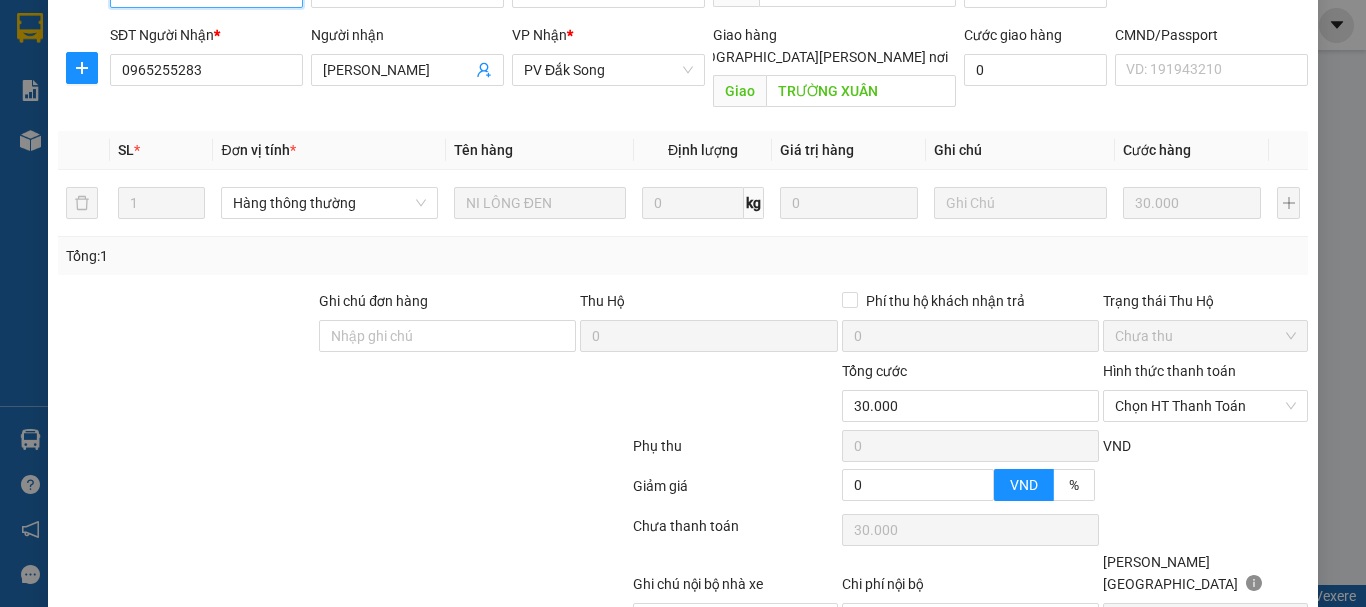 scroll, scrollTop: 362, scrollLeft: 0, axis: vertical 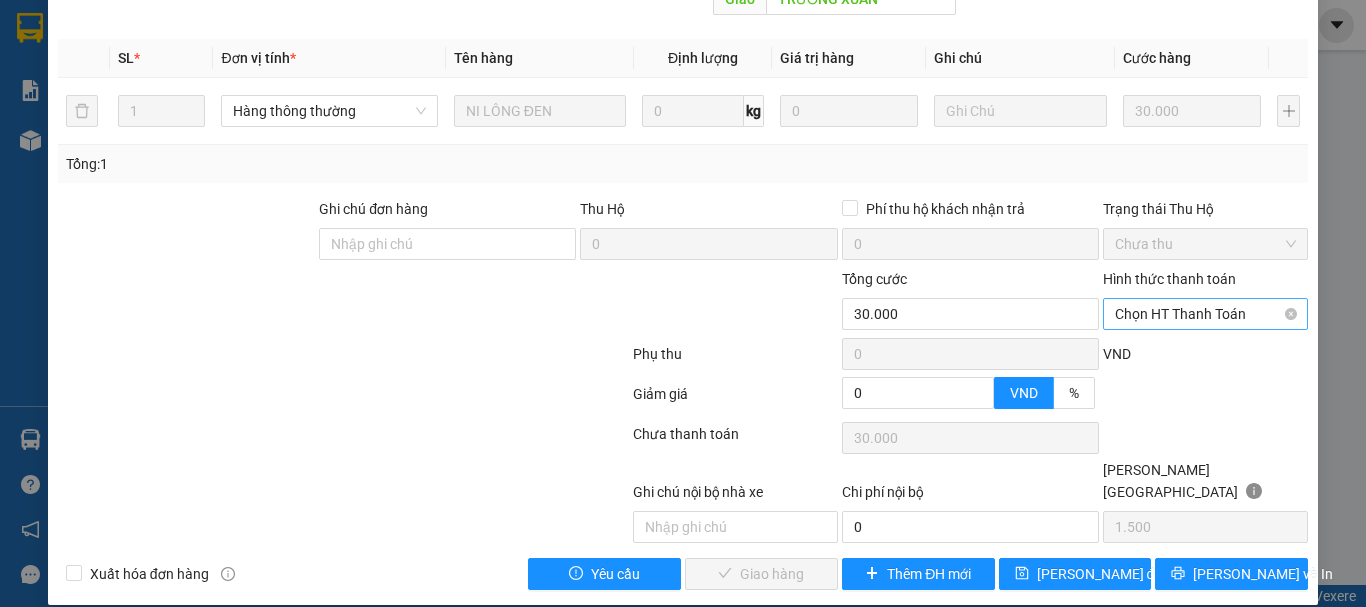 click on "Chọn HT Thanh Toán" at bounding box center (1205, 314) 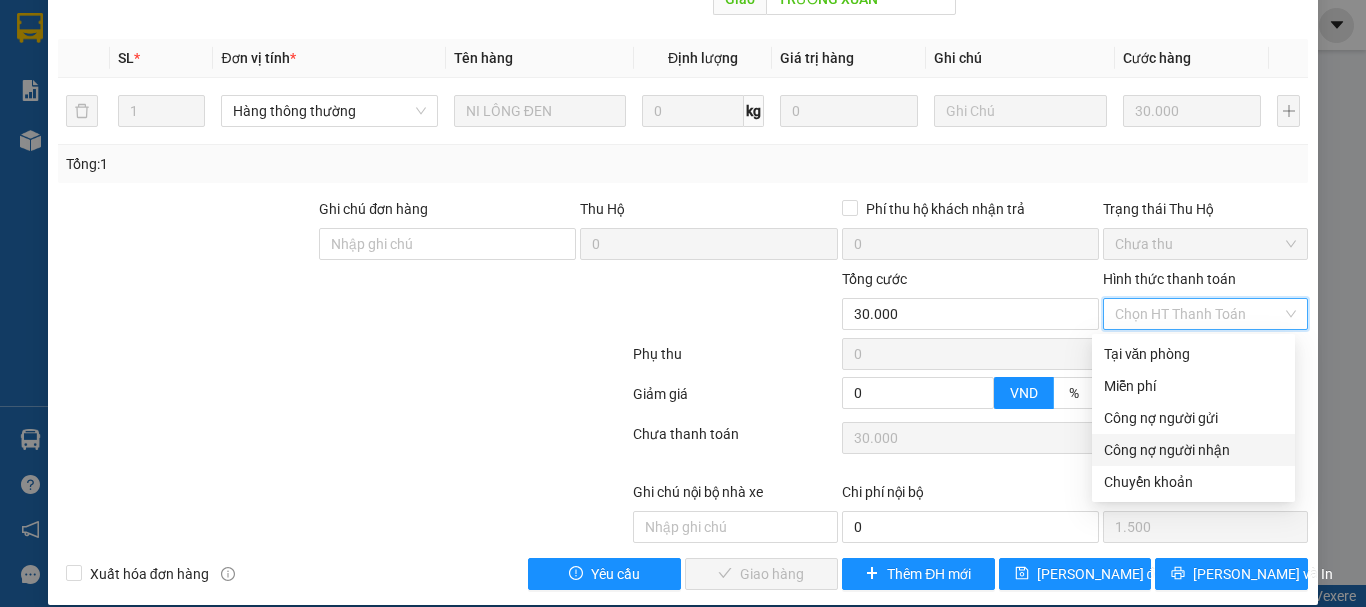 click on "Công nợ người nhận" at bounding box center (1193, 450) 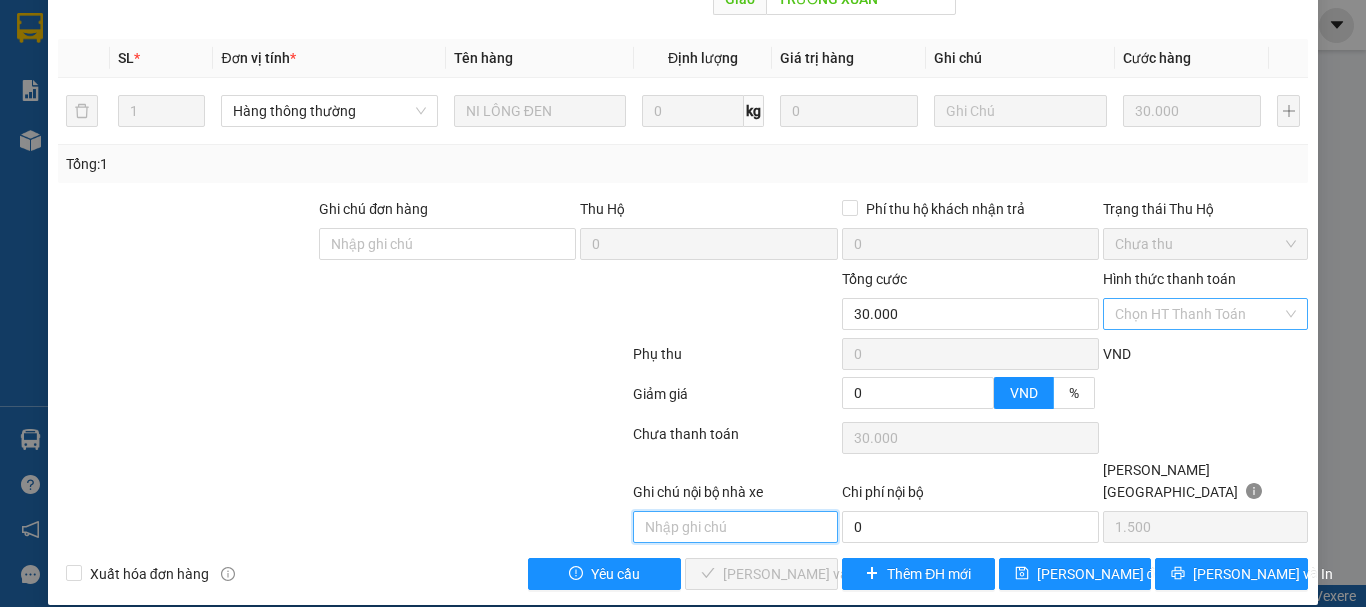 click at bounding box center (735, 527) 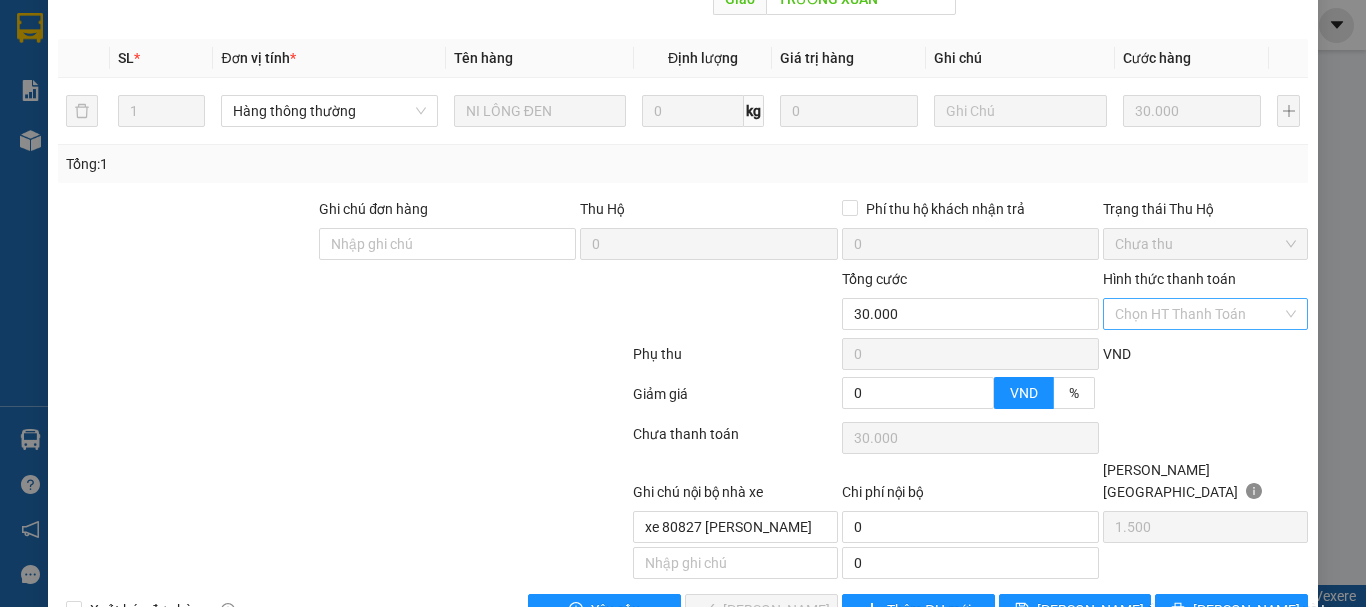 click at bounding box center (1205, 438) 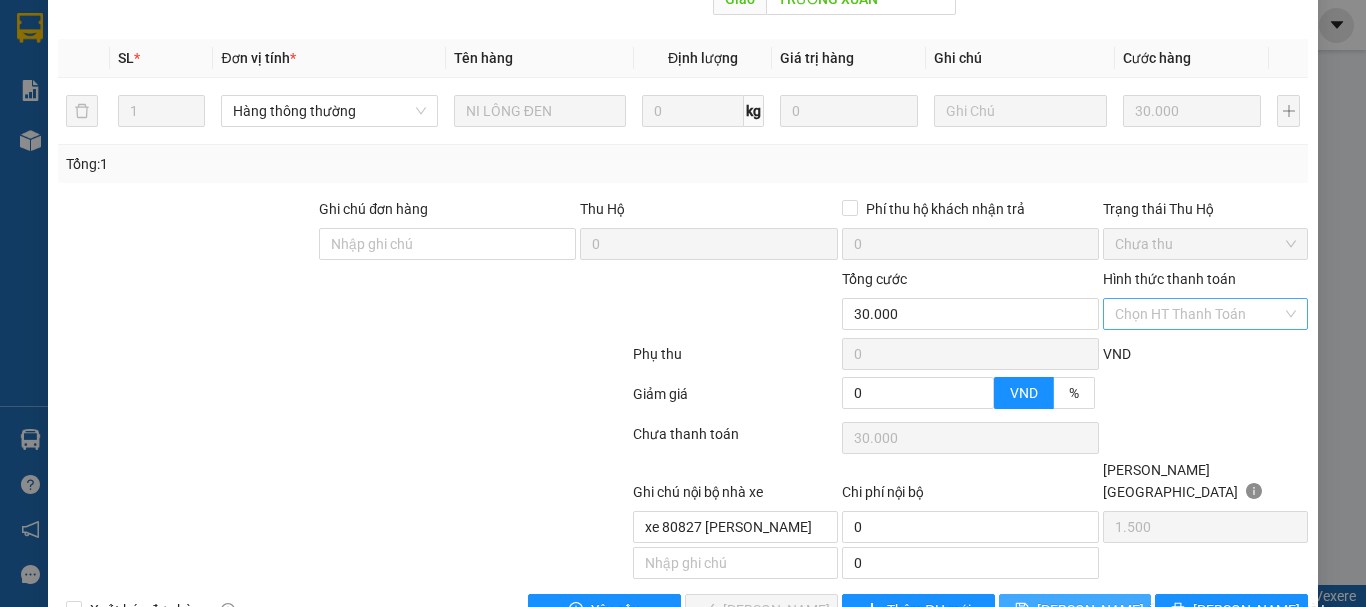 click on "[PERSON_NAME] đổi" at bounding box center (1075, 610) 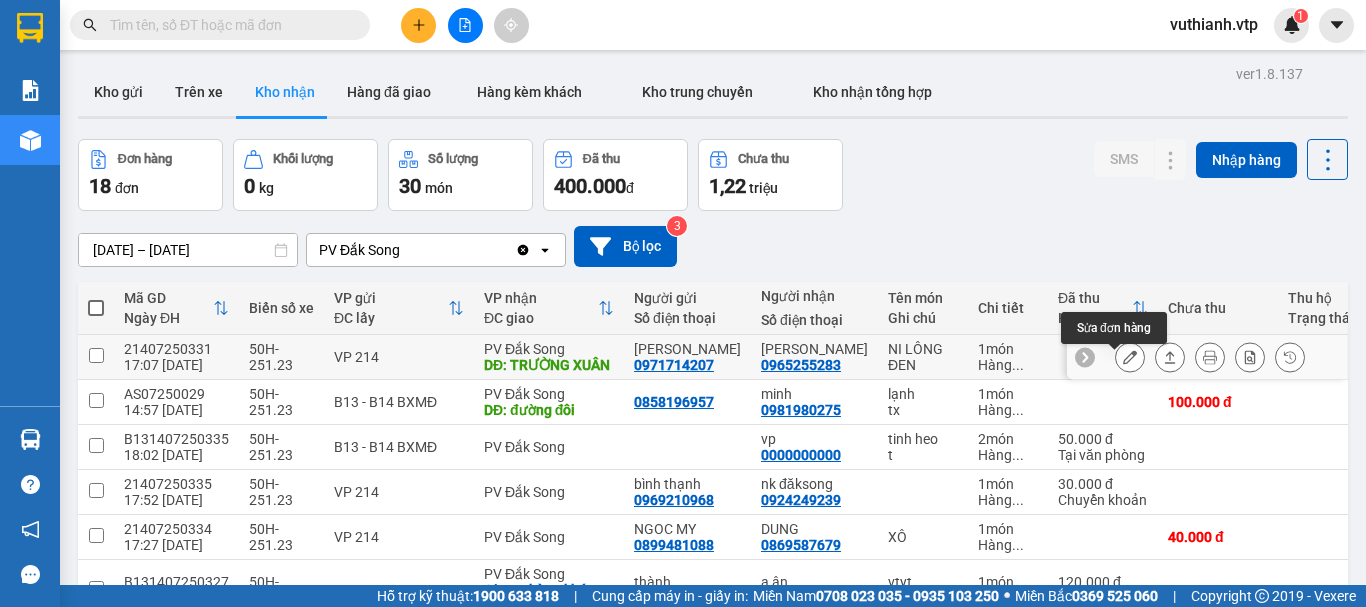click 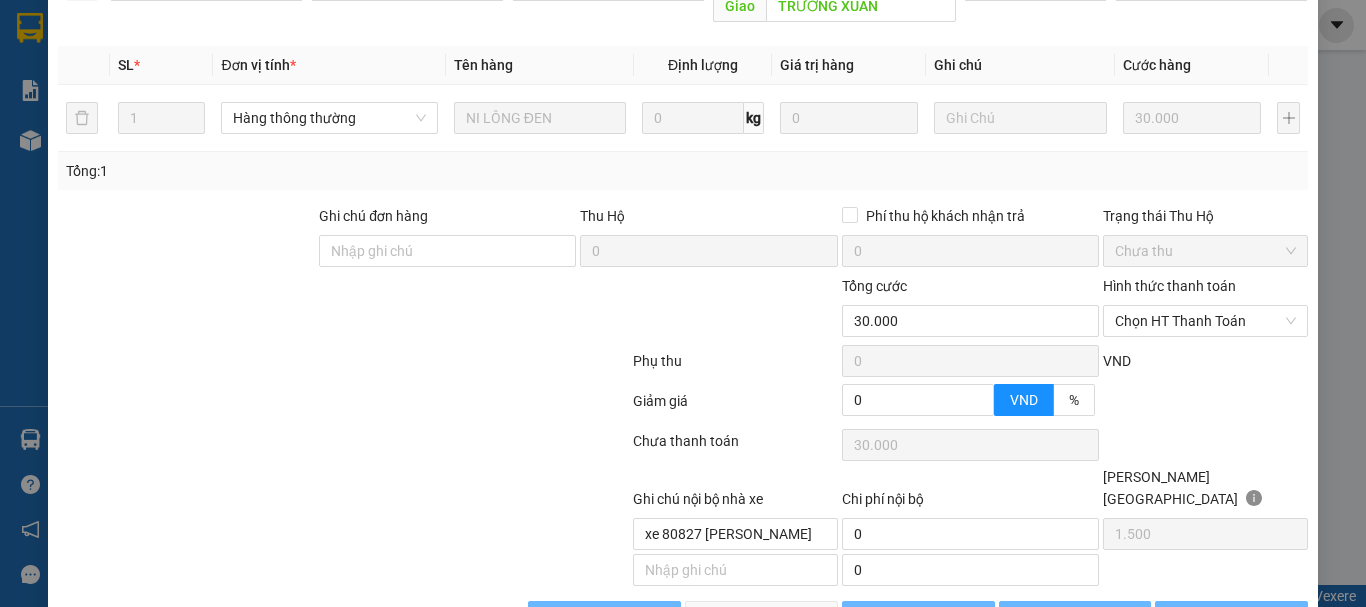 scroll, scrollTop: 398, scrollLeft: 0, axis: vertical 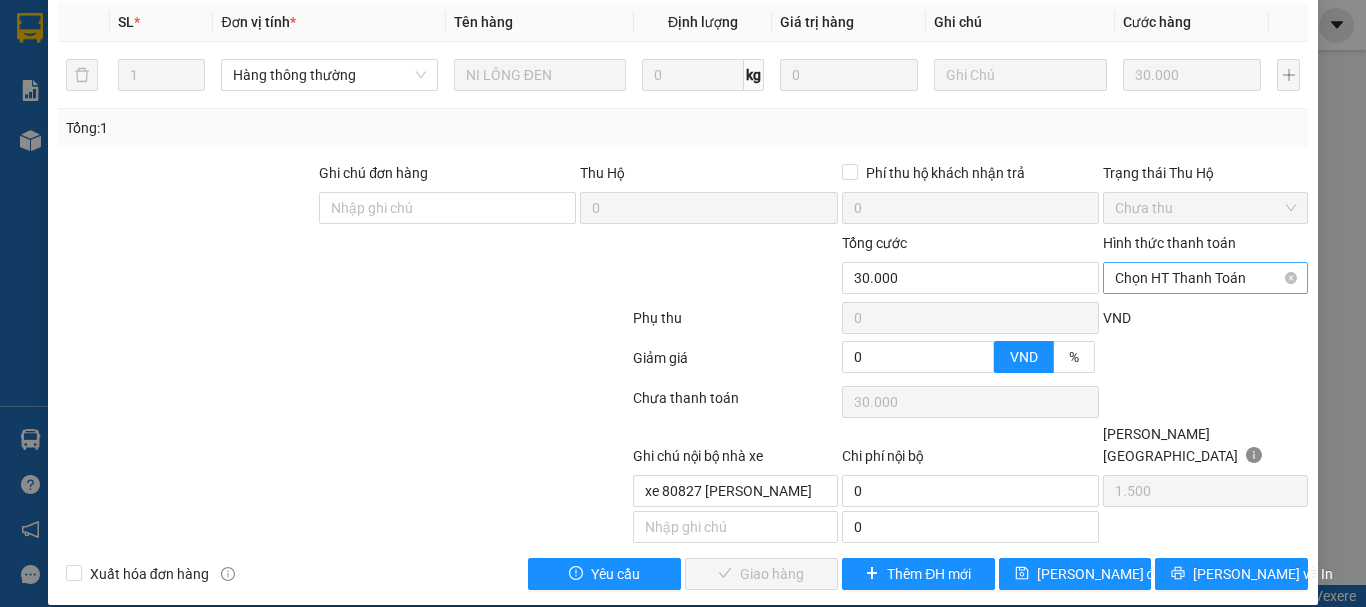 click on "Chọn HT Thanh Toán" at bounding box center (1205, 278) 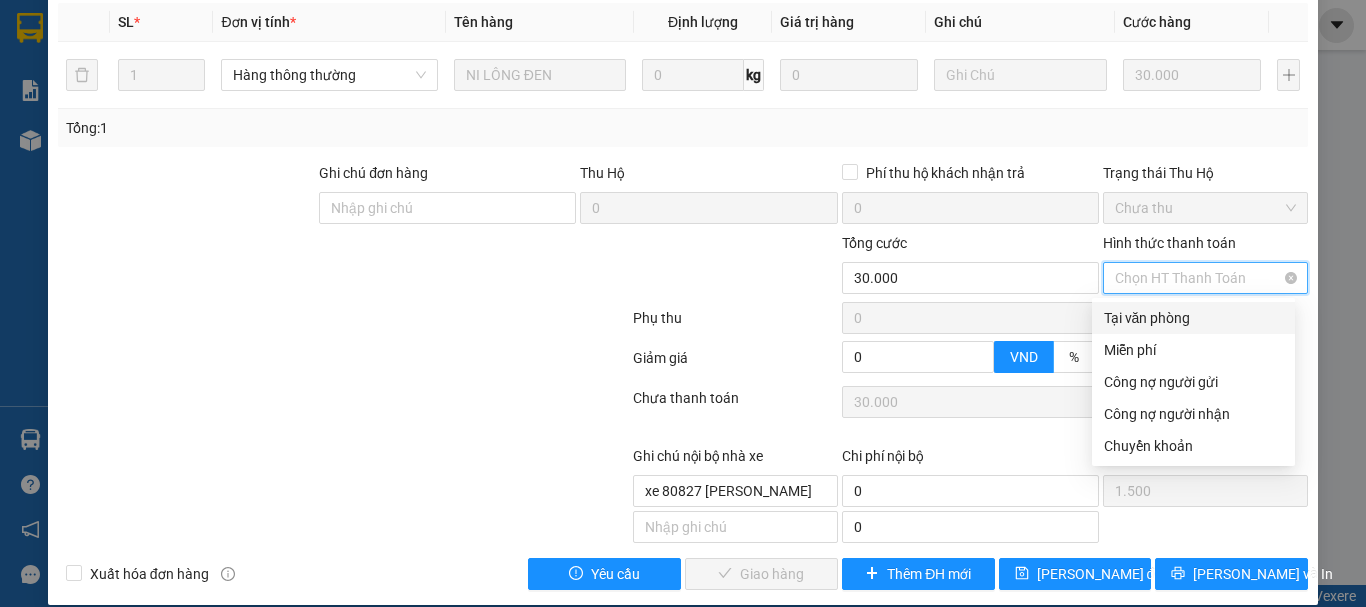 click on "Chọn HT Thanh Toán" at bounding box center [1205, 278] 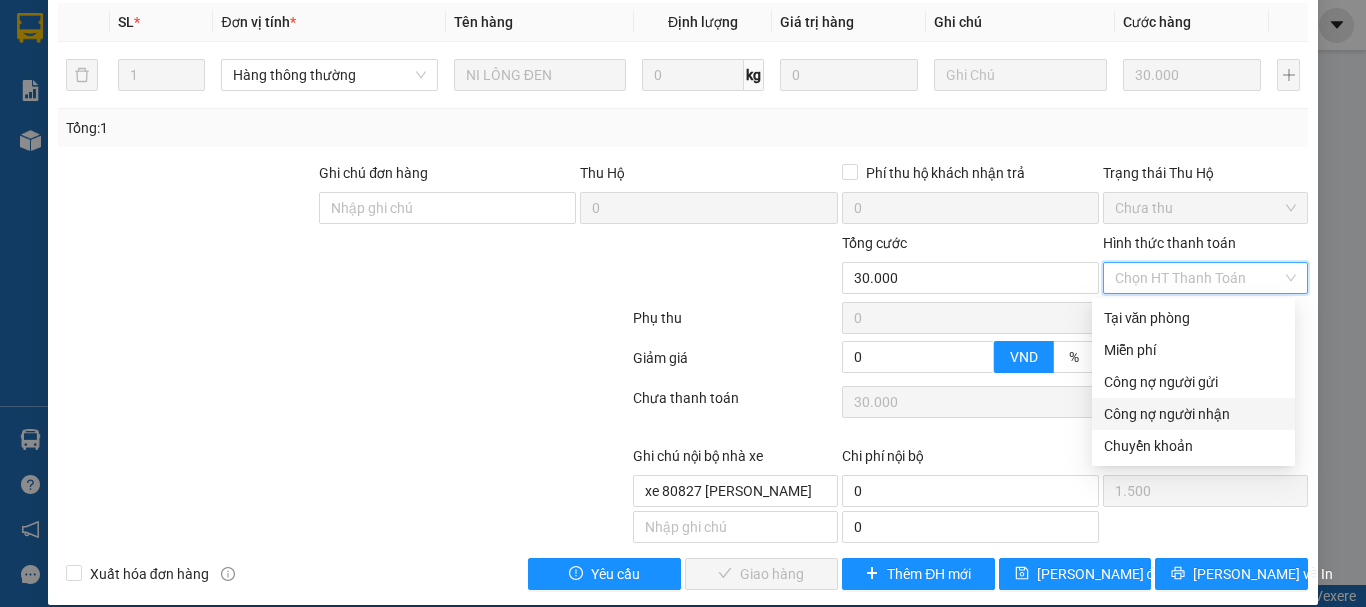 click on "Công nợ người nhận" at bounding box center (1193, 414) 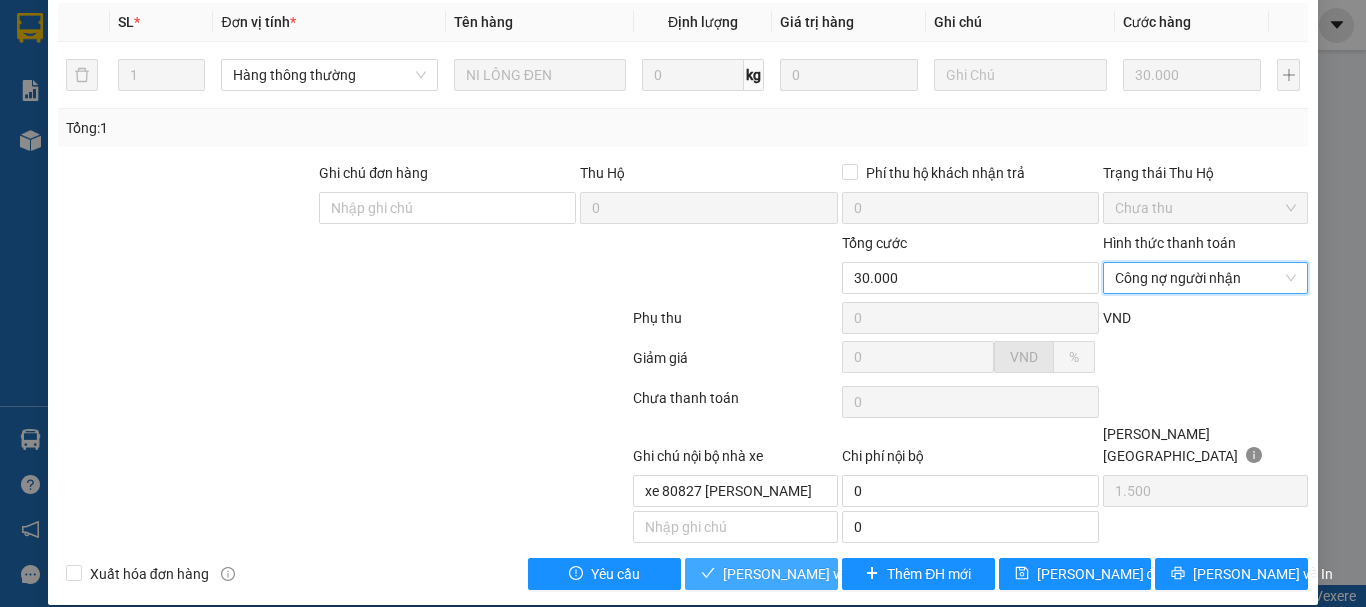 click on "[PERSON_NAME] và [PERSON_NAME] hàng" at bounding box center (761, 574) 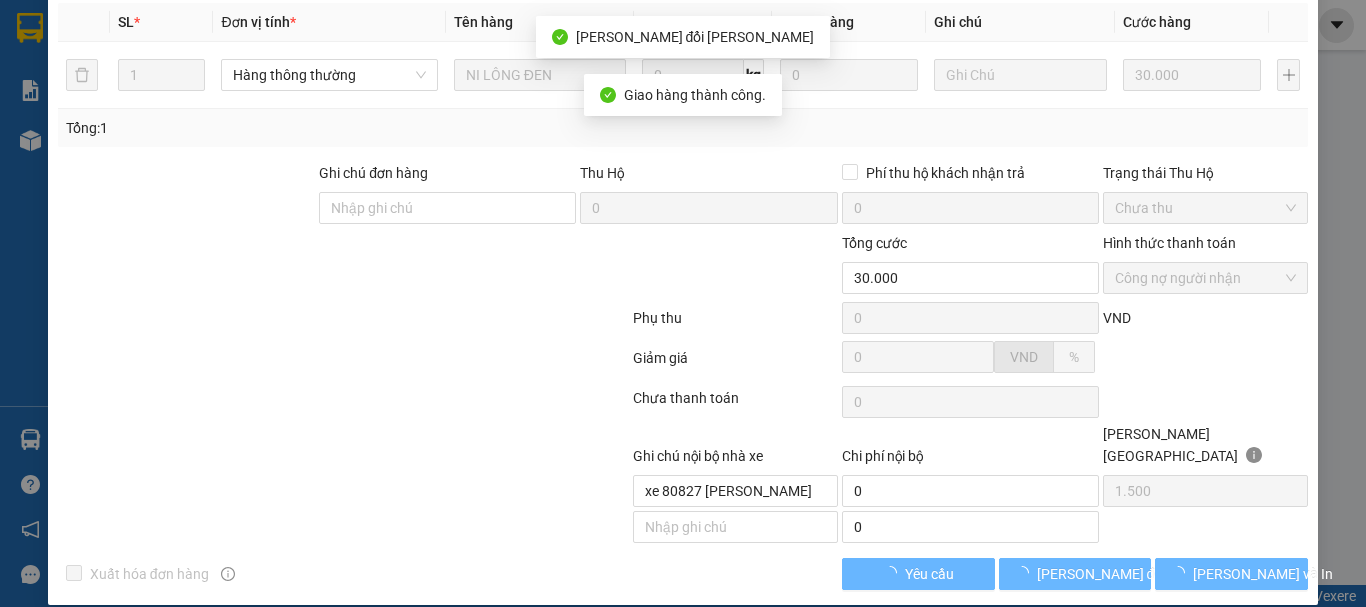 scroll, scrollTop: 376, scrollLeft: 0, axis: vertical 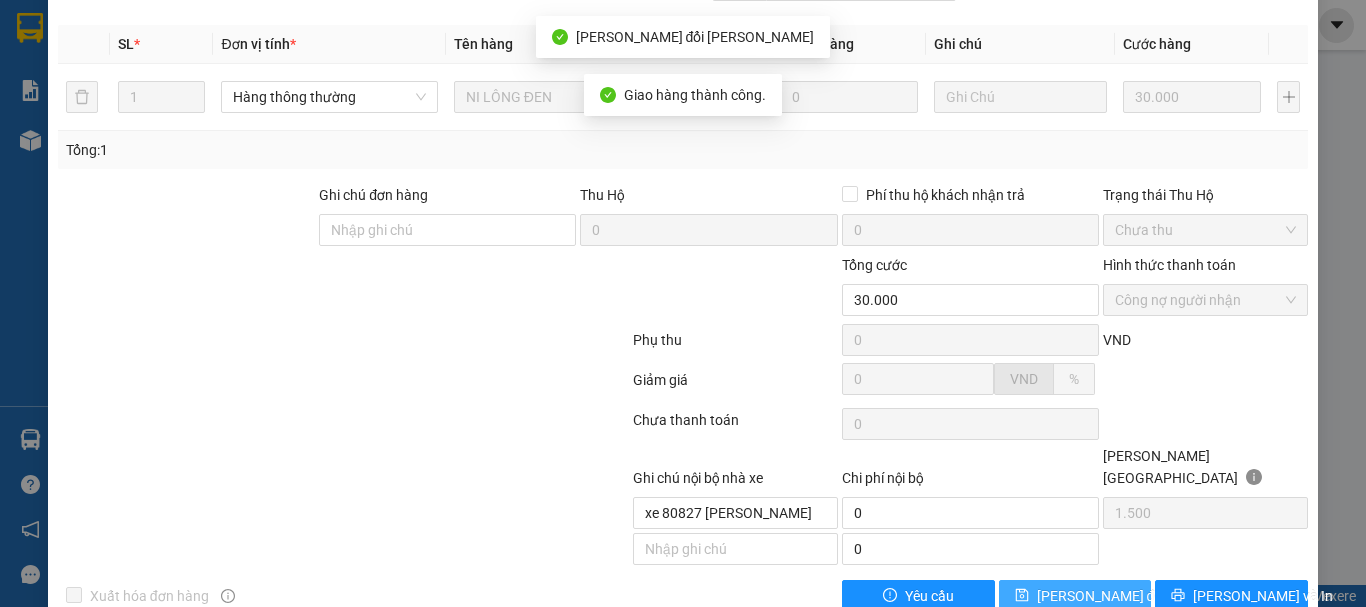 click on "[PERSON_NAME] đổi" at bounding box center [1101, 596] 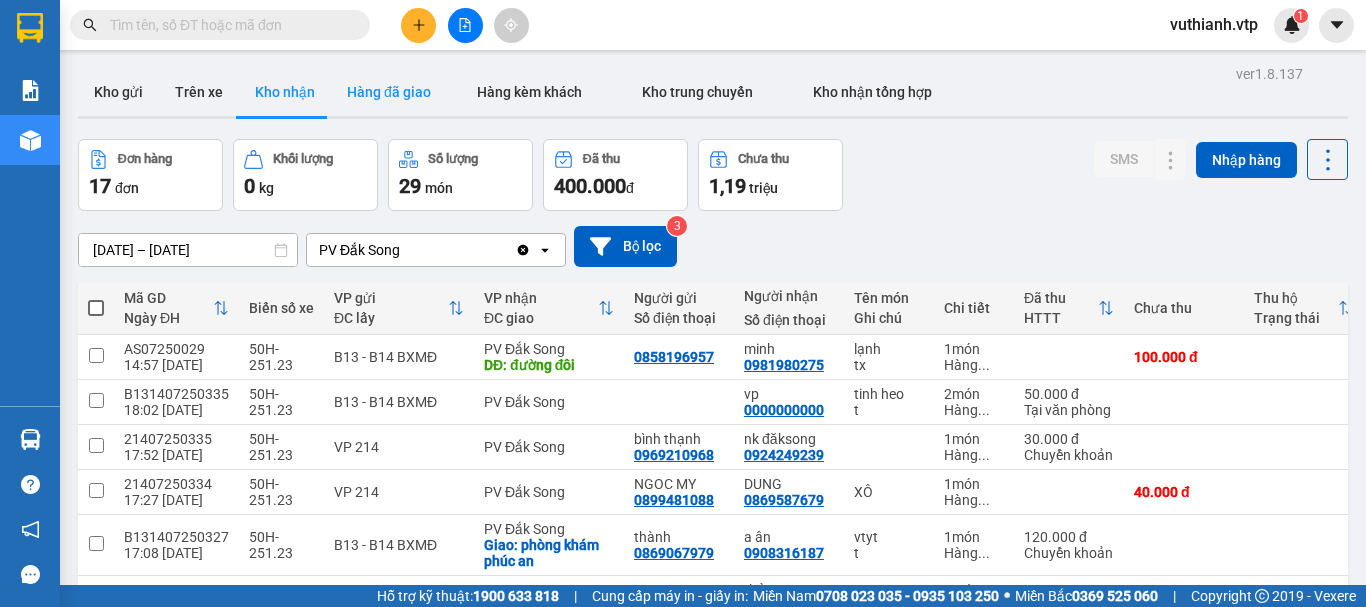 click on "Hàng đã giao" at bounding box center (389, 92) 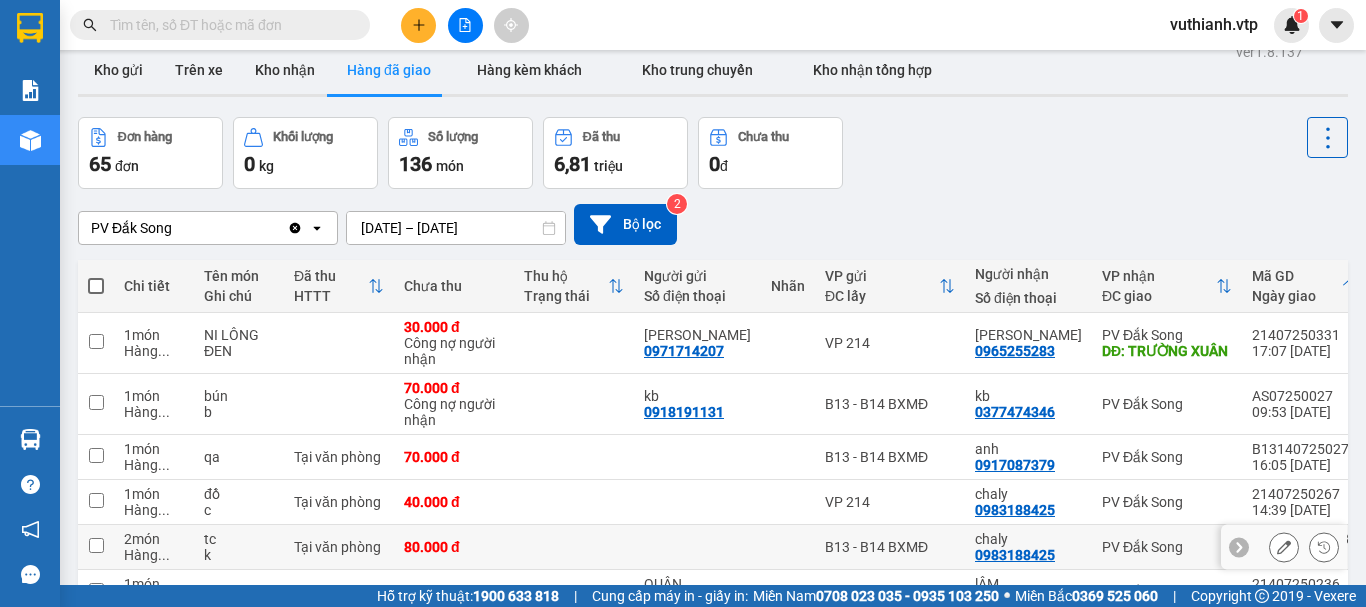 scroll, scrollTop: 0, scrollLeft: 0, axis: both 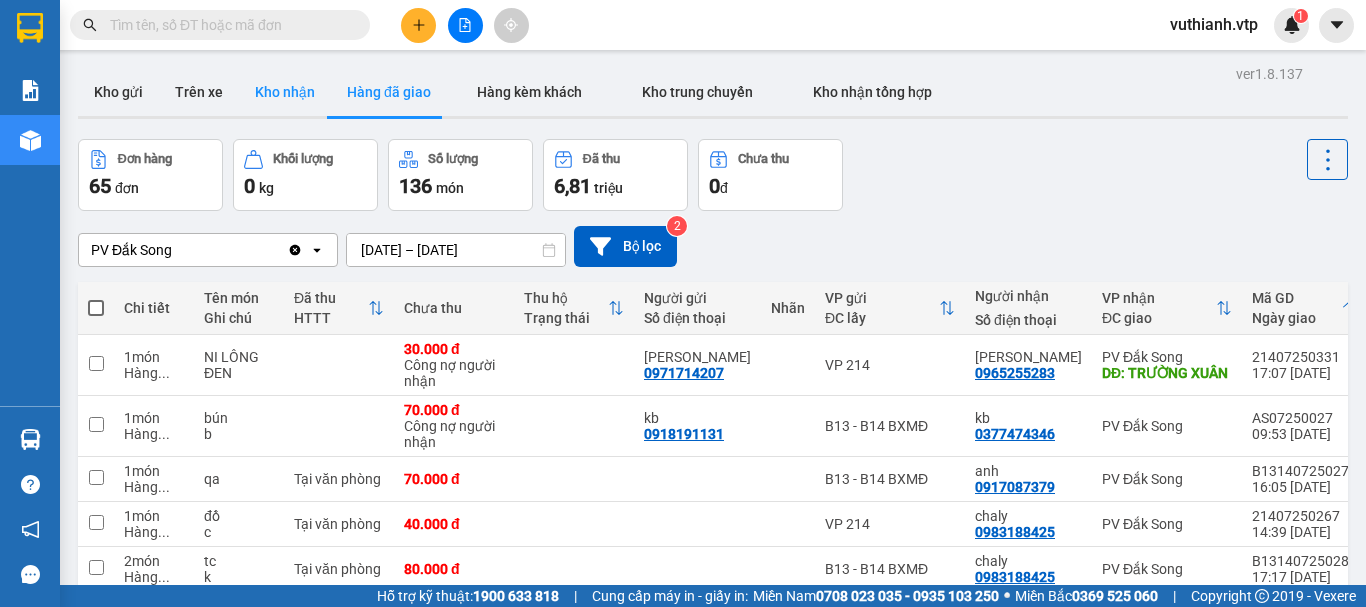 click on "Kho nhận" at bounding box center [285, 92] 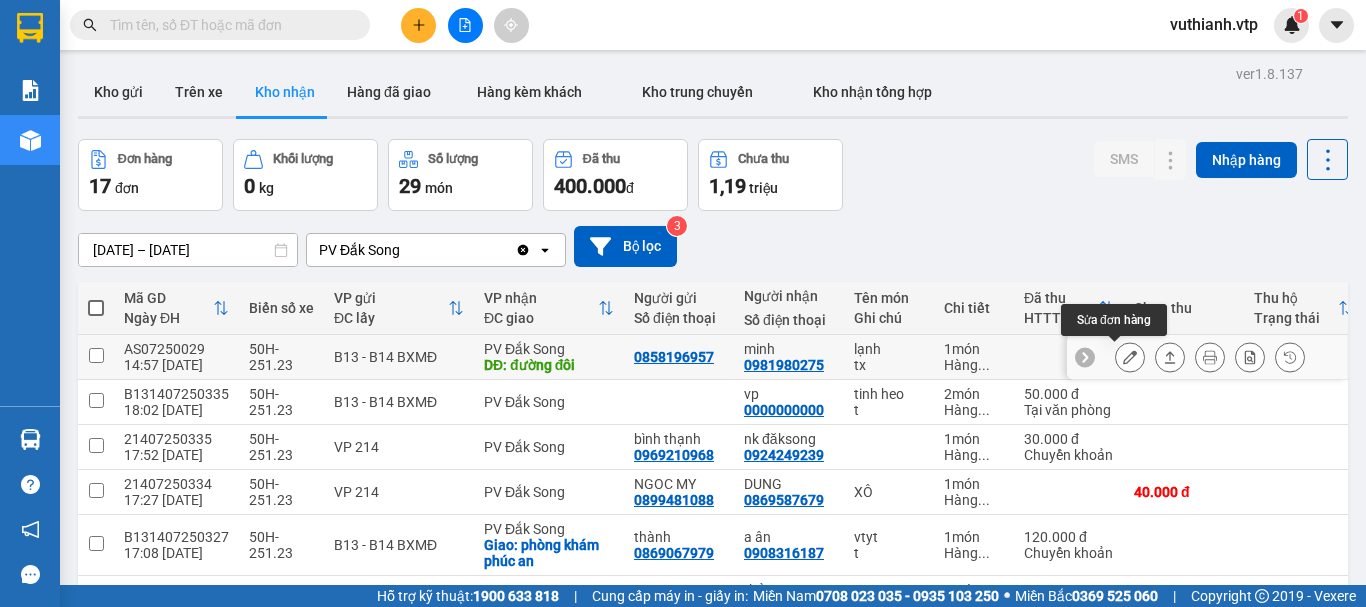 click 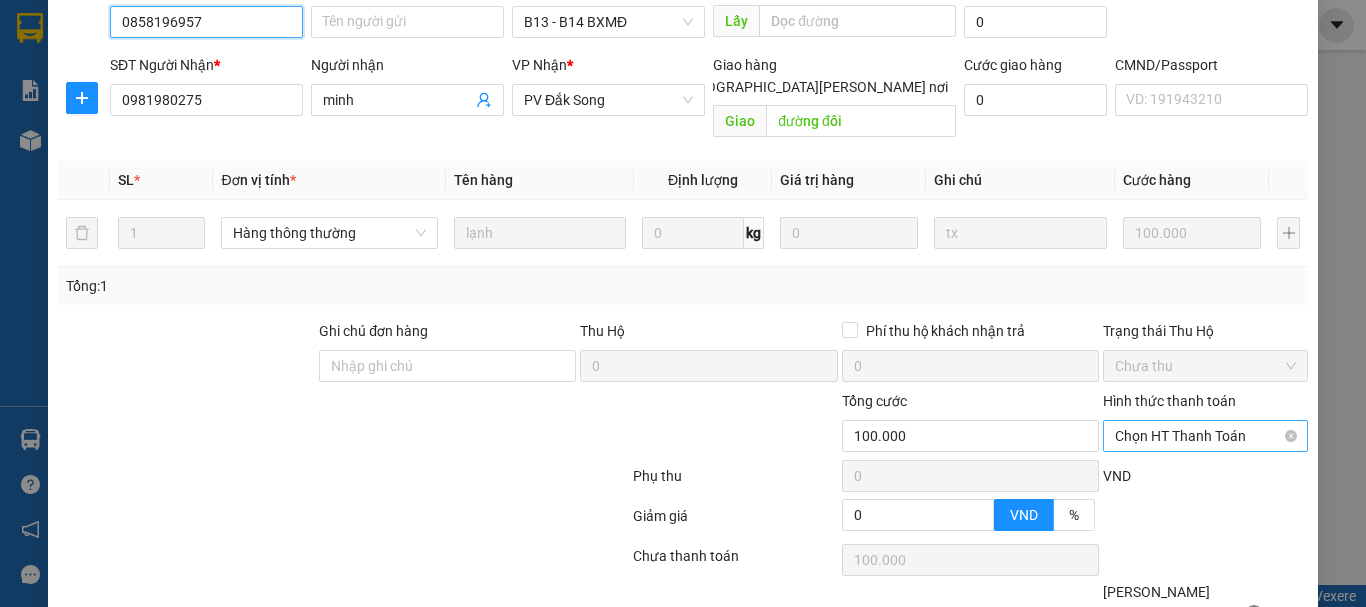 scroll, scrollTop: 340, scrollLeft: 0, axis: vertical 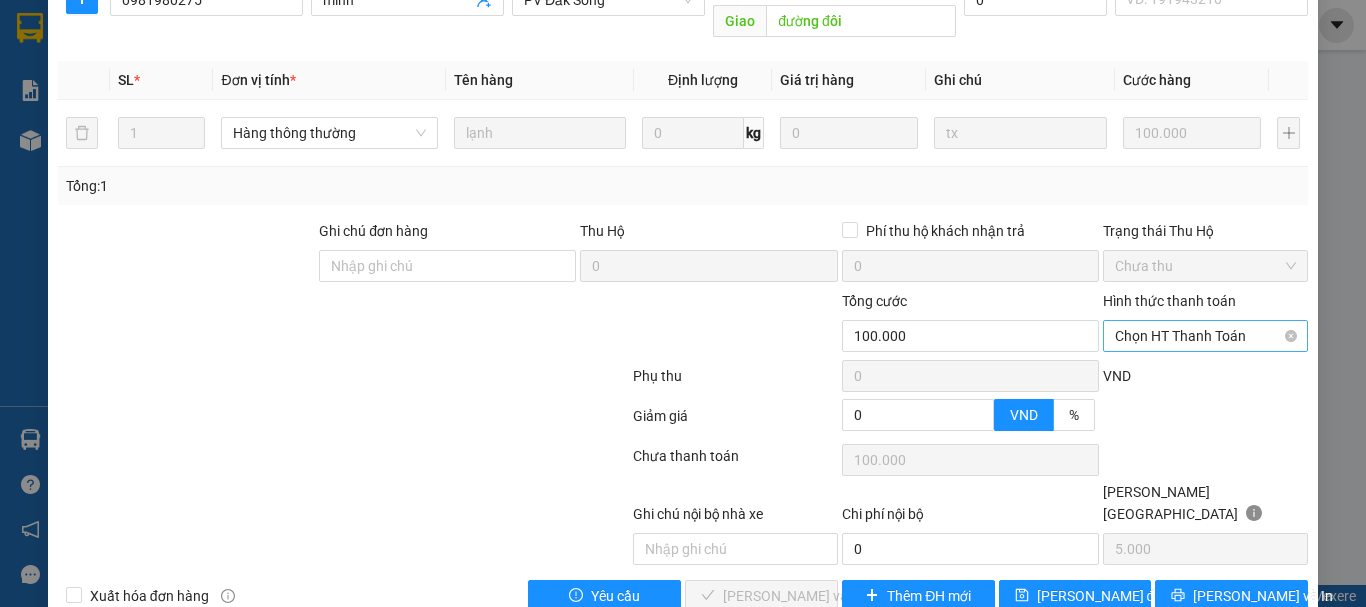 click on "Chọn HT Thanh Toán" at bounding box center [1205, 336] 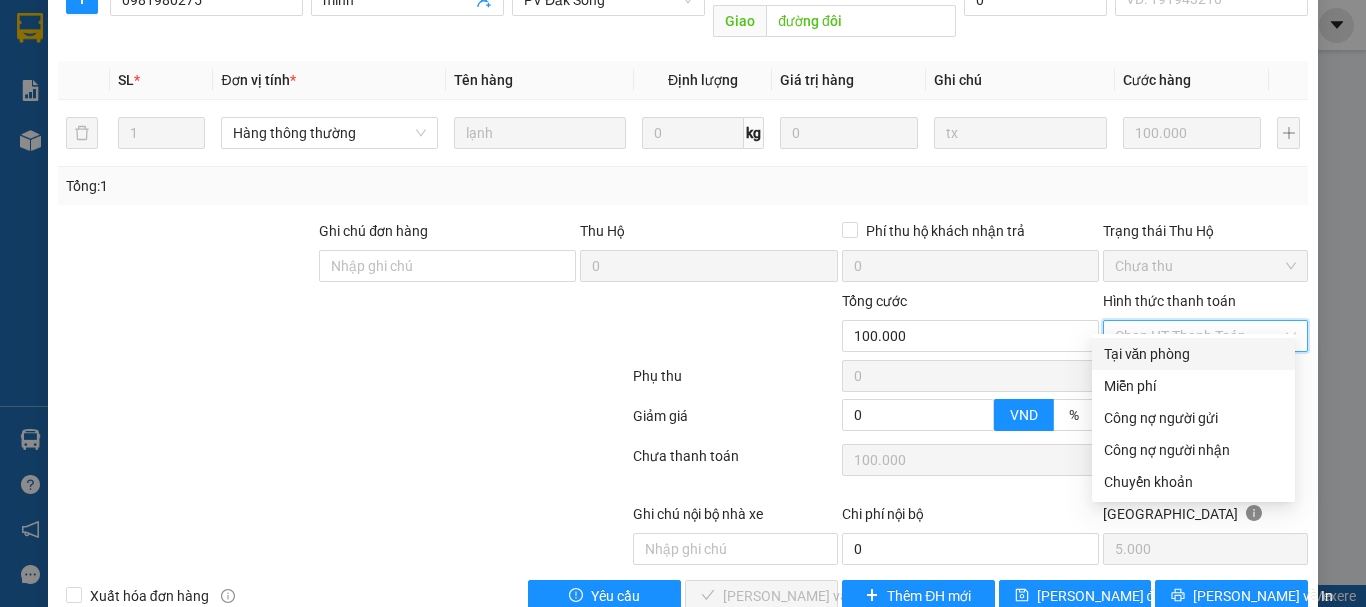 click on "Tại văn phòng" at bounding box center [1193, 354] 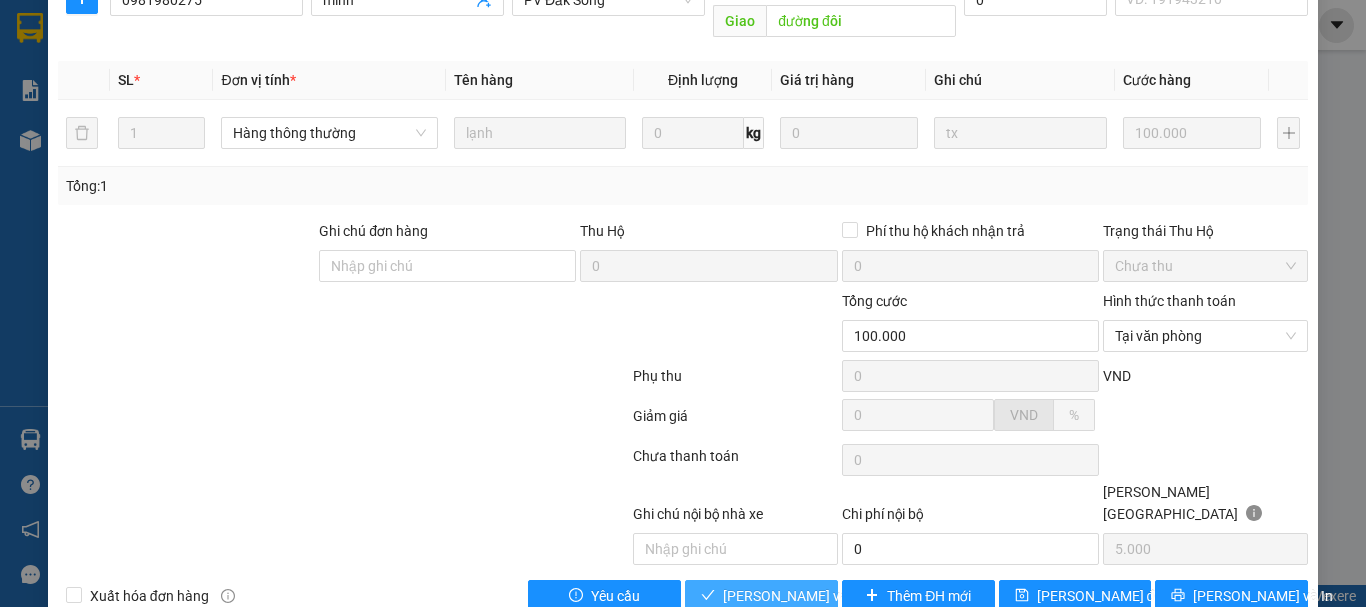 click on "[PERSON_NAME] và [PERSON_NAME] hàng" at bounding box center (858, 596) 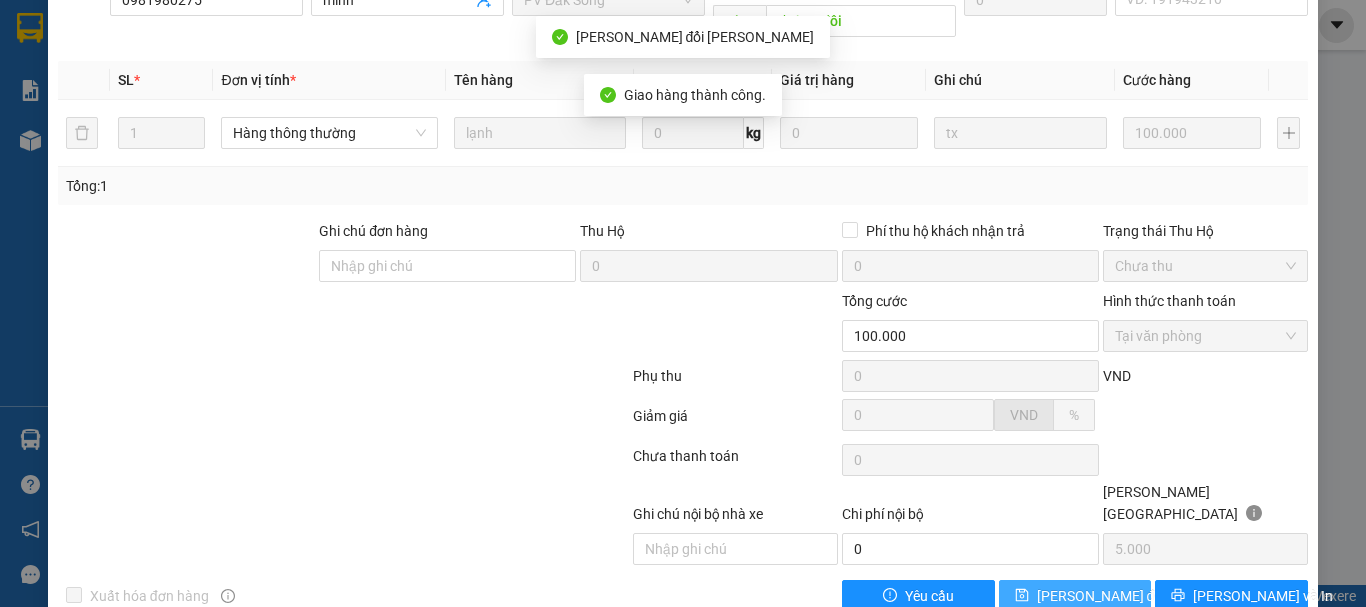 click on "[PERSON_NAME] đổi" at bounding box center (1101, 596) 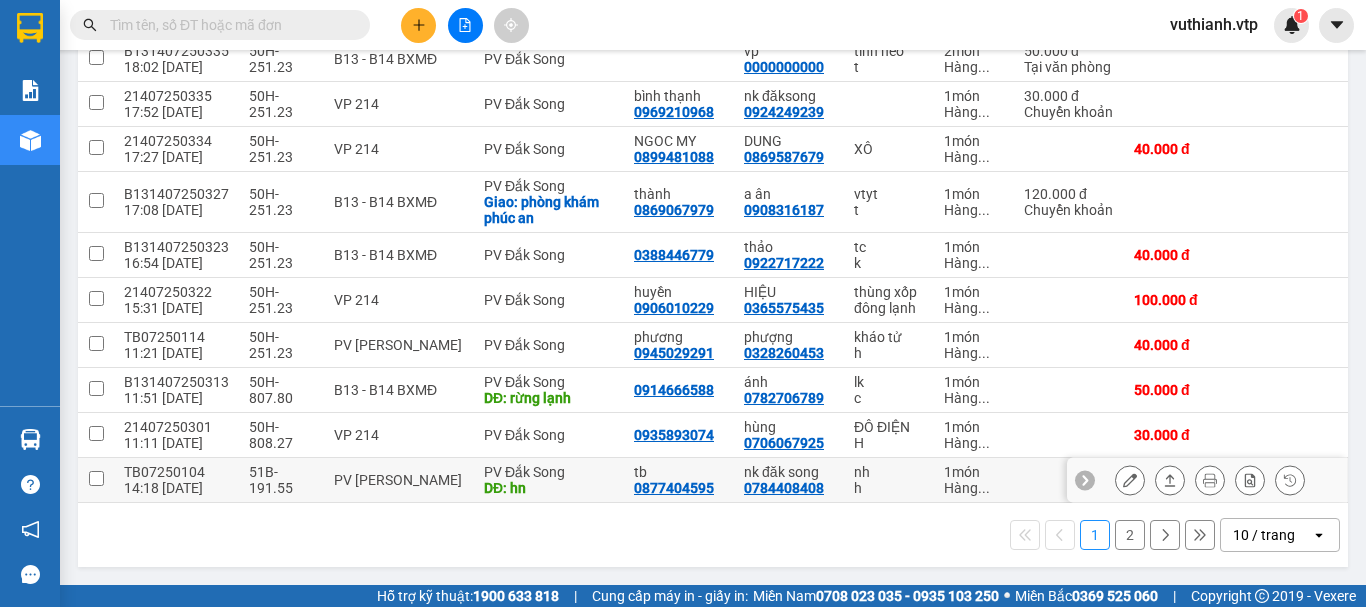 scroll, scrollTop: 306, scrollLeft: 0, axis: vertical 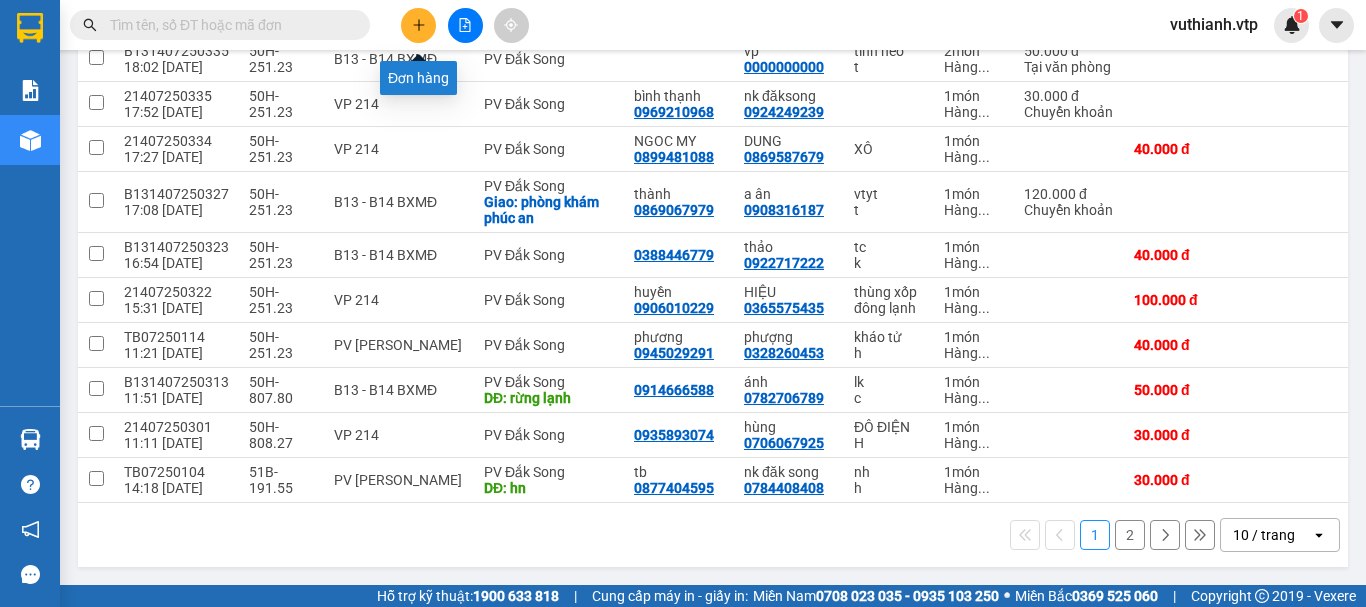 click at bounding box center [418, 25] 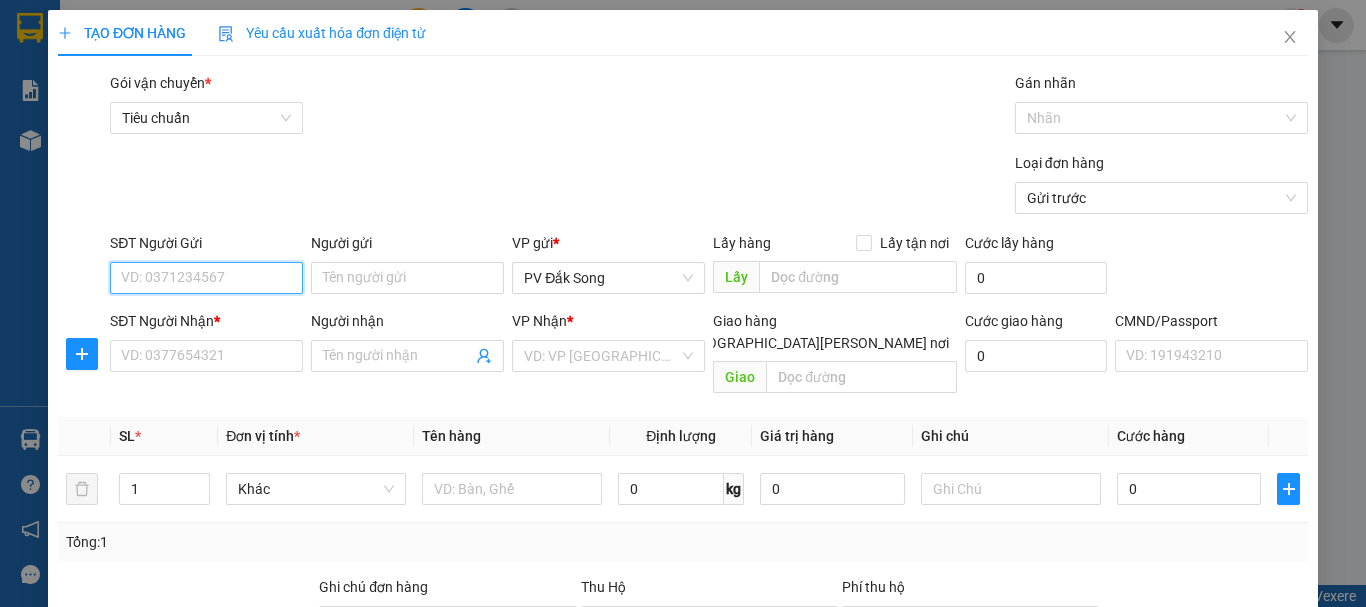 scroll, scrollTop: 0, scrollLeft: 0, axis: both 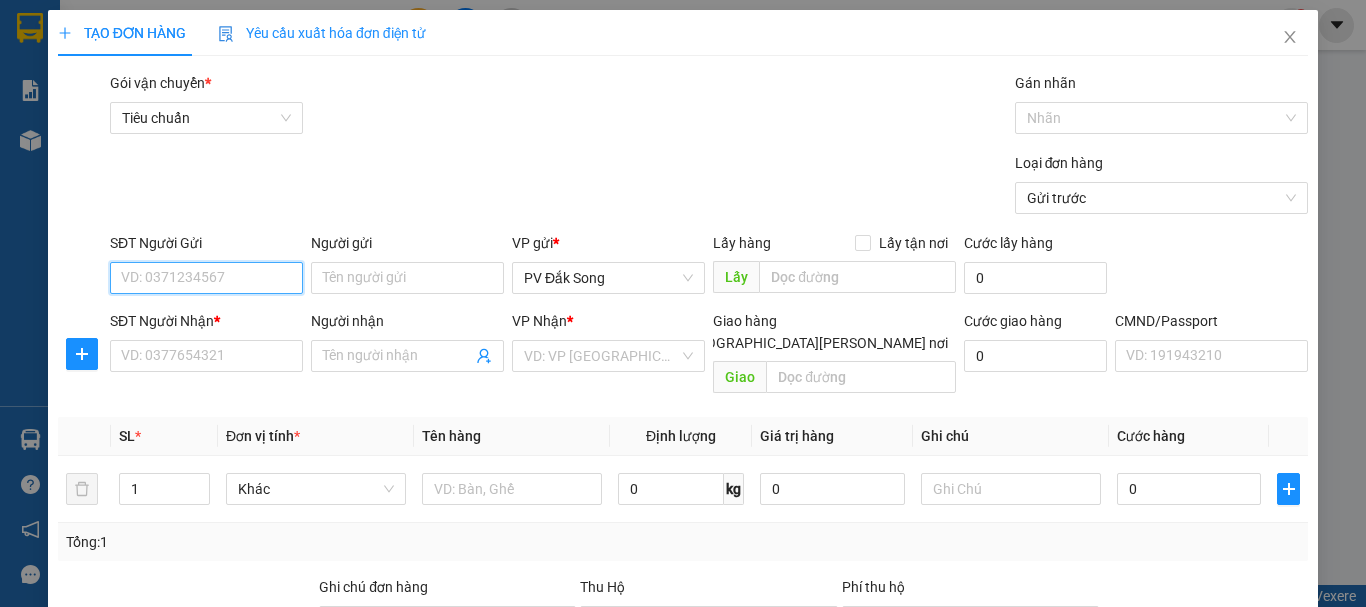 click on "SĐT Người Gửi" at bounding box center (206, 278) 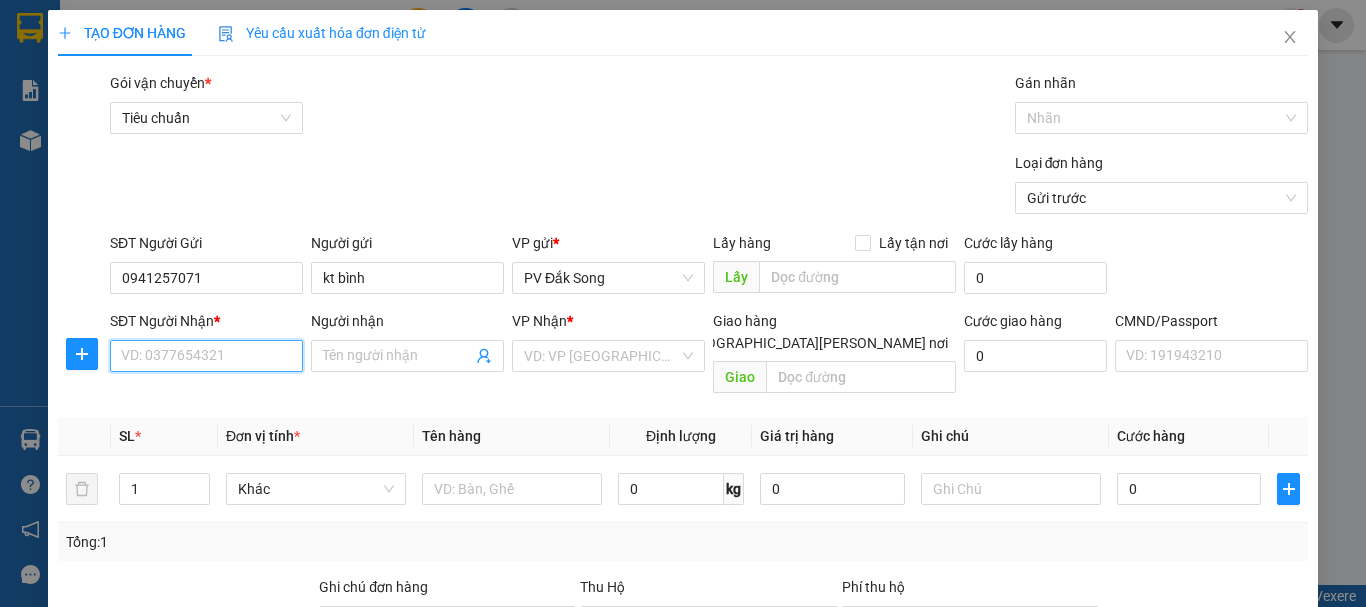 click on "SĐT Người Nhận  *" at bounding box center (206, 356) 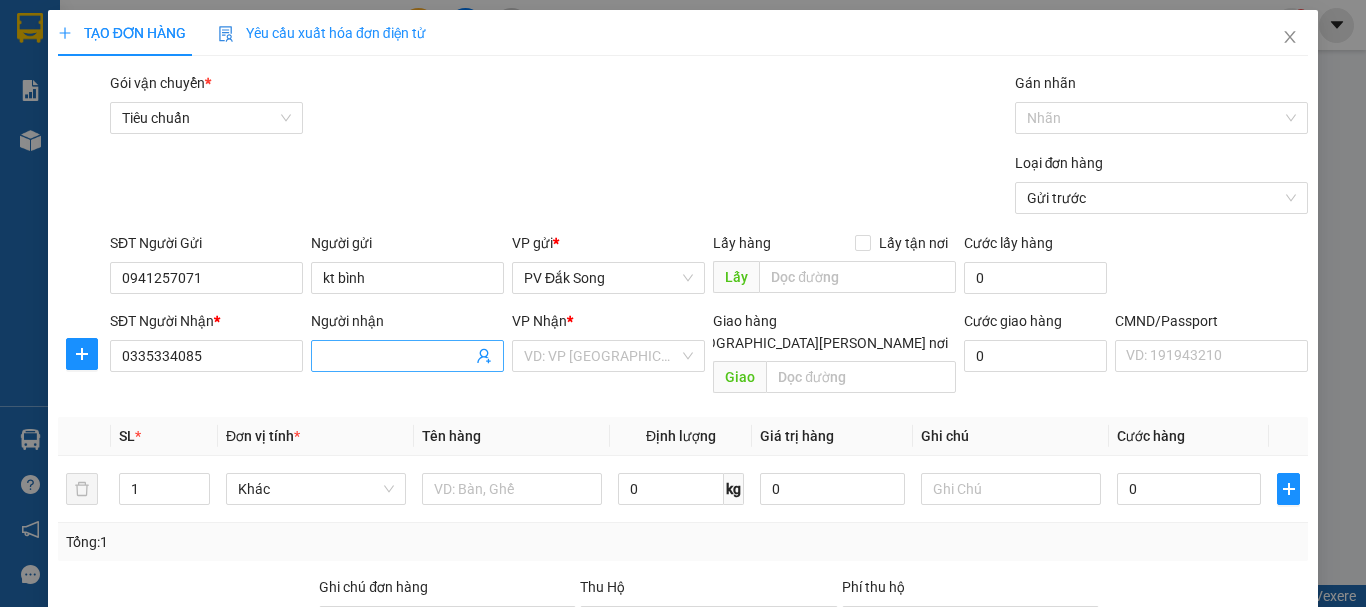 click on "Người nhận" at bounding box center (397, 356) 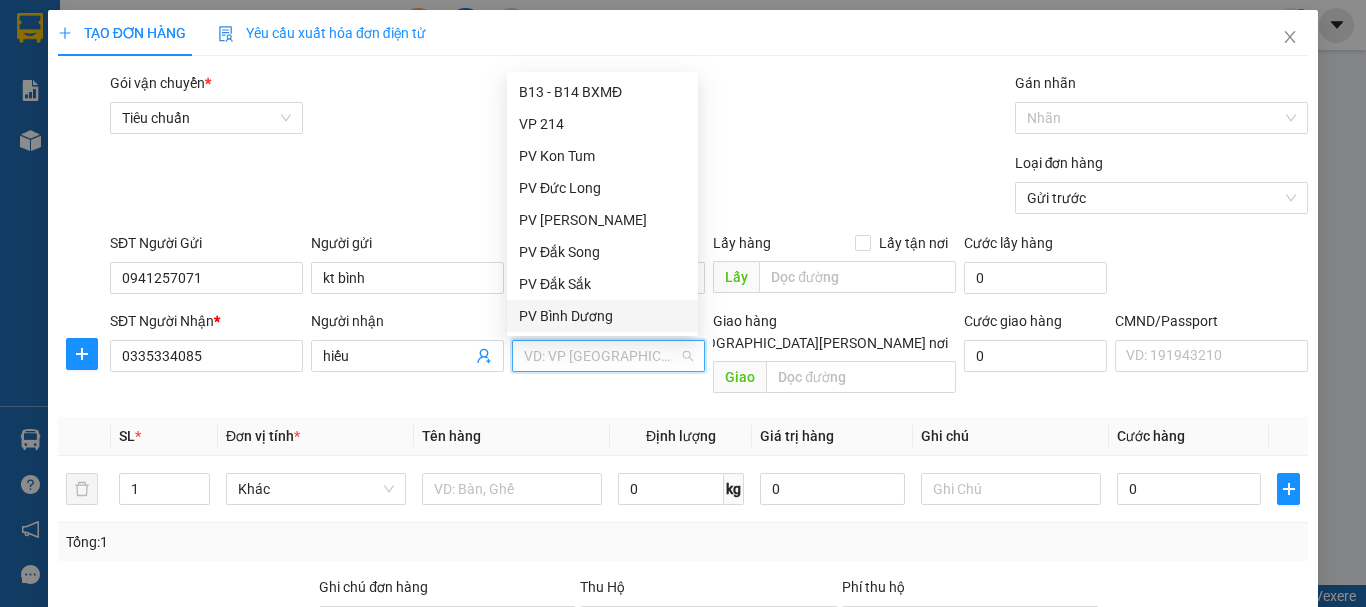click on "PV Bình Dương" at bounding box center [602, 316] 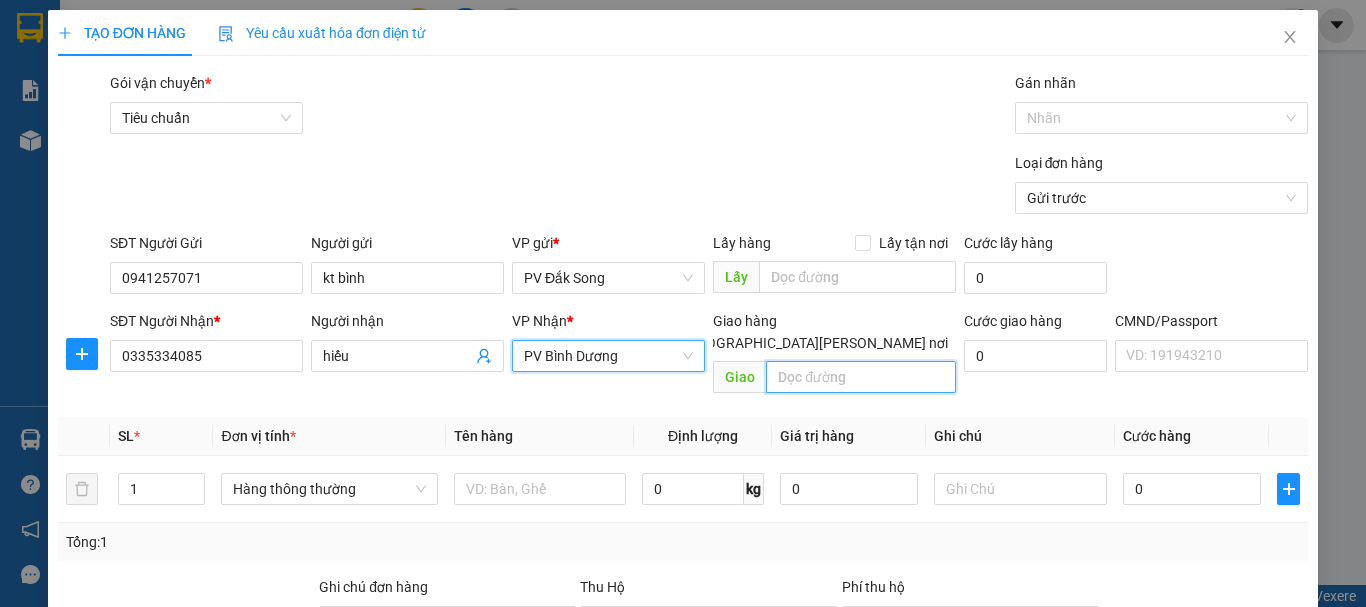 click at bounding box center (861, 377) 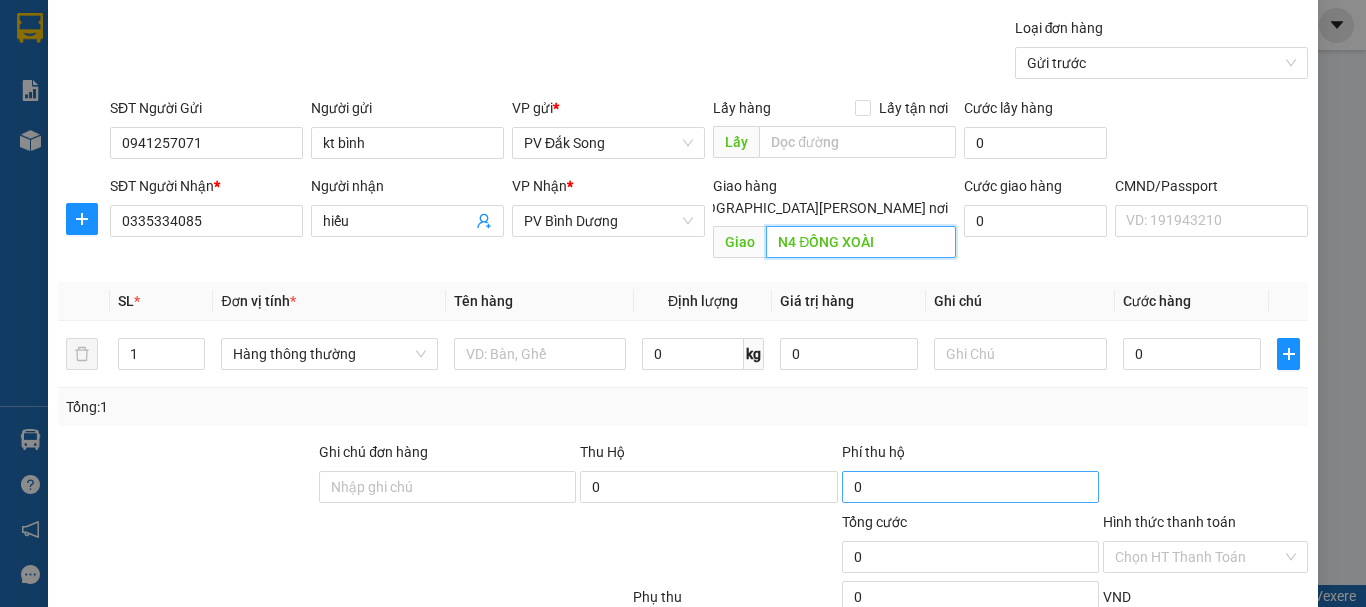 scroll, scrollTop: 100, scrollLeft: 0, axis: vertical 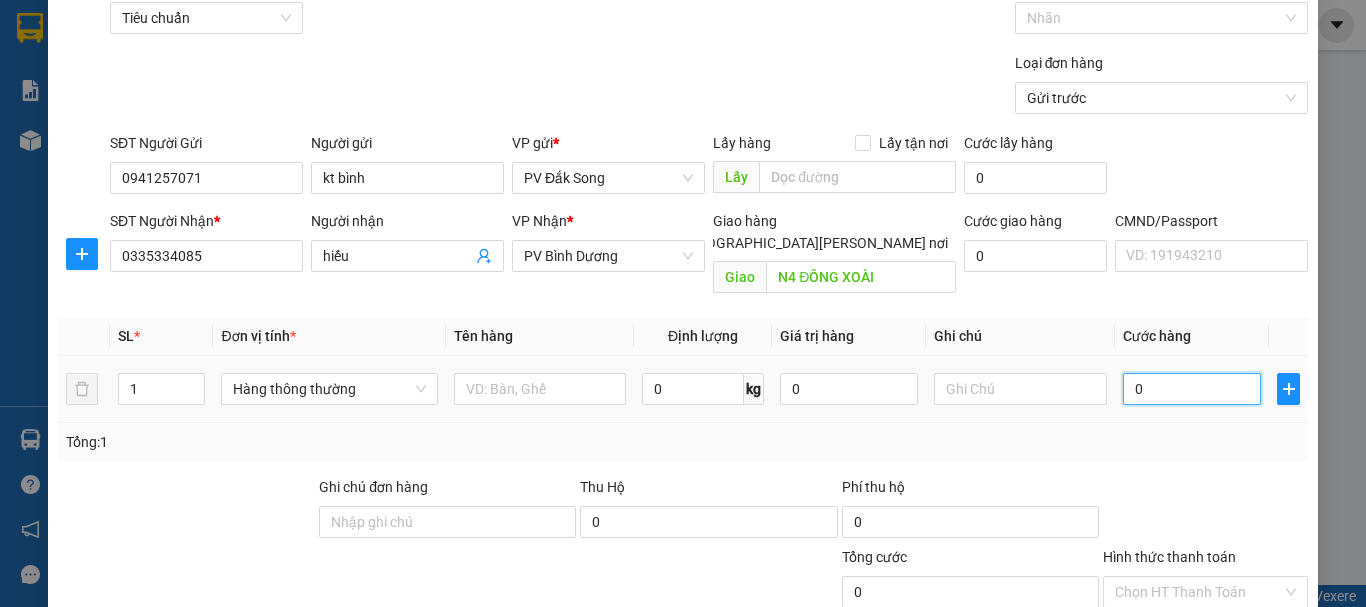 click on "0" at bounding box center (1192, 389) 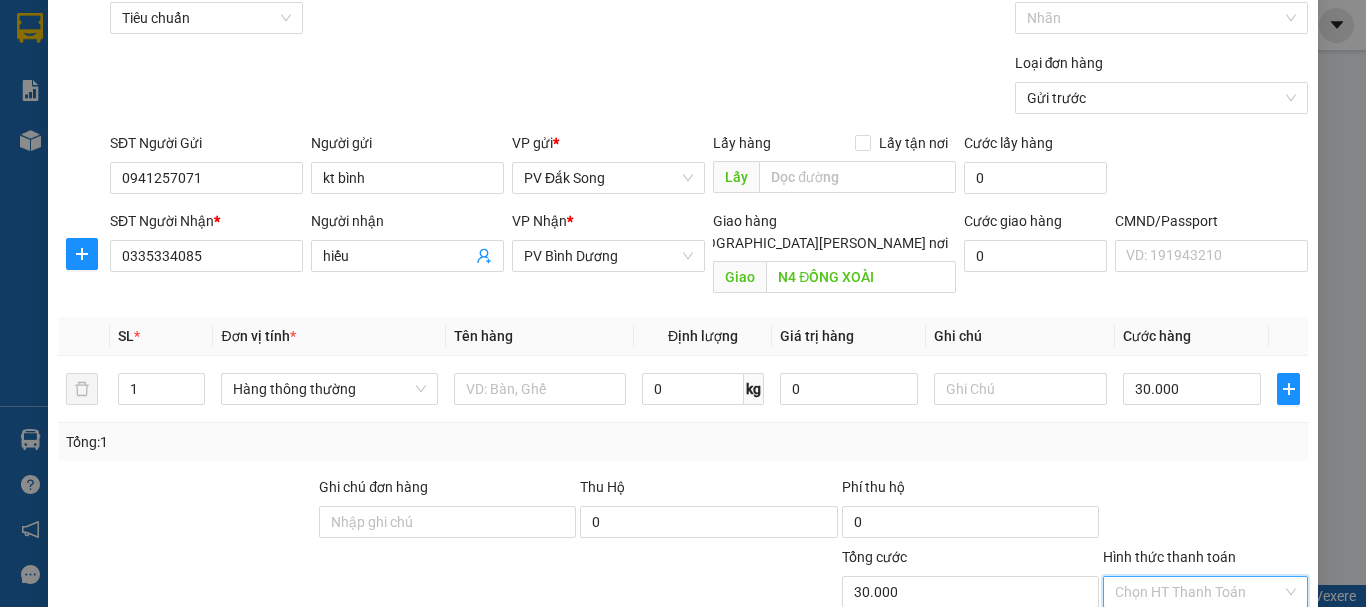 click on "Hình thức thanh toán" at bounding box center [1198, 592] 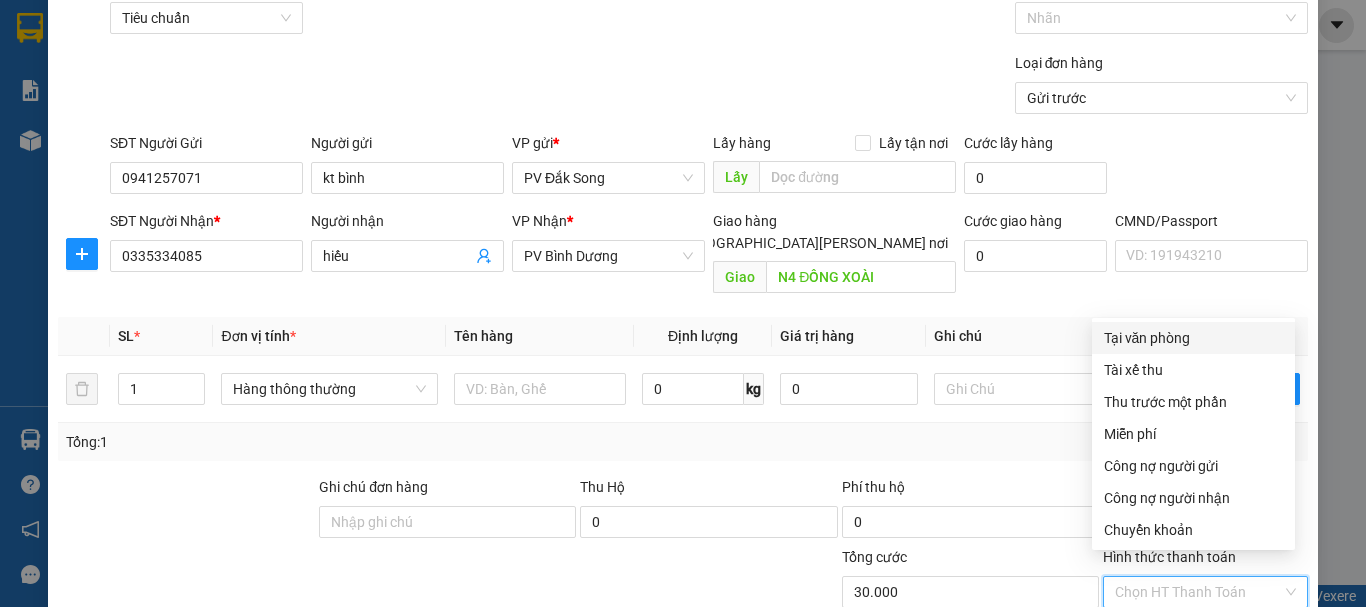 click on "Tại văn phòng" at bounding box center (1193, 338) 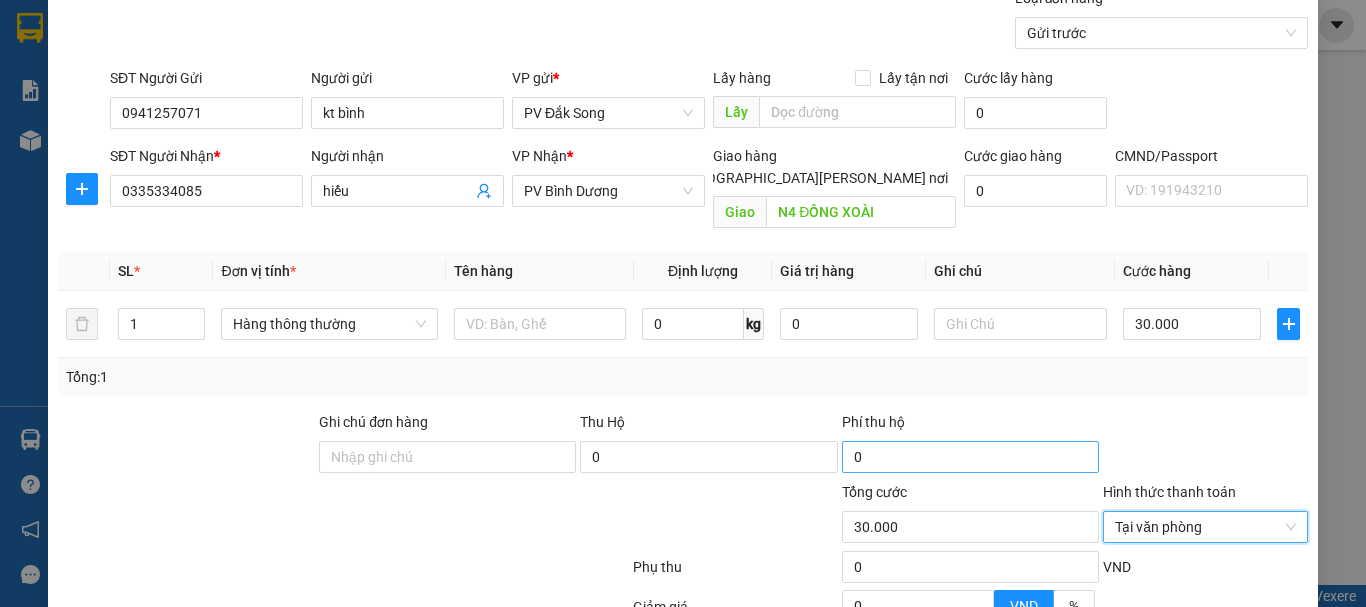scroll, scrollTop: 200, scrollLeft: 0, axis: vertical 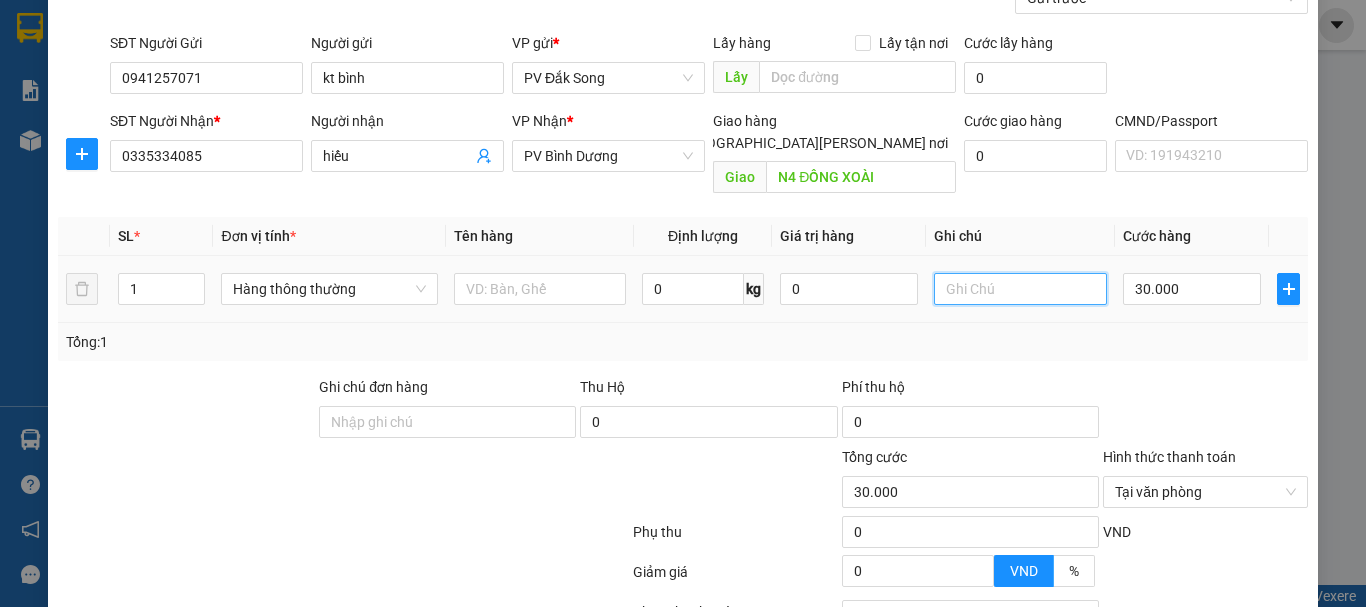 click at bounding box center [1020, 289] 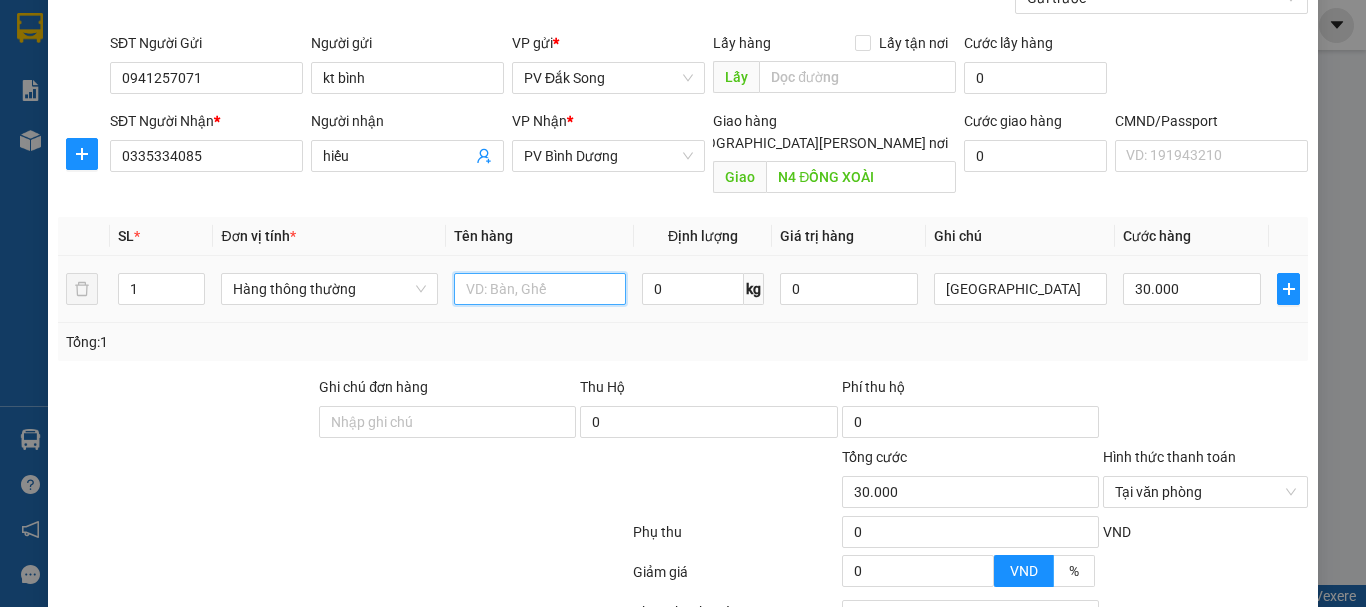 click at bounding box center (540, 289) 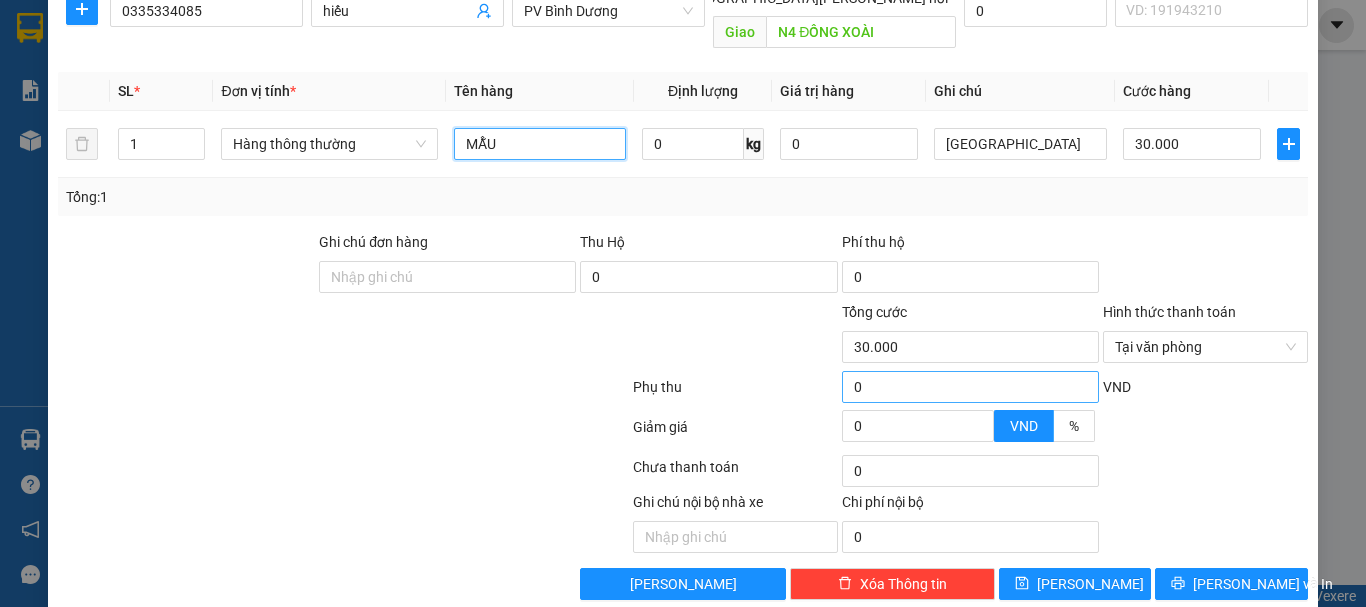 scroll, scrollTop: 355, scrollLeft: 0, axis: vertical 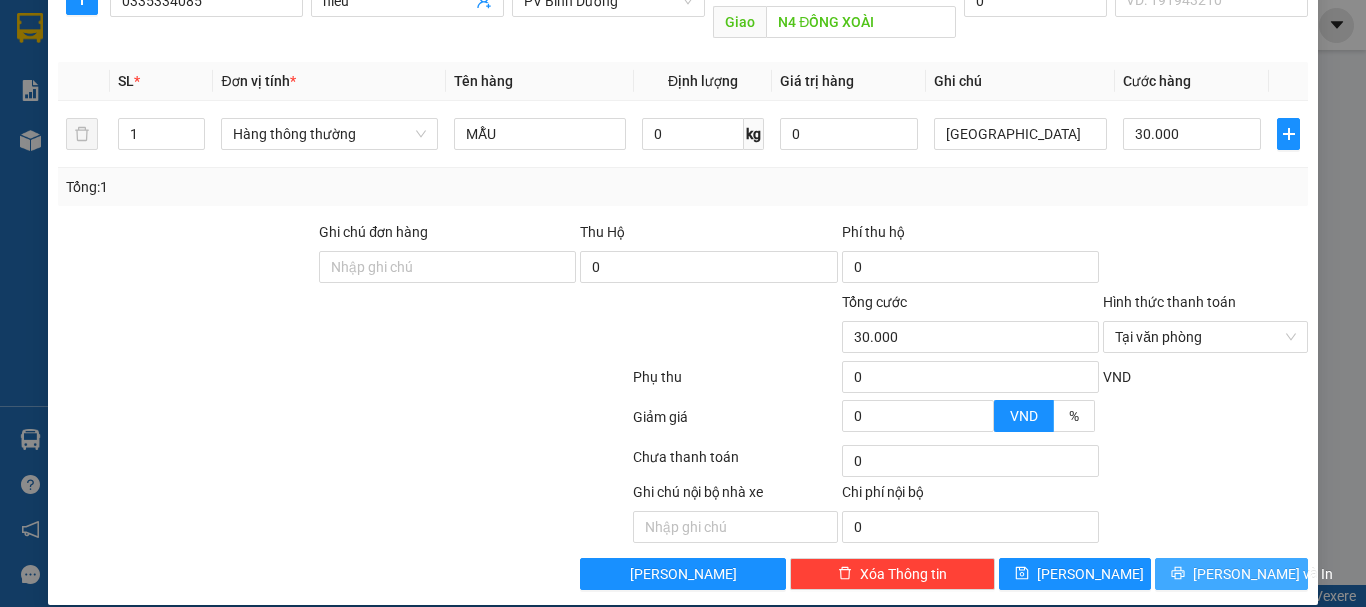 click on "[PERSON_NAME] và In" at bounding box center [1231, 574] 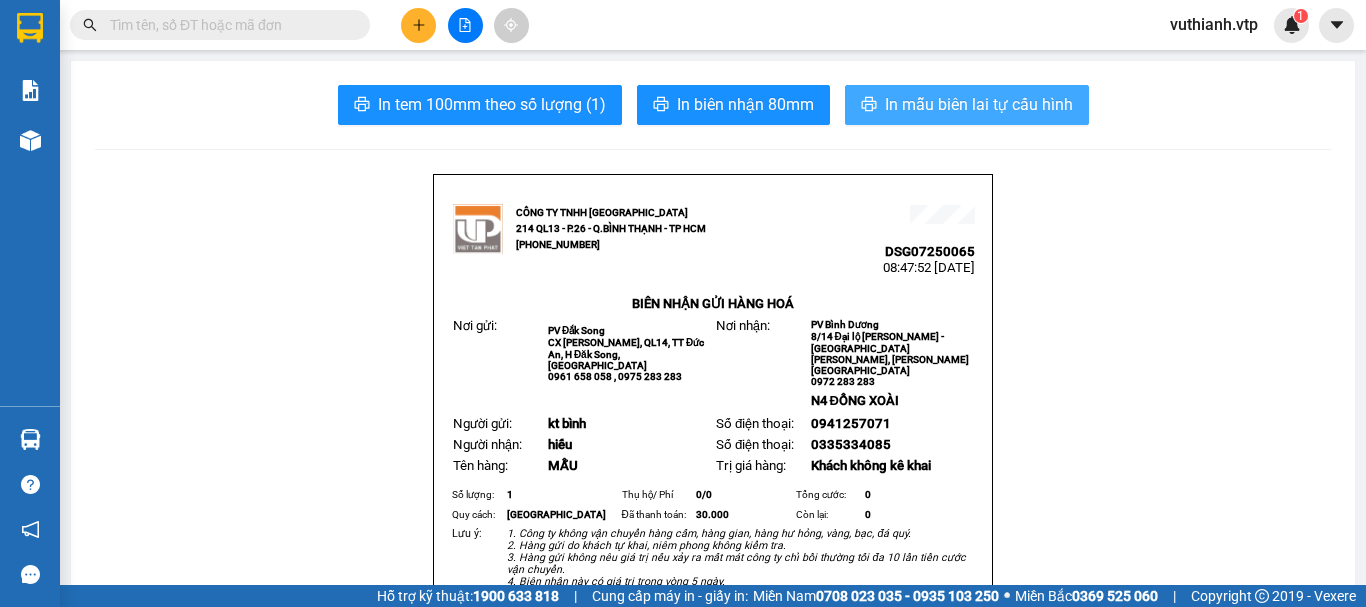 click on "In mẫu biên lai tự cấu hình" at bounding box center [979, 104] 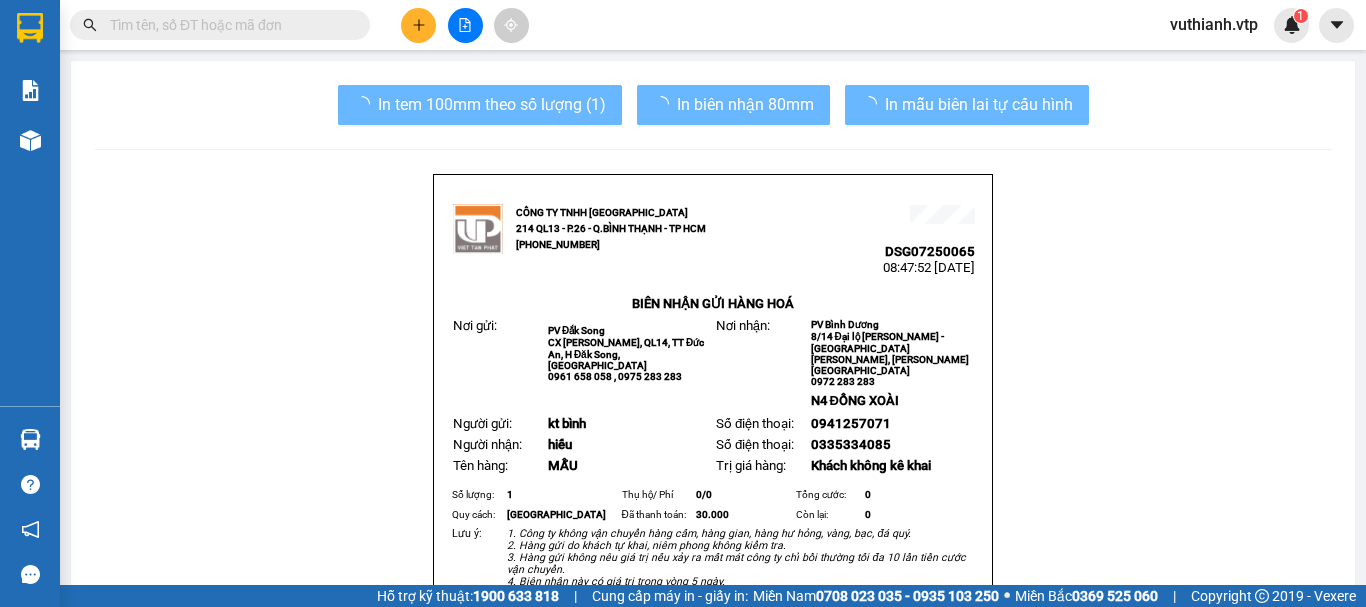 scroll, scrollTop: 0, scrollLeft: 0, axis: both 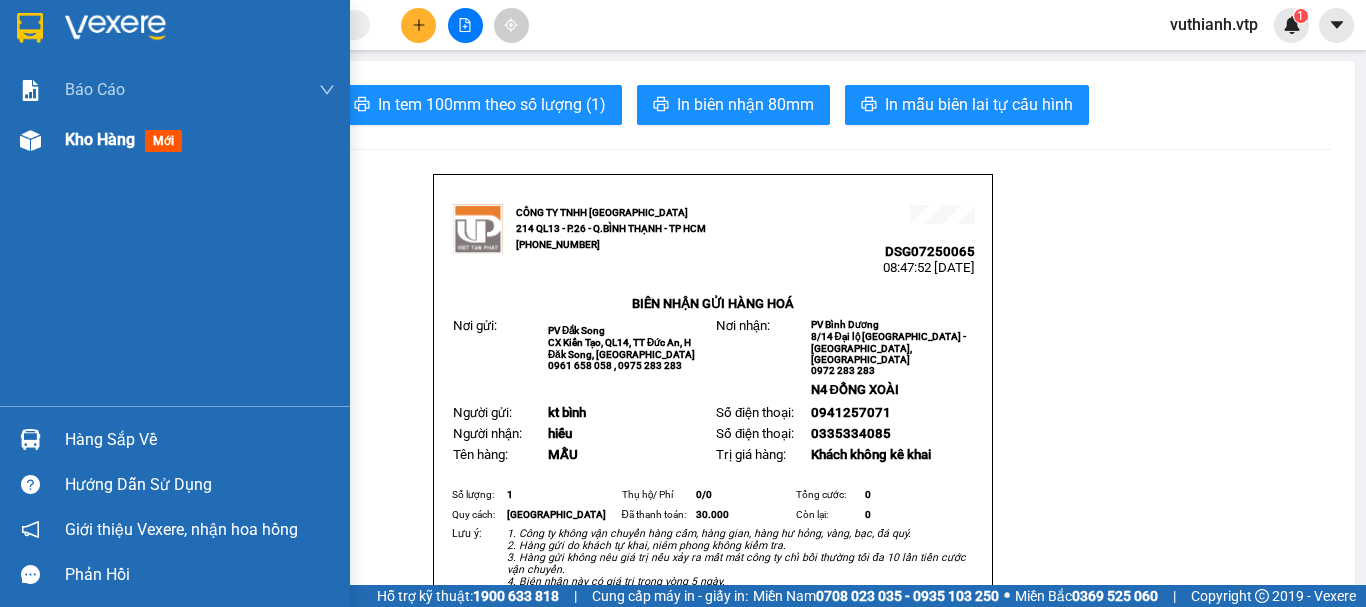 click at bounding box center [30, 140] 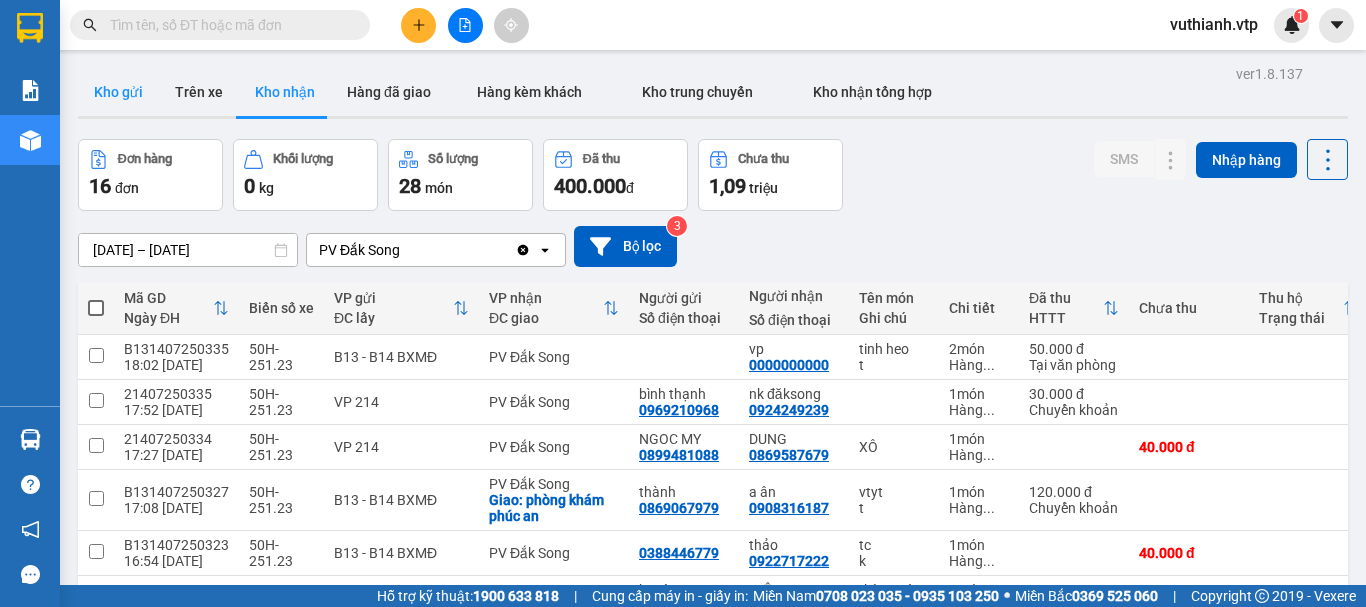 click on "Kho gửi" at bounding box center (118, 92) 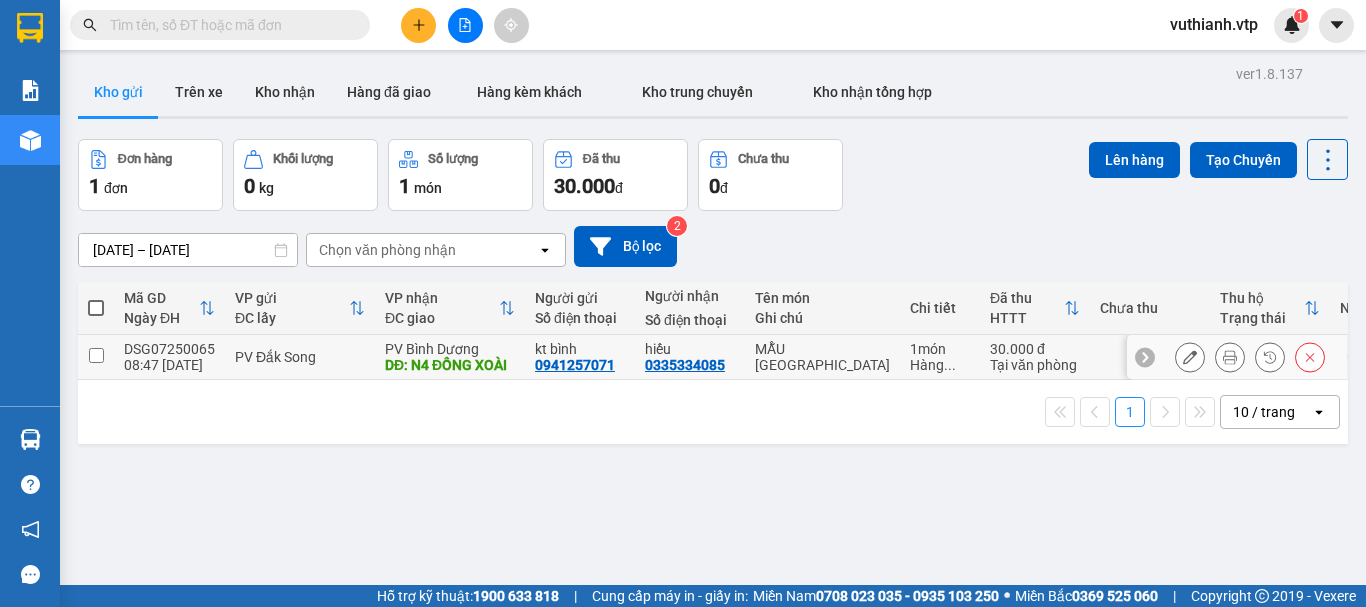 click at bounding box center (96, 355) 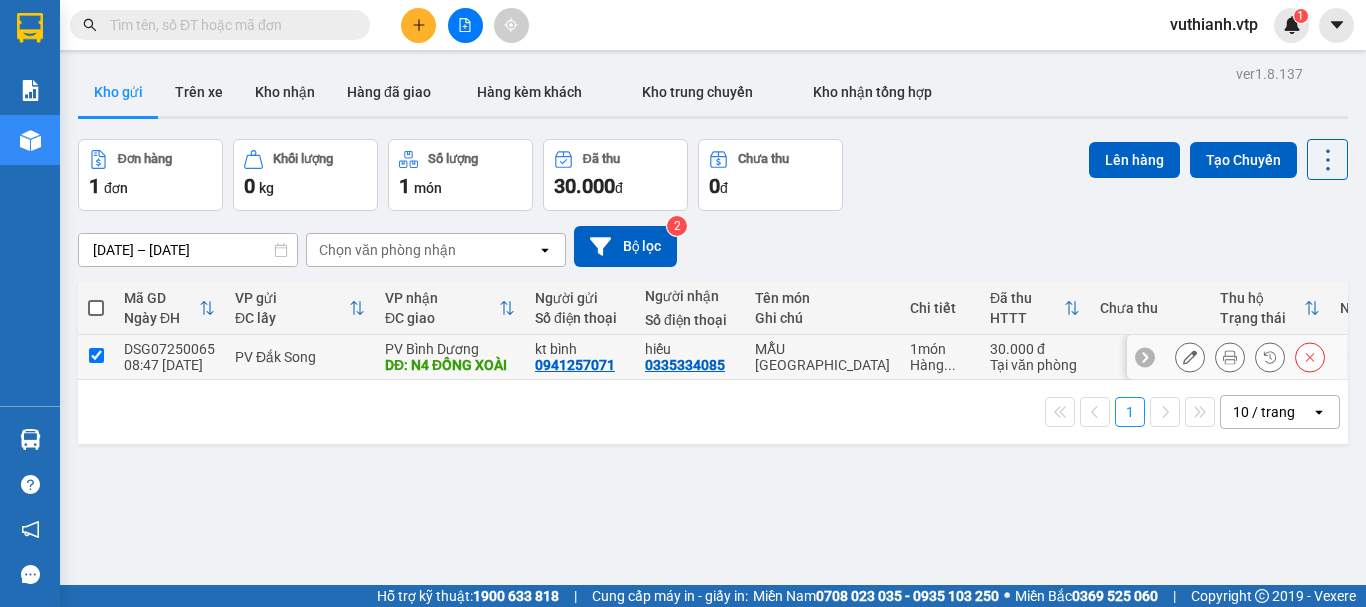 checkbox on "true" 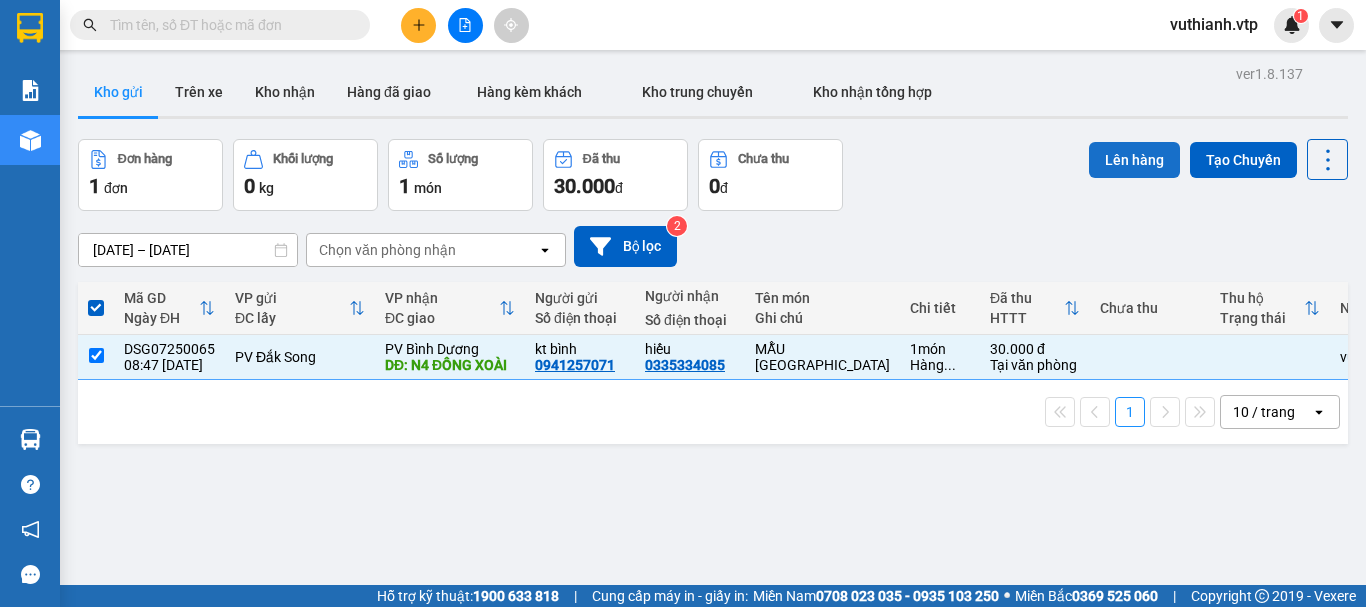click on "Lên hàng" at bounding box center [1134, 160] 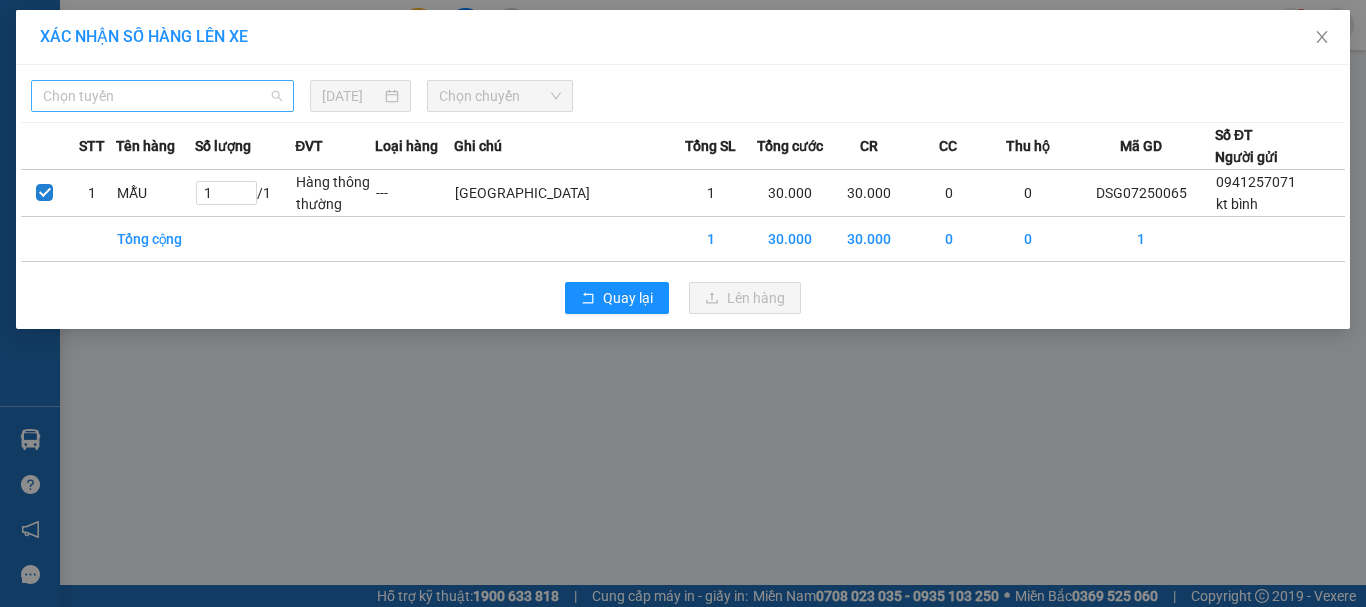 click on "Chọn tuyến" at bounding box center [162, 96] 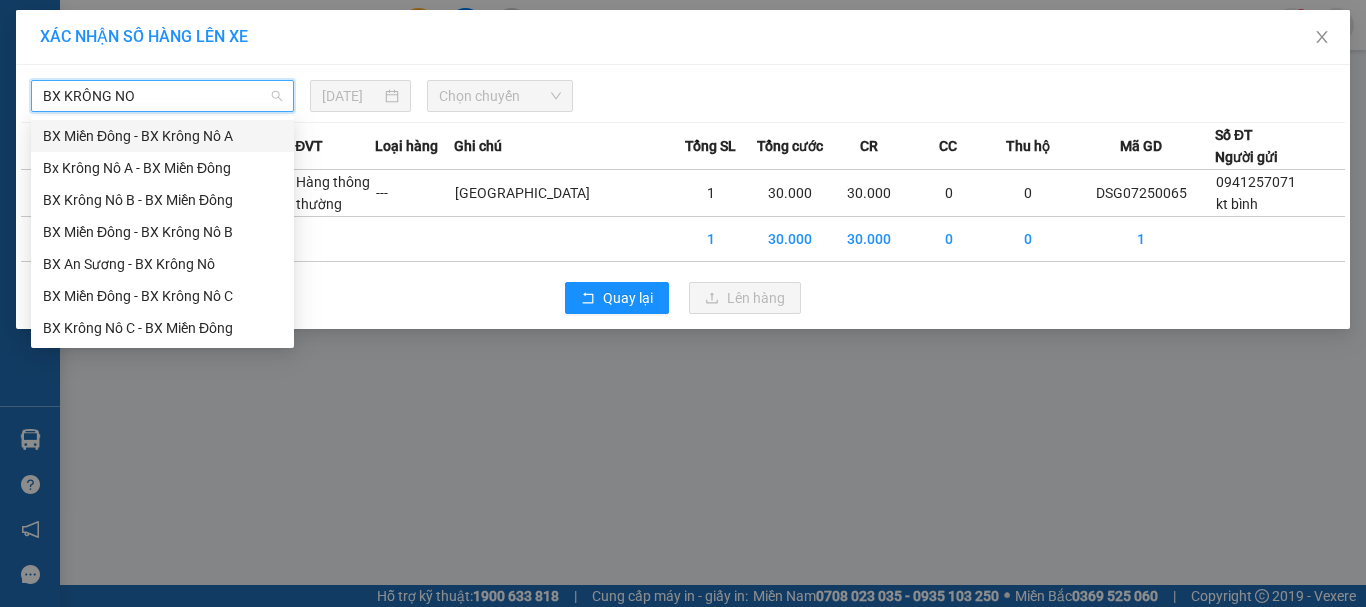 type on "BX KRÔNG NÔ" 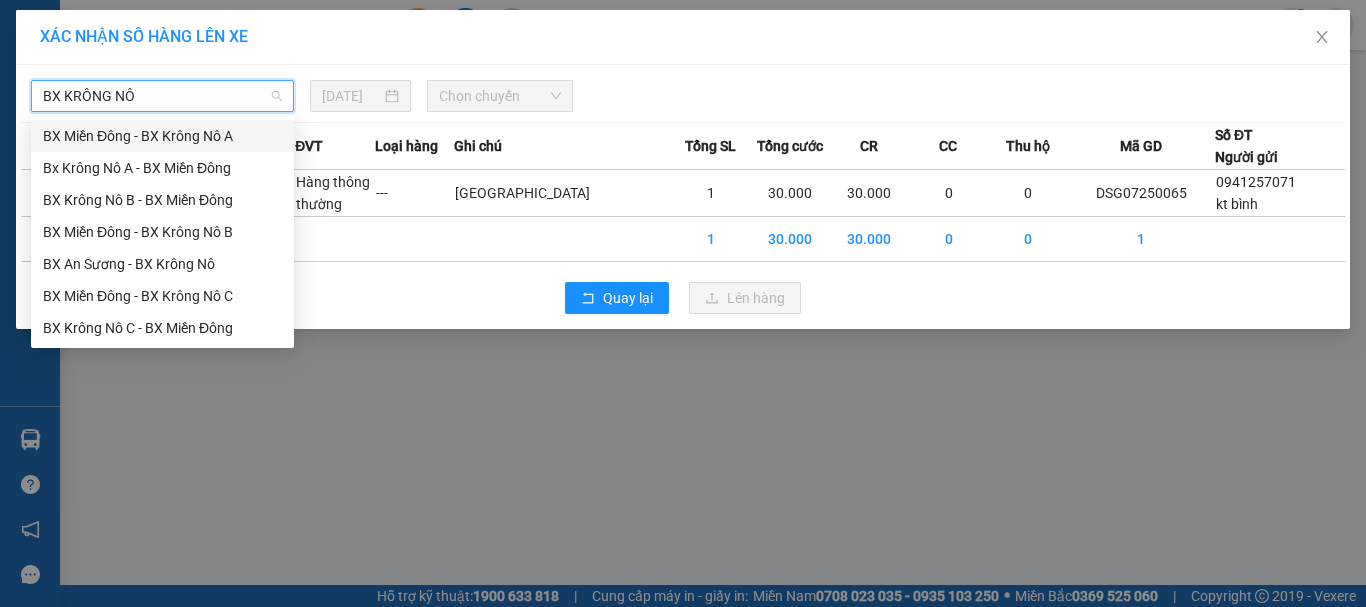 click on "BX Miền Đông - BX Krông Nô A" at bounding box center (162, 136) 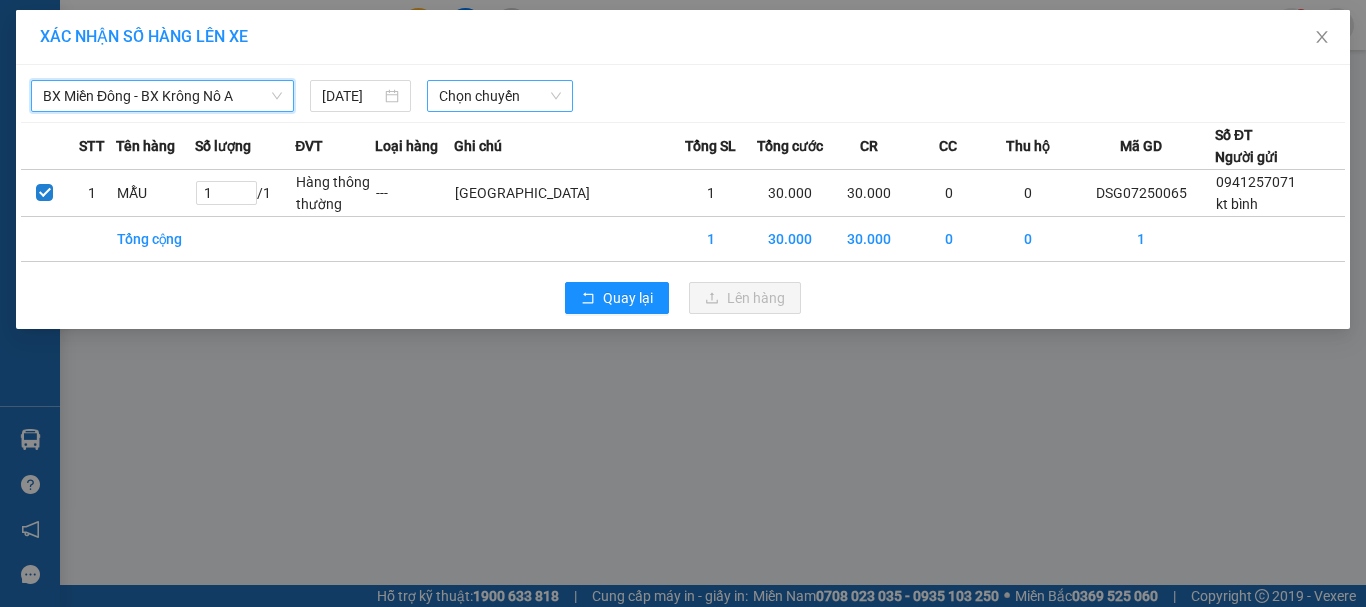 click on "Chọn chuyến" at bounding box center (500, 96) 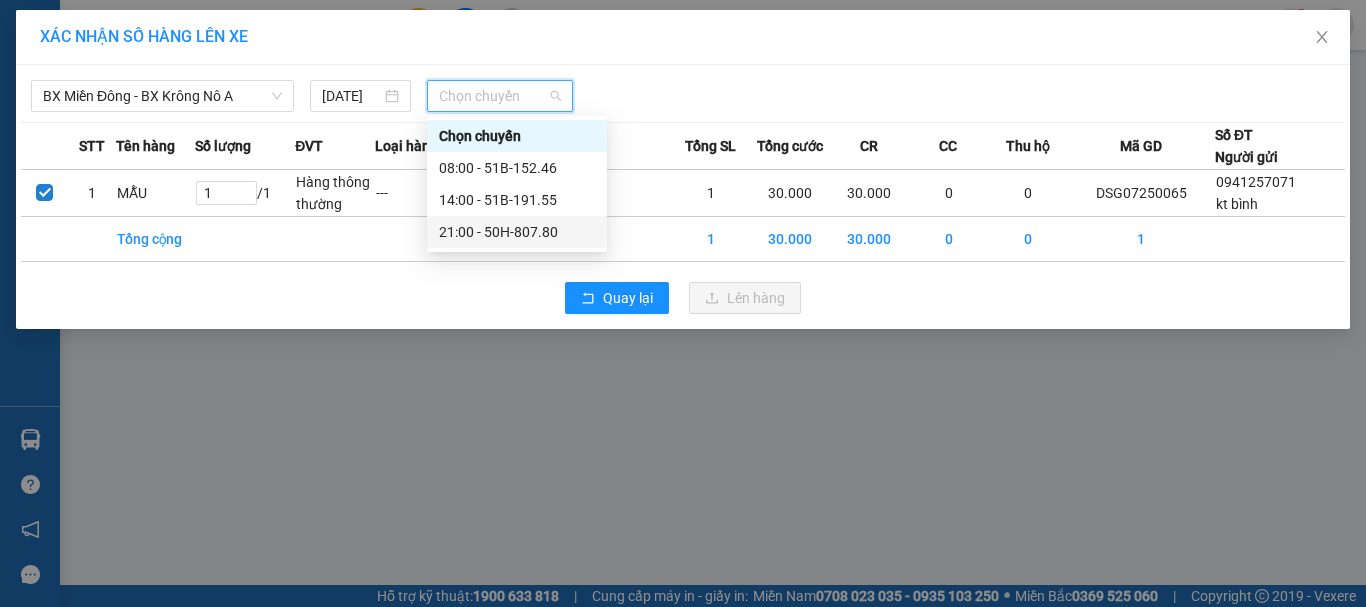 click on "21:00     - 50H-807.80" at bounding box center [517, 232] 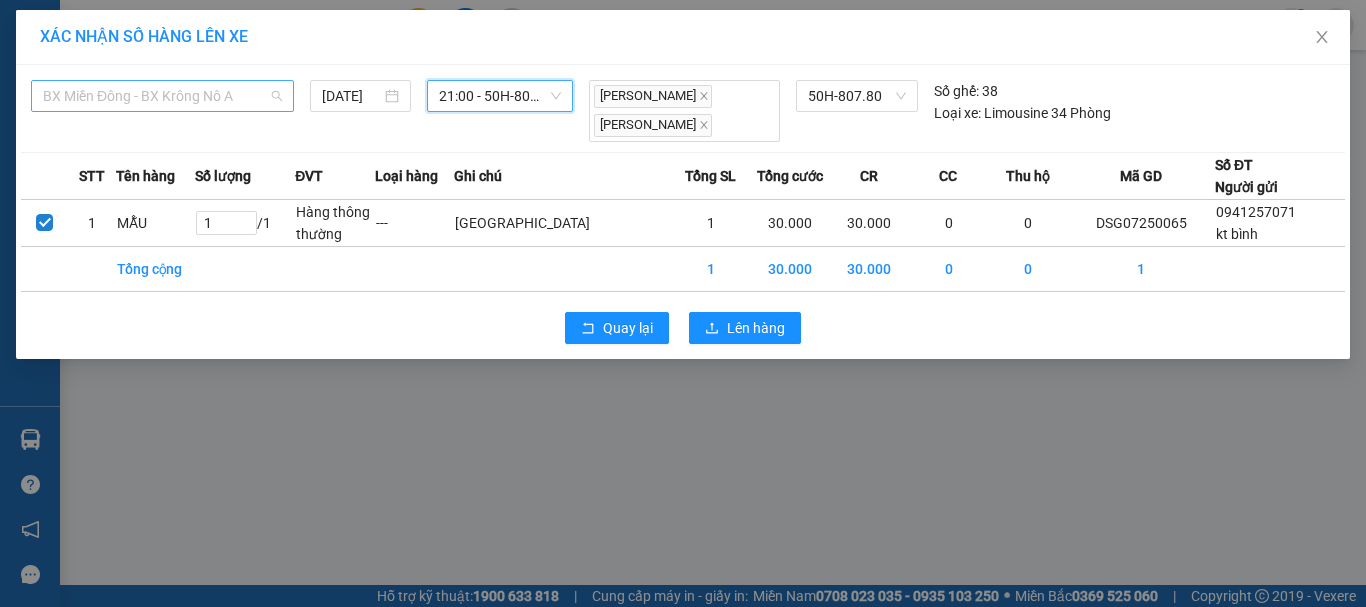 click on "BX Miền Đông - BX Krông Nô A" at bounding box center (162, 96) 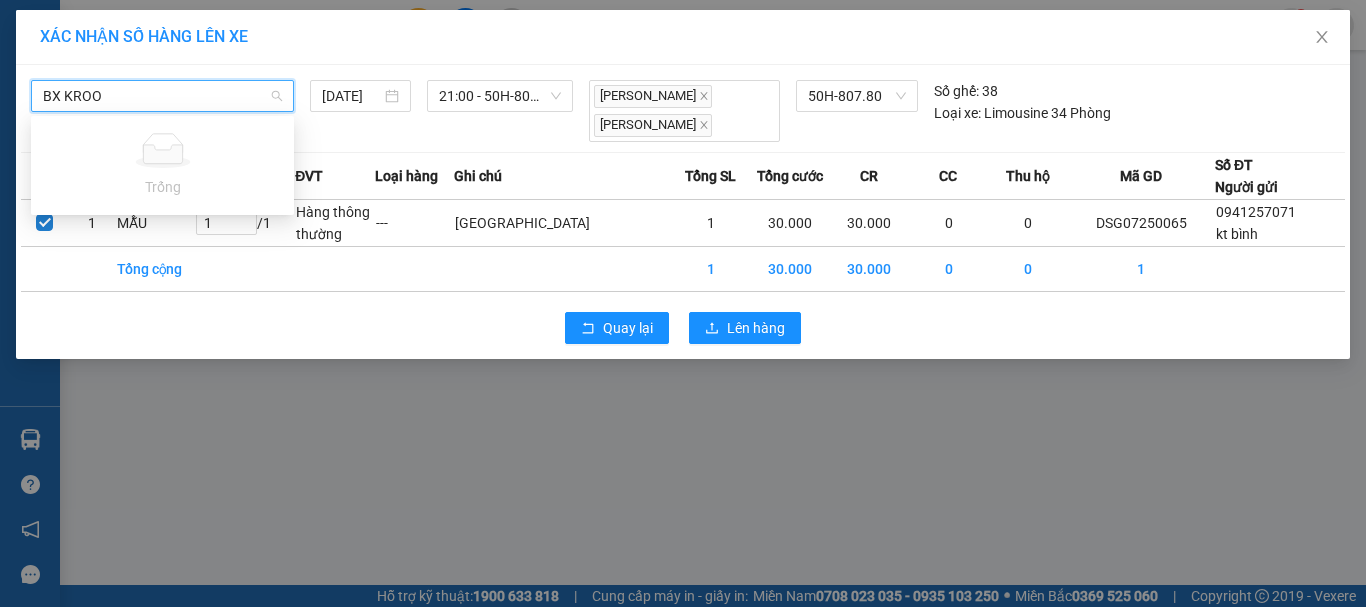 type on "BX KRO" 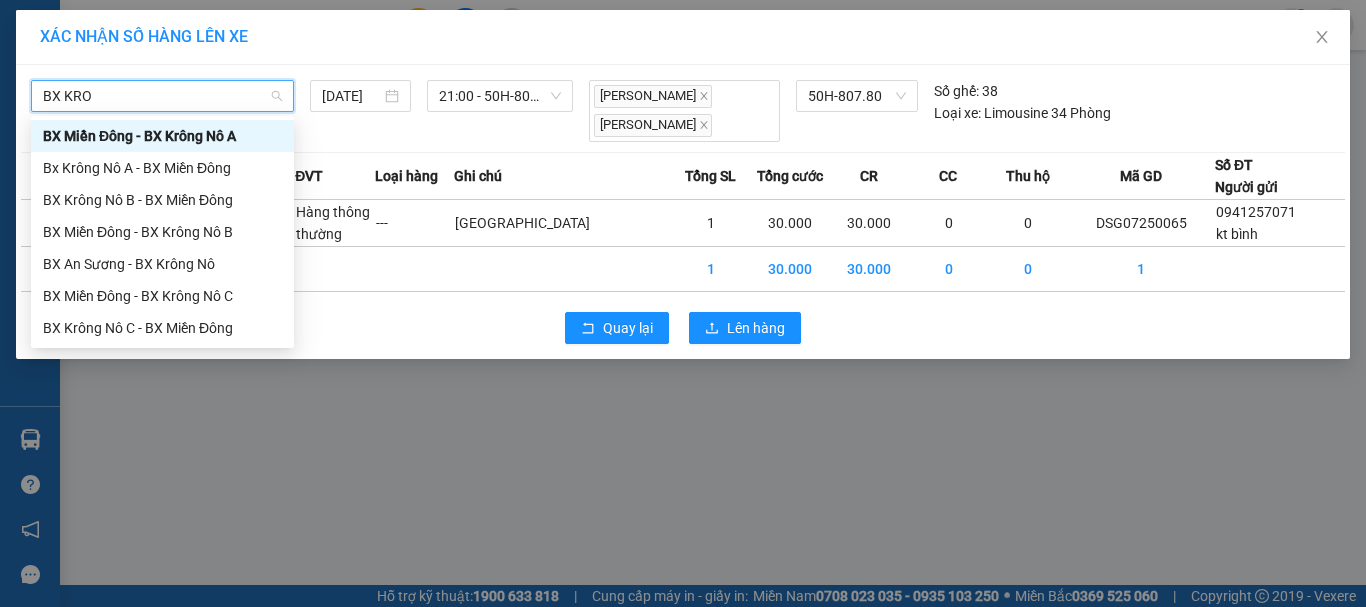 click on "BX Krông Nô B - BX Miền Đông" at bounding box center (162, 200) 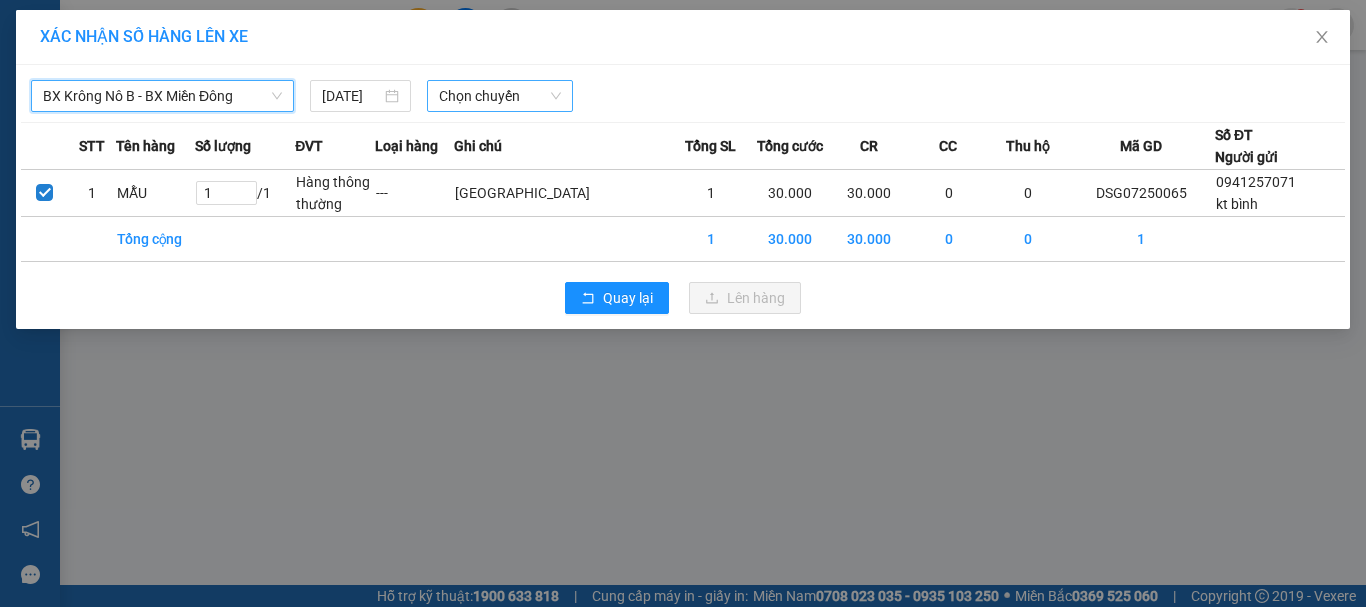click on "Chọn chuyến" at bounding box center [500, 96] 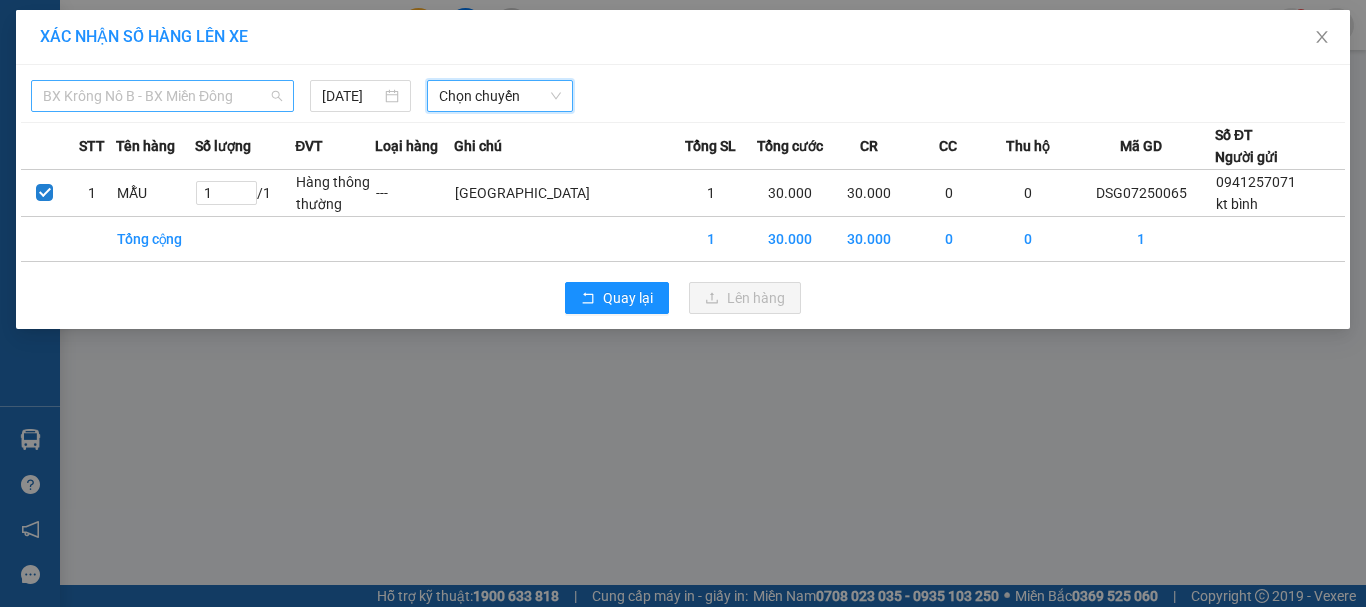 click on "BX Krông Nô B - BX Miền Đông" at bounding box center (162, 96) 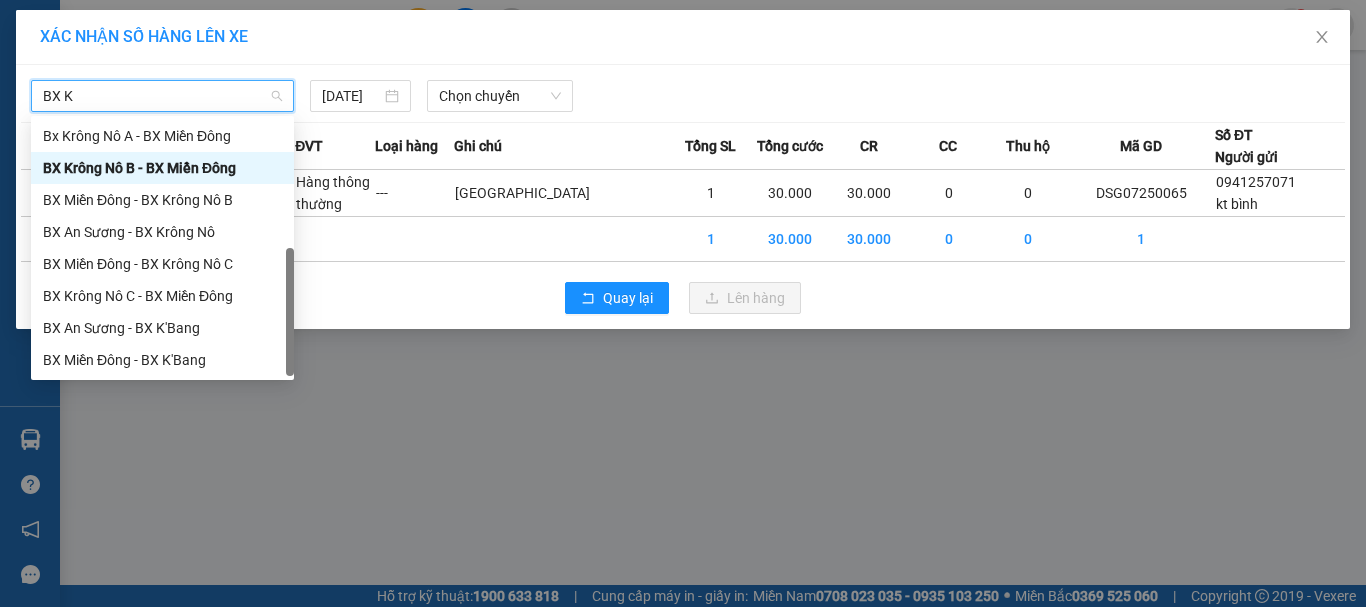 scroll, scrollTop: 96, scrollLeft: 0, axis: vertical 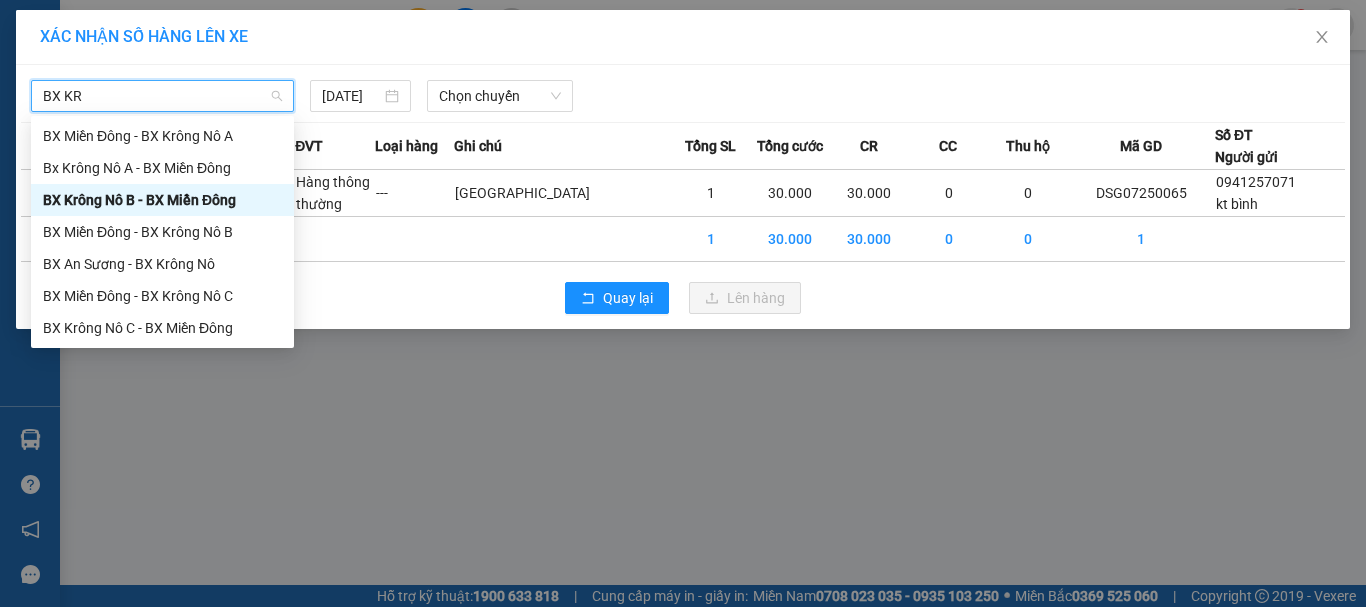 type on "BX KRO" 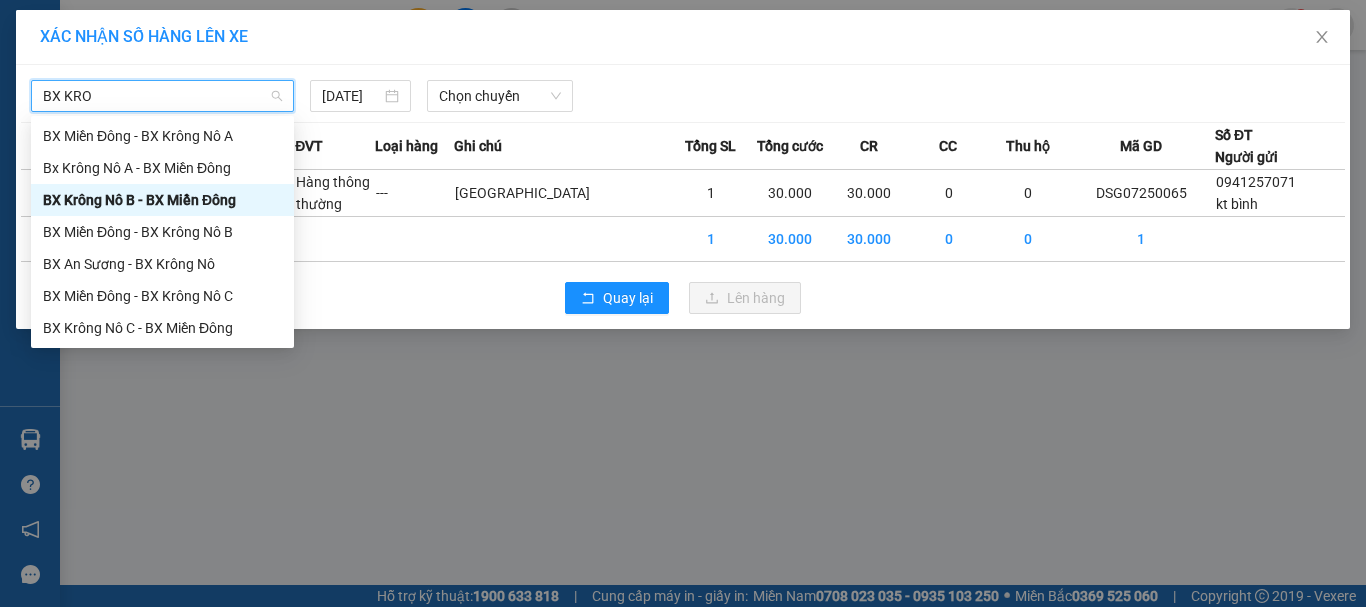 scroll, scrollTop: 0, scrollLeft: 0, axis: both 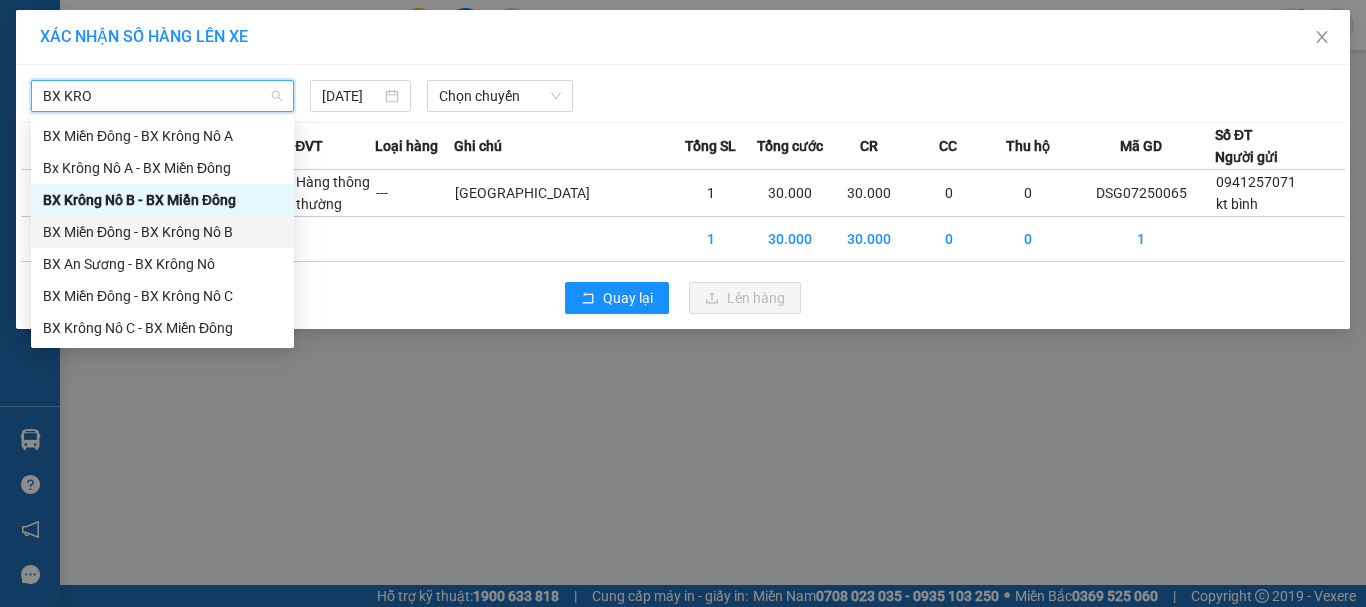 click on "BX Miền Đông - BX Krông Nô A Bx Krông Nô A - BX Miền Đông BX Krông Nô B - BX Miền Đông BX Miền Đông - BX Krông Nô B BX An Sương - BX Krông Nô BX Miền Đông - BX Krông Nô C BX Krông Nô C - BX Miền Đông" at bounding box center (162, 232) 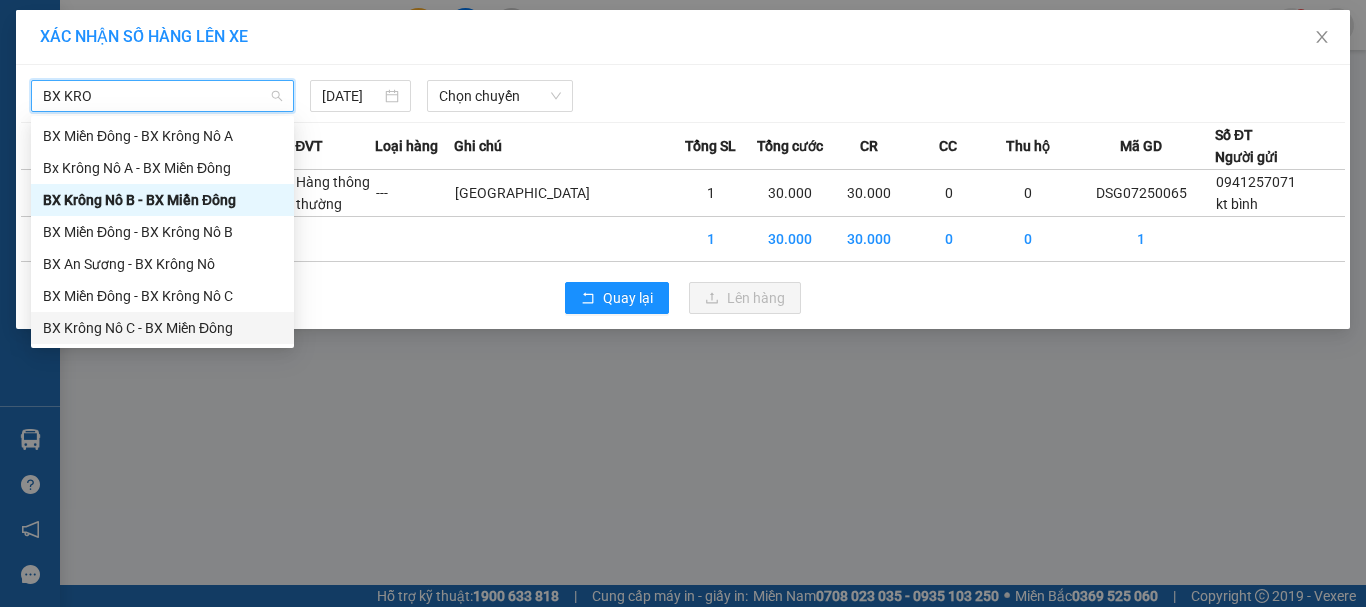 click on "BX Krông Nô C - BX Miền Đông" at bounding box center [162, 328] 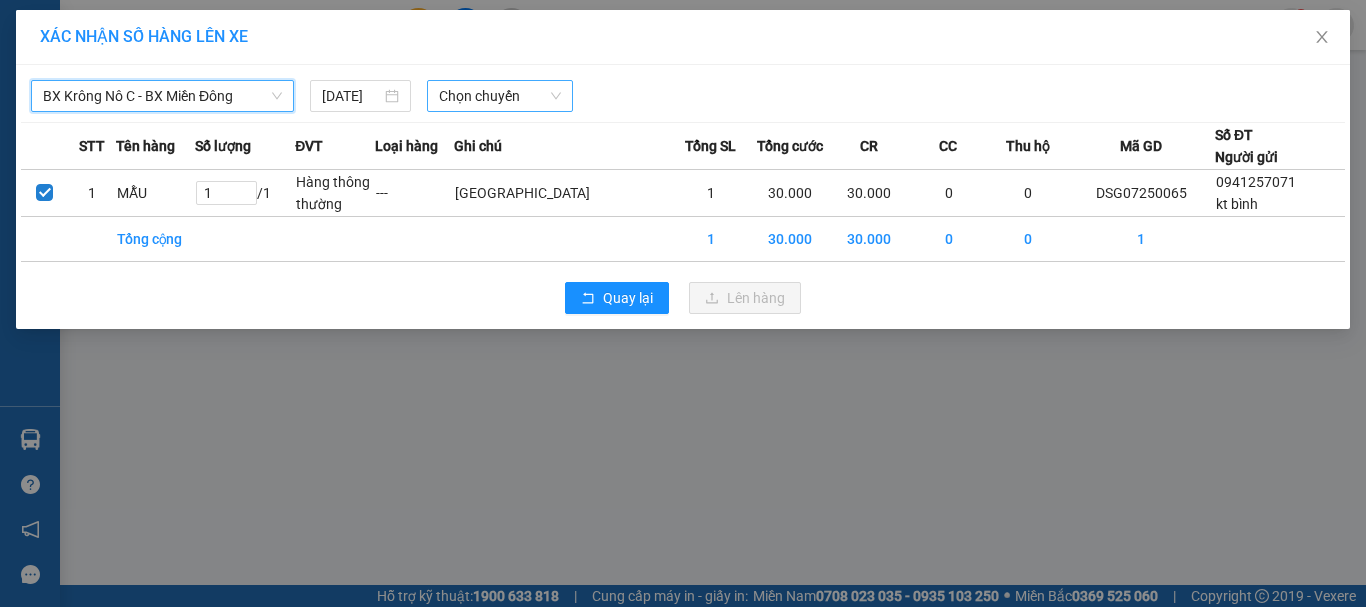 click on "Chọn chuyến" at bounding box center [500, 96] 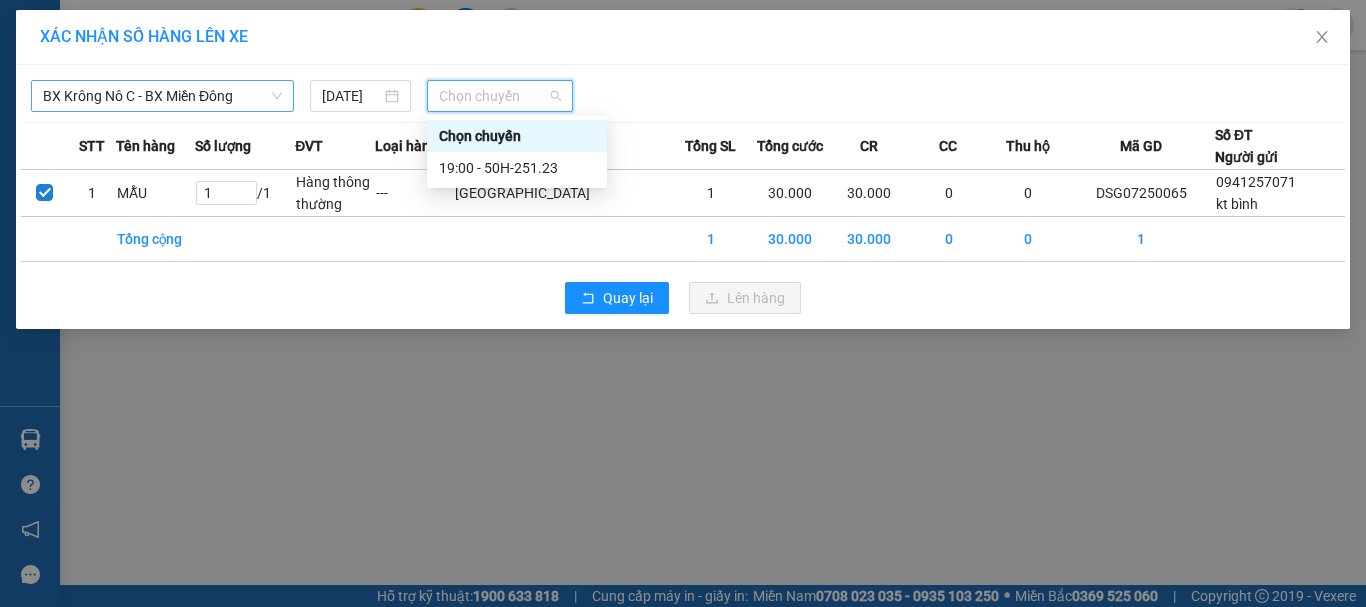 click on "BX Krông Nô C - BX Miền Đông" at bounding box center [162, 96] 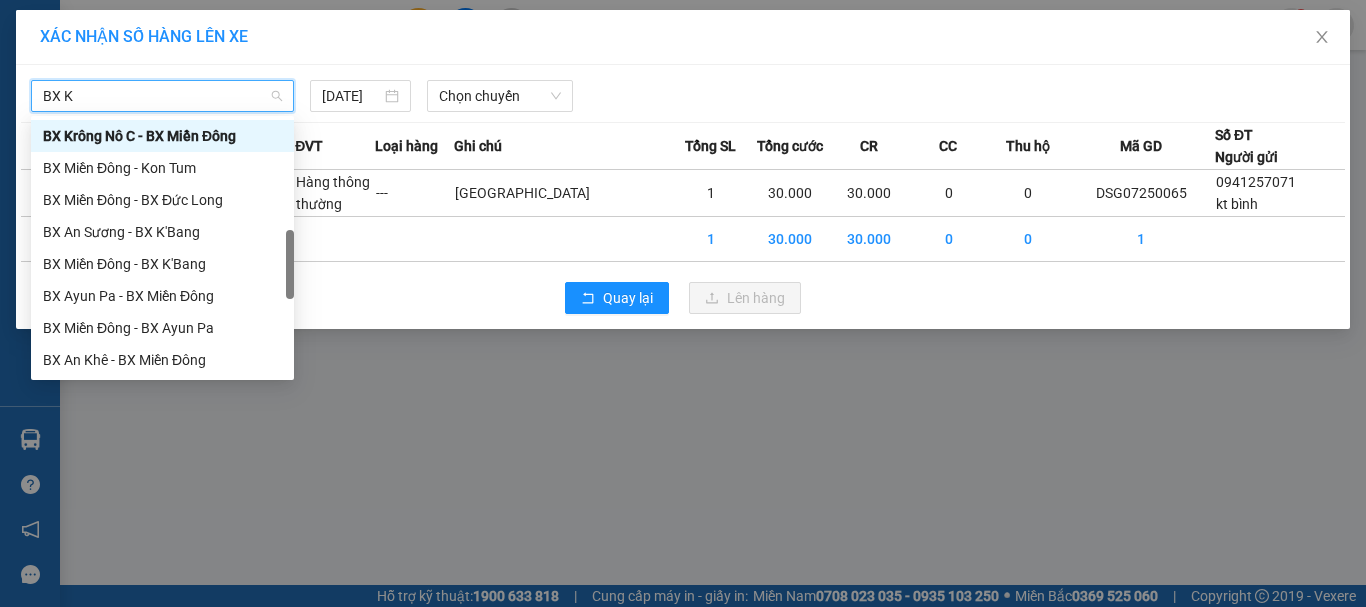 scroll, scrollTop: 96, scrollLeft: 0, axis: vertical 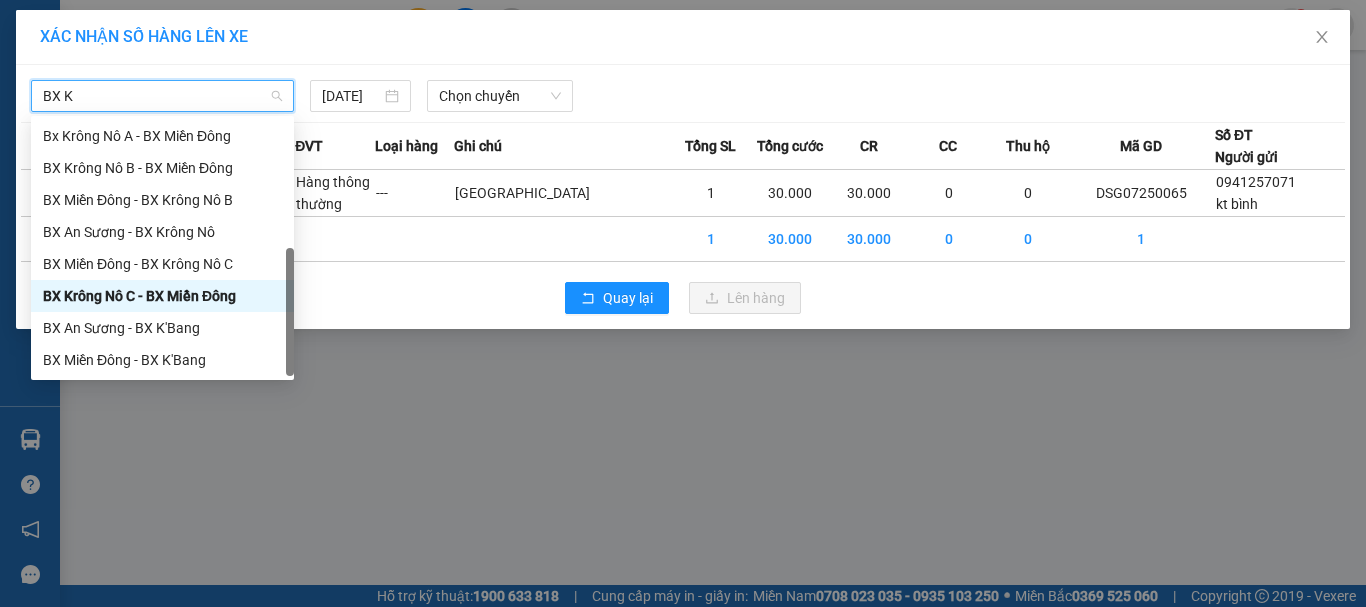 type on "BX KR" 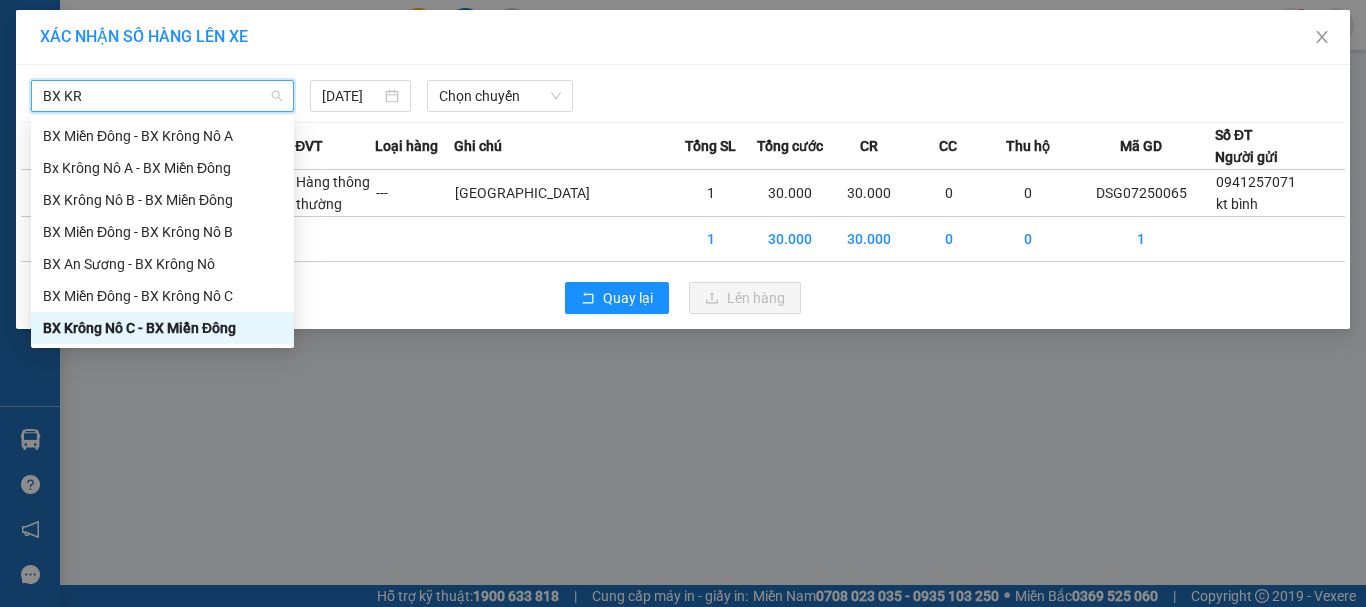 scroll, scrollTop: 0, scrollLeft: 0, axis: both 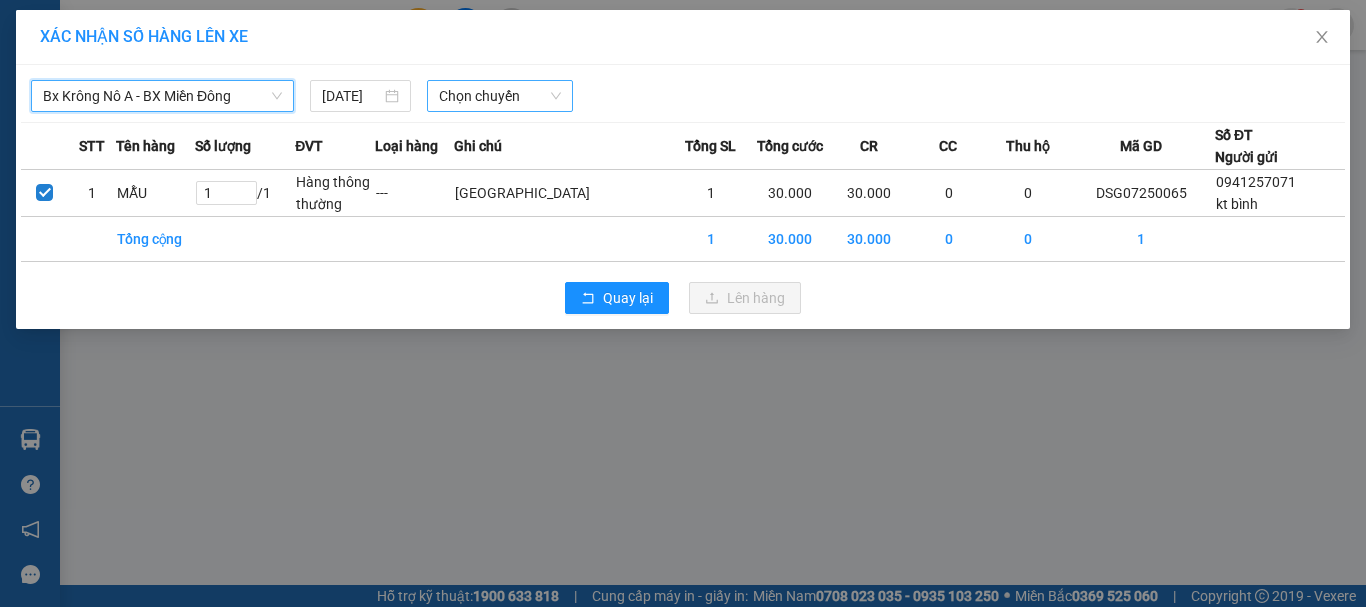 click on "Chọn chuyến" at bounding box center (500, 96) 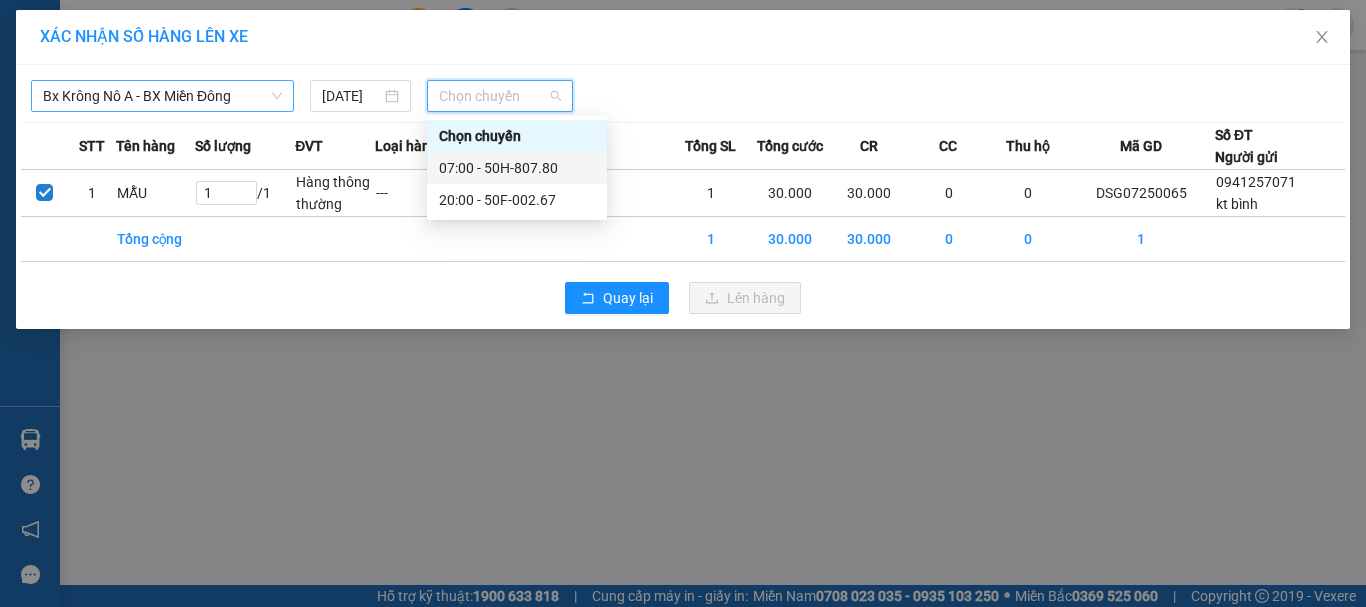 click on "07:00     - 50H-807.80" at bounding box center (517, 168) 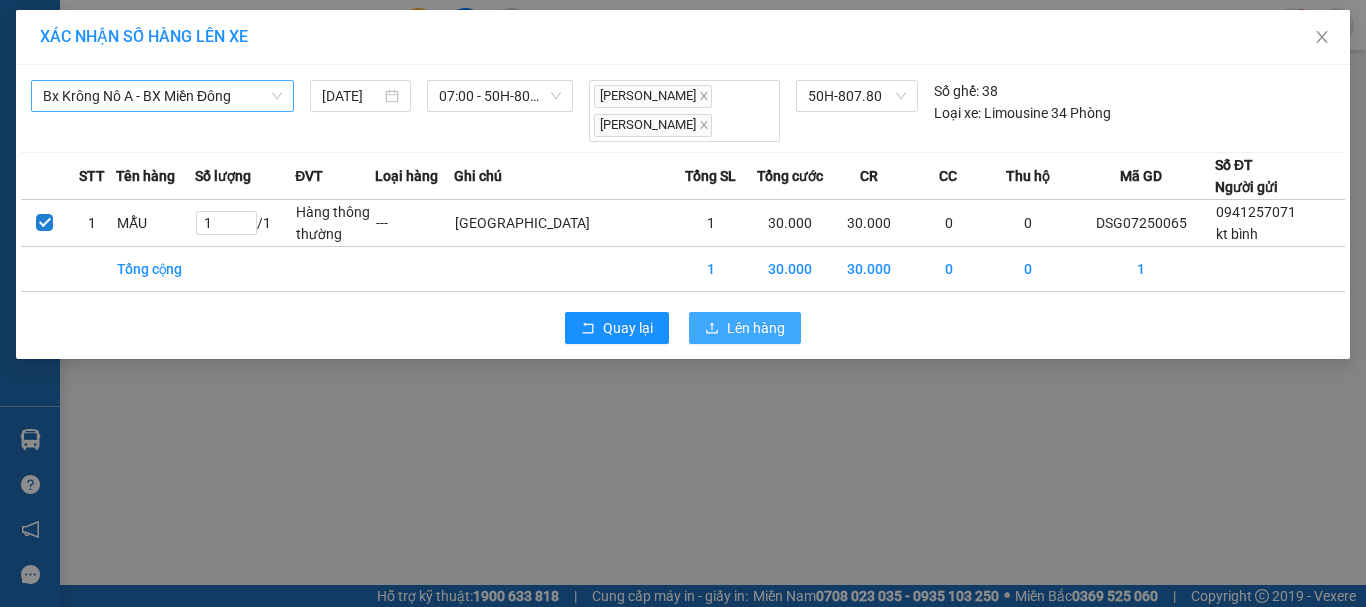 click on "Lên hàng" at bounding box center (756, 328) 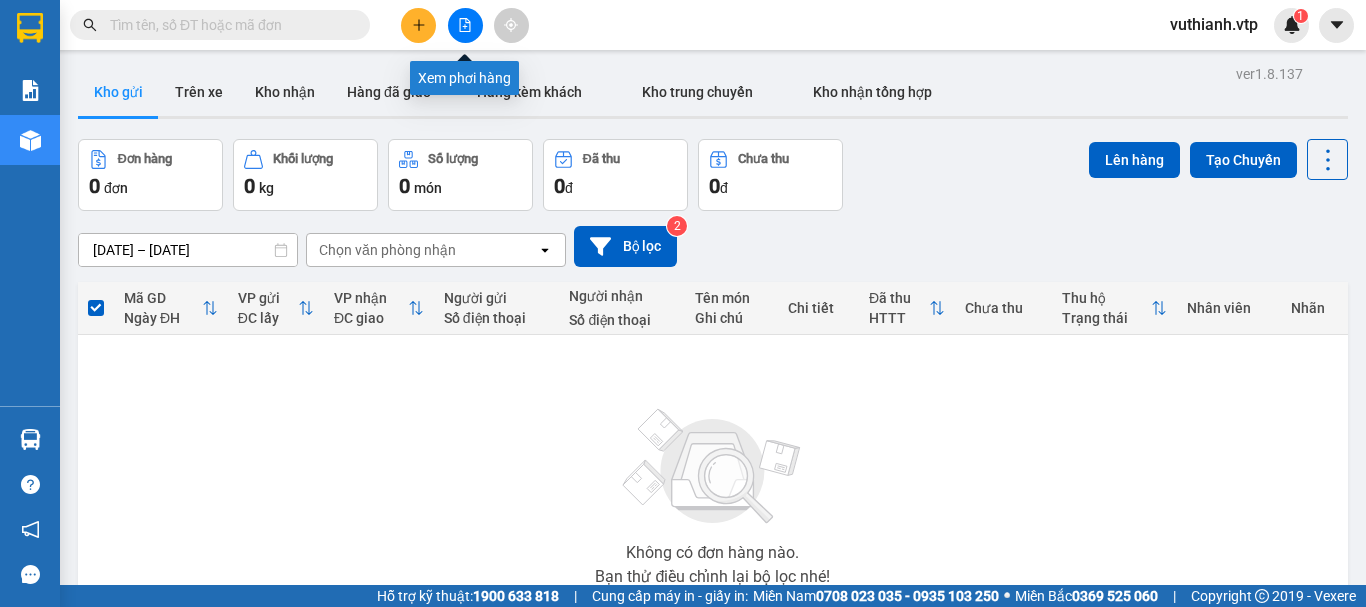 click at bounding box center (465, 25) 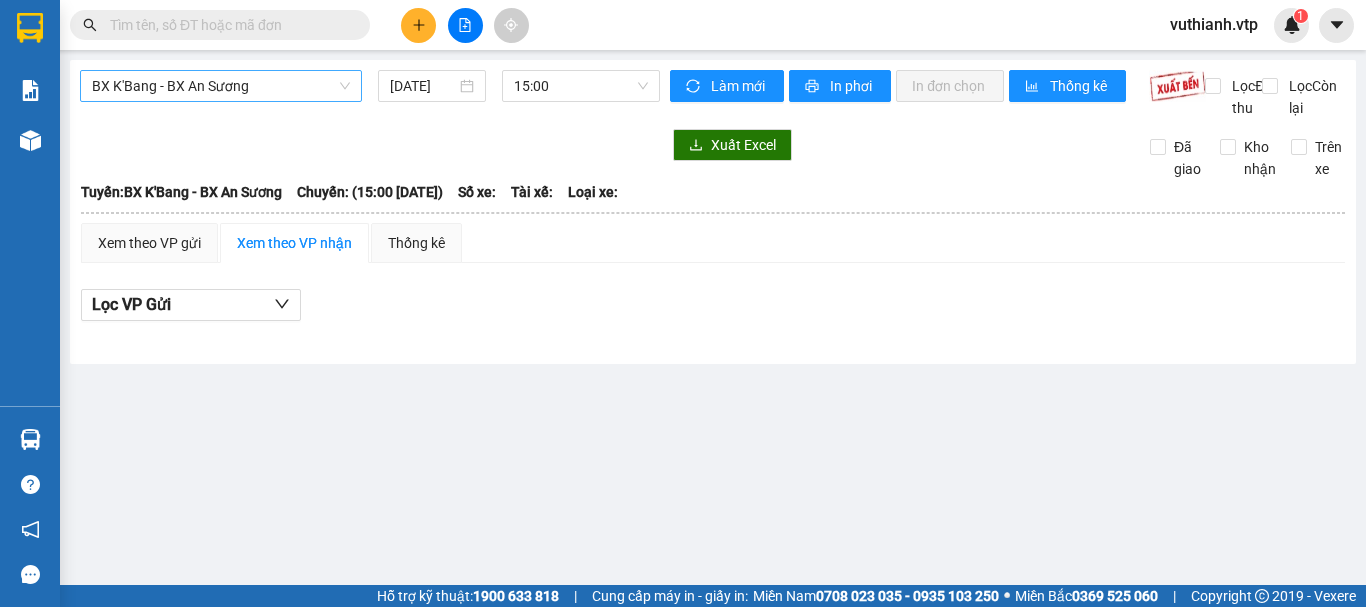 click on "BX K'Bang - BX An Sương" at bounding box center (221, 86) 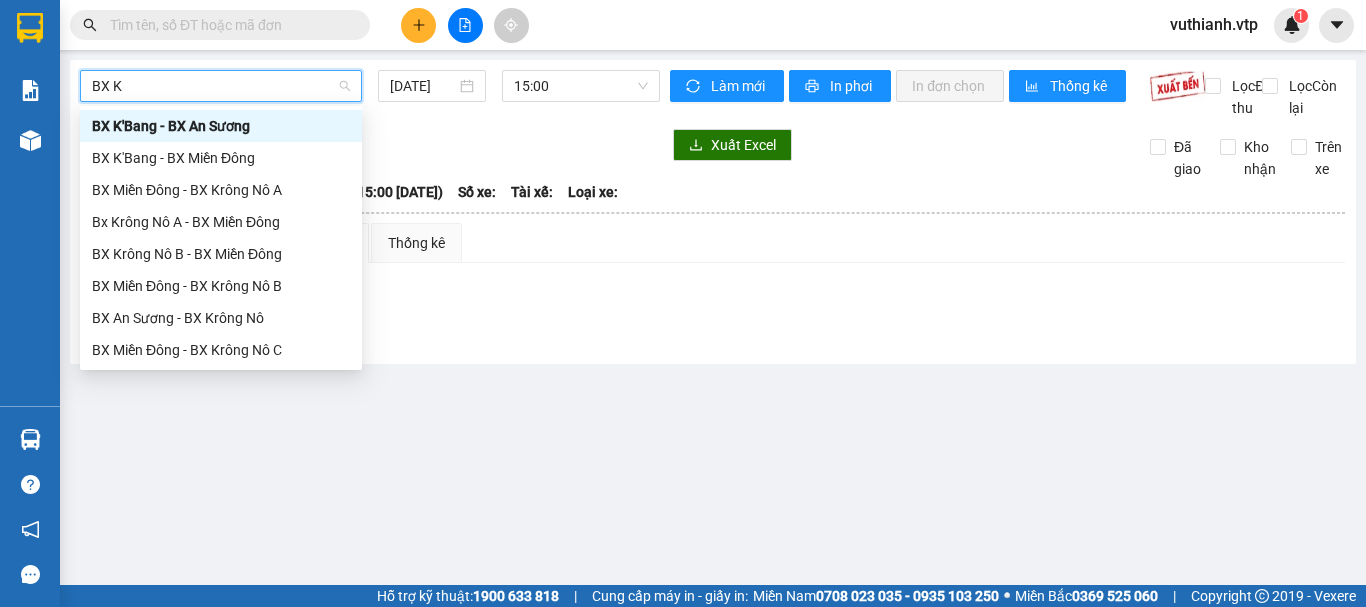 type on "BX KR" 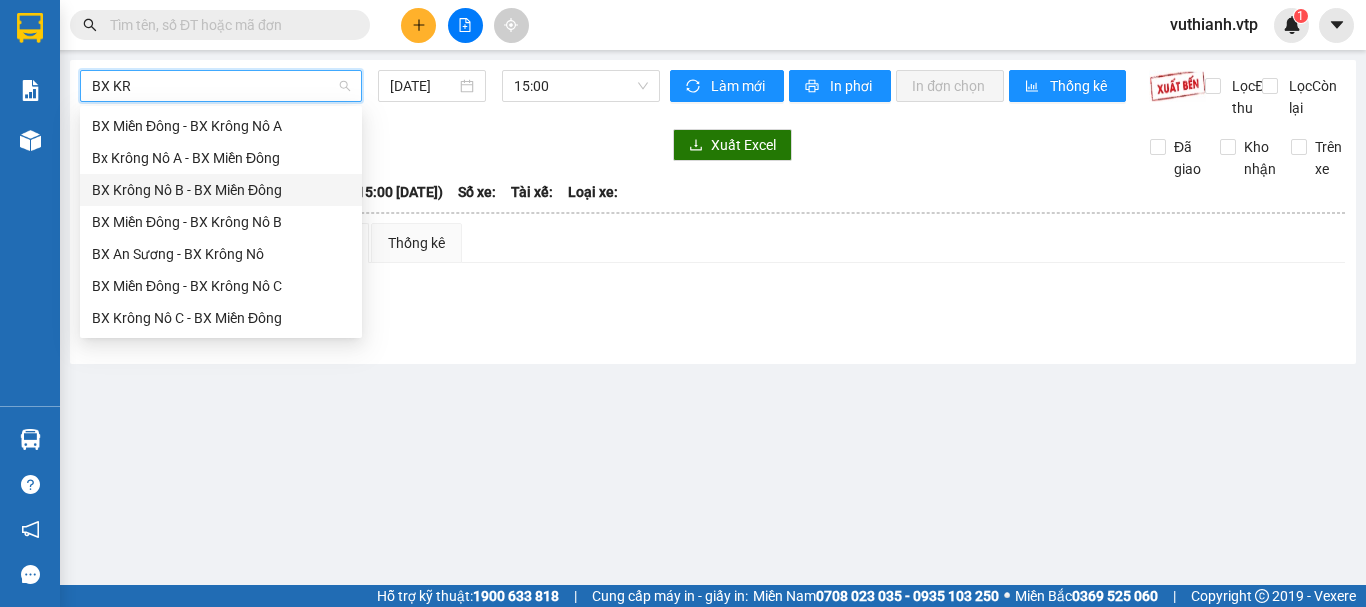 type 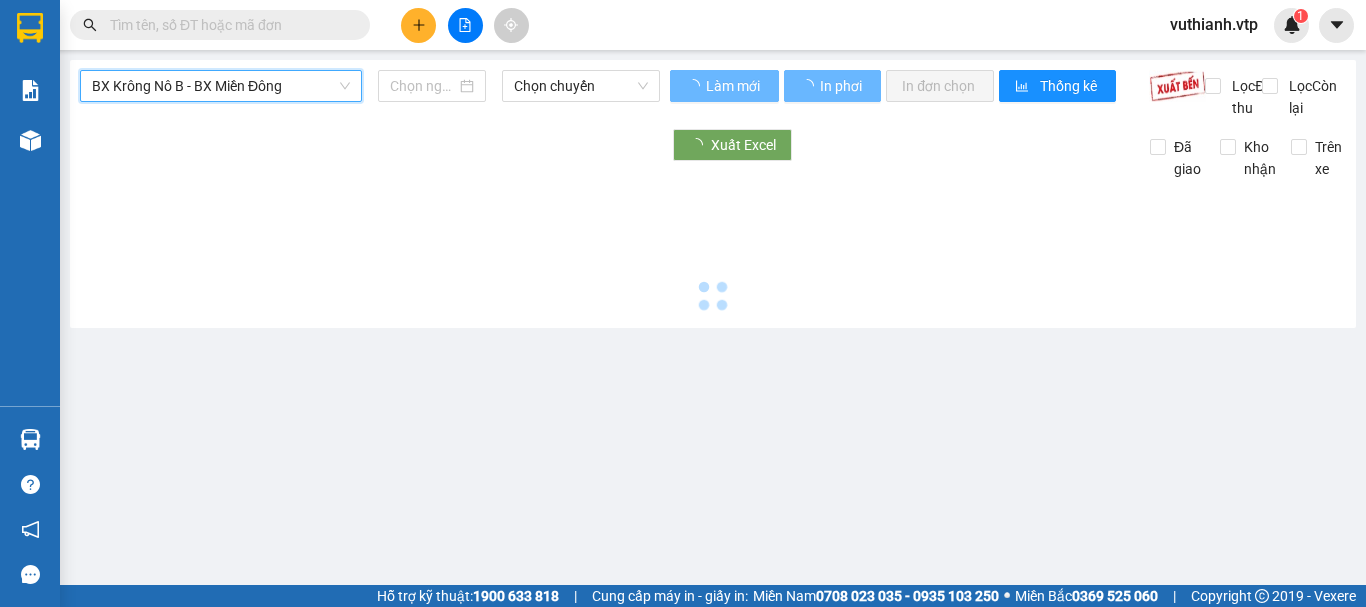 type on "[DATE]" 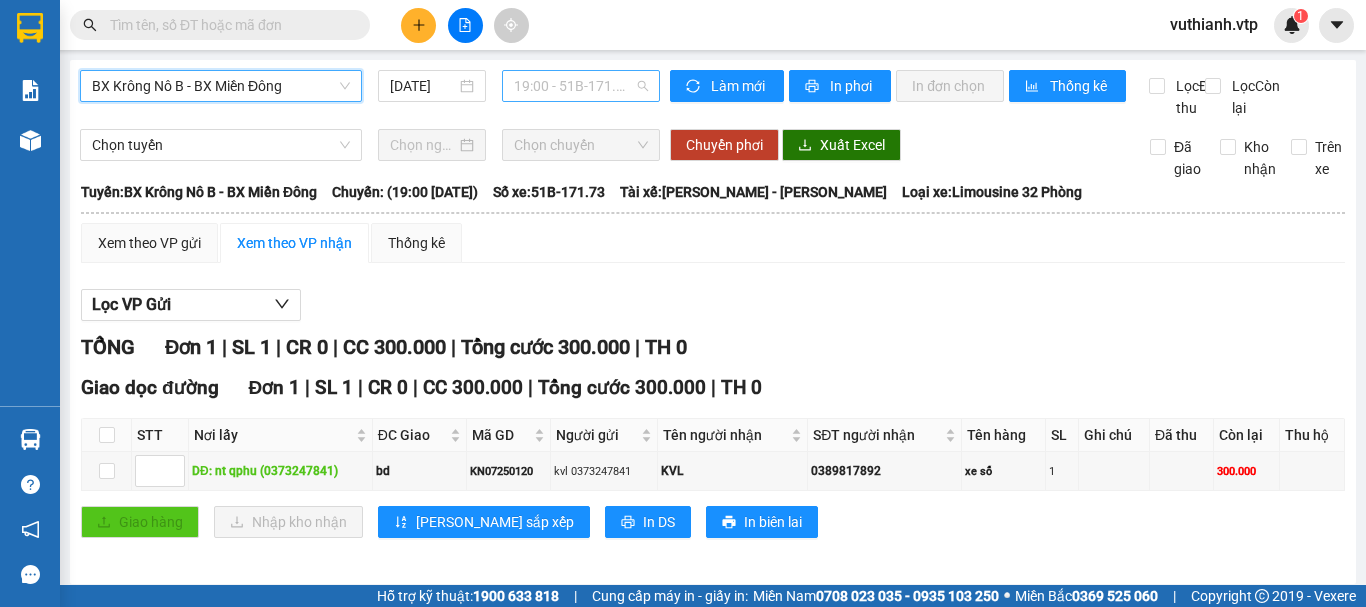 click on "19:00     - 51B-171.73" at bounding box center (581, 86) 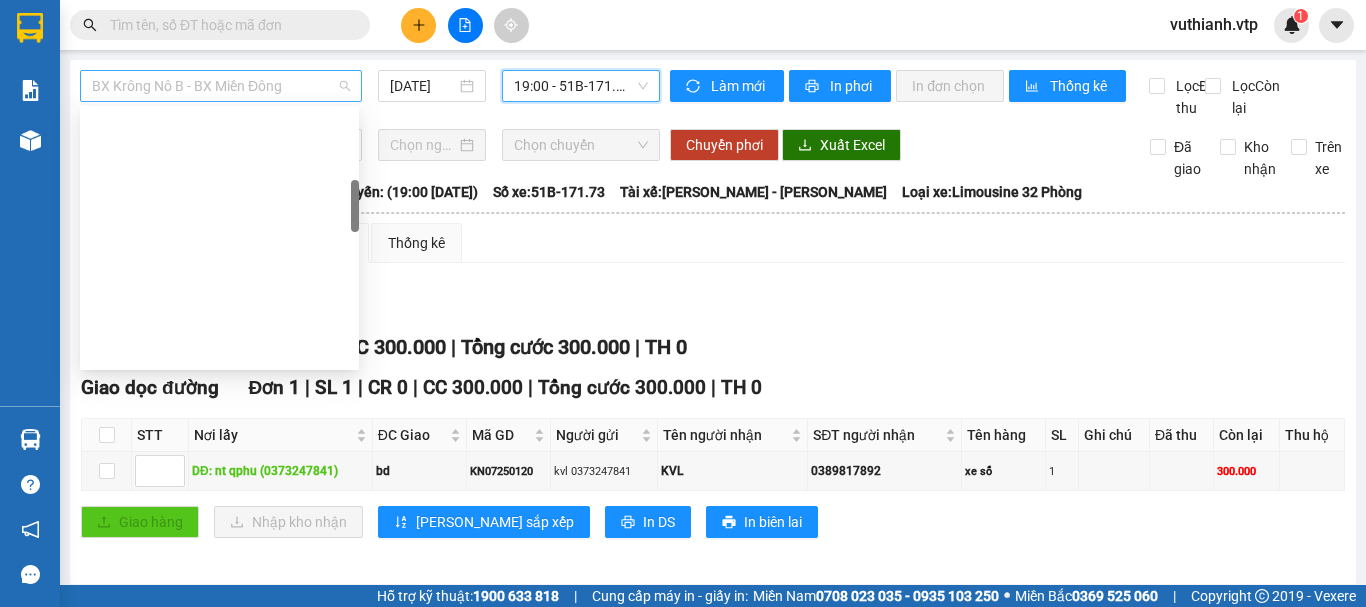 click on "BX Krông Nô B - BX Miền Đông" at bounding box center (221, 86) 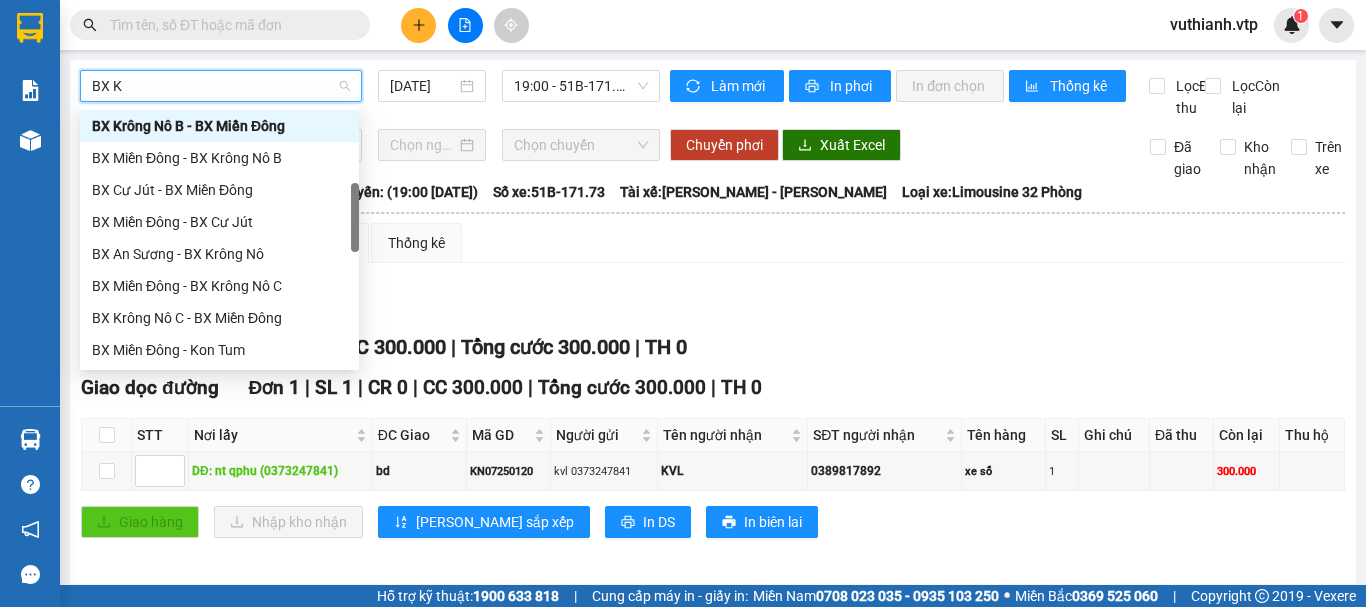 scroll, scrollTop: 96, scrollLeft: 0, axis: vertical 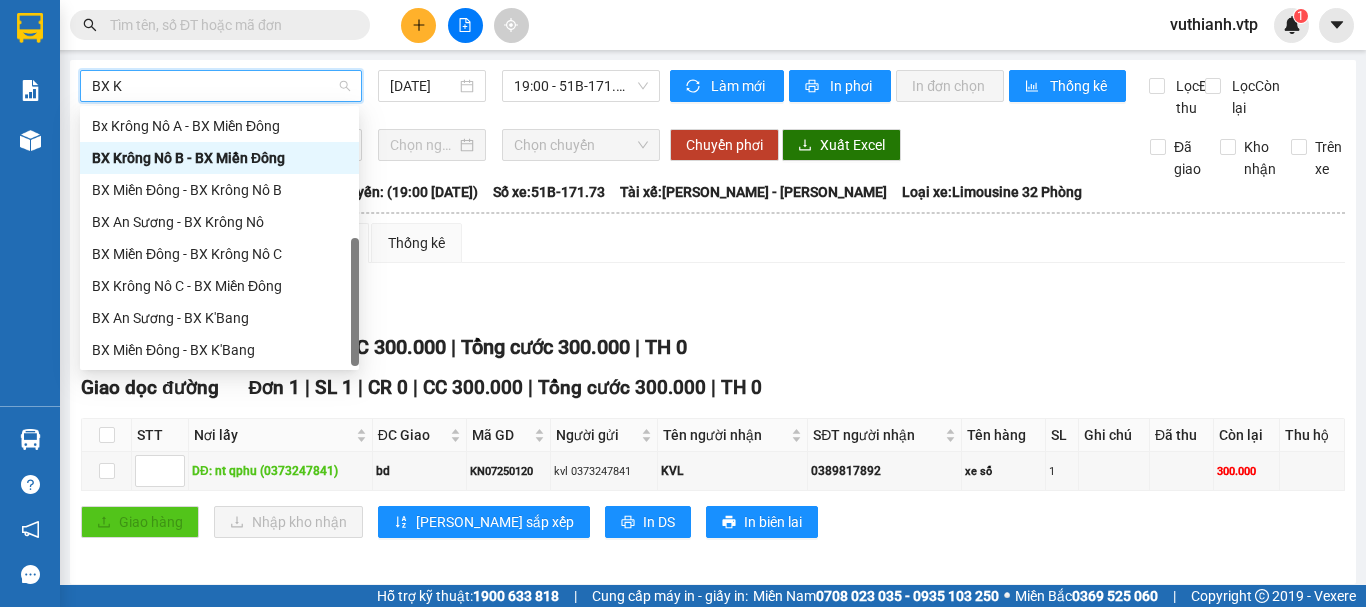 type on "BX KR" 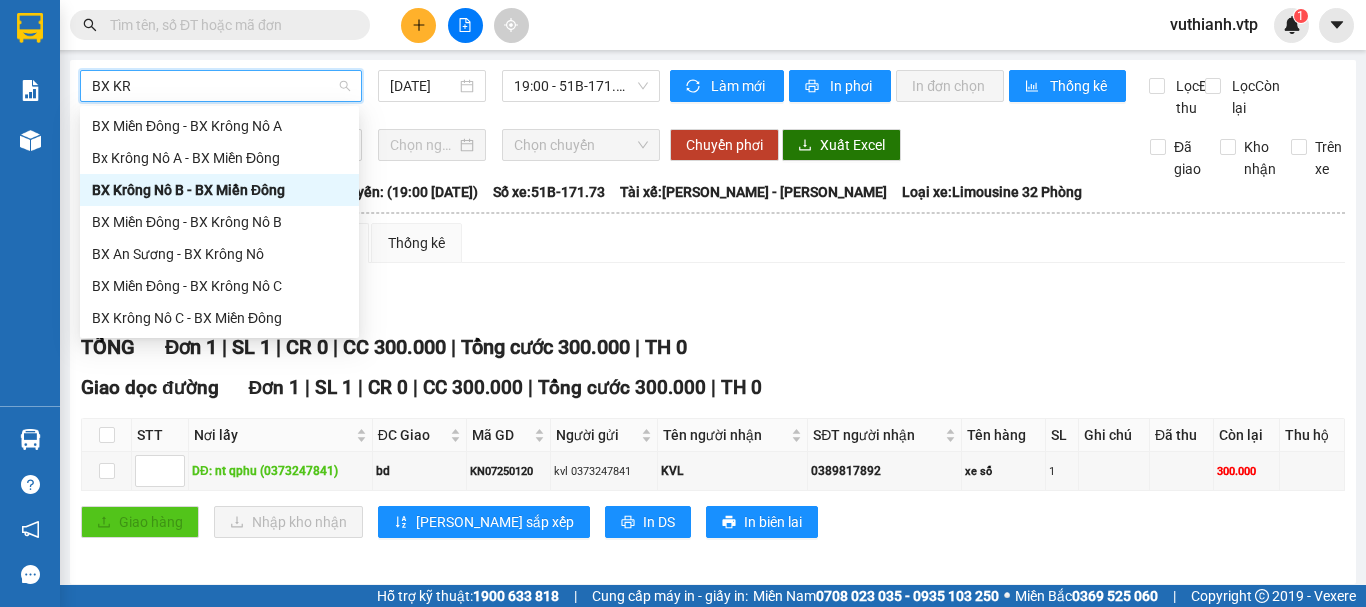 scroll, scrollTop: 0, scrollLeft: 0, axis: both 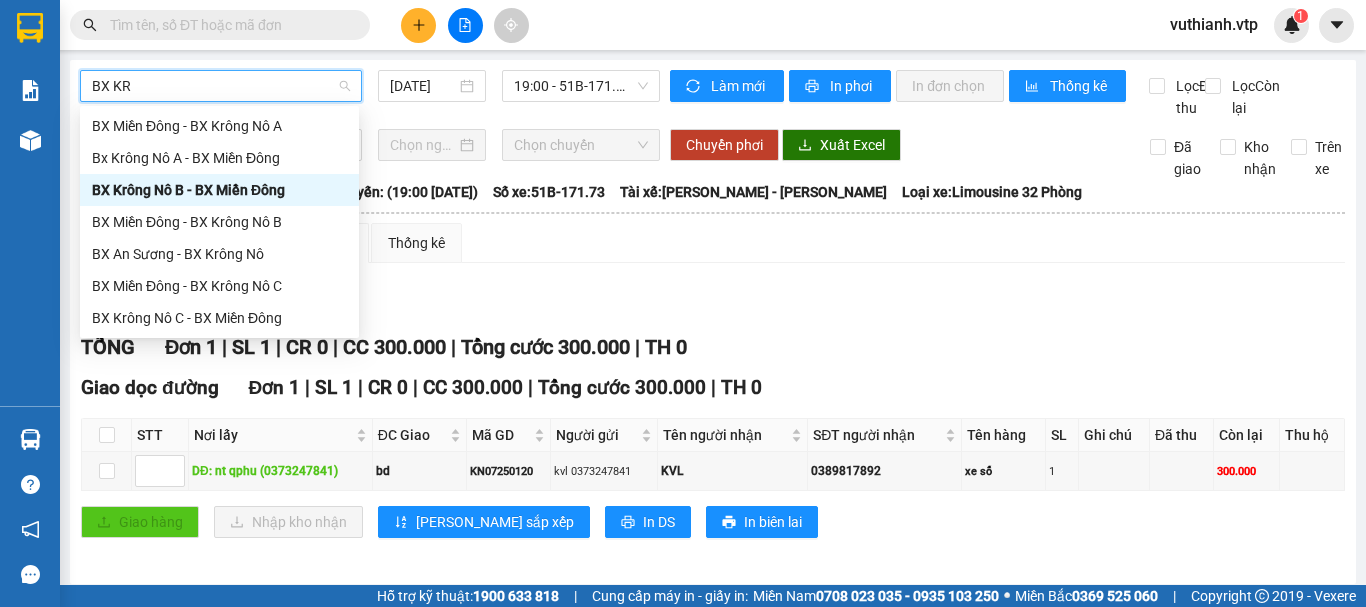 click on "Bx Krông Nô A - BX Miền Đông" at bounding box center (219, 158) 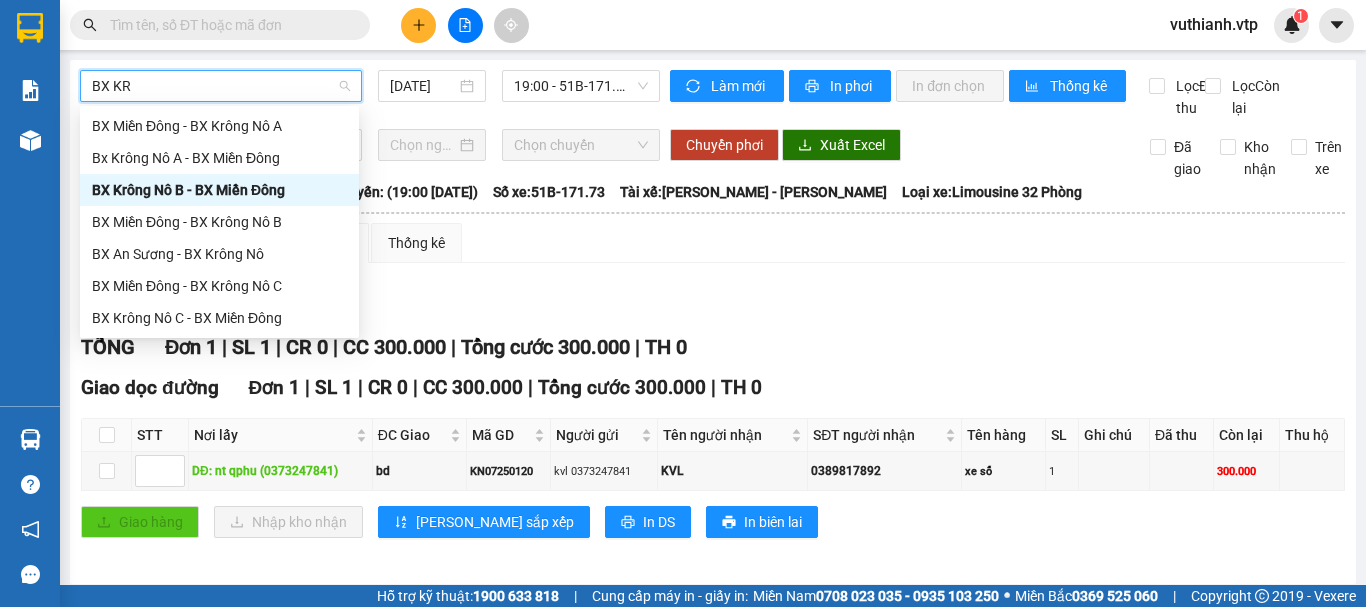 type 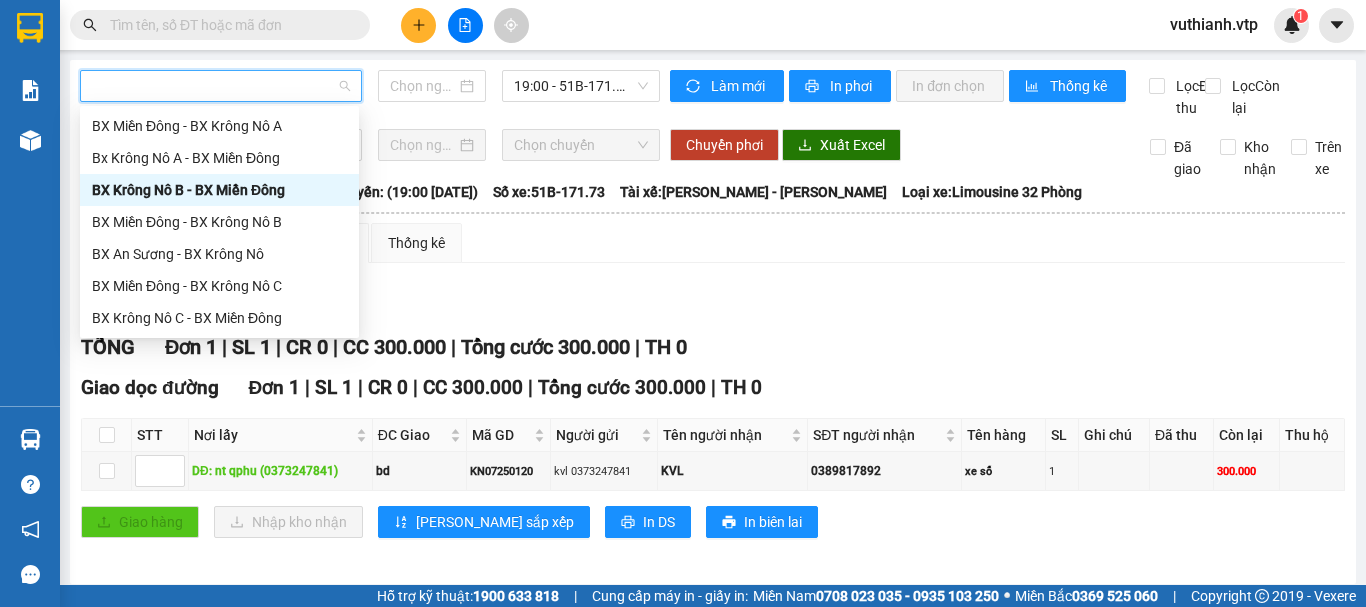 type on "[DATE]" 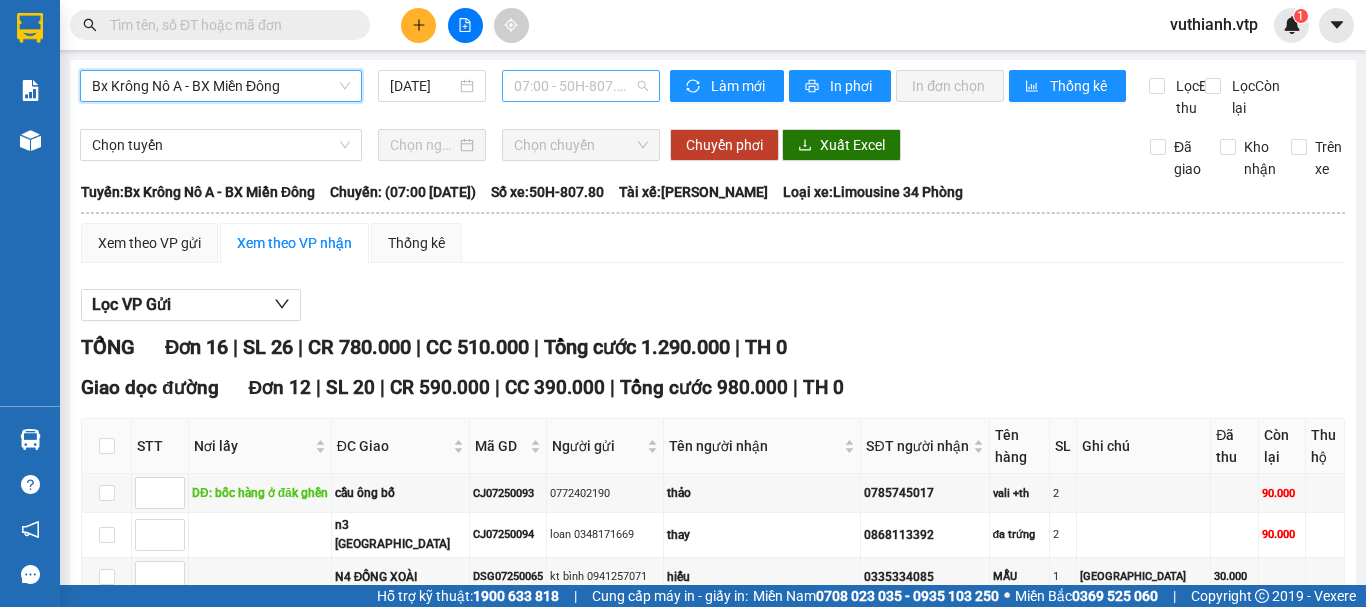 click on "07:00     - 50H-807.80" at bounding box center (581, 86) 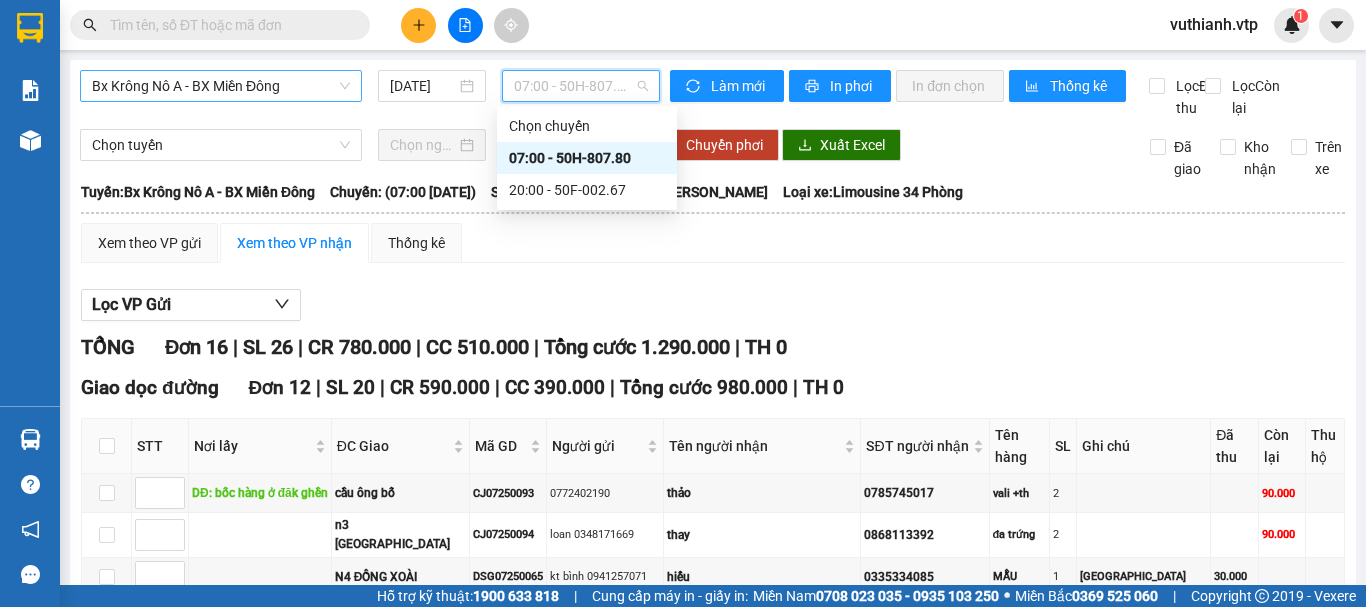 click on "07:00     - 50H-807.80" at bounding box center [581, 86] 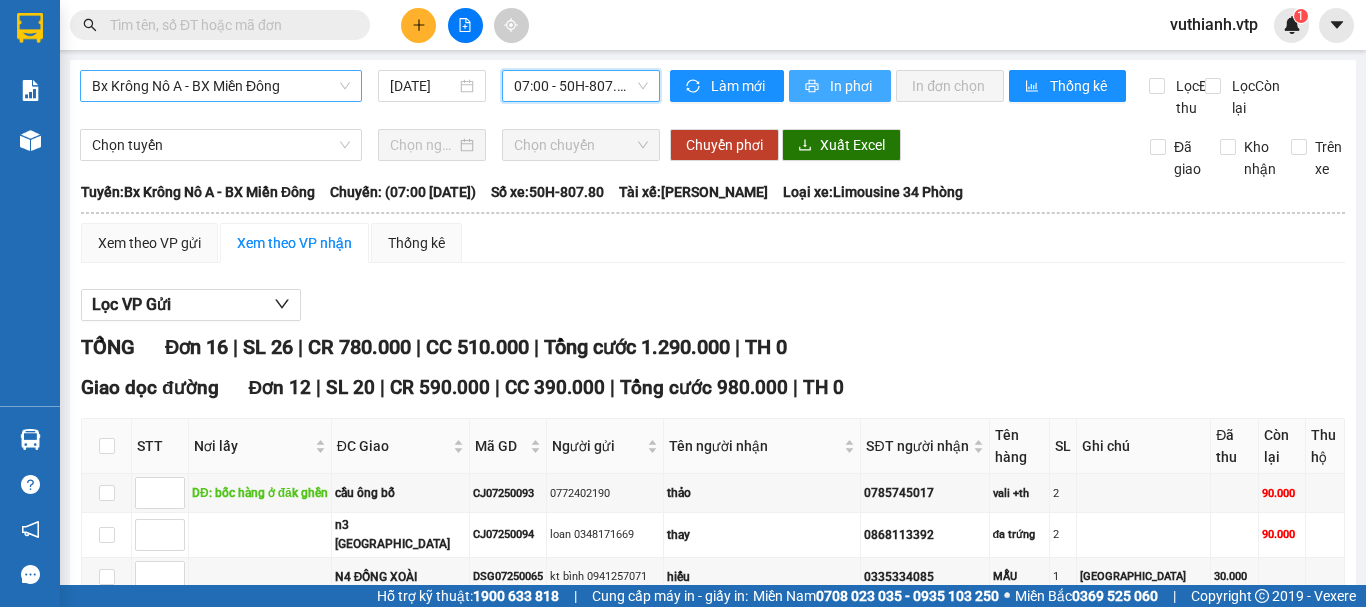 click on "In phơi" at bounding box center (852, 86) 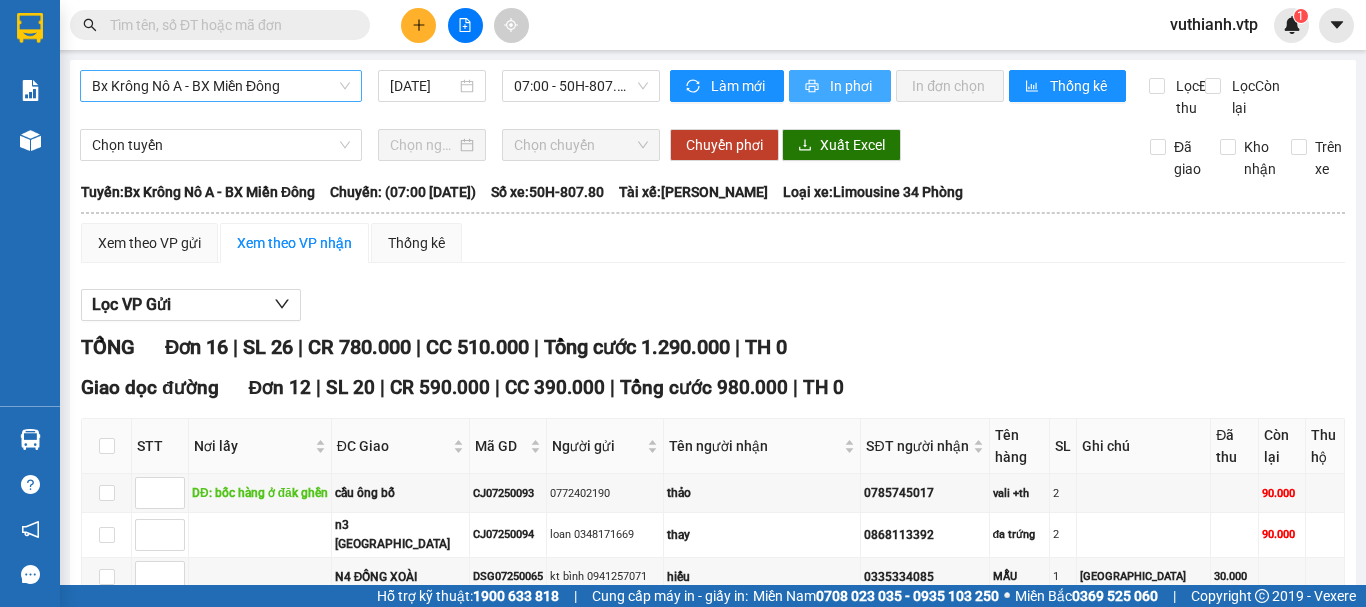 scroll, scrollTop: 0, scrollLeft: 0, axis: both 